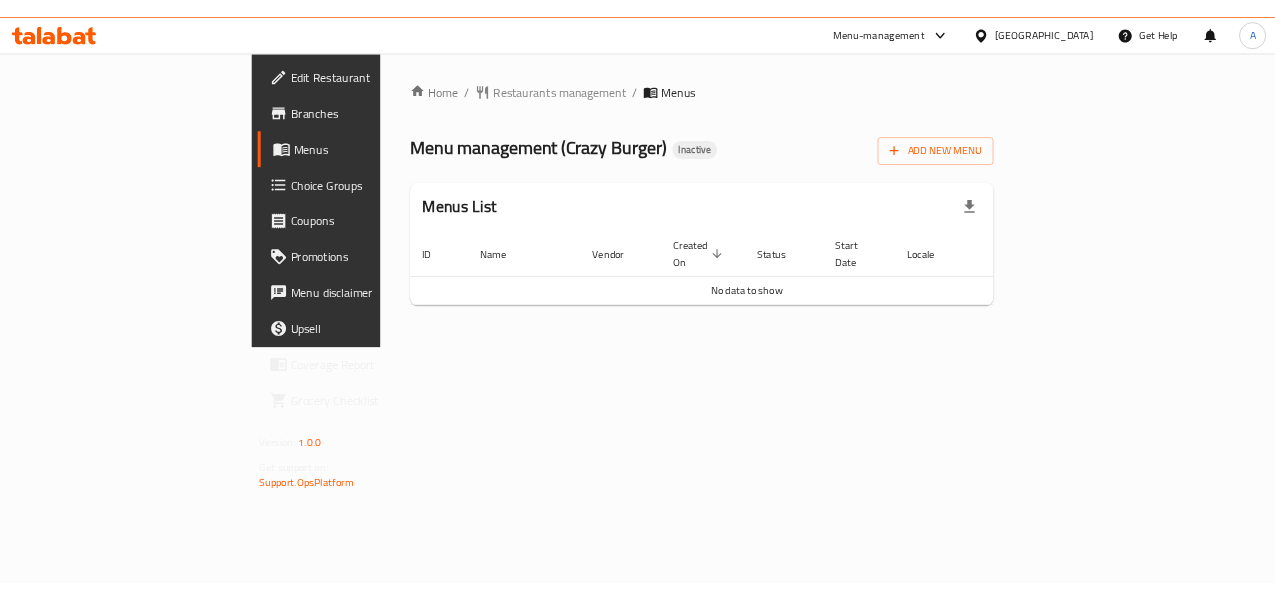 scroll, scrollTop: 0, scrollLeft: 0, axis: both 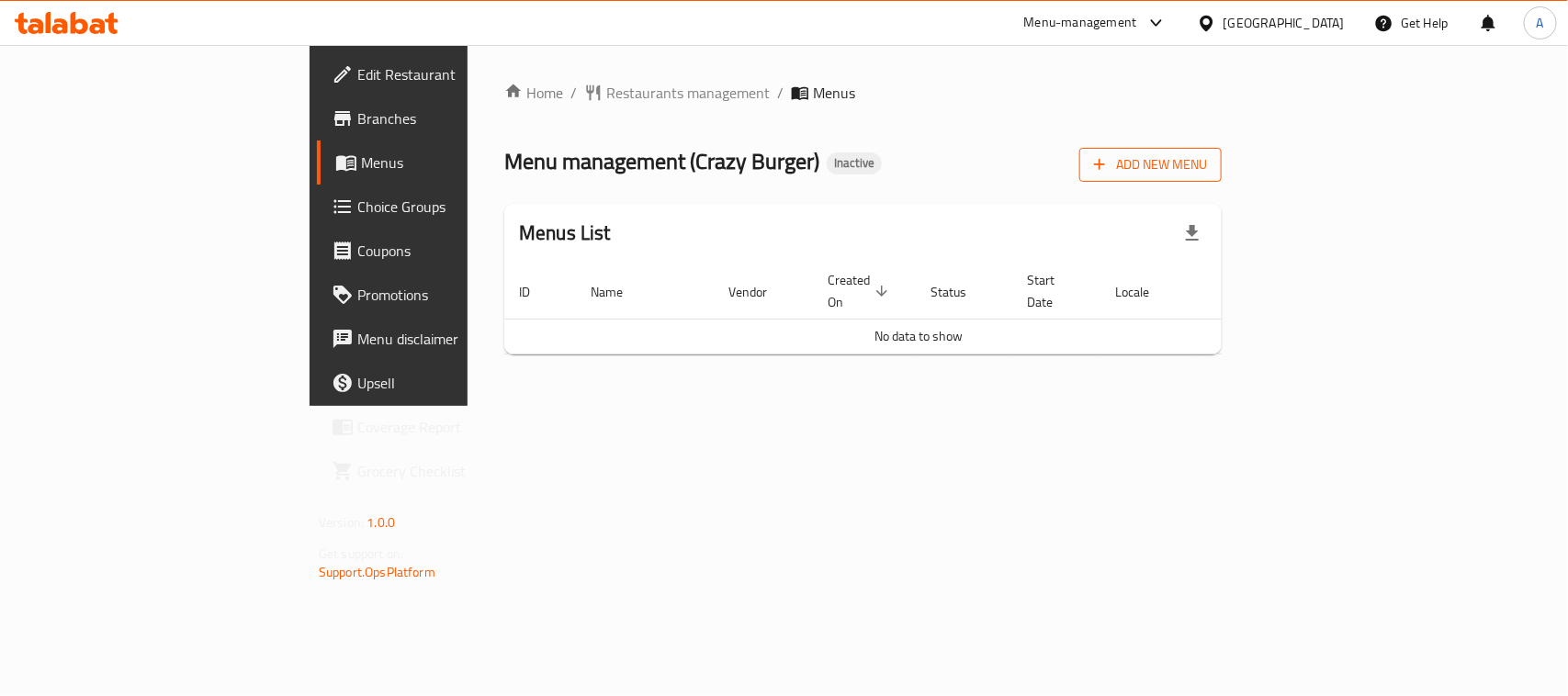 click on "Add New Menu" at bounding box center (1150, 164) 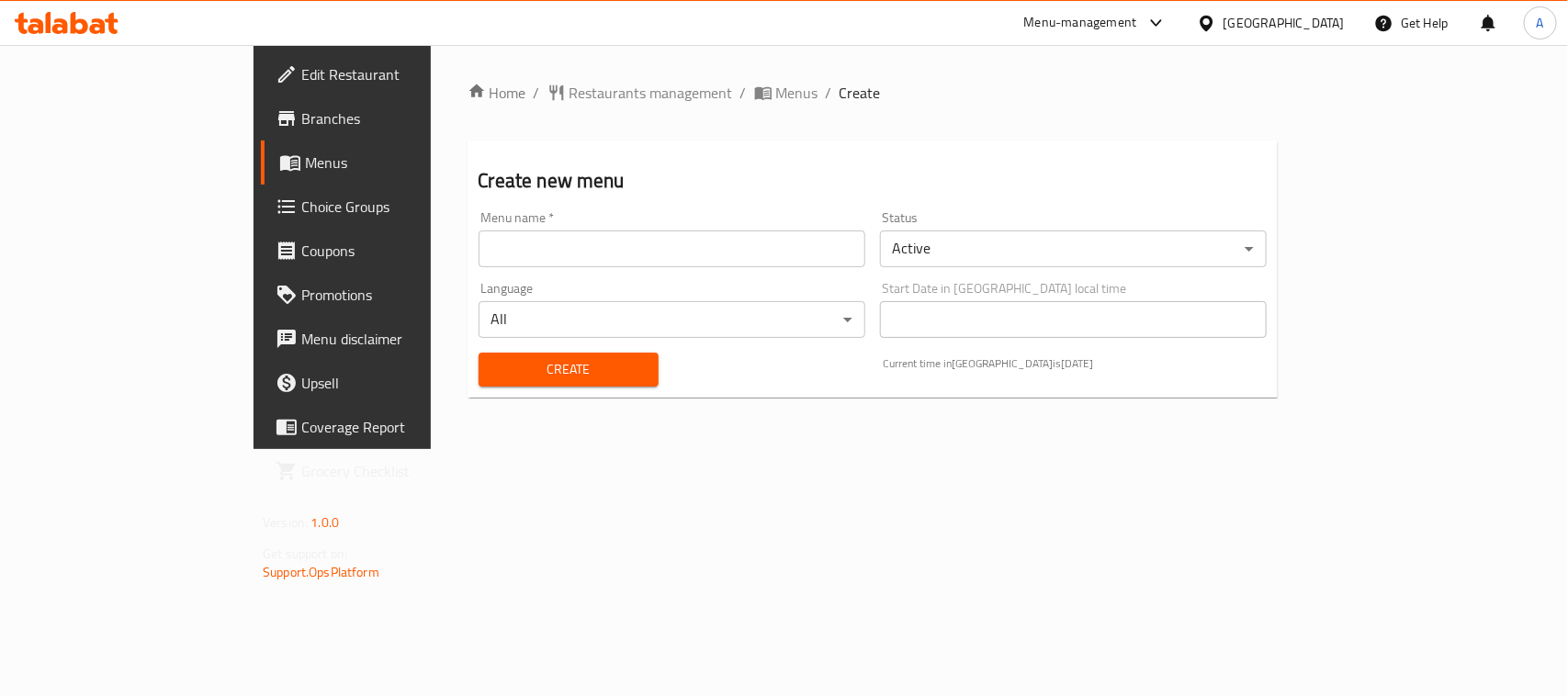 drag, startPoint x: 666, startPoint y: 240, endPoint x: 585, endPoint y: 266, distance: 85.07056 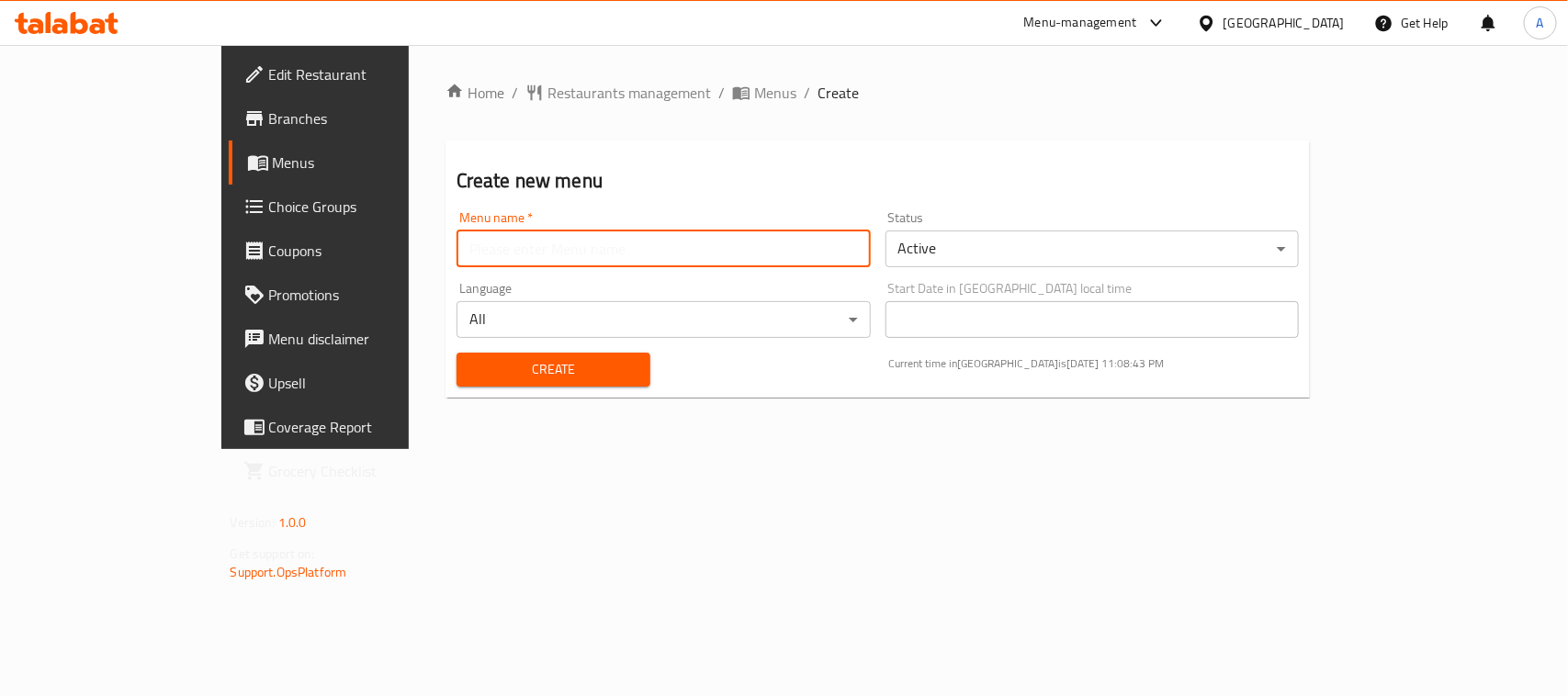 type on "menu" 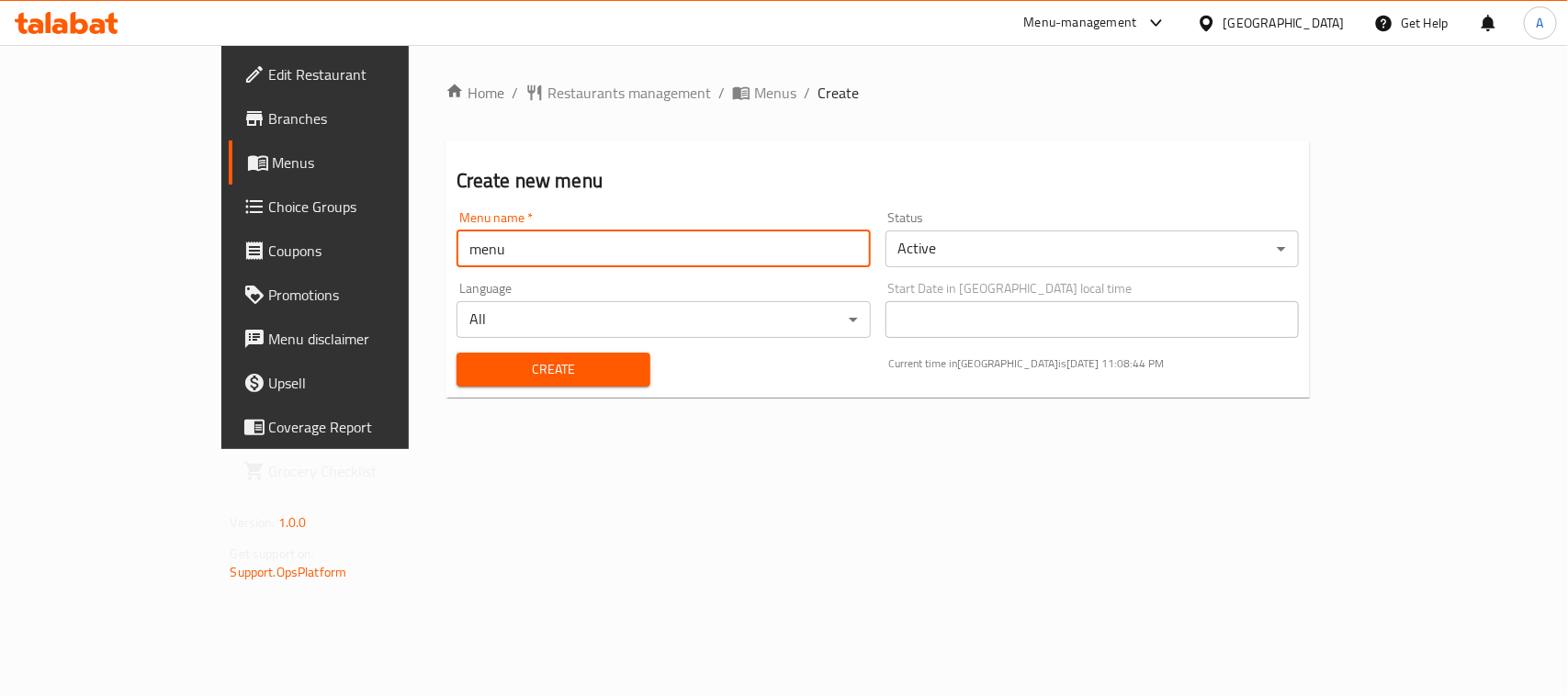 click on "Create" at bounding box center [553, 369] 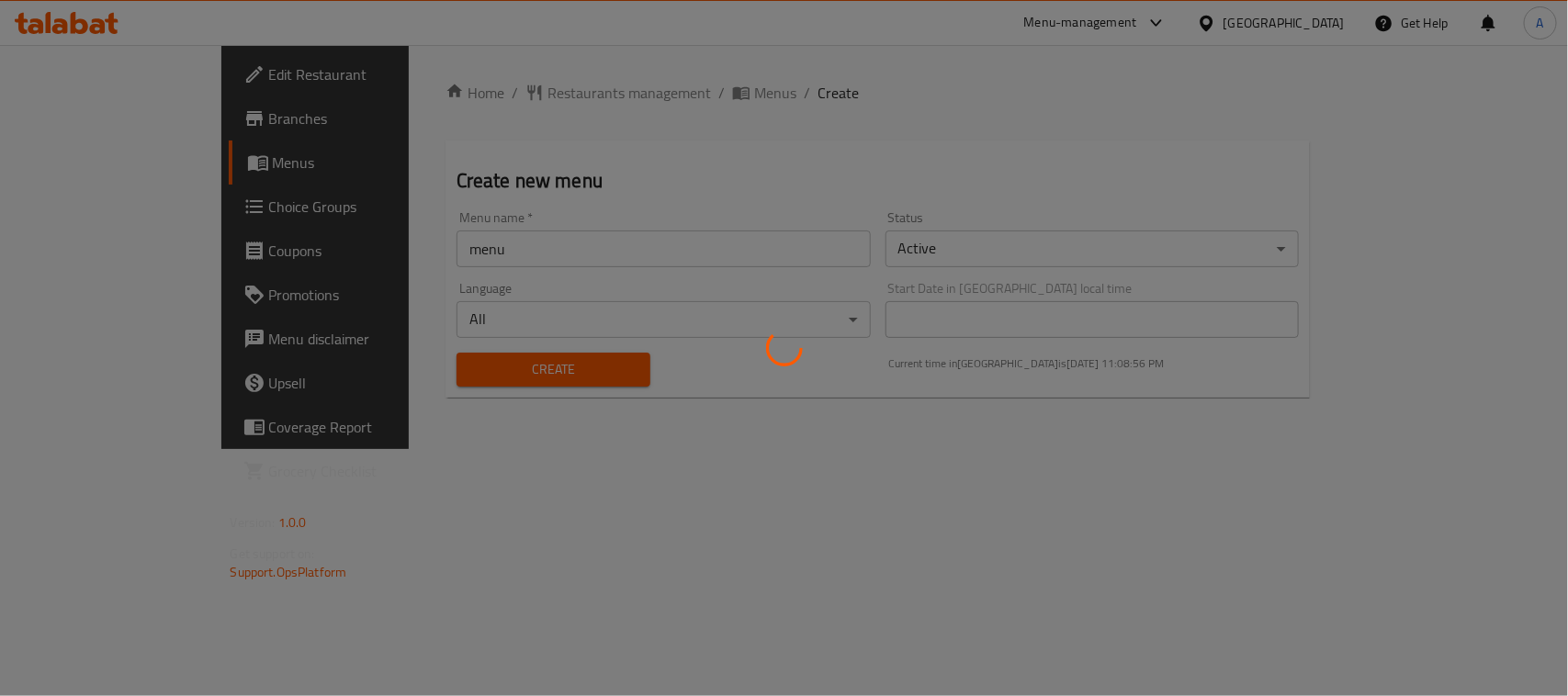 type 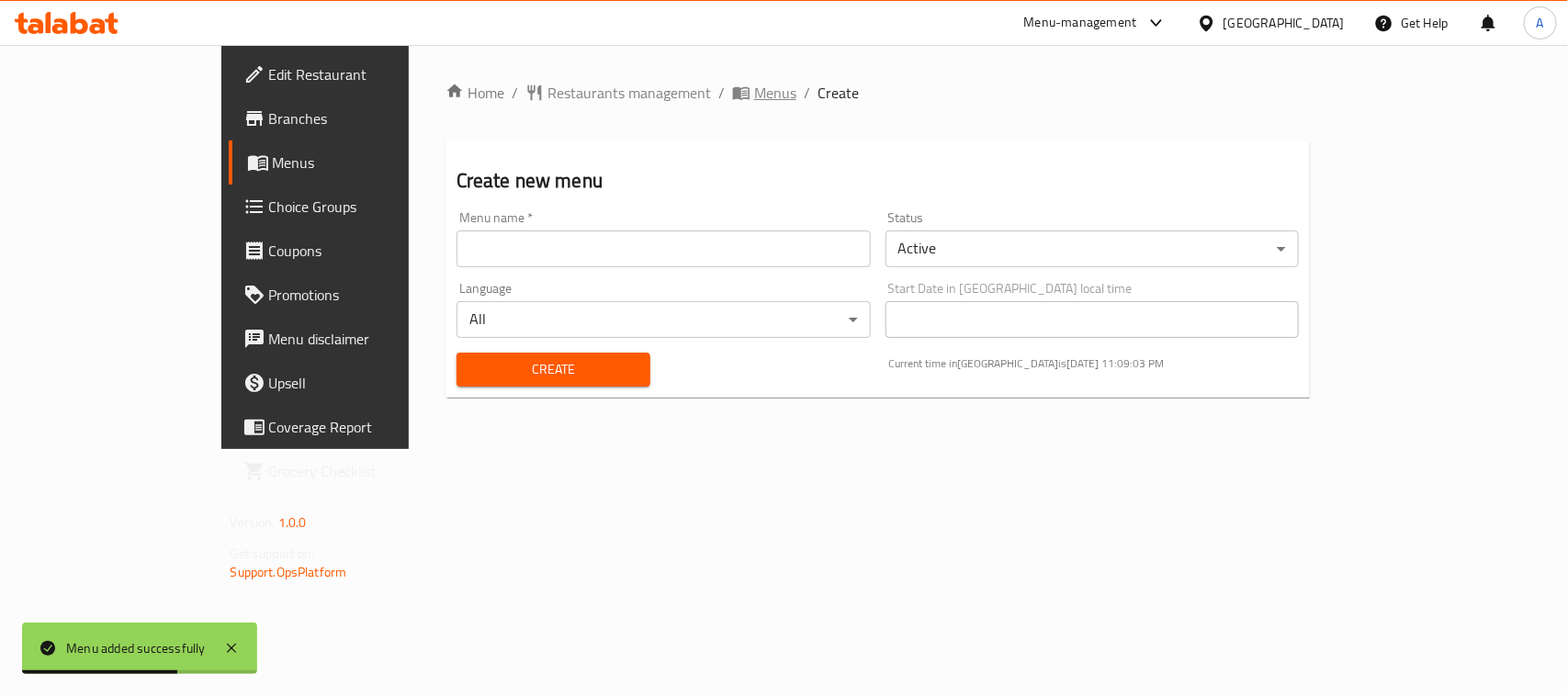 click on "Menus" at bounding box center [775, 93] 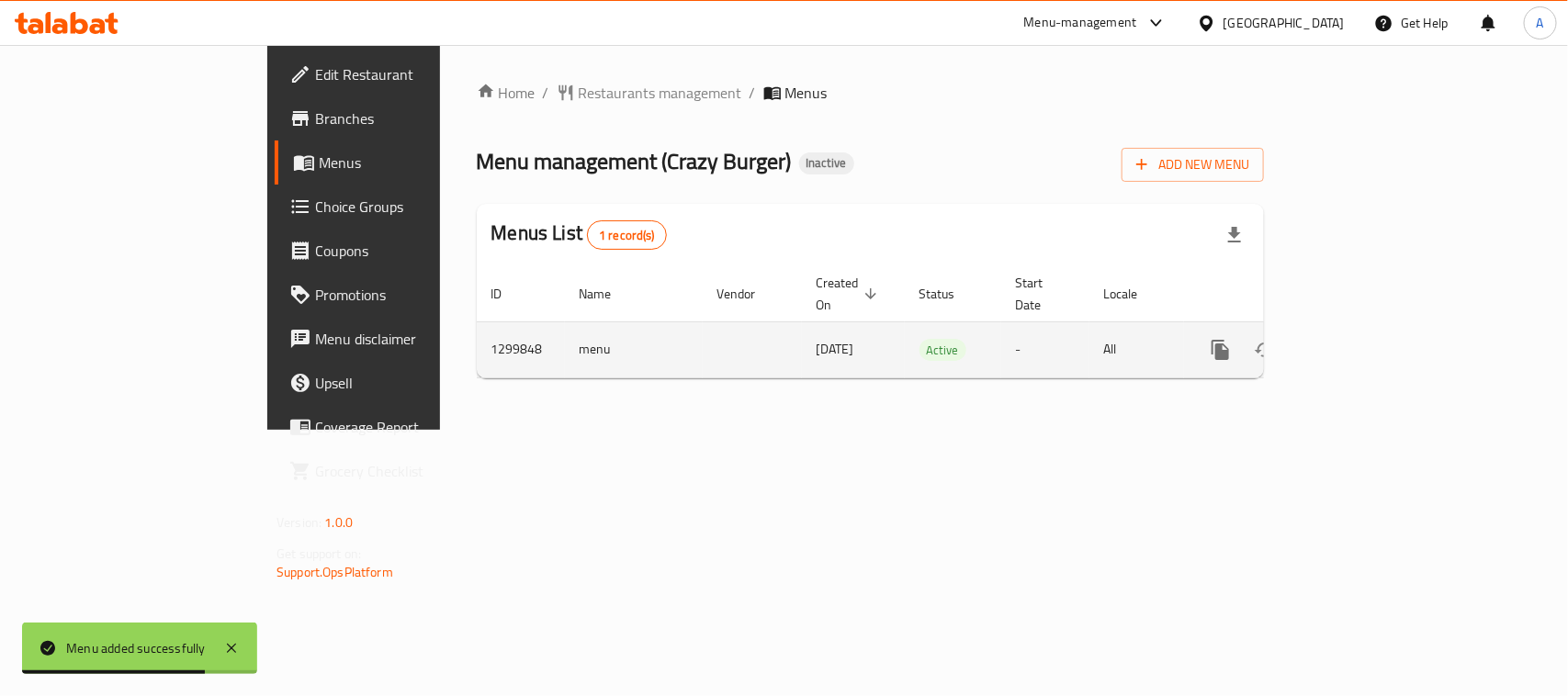 click 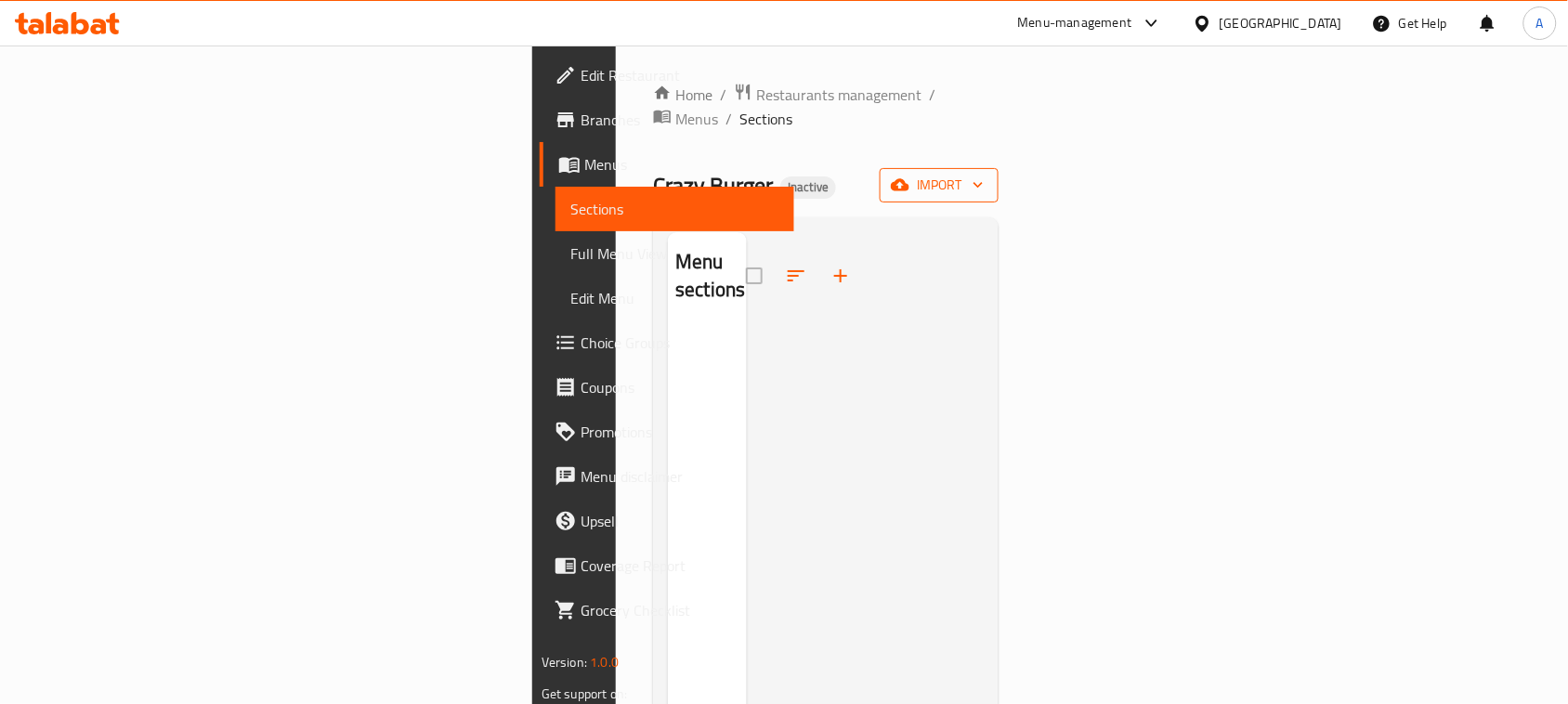 click on "import" at bounding box center [939, 185] 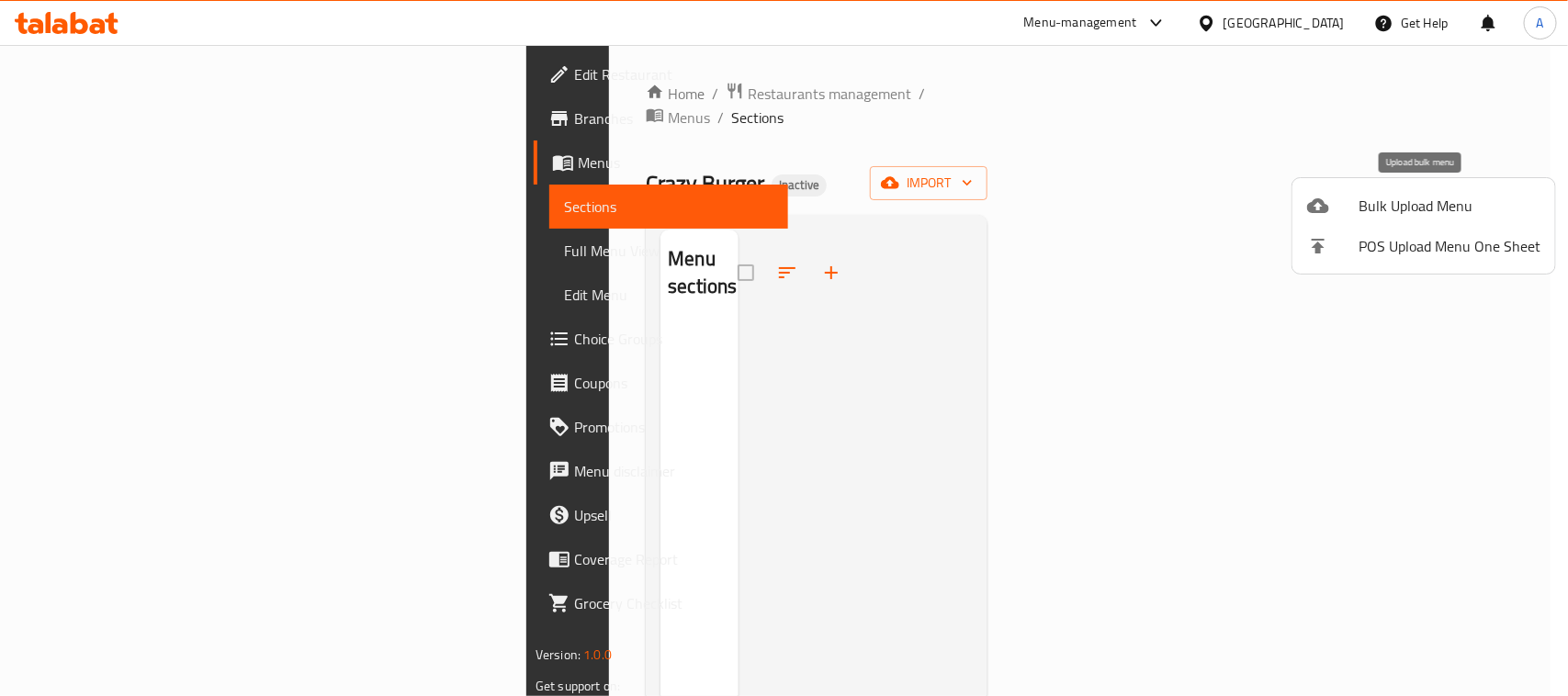 click on "Bulk Upload Menu" at bounding box center [1450, 206] 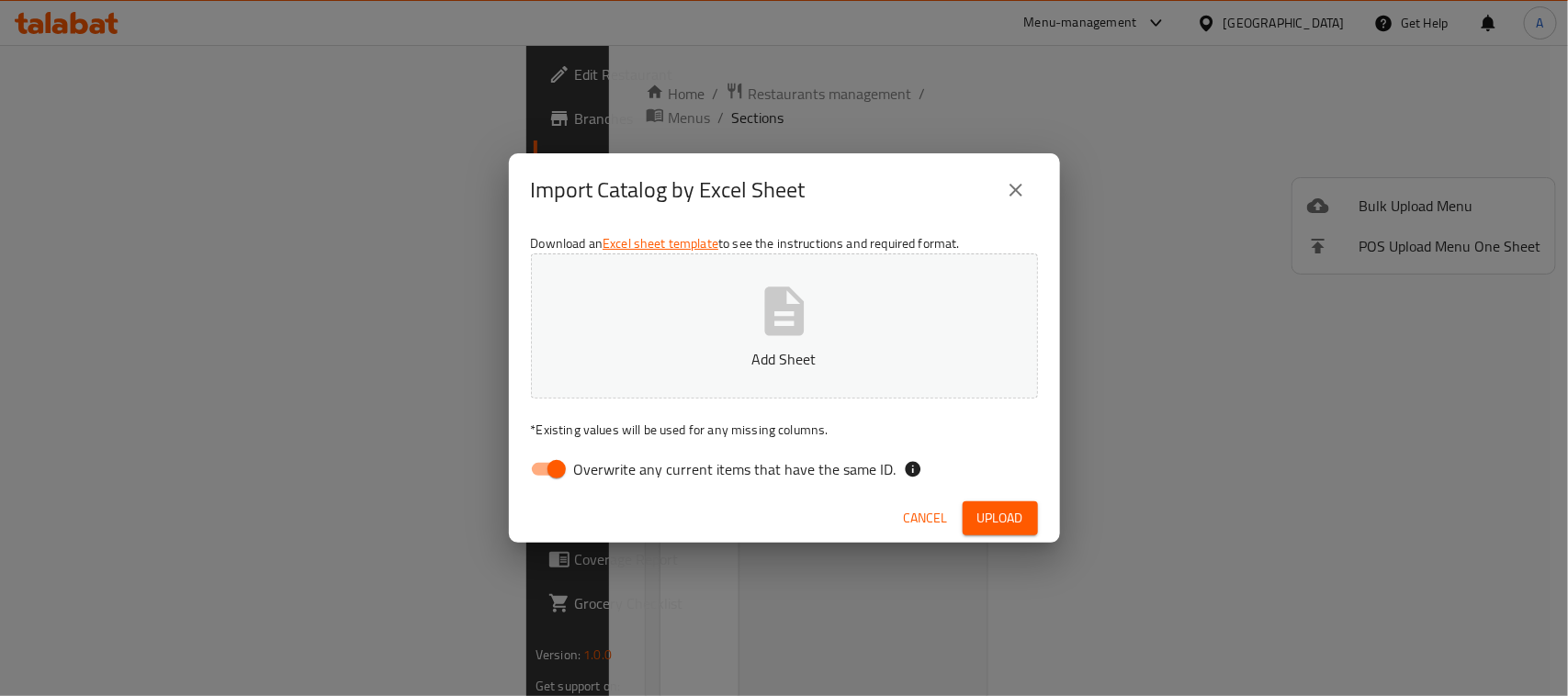 click on "Overwrite any current items that have the same ID." at bounding box center [557, 469] 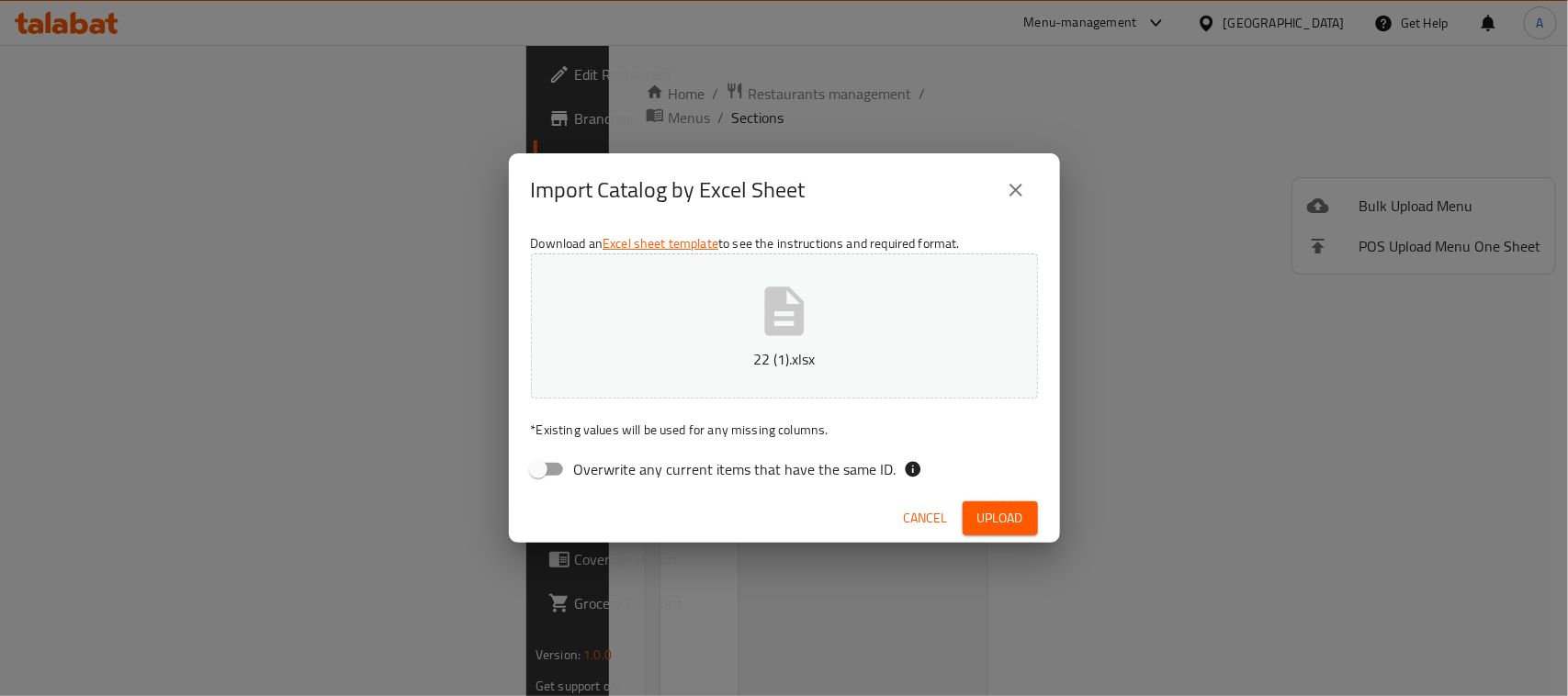 click on "Upload" at bounding box center (1000, 518) 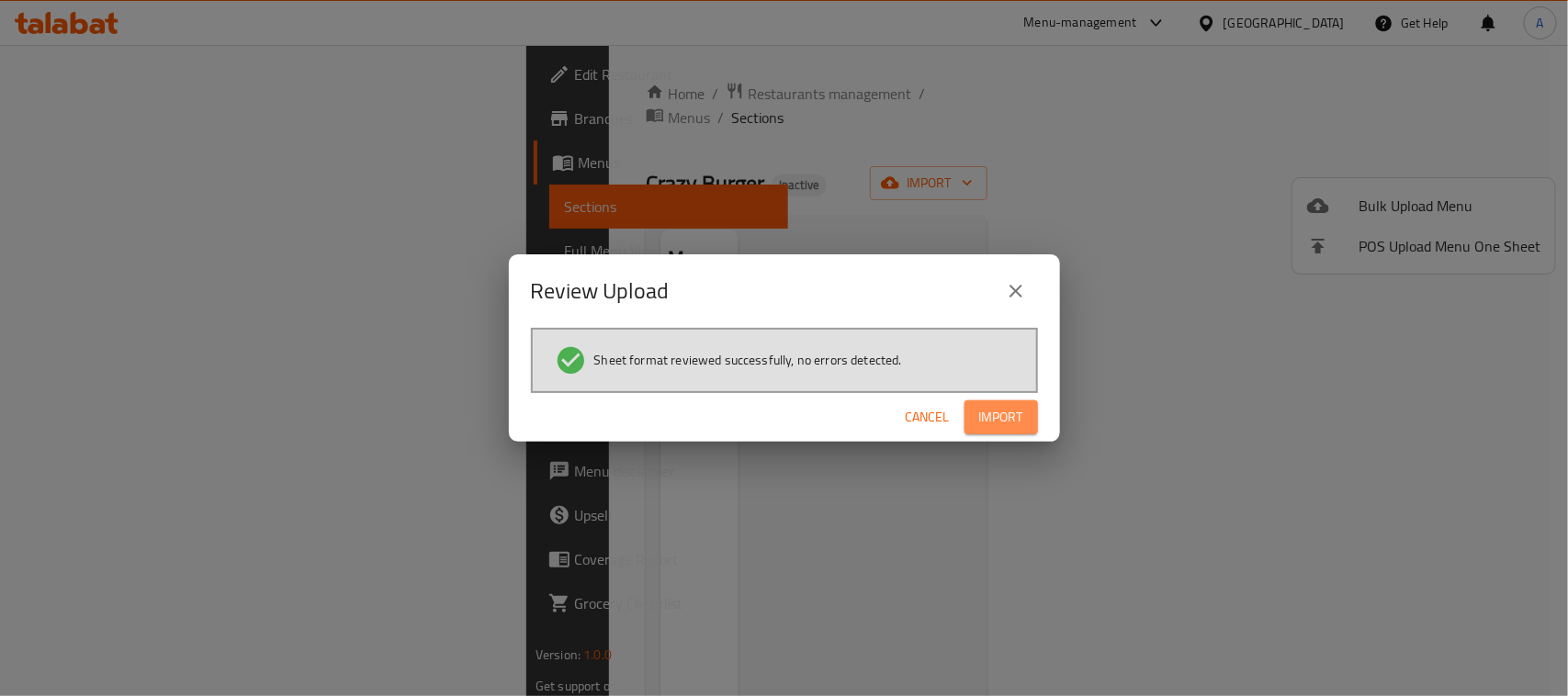 click on "Import" at bounding box center (1001, 417) 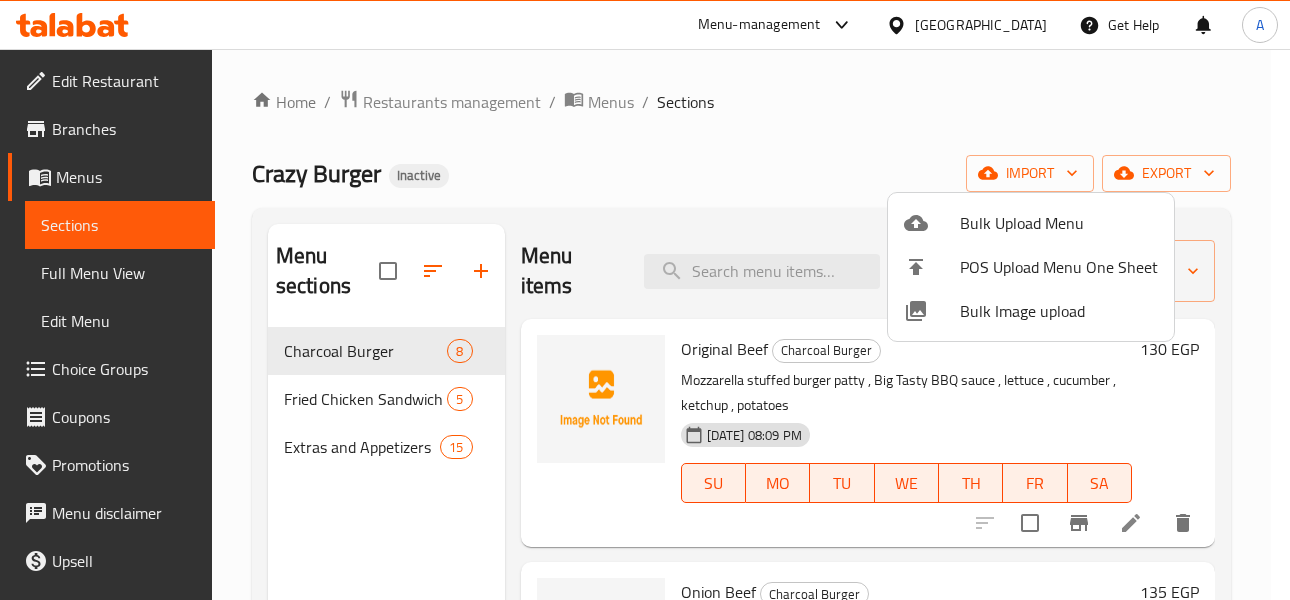 click at bounding box center (645, 300) 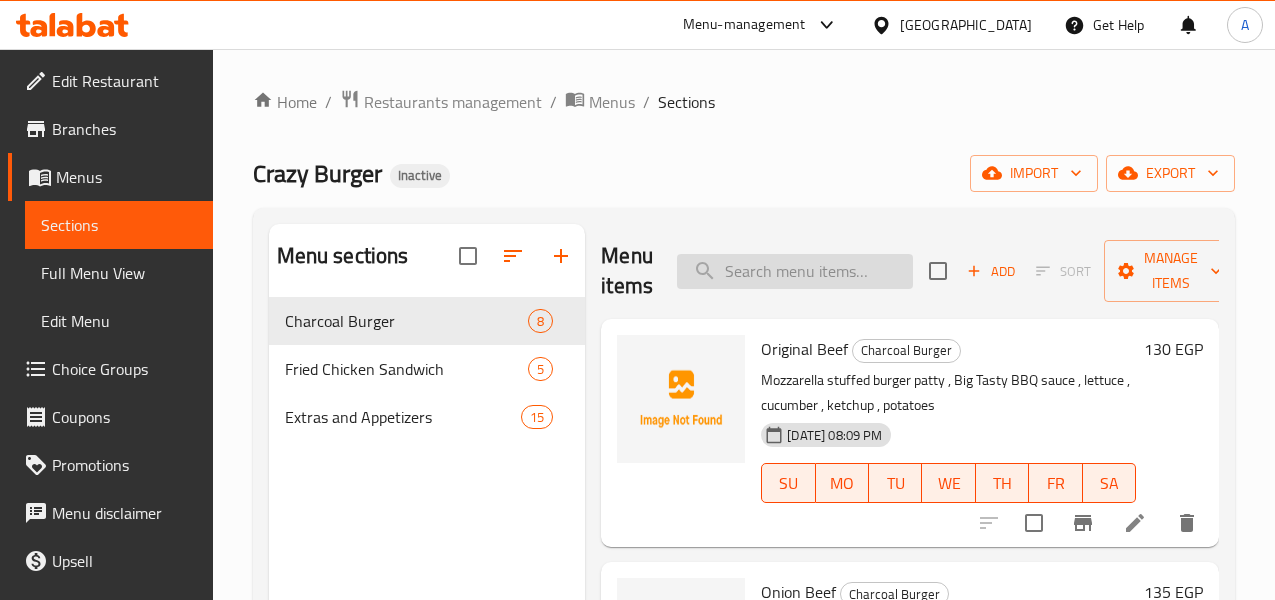click at bounding box center (795, 271) 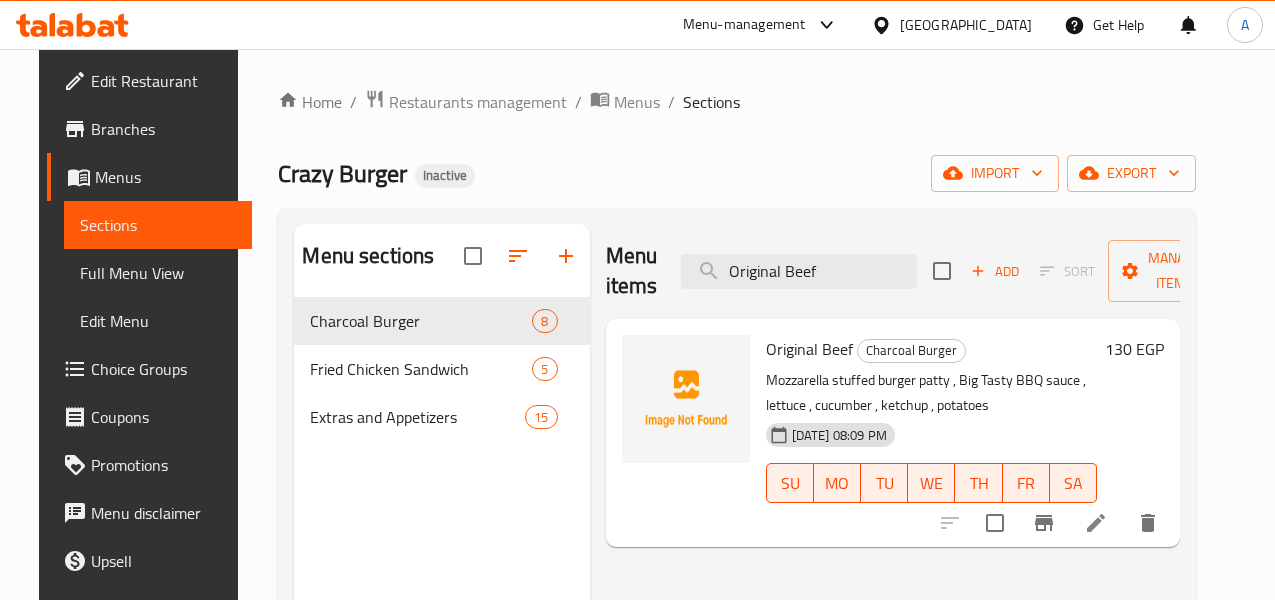 type on "Original Beef" 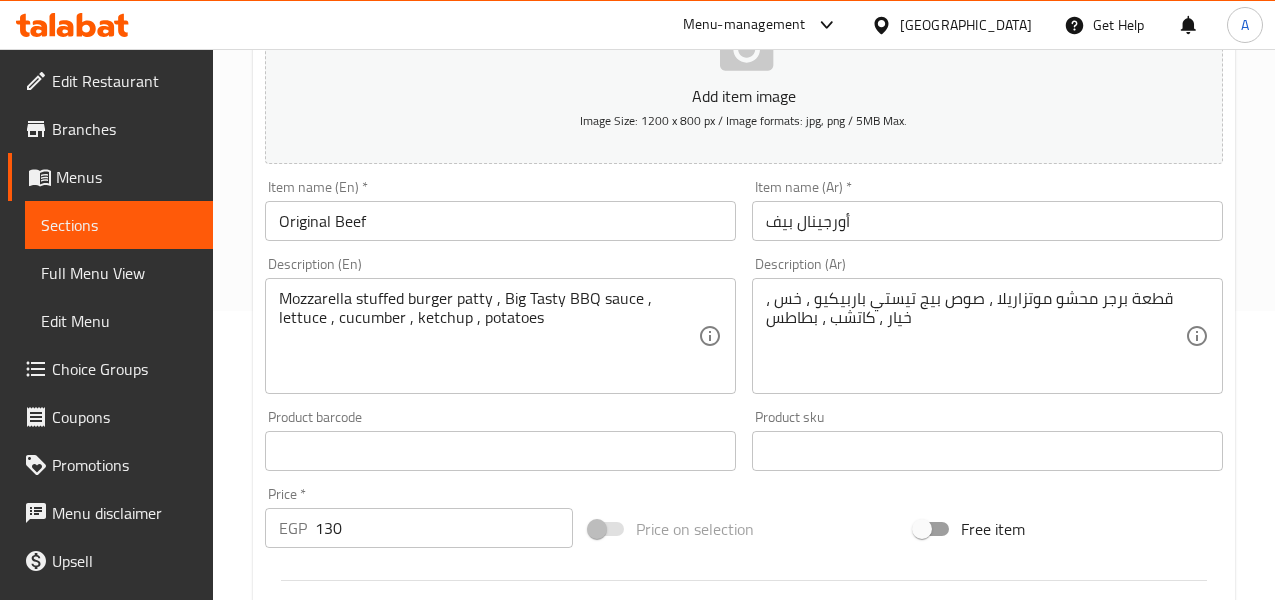 scroll, scrollTop: 300, scrollLeft: 0, axis: vertical 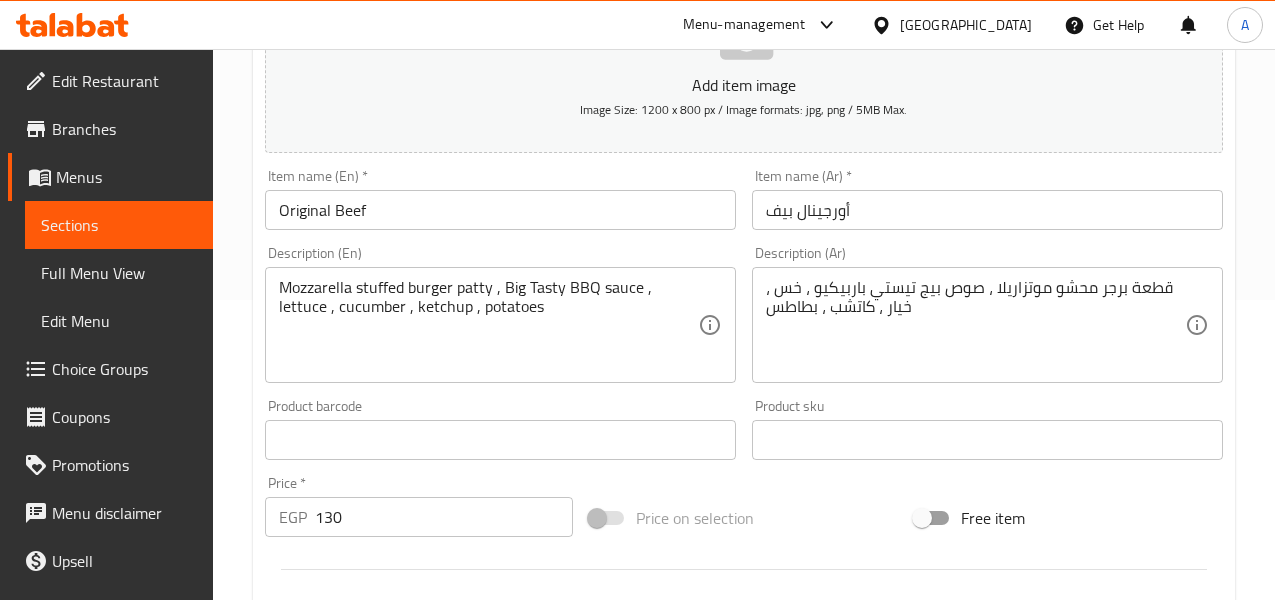 click on "Mozzarella stuffed burger patty , Big Tasty BBQ sauce , lettuce , cucumber , ketchup , potatoes" at bounding box center (488, 325) 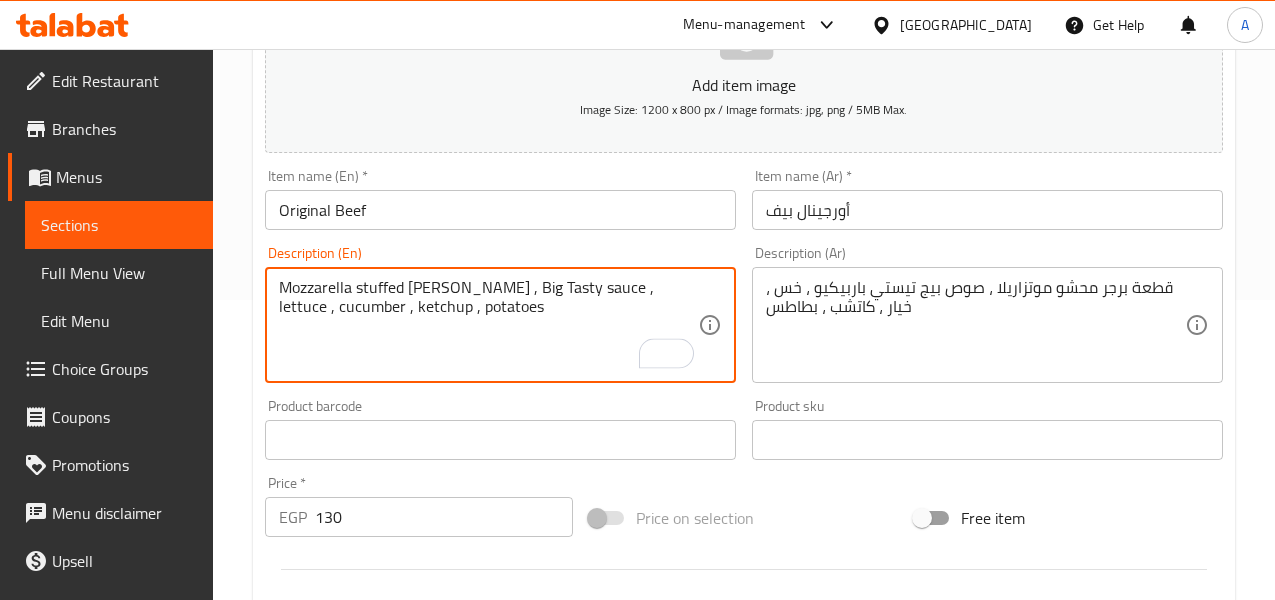 click on "Mozzarella stuffed burger patty , Big Tasty sauce , lettuce , cucumber , ketchup , potatoes" at bounding box center [488, 325] 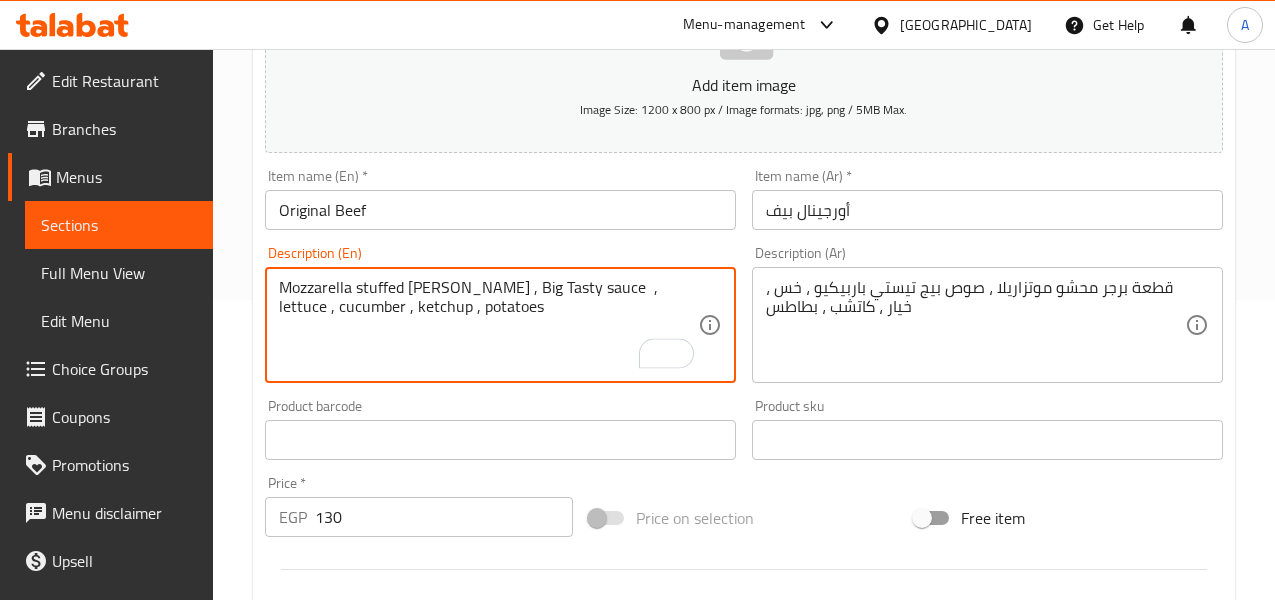 paste on "BBQ" 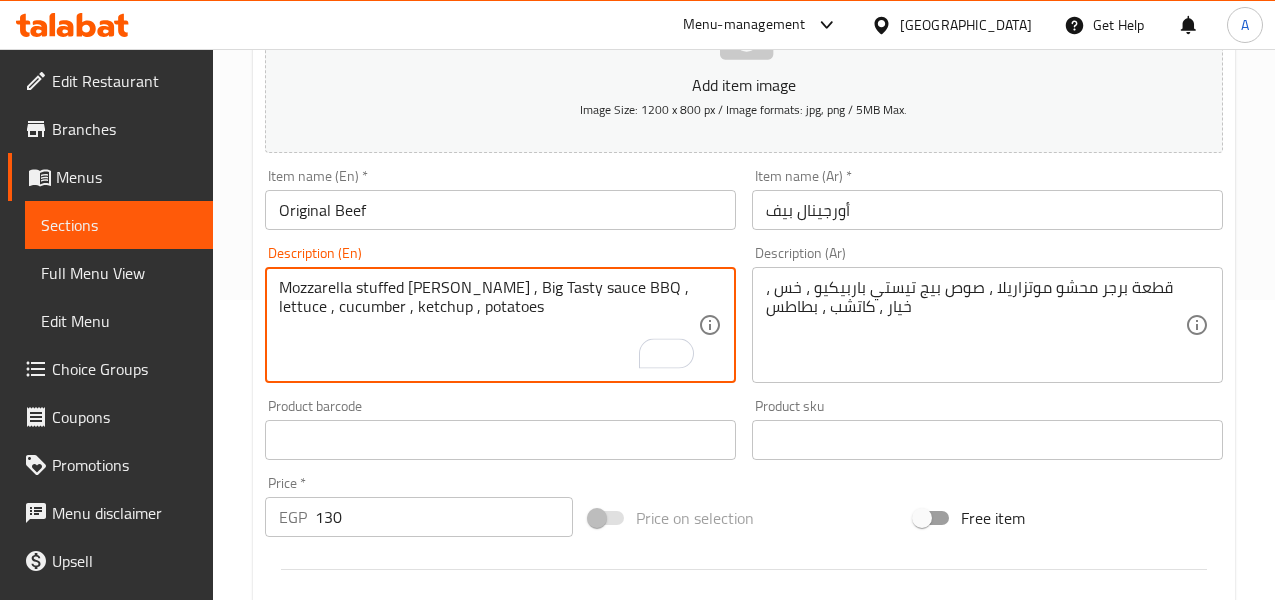 click on "Mozzarella stuffed burger patty , Big Tasty sauce BBQ , lettuce , cucumber , ketchup , potatoes" at bounding box center (488, 325) 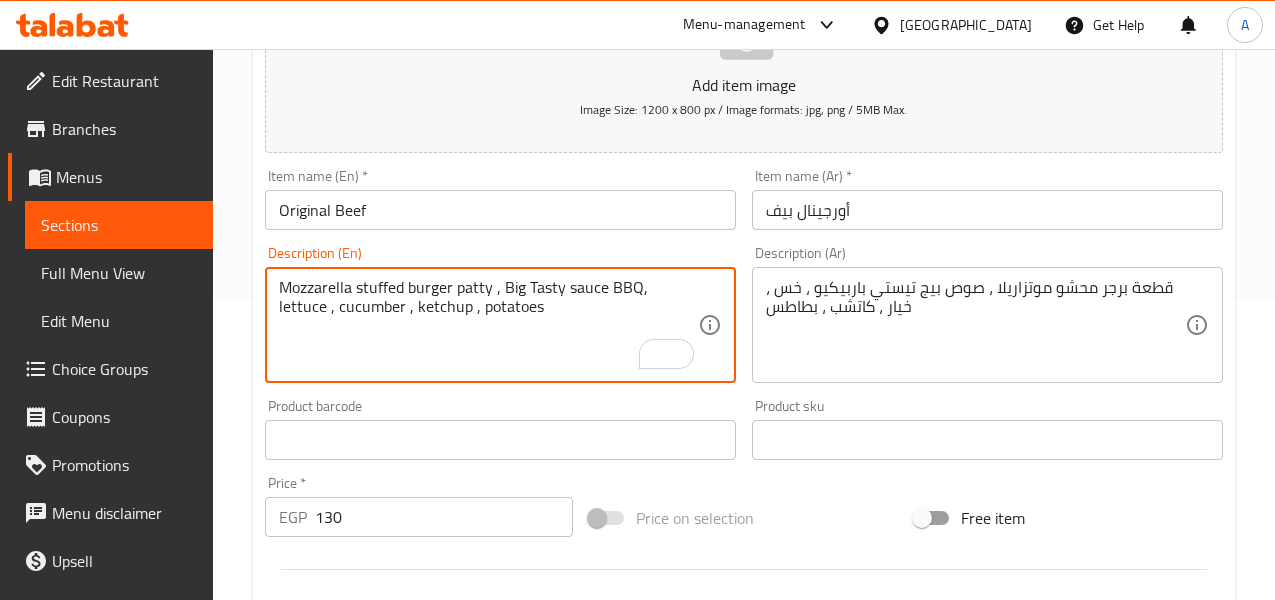 type on "Mozzarella stuffed burger patty , Big Tasty sauce BBQ, lettuce , cucumber , ketchup , potatoes" 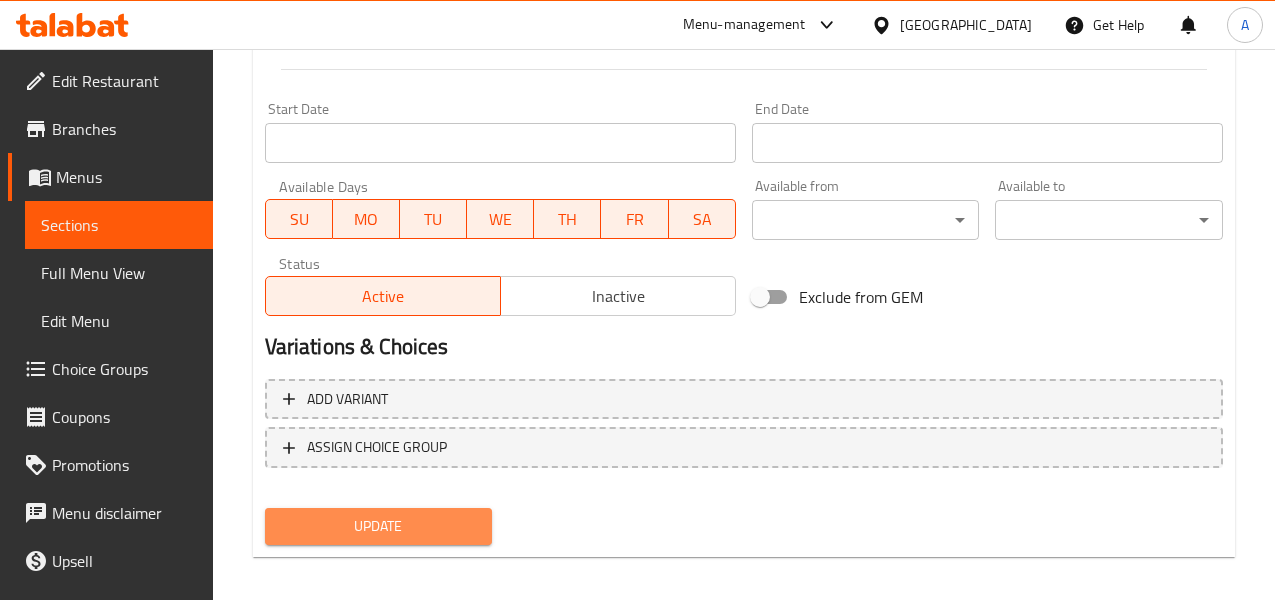 click on "Update" at bounding box center [379, 526] 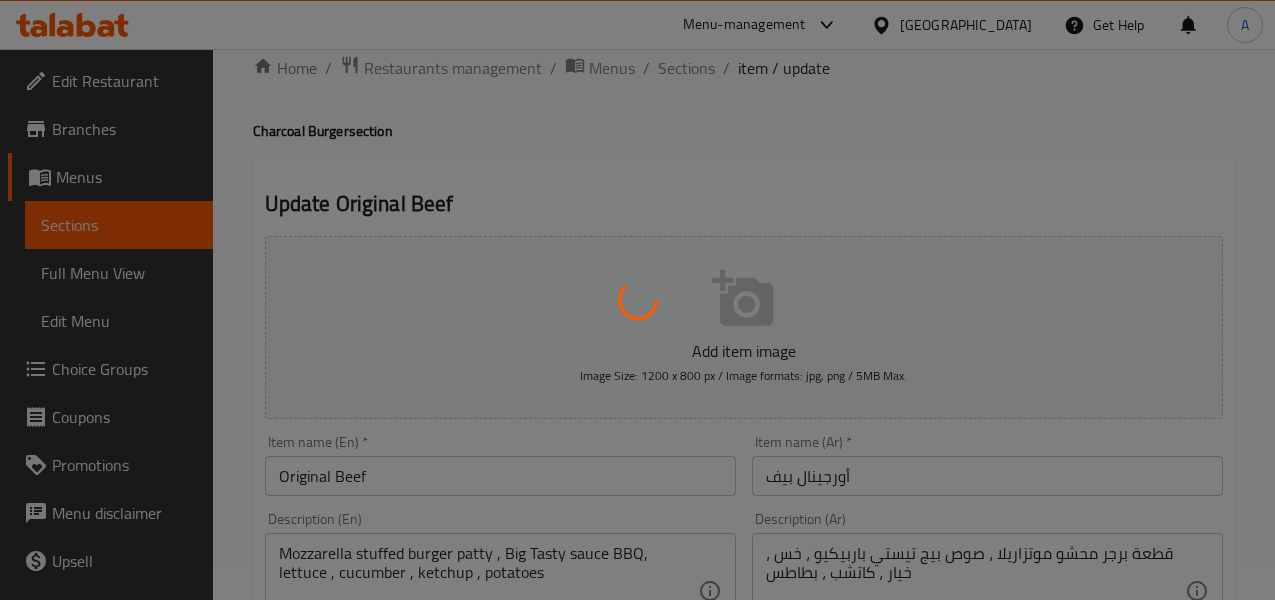 scroll, scrollTop: 0, scrollLeft: 0, axis: both 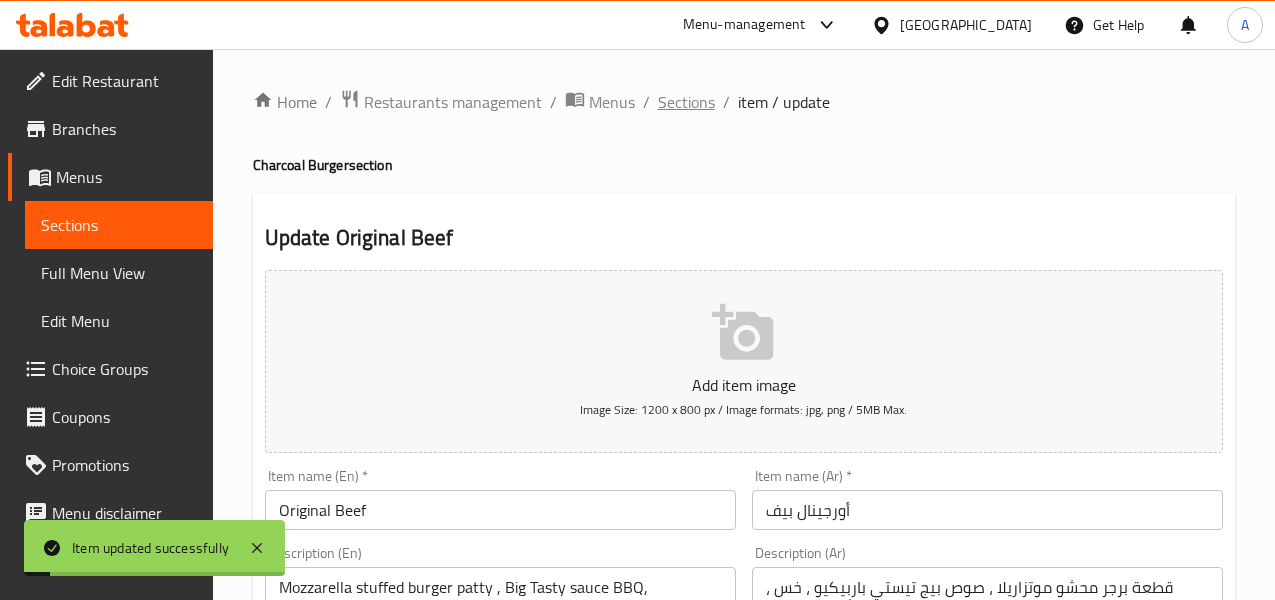 click on "Sections" at bounding box center [686, 102] 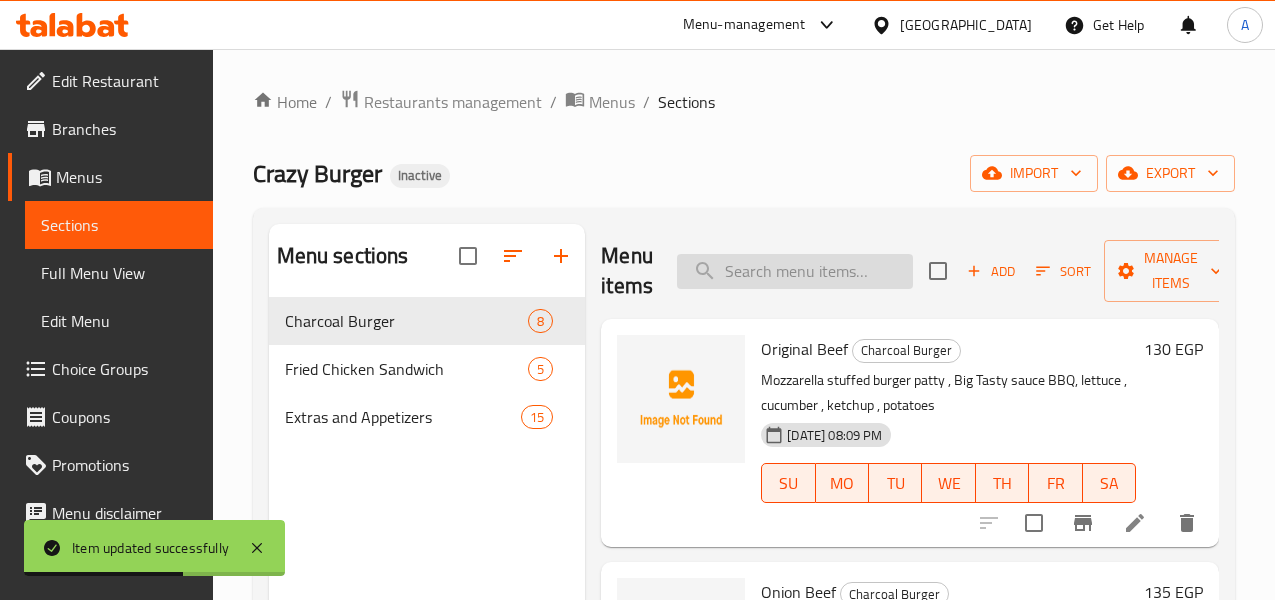 click at bounding box center [795, 271] 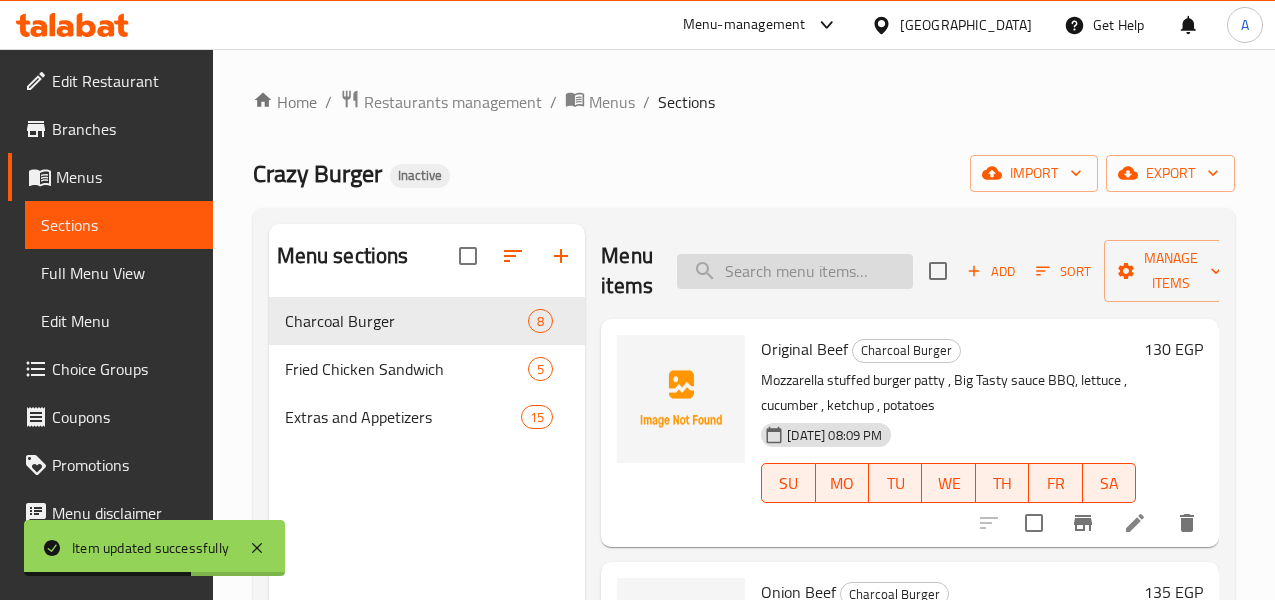 paste on "Onion Beef" 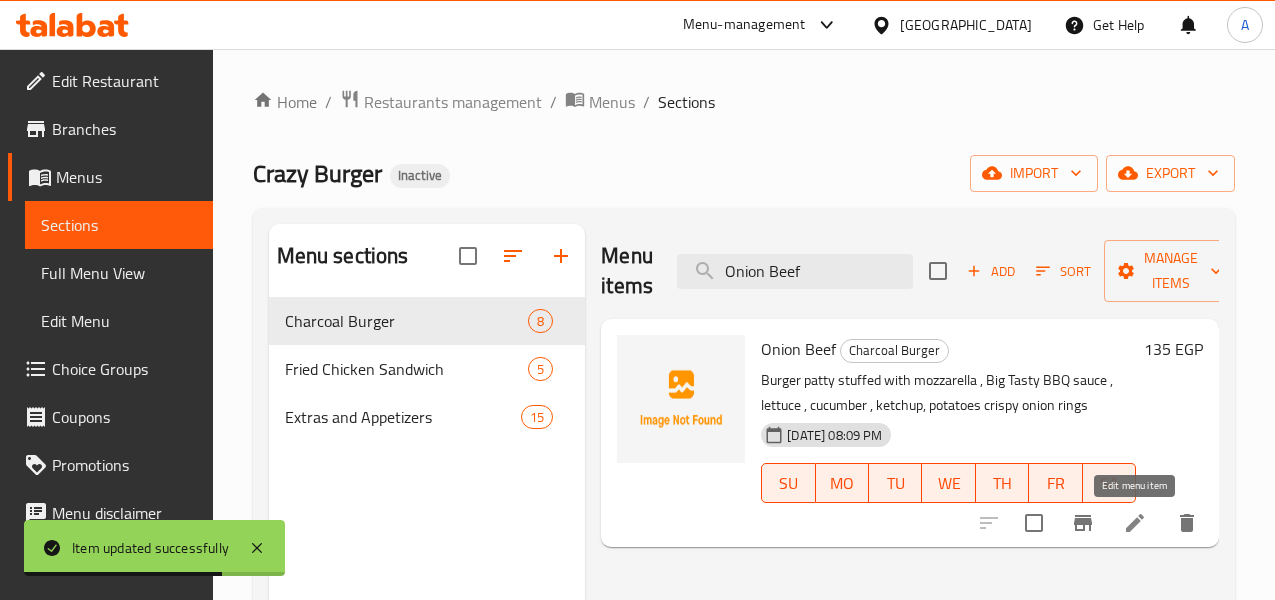 type on "Onion Beef" 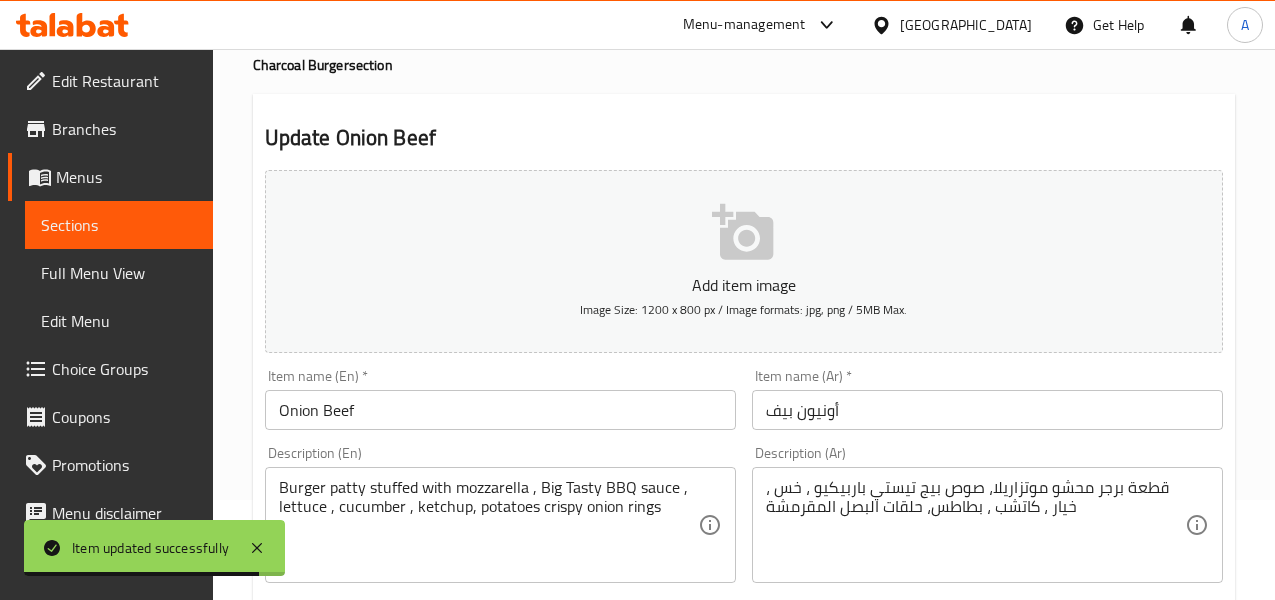 scroll, scrollTop: 200, scrollLeft: 0, axis: vertical 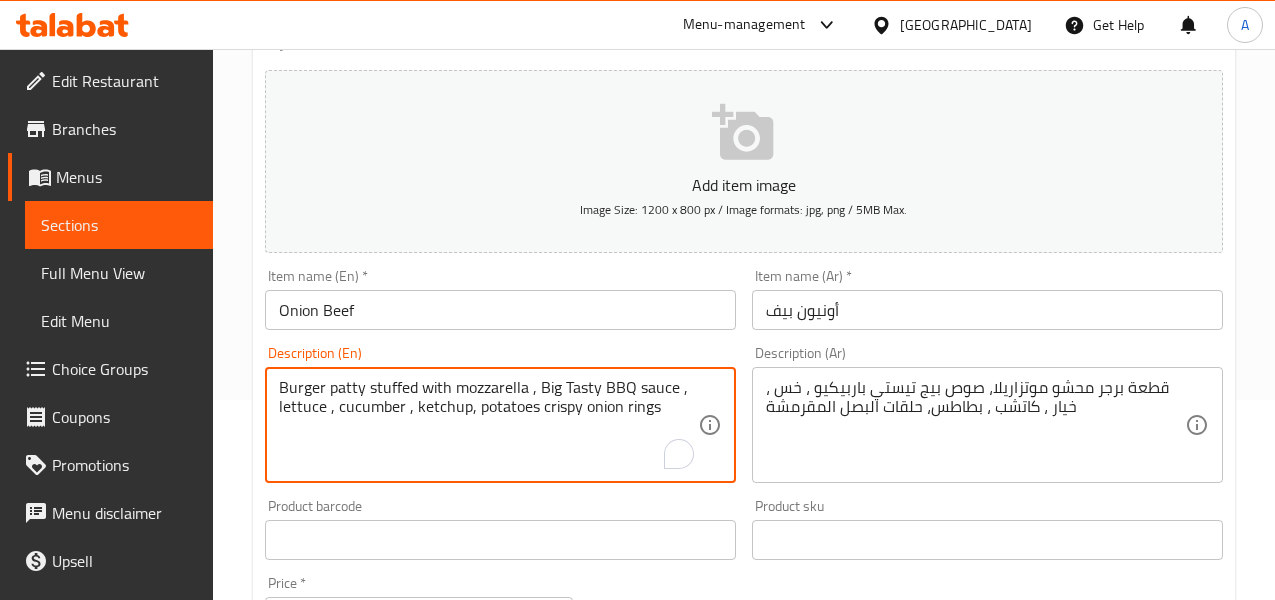 click on "Burger patty stuffed with mozzarella , Big Tasty BBQ sauce , lettuce , cucumber , ketchup, potatoes crispy onion rings" at bounding box center [488, 425] 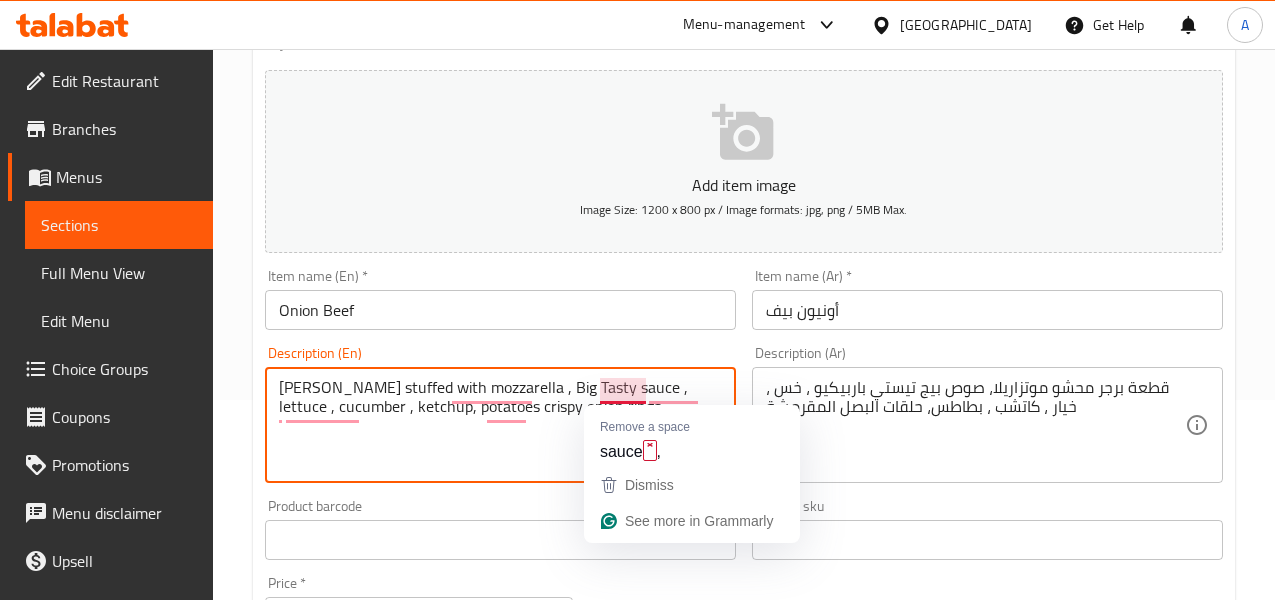 click on "Burger patty stuffed with mozzarella , Big Tasty sauce , lettuce , cucumber , ketchup, potatoes crispy onion rings" at bounding box center (488, 425) 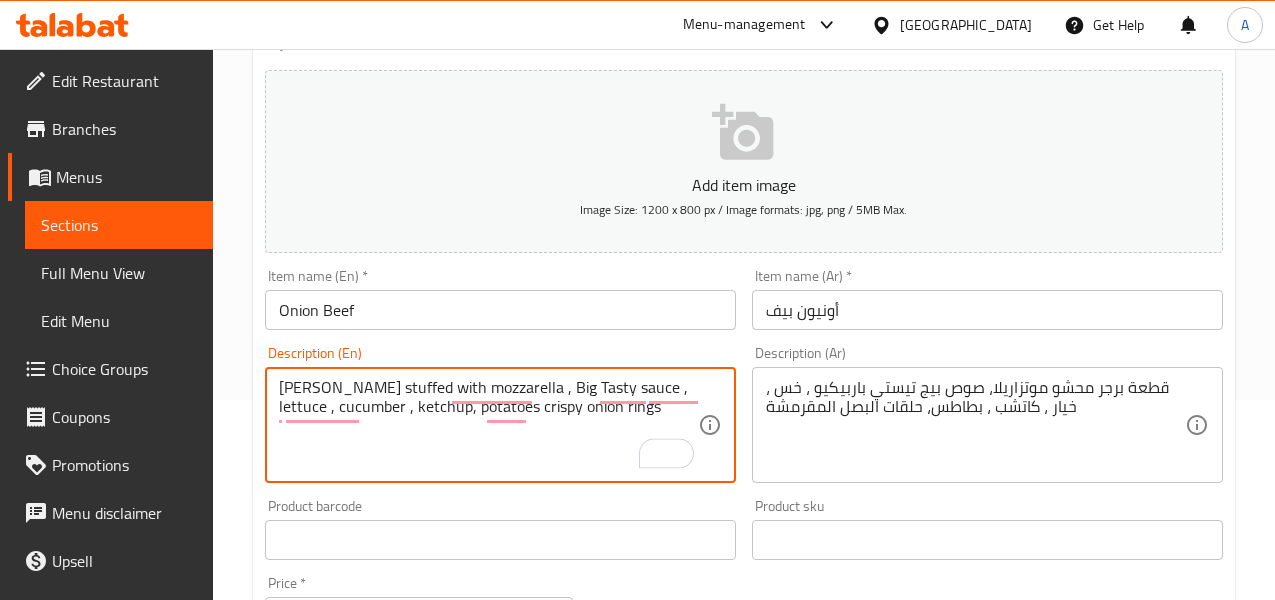 paste on "BBQ" 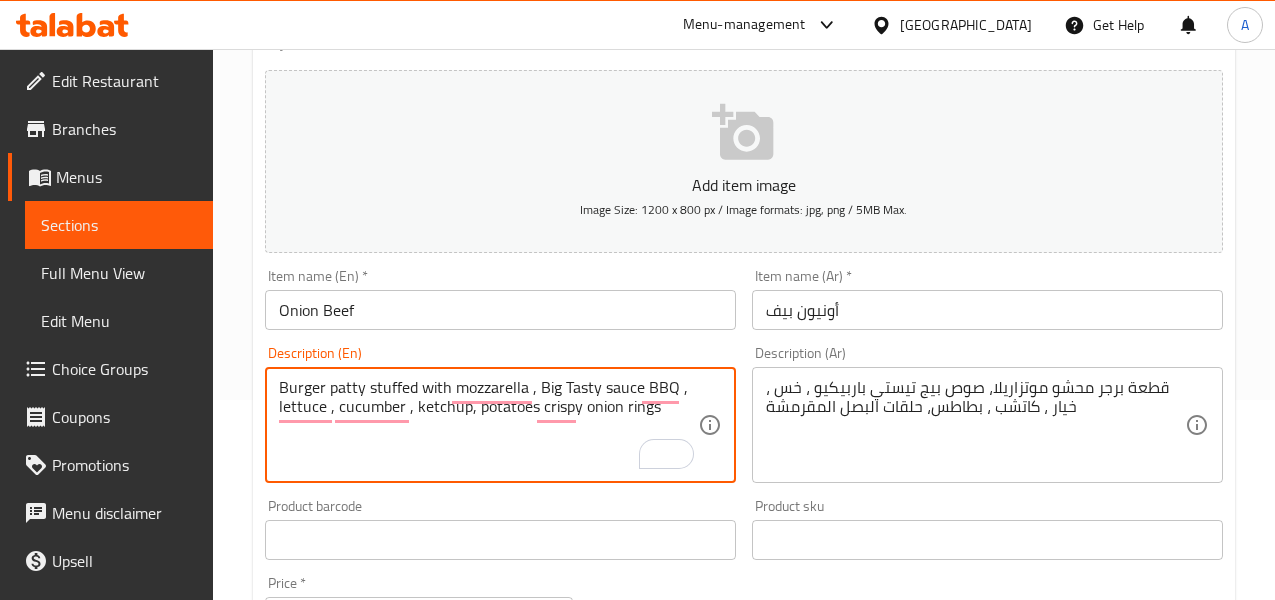 type on "Burger patty stuffed with mozzarella , Big Tasty sauce BBQ , lettuce , cucumber , ketchup, potatoes crispy onion rings" 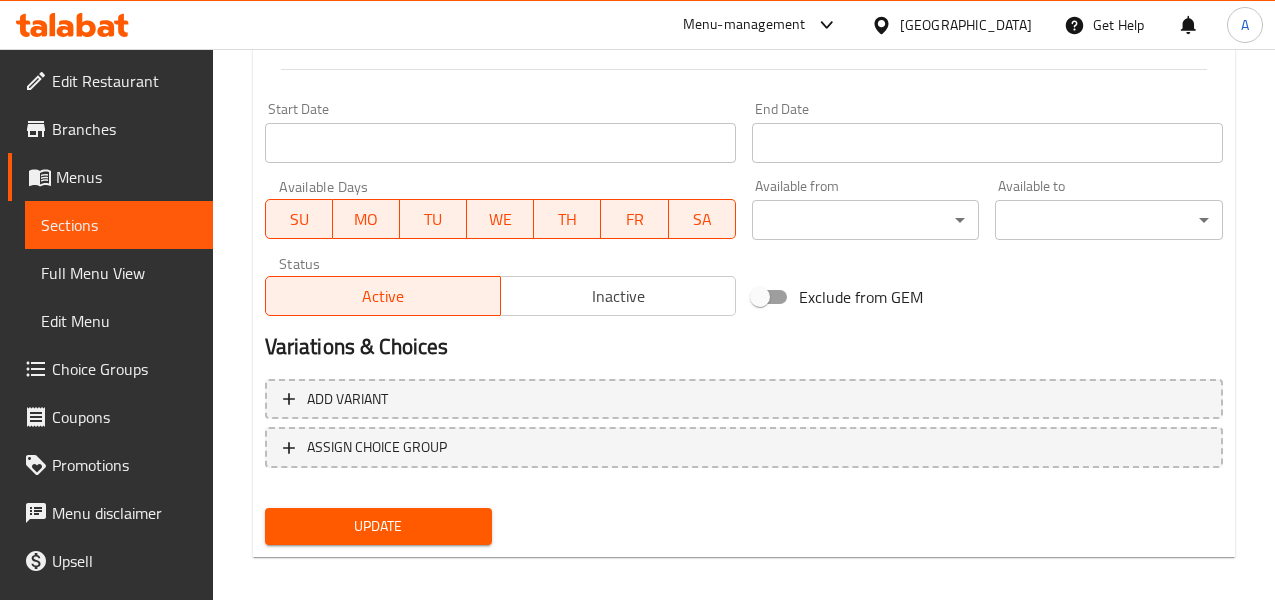 click on "Update" at bounding box center [379, 526] 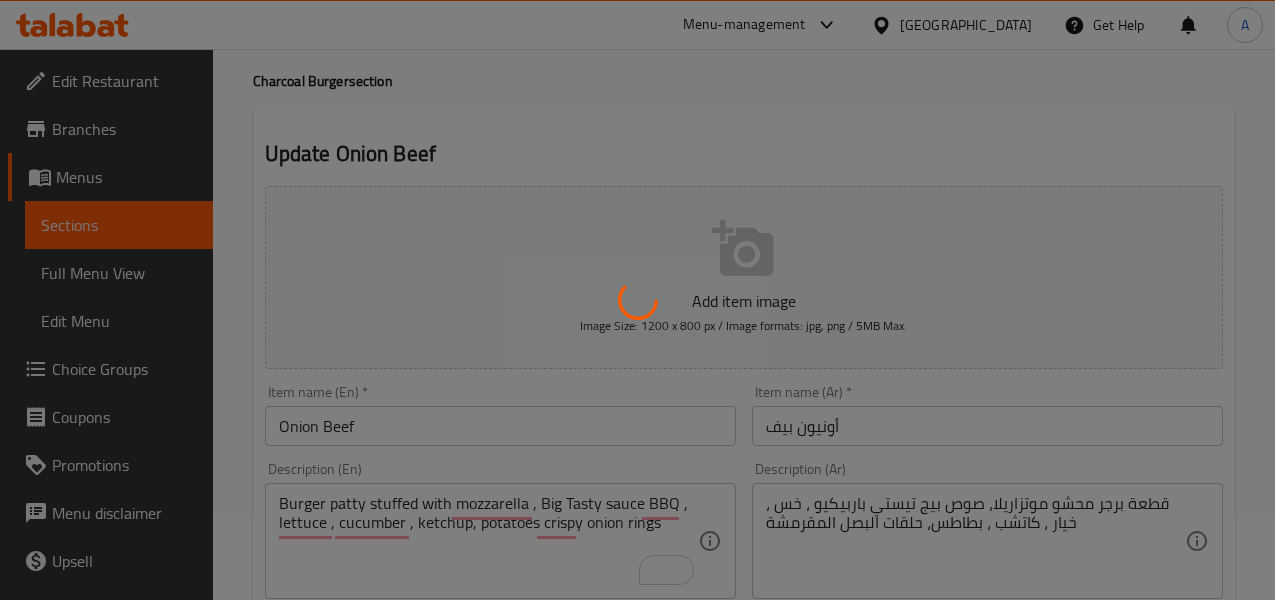 scroll, scrollTop: 0, scrollLeft: 0, axis: both 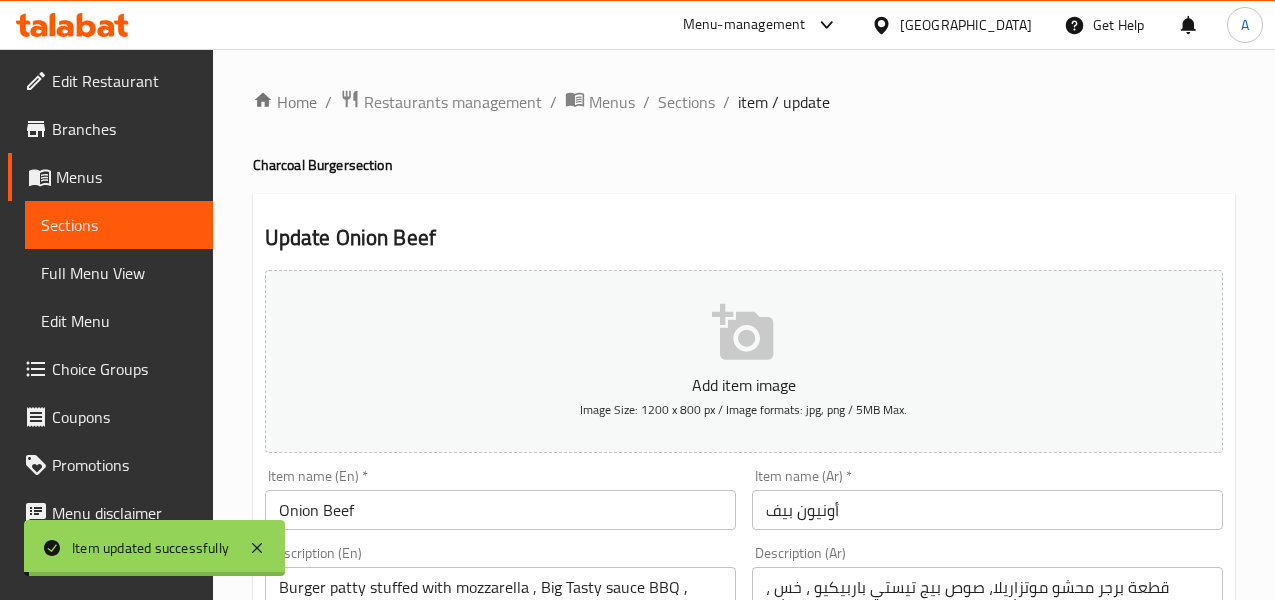 click on "Sections" at bounding box center (686, 102) 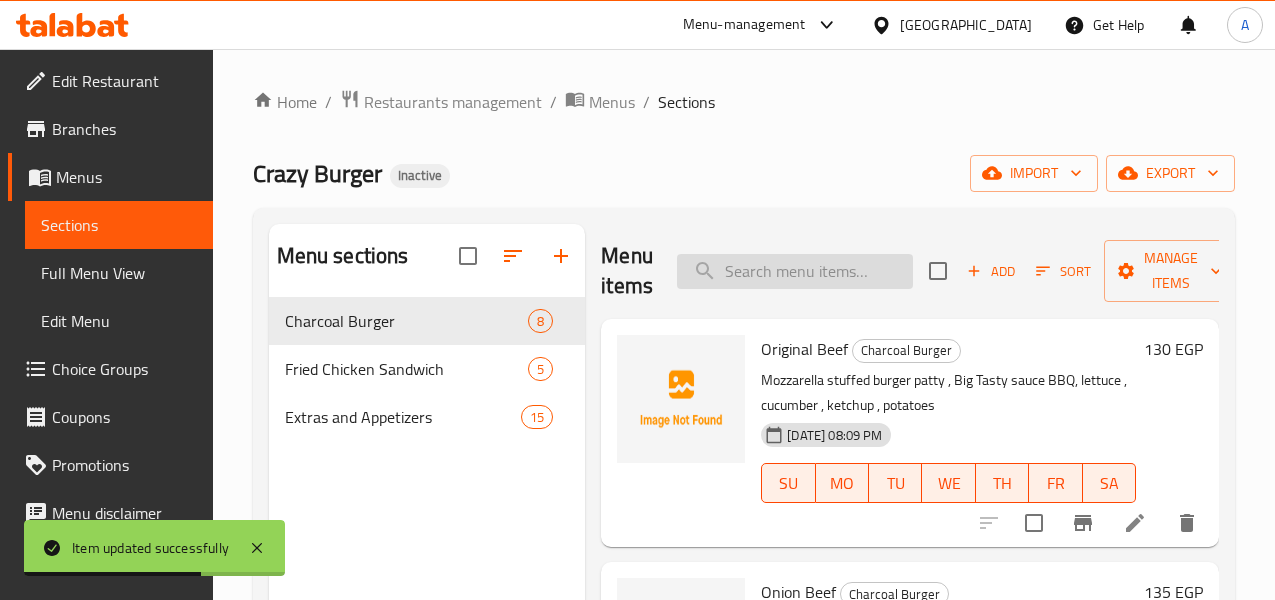 click at bounding box center [795, 271] 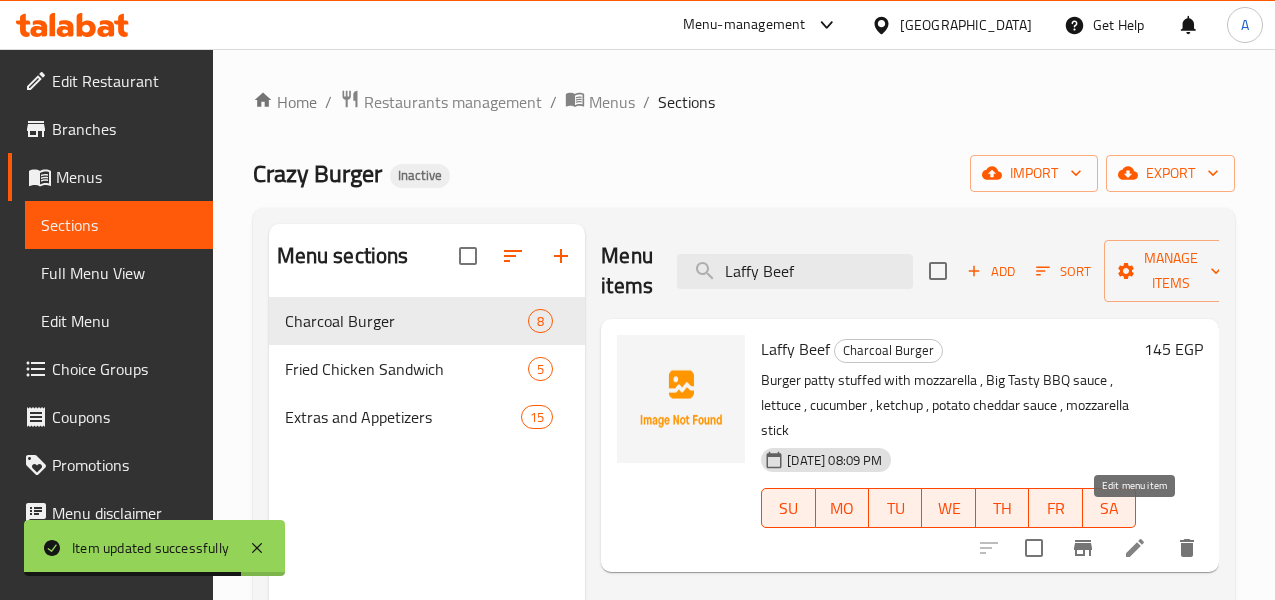 type on "Laffy Beef" 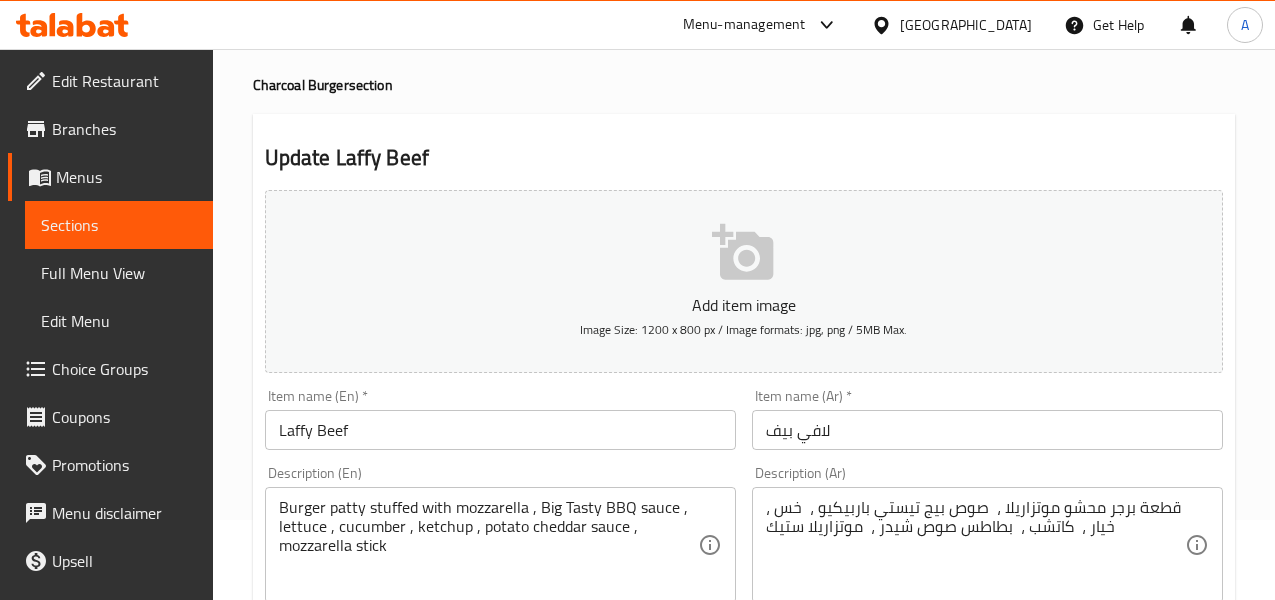 scroll, scrollTop: 200, scrollLeft: 0, axis: vertical 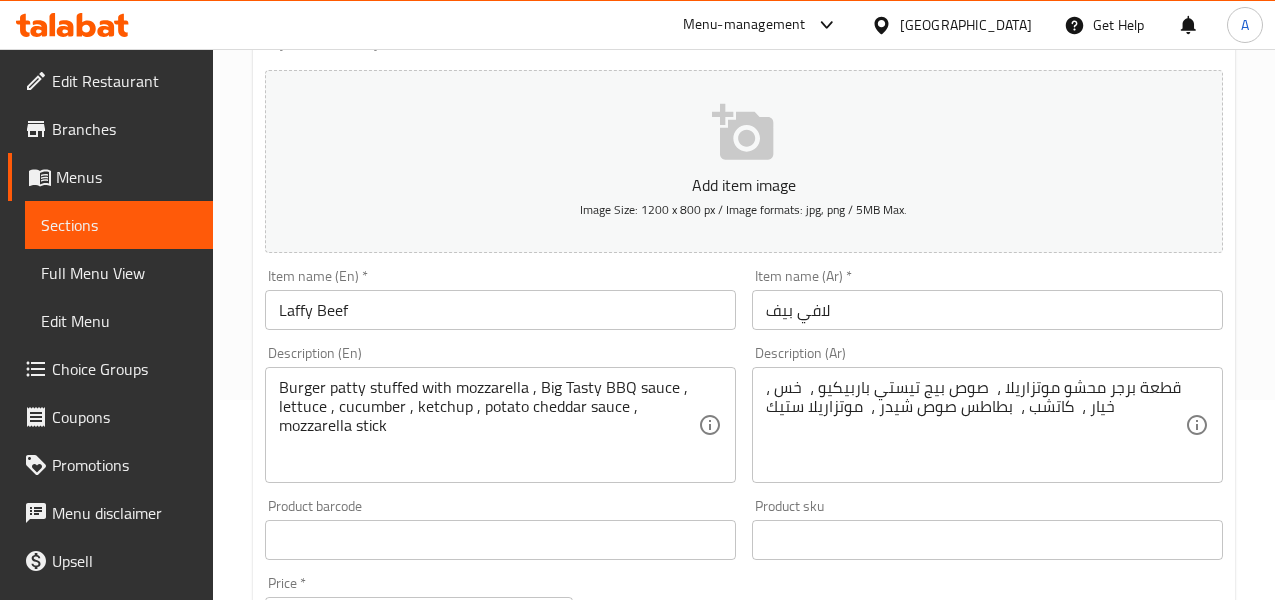 click on "Laffy Beef" at bounding box center [500, 310] 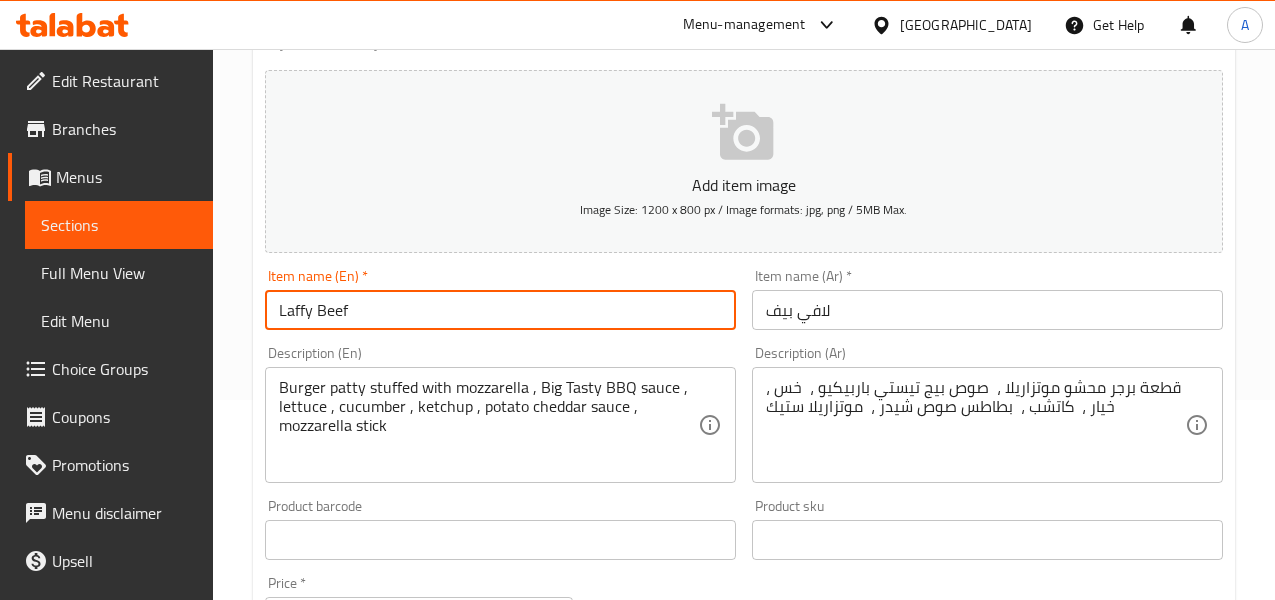click on "Laffy Beef" at bounding box center (500, 310) 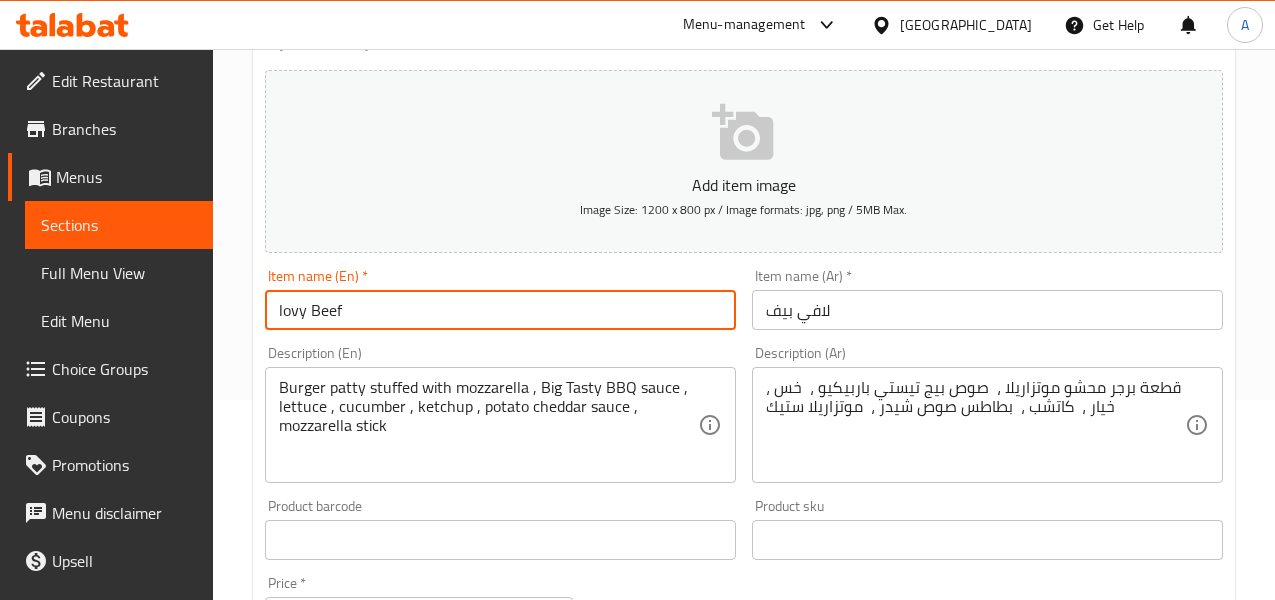 type on "lovy Beef" 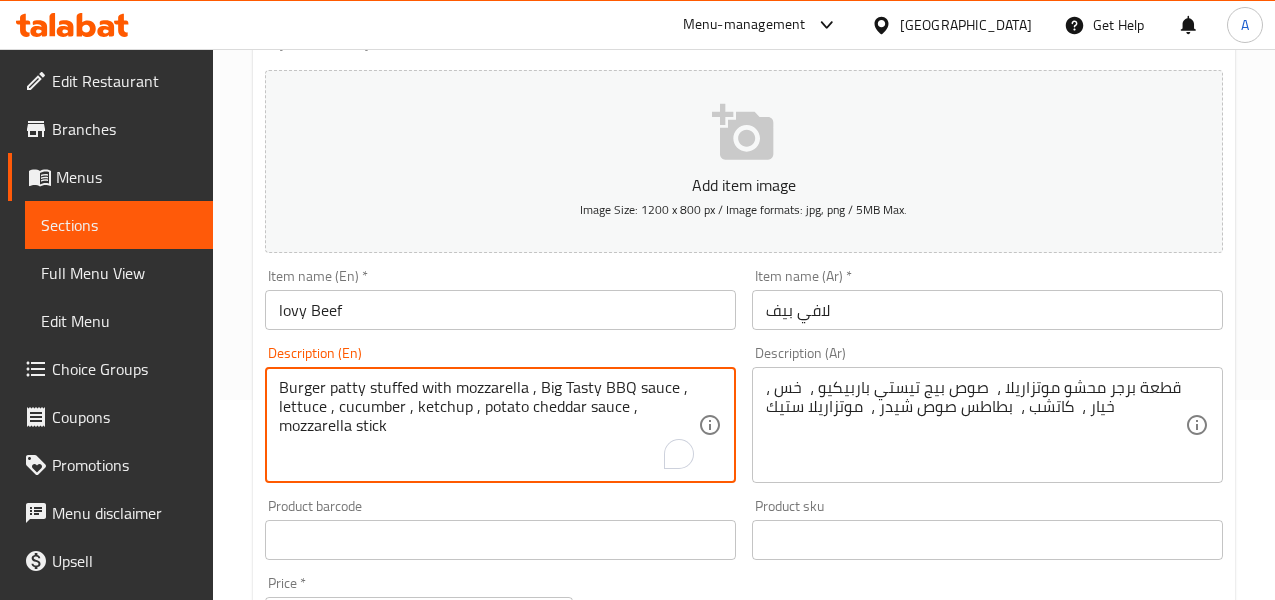 click on "Burger patty stuffed with mozzarella , Big Tasty BBQ sauce , lettuce , cucumber , ketchup , potato cheddar sauce , mozzarella stick" at bounding box center (488, 425) 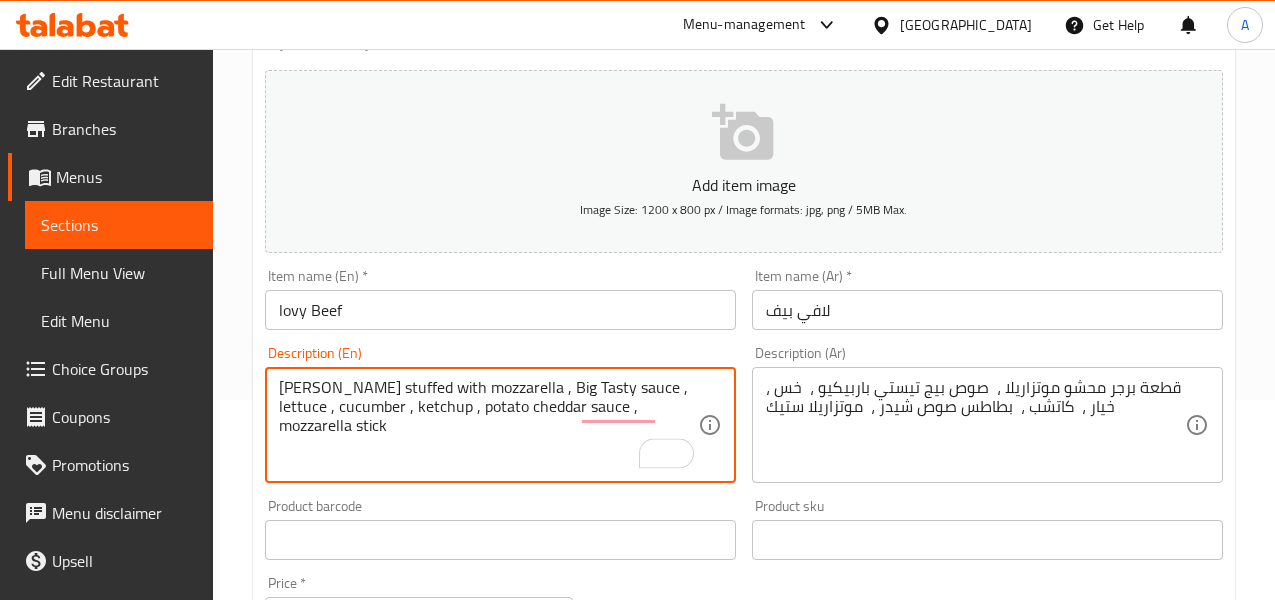 click on "Burger patty stuffed with mozzarella , Big Tasty sauce , lettuce , cucumber , ketchup , potato cheddar sauce , mozzarella stick" at bounding box center (488, 425) 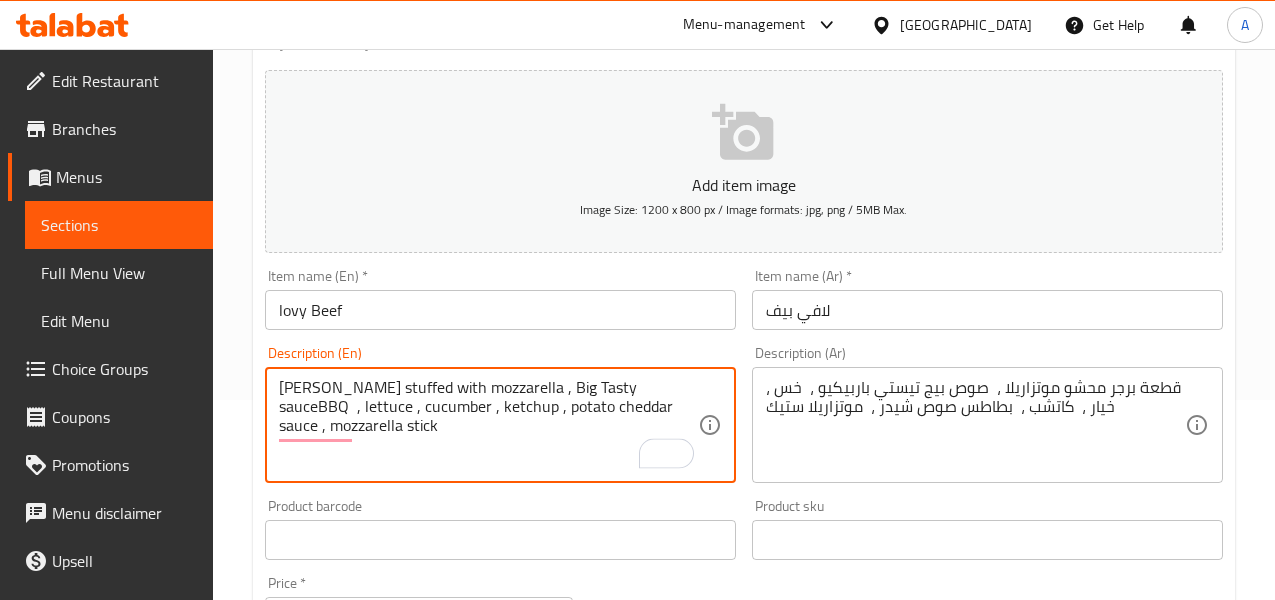 click on "Burger patty stuffed with mozzarella , Big Tasty sauceBBQ  , lettuce , cucumber , ketchup , potato cheddar sauce , mozzarella stick" at bounding box center [488, 425] 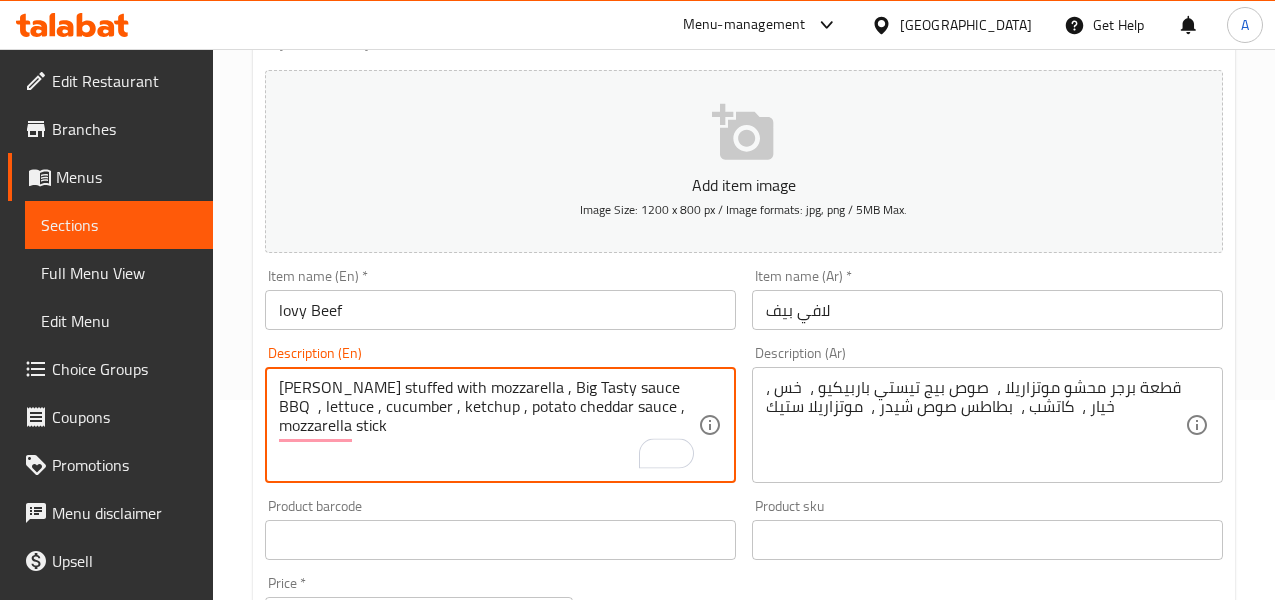 click on "Burger patty stuffed with mozzarella , Big Tasty sauce BBQ  , lettuce , cucumber , ketchup , potato cheddar sauce , mozzarella stick" at bounding box center (488, 425) 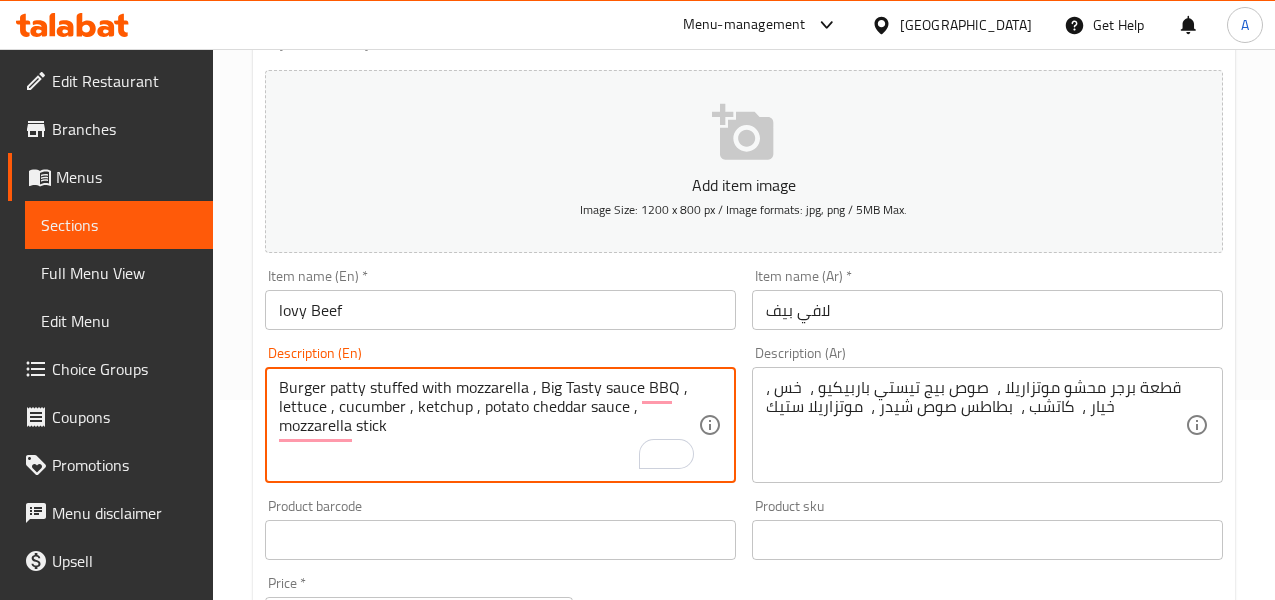 type on "Burger patty stuffed with mozzarella , Big Tasty sauce BBQ , lettuce , cucumber , ketchup , potato cheddar sauce , mozzarella stick" 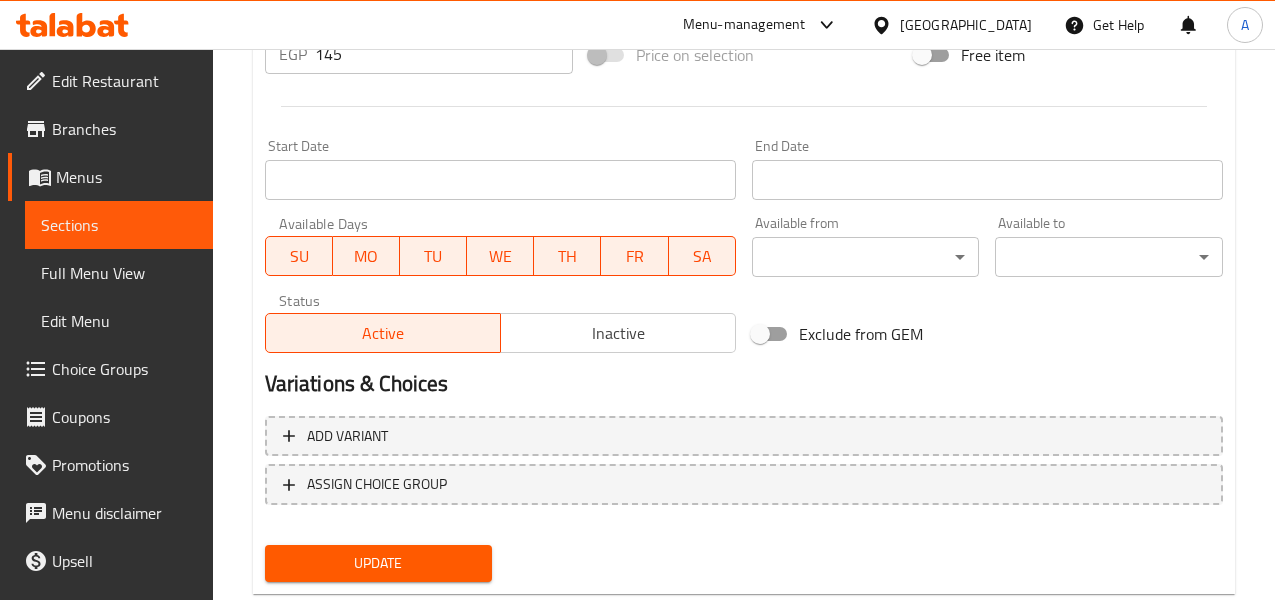 scroll, scrollTop: 813, scrollLeft: 0, axis: vertical 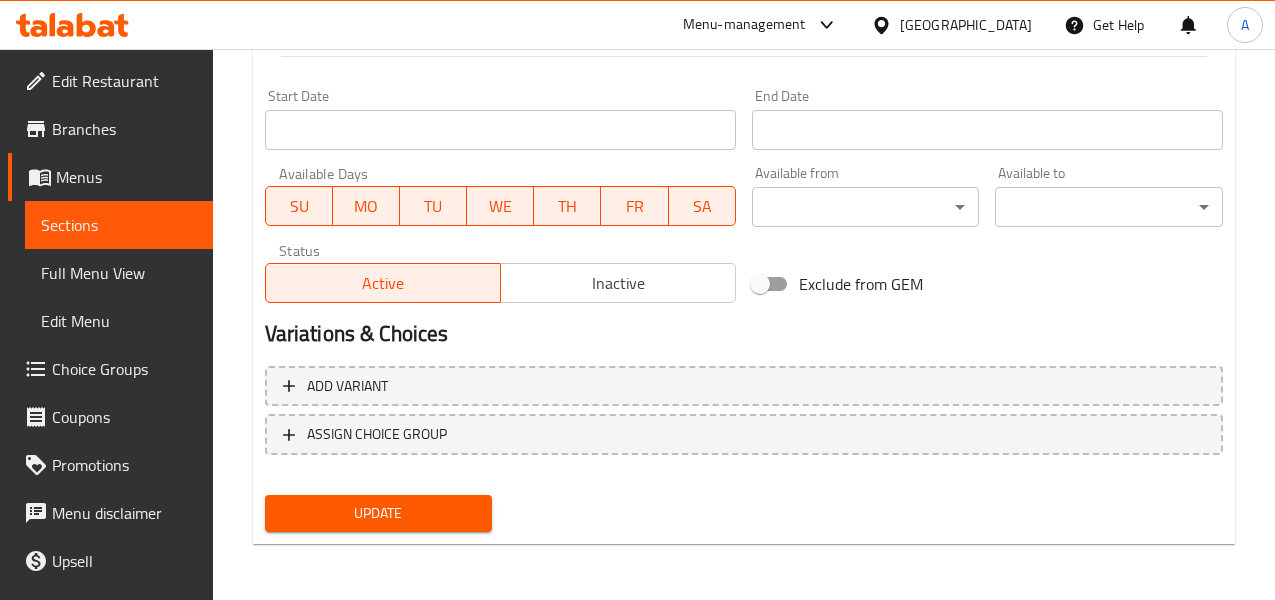 click on "Update" at bounding box center (379, 513) 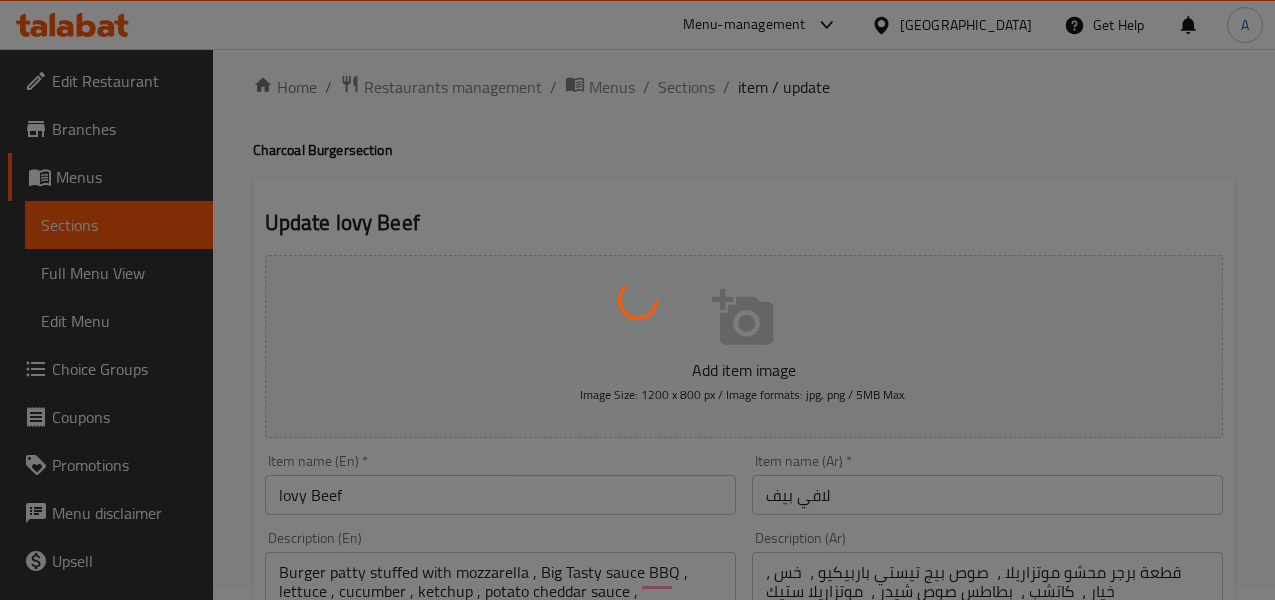 scroll, scrollTop: 13, scrollLeft: 0, axis: vertical 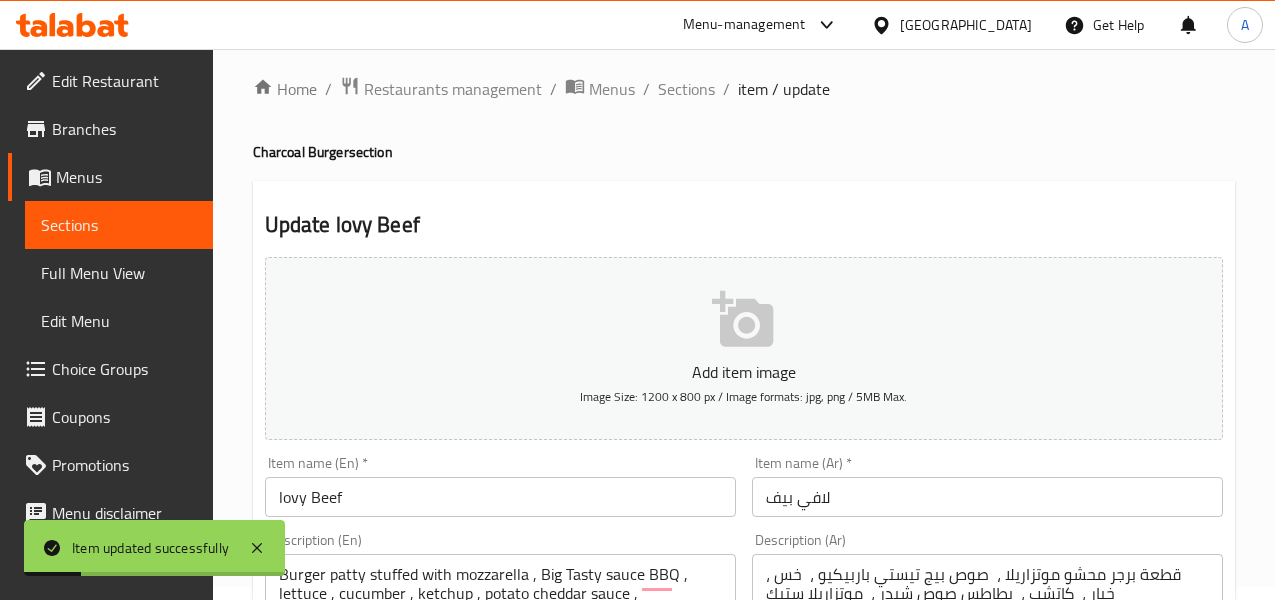 click on "Home / Restaurants management / Menus / Sections / item / update Charcoal Burger  section Update lovy Beef Add item image Image Size: 1200 x 800 px / Image formats: jpg, png / 5MB Max. Item name (En)   * lovy Beef Item name (En)  * Item name (Ar)   * لافي بيف Item name (Ar)  * Description (En) Burger patty stuffed with mozzarella , Big Tasty sauce BBQ , lettuce , cucumber , ketchup , potato cheddar sauce , mozzarella stick Description (En) Description (Ar) قطعة برجر محشو موتزاريلا ،  صوص بيج تيستي باربيكيو ،  خس ،  خيار ،  كاتشب ،  بطاطس صوص شيدر ،  موتزاريلا ستيك Description (Ar) Product barcode Product barcode Product sku Product sku Price   * EGP 145 Price  * Price on selection Free item Start Date Start Date End Date End Date Available Days SU MO TU WE TH FR SA Available from ​ ​ Available to ​ ​ Status Active Inactive Exclude from GEM Variations & Choices Add variant ASSIGN CHOICE GROUP Update" at bounding box center (744, 718) 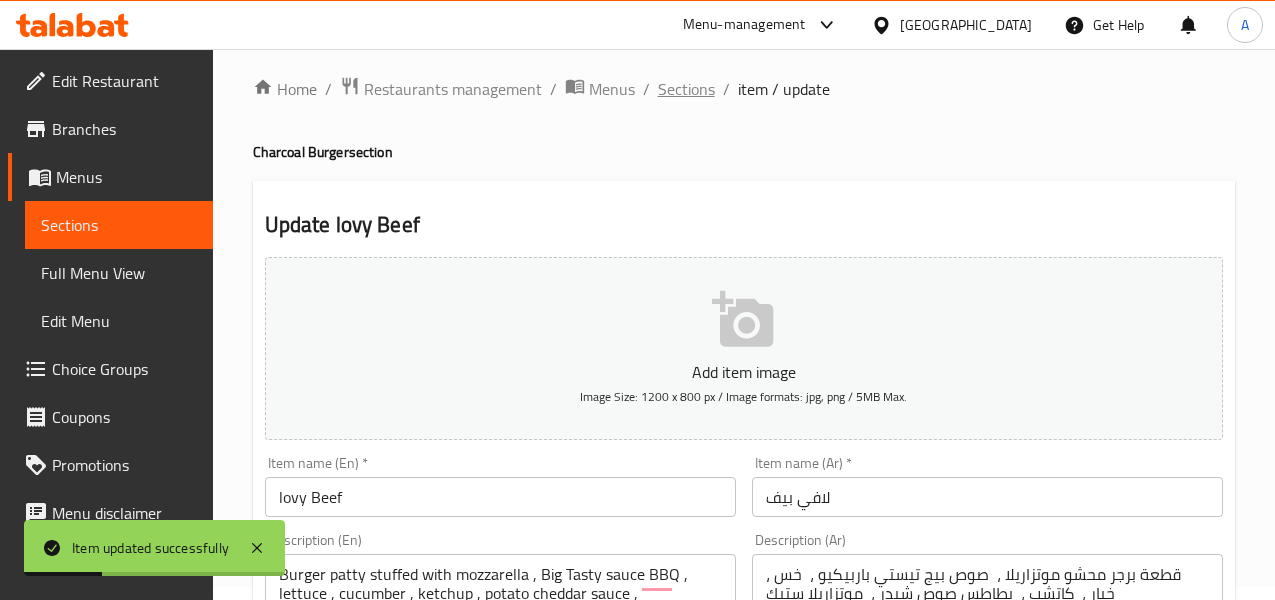 click on "Sections" at bounding box center [686, 89] 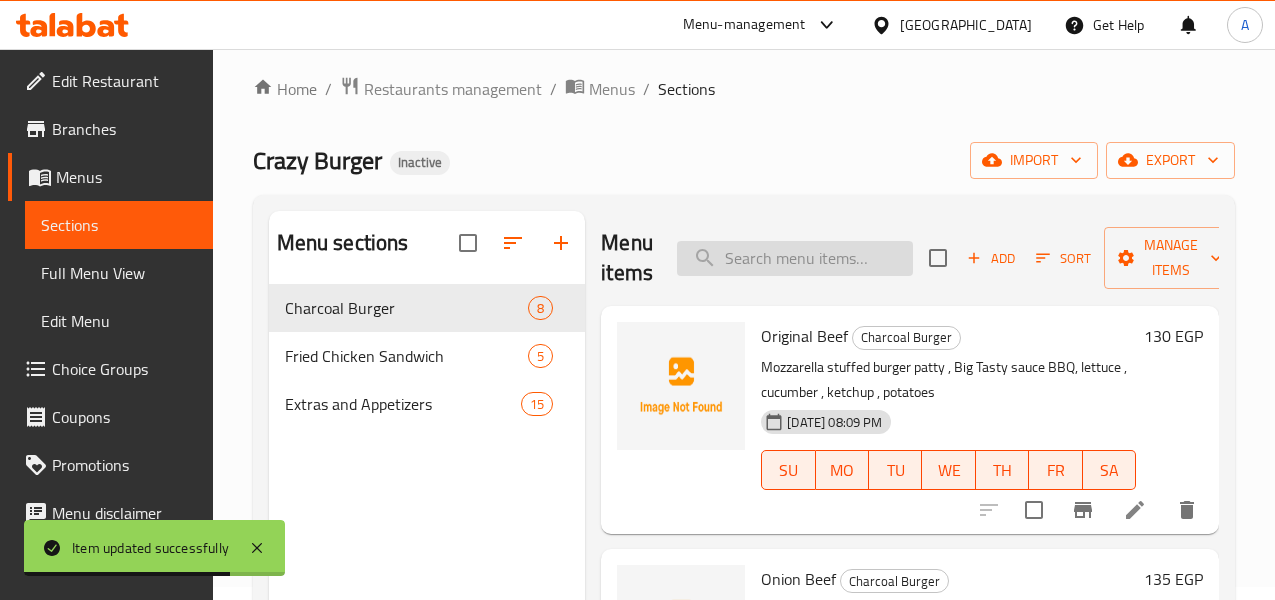click at bounding box center (795, 258) 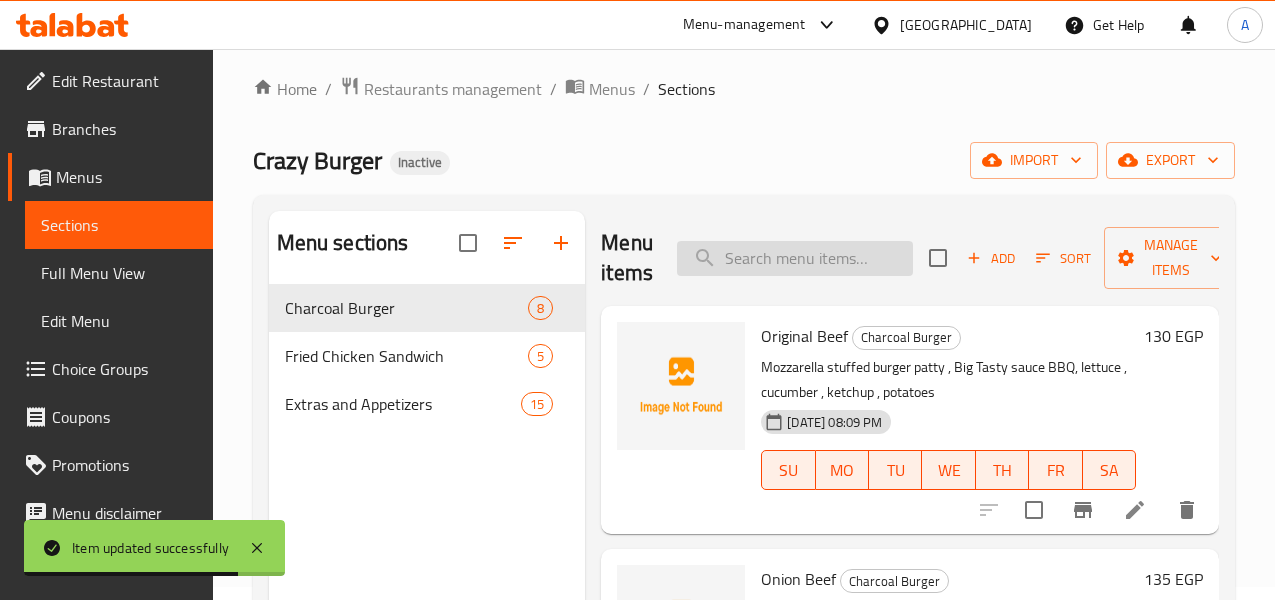 paste on "Mushroom Beef" 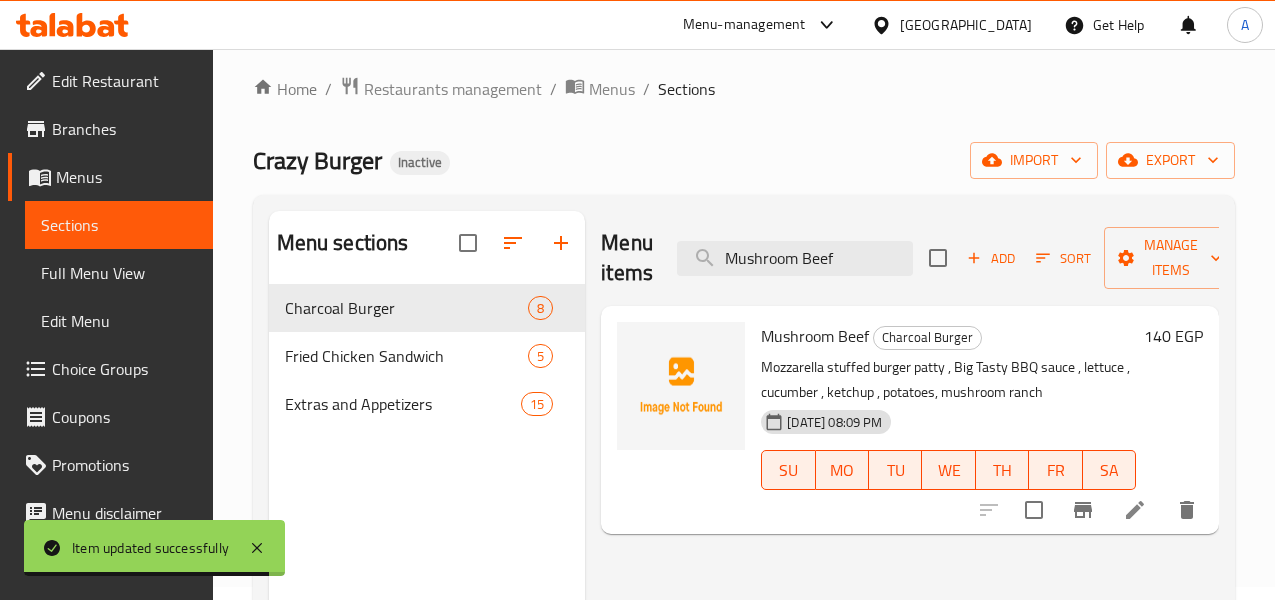 type on "Mushroom Beef" 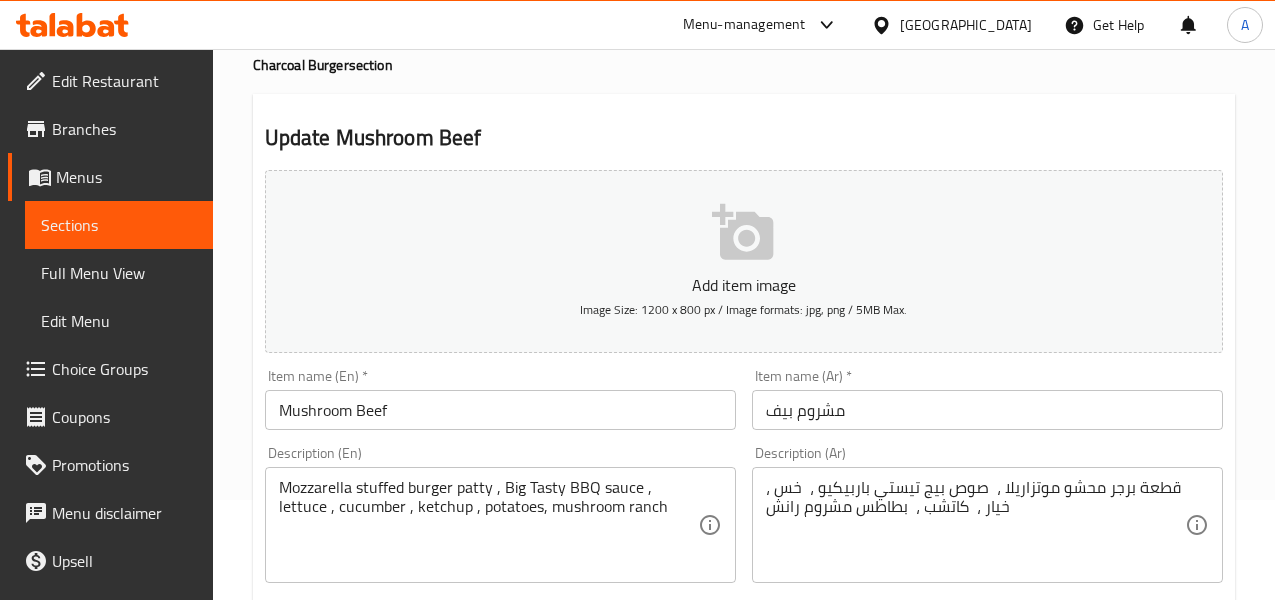 scroll, scrollTop: 200, scrollLeft: 0, axis: vertical 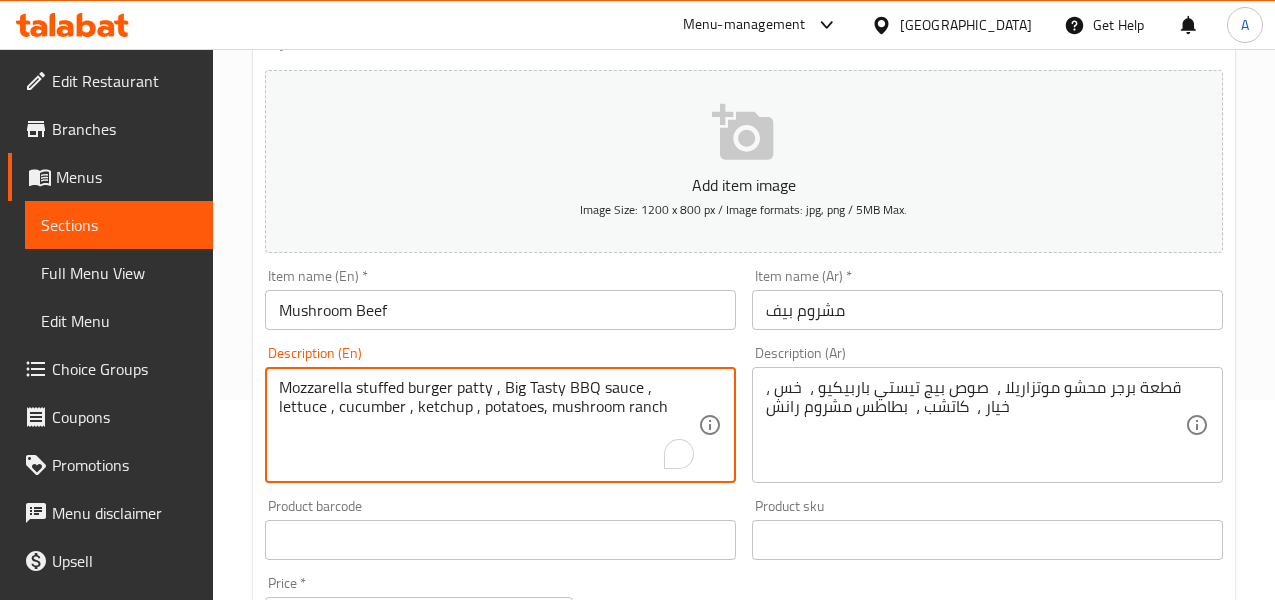 click on "Mozzarella stuffed burger patty , Big Tasty BBQ sauce , lettuce , cucumber , ketchup , potatoes, mushroom ranch" at bounding box center (488, 425) 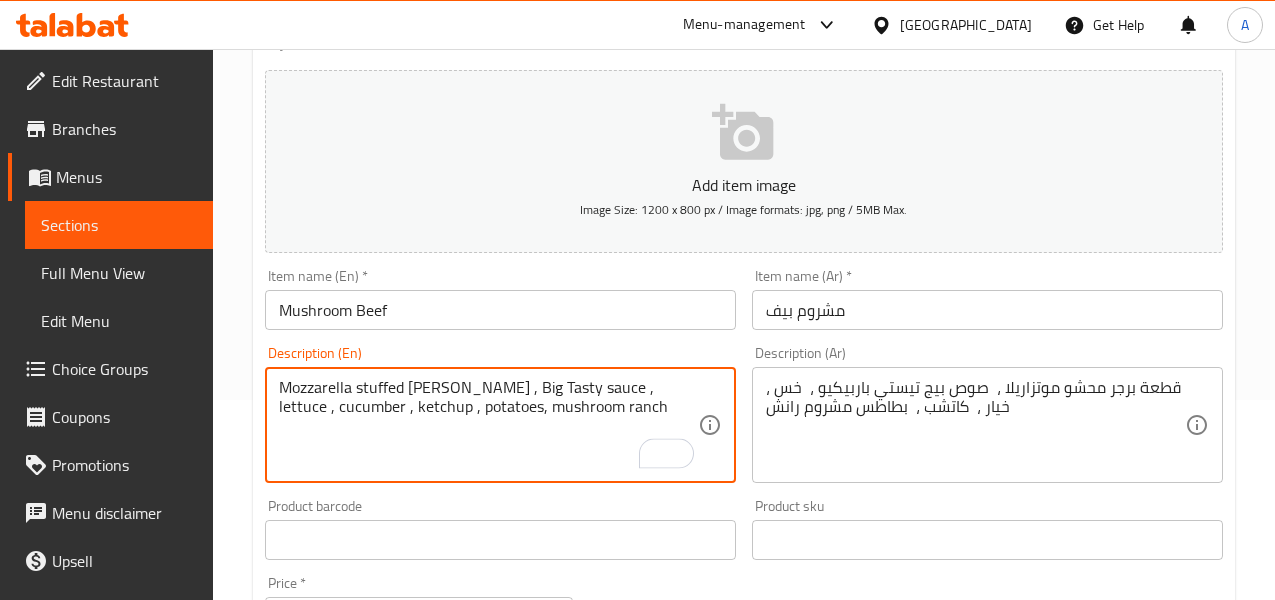 click on "Mozzarella stuffed burger patty , Big Tasty sauce , lettuce , cucumber , ketchup , potatoes, mushroom ranch" at bounding box center (488, 425) 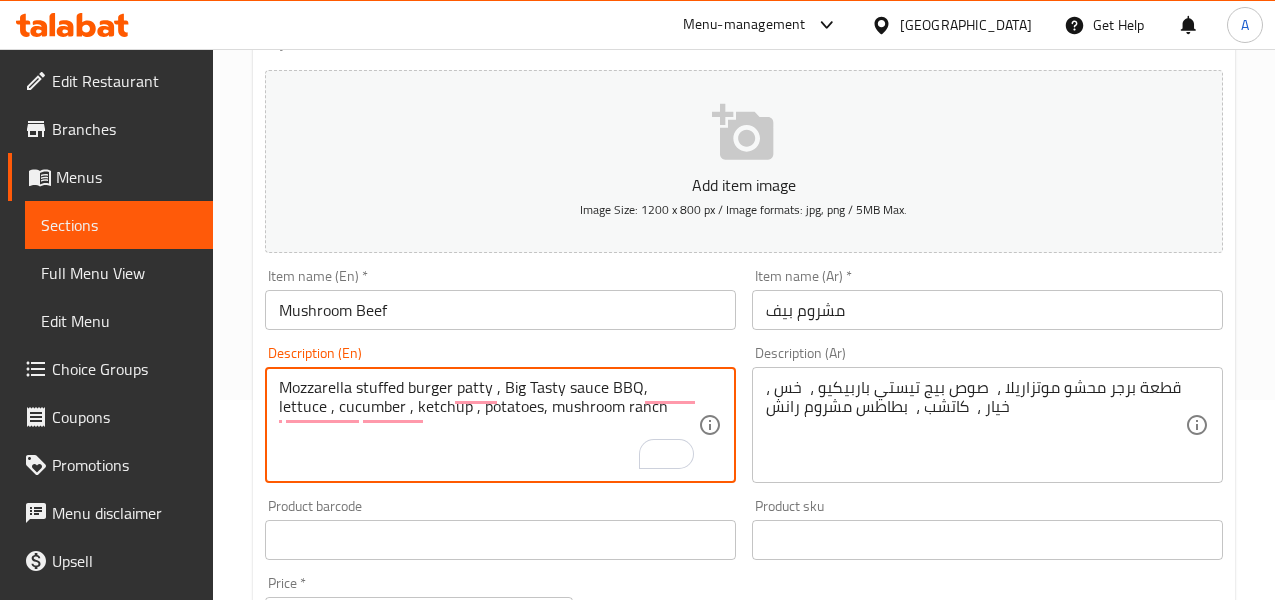 type on "Mozzarella stuffed burger patty , Big Tasty sauce BBQ, lettuce , cucumber , ketchup , potatoes, mushroom ranch" 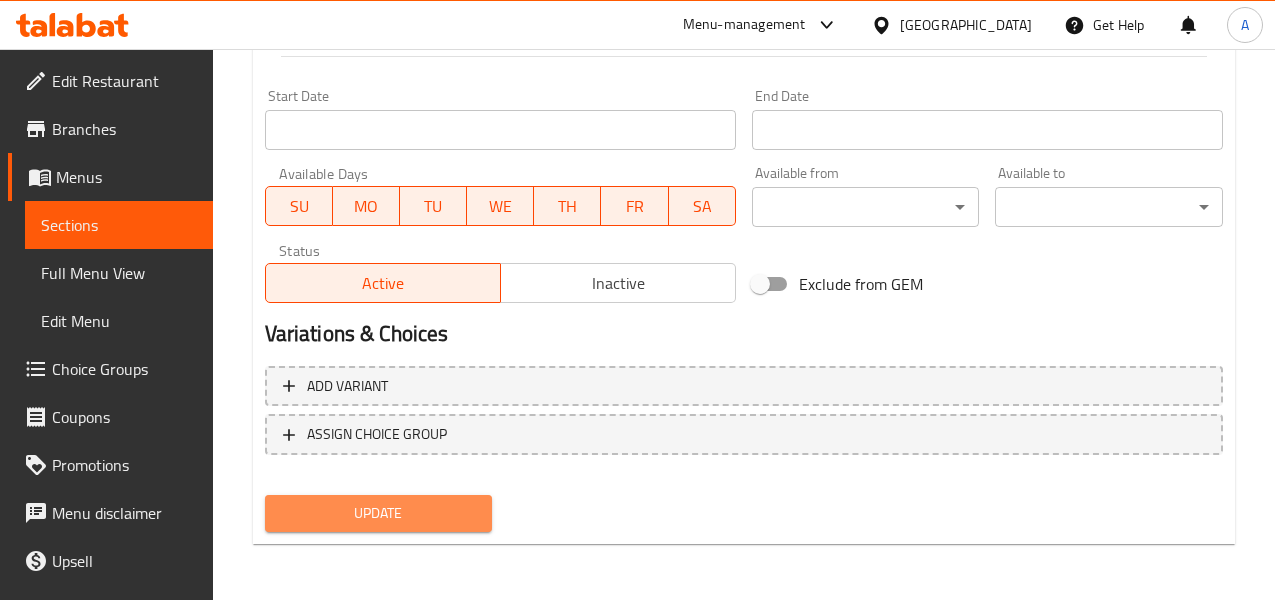 click on "Update" at bounding box center [379, 513] 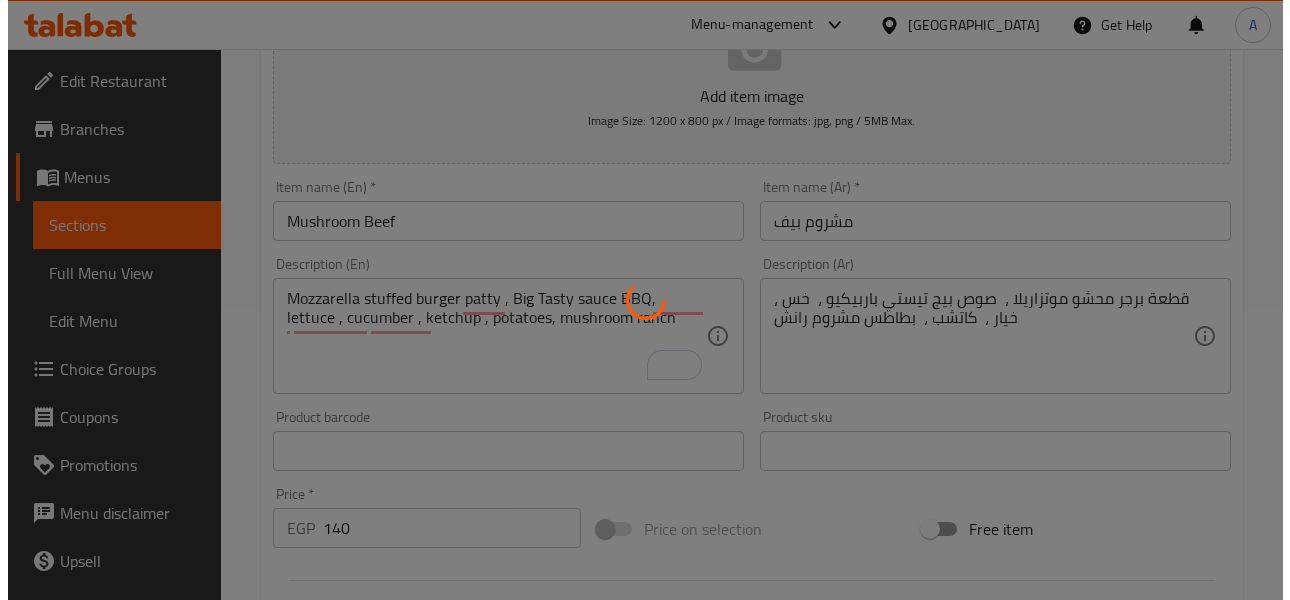 scroll, scrollTop: 0, scrollLeft: 0, axis: both 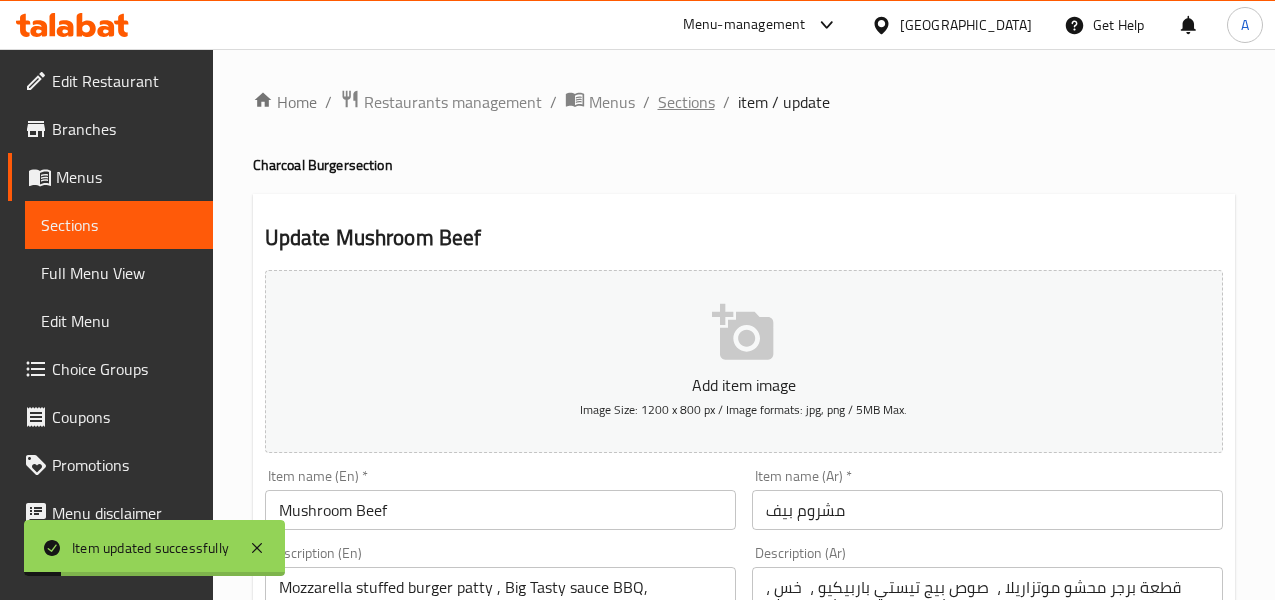 click on "Sections" at bounding box center (686, 102) 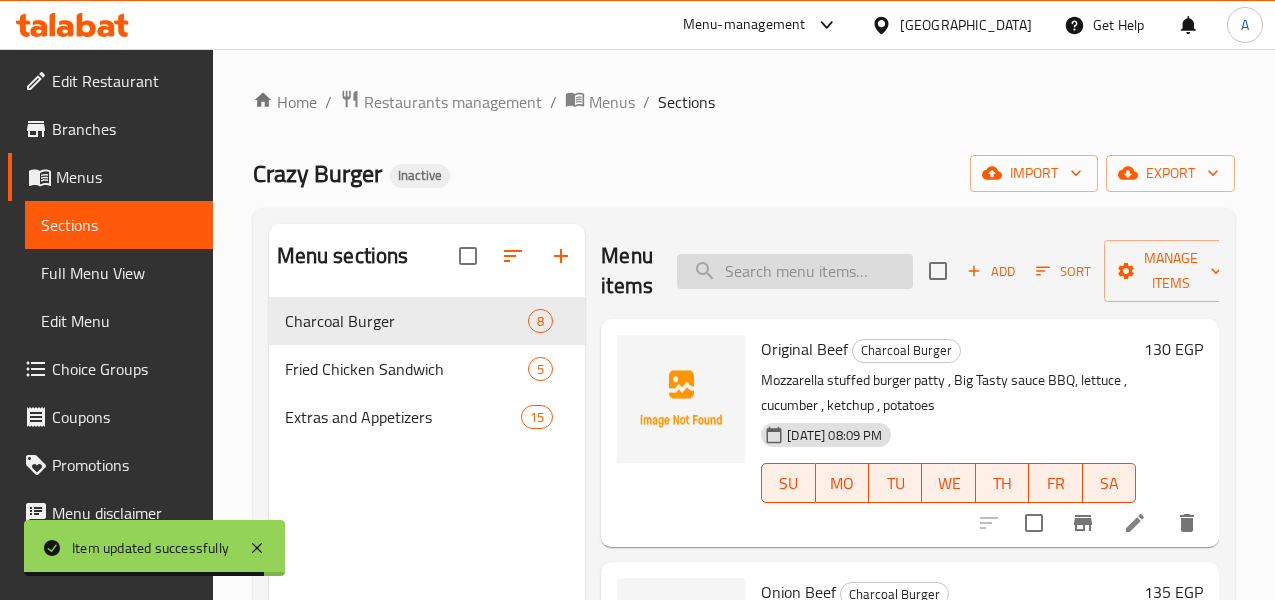 click at bounding box center (795, 271) 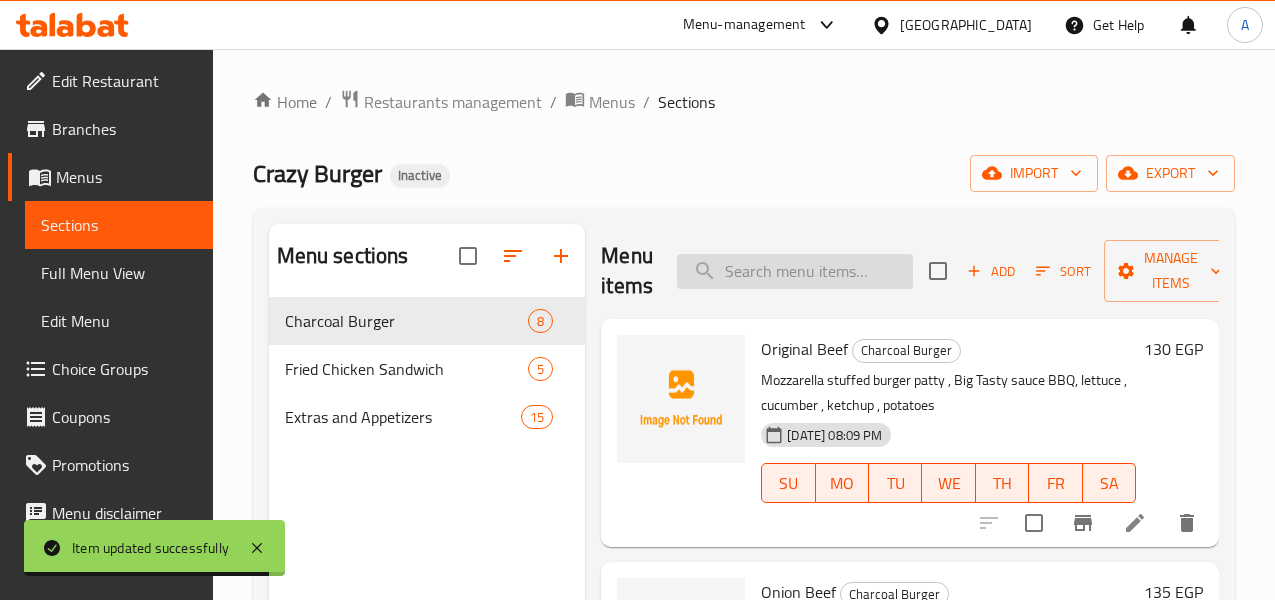 paste on "Crazy Burger" 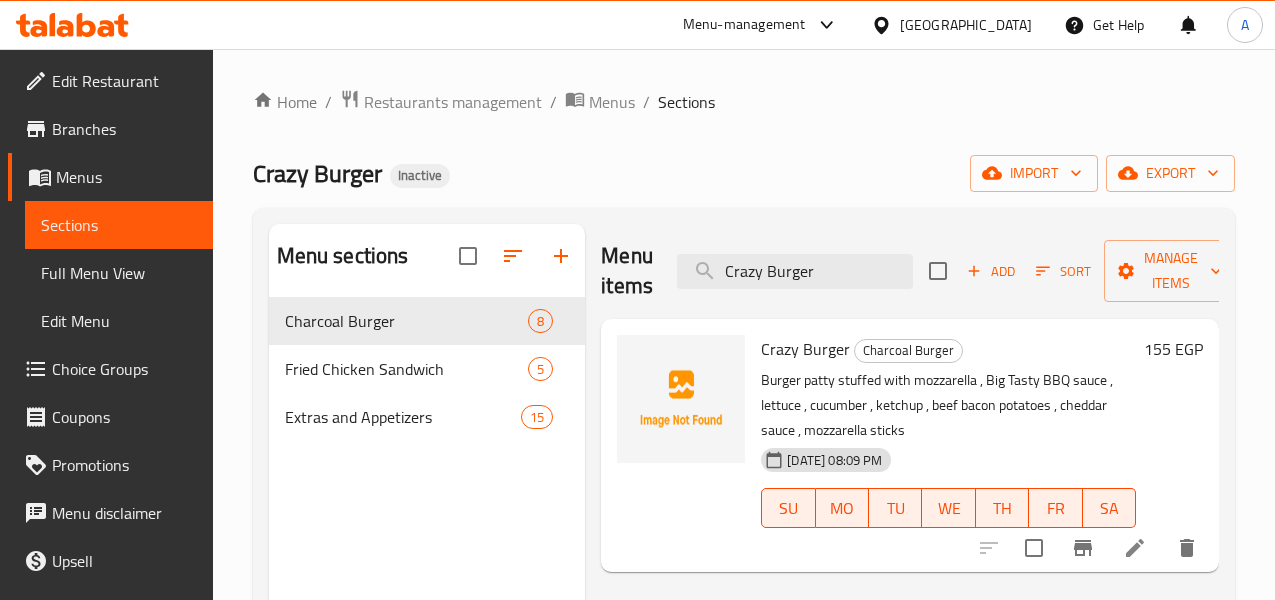 type on "Crazy Burger" 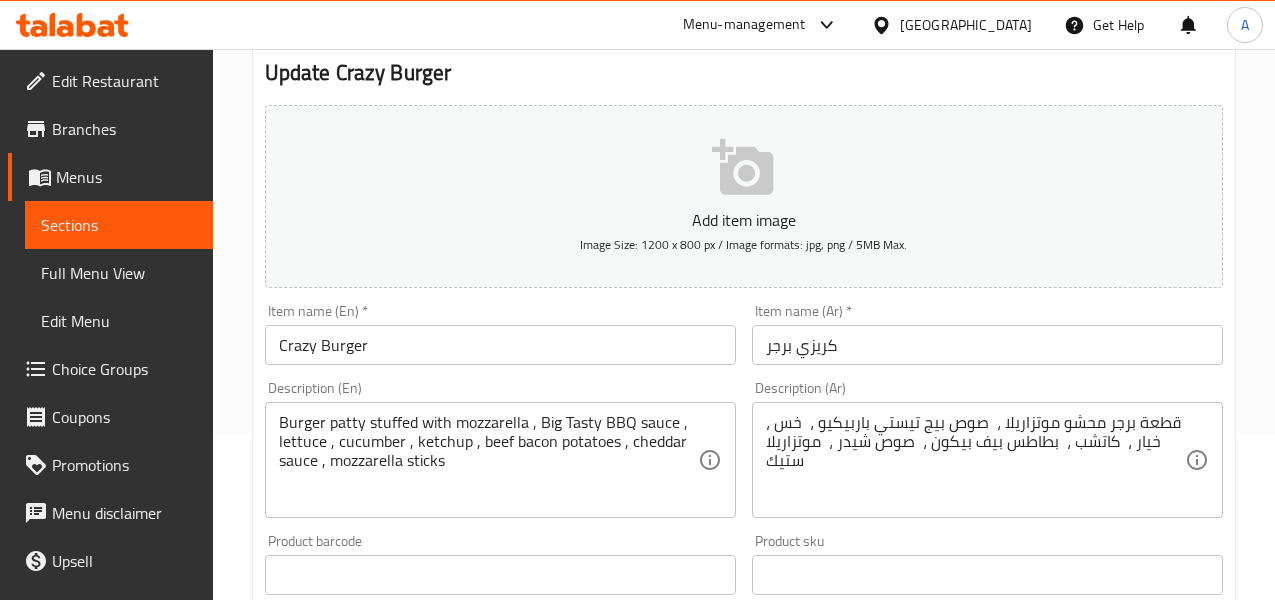 scroll, scrollTop: 200, scrollLeft: 0, axis: vertical 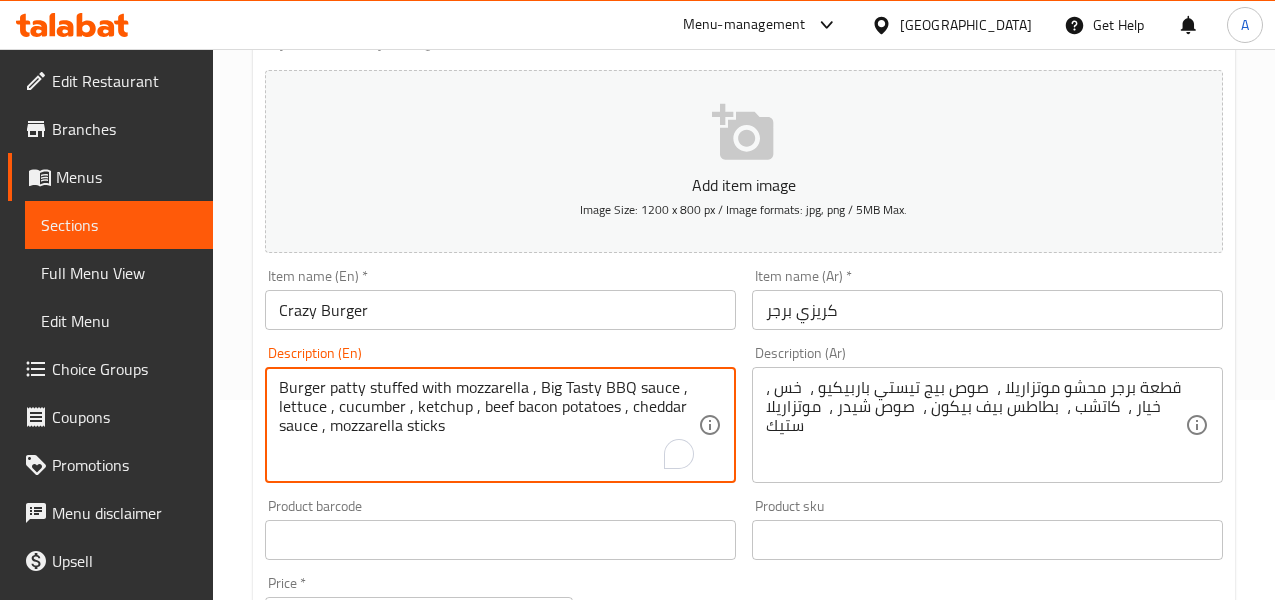 click on "Burger patty stuffed with mozzarella , Big Tasty BBQ sauce , lettuce , cucumber , ketchup , beef bacon potatoes , cheddar sauce , mozzarella sticks" at bounding box center [488, 425] 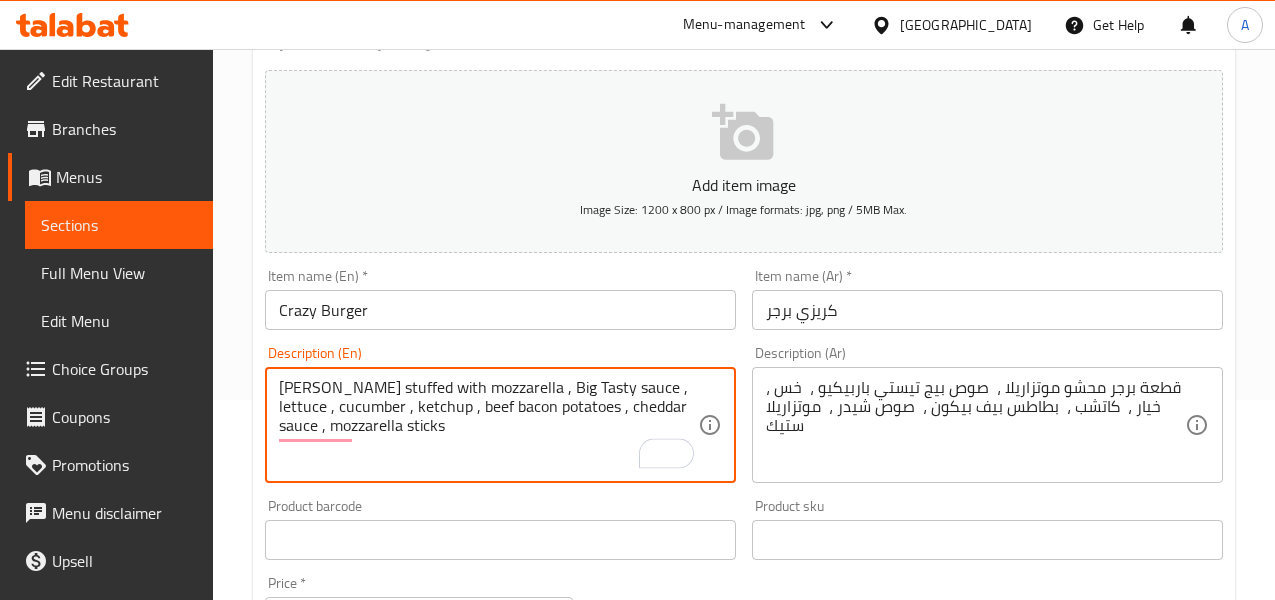 click on "Burger patty stuffed with mozzarella , Big Tasty sauce , lettuce , cucumber , ketchup , beef bacon potatoes , cheddar sauce , mozzarella sticks" at bounding box center [488, 425] 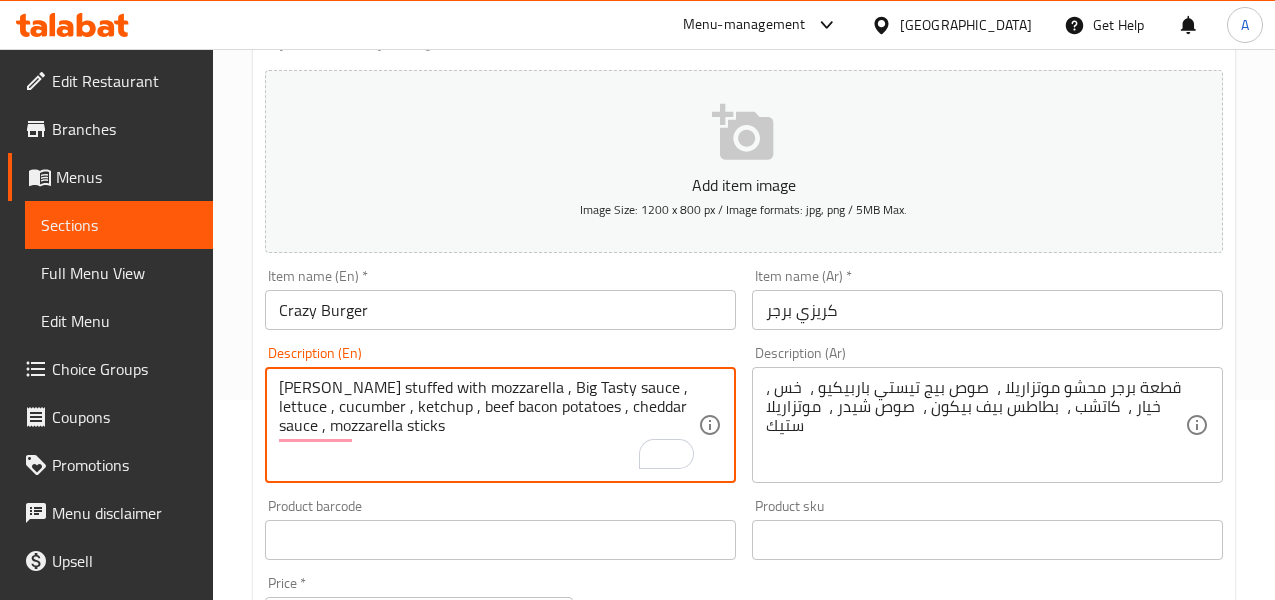 paste on "BBQ" 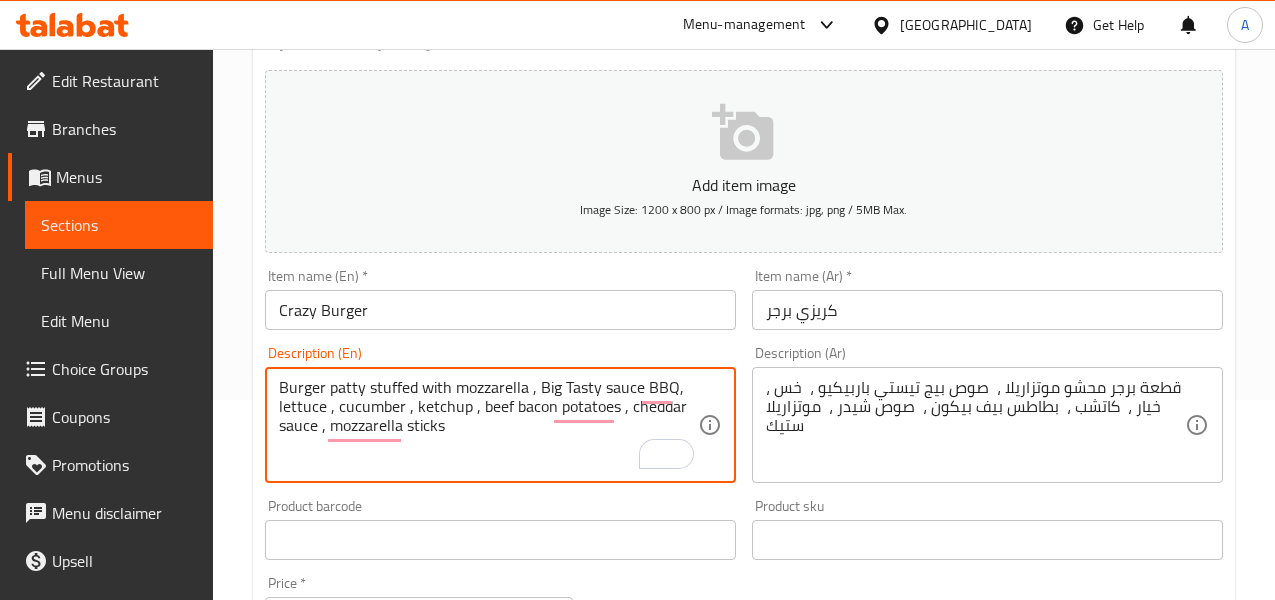 type on "Burger patty stuffed with mozzarella , Big Tasty sauce BBQ, lettuce , cucumber , ketchup , beef bacon potatoes , cheddar sauce , mozzarella sticks" 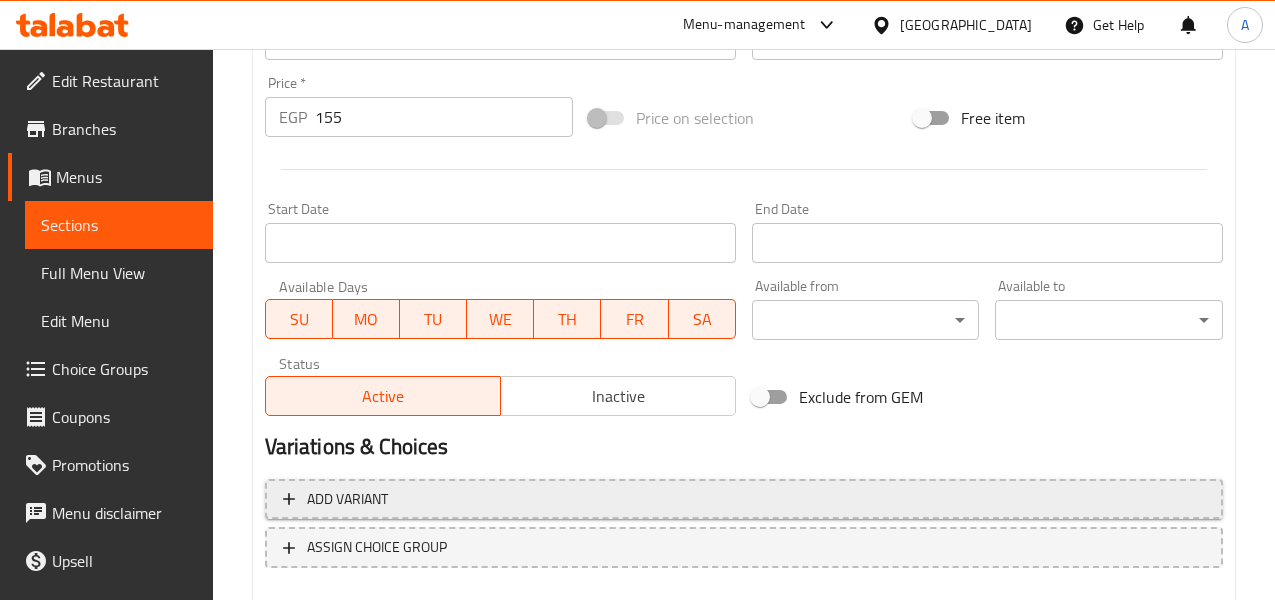 scroll, scrollTop: 813, scrollLeft: 0, axis: vertical 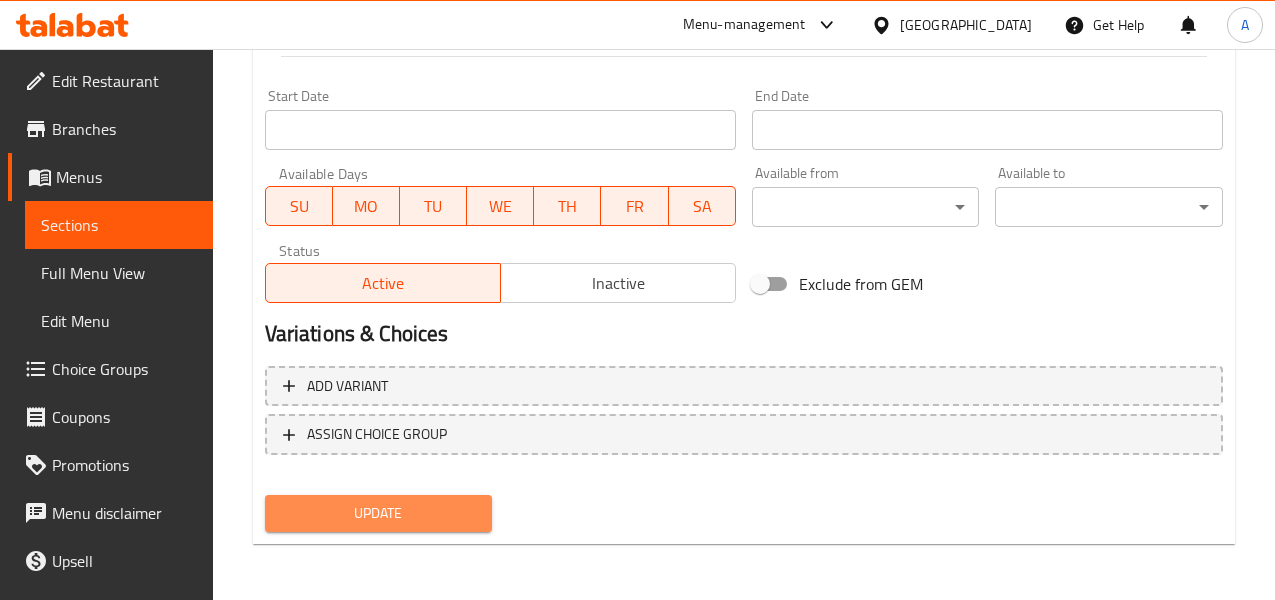 click on "Update" at bounding box center (379, 513) 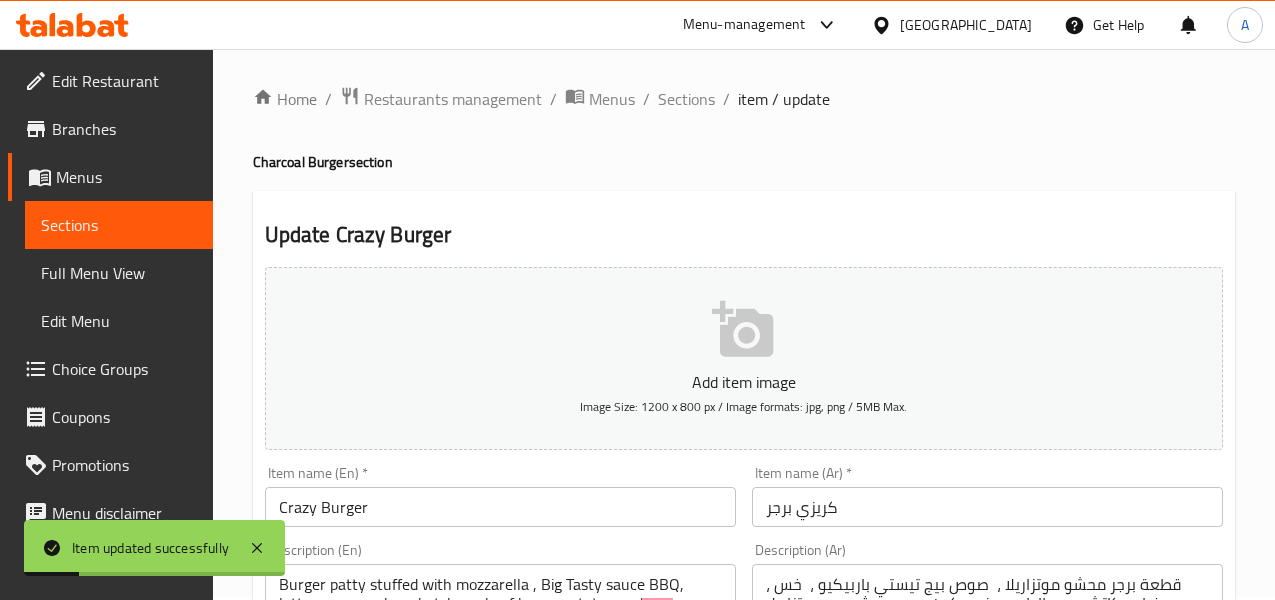 scroll, scrollTop: 0, scrollLeft: 0, axis: both 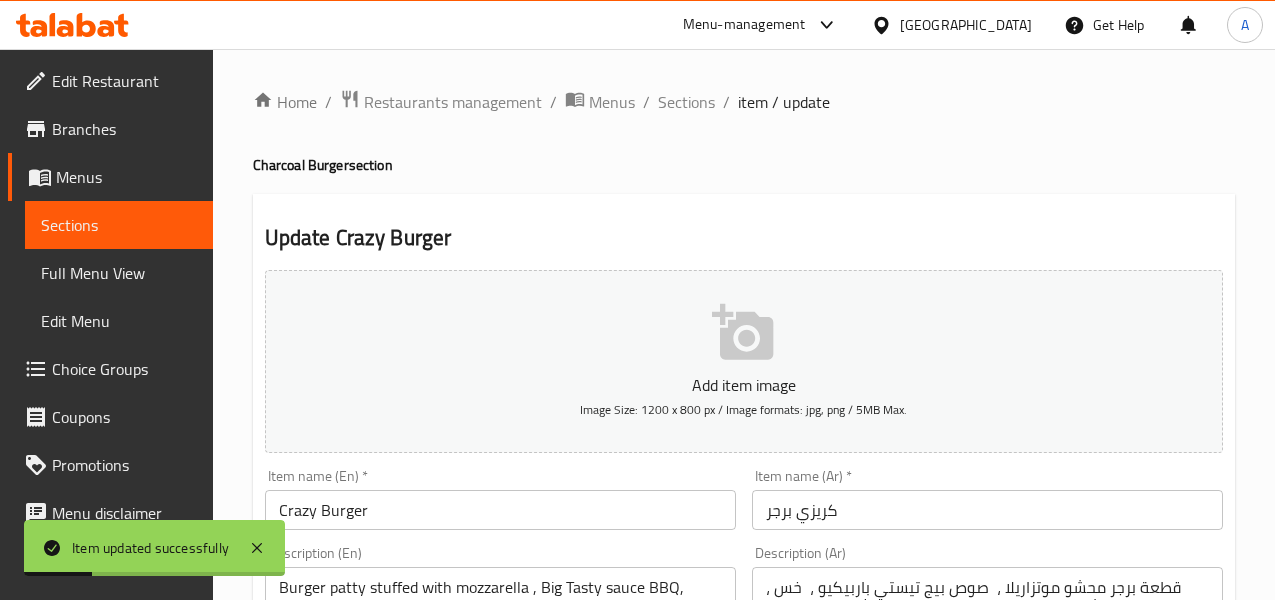 drag, startPoint x: 541, startPoint y: 152, endPoint x: 583, endPoint y: 137, distance: 44.598206 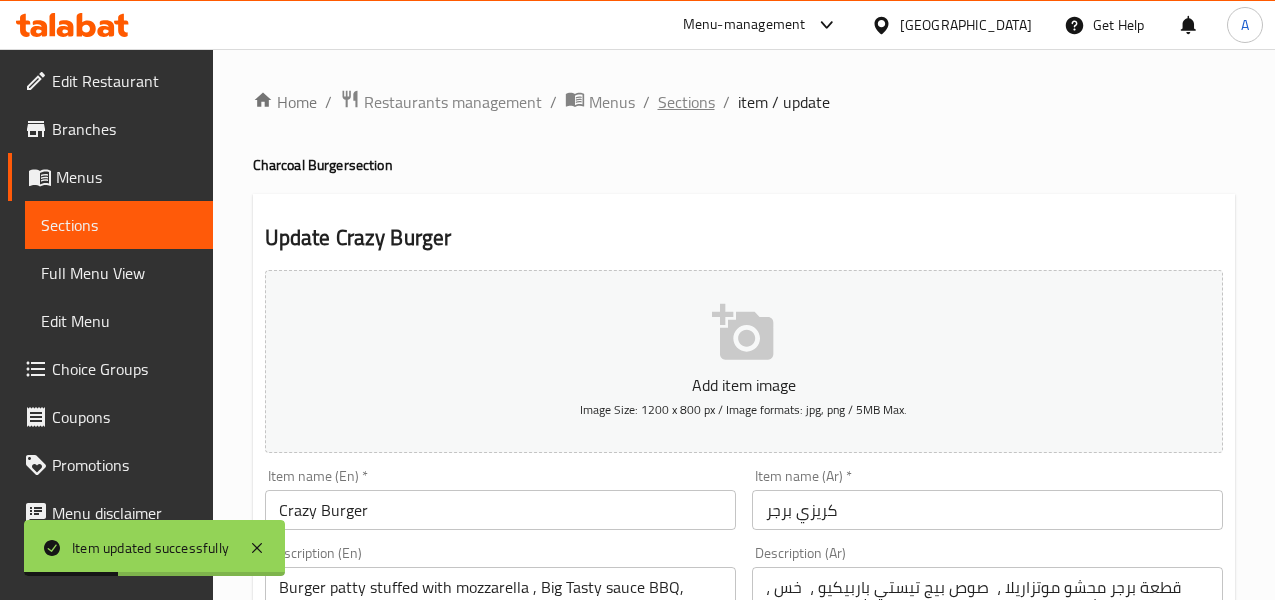 click on "Sections" at bounding box center [686, 102] 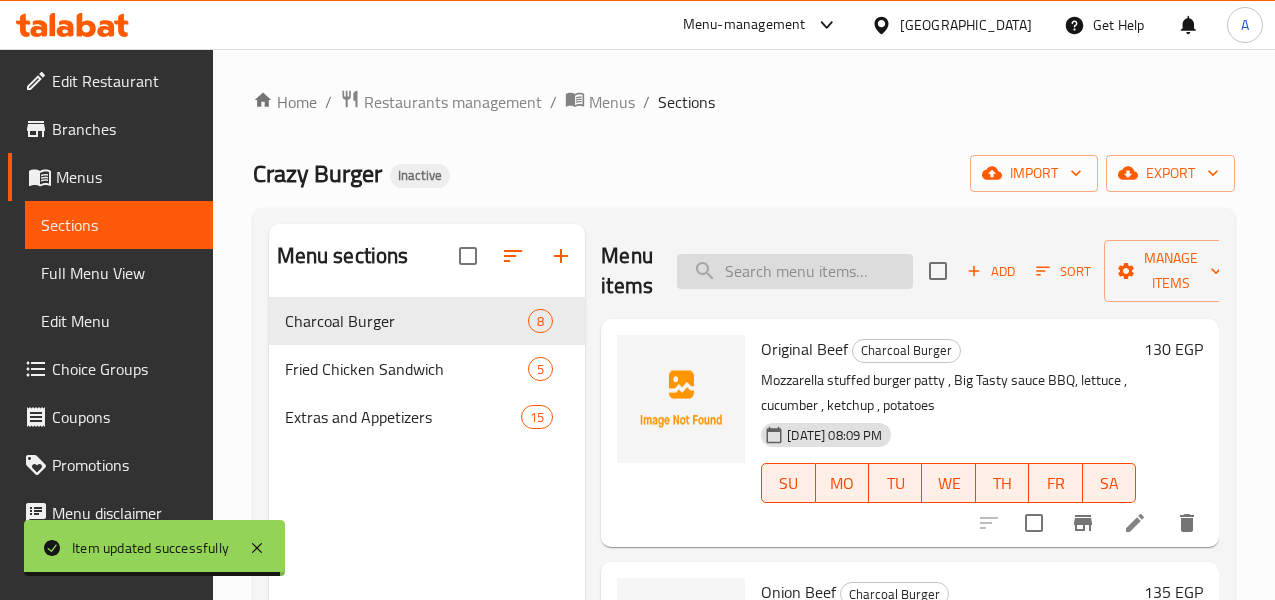 click at bounding box center (795, 271) 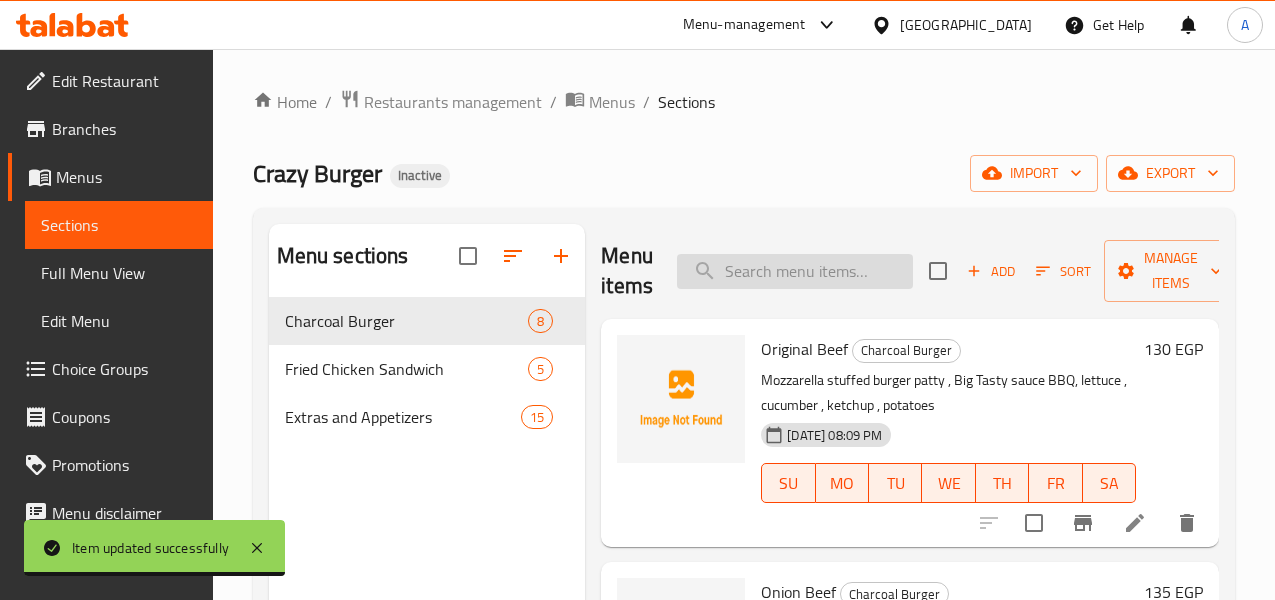 paste on "Mushroom Bacon Beef" 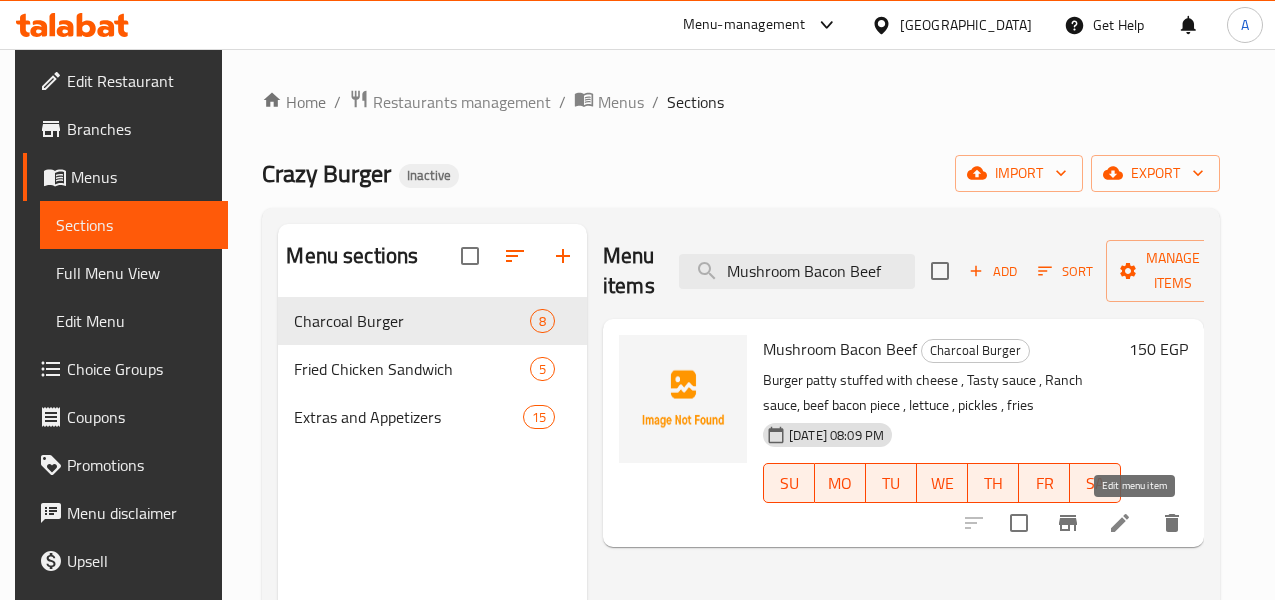type on "Mushroom Bacon Beef" 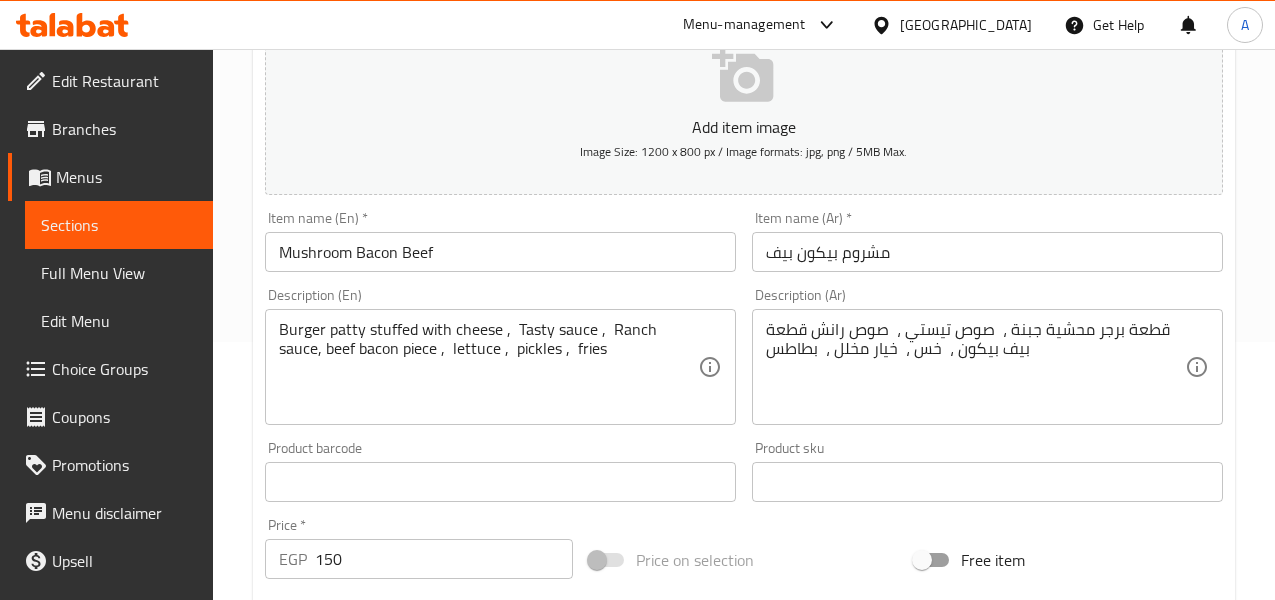 scroll, scrollTop: 300, scrollLeft: 0, axis: vertical 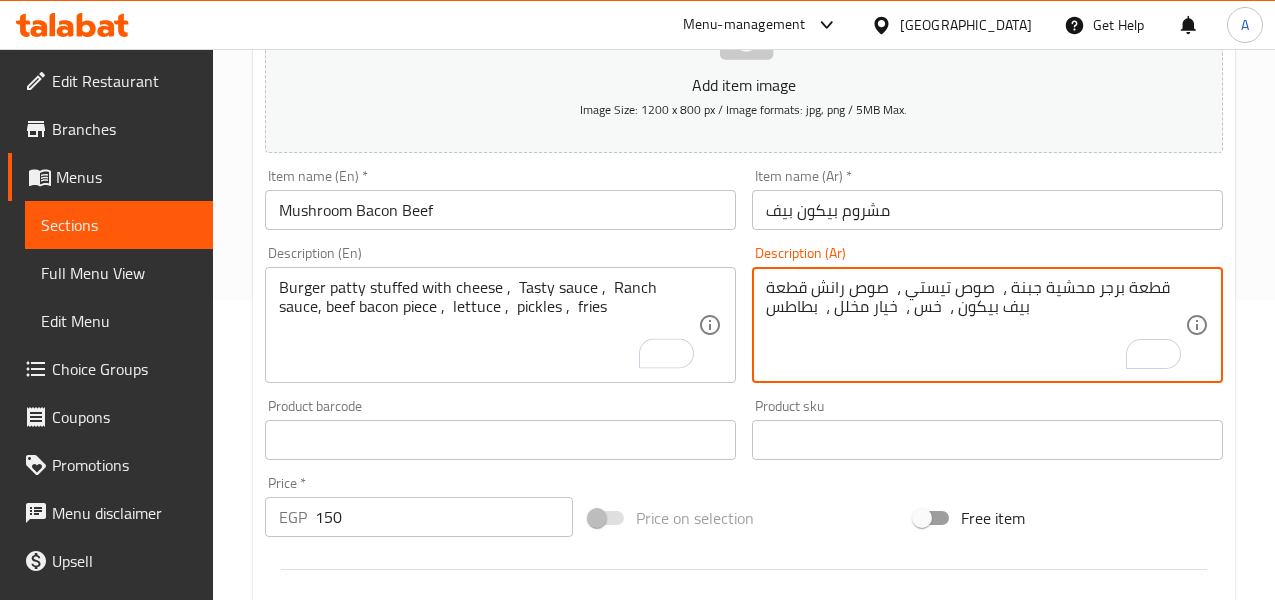 drag, startPoint x: 894, startPoint y: 312, endPoint x: 831, endPoint y: 314, distance: 63.03174 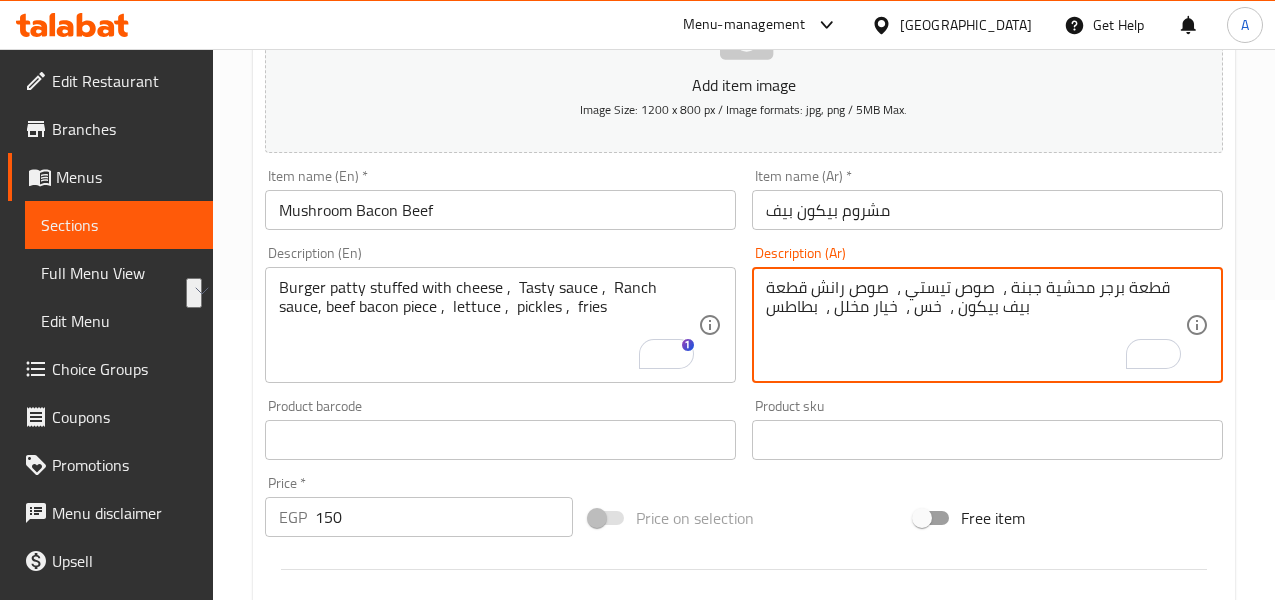 click on "Burger patty stuffed with cheese ,  Tasty sauce ,  Ranch sauce, beef bacon piece ,  lettuce ,  pickles ,  fries" at bounding box center (488, 325) 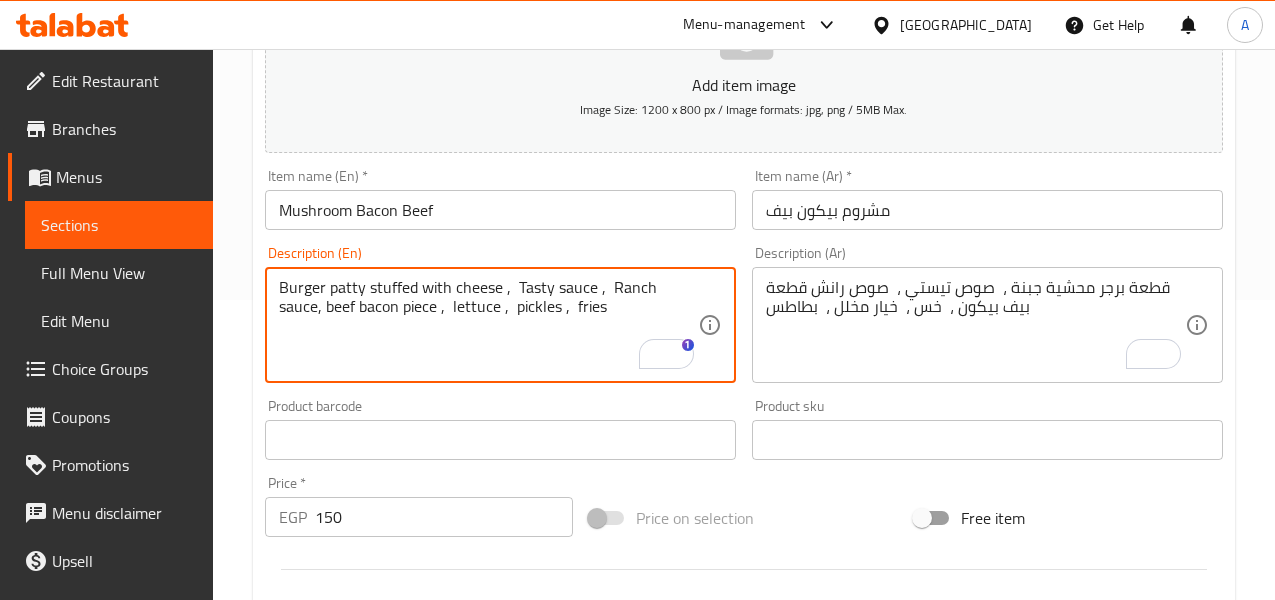 paste on "Pickled Cucumbers" 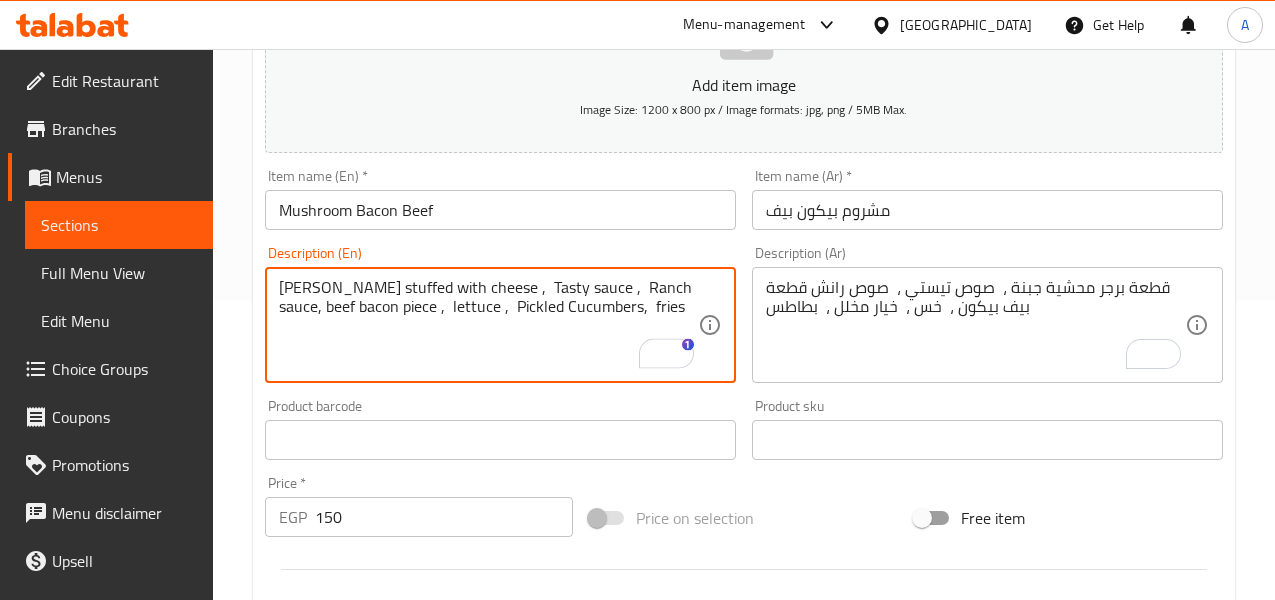 click on "Burger patty stuffed with cheese ,  Tasty sauce ,  Ranch sauce, beef bacon piece ,  lettuce ,  Pickled Cucumbers,  fries" at bounding box center (488, 325) 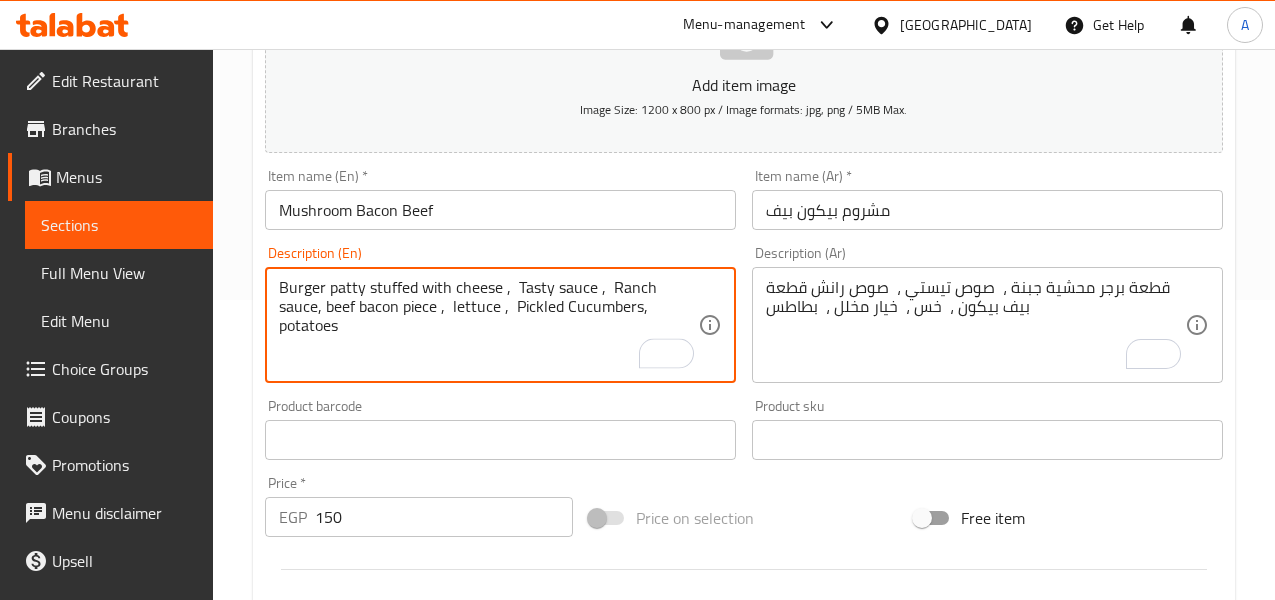 type on "Burger patty stuffed with cheese ,  Tasty sauce ,  Ranch sauce, beef bacon piece ,  lettuce ,  Pickled Cucumbers,  potatoes" 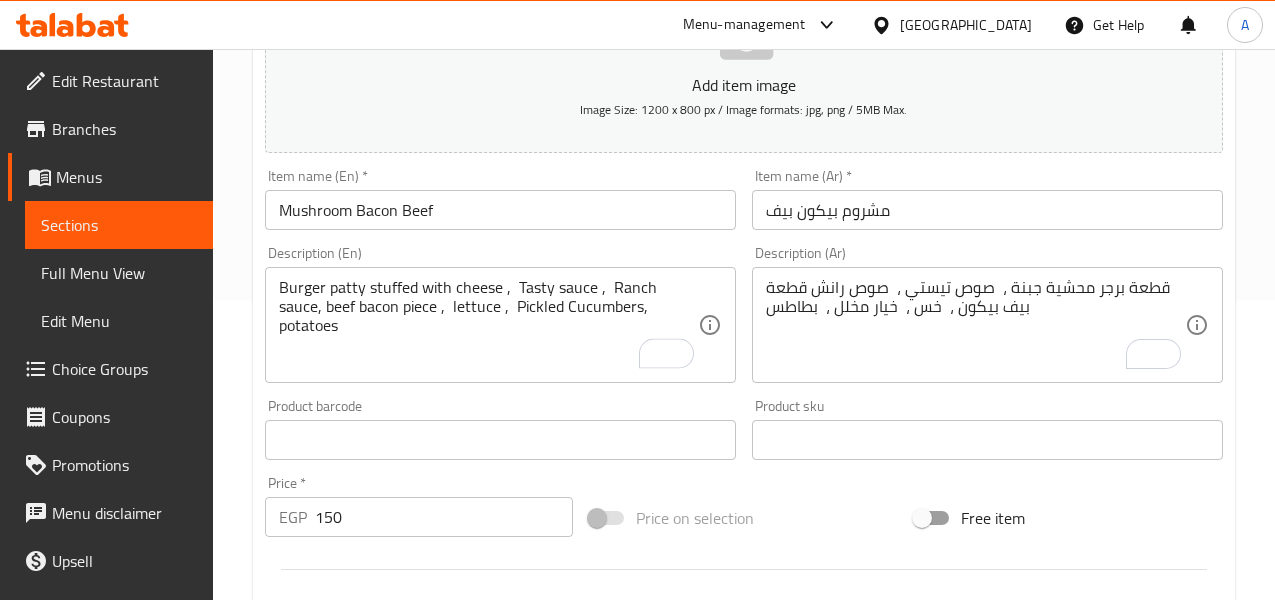 click on "Home / Restaurants management / Menus / Sections / item / update Charcoal Burger  section Update Mushroom Bacon Beef Add item image Image Size: 1200 x 800 px / Image formats: jpg, png / 5MB Max. Item name (En)   * Mushroom Bacon Beef Item name (En)  * Item name (Ar)   * مشروم بيكون بيف Item name (Ar)  * Description (En) Burger patty stuffed with cheese ,  Tasty sauce ,  Ranch sauce, beef bacon piece ,  lettuce ,  Pickled Cucumbers,  potatoes Description (En) Description (Ar) قطعة برجر محشية جبنة ،  صوص تيستي ،  صوص رانش قطعة بيف بيكون ،  خس ،  خيار مخلل ،  بطاطس Description (Ar) Product barcode Product barcode Product sku Product sku Price   * EGP 150 Price  * Price on selection Free item Start Date Start Date End Date End Date Available Days SU MO TU WE TH FR SA Available from ​ ​ Available to ​ ​ Status Active Inactive Exclude from GEM Variations & Choices Add variant ASSIGN CHOICE GROUP Update" at bounding box center (744, 431) 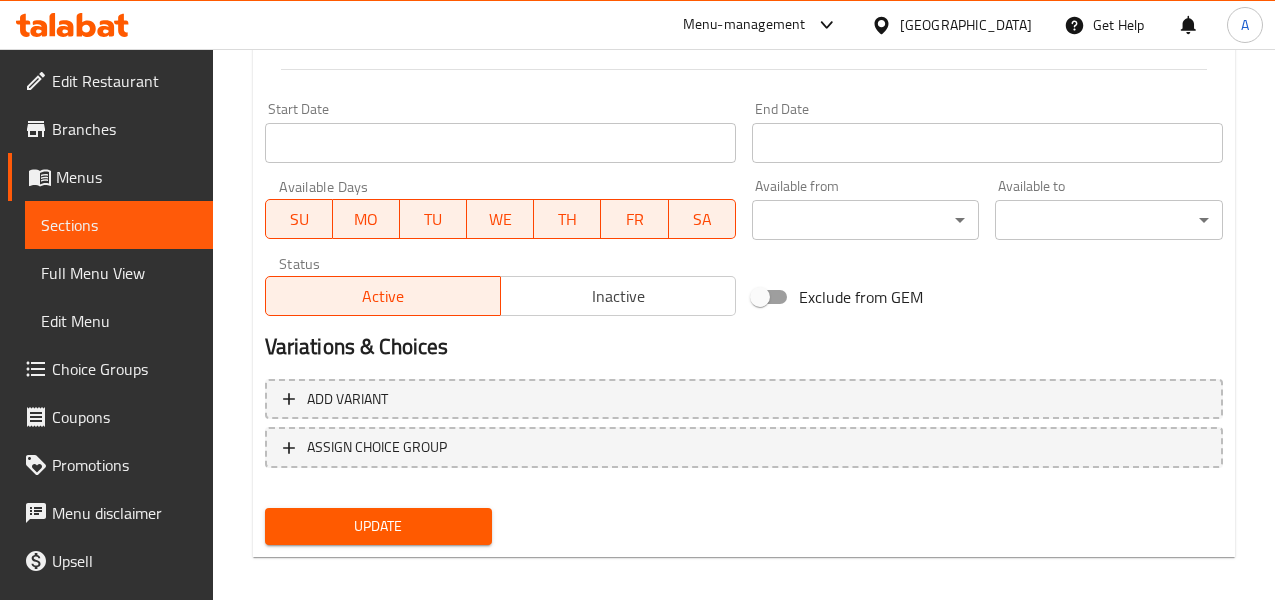 click on "Update" at bounding box center (379, 526) 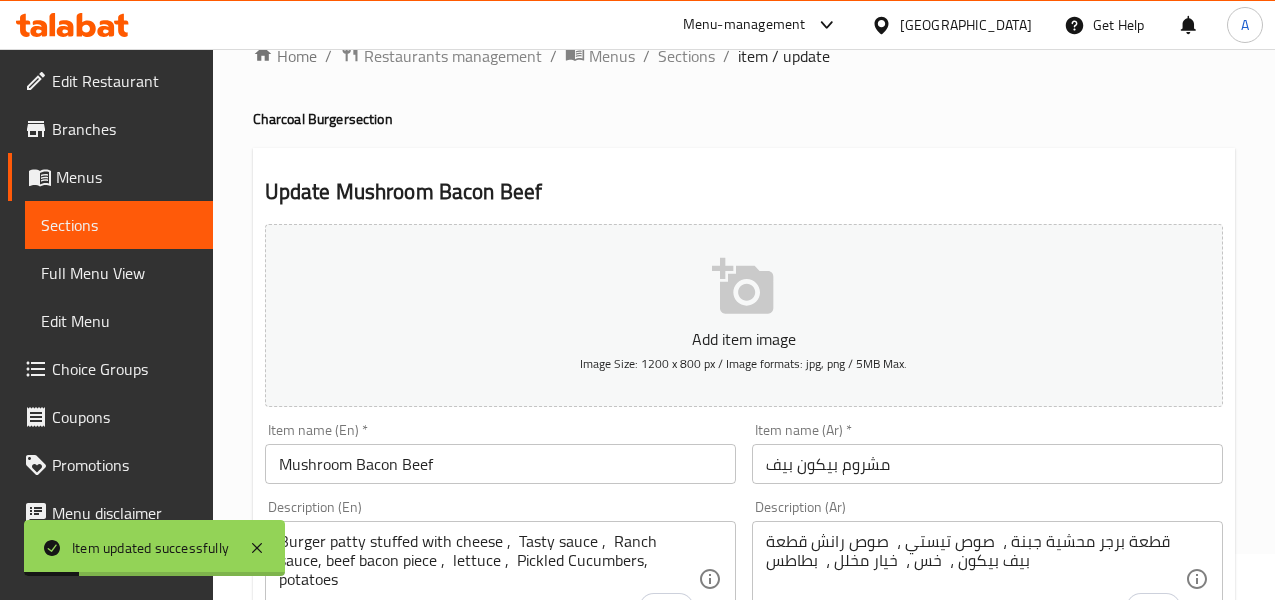 scroll, scrollTop: 0, scrollLeft: 0, axis: both 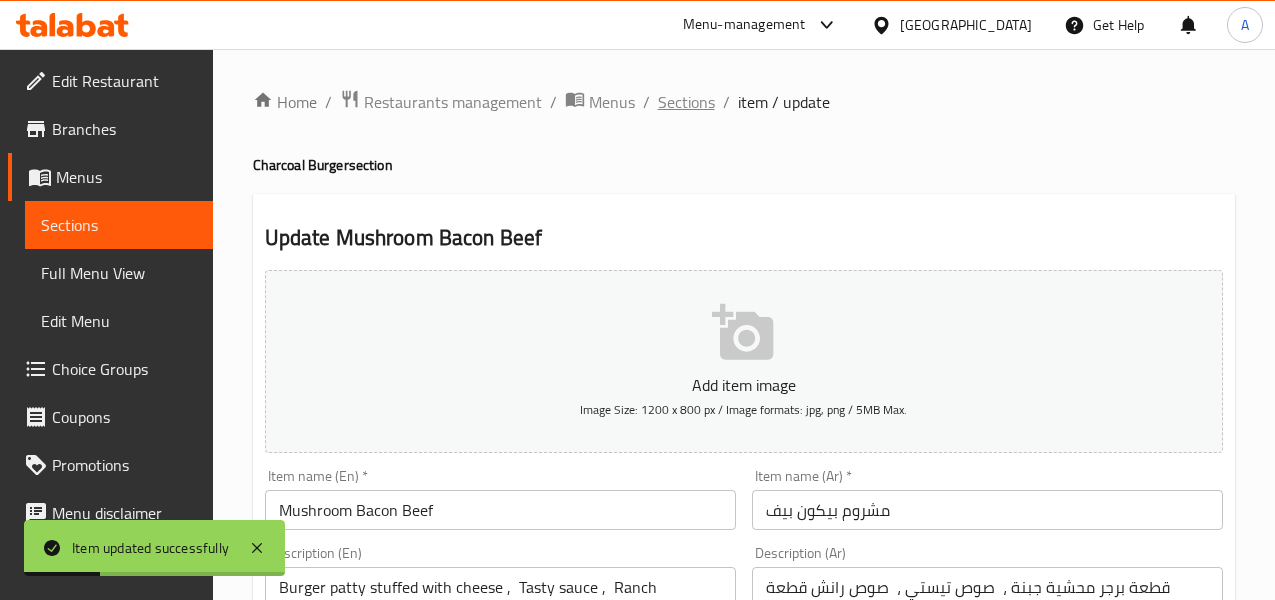 click on "Sections" at bounding box center (686, 102) 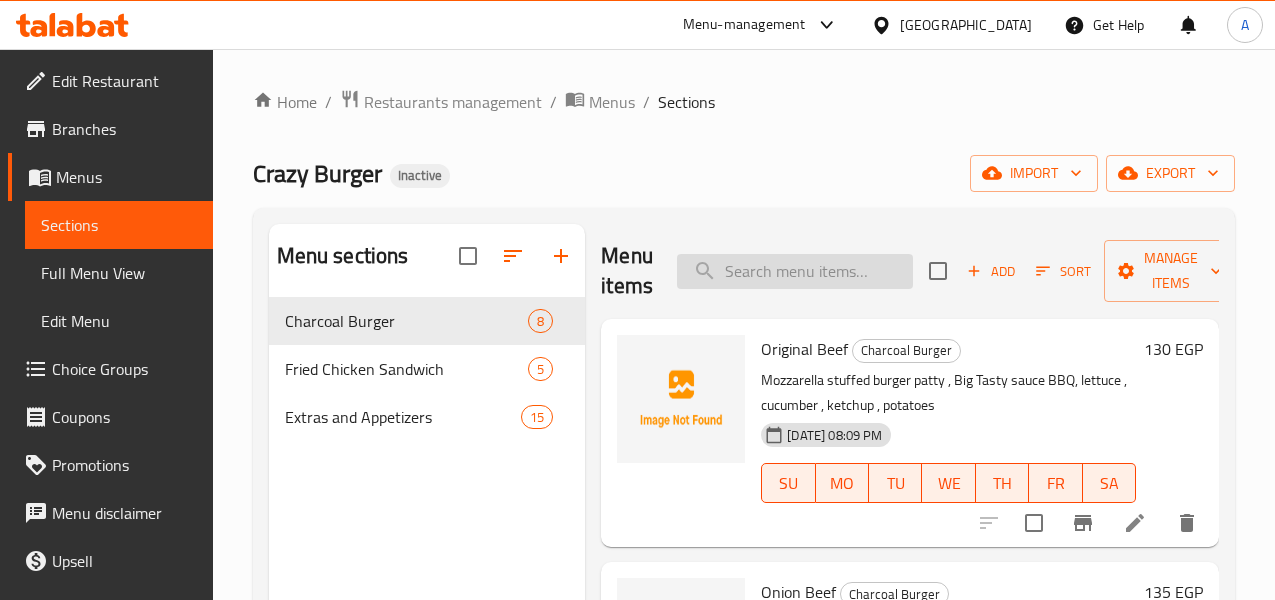 click at bounding box center (795, 271) 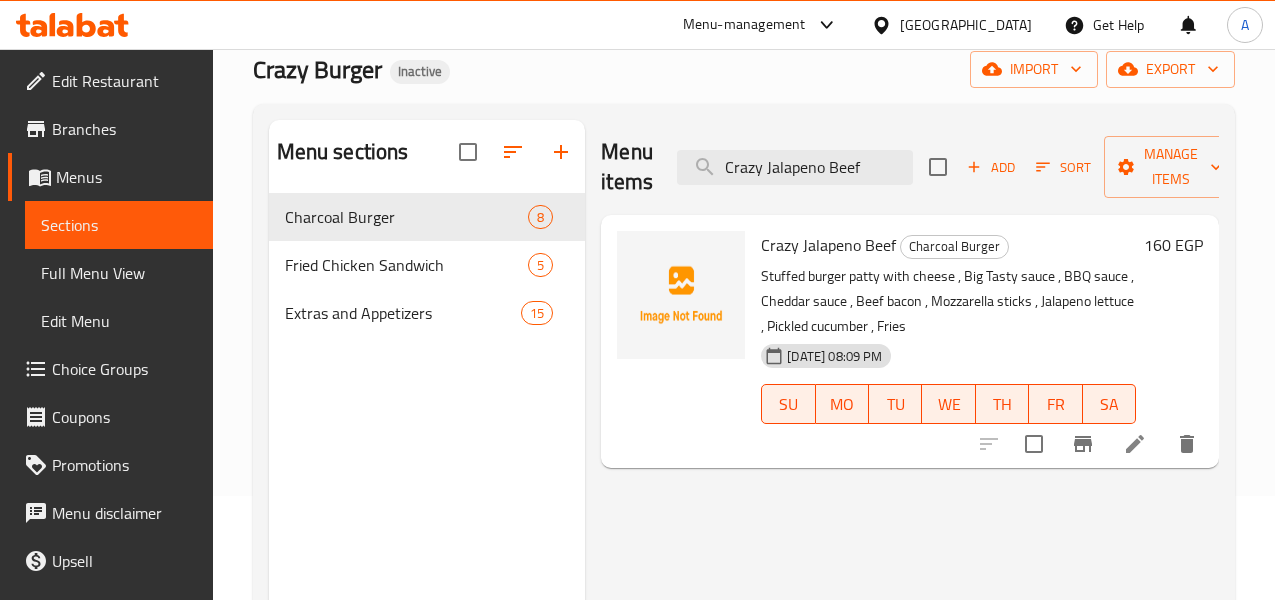 scroll, scrollTop: 200, scrollLeft: 0, axis: vertical 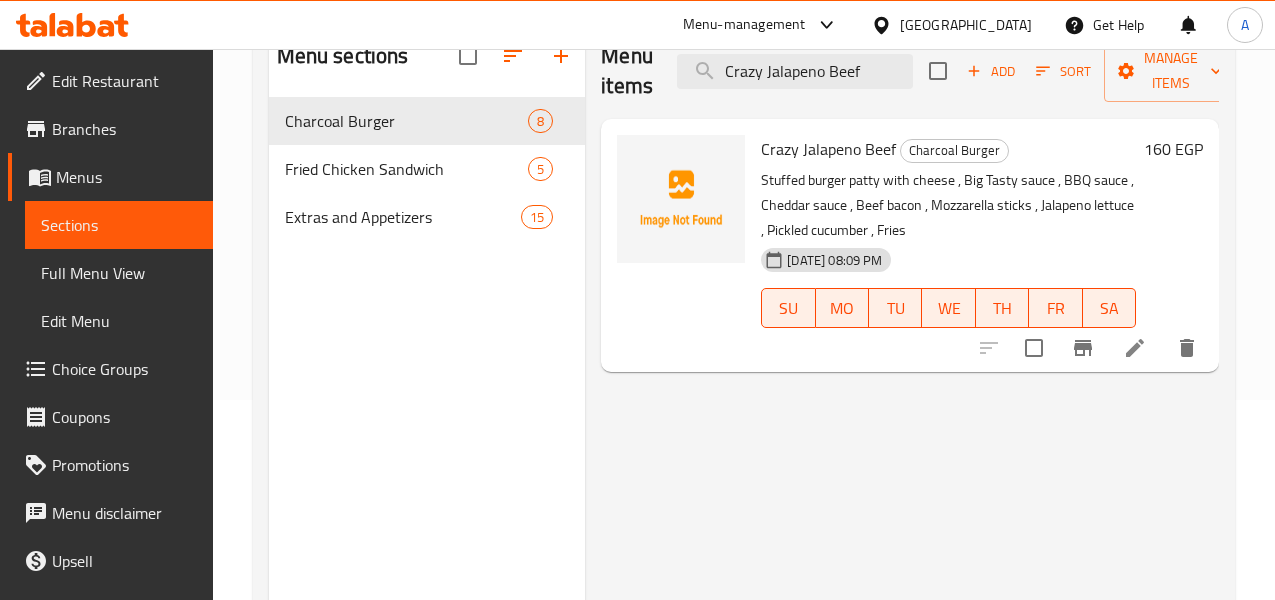 type on "Crazy Jalapeno Beef" 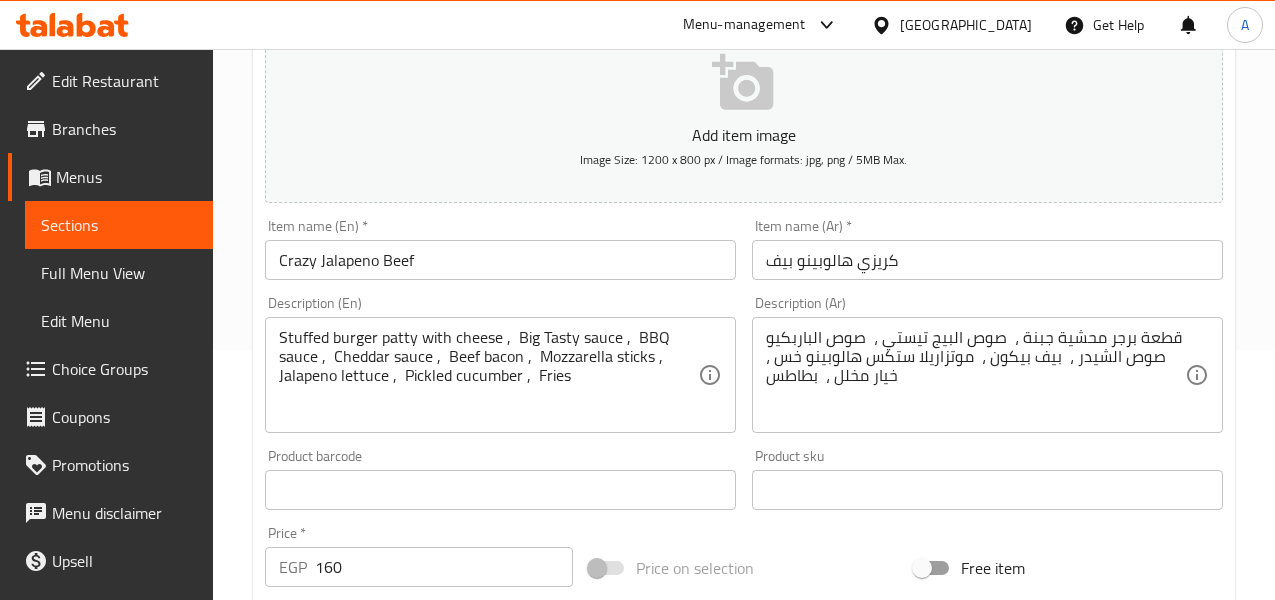 scroll, scrollTop: 300, scrollLeft: 0, axis: vertical 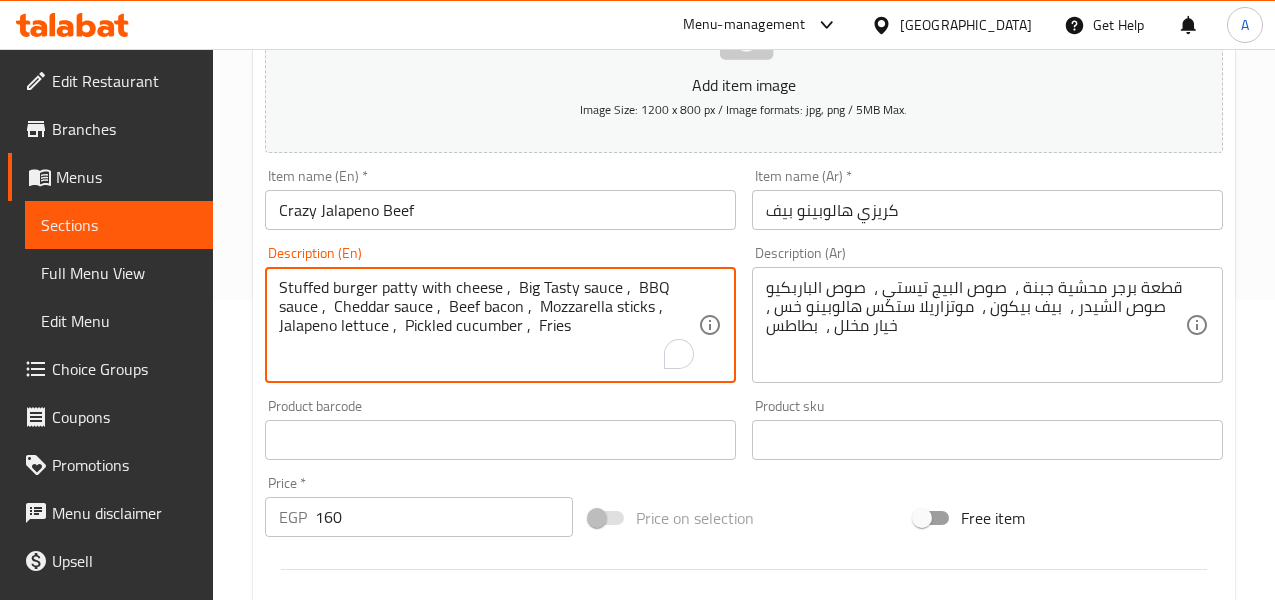 click on "Stuffed burger patty with cheese ,  Big Tasty sauce ,  BBQ sauce ,  Cheddar sauce ,  Beef bacon ,  Mozzarella sticks ,  Jalapeno lettuce ,  Pickled cucumber ,  Fries" at bounding box center [488, 325] 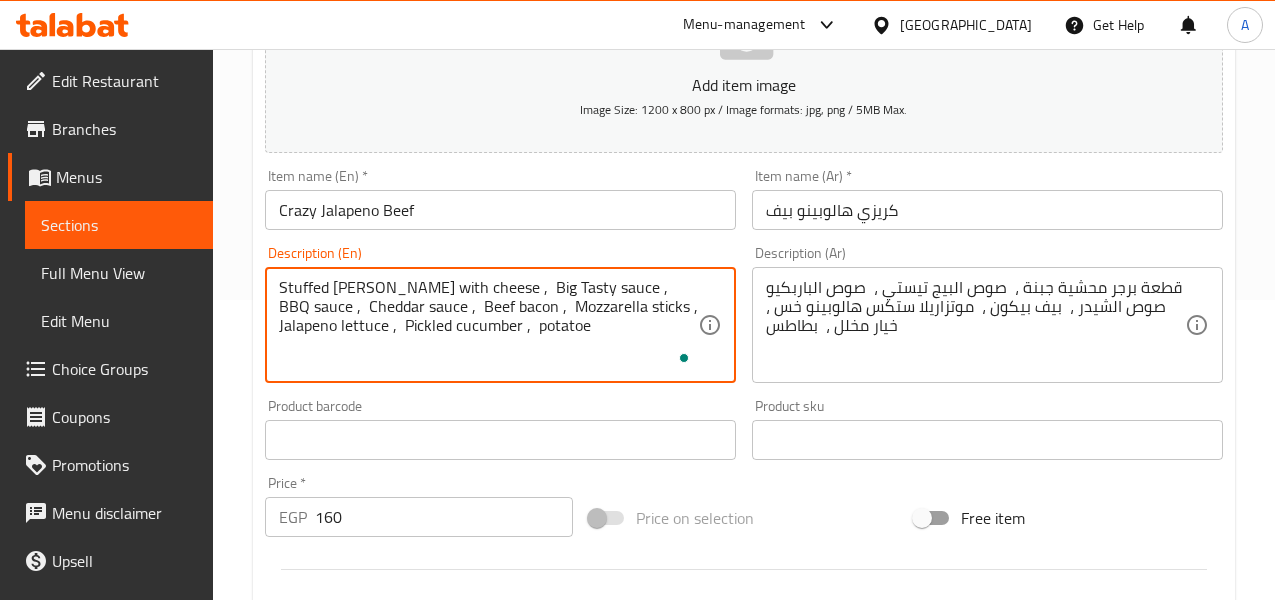 type on "Stuffed burger patty with cheese ,  Big Tasty sauce ,  BBQ sauce ,  Cheddar sauce ,  Beef bacon ,  Mozzarella sticks ,  Jalapeno lettuce ,  Pickled cucumber ,  potatoes" 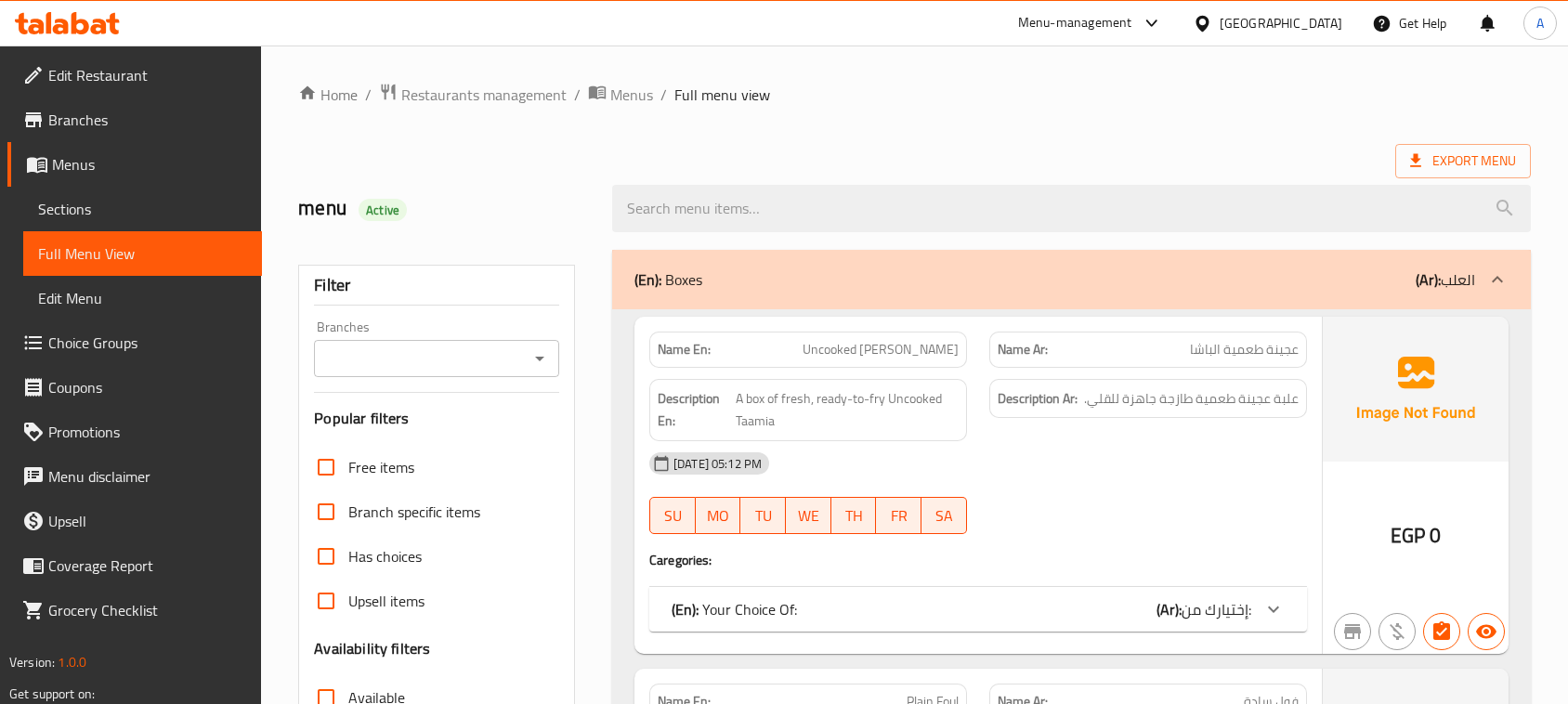 scroll, scrollTop: 35889, scrollLeft: 0, axis: vertical 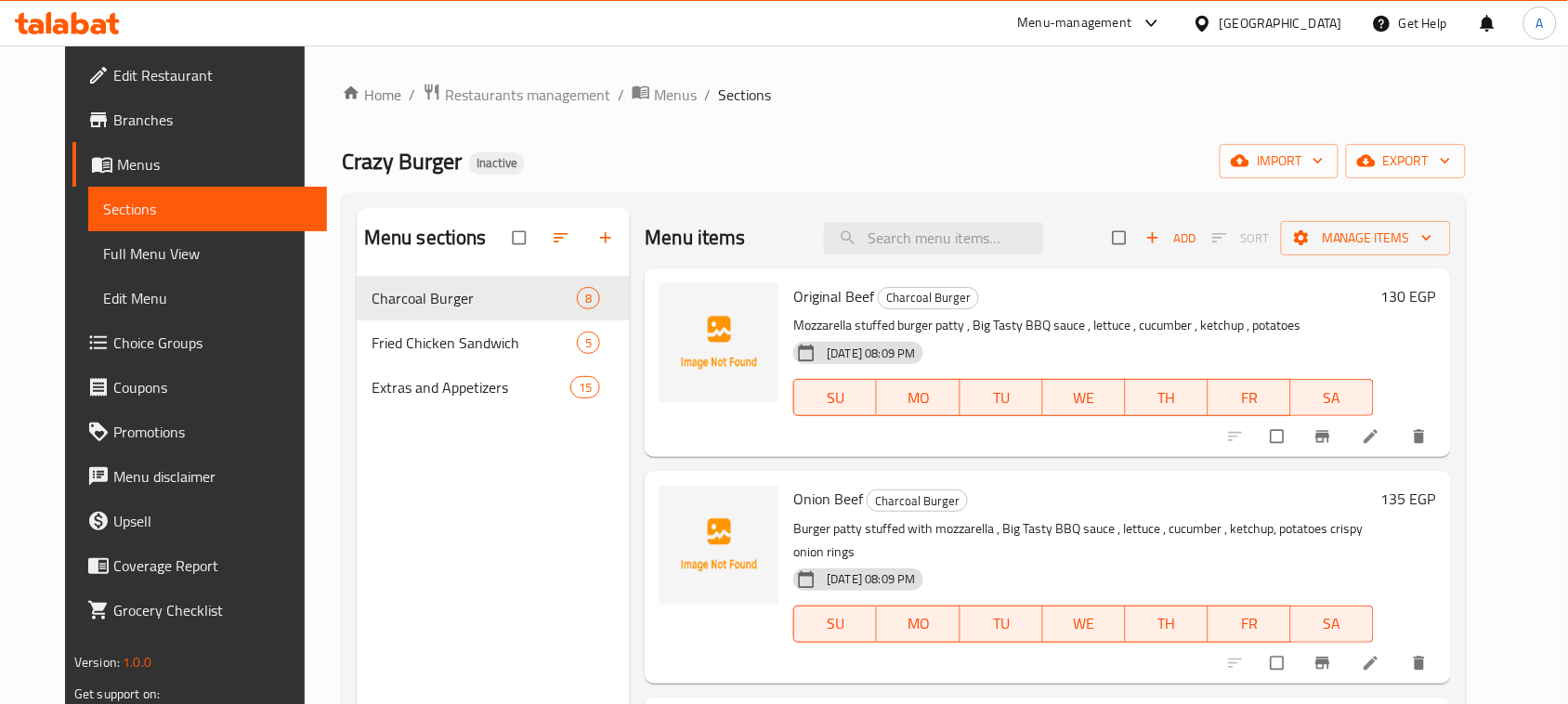 click on "Full Menu View" at bounding box center (207, 254) 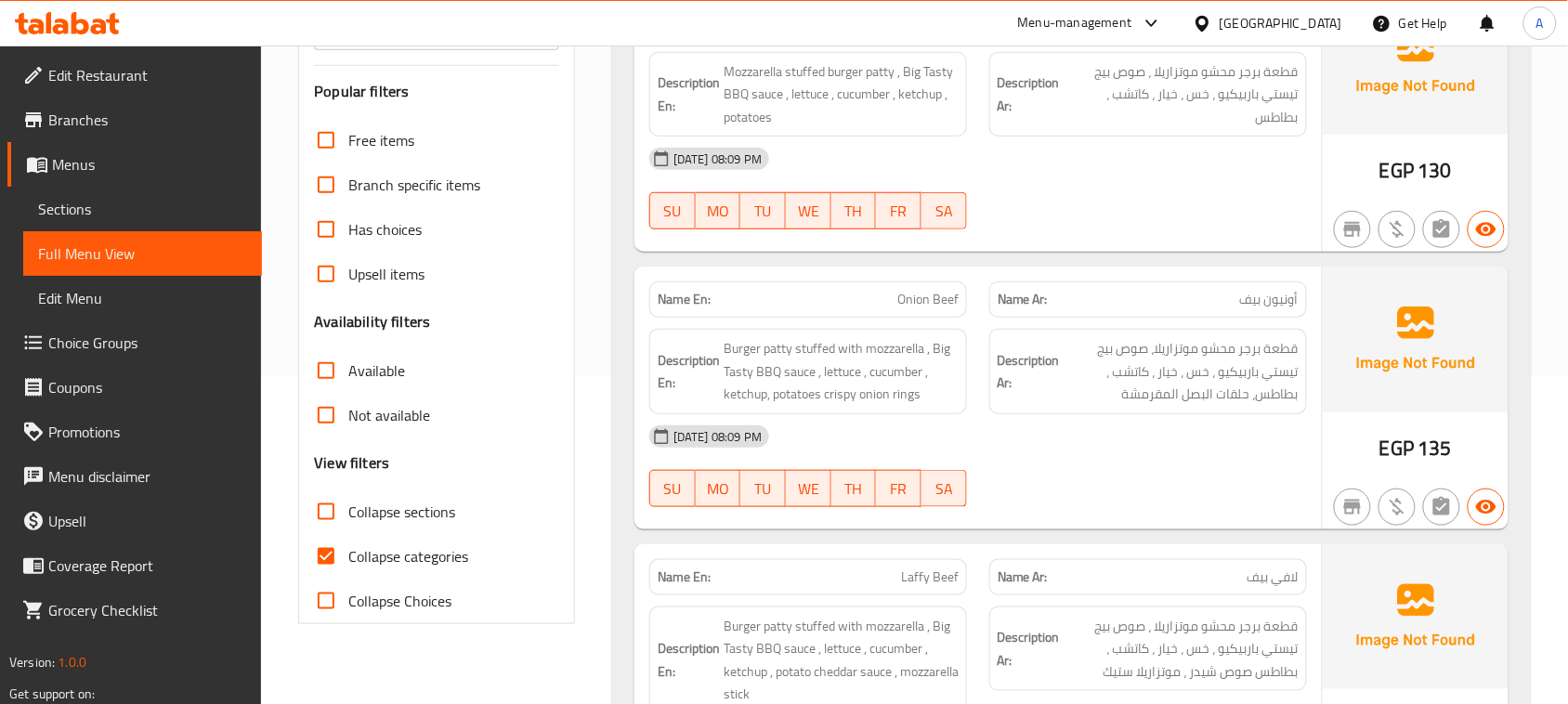 scroll, scrollTop: 348, scrollLeft: 0, axis: vertical 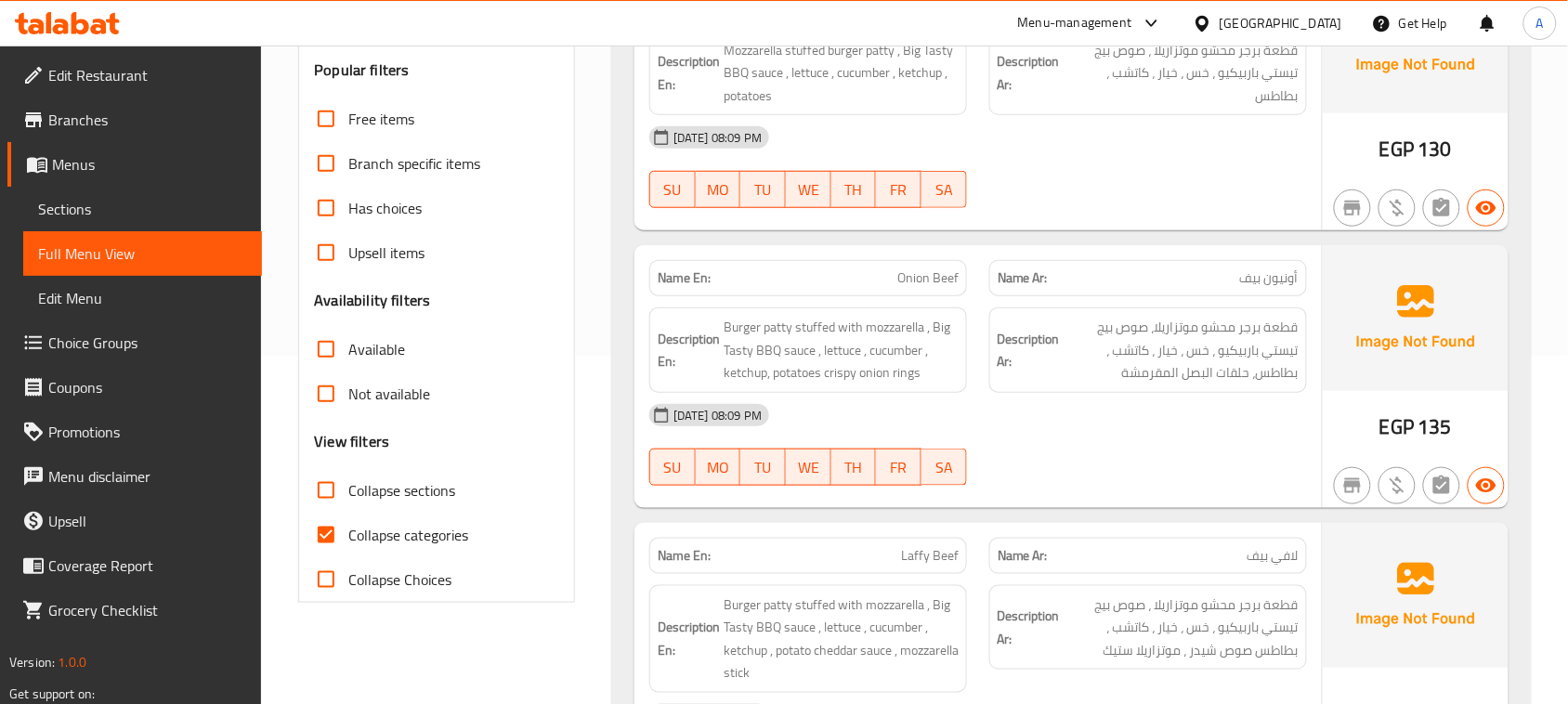 click on "12-07-2025 08:09 PM" at bounding box center [978, 415] 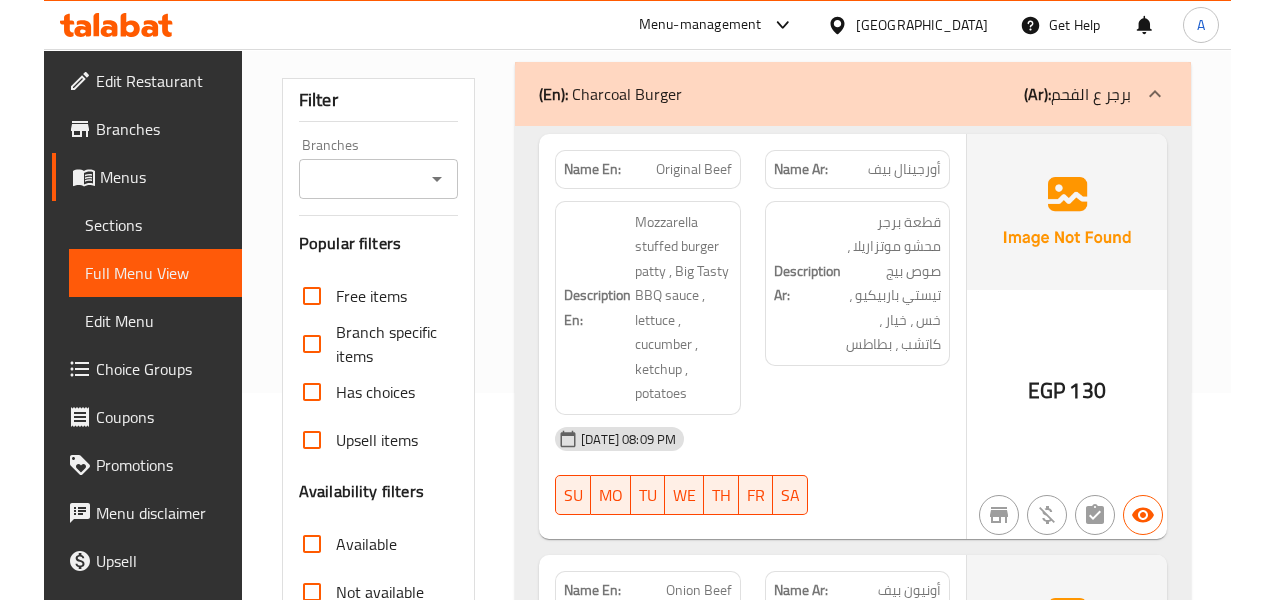 scroll, scrollTop: 0, scrollLeft: 0, axis: both 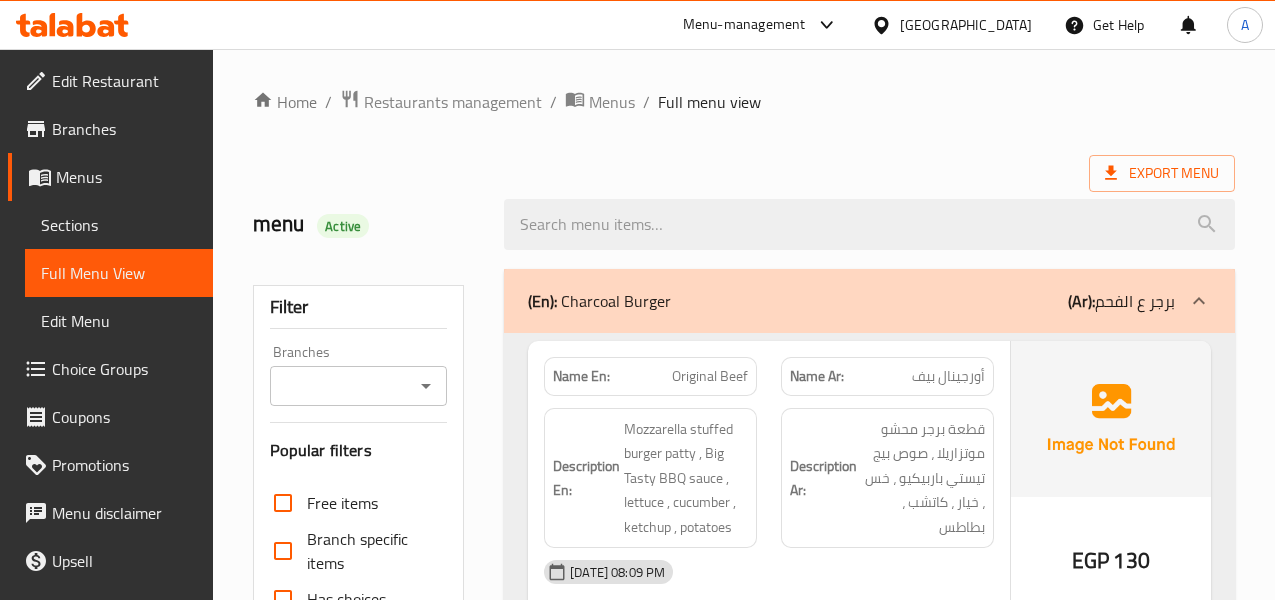 click on "Home / Restaurants management / Menus / Full menu view Export Menu menu   Active Filter Branches Branches Popular filters Free items Branch specific items Has choices Upsell items Availability filters Available Not available View filters Collapse sections Collapse categories Collapse Choices (En):   Charcoal Burger (Ar): برجر ع الفحم Name En: Original Beef Name Ar: أورجينال بيف Description En: Mozzarella stuffed burger patty , Big Tasty BBQ sauce , lettuce , cucumber , ketchup , potatoes Description Ar: قطعة برجر محشو موتزاريلا ، صوص بيج تيستي باربيكيو ، خس ، خيار ، كاتشب ، بطاطس 12-07-2025 08:09 PM SU MO TU WE TH FR SA EGP 130 Name En: Onion Beef Name Ar: أونيون بيف Description En: Burger patty stuffed with mozzarella , Big Tasty BBQ sauce , lettuce , cucumber , ketchup, potatoes crispy onion rings Description Ar: 12-07-2025 08:09 PM SU MO TU WE TH FR SA EGP 135 Name En: Laffy Beef Name Ar: لافي بيف SU MO TU WE" at bounding box center [744, 5064] 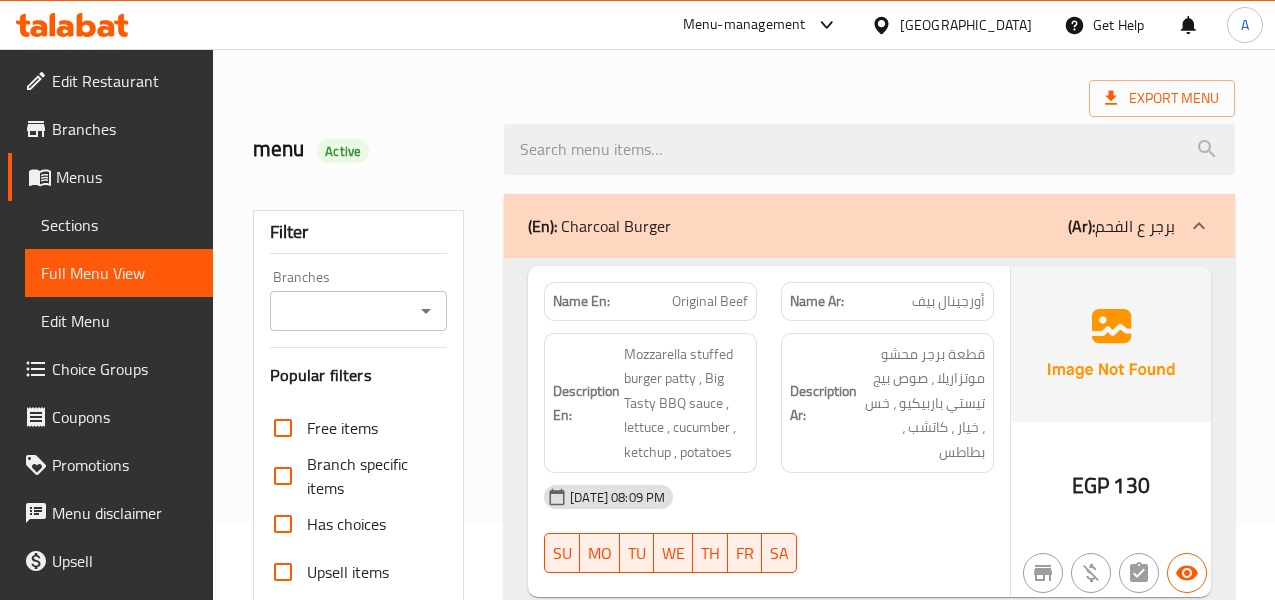scroll, scrollTop: 200, scrollLeft: 0, axis: vertical 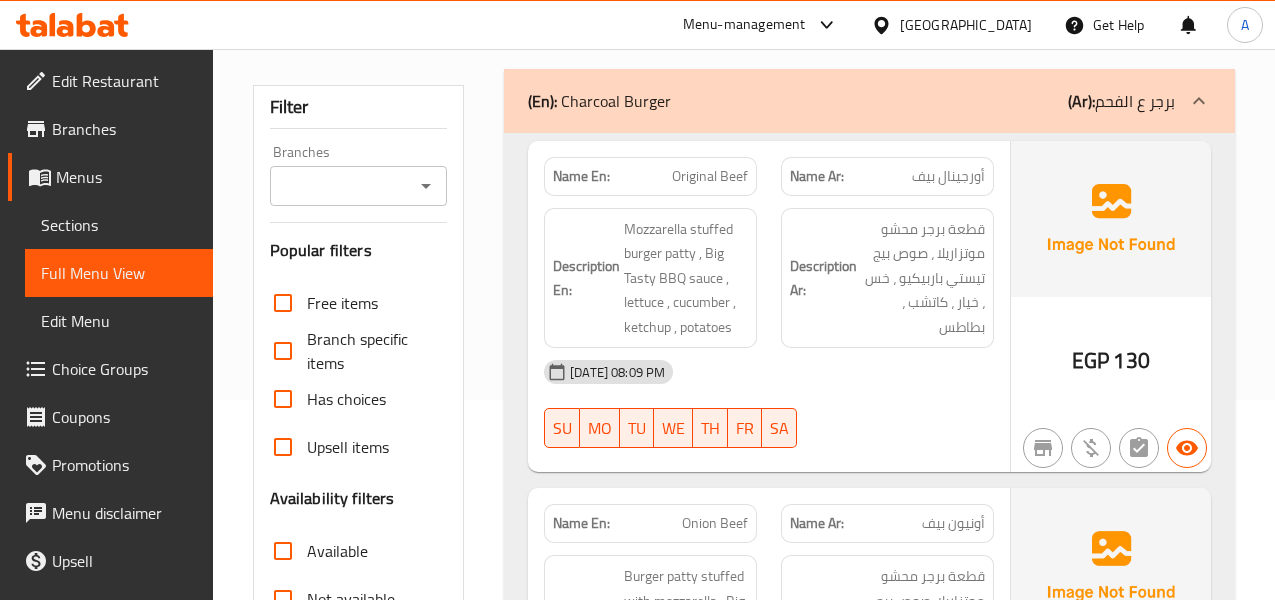 click on "أورجينال بيف" at bounding box center (948, 176) 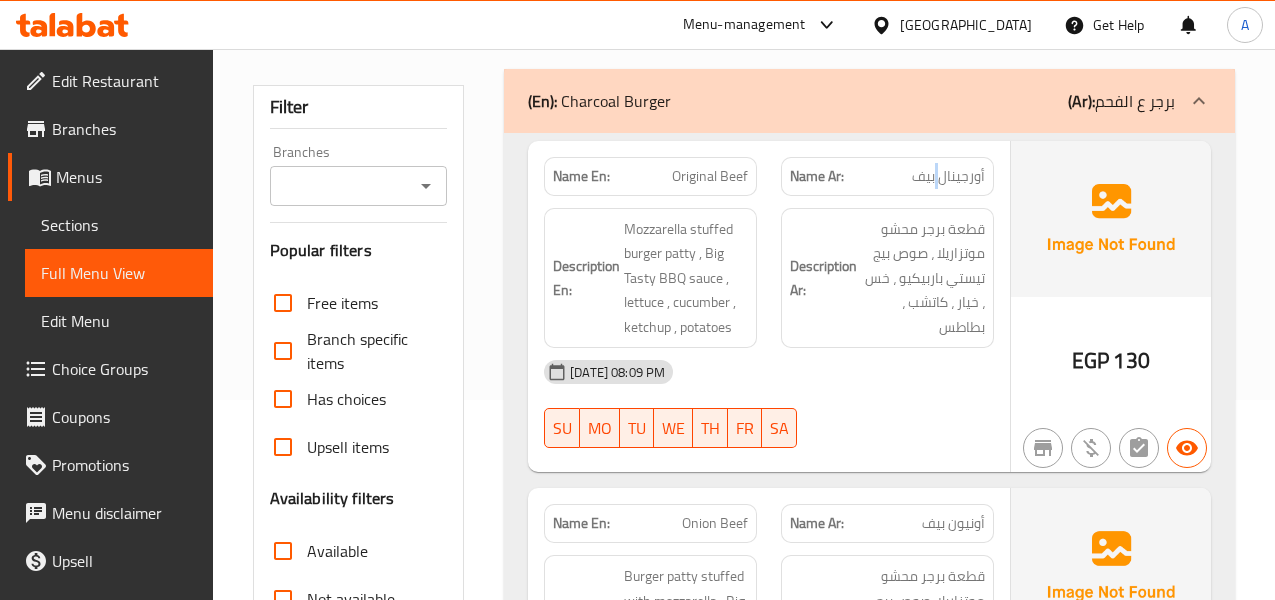 click on "أورجينال بيف" at bounding box center (948, 176) 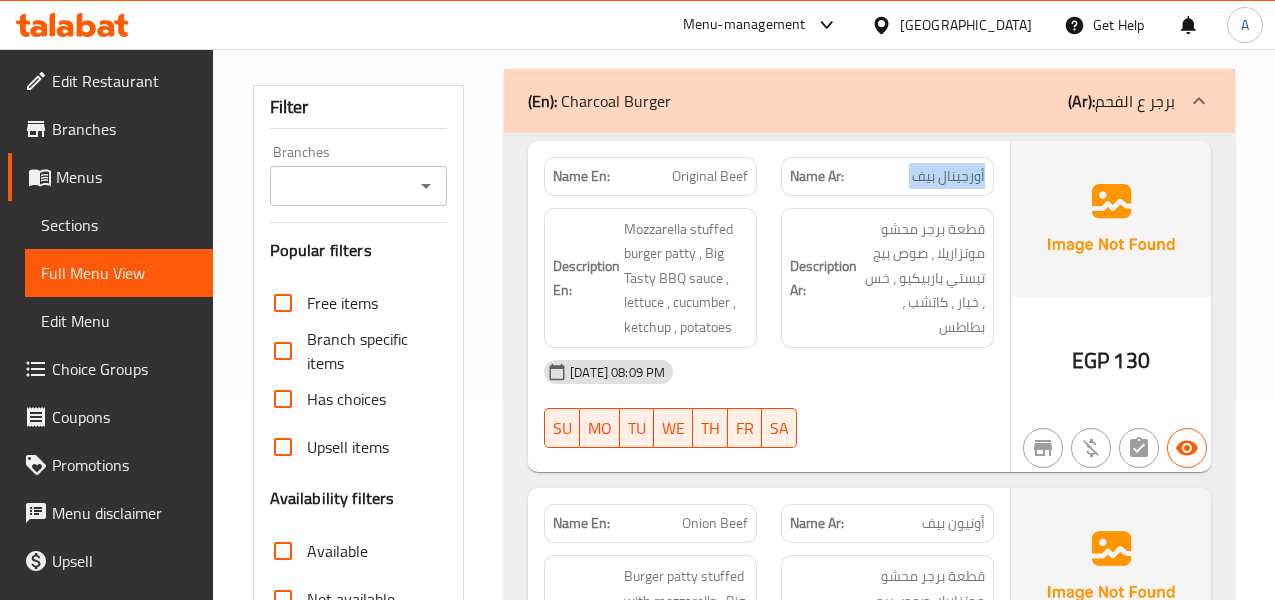click on "أورجينال بيف" at bounding box center [948, 176] 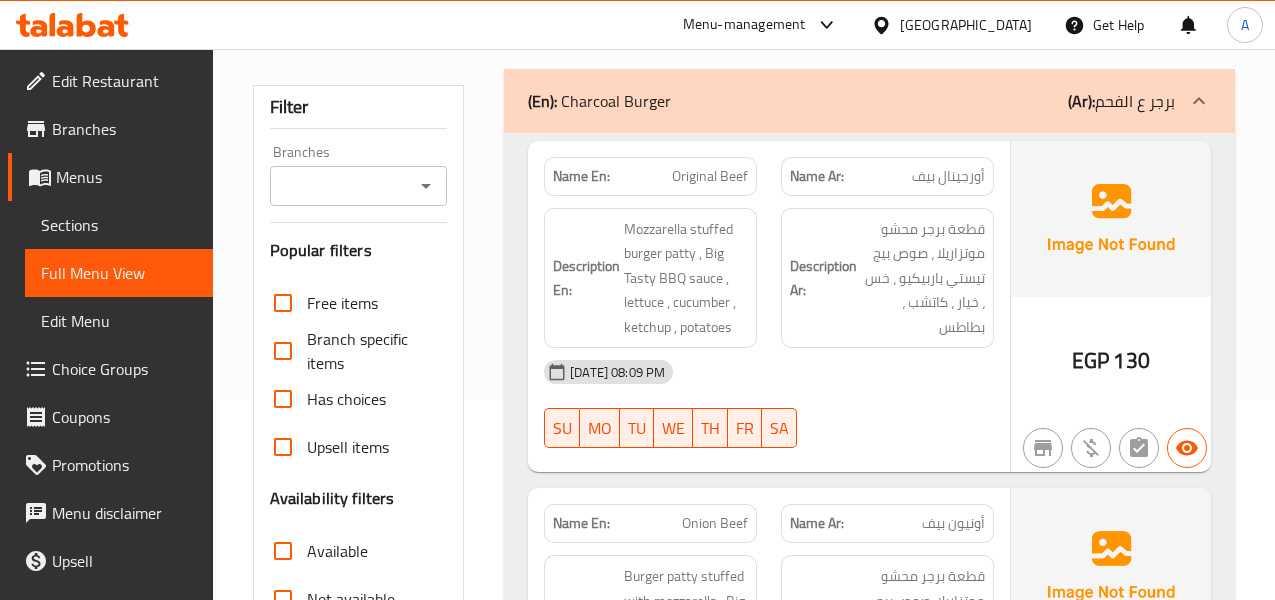 click on "Original Beef" at bounding box center (710, 176) 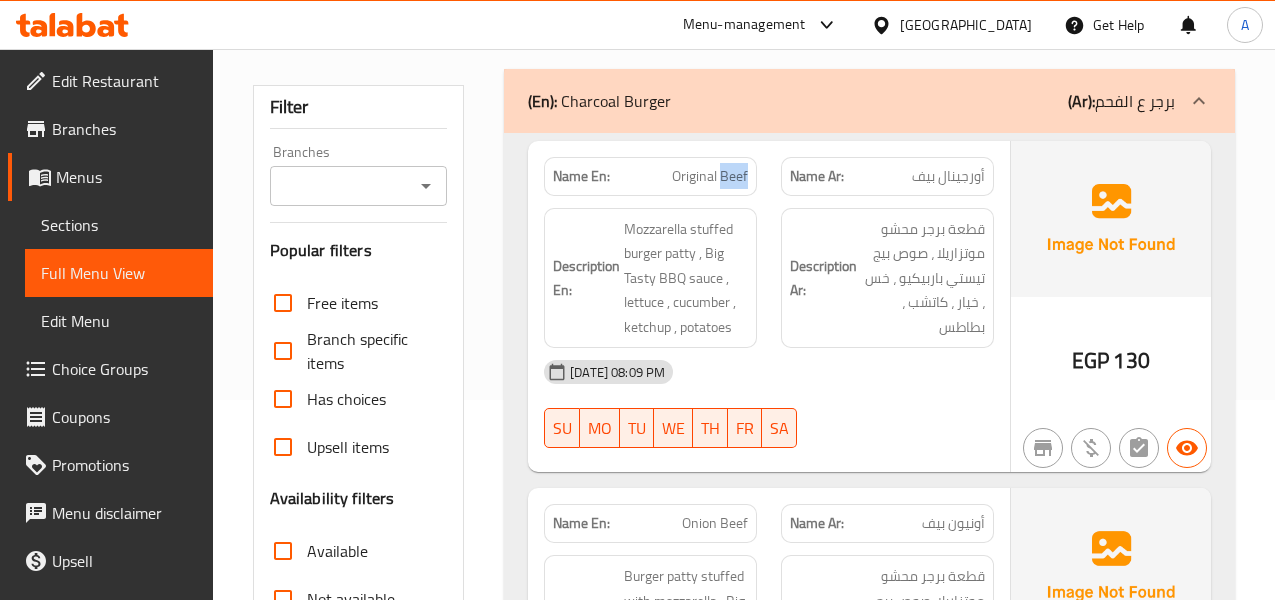 click on "Original Beef" at bounding box center [710, 176] 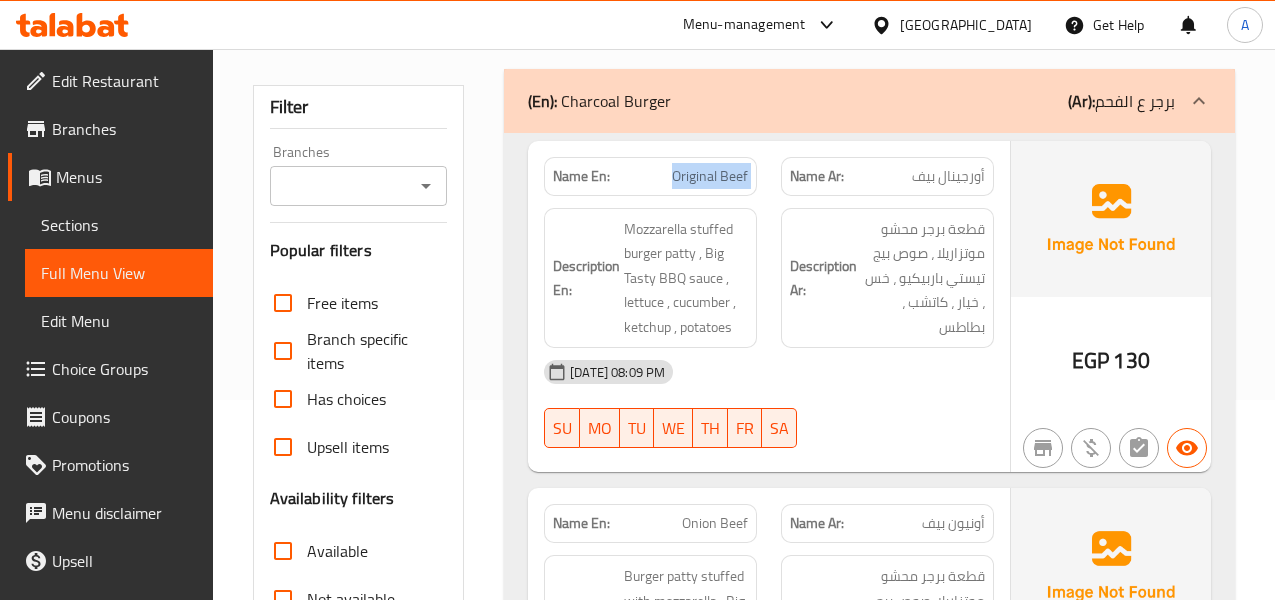 click on "Original Beef" at bounding box center (710, 176) 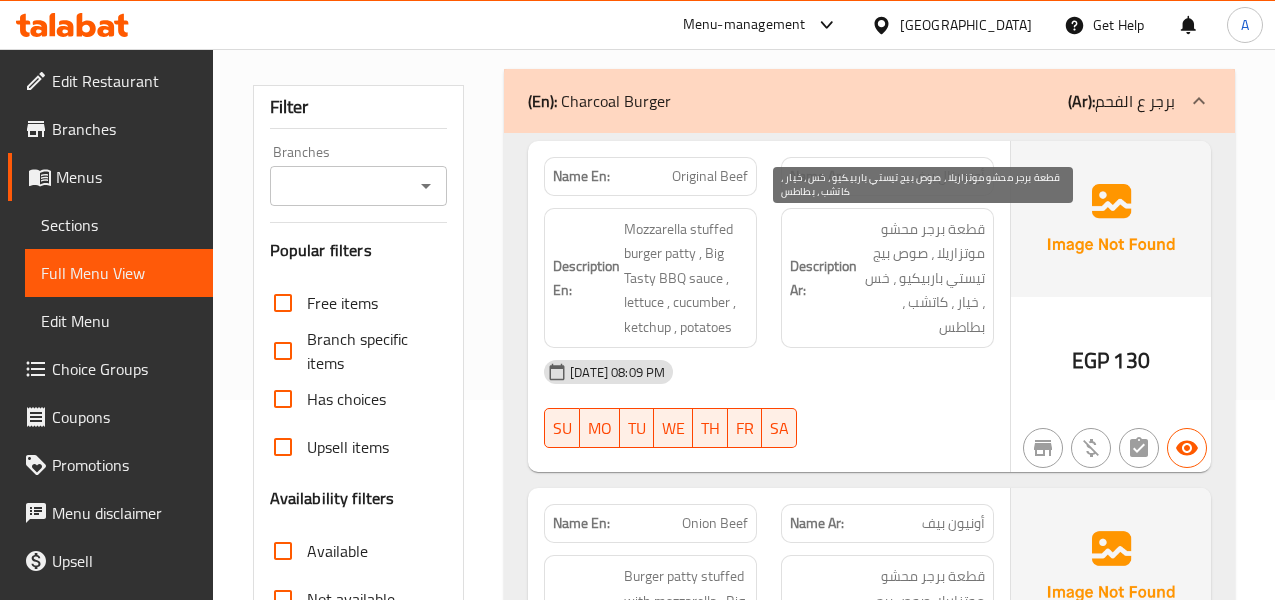 click on "قطعة برجر محشو موتزاريلا ، صوص بيج تيستي باربيكيو ، خس ، خيار ، كاتشب ، بطاطس" at bounding box center [923, 278] 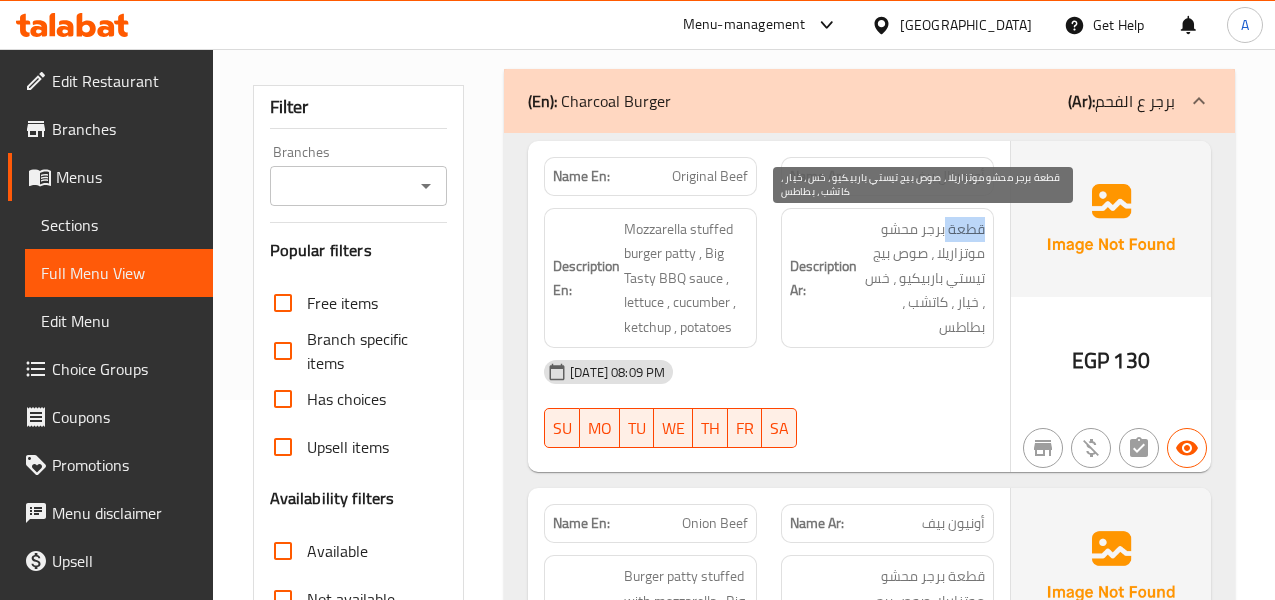click on "قطعة برجر محشو موتزاريلا ، صوص بيج تيستي باربيكيو ، خس ، خيار ، كاتشب ، بطاطس" at bounding box center [923, 278] 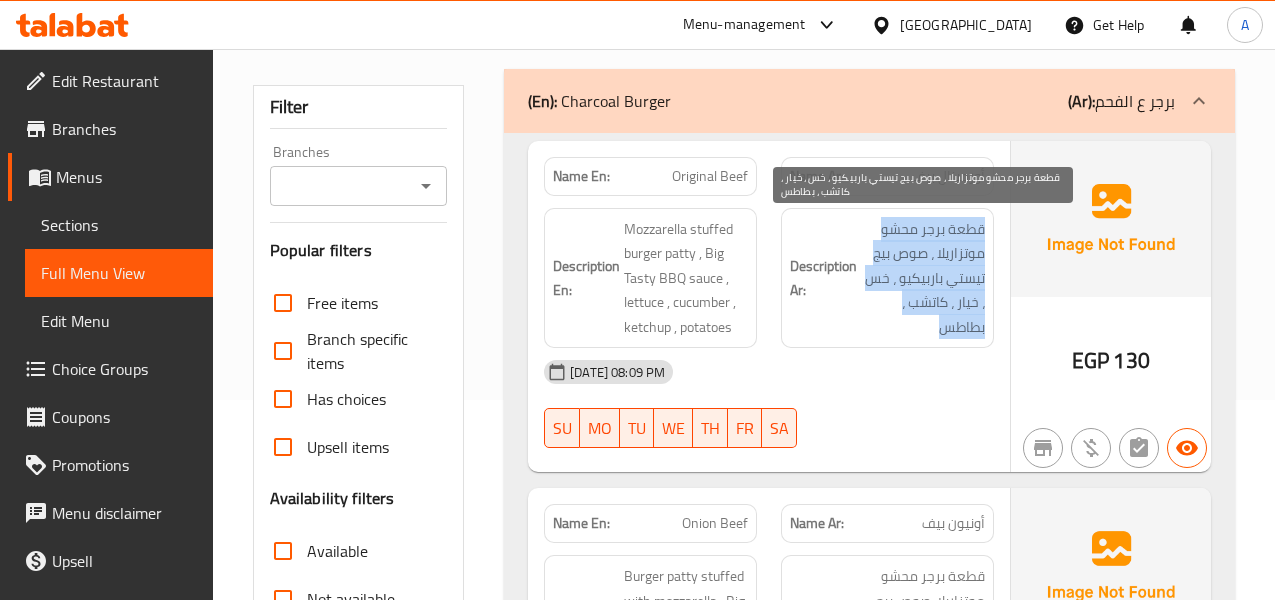 click on "قطعة برجر محشو موتزاريلا ، صوص بيج تيستي باربيكيو ، خس ، خيار ، كاتشب ، بطاطس" at bounding box center [923, 278] 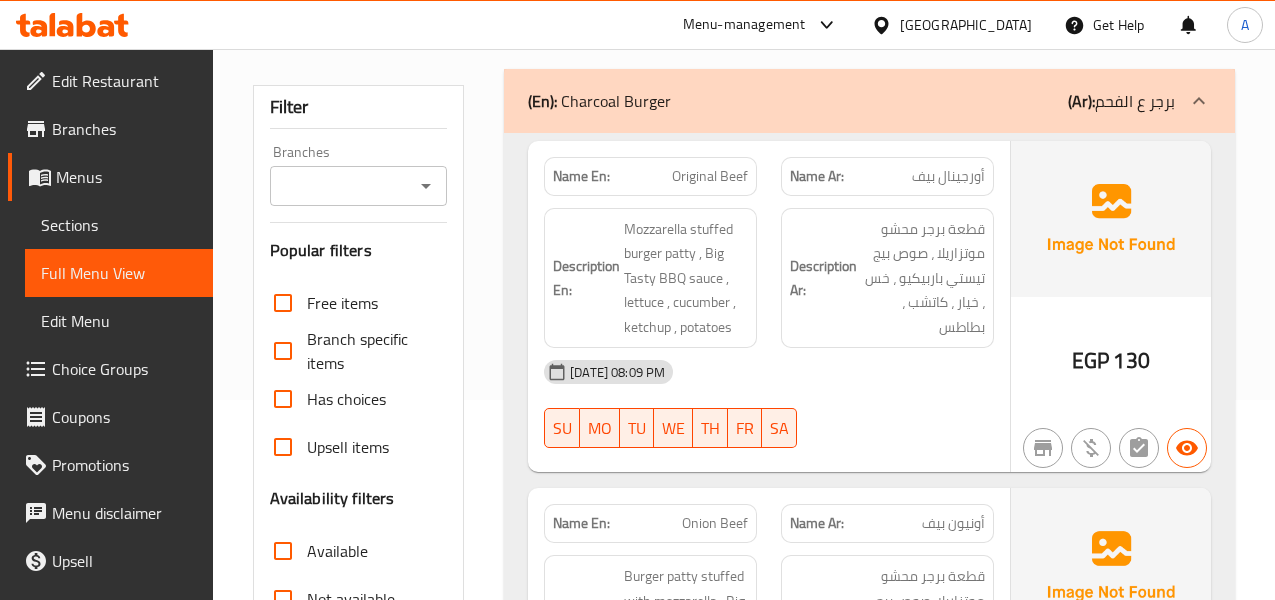 click on "Original Beef" at bounding box center (710, 176) 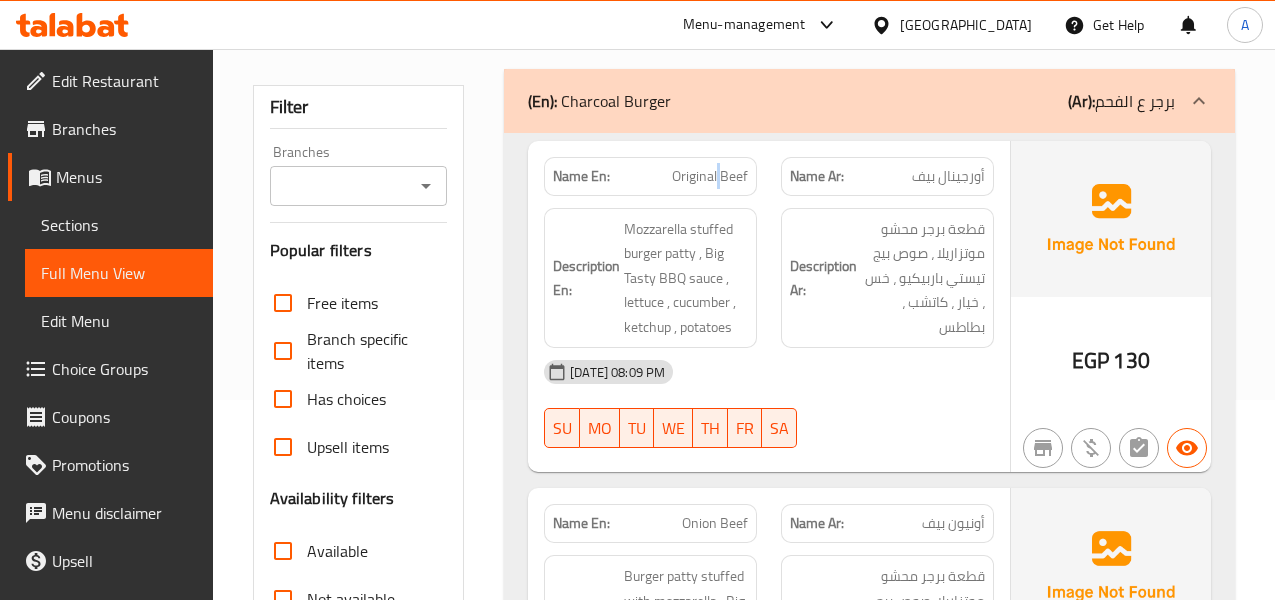click on "Original Beef" at bounding box center (710, 176) 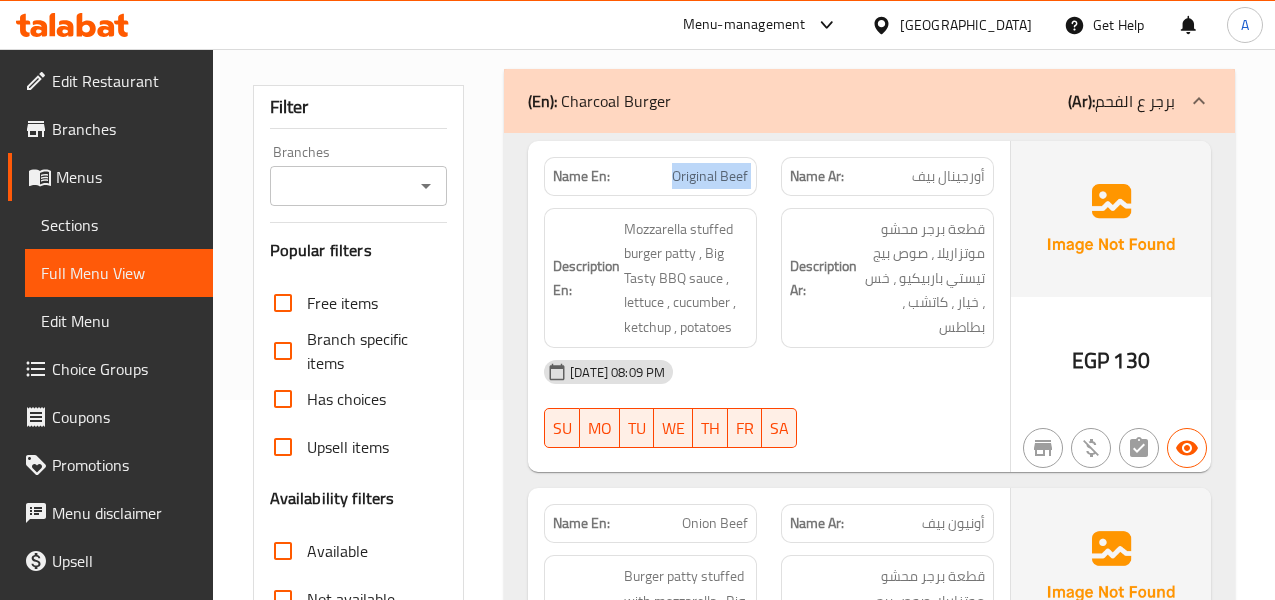 click on "Original Beef" at bounding box center [710, 176] 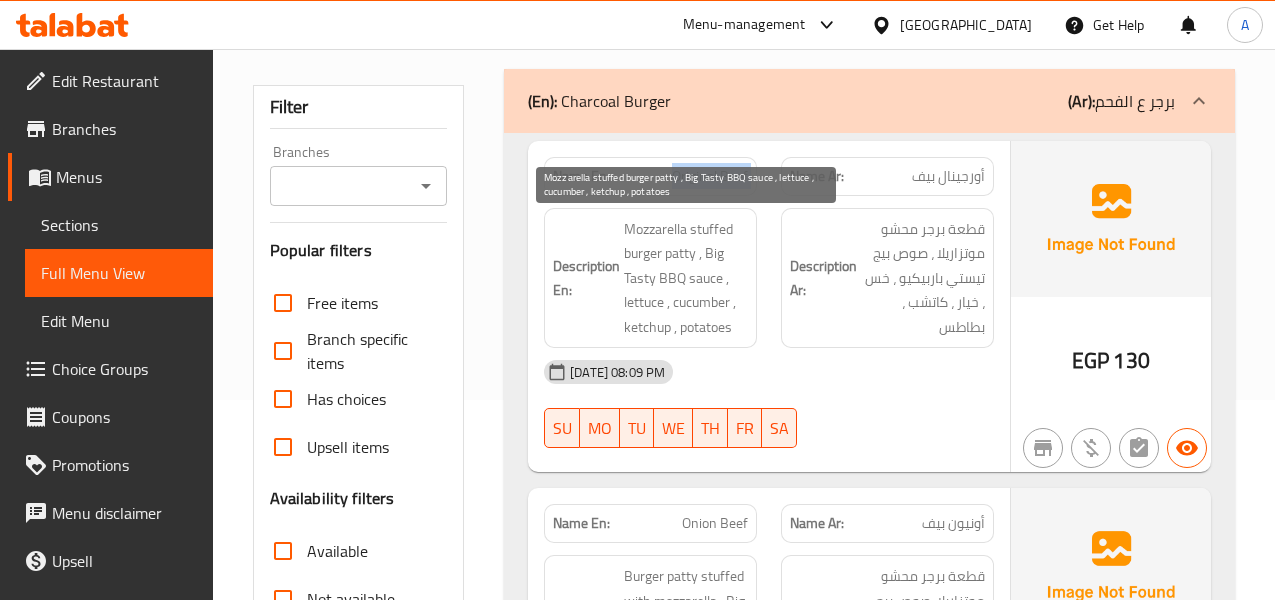 copy on "Original Beef" 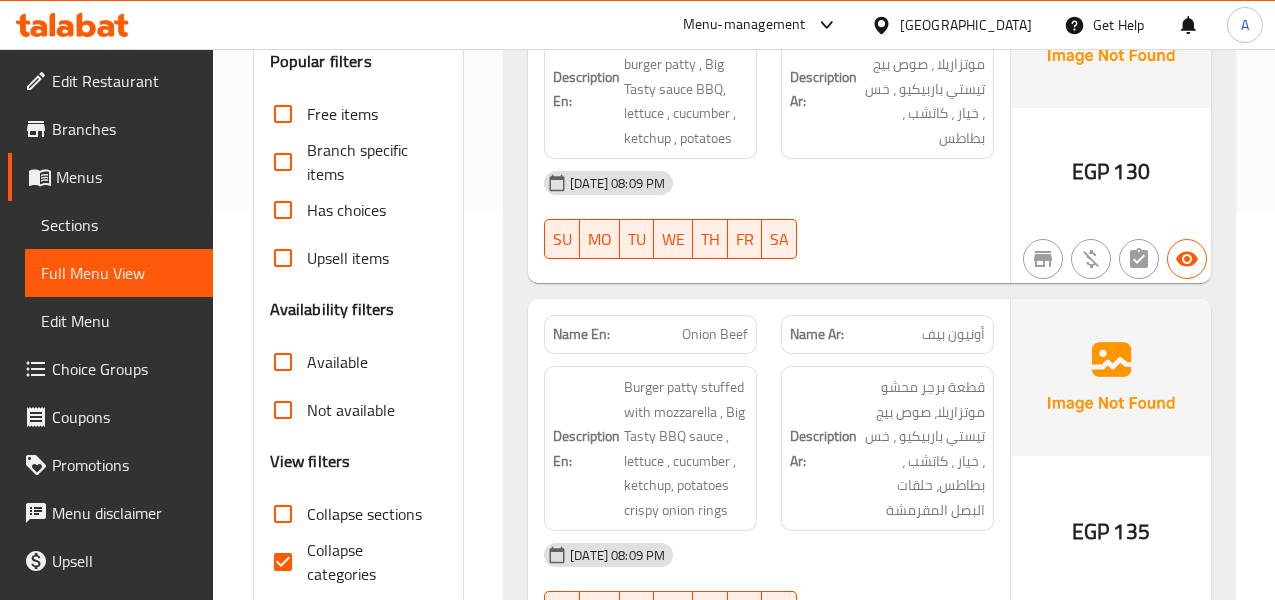 scroll, scrollTop: 400, scrollLeft: 0, axis: vertical 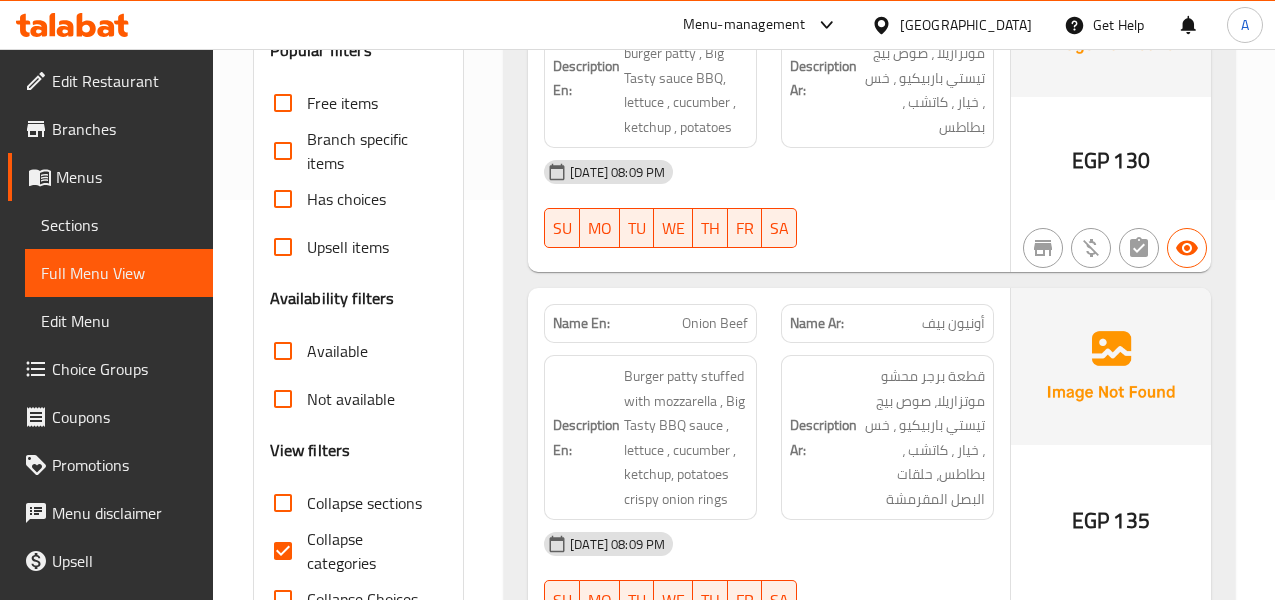 click on "Collapse categories" at bounding box center (283, 551) 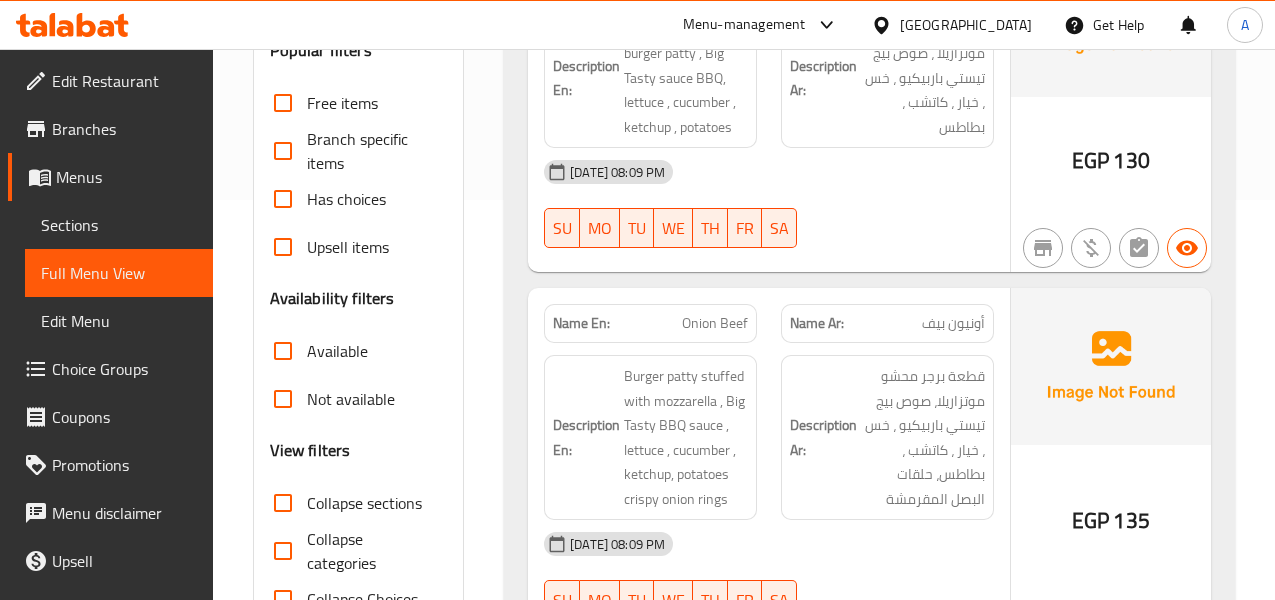 scroll, scrollTop: 0, scrollLeft: 0, axis: both 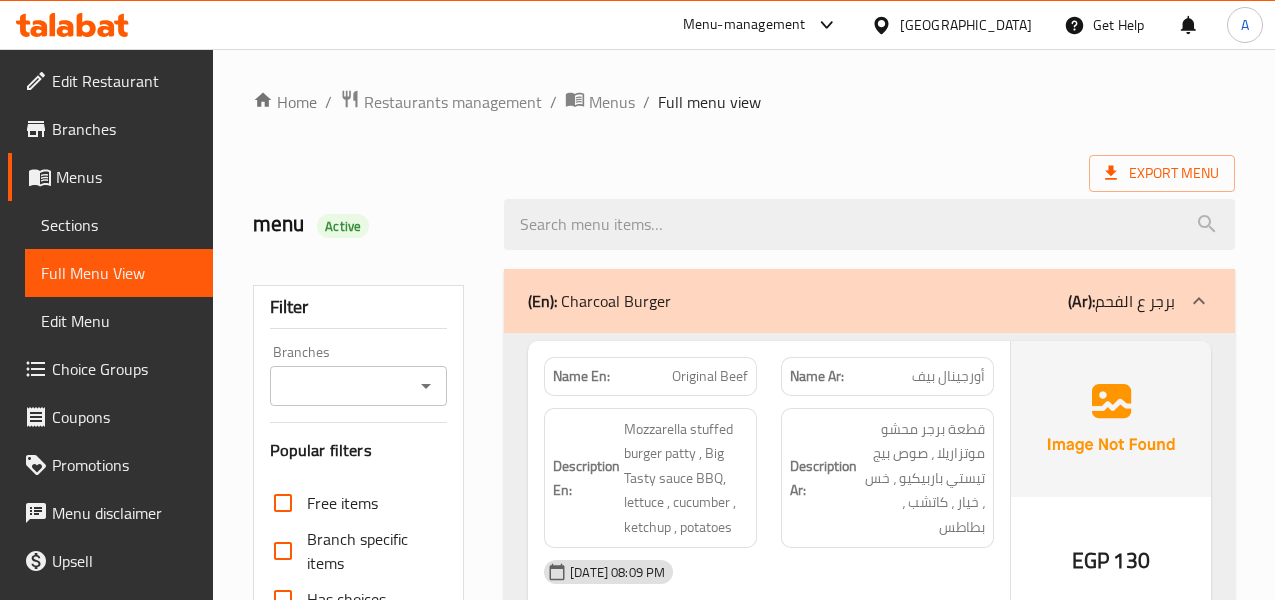 click on "Export Menu" at bounding box center (744, 173) 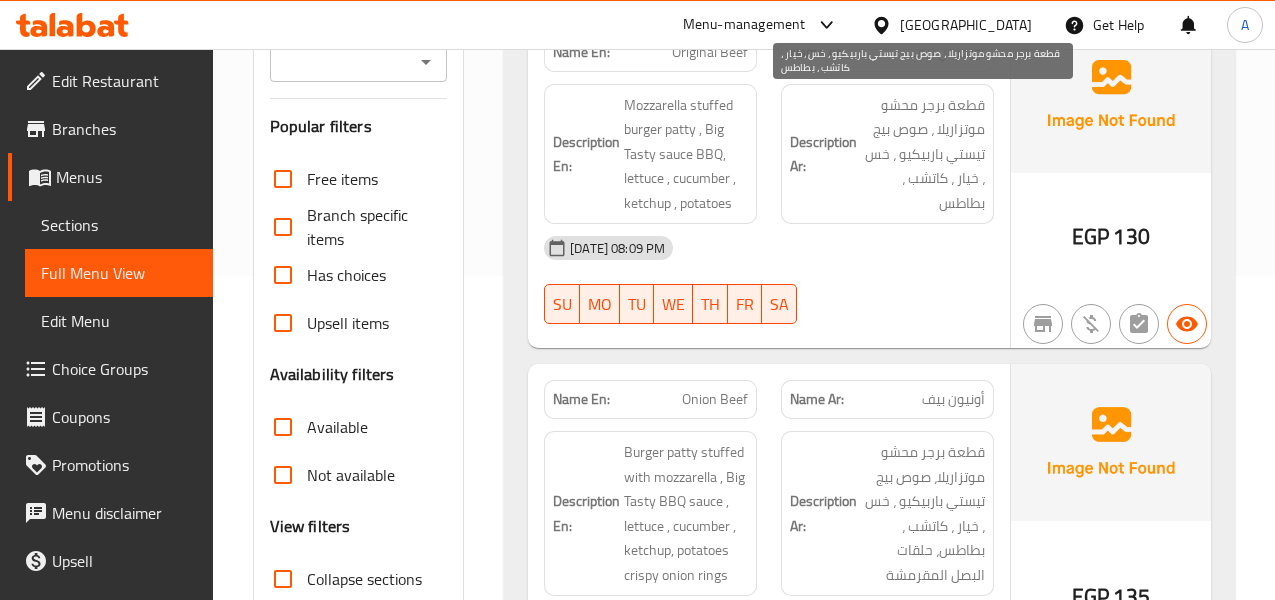 scroll, scrollTop: 500, scrollLeft: 0, axis: vertical 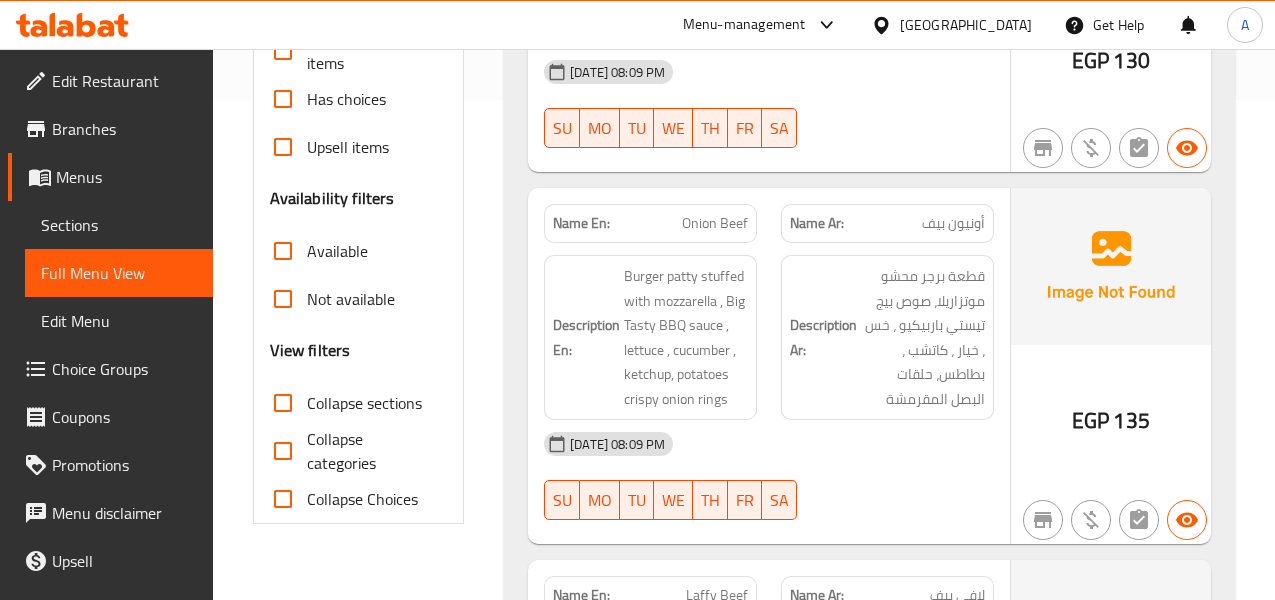 click on "أونيون بيف" at bounding box center [953, 223] 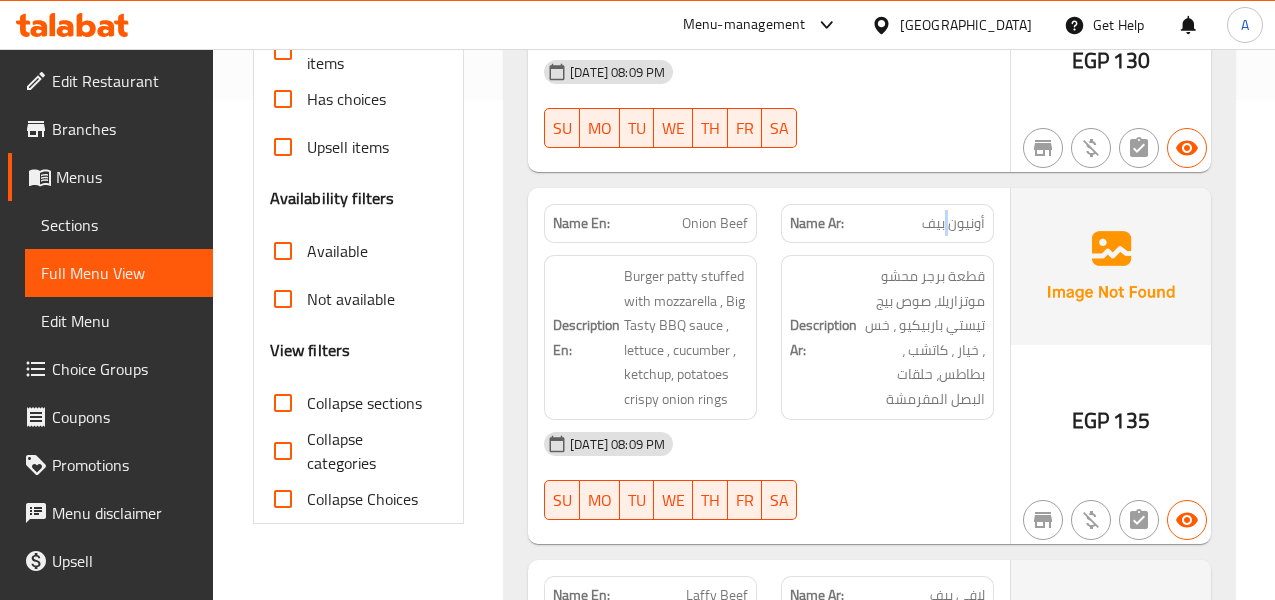 click on "أونيون بيف" at bounding box center (953, 223) 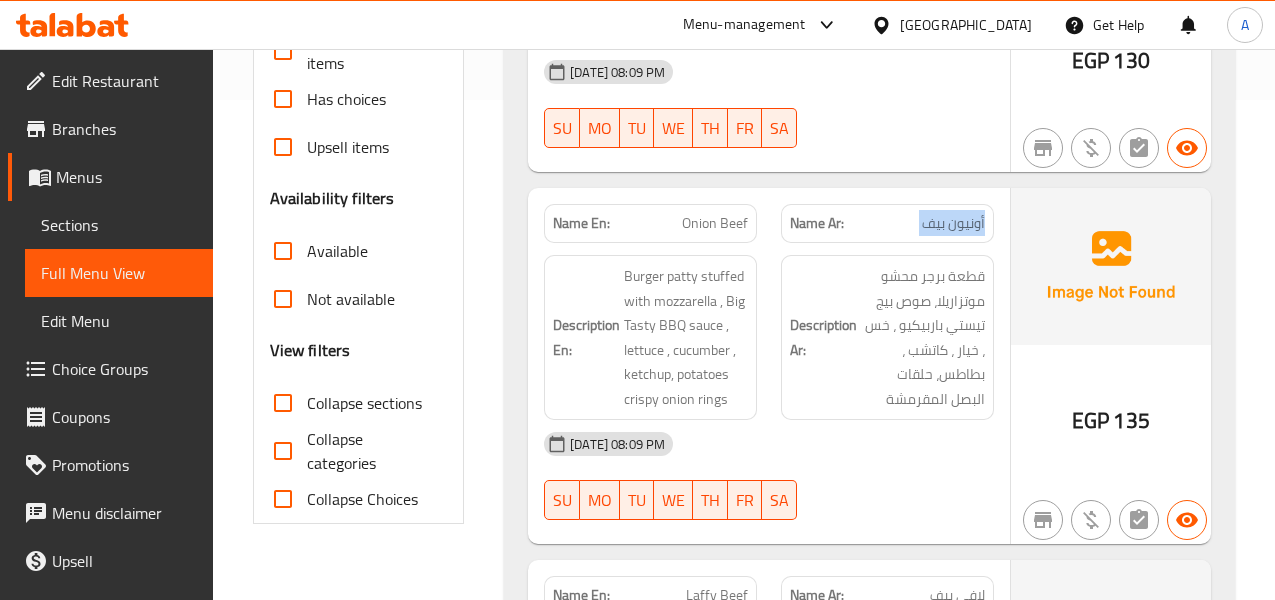 click on "أونيون بيف" at bounding box center (953, 223) 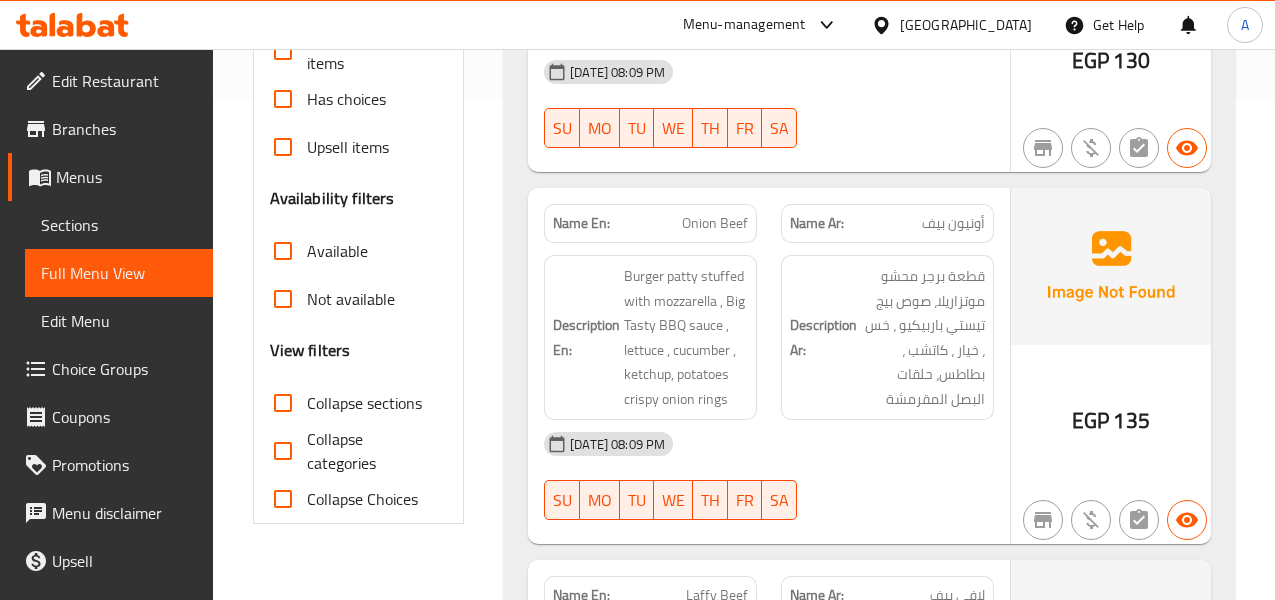 click on "Onion Beef" at bounding box center (715, 223) 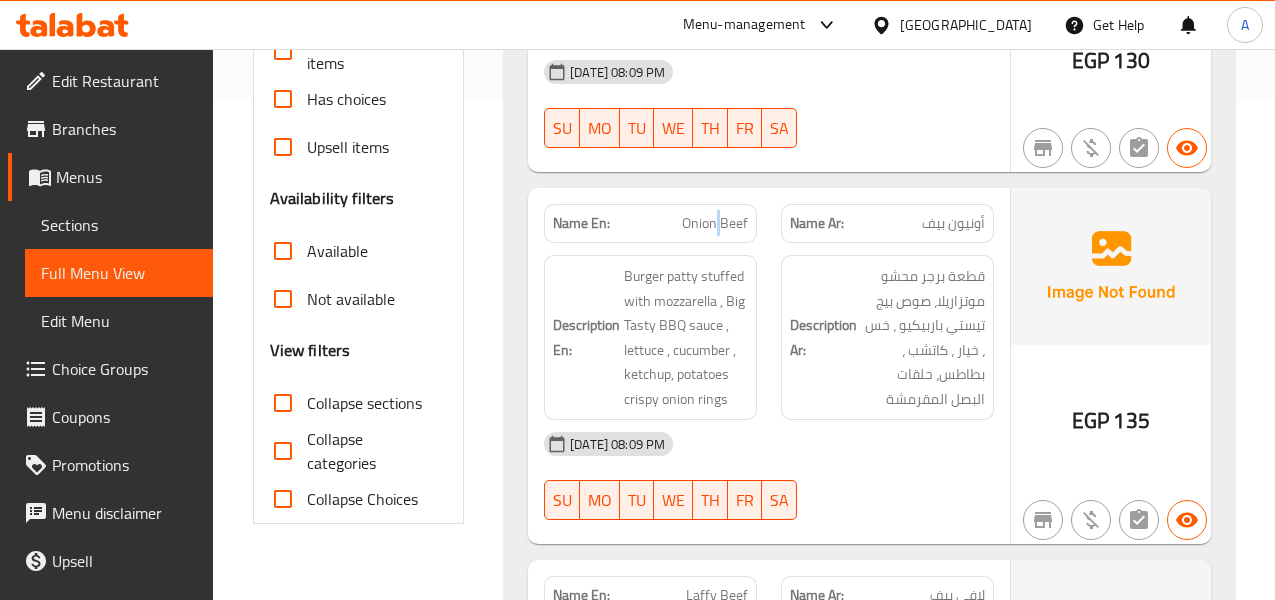 click on "Onion Beef" at bounding box center [715, 223] 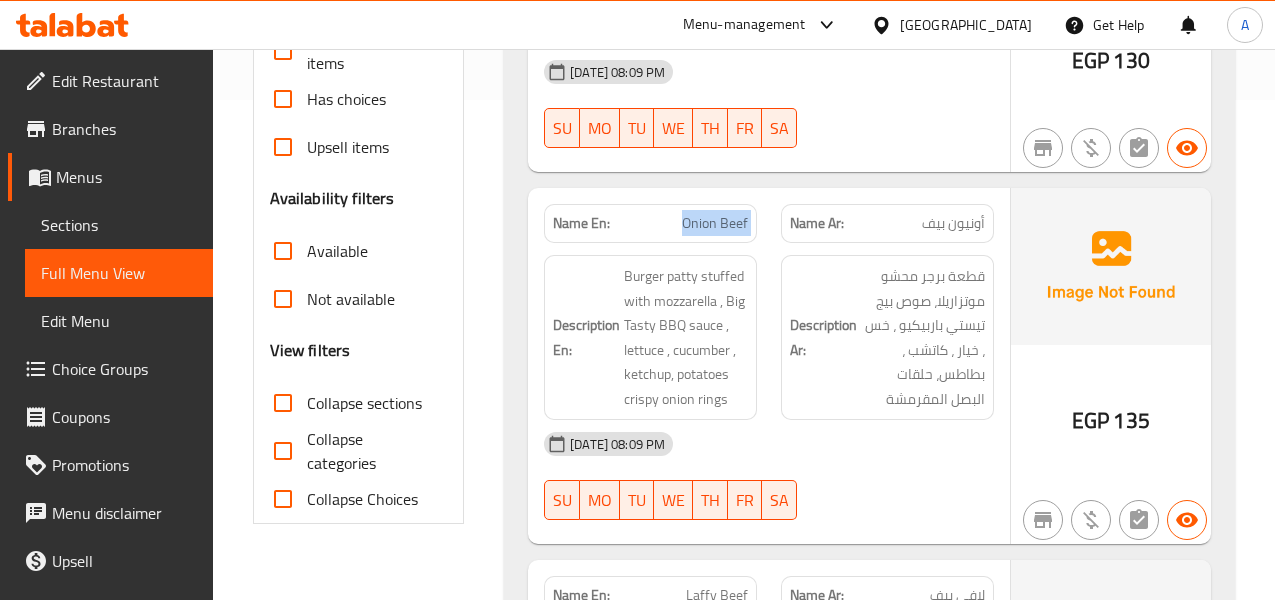 click on "Onion Beef" at bounding box center (715, 223) 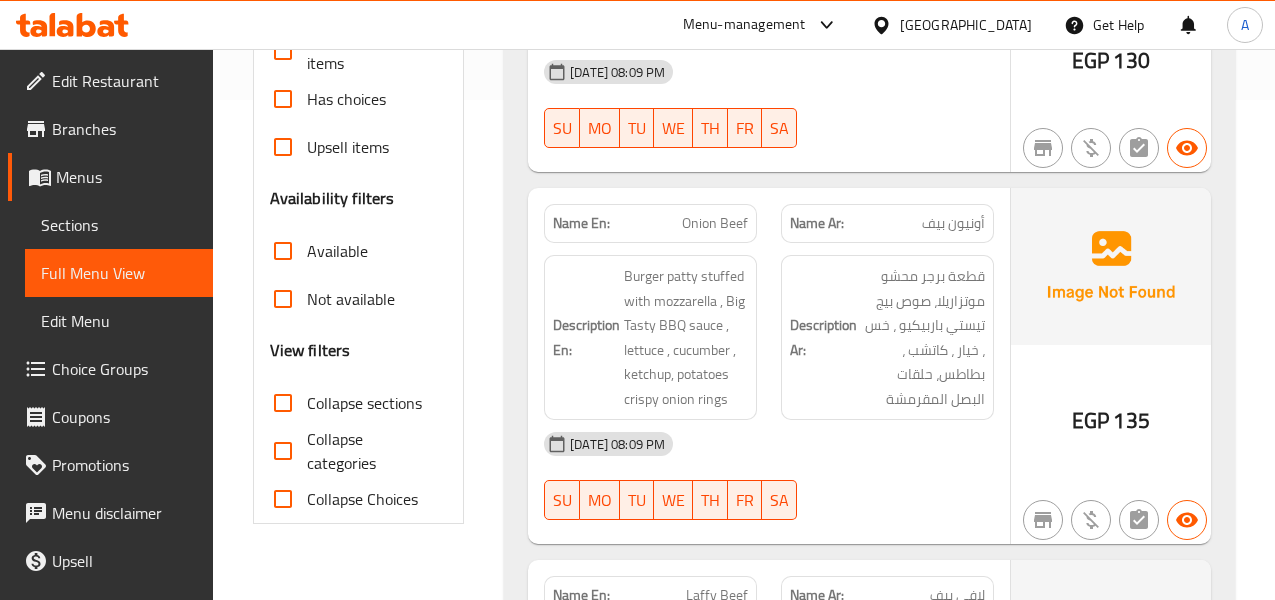 click on "Onion Beef" at bounding box center (715, 223) 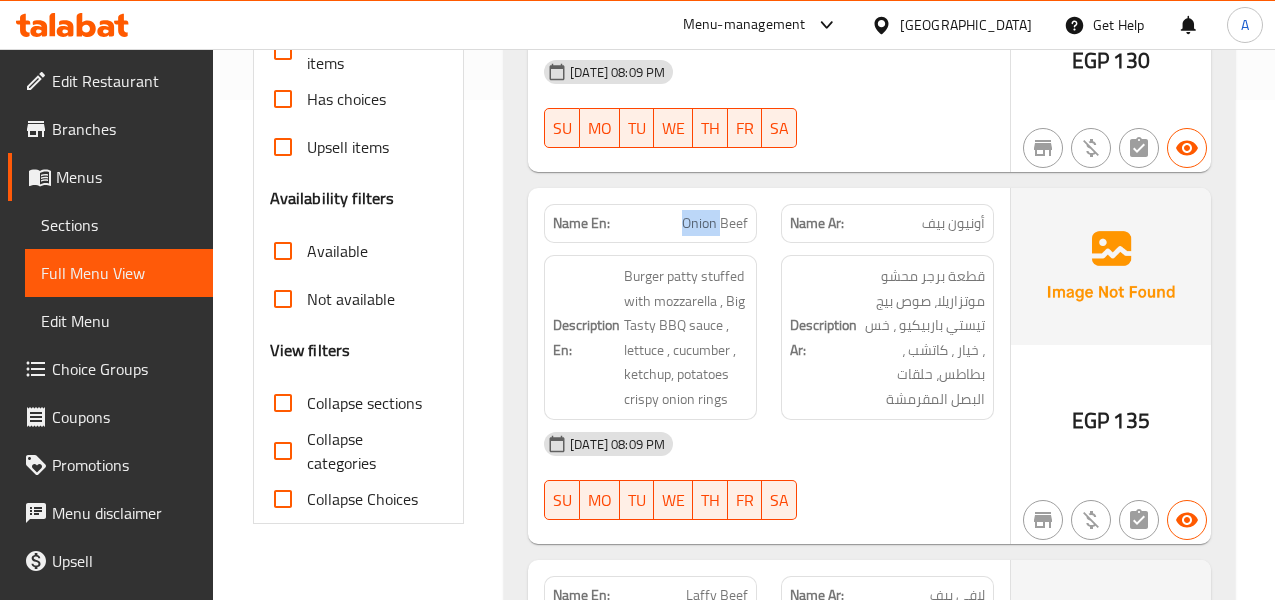 click on "Onion Beef" at bounding box center (715, 223) 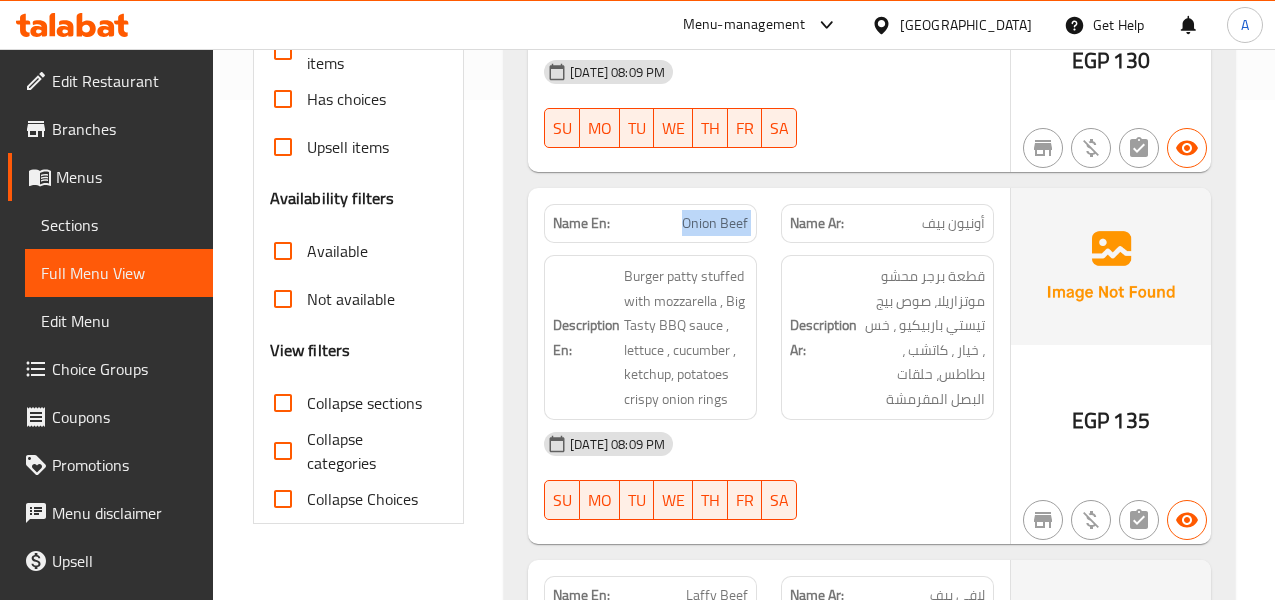 click on "Onion Beef" at bounding box center (715, 223) 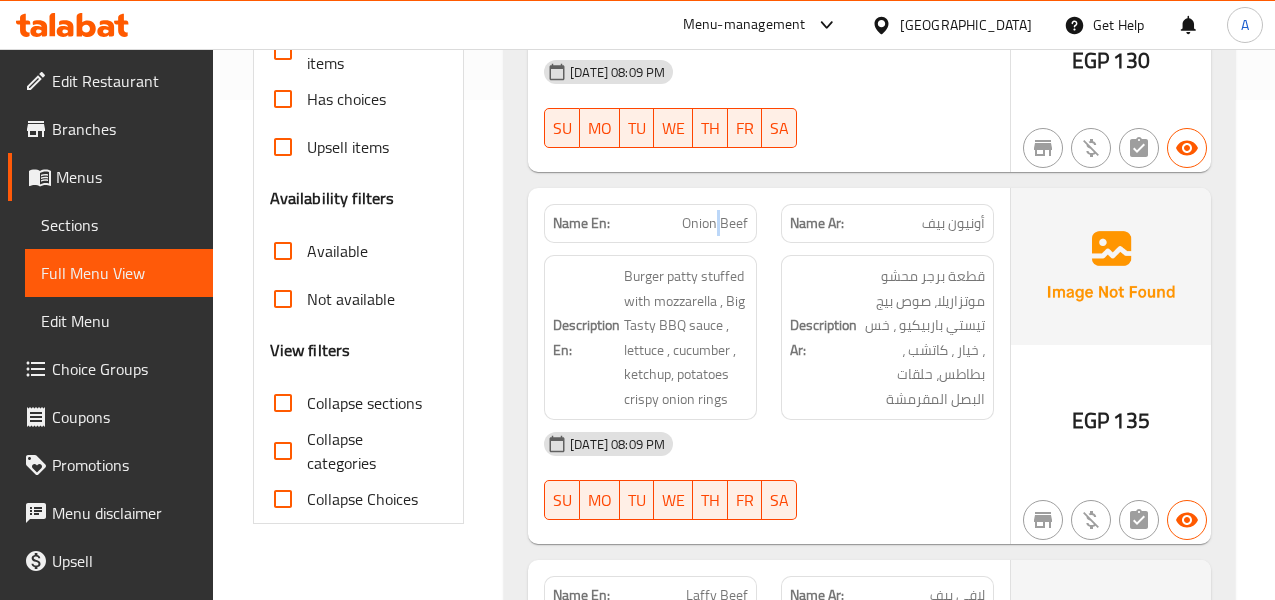 click on "Onion Beef" at bounding box center (715, 223) 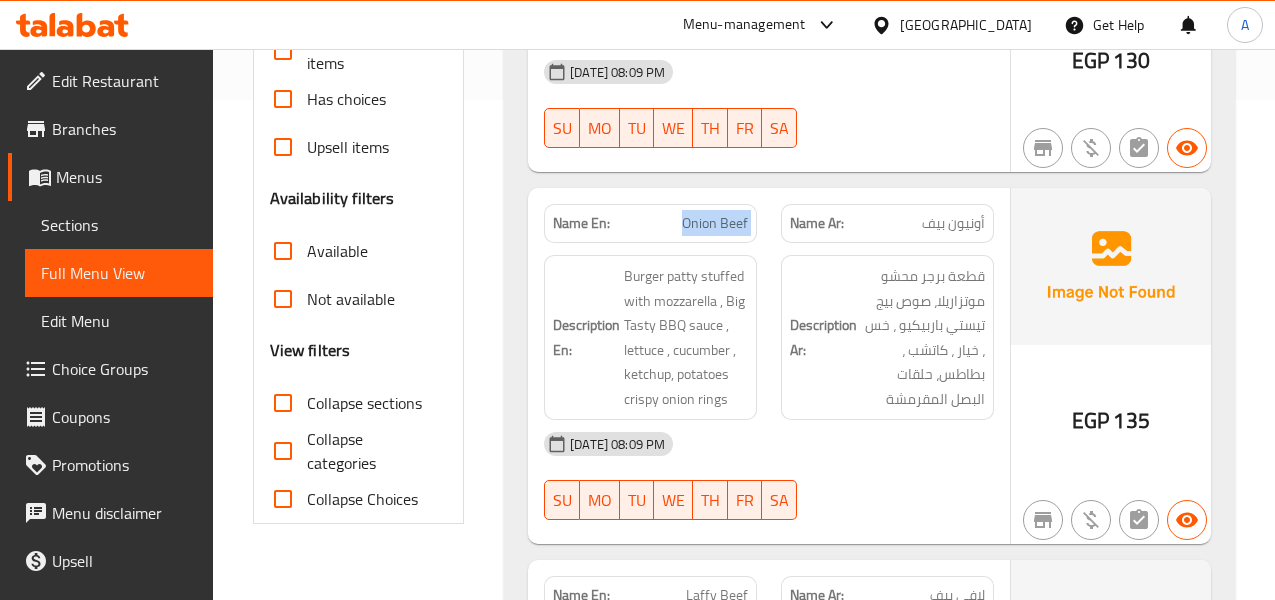 click on "Onion Beef" at bounding box center [715, 223] 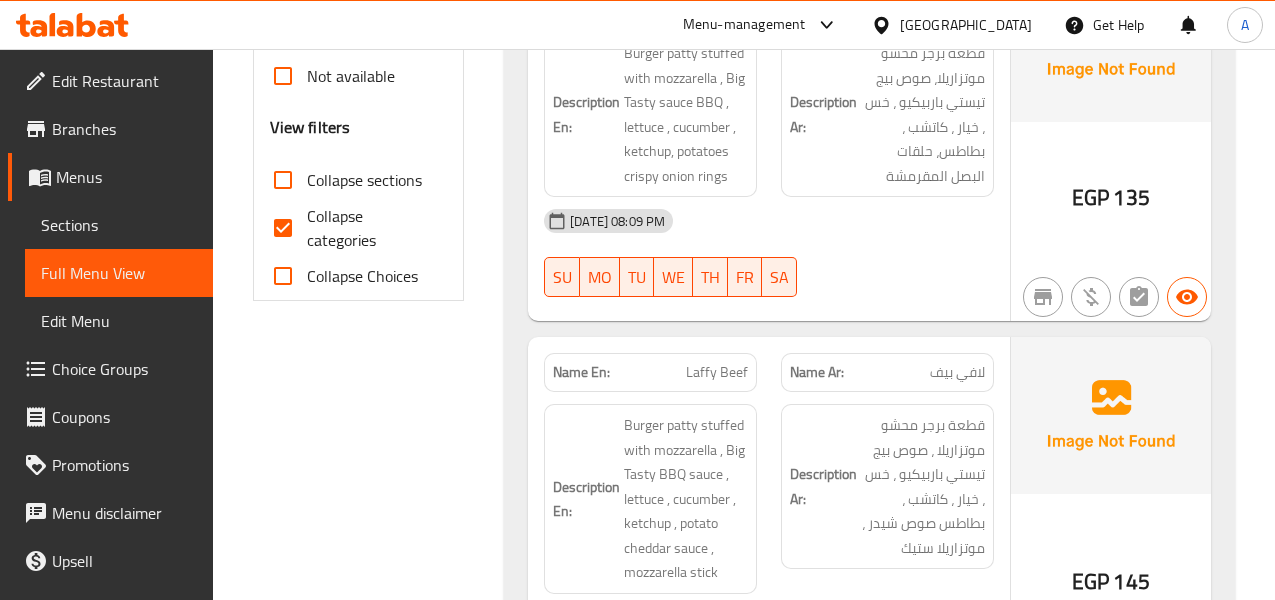 scroll, scrollTop: 724, scrollLeft: 0, axis: vertical 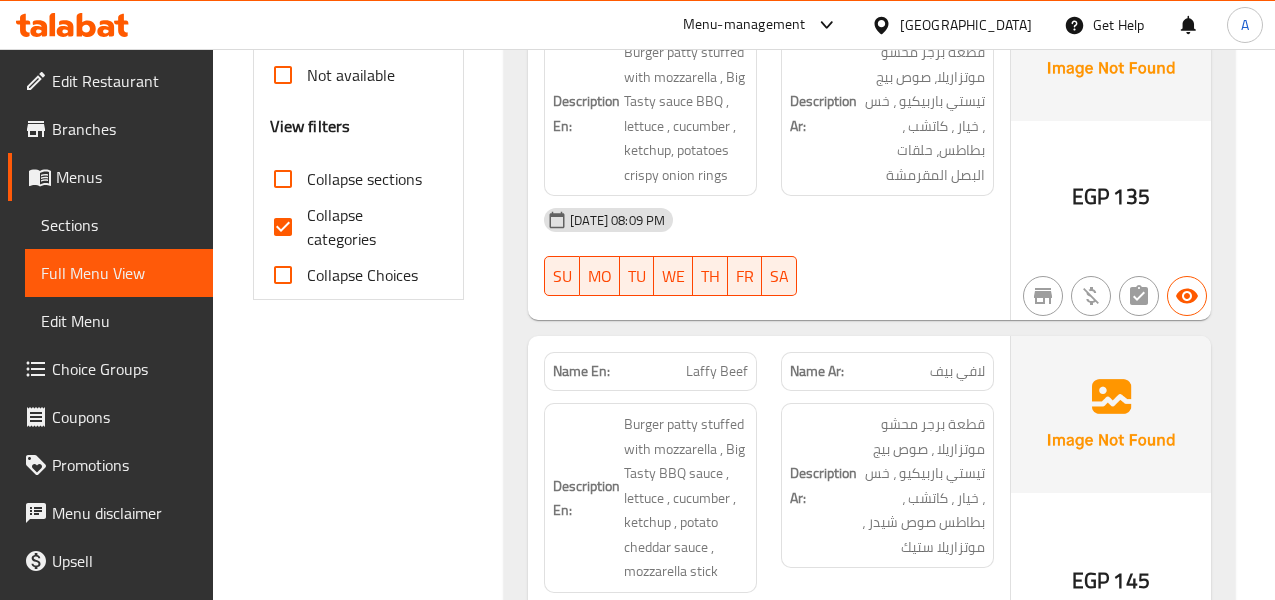 click on "Laffy Beef" at bounding box center (717, 371) 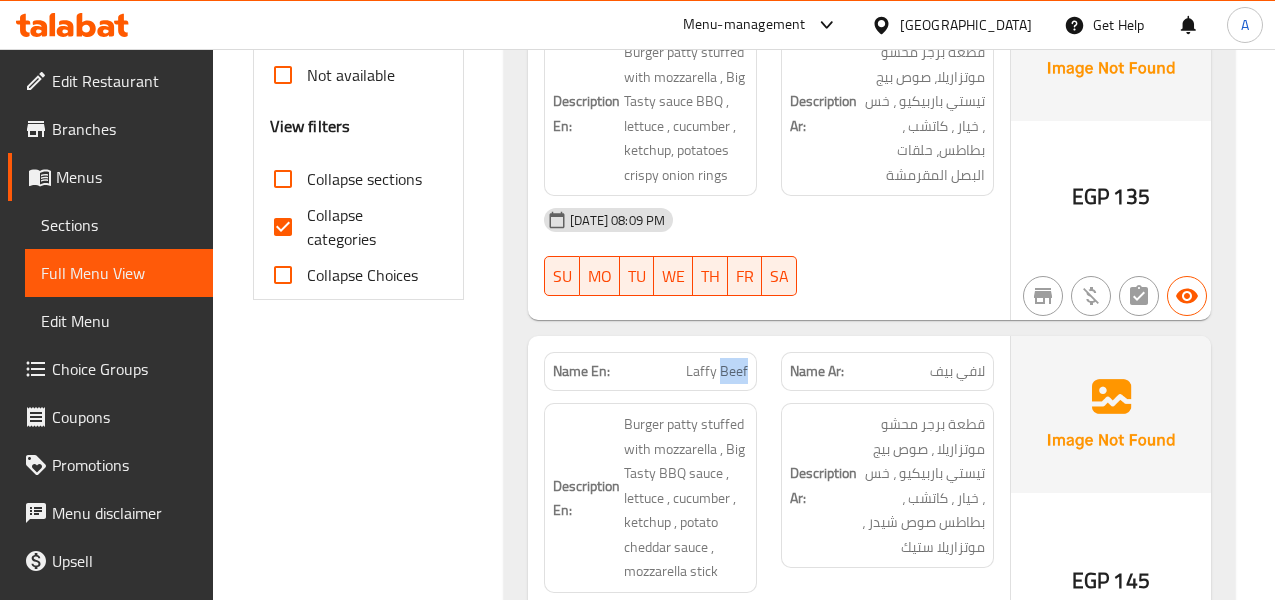 click on "Laffy Beef" at bounding box center (717, 371) 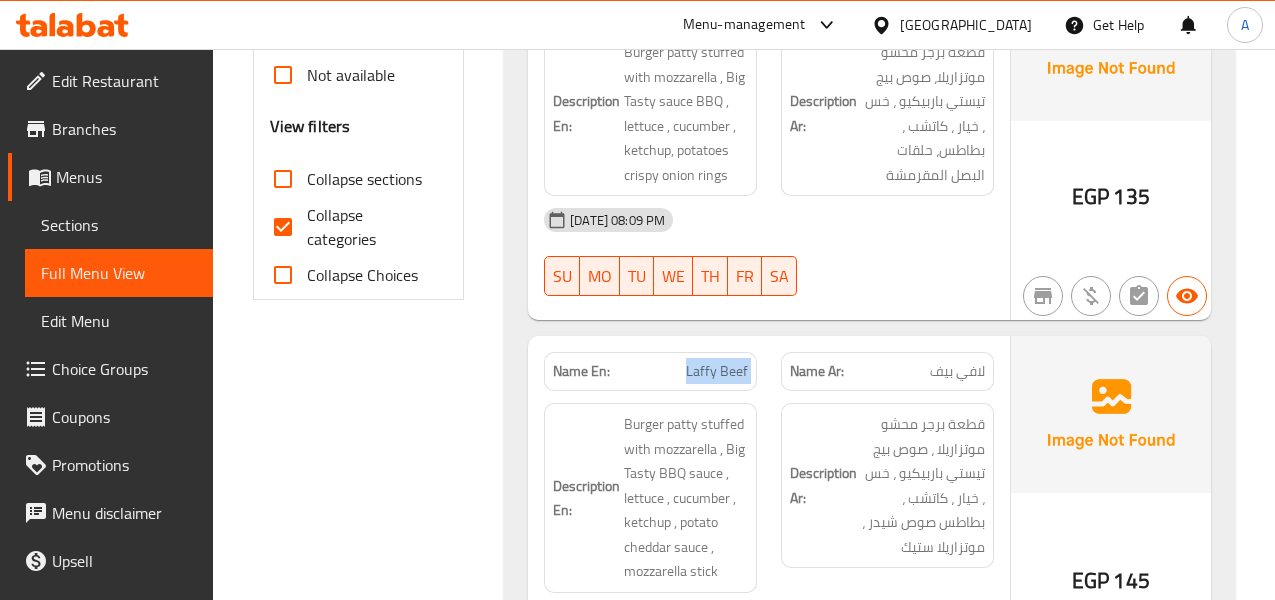 click on "Laffy Beef" at bounding box center [717, 371] 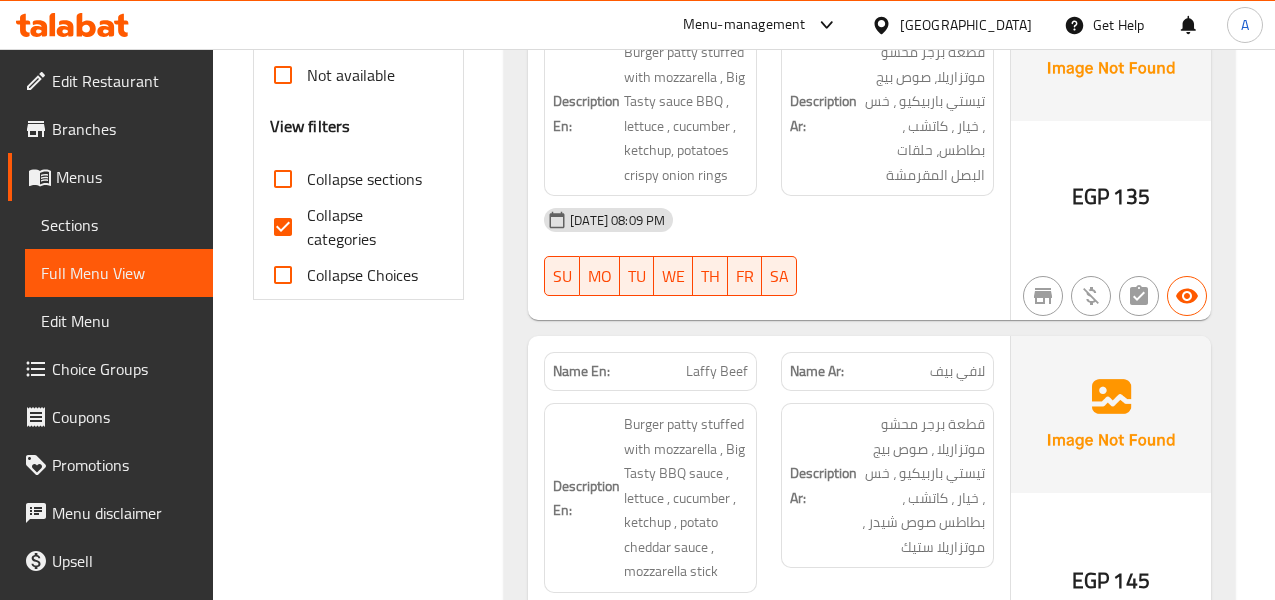 click on "لافي بيف" at bounding box center [957, 371] 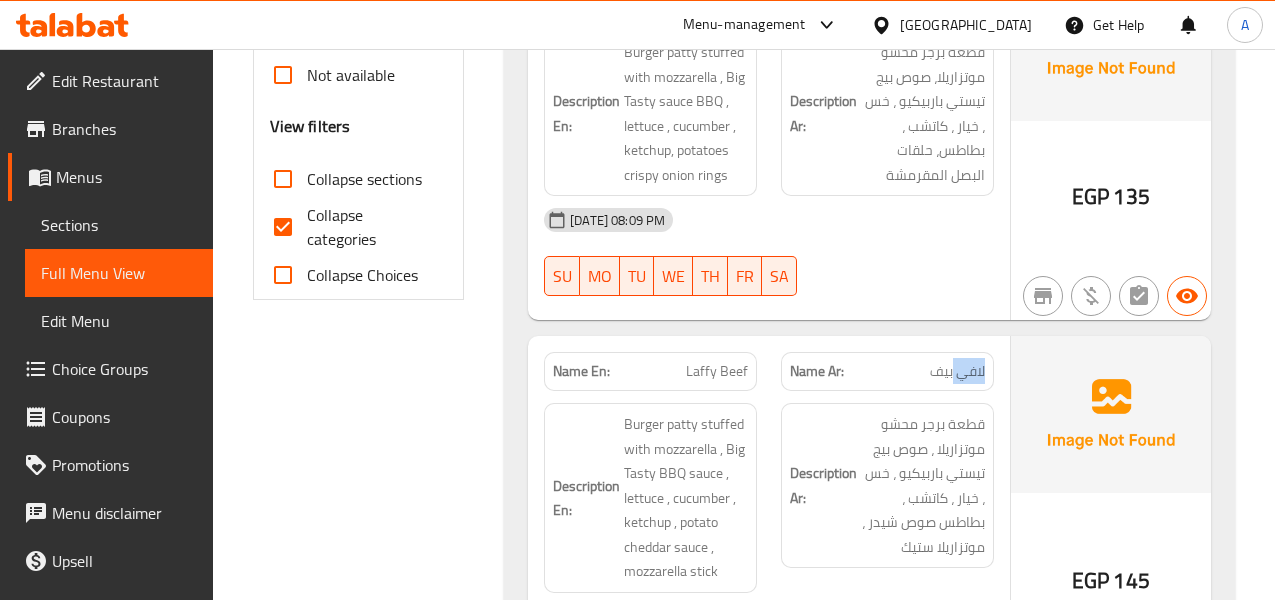 click on "لافي بيف" at bounding box center (957, 371) 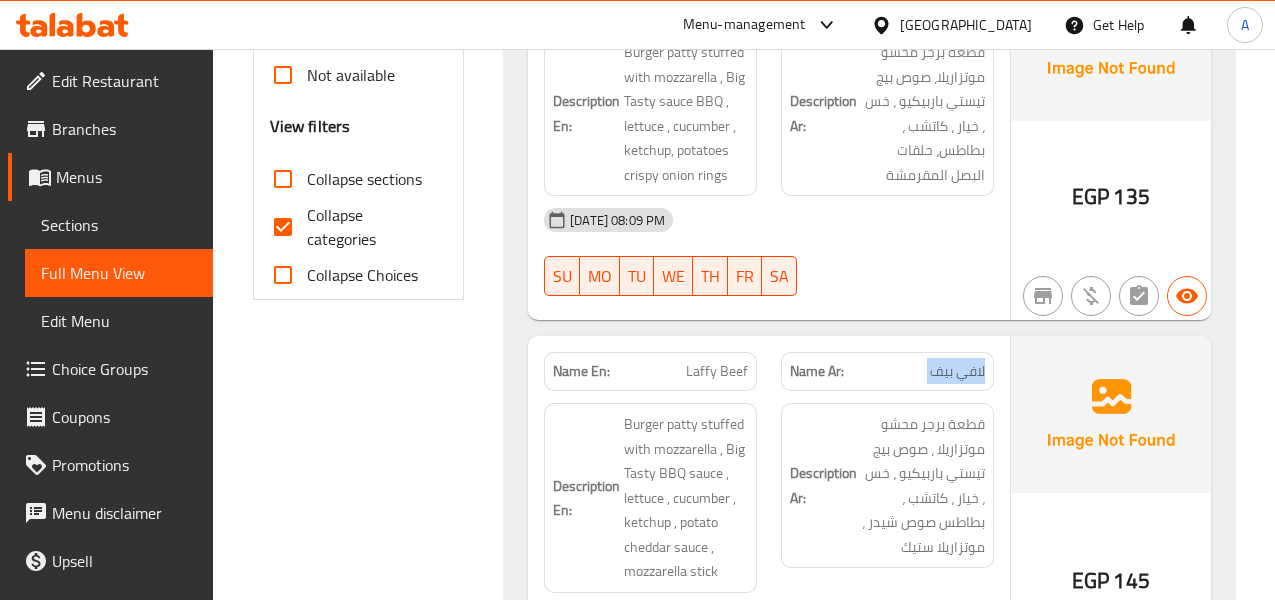 click on "لافي بيف" at bounding box center (957, 371) 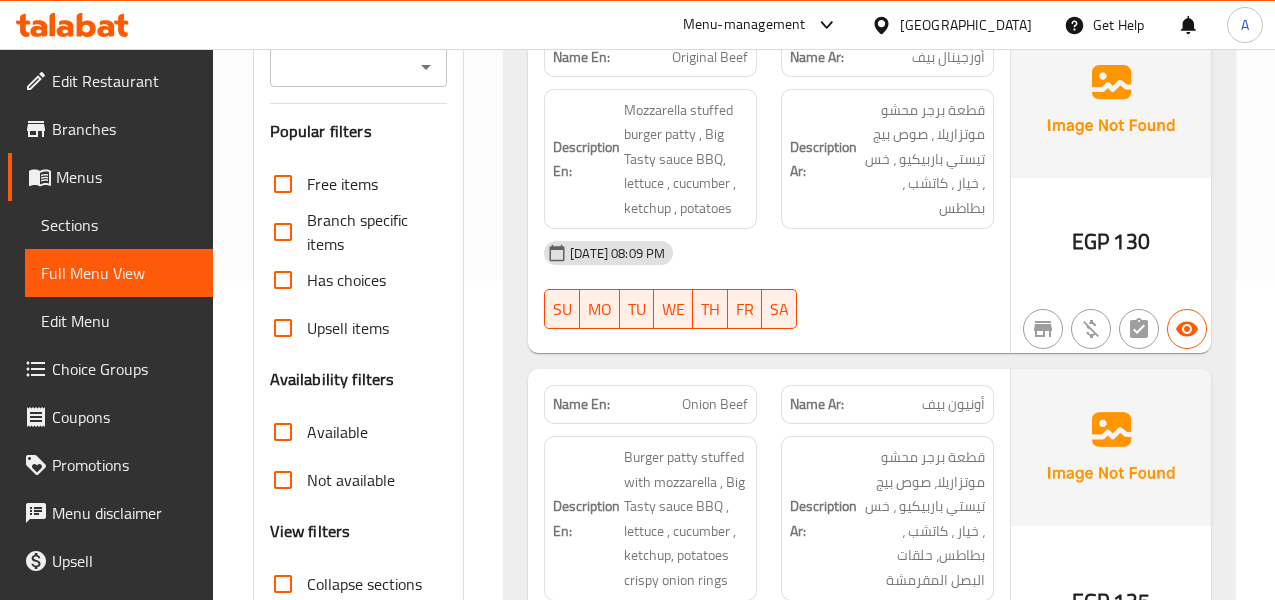 scroll, scrollTop: 100, scrollLeft: 0, axis: vertical 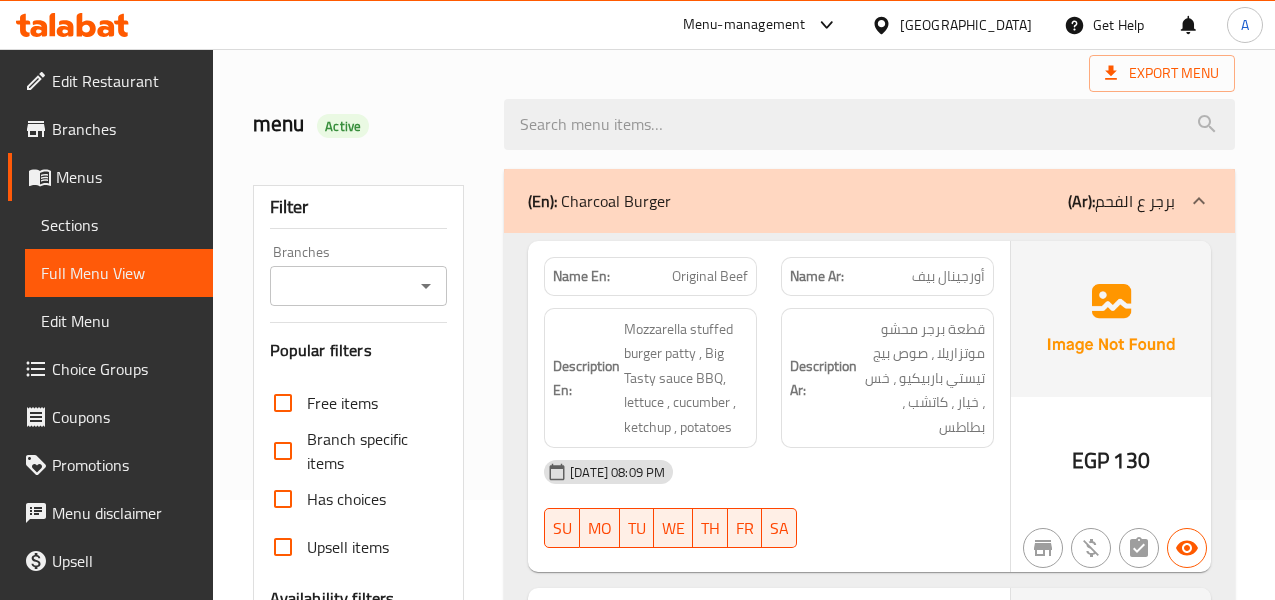 click on "Export Menu" at bounding box center (744, 73) 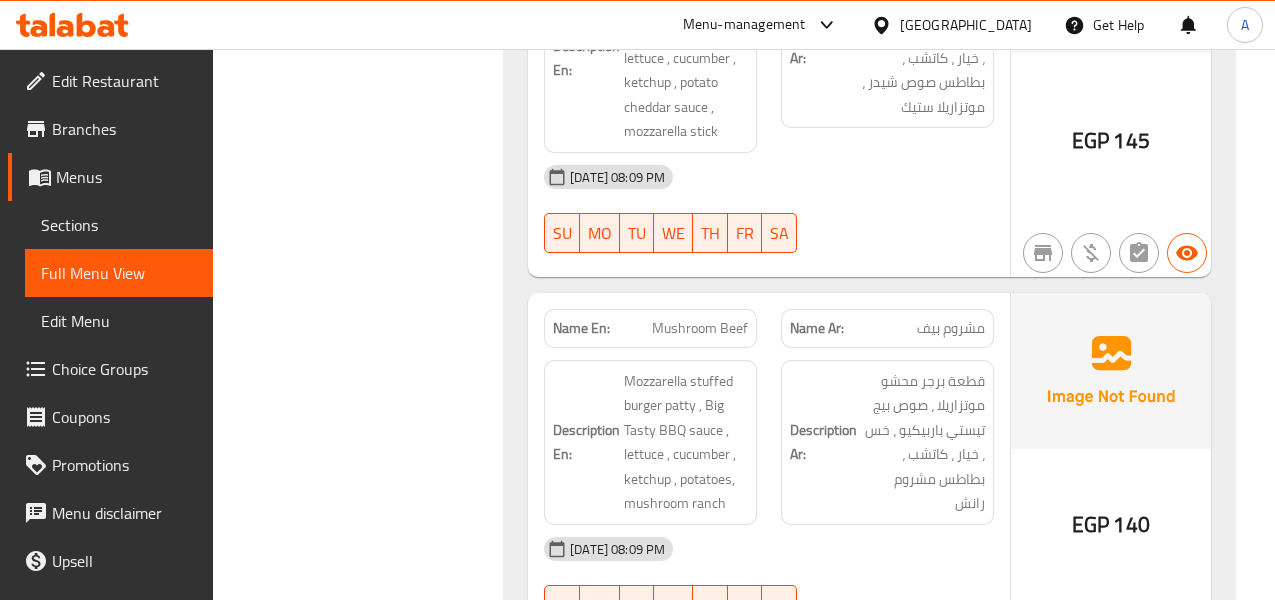 scroll, scrollTop: 1196, scrollLeft: 0, axis: vertical 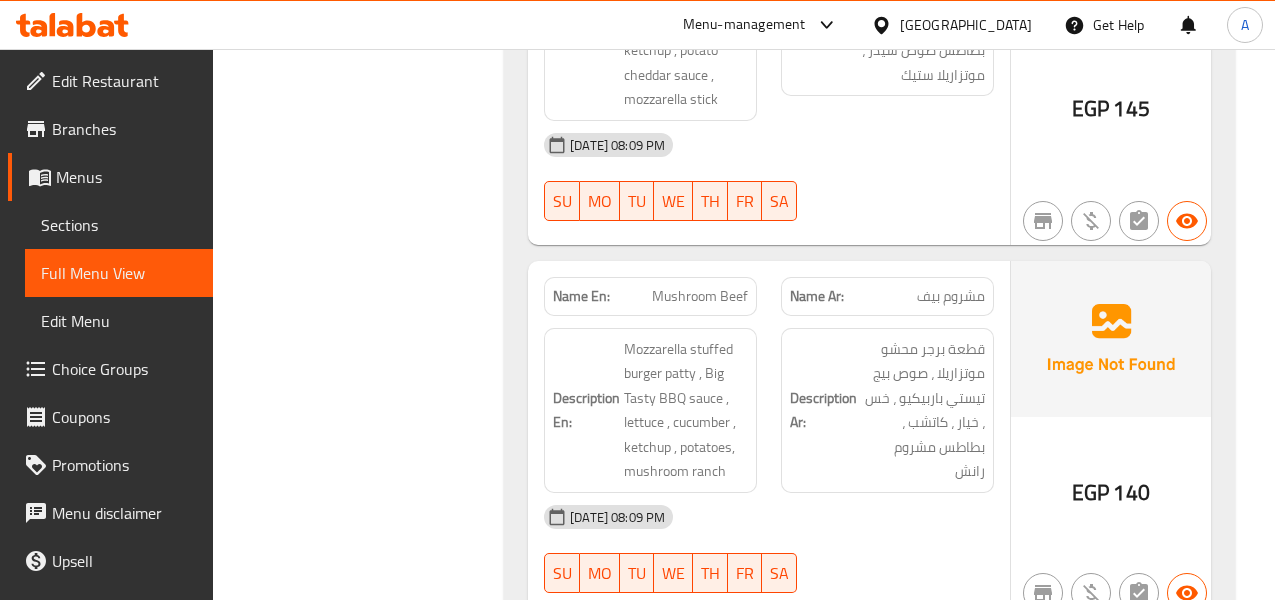 click on "مشروم بيف" at bounding box center [951, 296] 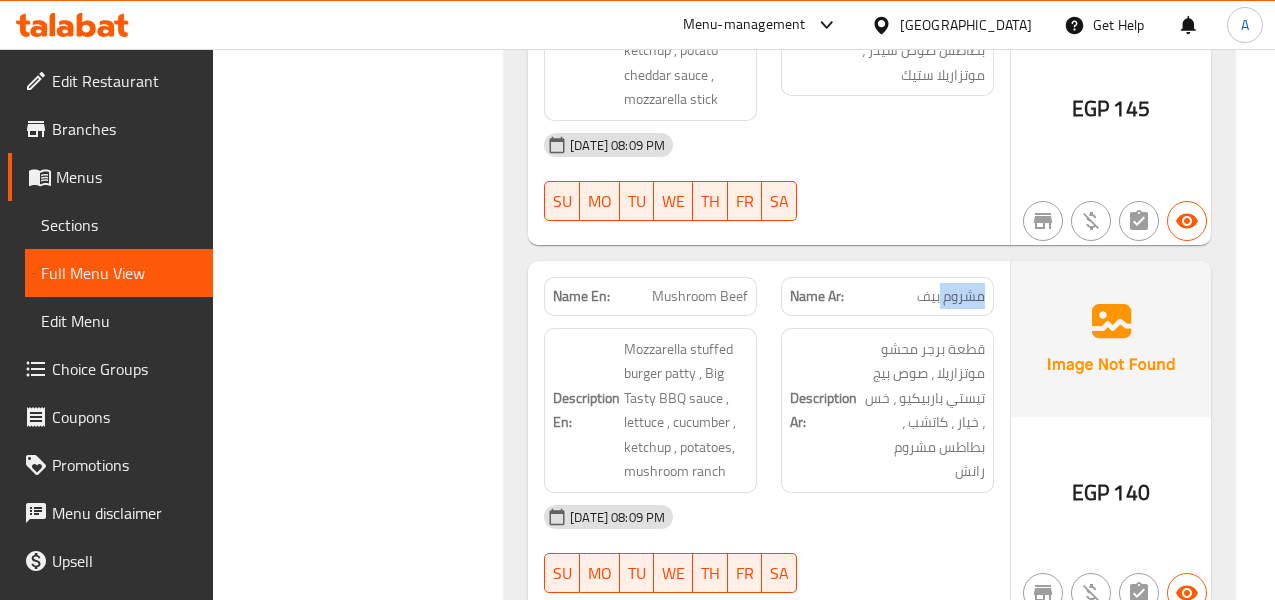 click on "مشروم بيف" at bounding box center (951, 296) 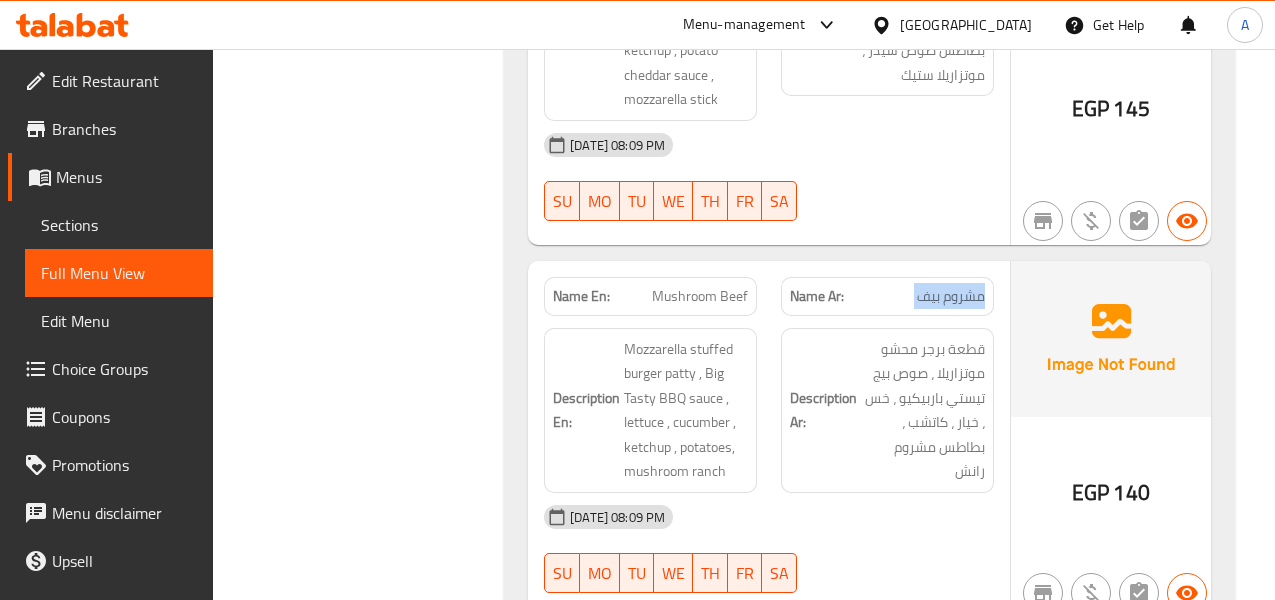 click on "مشروم بيف" at bounding box center (951, 296) 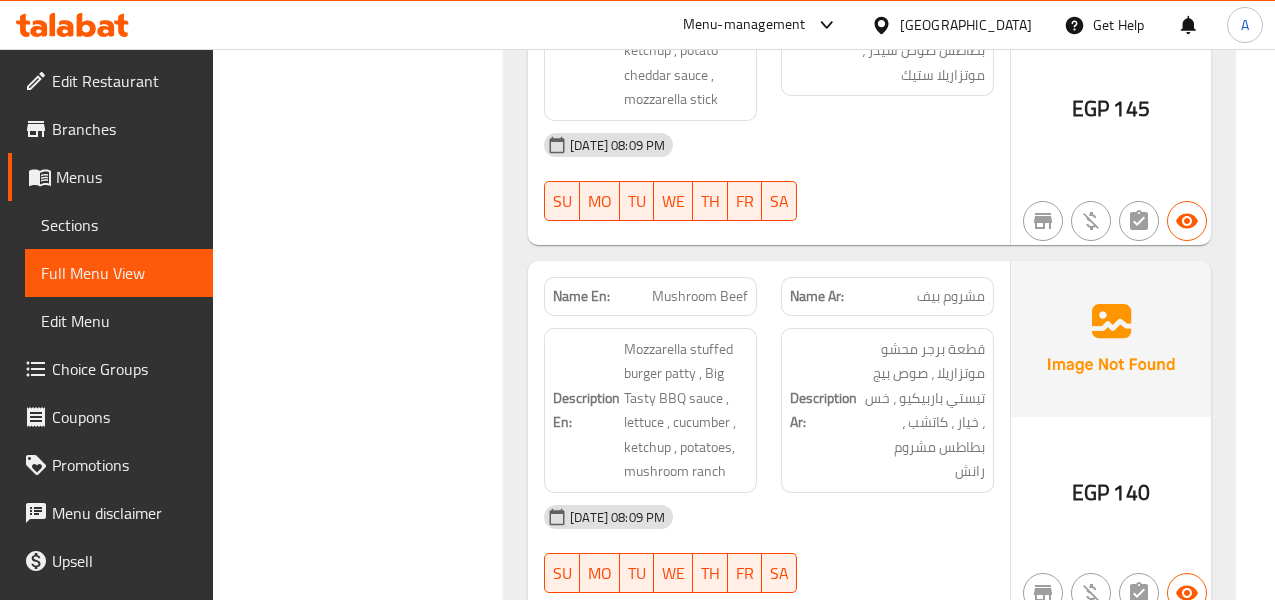 click on "Mushroom Beef" at bounding box center (700, 296) 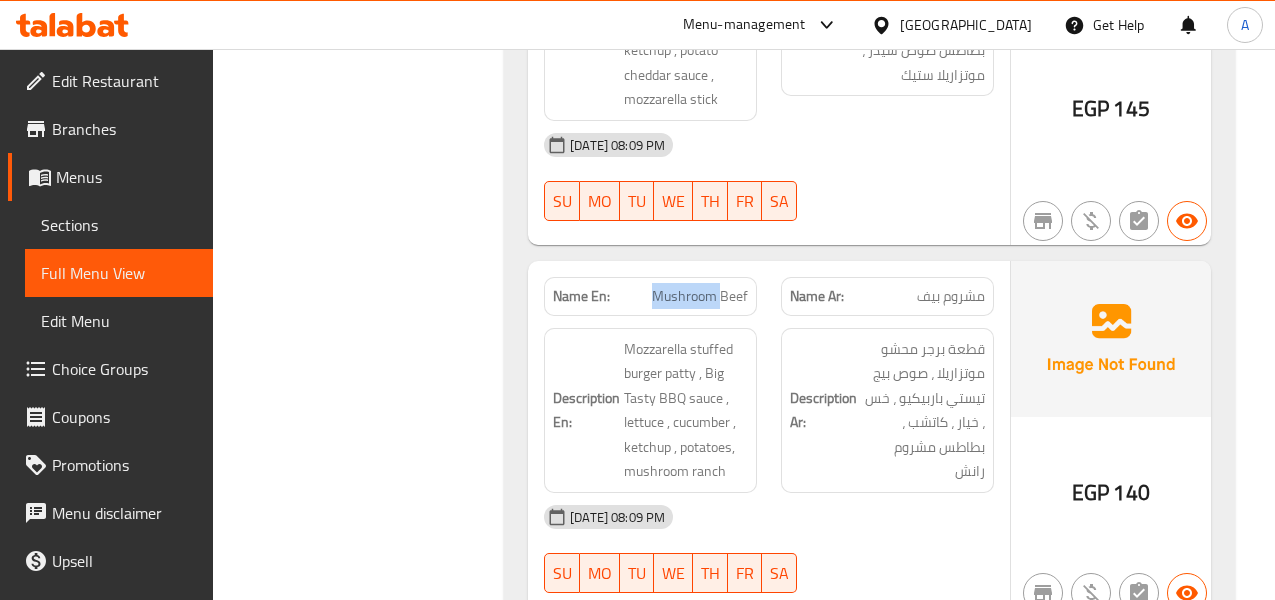 click on "Mushroom Beef" at bounding box center [700, 296] 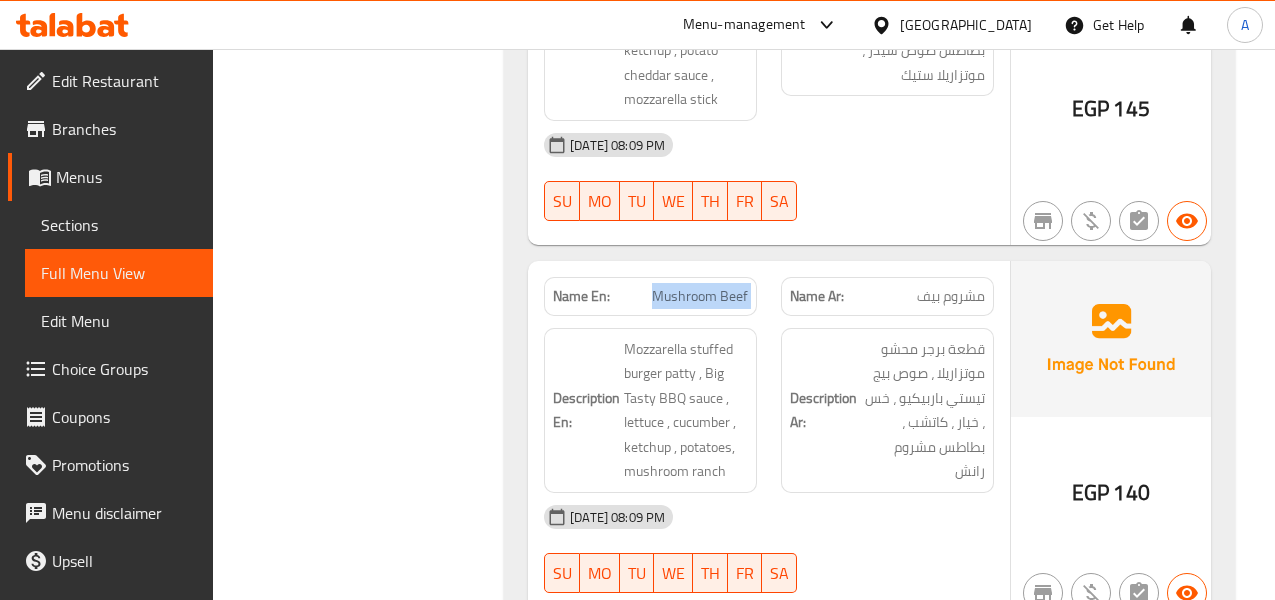 click on "Mushroom Beef" at bounding box center (700, 296) 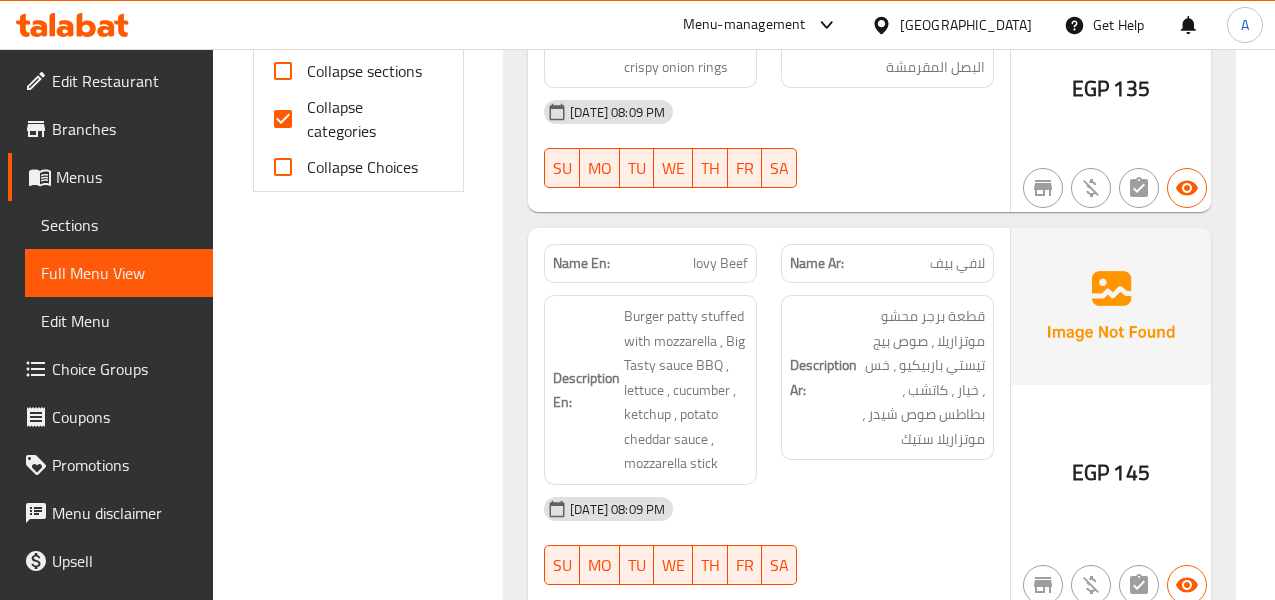 scroll, scrollTop: 796, scrollLeft: 0, axis: vertical 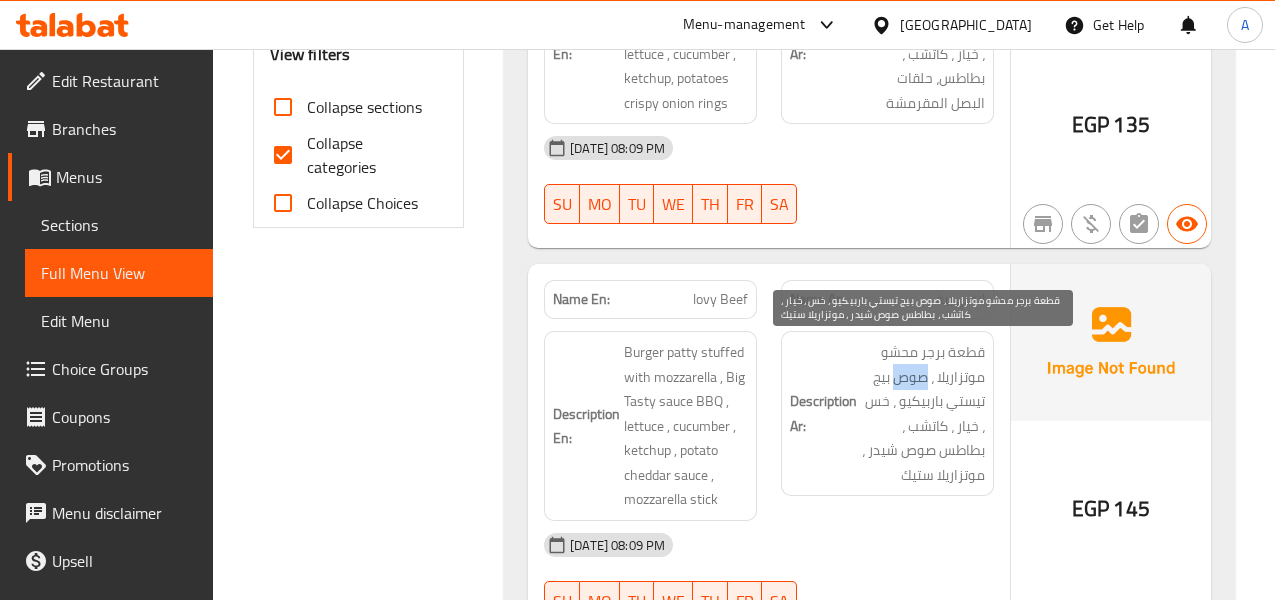 drag, startPoint x: 929, startPoint y: 375, endPoint x: 893, endPoint y: 378, distance: 36.124783 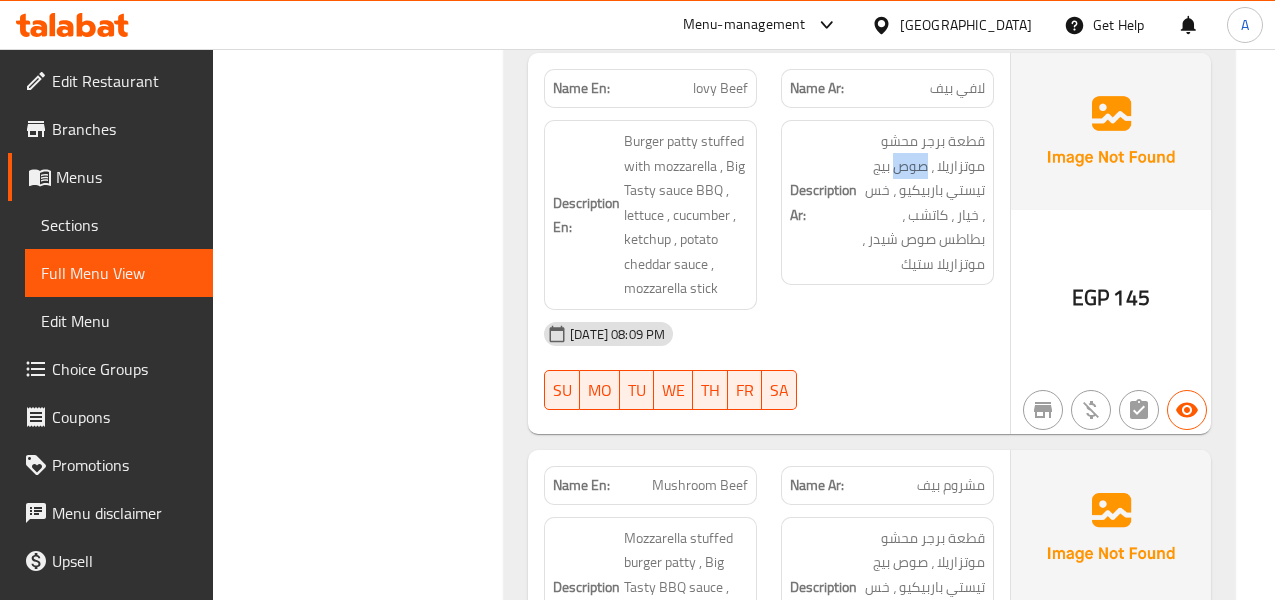 scroll, scrollTop: 1296, scrollLeft: 0, axis: vertical 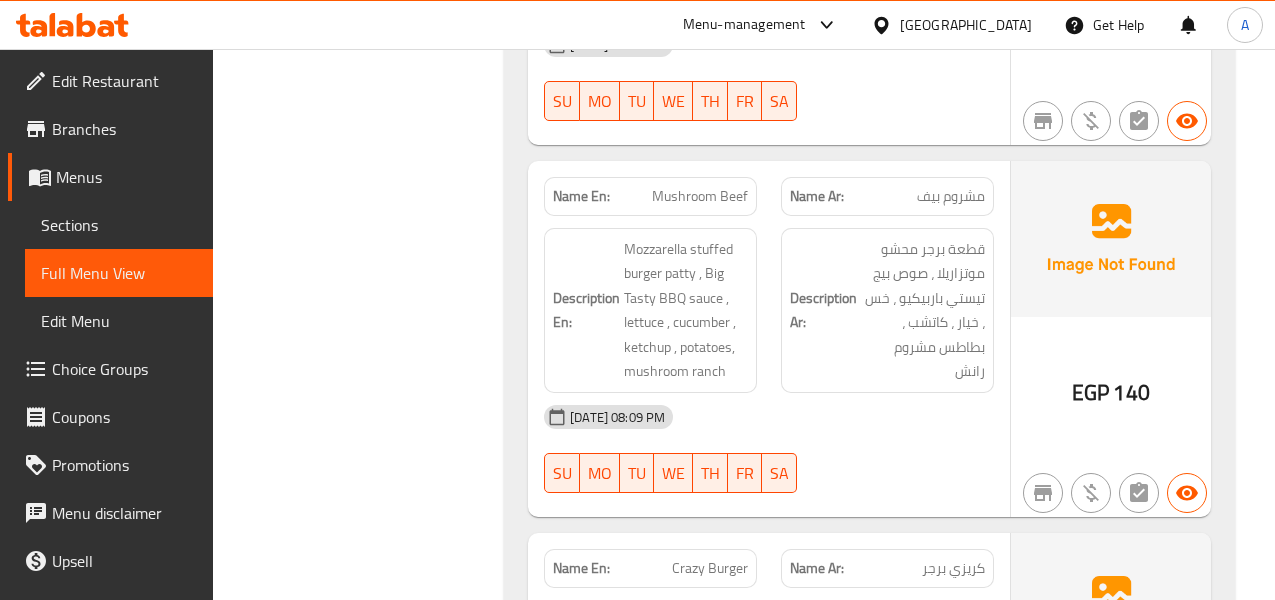 click on "Mushroom Beef" at bounding box center [700, 196] 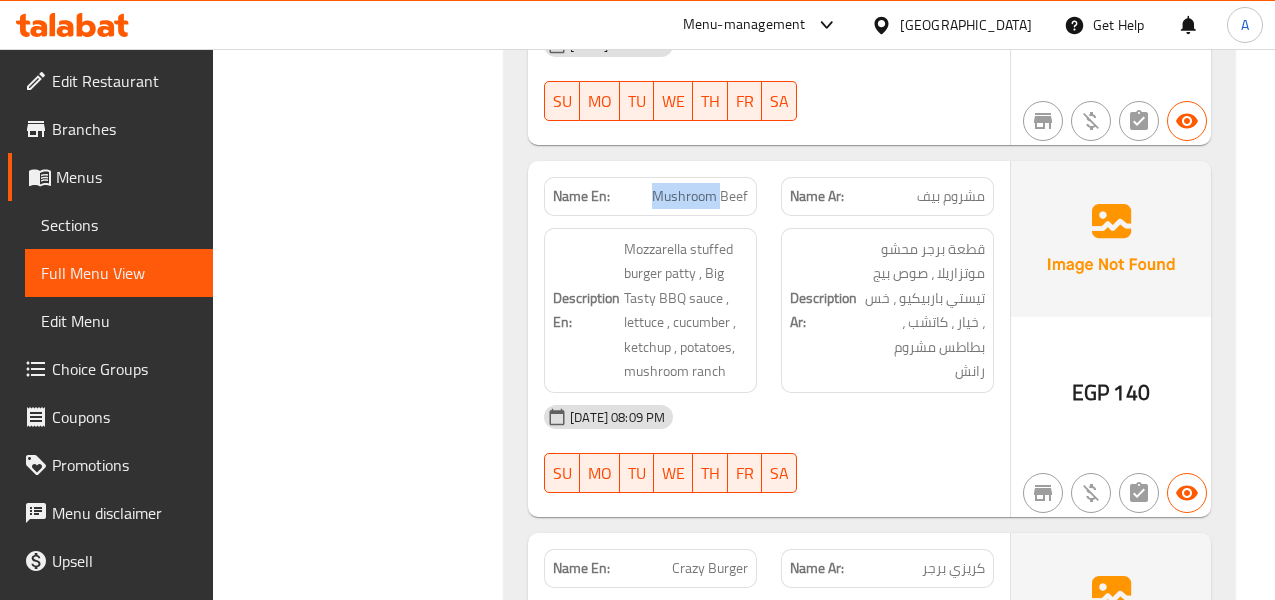 click on "Mushroom Beef" at bounding box center [700, 196] 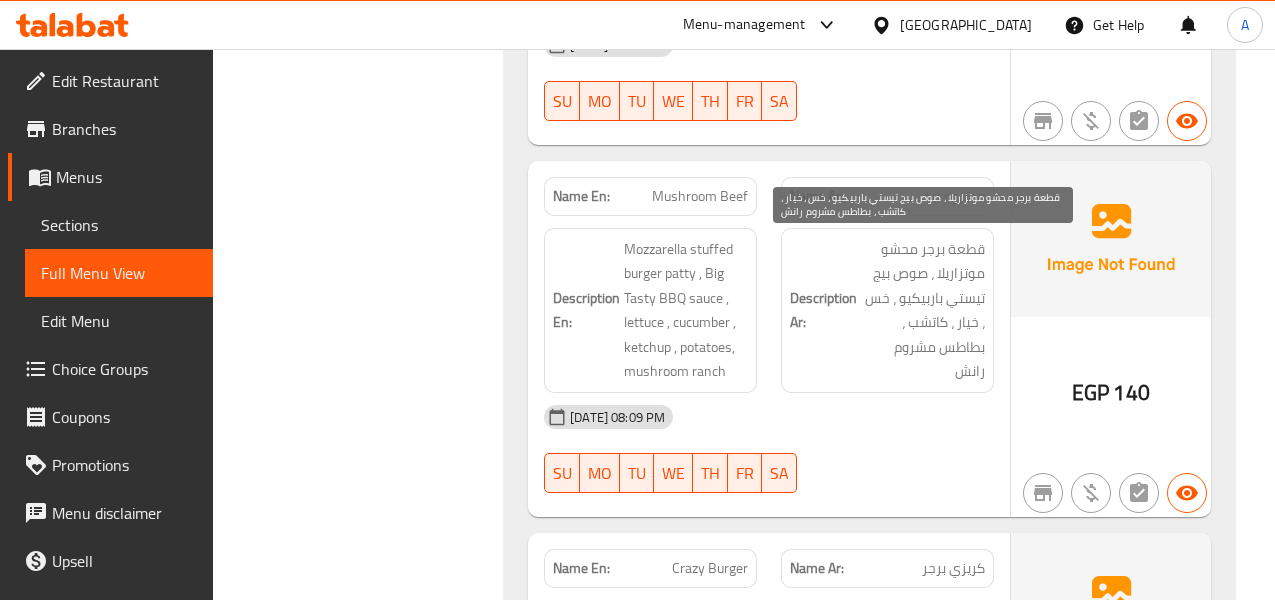 click on "قطعة برجر محشو موتزاريلا ،  صوص بيج تيستي باربيكيو ،  خس ،  خيار ،  كاتشب ،  بطاطس مشروم رانش" at bounding box center (923, 310) 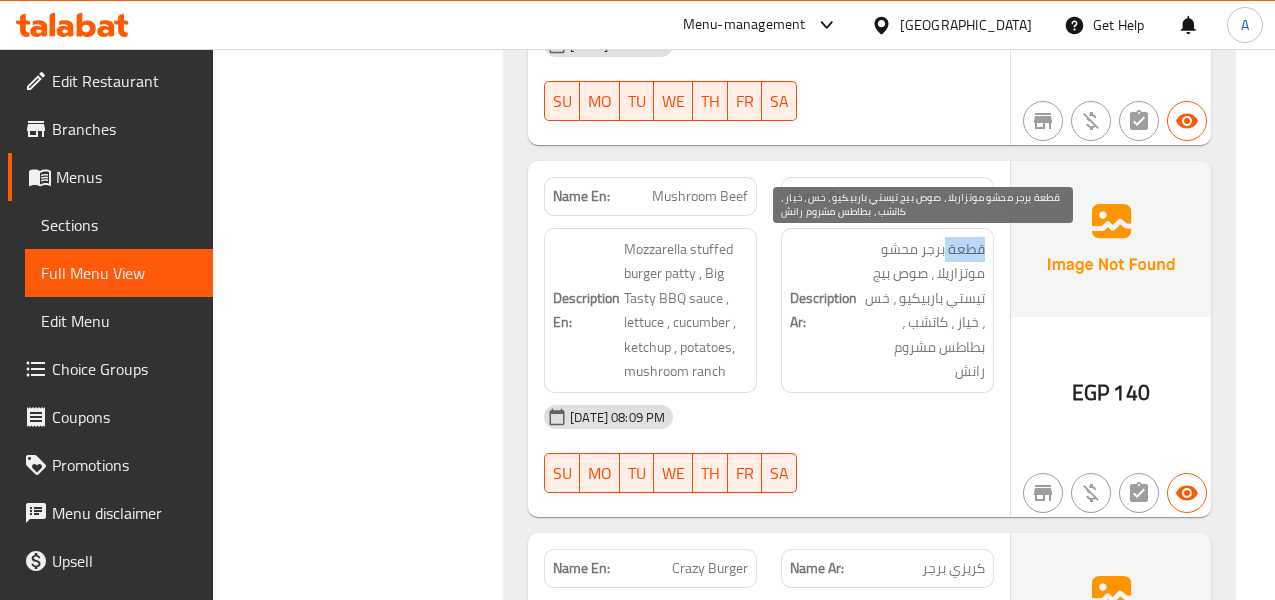 click on "قطعة برجر محشو موتزاريلا ،  صوص بيج تيستي باربيكيو ،  خس ،  خيار ،  كاتشب ،  بطاطس مشروم رانش" at bounding box center (923, 310) 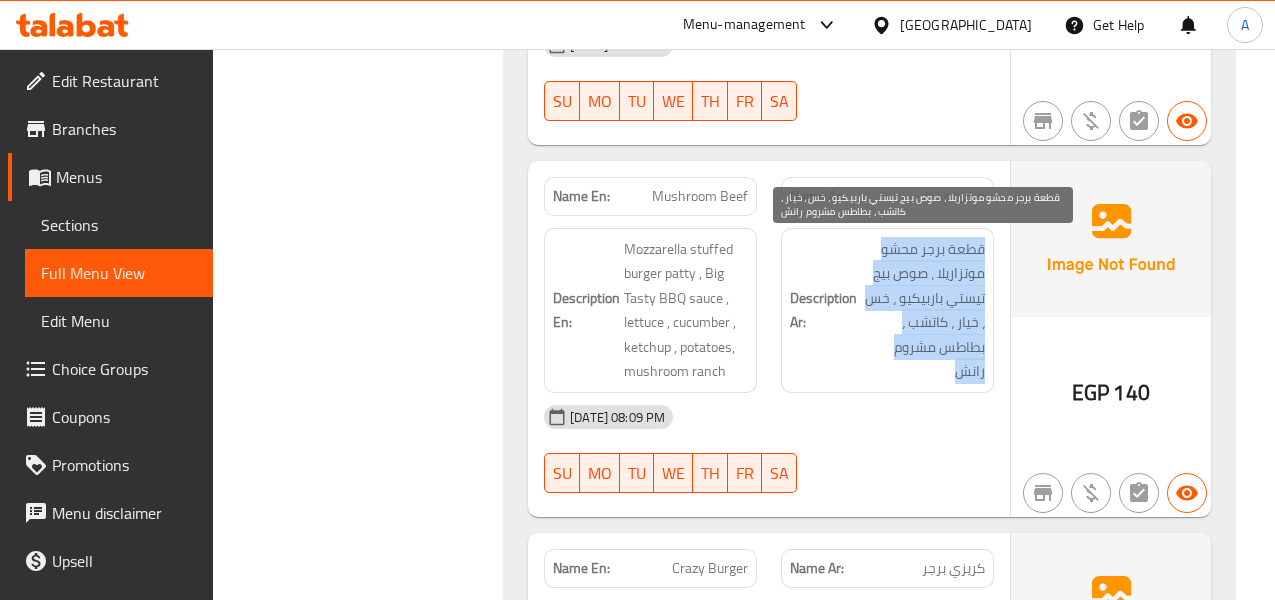 click on "قطعة برجر محشو موتزاريلا ،  صوص بيج تيستي باربيكيو ،  خس ،  خيار ،  كاتشب ،  بطاطس مشروم رانش" at bounding box center (923, 310) 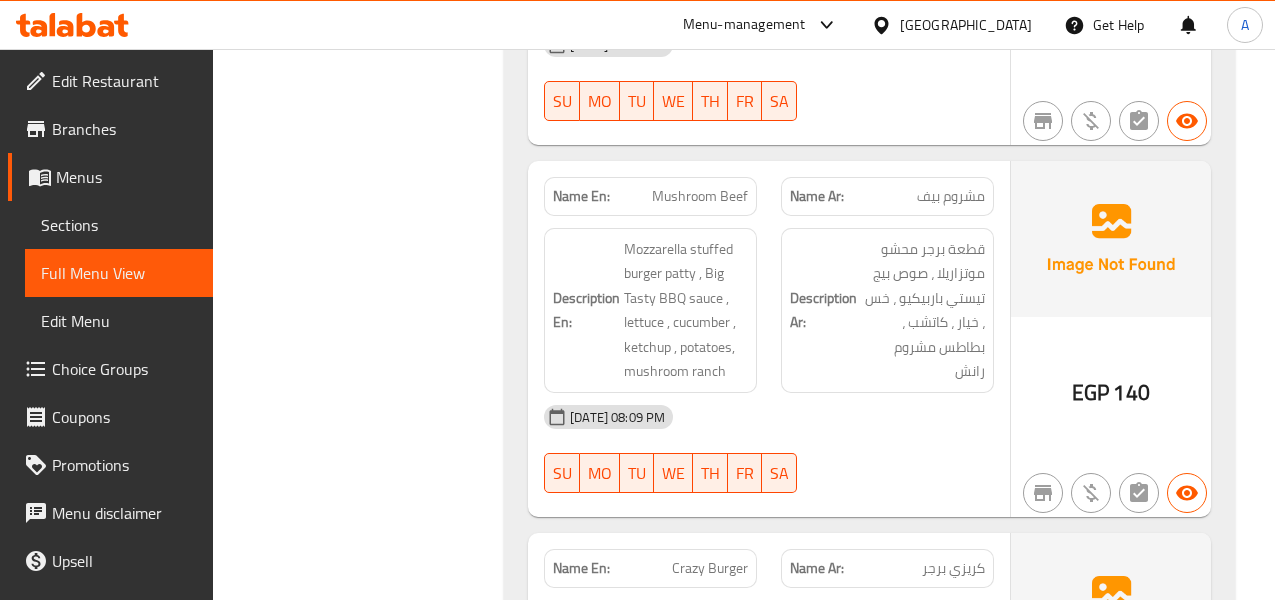 click on "Mushroom Beef" at bounding box center [700, 196] 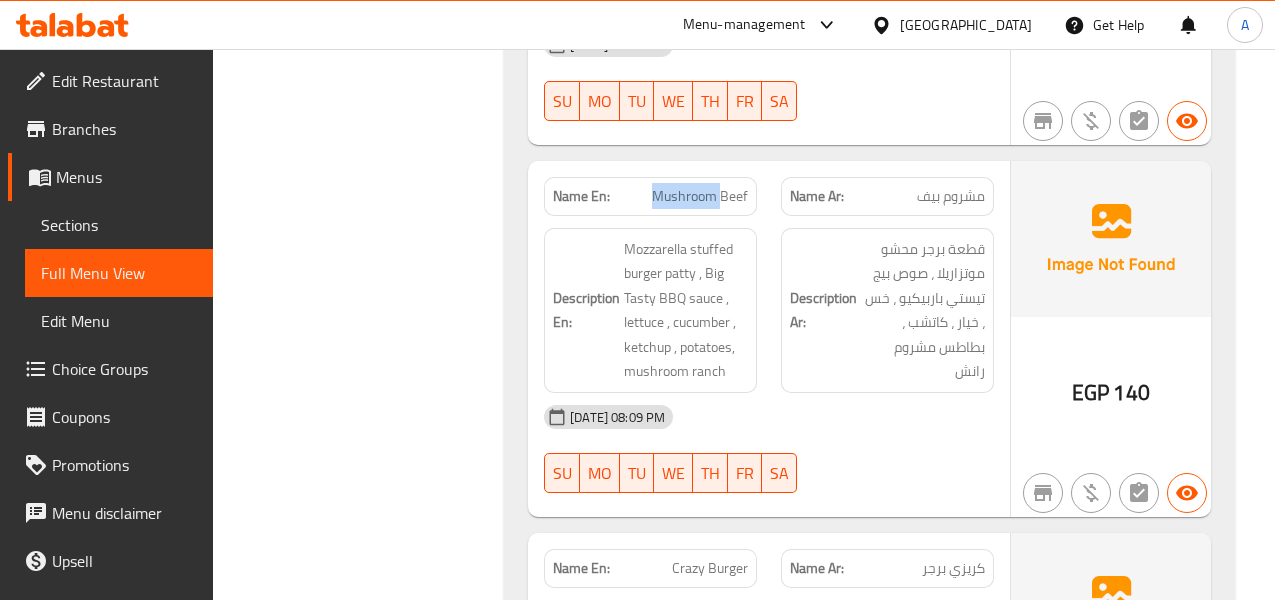 click on "Mushroom Beef" at bounding box center (700, 196) 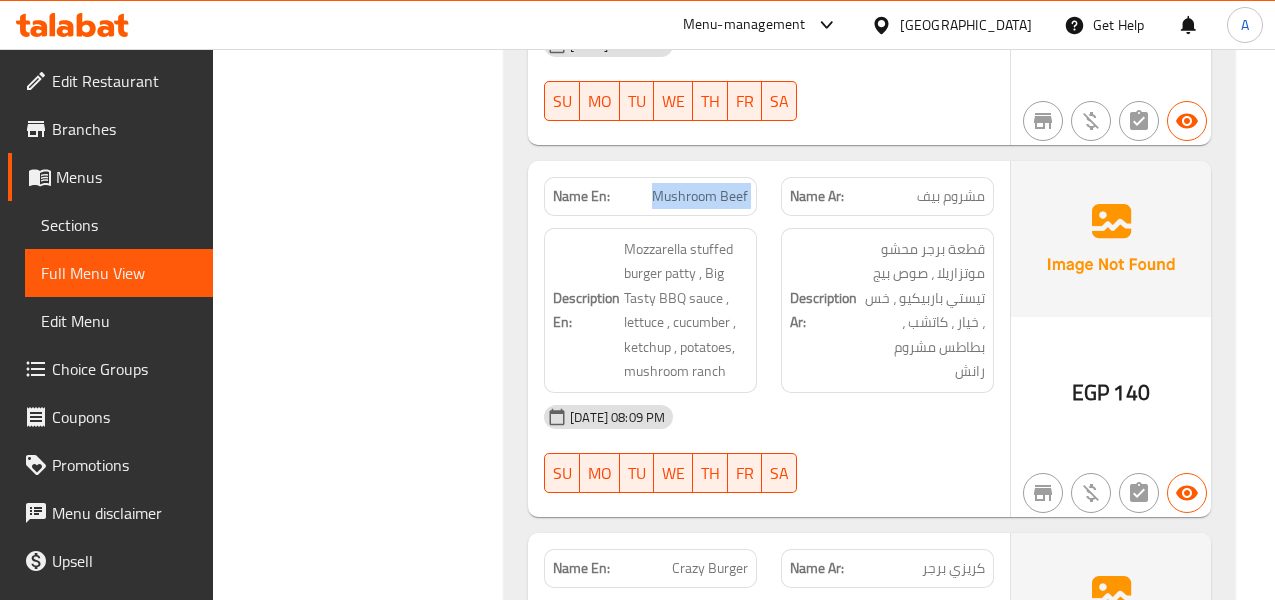 click on "Mushroom Beef" at bounding box center [700, 196] 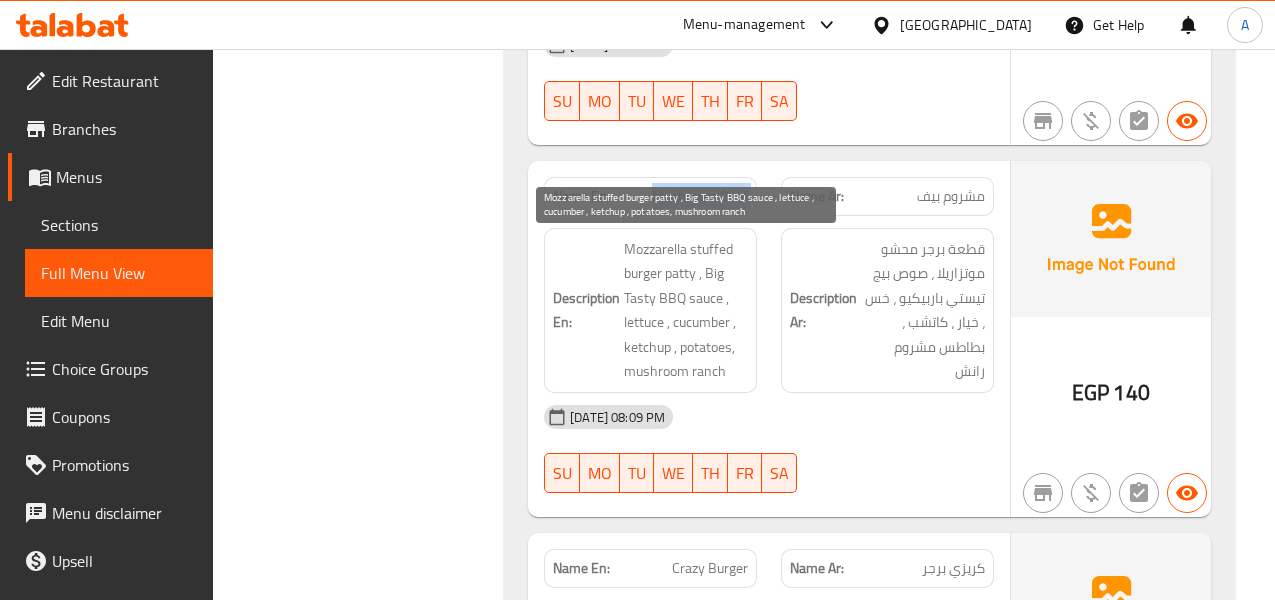 copy on "Mushroom Beef" 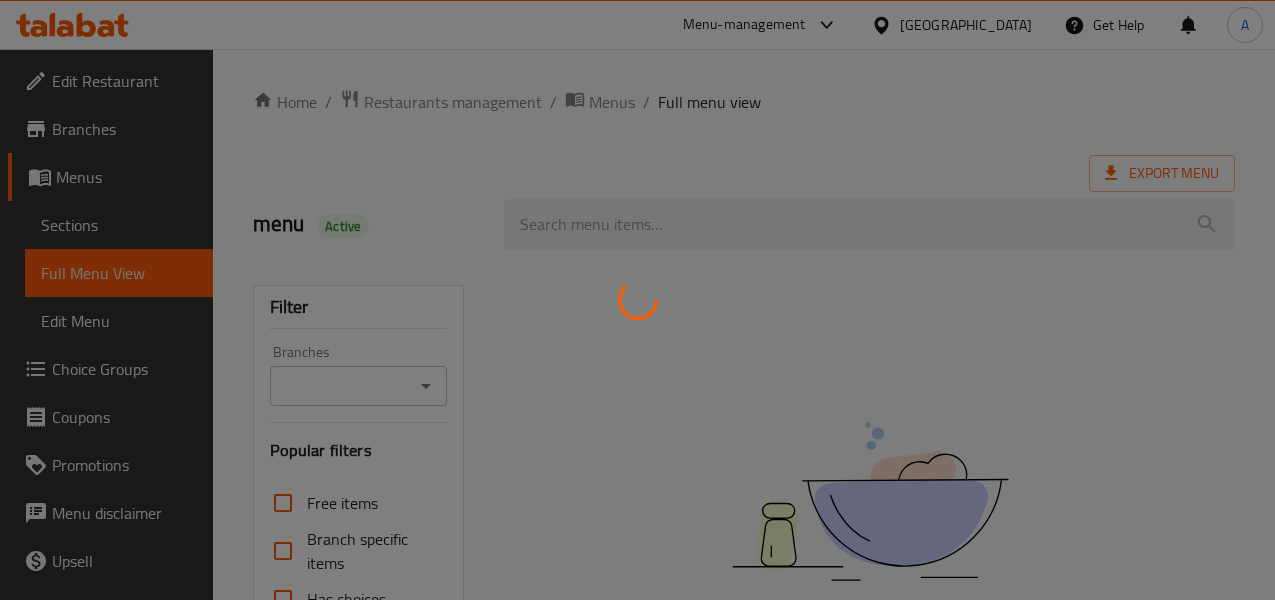 scroll, scrollTop: 0, scrollLeft: 0, axis: both 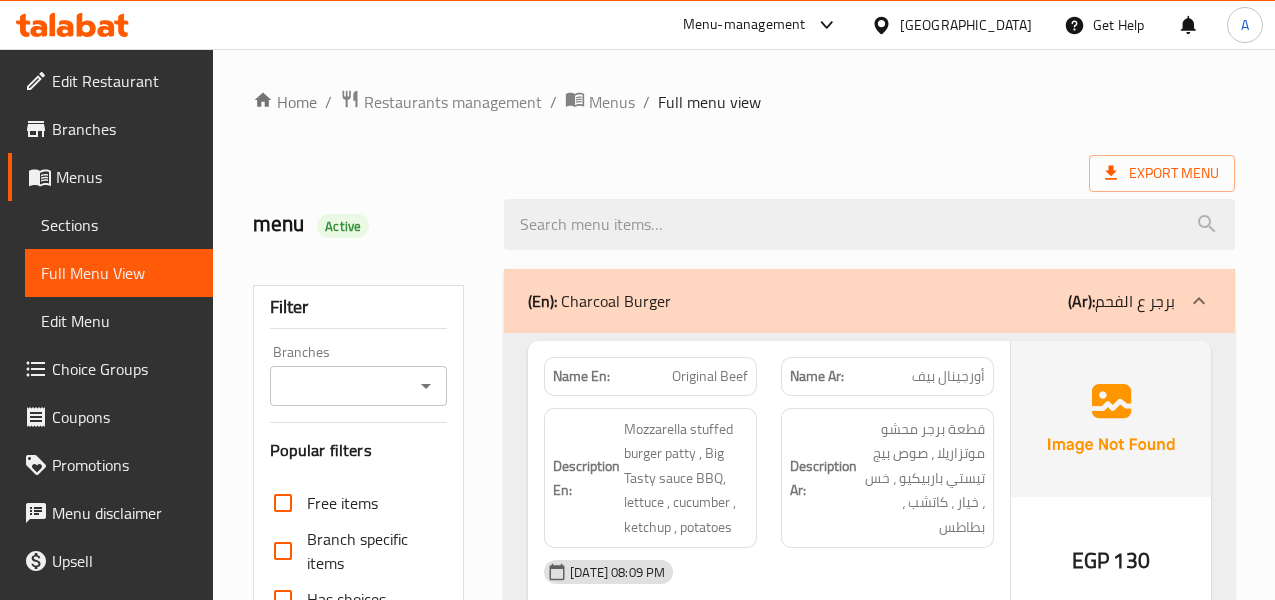 click on "Home / Restaurants management / Menus / Full menu view Export Menu menu   Active Filter Branches Branches Popular filters Free items Branch specific items Has choices Upsell items Availability filters Available Not available View filters Collapse sections Collapse categories Collapse Choices (En):   Charcoal Burger (Ar): برجر ع الفحم Name En: Original Beef Name Ar: أورجينال بيف Description En: Mozzarella stuffed burger patty , Big Tasty sauce BBQ, lettuce , cucumber , ketchup , potatoes Description Ar: قطعة برجر محشو موتزاريلا ، صوص بيج تيستي باربيكيو ، خس ، خيار ، كاتشب ، بطاطس [DATE] 08:09 PM SU MO TU WE TH FR SA EGP 130 Name En: Onion Beef Name Ar: أونيون بيف Description En: Burger patty stuffed with mozzarella , Big Tasty sauce BBQ , lettuce , cucumber , ketchup, potatoes crispy onion rings Description Ar: [DATE] 08:09 PM SU MO TU WE TH FR SA EGP 135 Name En: lovy Beef Name Ar: لافي بيف SU MO TU WE TH" at bounding box center (744, 5064) 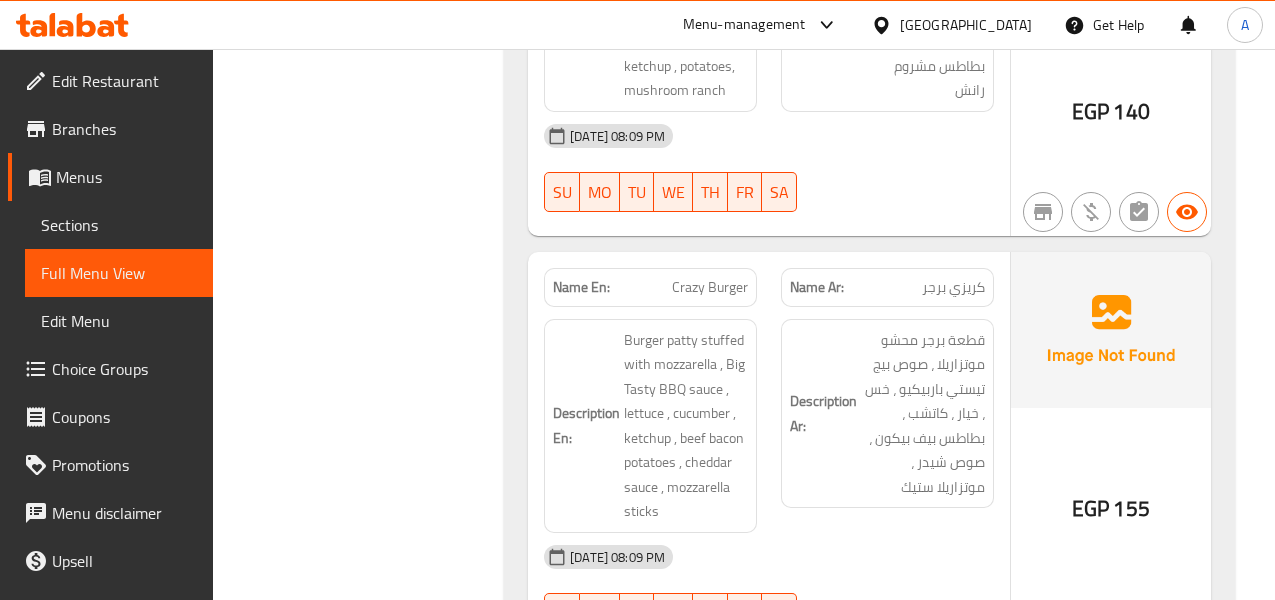 scroll, scrollTop: 1592, scrollLeft: 0, axis: vertical 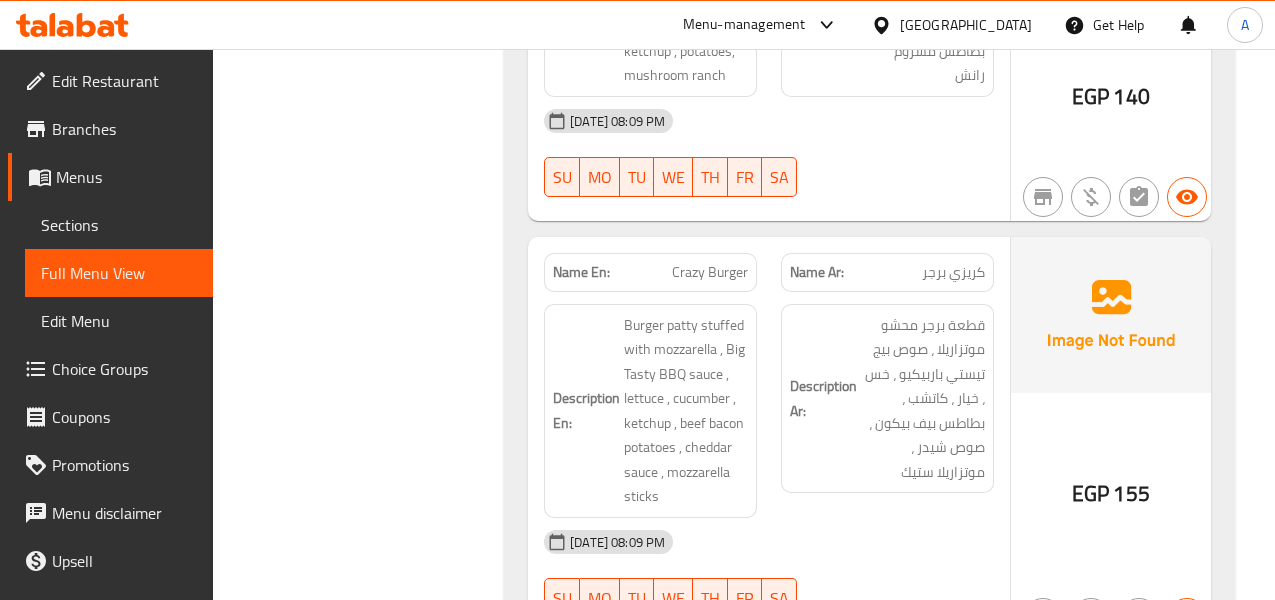click on "Name Ar: [PERSON_NAME]" at bounding box center (887, 272) 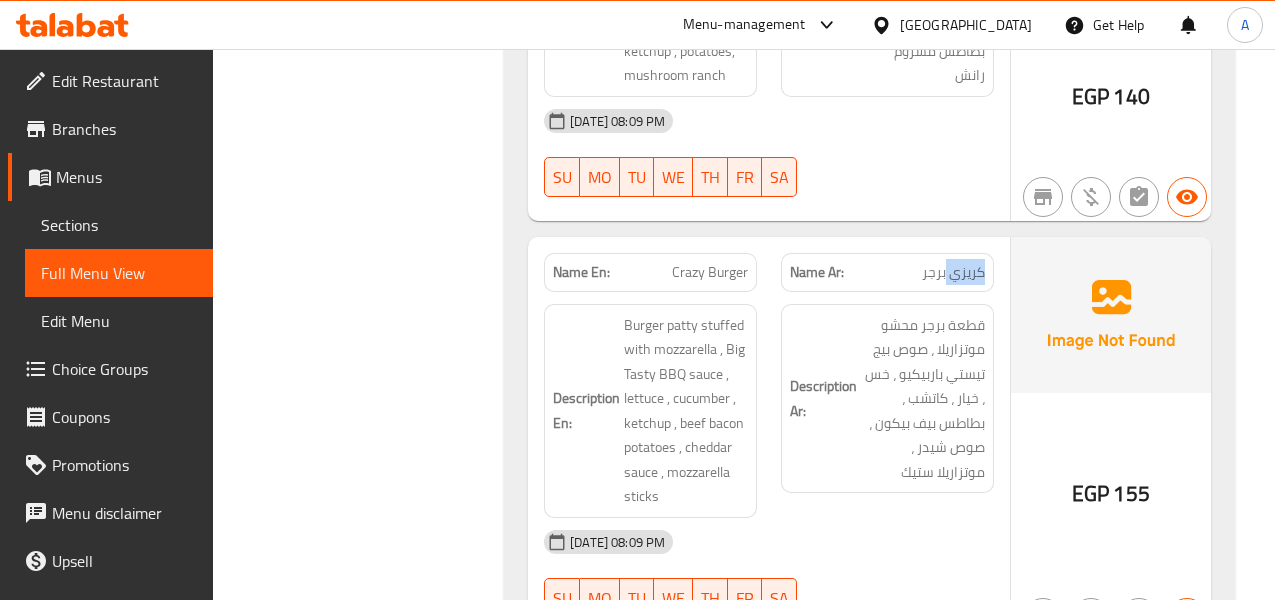 click on "كريزي برجر" at bounding box center (953, 272) 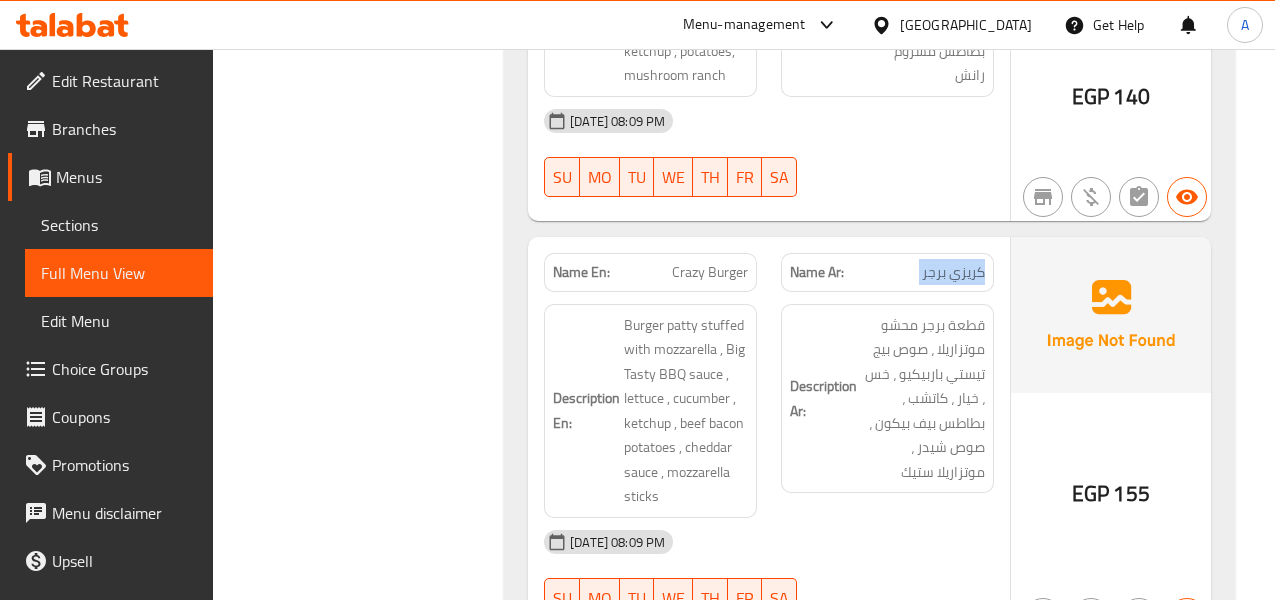 click on "كريزي برجر" at bounding box center (953, 272) 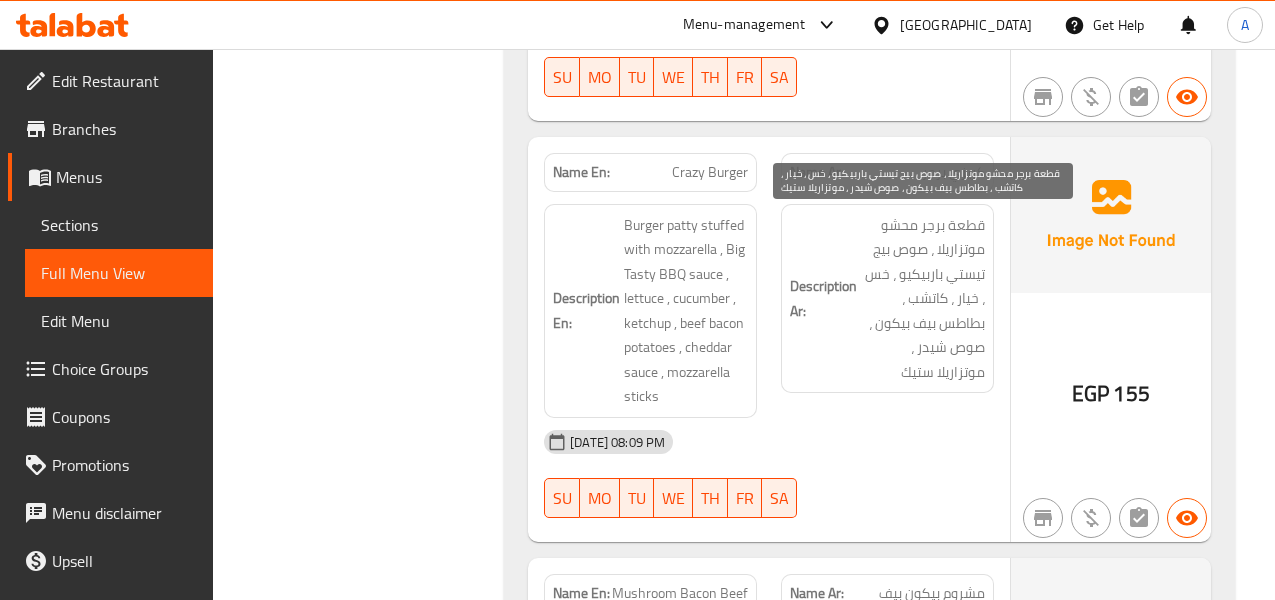 click on "قطعة برجر محشو موتزاريلا ،  صوص بيج تيستي باربيكيو ،  خس ،  خيار ،  كاتشب ،  بطاطس بيف بيكون ،  صوص شيدر ،  موتزاريلا ستيك" at bounding box center (923, 299) 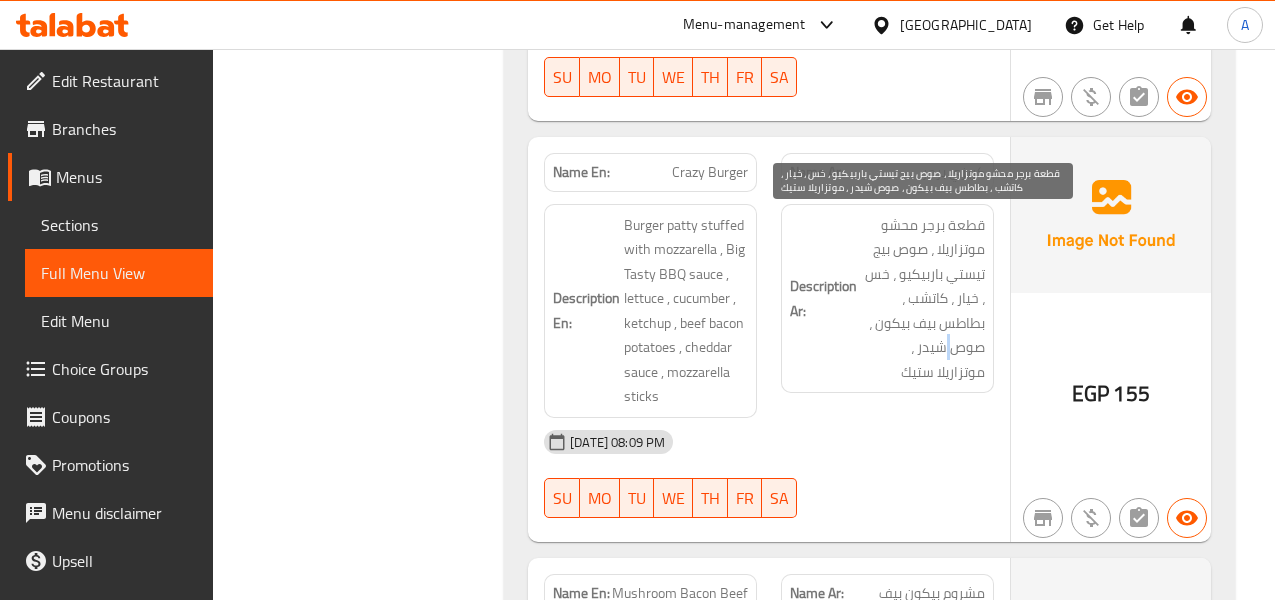 click on "قطعة برجر محشو موتزاريلا ،  صوص بيج تيستي باربيكيو ،  خس ،  خيار ،  كاتشب ،  بطاطس بيف بيكون ،  صوص شيدر ،  موتزاريلا ستيك" at bounding box center [923, 299] 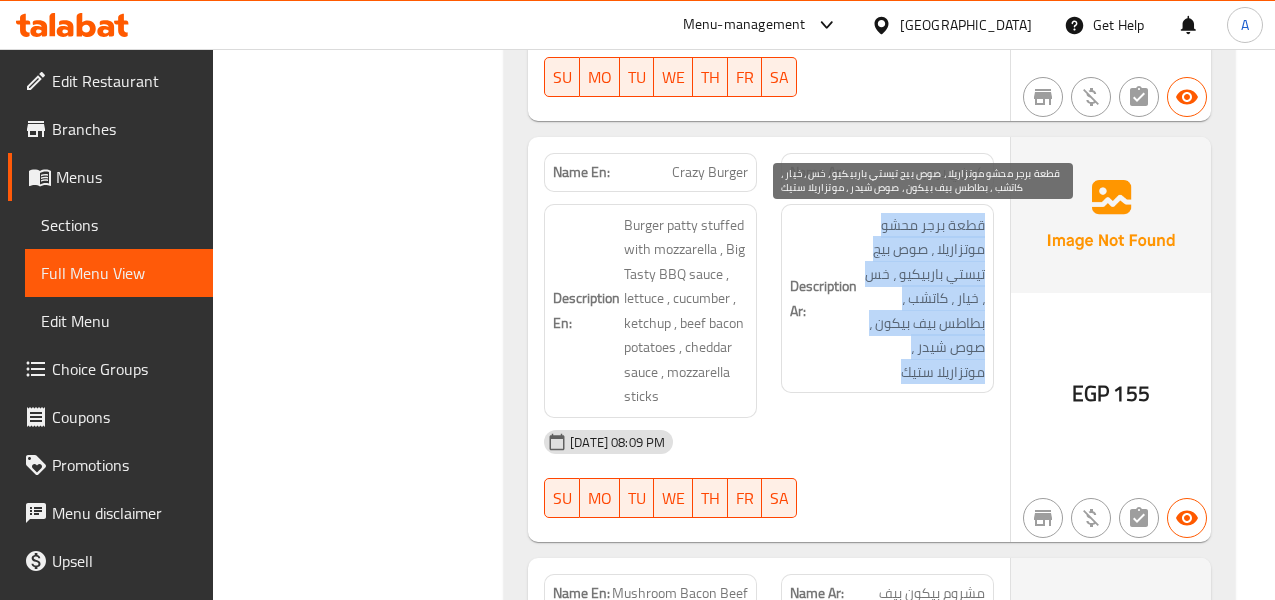 click on "قطعة برجر محشو موتزاريلا ،  صوص بيج تيستي باربيكيو ،  خس ،  خيار ،  كاتشب ،  بطاطس بيف بيكون ،  صوص شيدر ،  موتزاريلا ستيك" at bounding box center [923, 299] 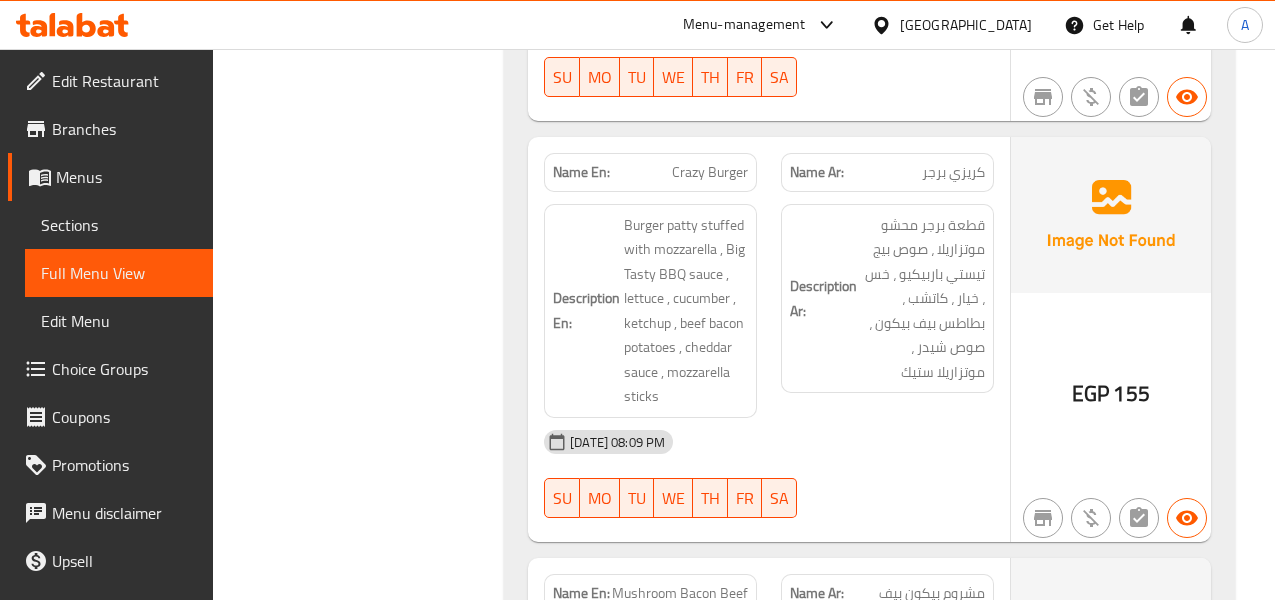 click on "Crazy Burger" at bounding box center (710, 172) 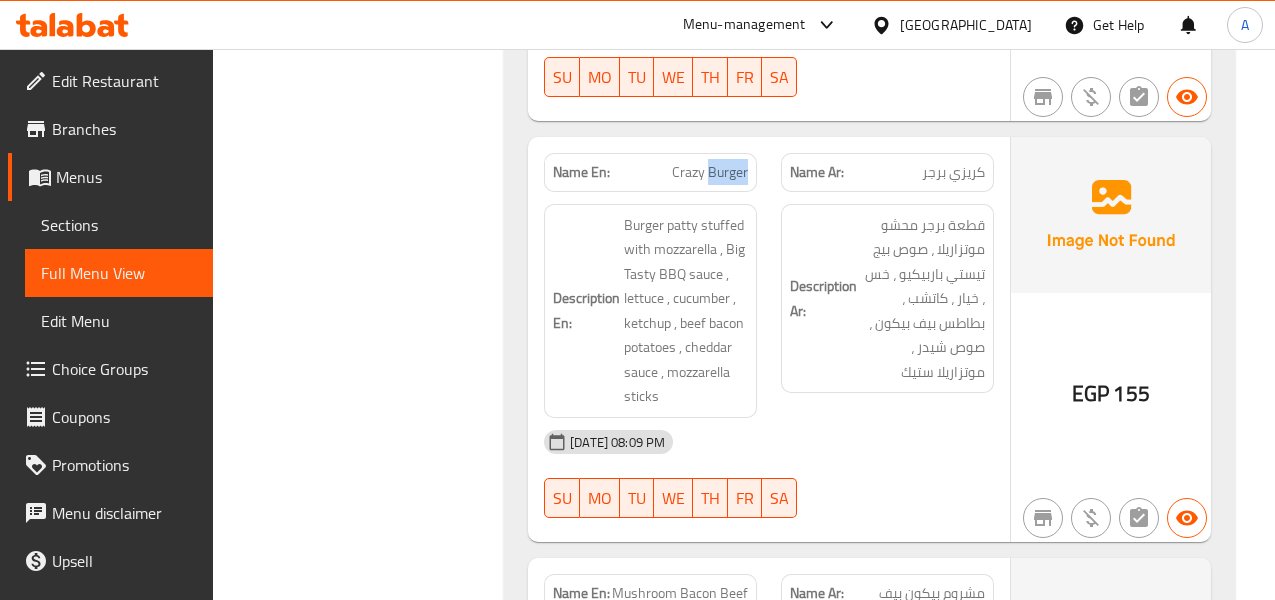 click on "Crazy Burger" at bounding box center [710, 172] 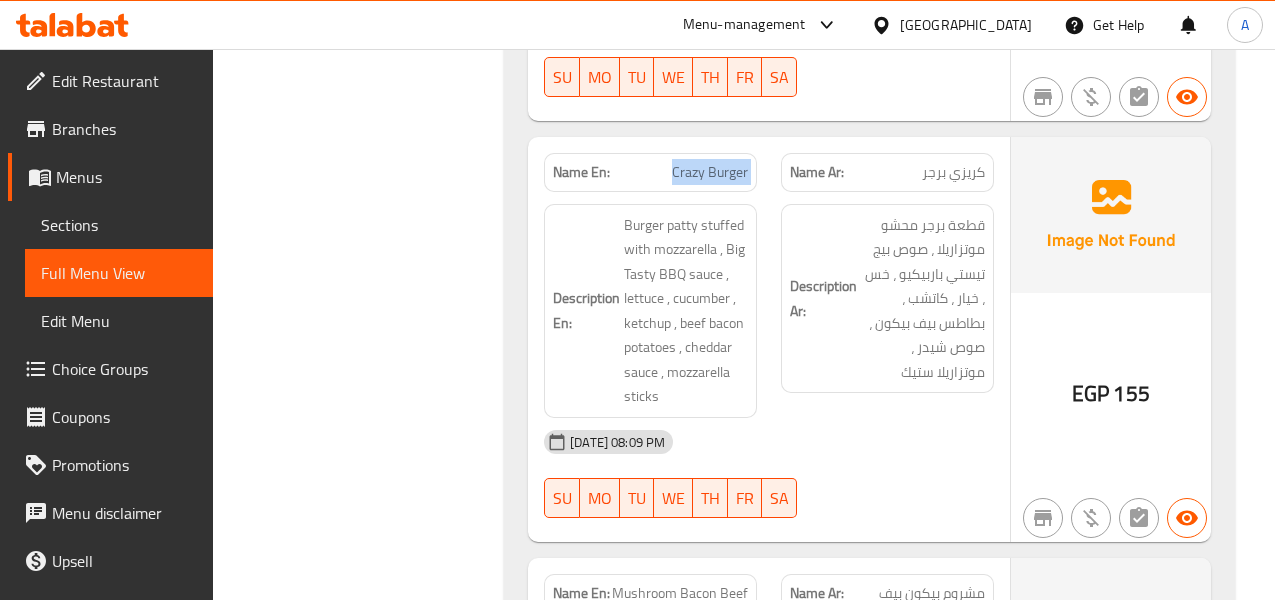 click on "Crazy Burger" at bounding box center (710, 172) 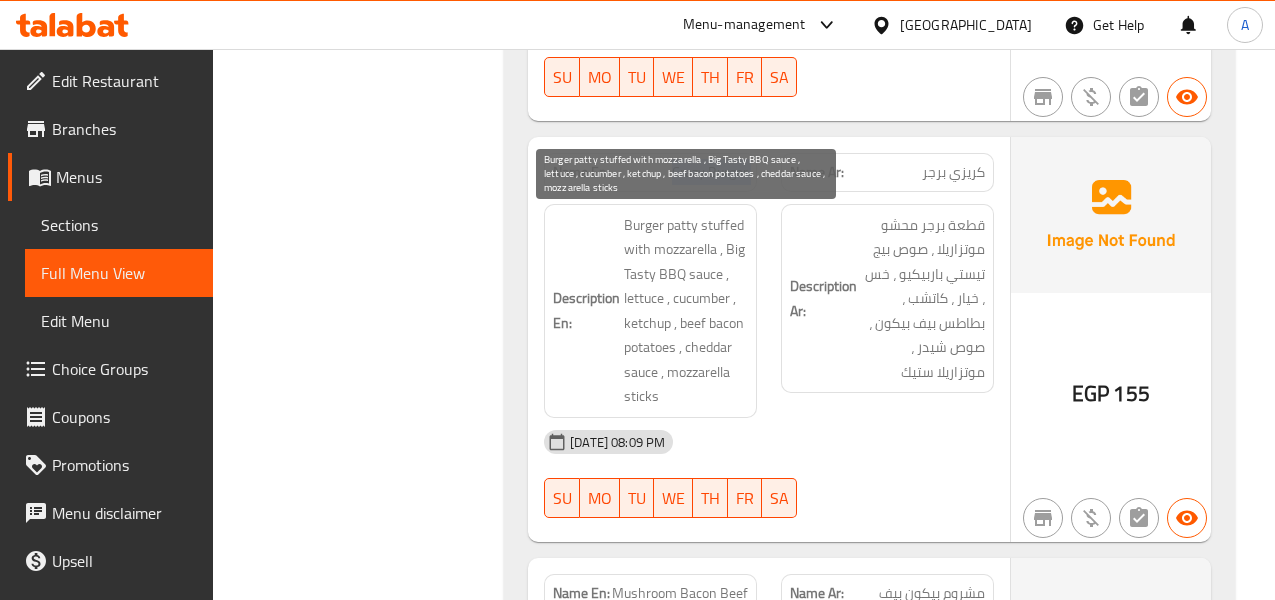 copy on "Crazy Burger" 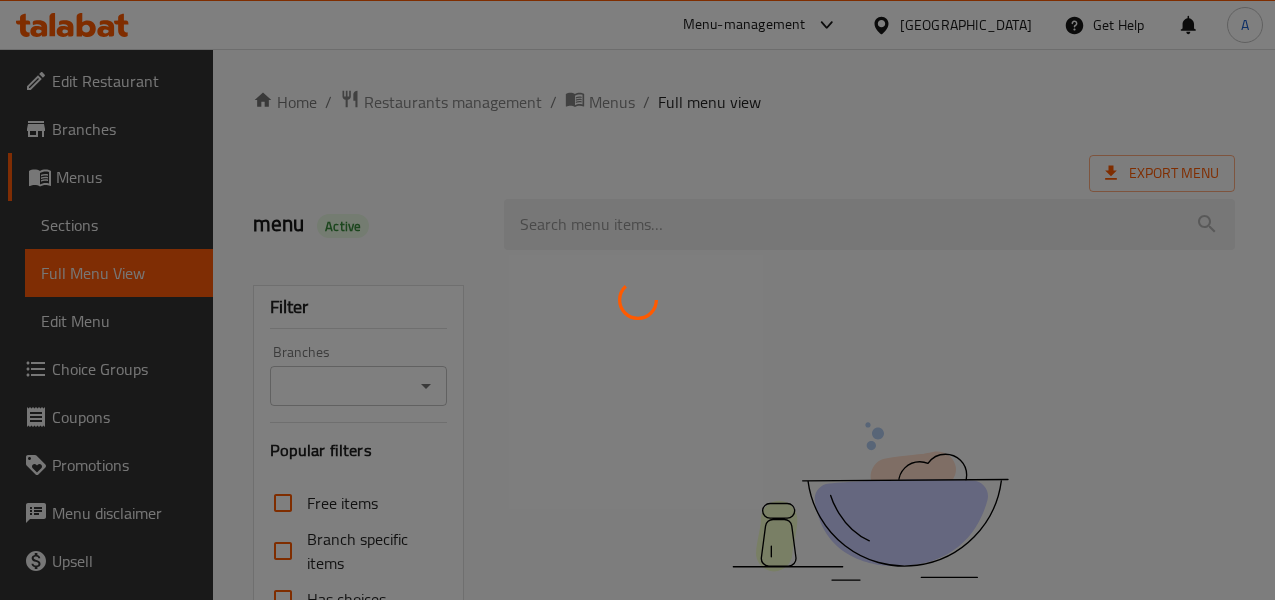 scroll, scrollTop: 0, scrollLeft: 0, axis: both 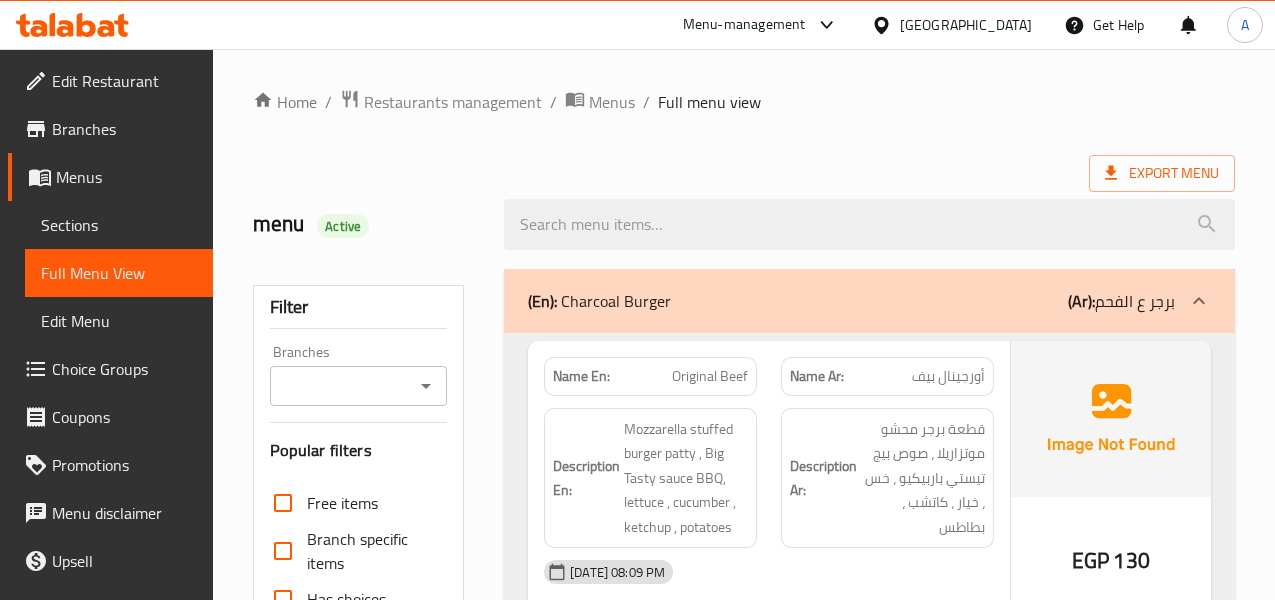 click on "Home / Restaurants management / Menus / Full menu view Export Menu menu   Active Filter Branches Branches Popular filters Free items Branch specific items Has choices Upsell items Availability filters Available Not available View filters Collapse sections Collapse categories Collapse Choices (En):   Charcoal Burger (Ar): برجر ع الفحم Name En: Original Beef Name Ar: أورجينال بيف Description En: Mozzarella stuffed burger patty , Big Tasty sauce BBQ, lettuce , cucumber , ketchup , potatoes Description Ar: قطعة برجر محشو موتزاريلا ، صوص بيج تيستي باربيكيو ، خس ، خيار ، كاتشب ، بطاطس [DATE] 08:09 PM SU MO TU WE TH FR SA EGP 130 Name En: Onion Beef Name Ar: أونيون بيف Description En: Burger patty stuffed with mozzarella , Big Tasty sauce BBQ , lettuce , cucumber , ketchup, potatoes crispy onion rings Description Ar: [DATE] 08:09 PM SU MO TU WE TH FR SA EGP 135 Name En: lovy Beef Name Ar: لافي بيف SU MO TU WE TH" at bounding box center [744, 5064] 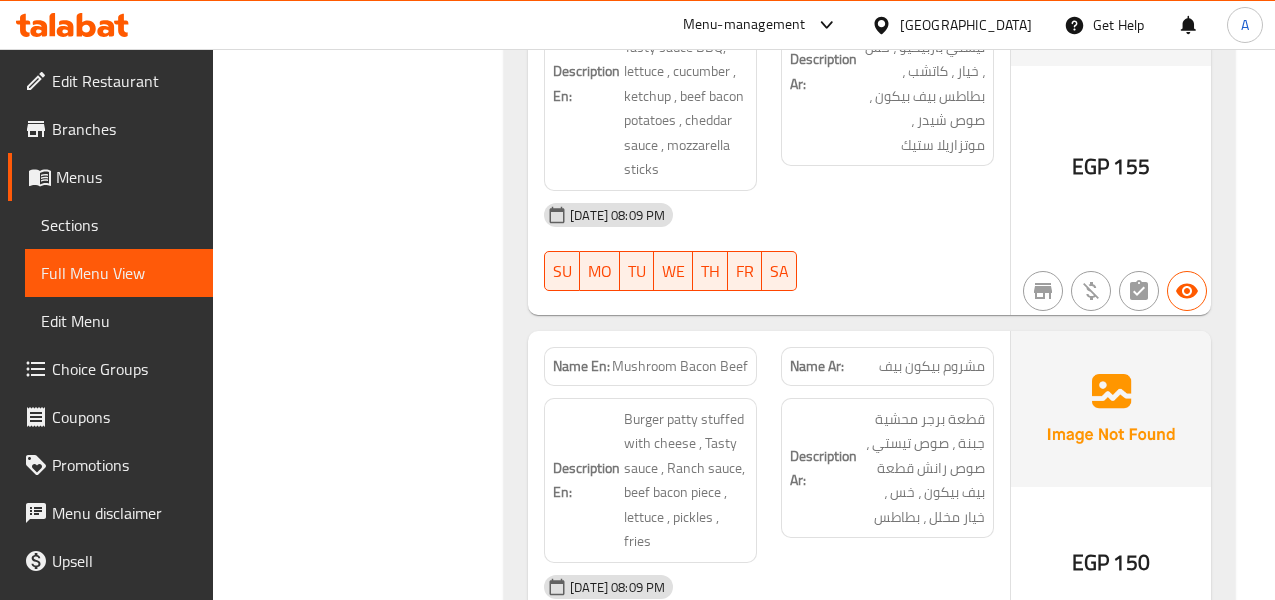 scroll, scrollTop: 1964, scrollLeft: 0, axis: vertical 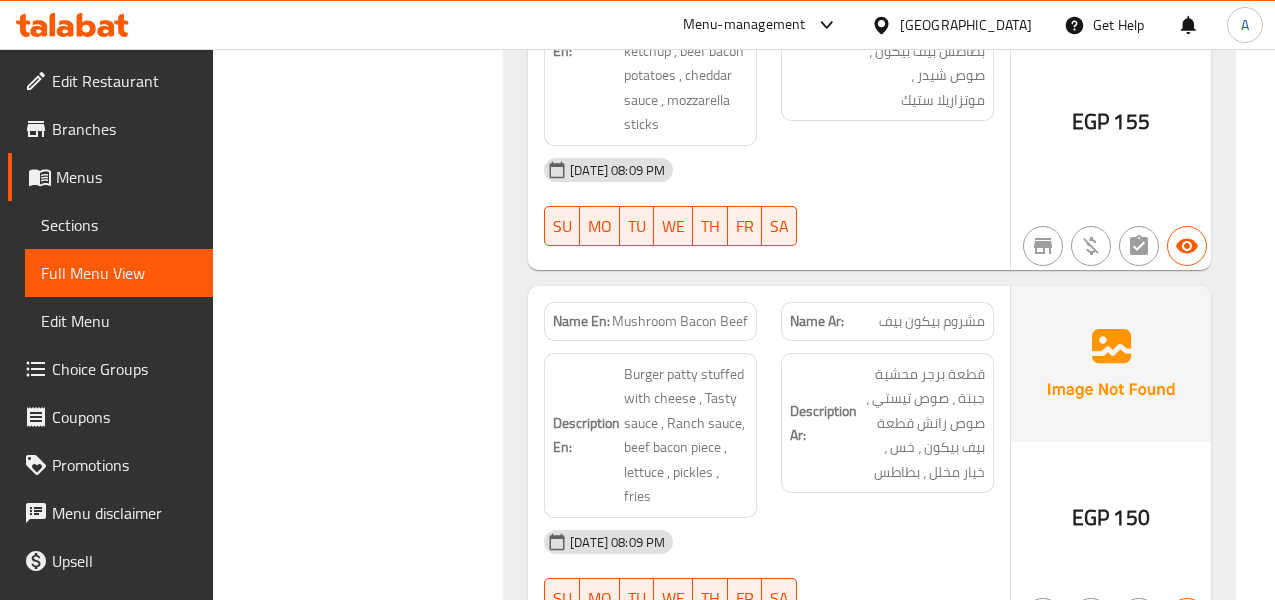 click on "مشروم بيكون بيف" at bounding box center [932, 321] 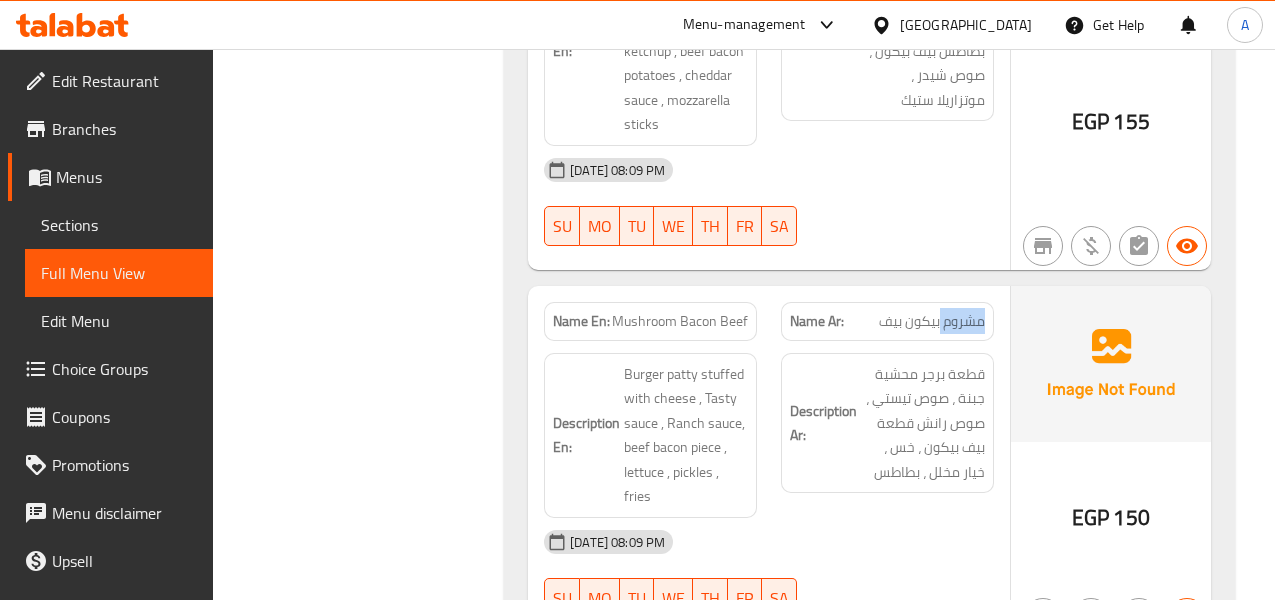 click on "مشروم بيكون بيف" at bounding box center (932, 321) 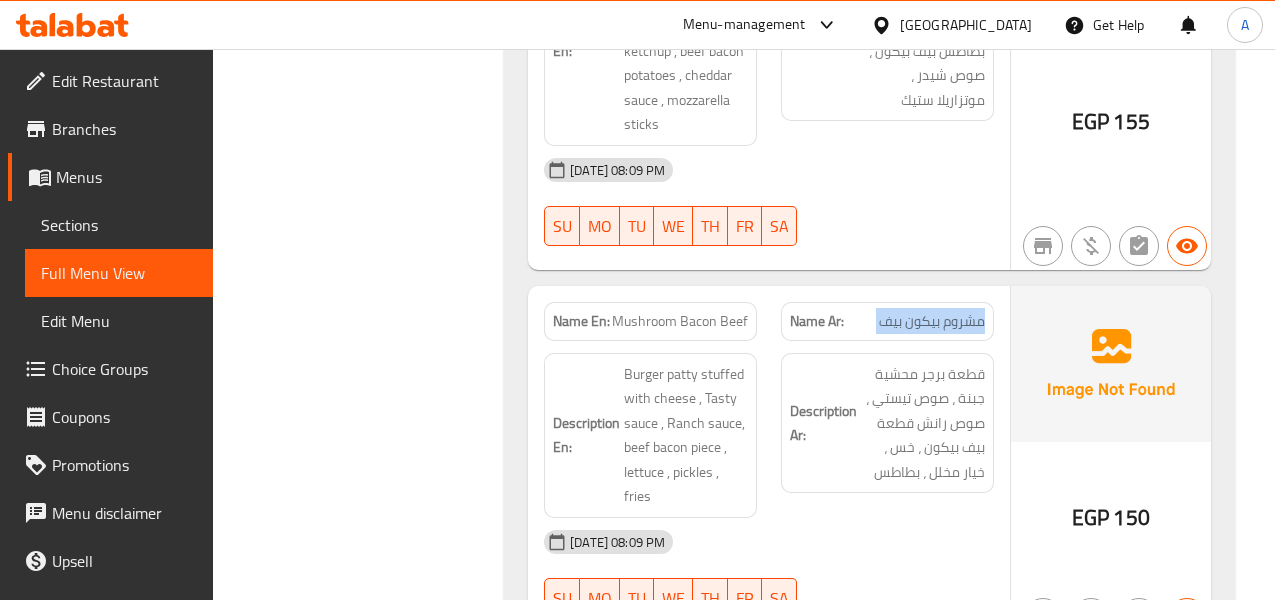 click on "مشروم بيكون بيف" at bounding box center [932, 321] 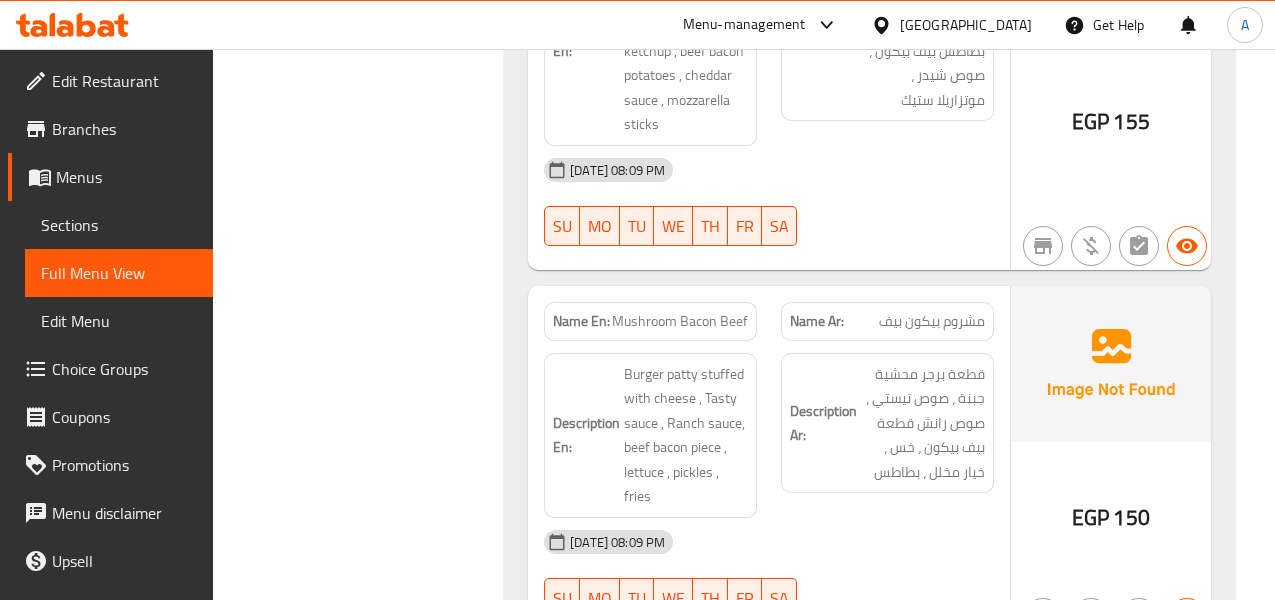 click on "Mushroom Bacon Beef" at bounding box center (680, 321) 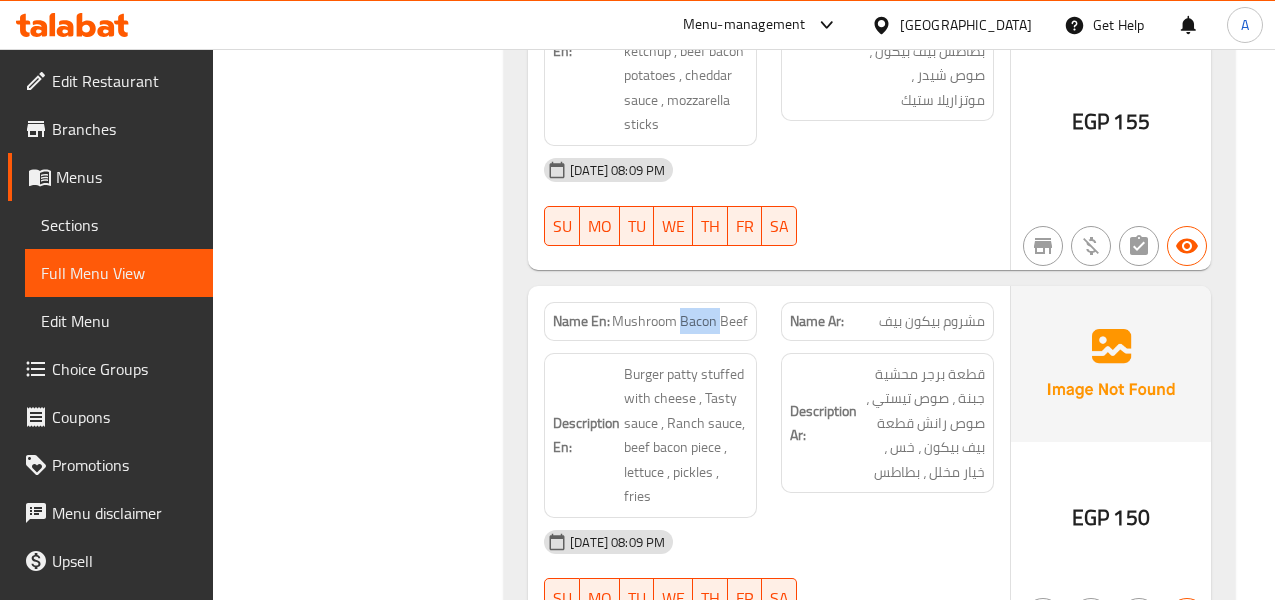 click on "Mushroom Bacon Beef" at bounding box center [680, 321] 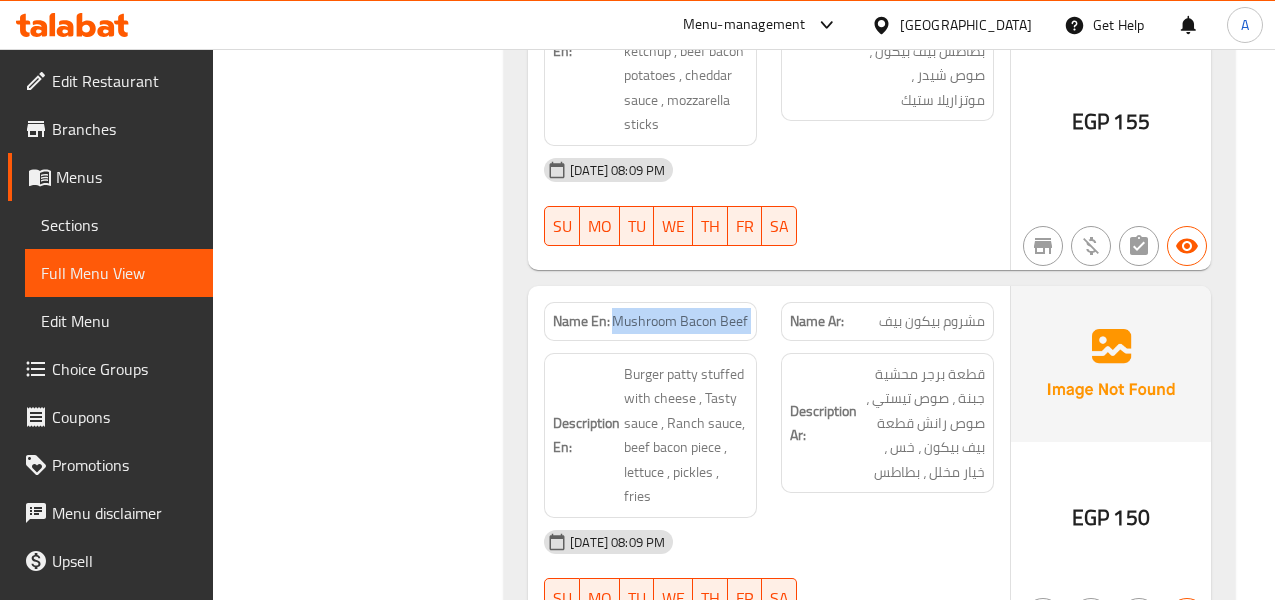 click on "Mushroom Bacon Beef" at bounding box center (680, 321) 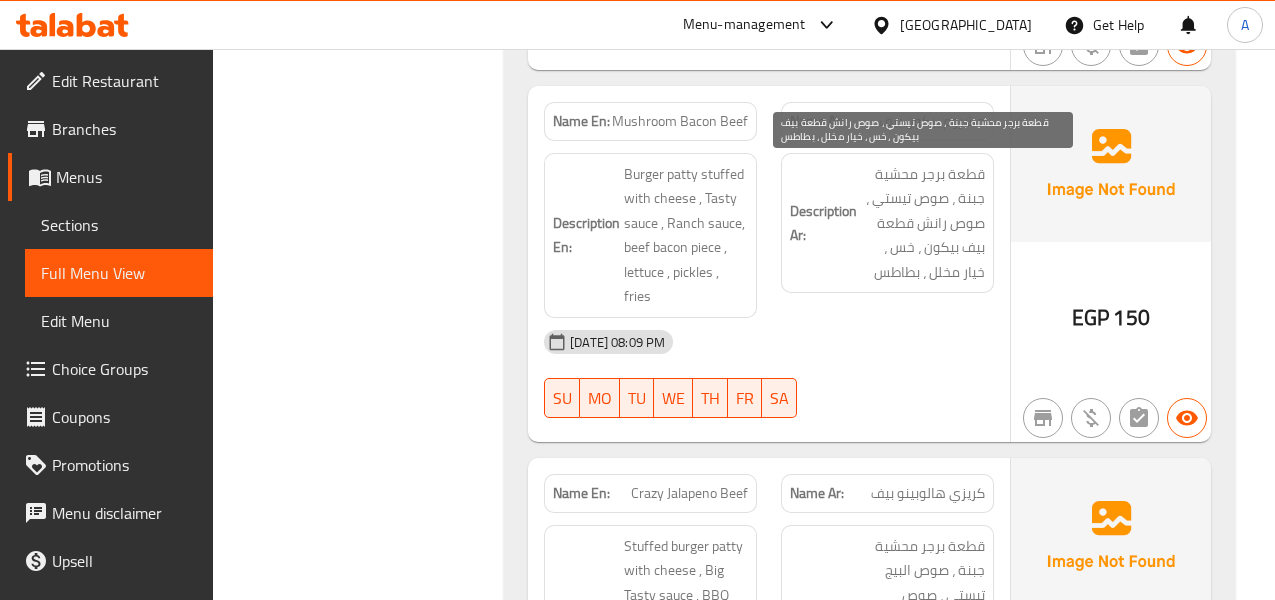 click on "قطعة برجر محشية جبنة ،  صوص تيستي ،  صوص رانش قطعة بيف بيكون ،  خس ،  خيار مخلل ،  بطاطس" at bounding box center [923, 223] 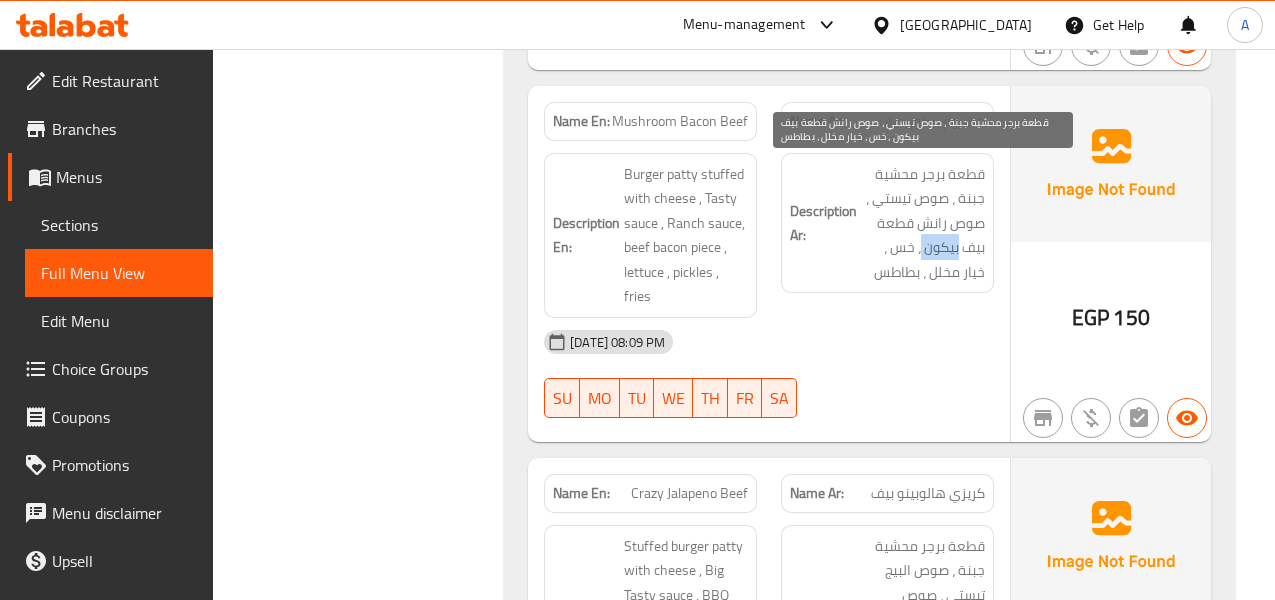 click on "قطعة برجر محشية جبنة ،  صوص تيستي ،  صوص رانش قطعة بيف بيكون ،  خس ،  خيار مخلل ،  بطاطس" at bounding box center [923, 223] 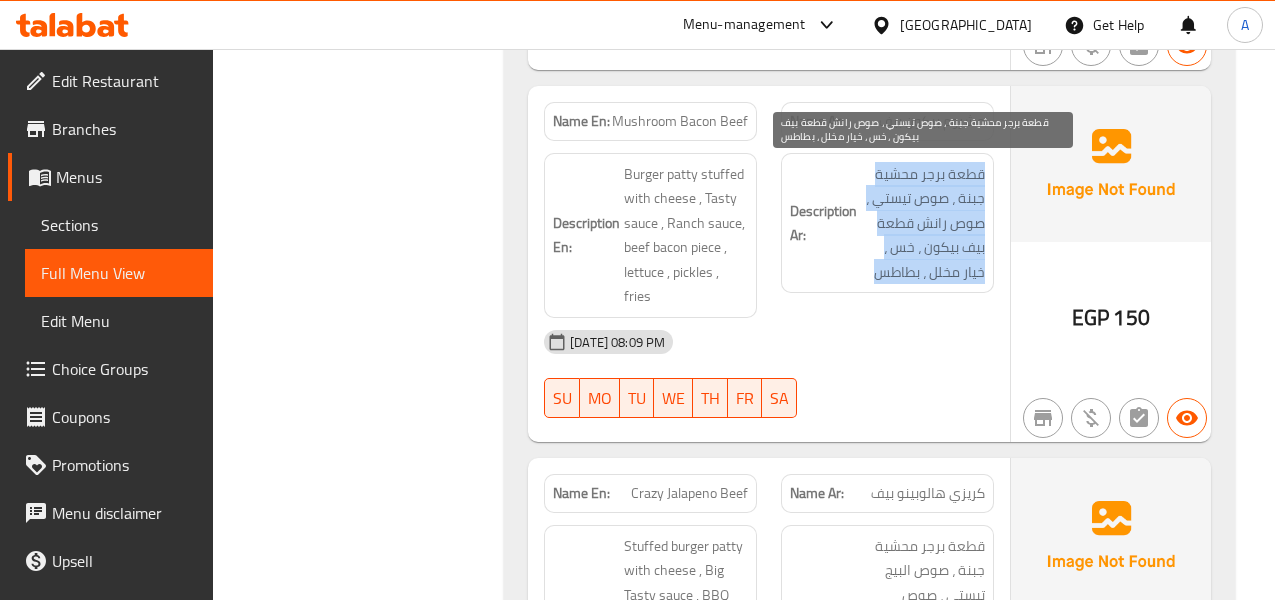 click on "قطعة برجر محشية جبنة ،  صوص تيستي ،  صوص رانش قطعة بيف بيكون ،  خس ،  خيار مخلل ،  بطاطس" at bounding box center [923, 223] 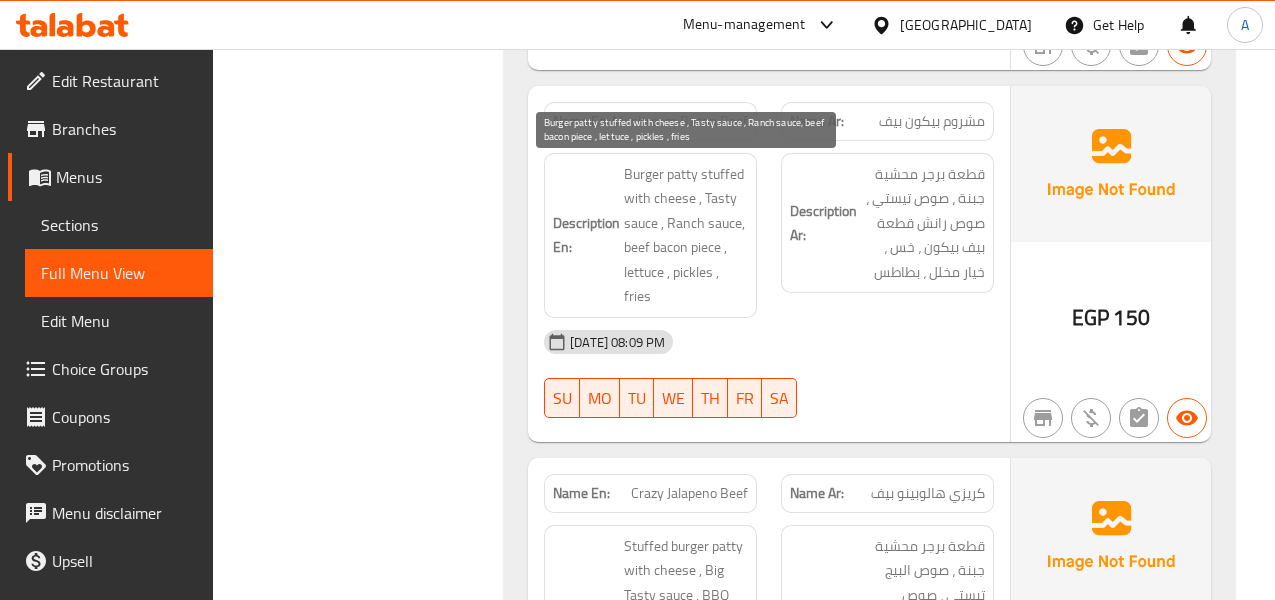 click on "Burger patty stuffed with cheese ,  Tasty sauce ,  Ranch sauce, beef bacon piece ,  lettuce ,  pickles ,  fries" at bounding box center [686, 235] 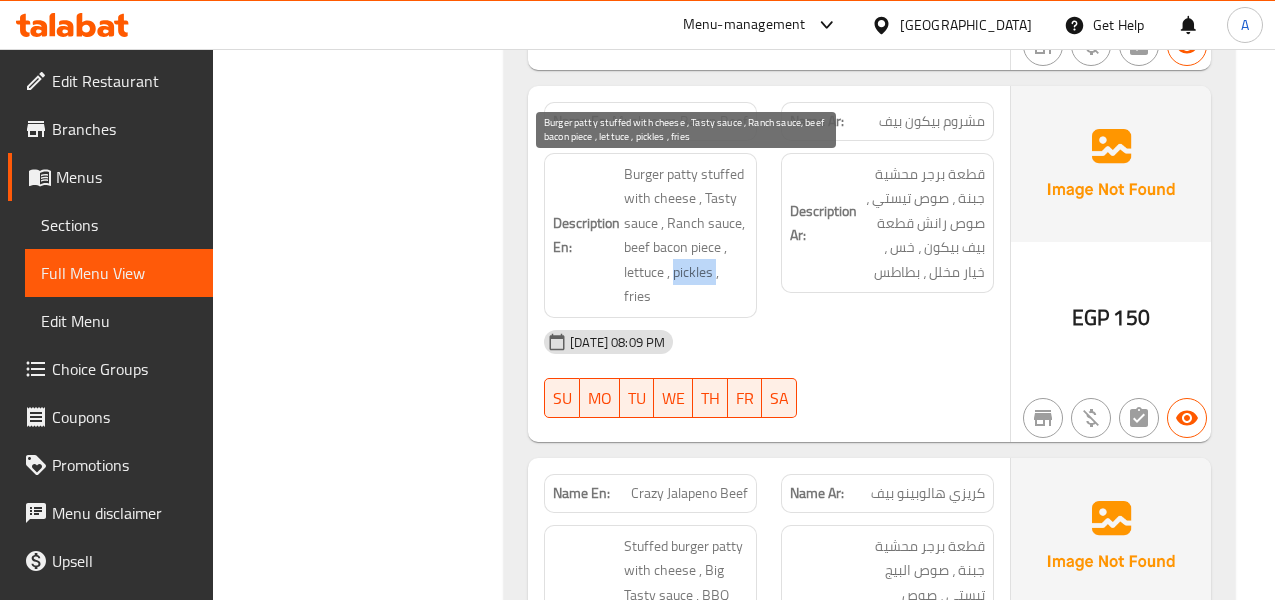 click on "Burger patty stuffed with cheese ,  Tasty sauce ,  Ranch sauce, beef bacon piece ,  lettuce ,  pickles ,  fries" at bounding box center (686, 235) 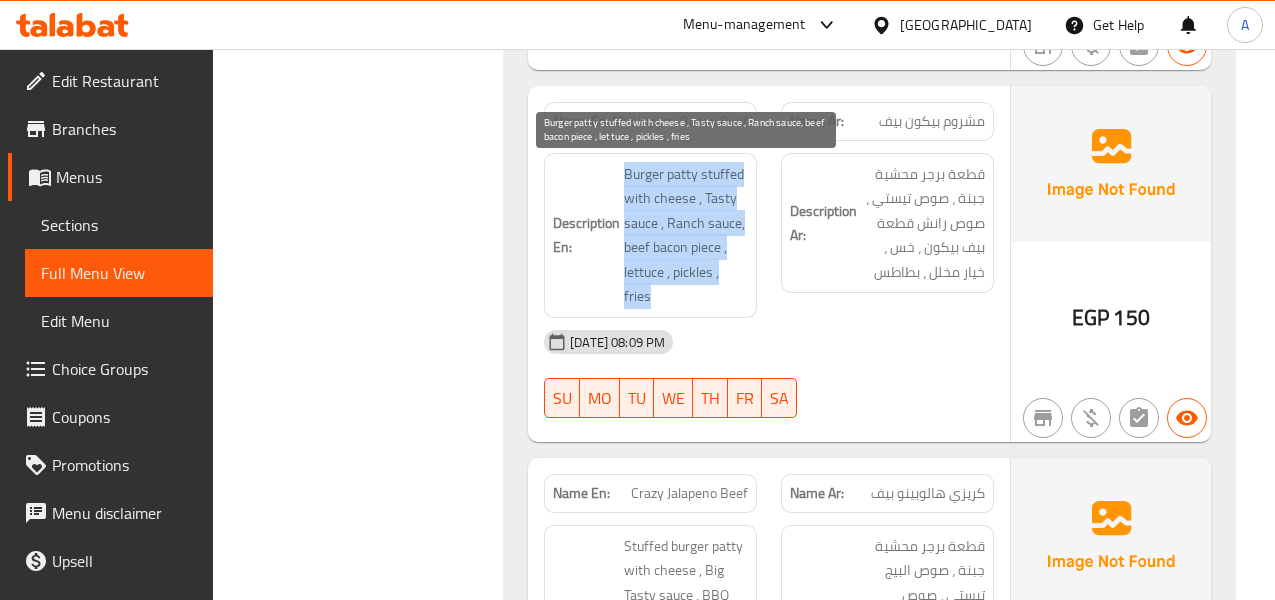 click on "Burger patty stuffed with cheese ,  Tasty sauce ,  Ranch sauce, beef bacon piece ,  lettuce ,  pickles ,  fries" at bounding box center (686, 235) 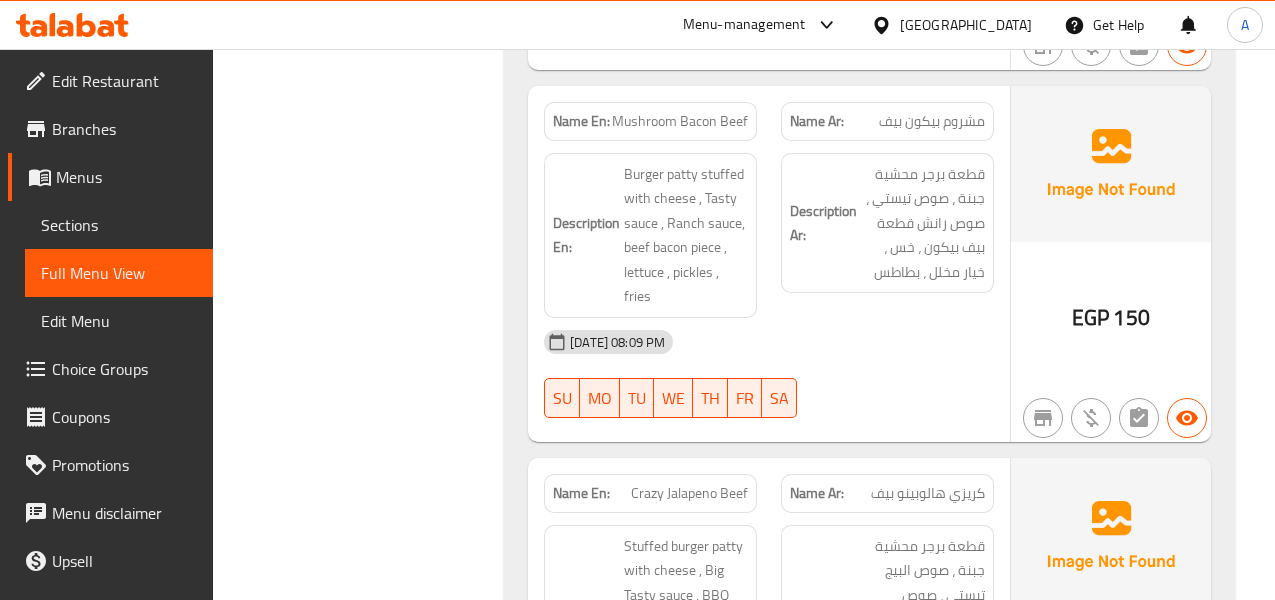 click on "Mushroom Bacon Beef" at bounding box center (680, 121) 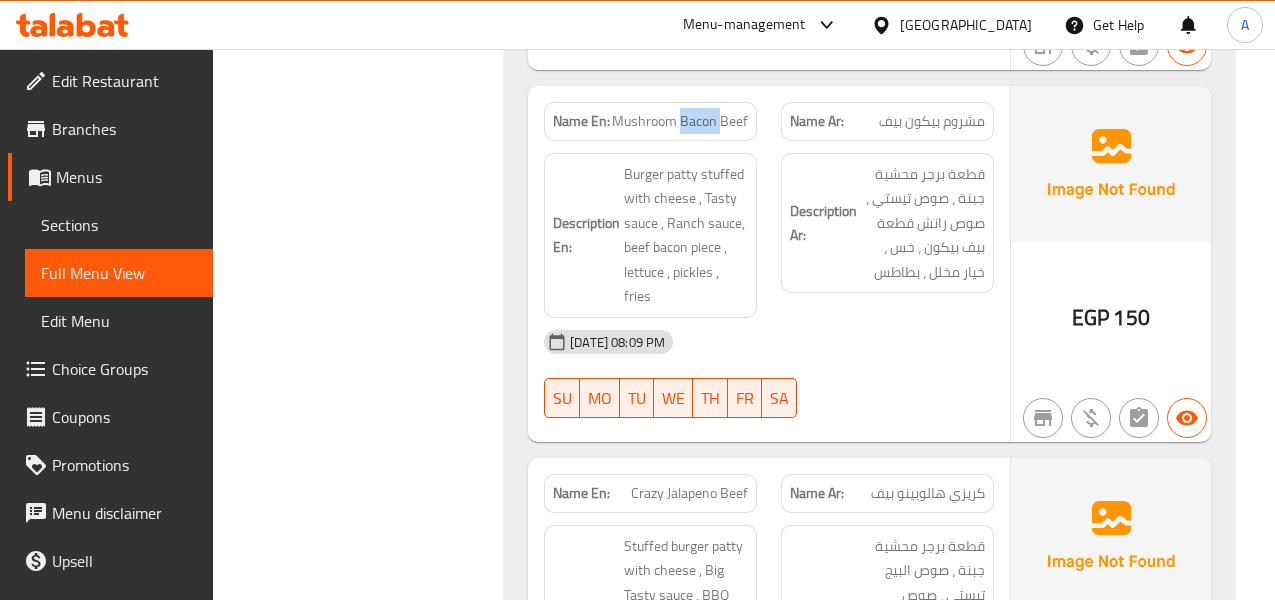 click on "Mushroom Bacon Beef" at bounding box center [680, 121] 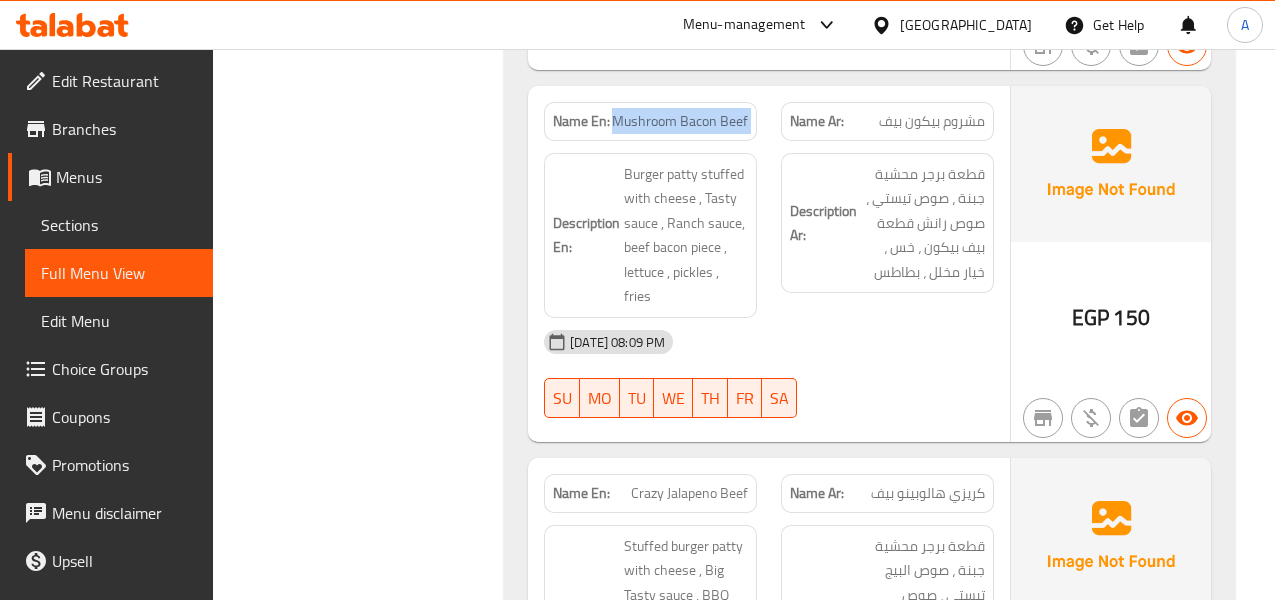 click on "Mushroom Bacon Beef" at bounding box center (680, 121) 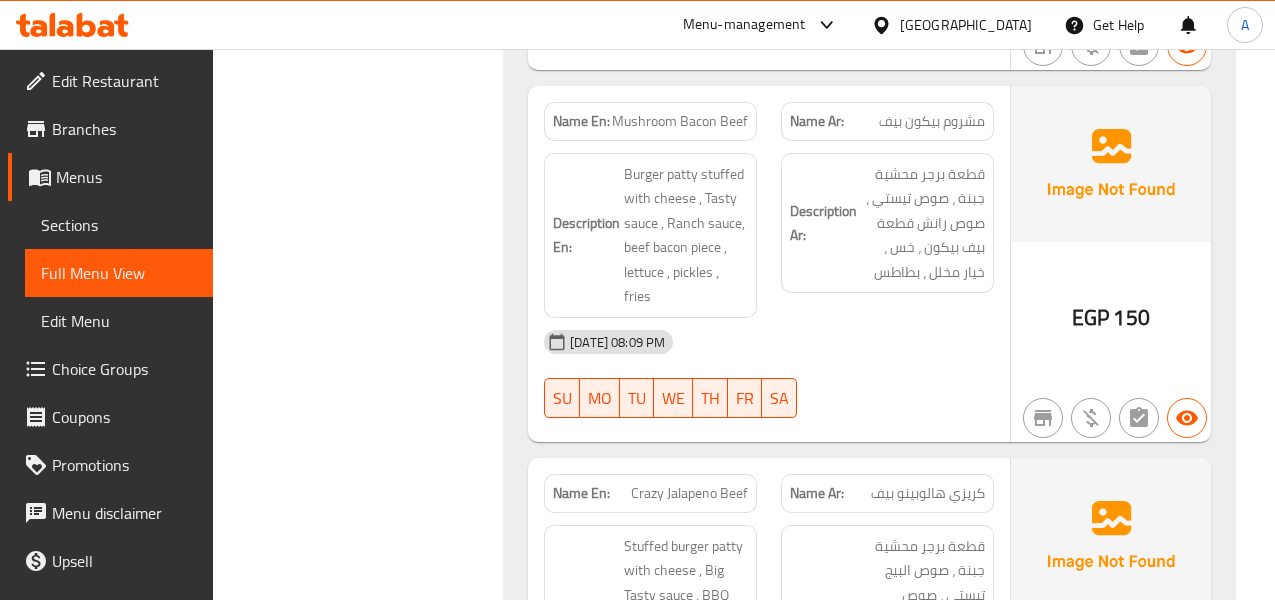 click on "Description En: Burger patty stuffed with cheese ,  Tasty sauce ,  Ranch sauce, beef bacon piece ,  lettuce ,  pickles ,  fries" at bounding box center (650, 235) 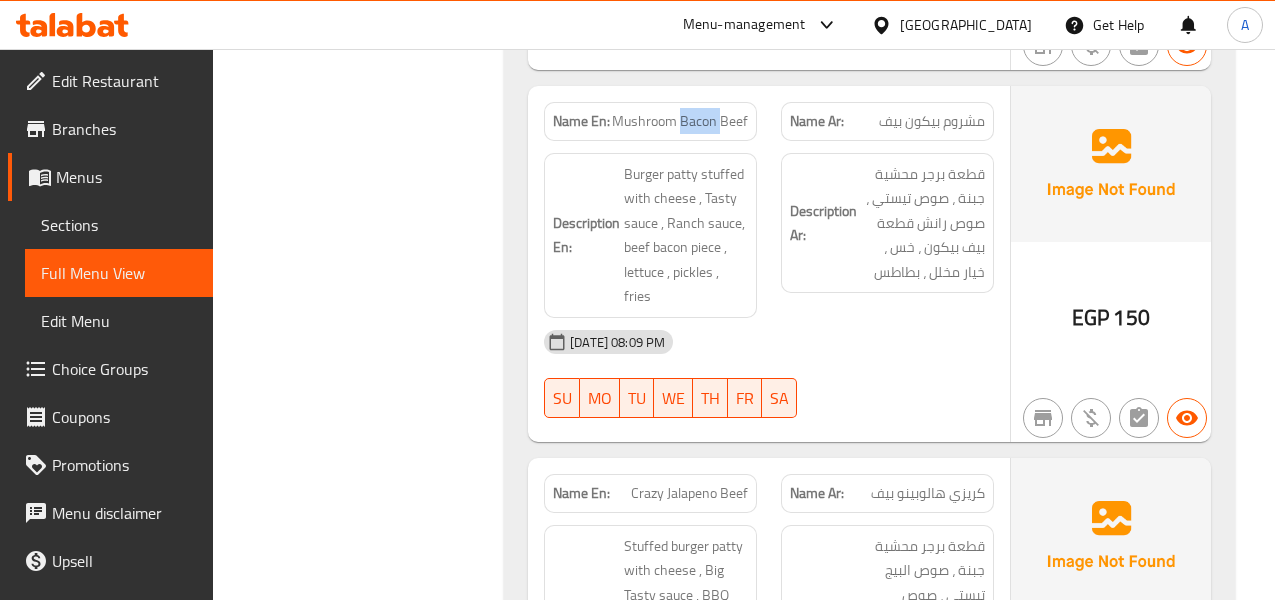 click on "Mushroom Bacon Beef" at bounding box center [680, 121] 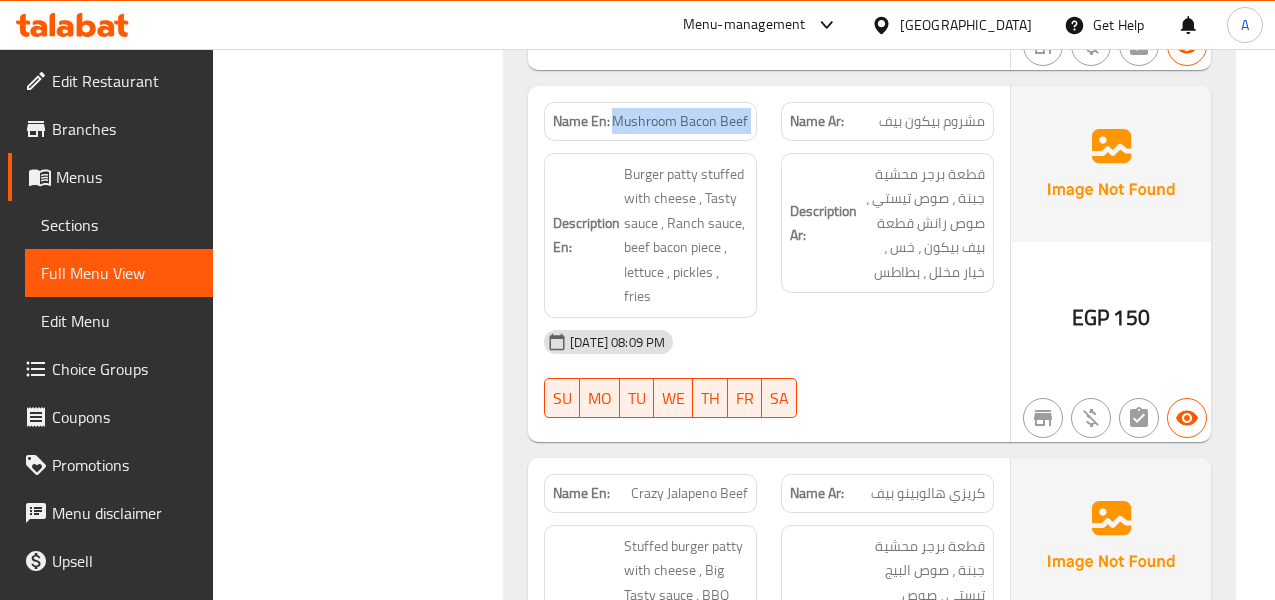 click on "Mushroom Bacon Beef" at bounding box center [680, 121] 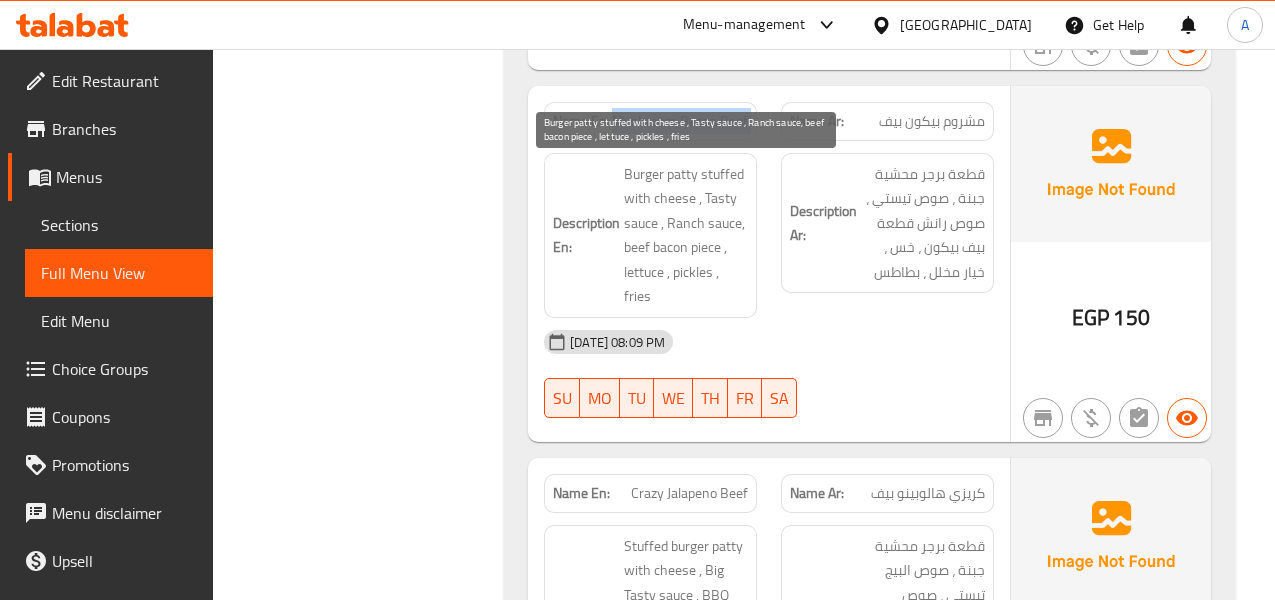 copy on "Mushroom Bacon Beef" 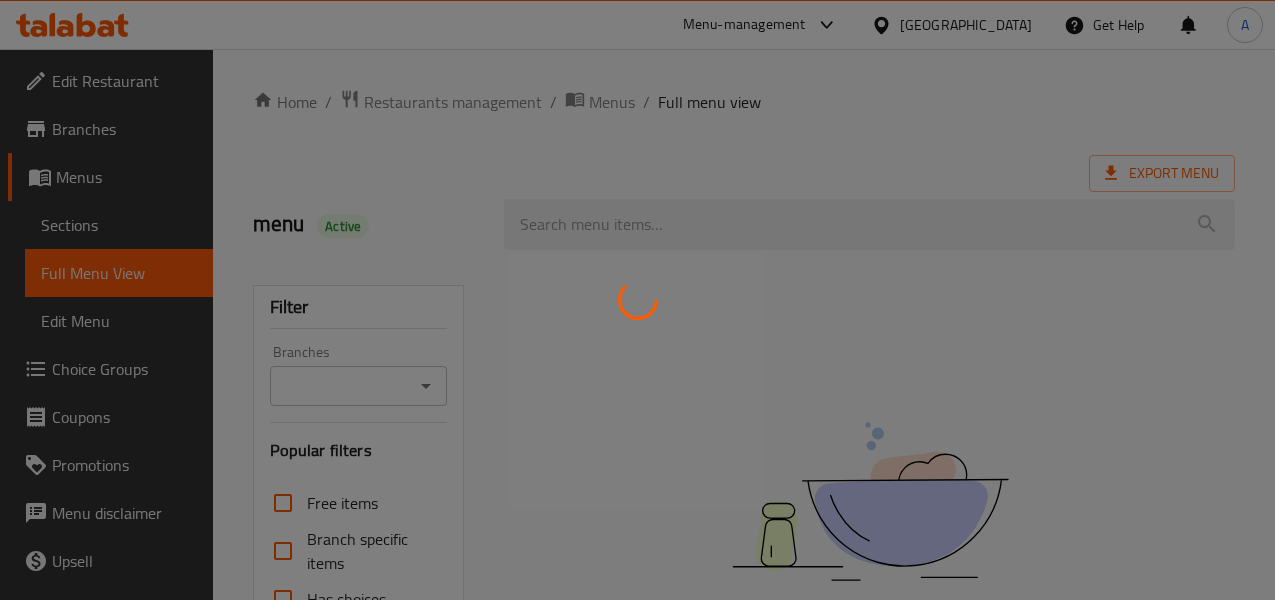 scroll, scrollTop: 0, scrollLeft: 0, axis: both 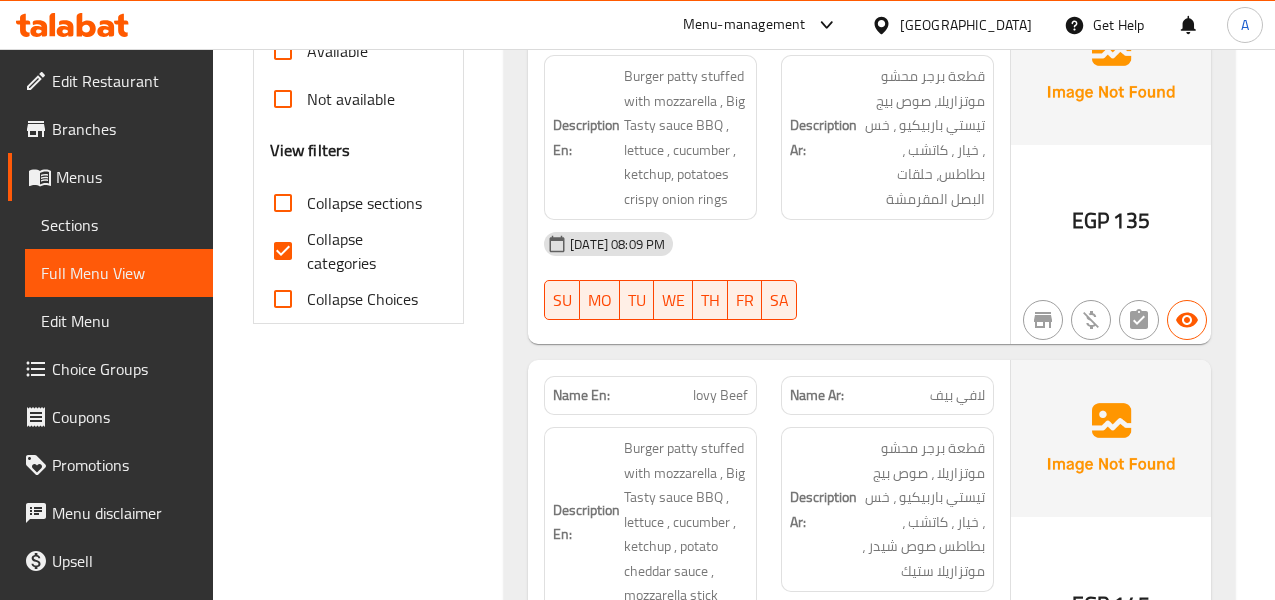 click on "Collapse categories" at bounding box center [283, 251] 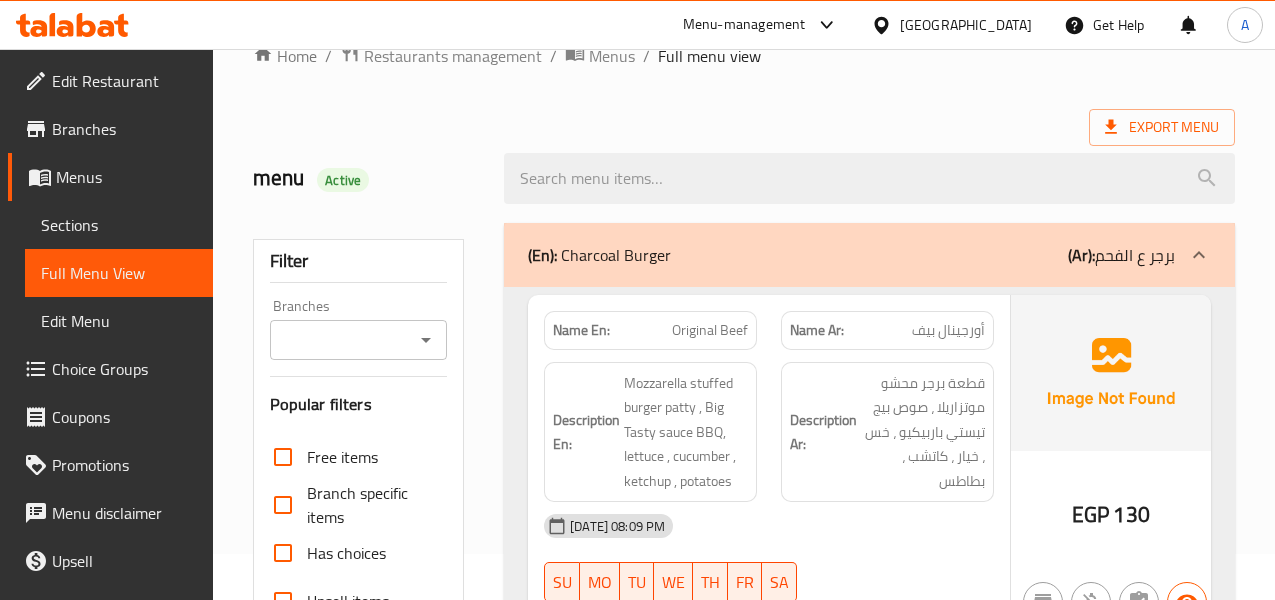 scroll, scrollTop: 0, scrollLeft: 0, axis: both 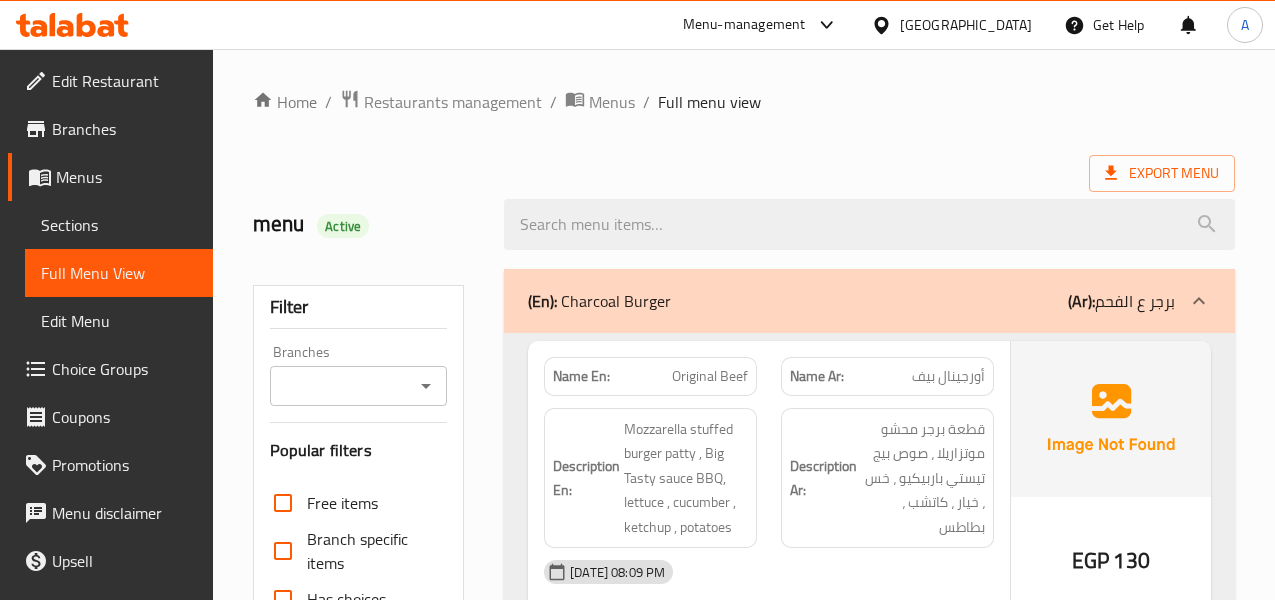 click on "Home / Restaurants management / Menus / Full menu view Export Menu menu   Active Filter Branches Branches Popular filters Free items Branch specific items Has choices Upsell items Availability filters Available Not available View filters Collapse sections Collapse categories Collapse Choices (En):   Charcoal Burger (Ar): برجر ع الفحم Name En: Original Beef Name Ar: أورجينال بيف Description En: Mozzarella stuffed burger patty , Big Tasty sauce BBQ, lettuce , cucumber , ketchup , potatoes Description Ar: قطعة برجر محشو موتزاريلا ، صوص بيج تيستي باربيكيو ، خس ، خيار ، كاتشب ، بطاطس 12-07-2025 08:09 PM SU MO TU WE TH FR SA EGP 130 Name En: Onion Beef Name Ar: أونيون بيف Description En: Burger patty stuffed with mozzarella , Big Tasty sauce BBQ , lettuce , cucumber , ketchup, potatoes crispy onion rings Description Ar: 12-07-2025 08:09 PM SU MO TU WE TH FR SA EGP 135 Name En: lovy Beef Name Ar: لافي بيف SU MO TU WE TH" at bounding box center [744, 5076] 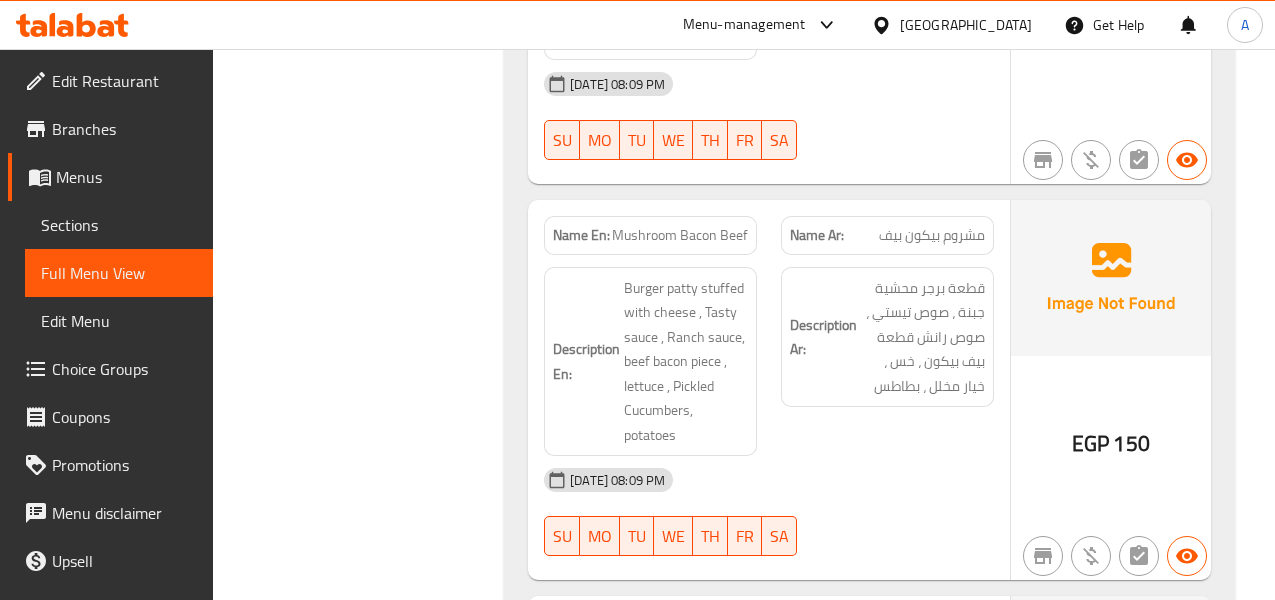 scroll, scrollTop: 2085, scrollLeft: 0, axis: vertical 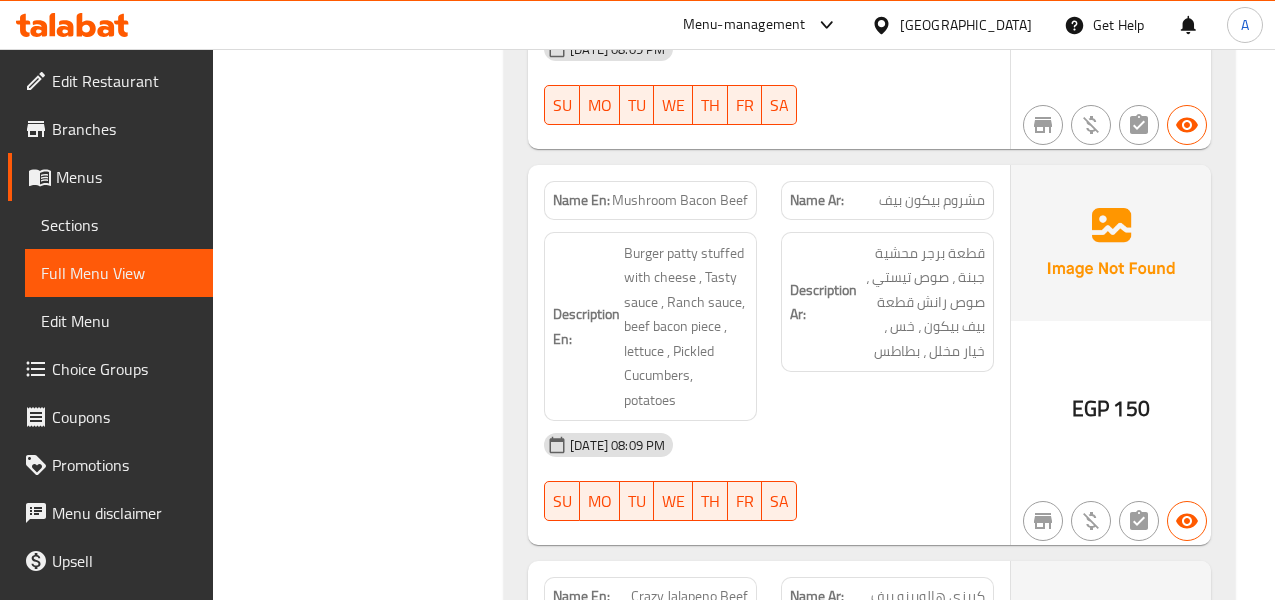 click on "مشروم بيكون بيف" at bounding box center [932, 200] 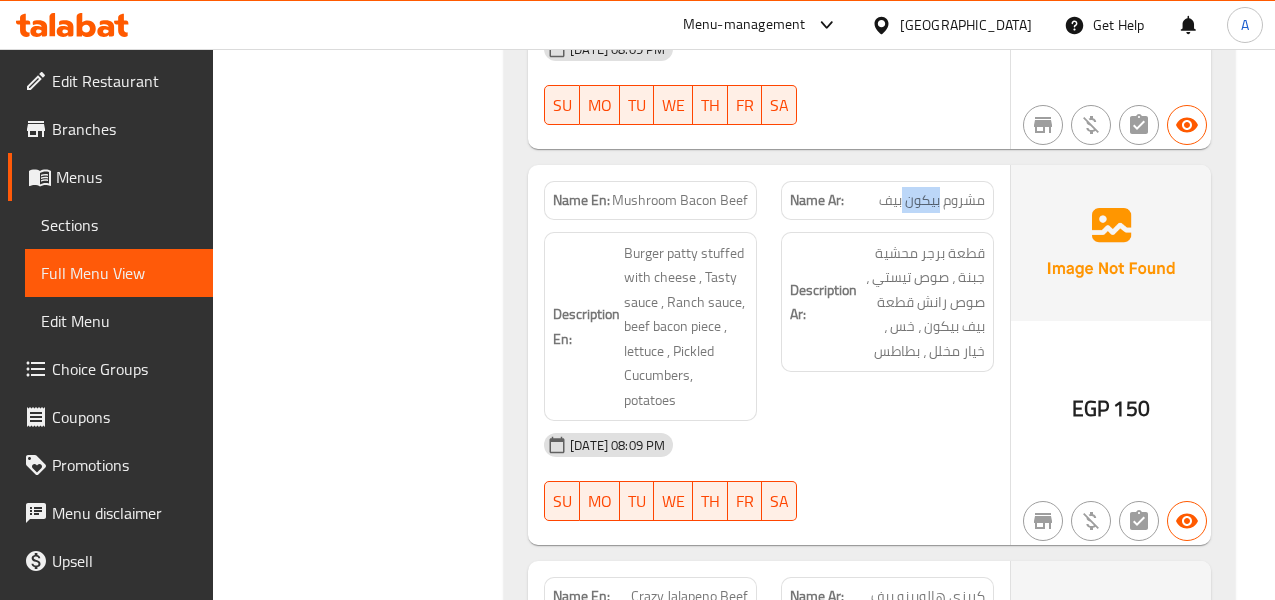 click on "مشروم بيكون بيف" at bounding box center (932, 200) 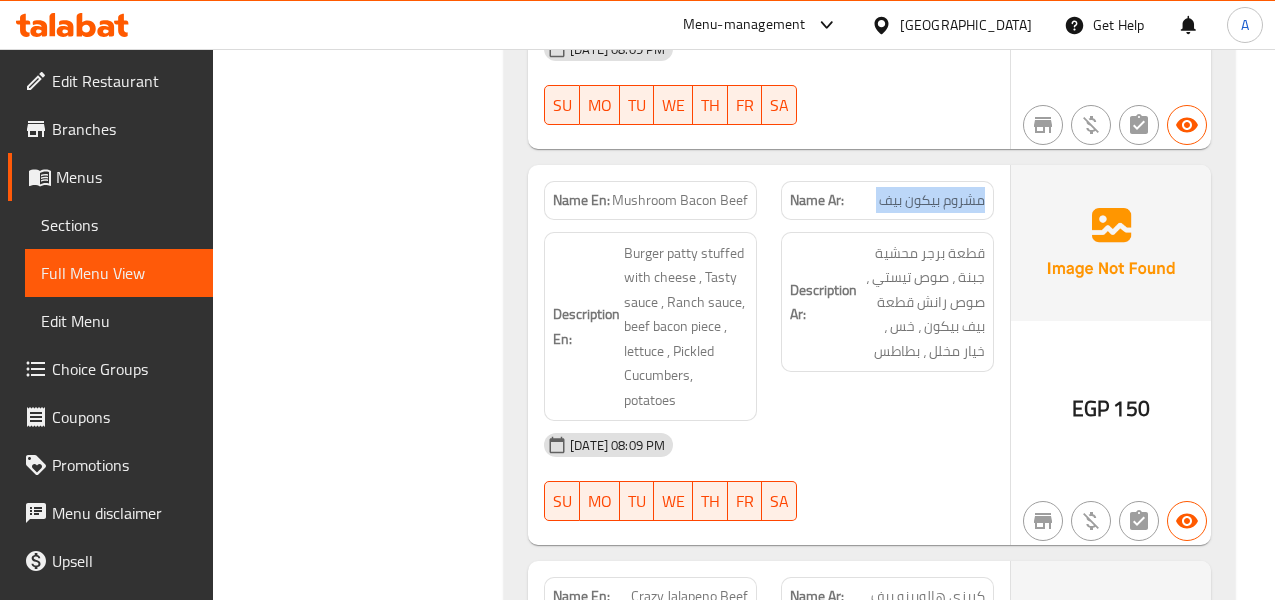 click on "مشروم بيكون بيف" at bounding box center (932, 200) 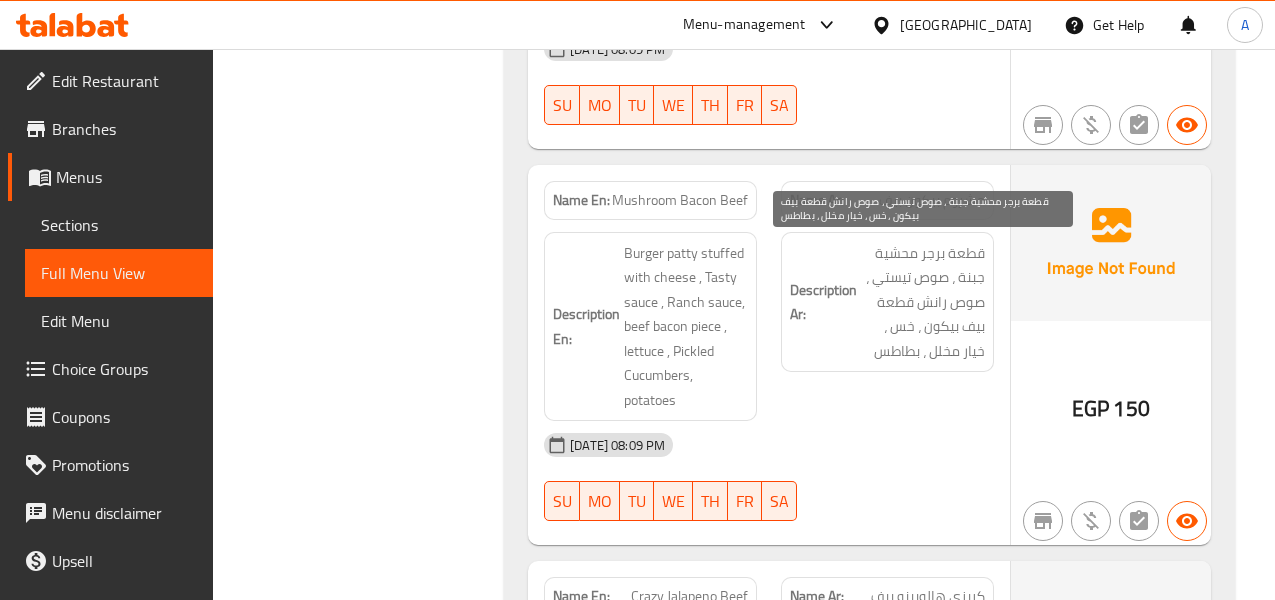 click on "قطعة برجر محشية جبنة ،  صوص تيستي ،  صوص رانش قطعة بيف بيكون ،  خس ،  خيار مخلل ،  بطاطس" at bounding box center (923, 302) 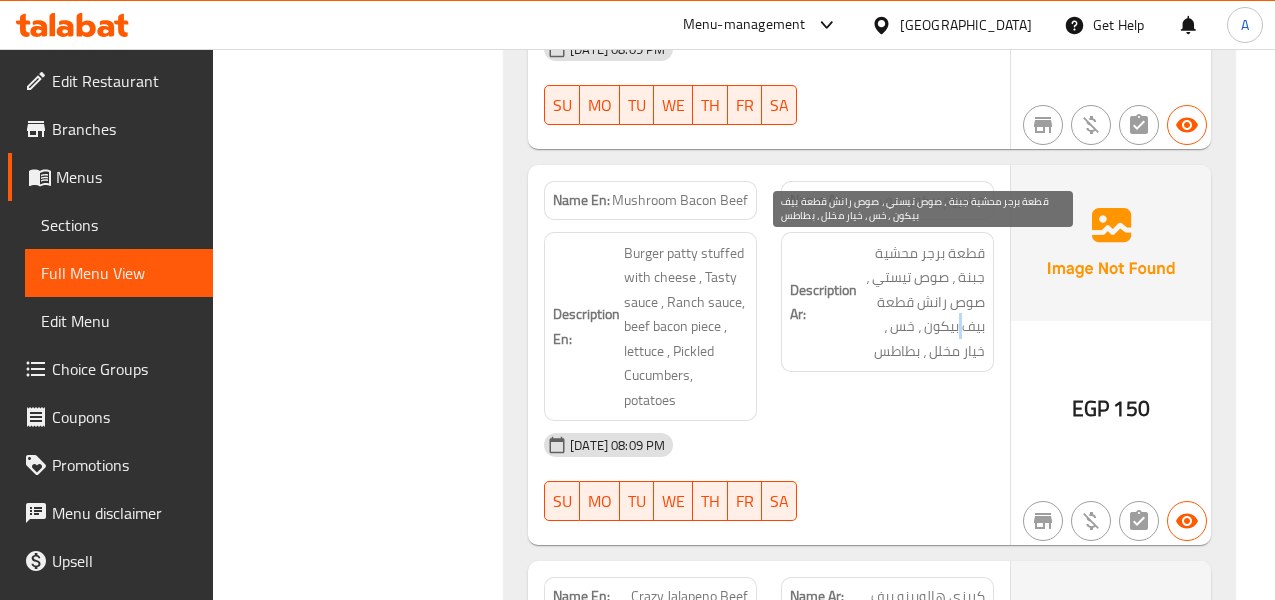 click on "قطعة برجر محشية جبنة ،  صوص تيستي ،  صوص رانش قطعة بيف بيكون ،  خس ،  خيار مخلل ،  بطاطس" at bounding box center (923, 302) 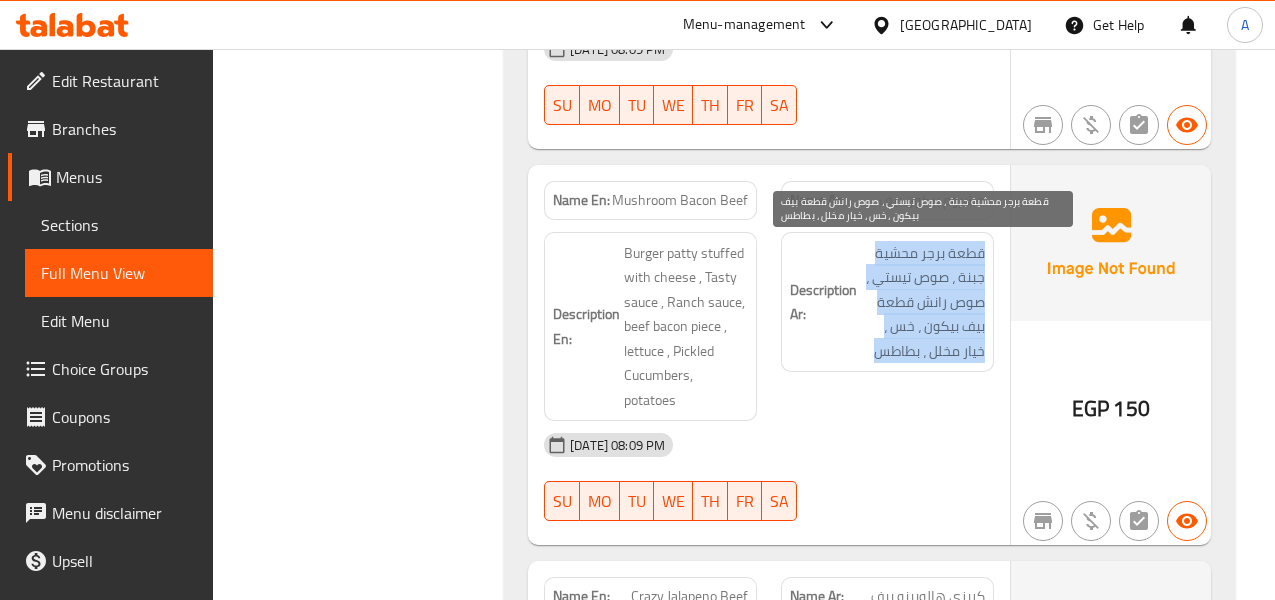 click on "قطعة برجر محشية جبنة ،  صوص تيستي ،  صوص رانش قطعة بيف بيكون ،  خس ،  خيار مخلل ،  بطاطس" at bounding box center [923, 302] 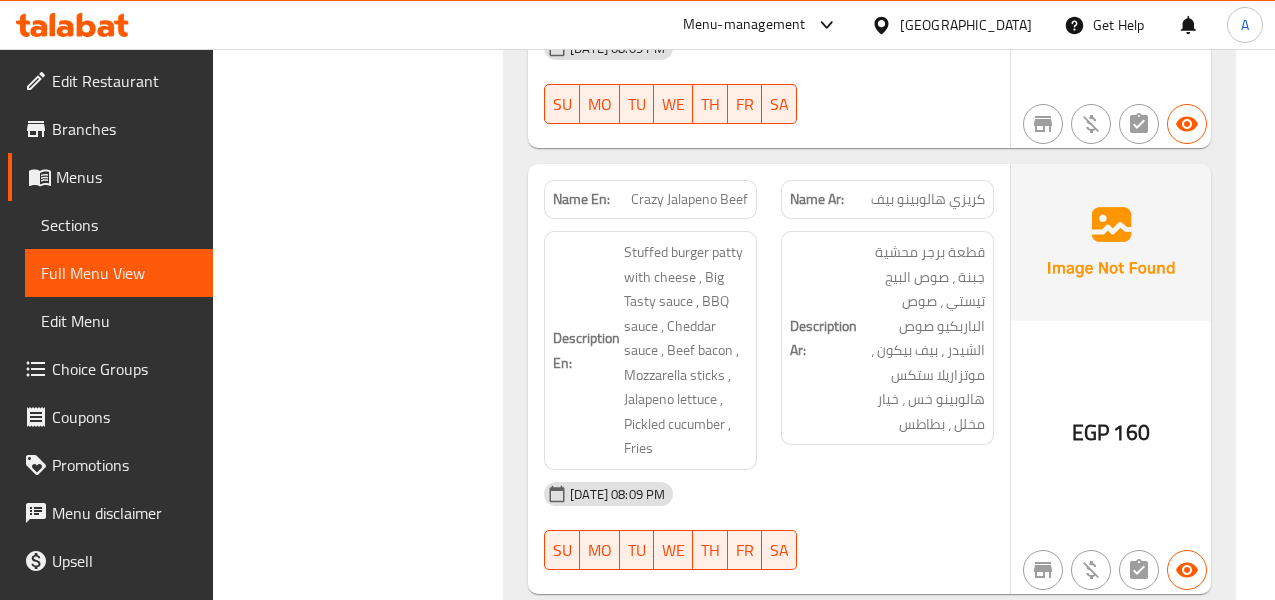 scroll, scrollTop: 2485, scrollLeft: 0, axis: vertical 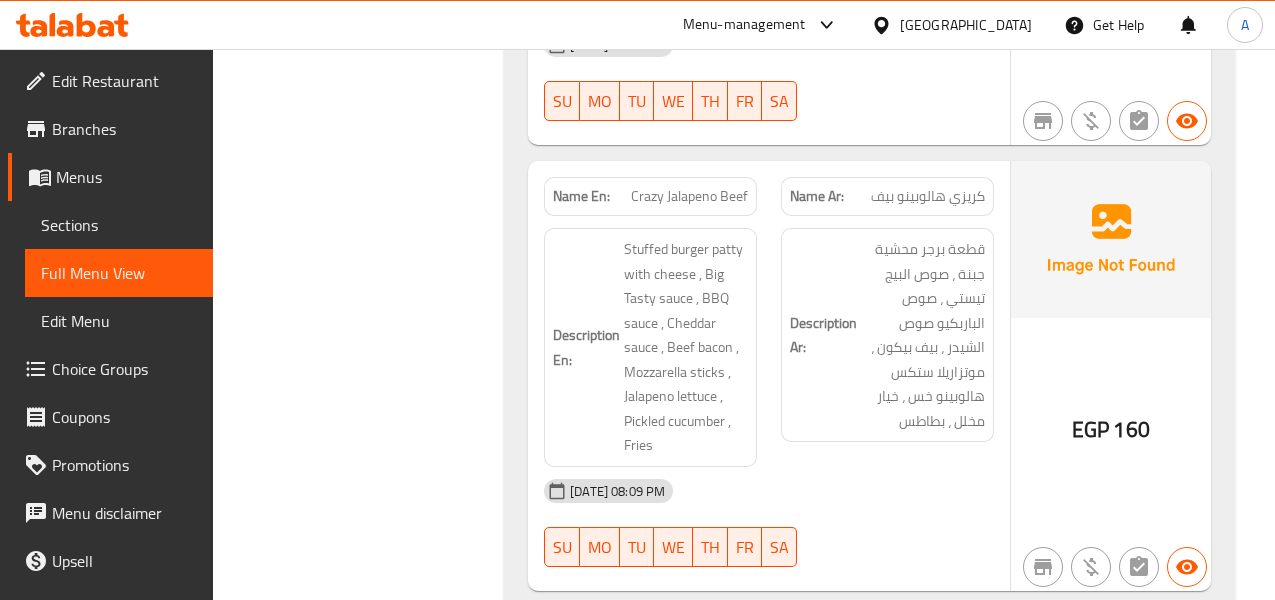 click on "كريزي هالوبينو بيف" at bounding box center [928, 196] 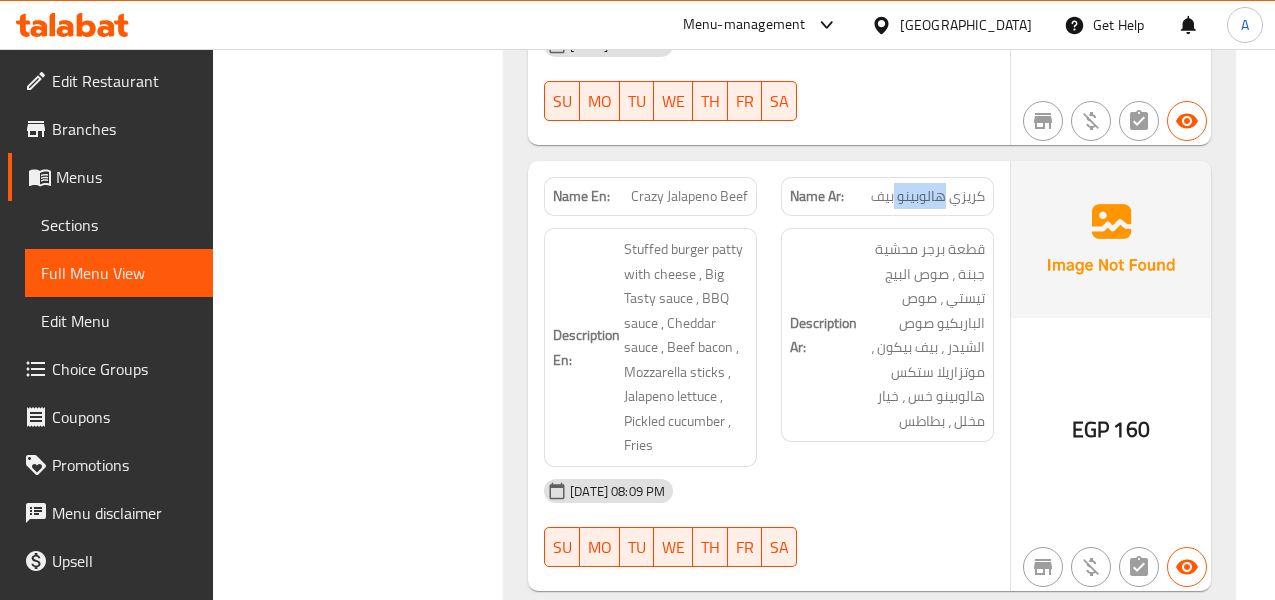 click on "كريزي هالوبينو بيف" at bounding box center [928, 196] 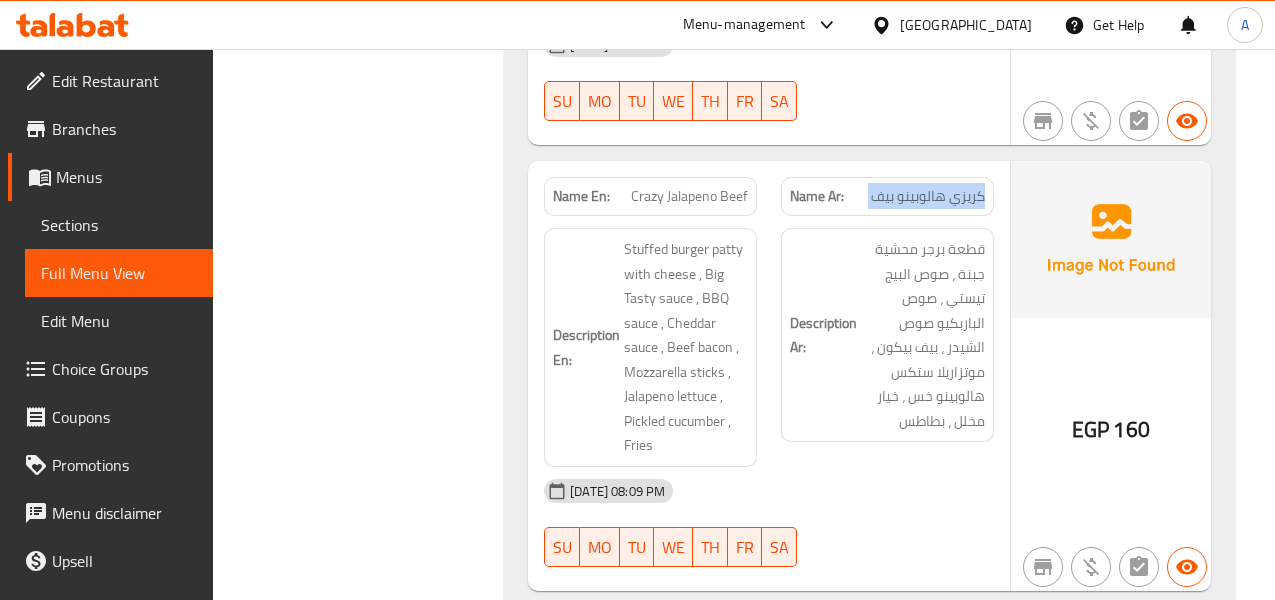 click on "كريزي هالوبينو بيف" at bounding box center [928, 196] 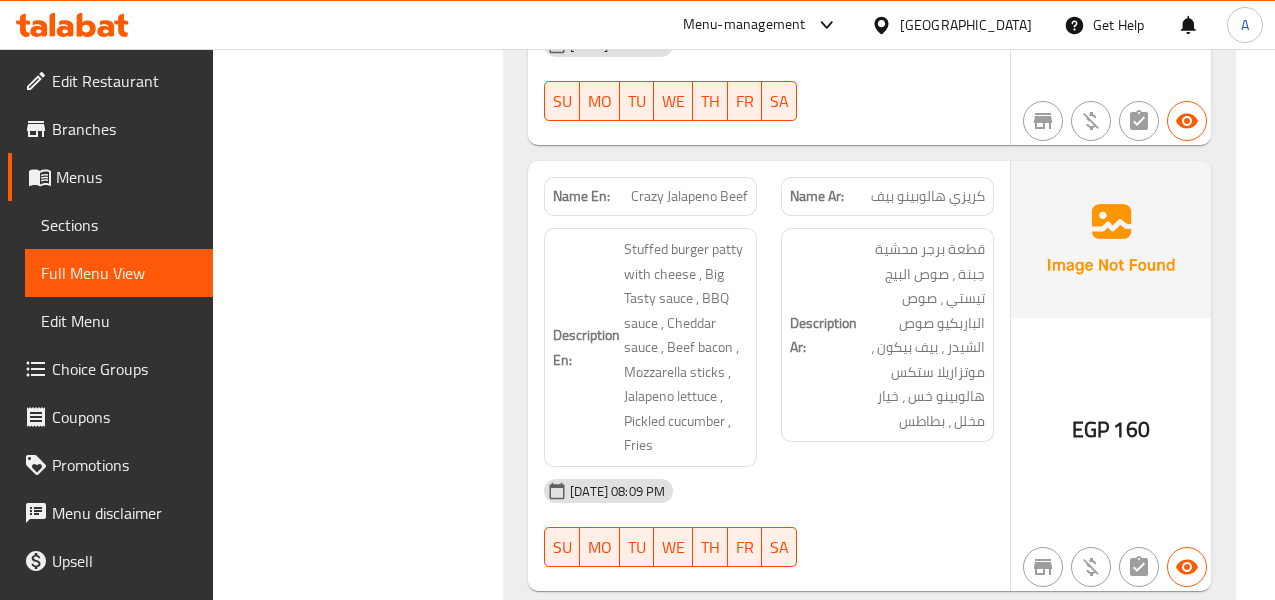 click on "Name En: Crazy Jalapeno Beef" at bounding box center [650, 196] 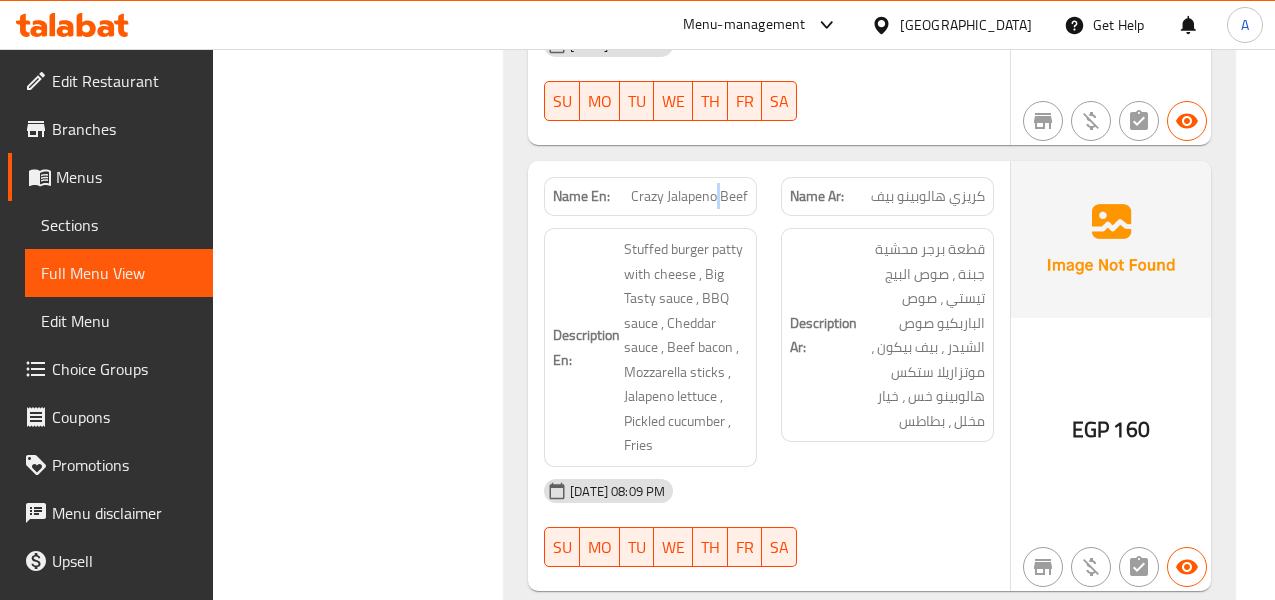click on "Crazy Jalapeno Beef" at bounding box center (689, 196) 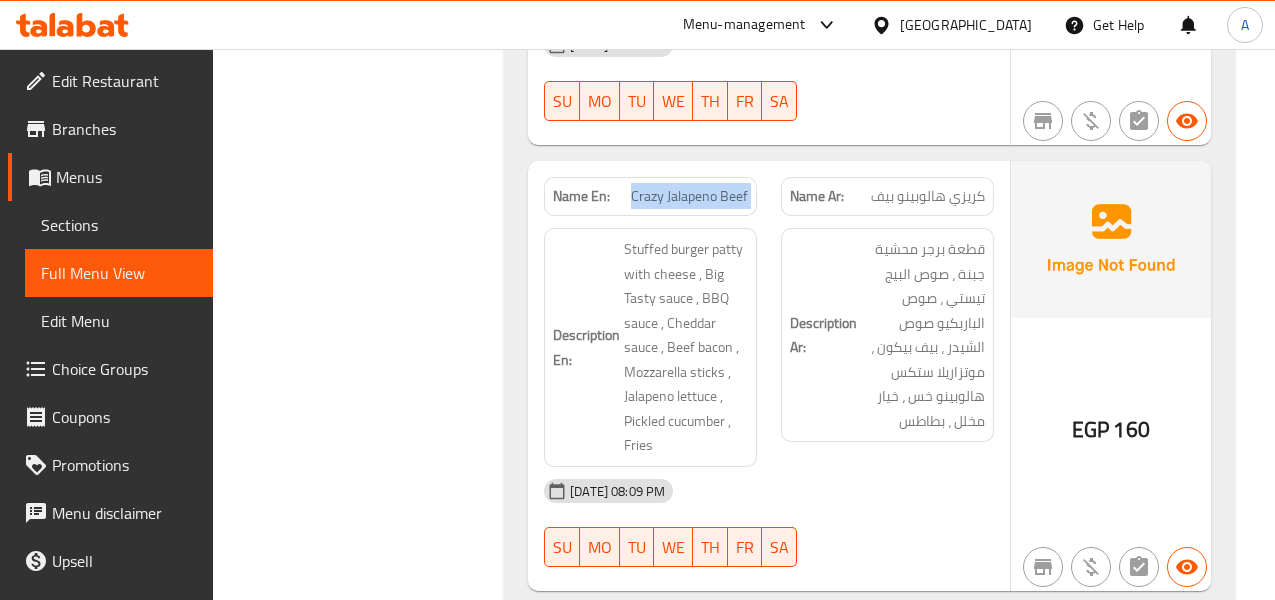 click on "Crazy Jalapeno Beef" at bounding box center [689, 196] 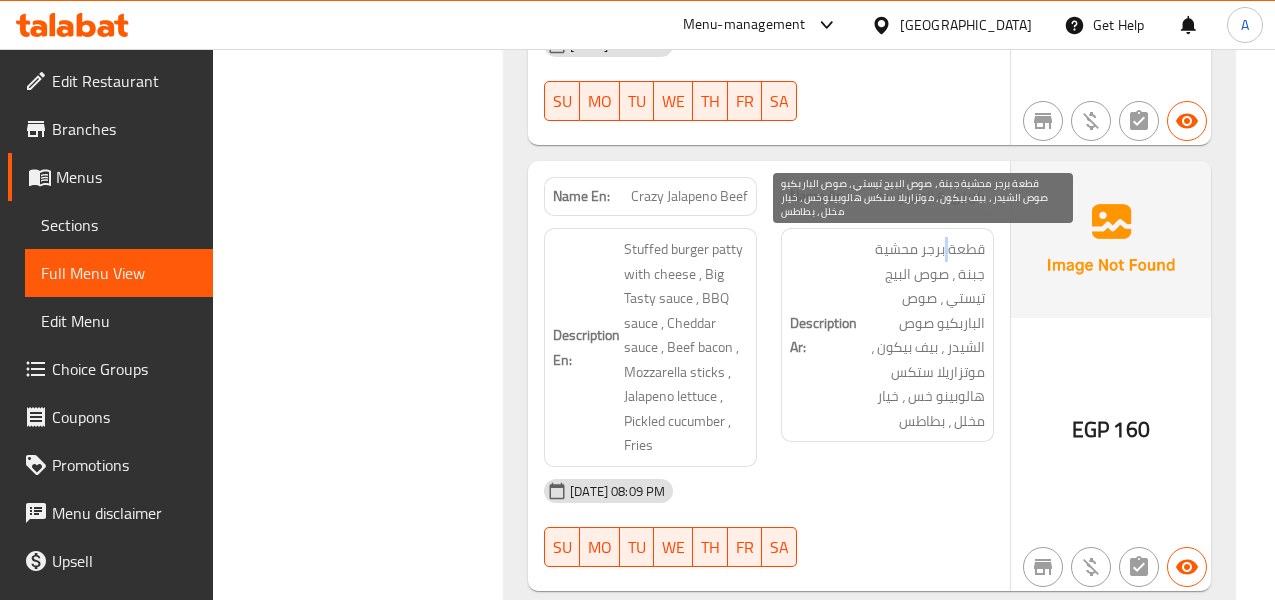 click on "قطعة برجر محشية جبنة ،  صوص البيج تيستي ،  صوص الباربكيو صوص الشيدر ،  بيف بيكون ،  موتزاريلا ستكس هالوبينو خس ،  خيار مخلل ،  بطاطس" at bounding box center [923, 335] 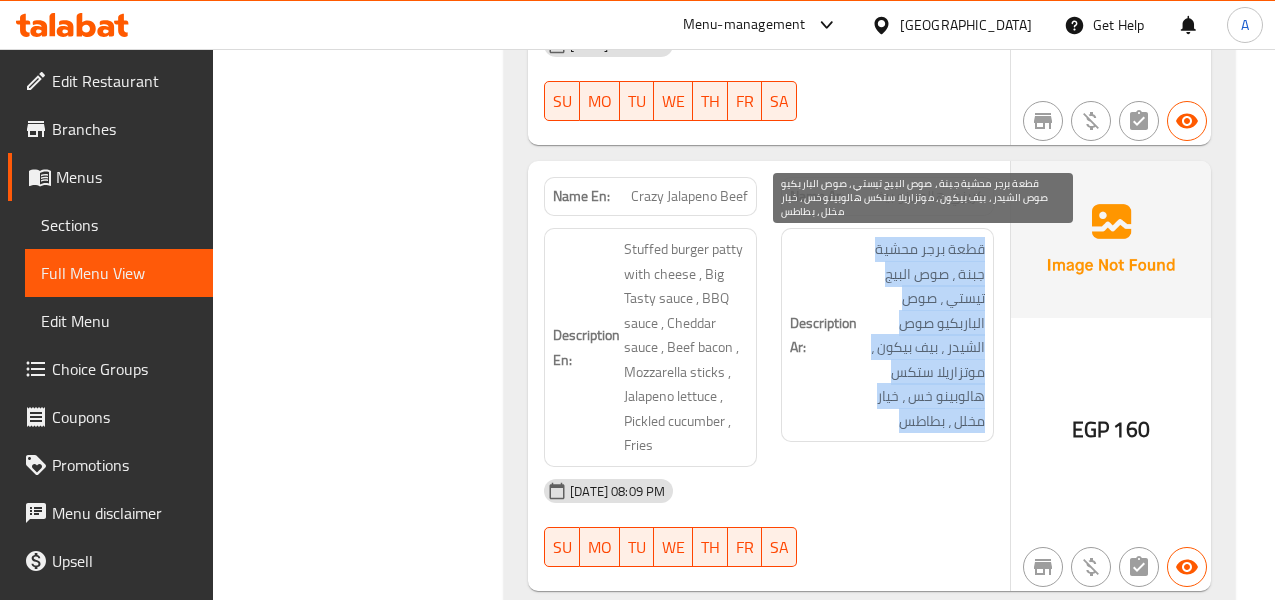 click on "قطعة برجر محشية جبنة ،  صوص البيج تيستي ،  صوص الباربكيو صوص الشيدر ،  بيف بيكون ،  موتزاريلا ستكس هالوبينو خس ،  خيار مخلل ،  بطاطس" at bounding box center (923, 335) 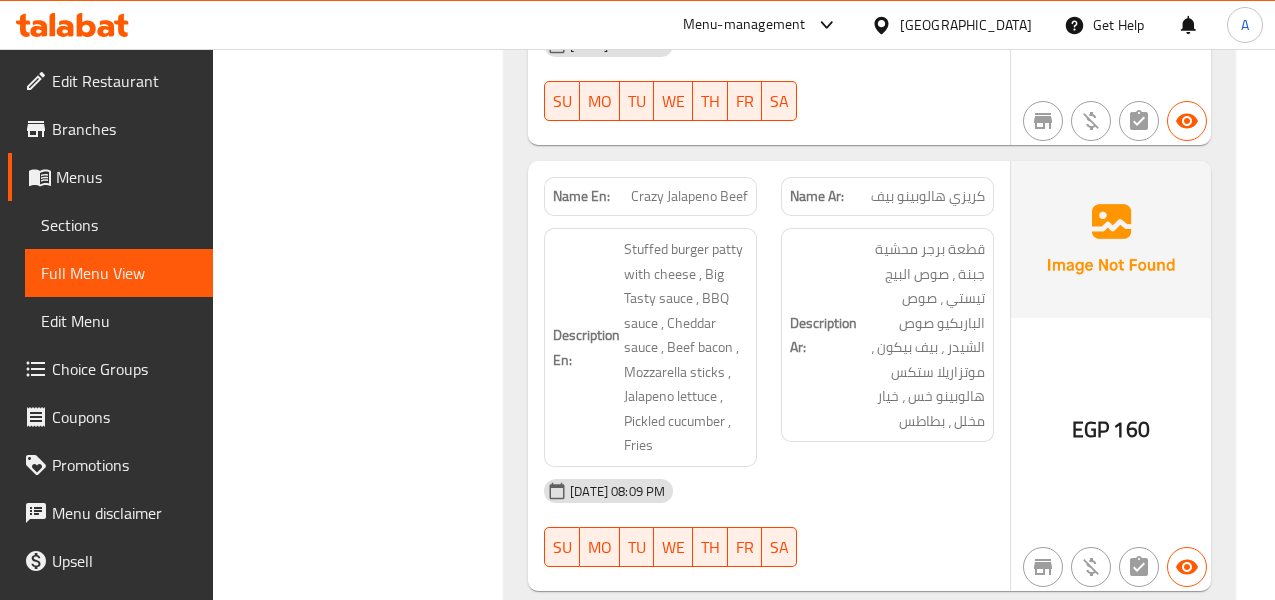 click on "Crazy Jalapeno Beef" at bounding box center [689, 196] 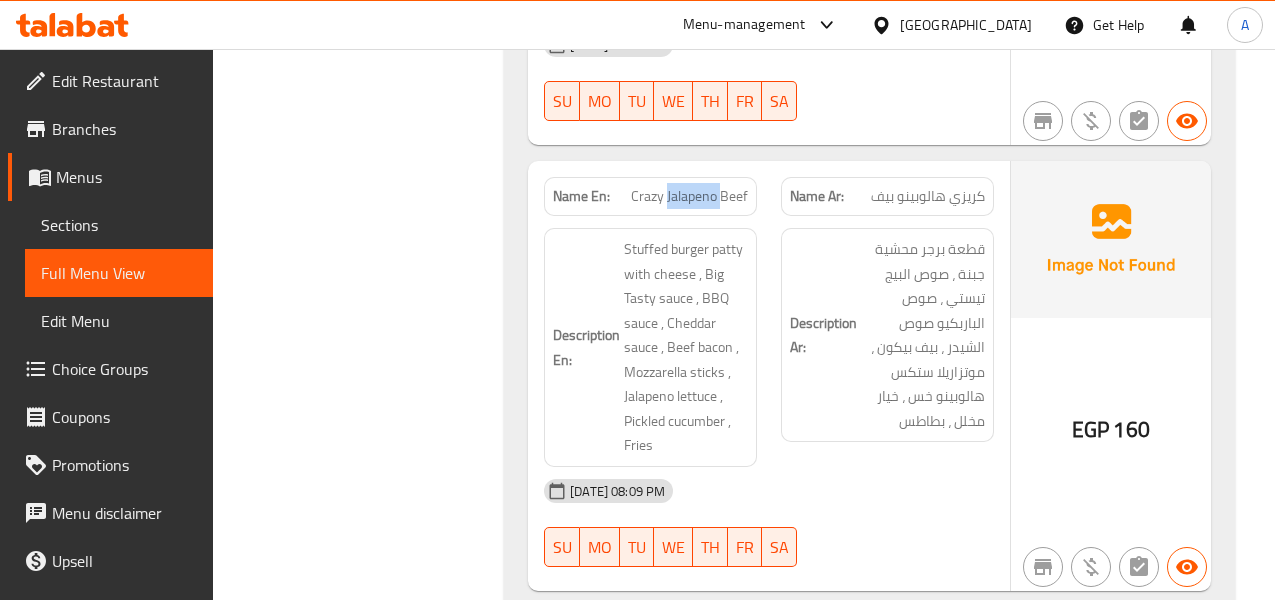 click on "Crazy Jalapeno Beef" at bounding box center (689, 196) 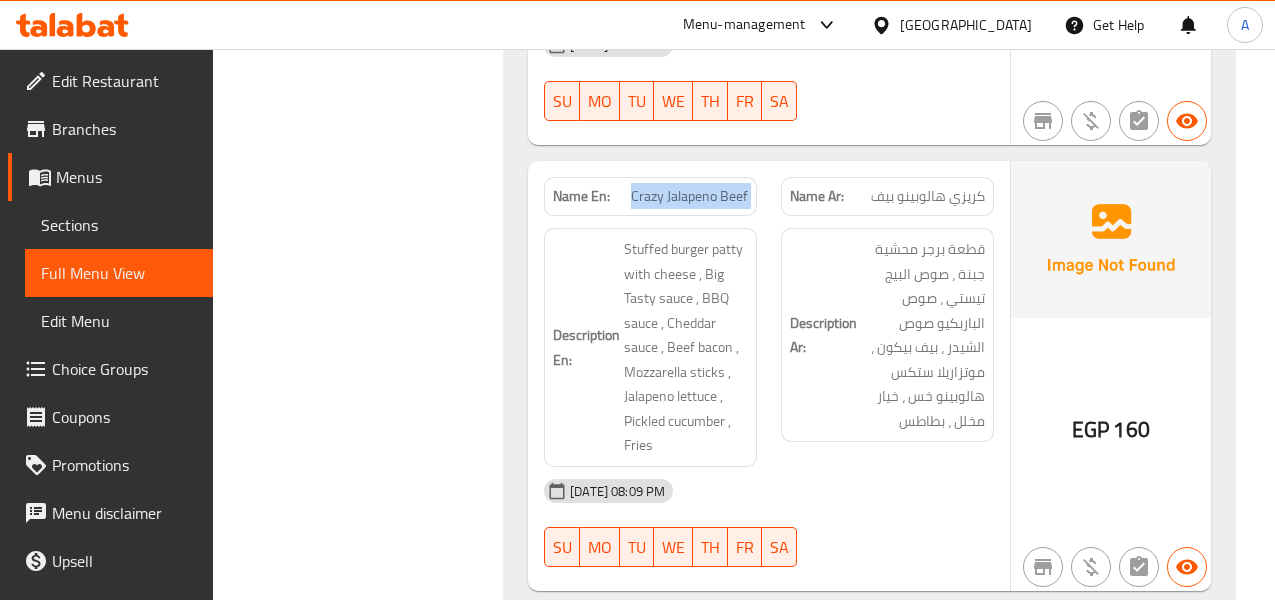 click on "Crazy Jalapeno Beef" at bounding box center [689, 196] 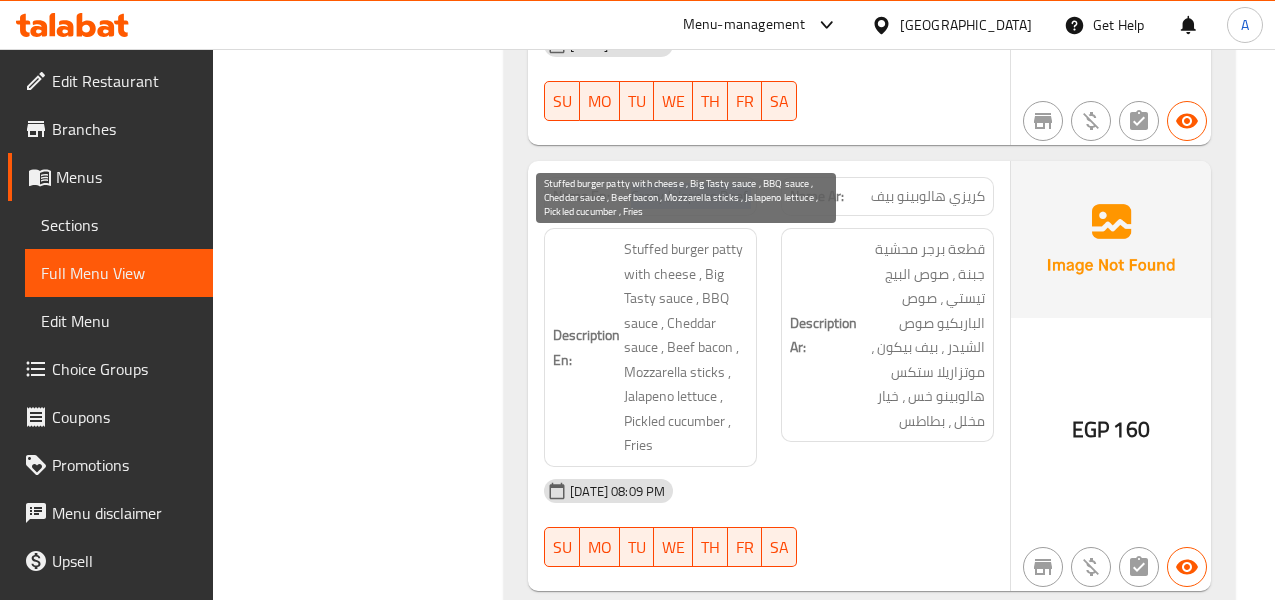 copy on "Crazy Jalapeno Beef" 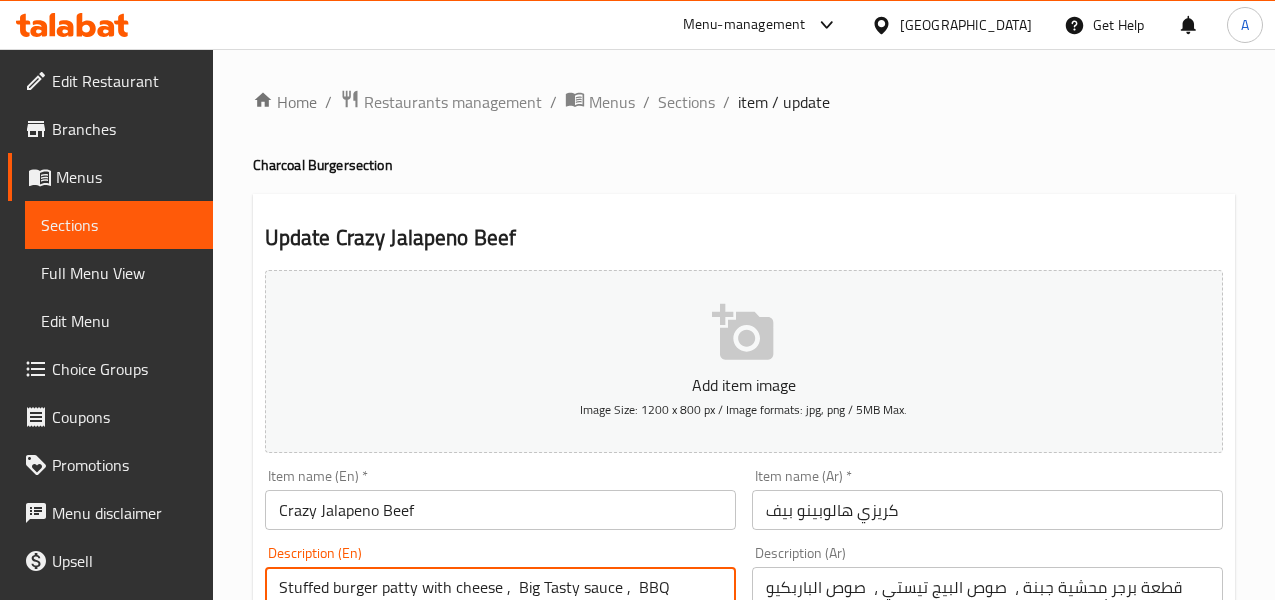 scroll, scrollTop: 300, scrollLeft: 0, axis: vertical 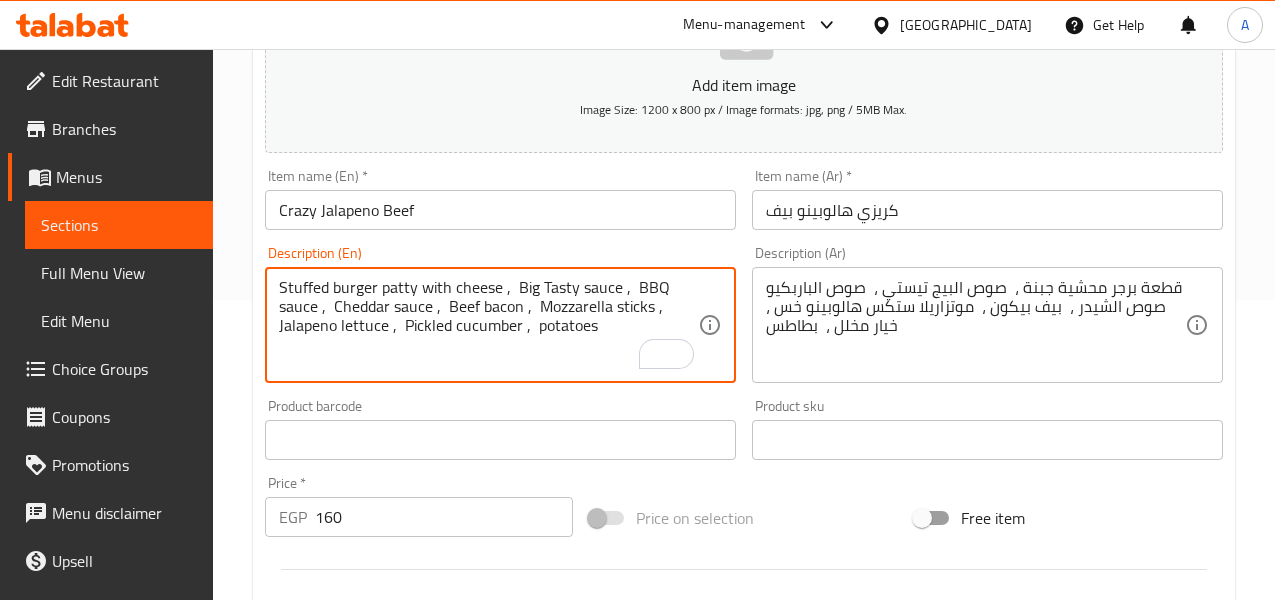 type on "Stuffed burger patty with cheese ,  Big Tasty sauce ,  BBQ sauce ,  Cheddar sauce ,  Beef bacon ,  Mozzarella sticks ,  Jalapeno lettuce ,  Pickled cucumber ,  potatoes" 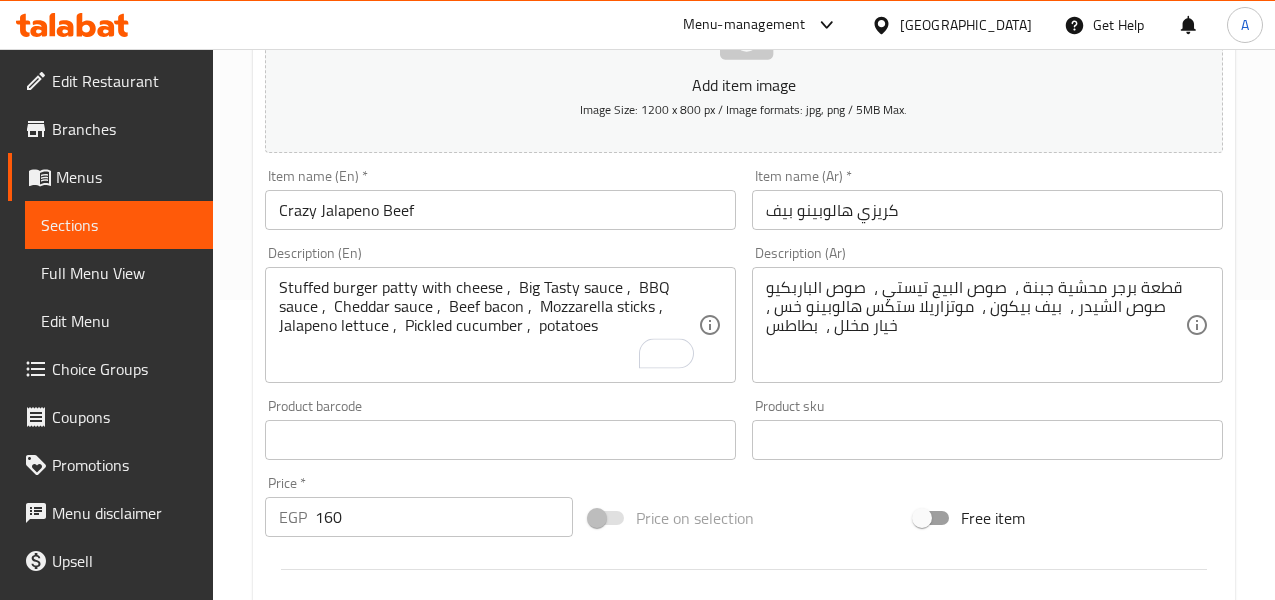 scroll, scrollTop: 813, scrollLeft: 0, axis: vertical 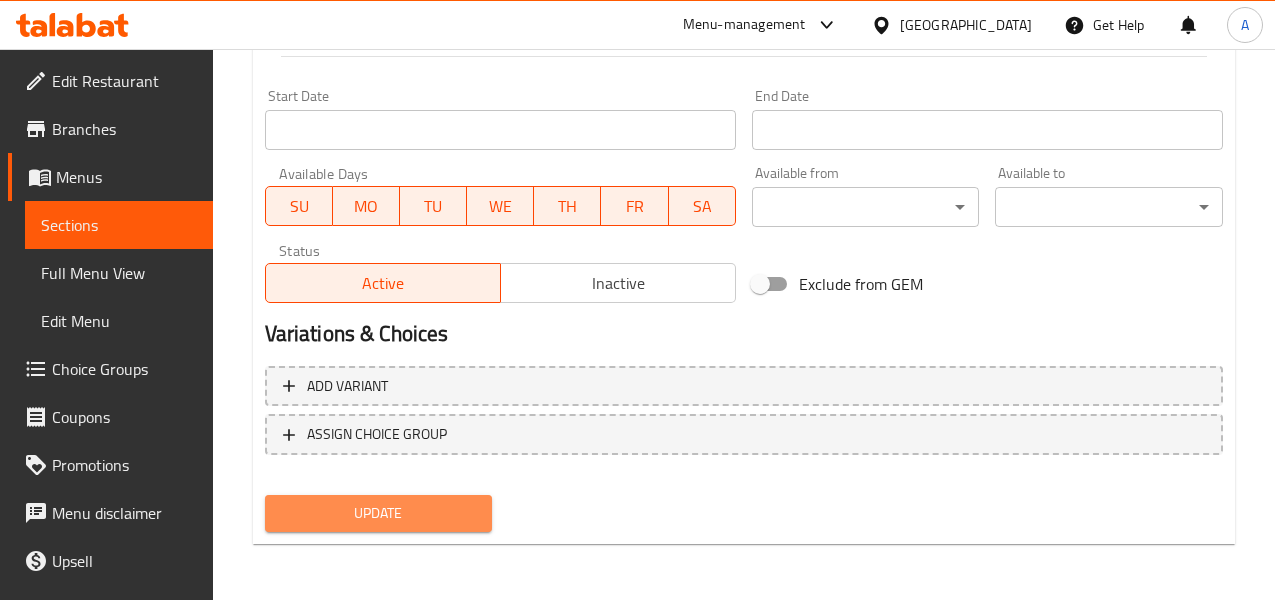 click on "Update" at bounding box center (379, 513) 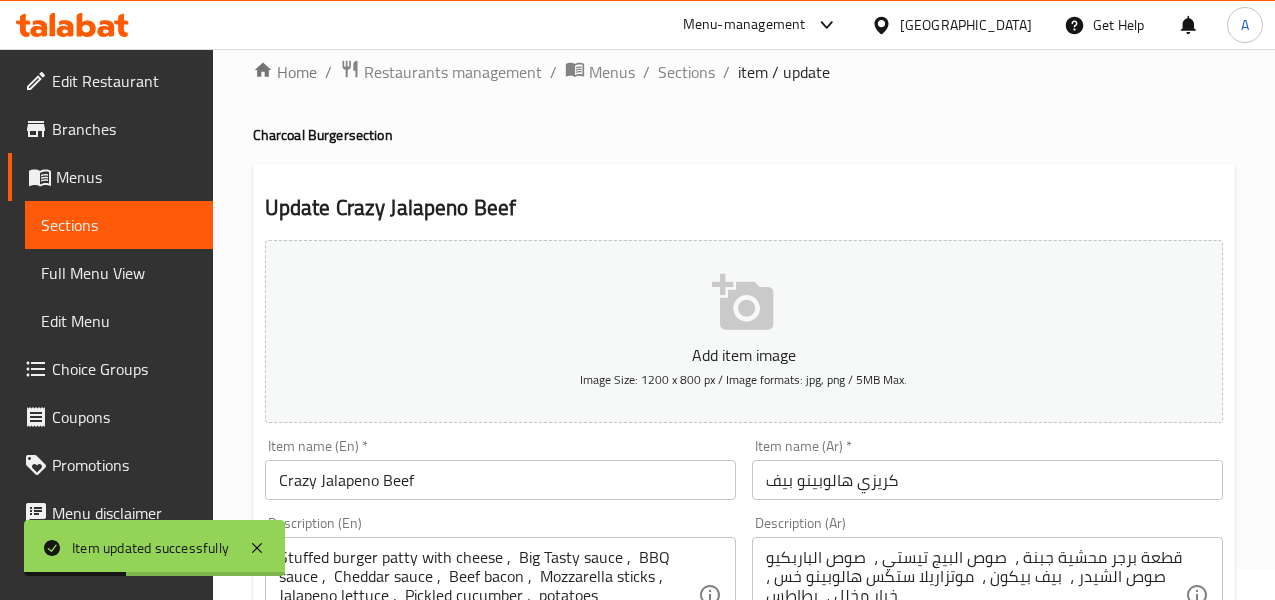 scroll, scrollTop: 0, scrollLeft: 0, axis: both 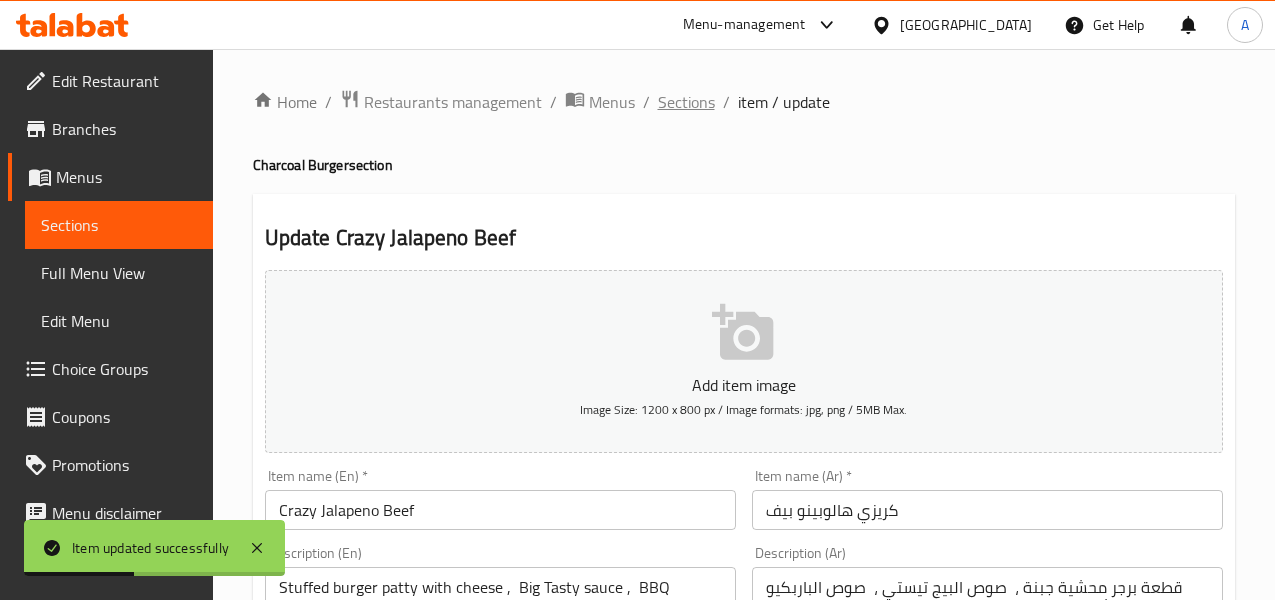 click on "Sections" at bounding box center [686, 102] 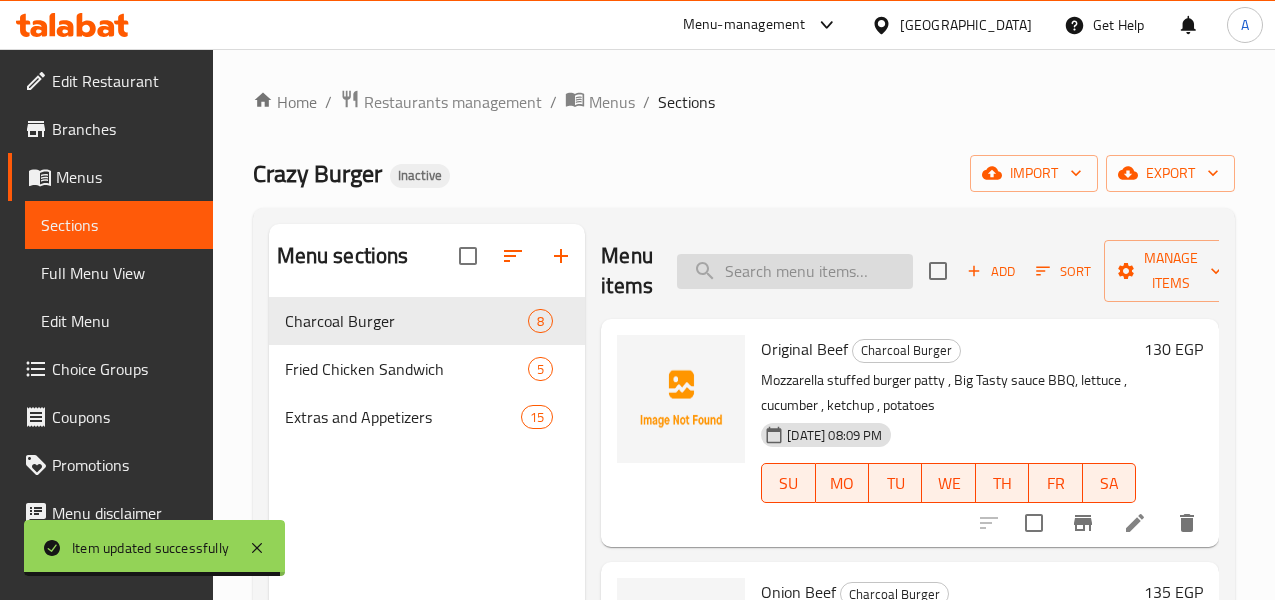 click at bounding box center (795, 271) 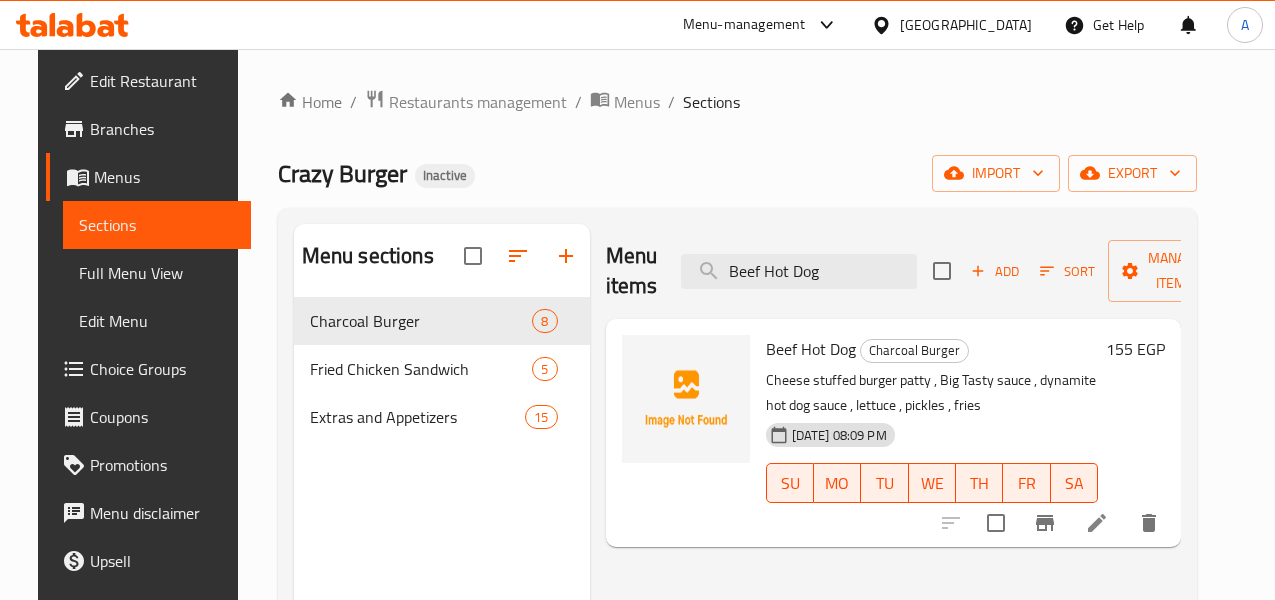 type on "Beef Hot Dog" 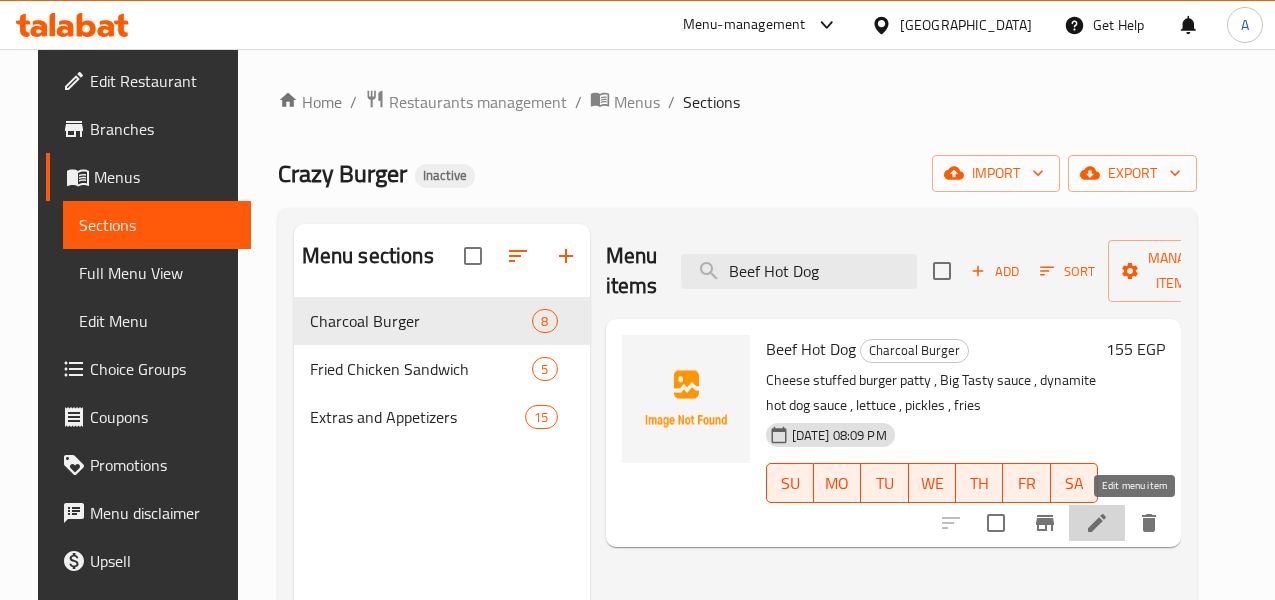 click 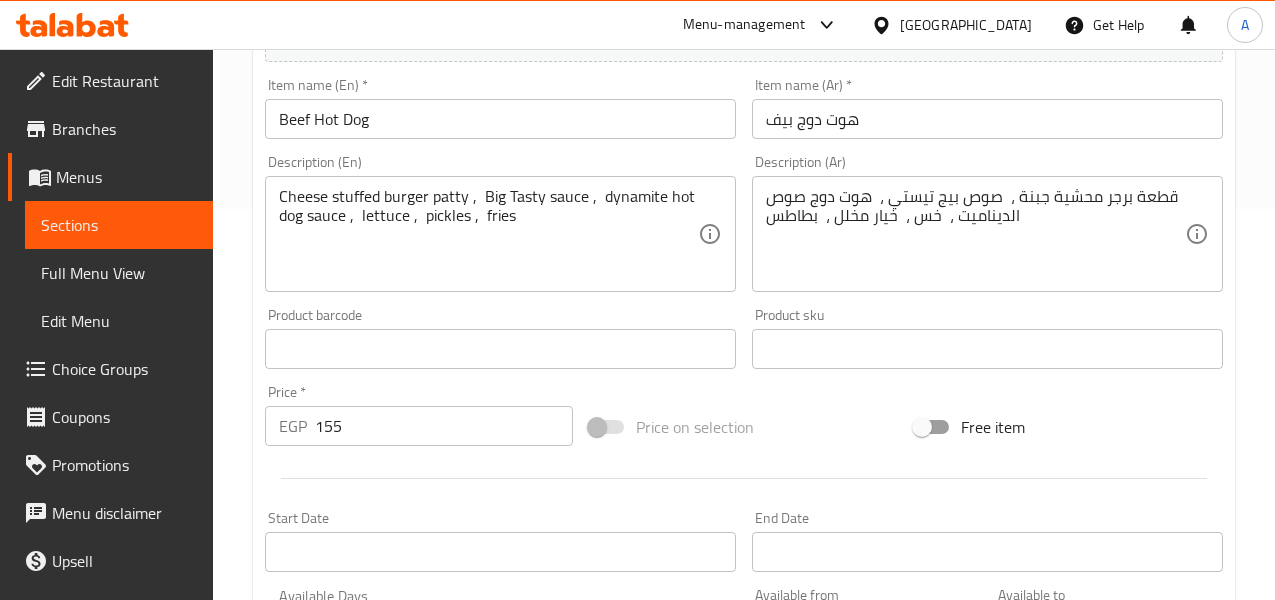 scroll, scrollTop: 400, scrollLeft: 0, axis: vertical 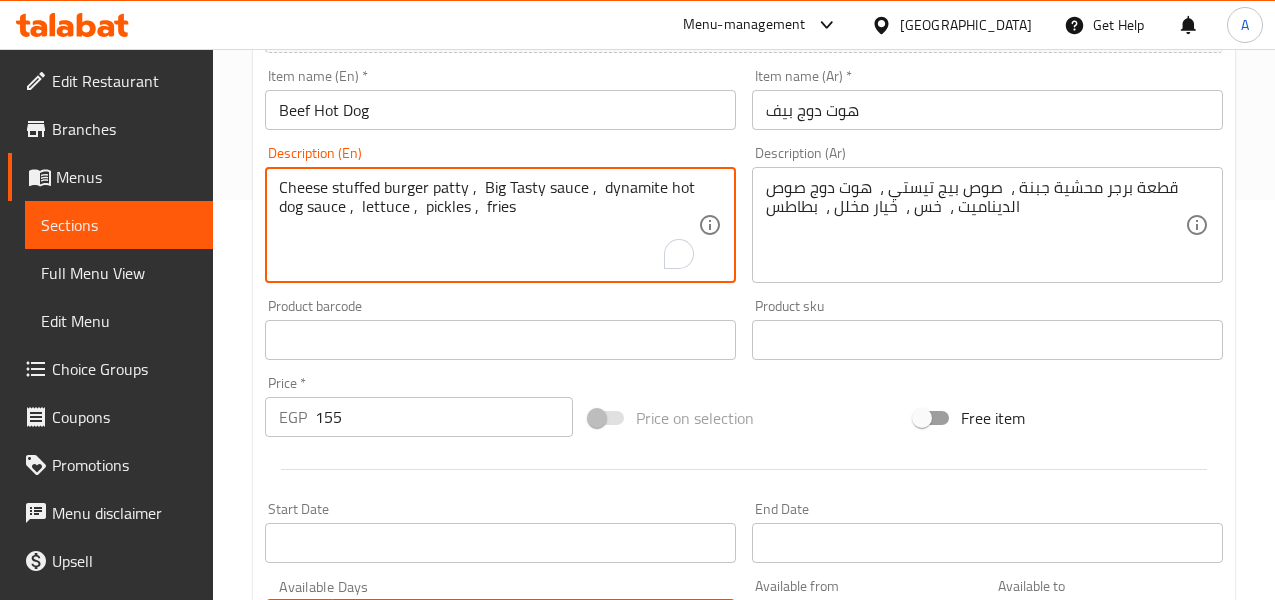 click on "Cheese stuffed burger patty ,  Big Tasty sauce ,  dynamite hot dog sauce ,  lettuce ,  pickles ,  fries" at bounding box center [488, 225] 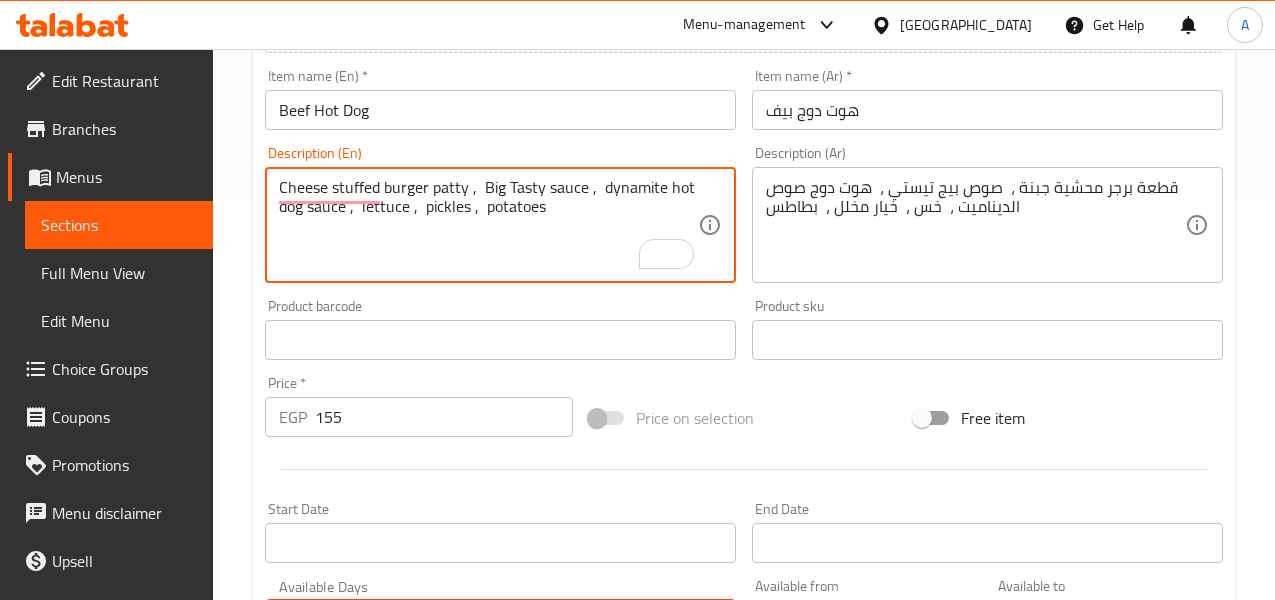 click on "Cheese stuffed burger patty ,  Big Tasty sauce ,  dynamite hot dog sauce ,  lettuce ,  pickles ,  potatoes" at bounding box center [488, 225] 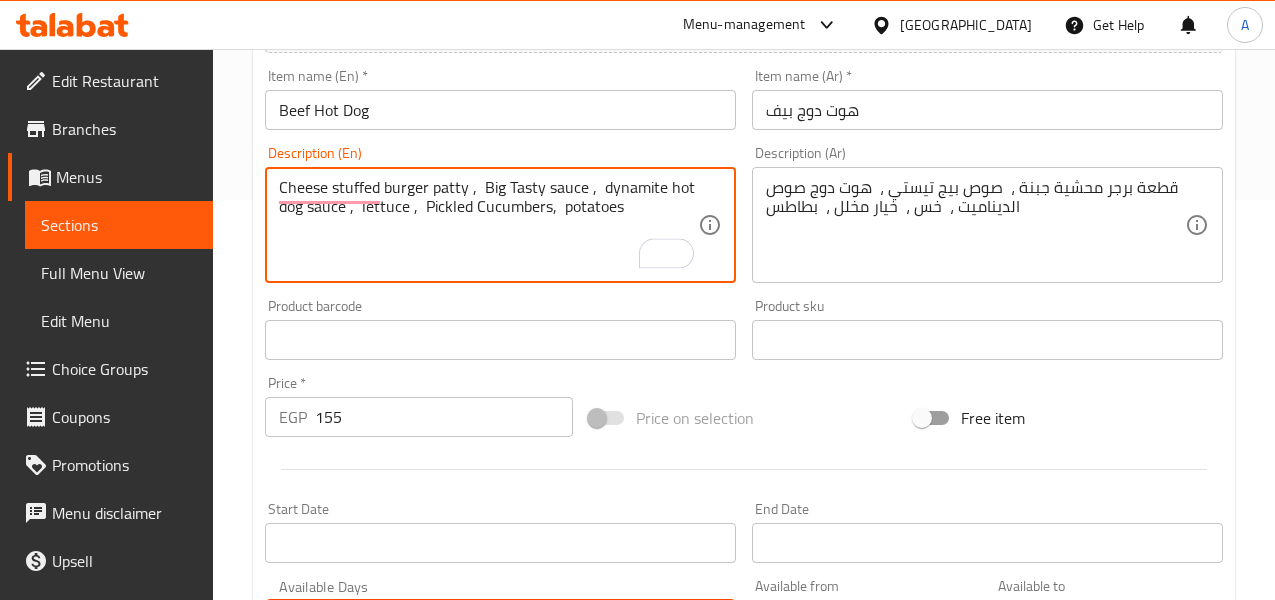 type on "Cheese stuffed burger patty ,  Big Tasty sauce ,  dynamite hot dog sauce ,  lettuce ,  Pickled Cucumbers,  potatoes" 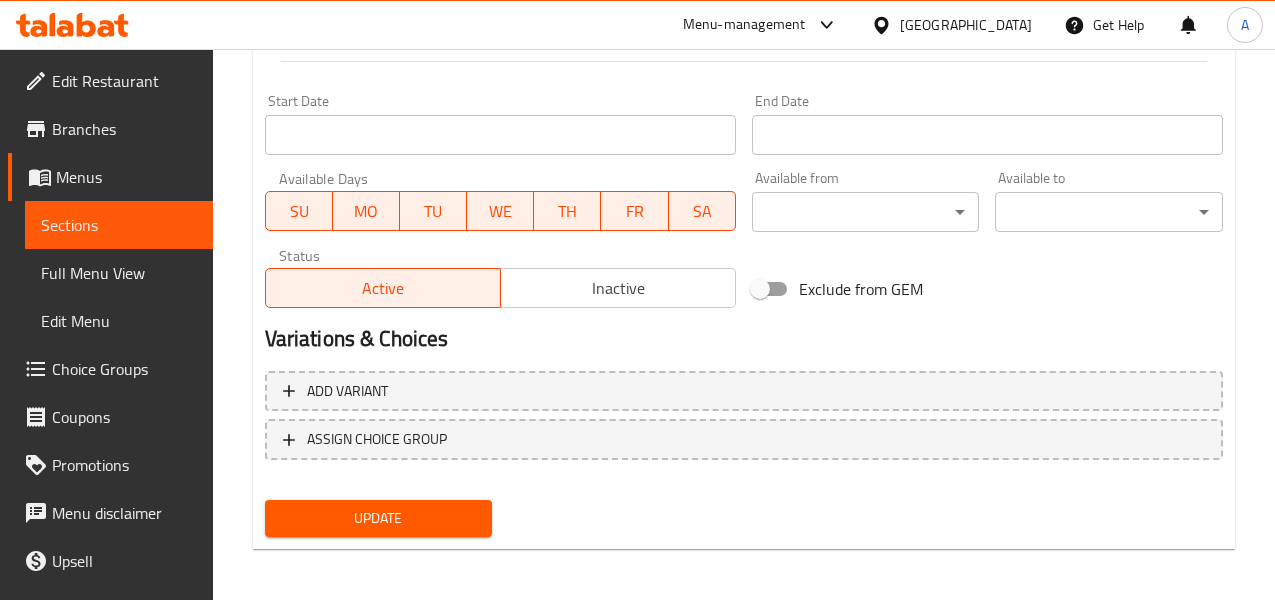 scroll, scrollTop: 813, scrollLeft: 0, axis: vertical 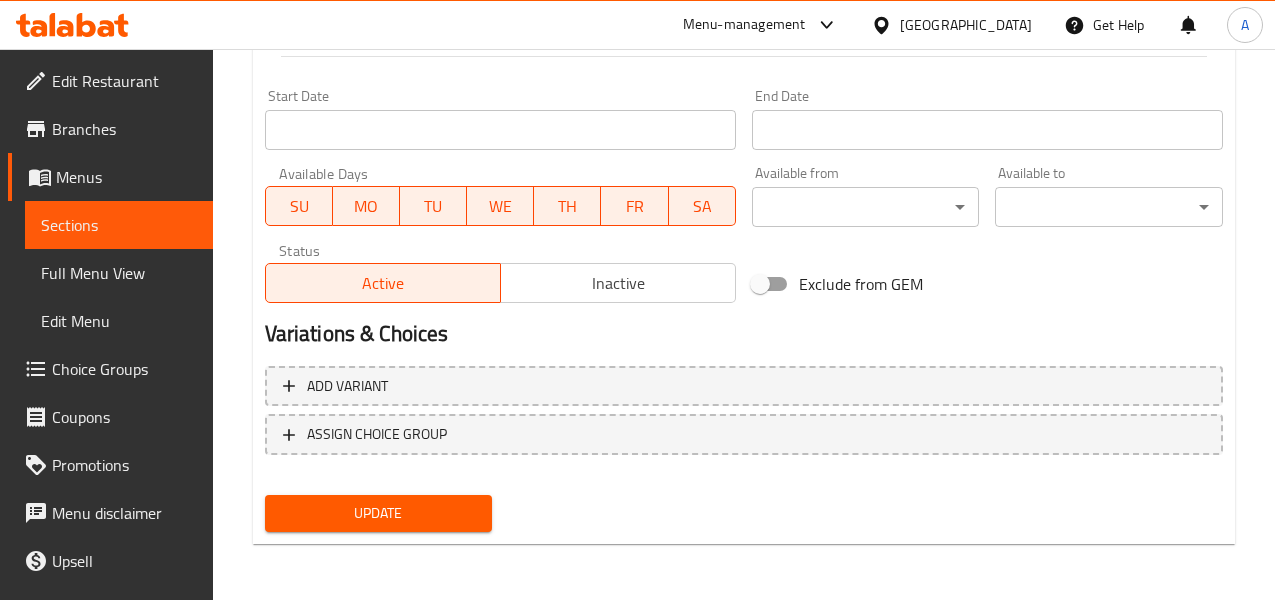 click on "Update" at bounding box center (379, 513) 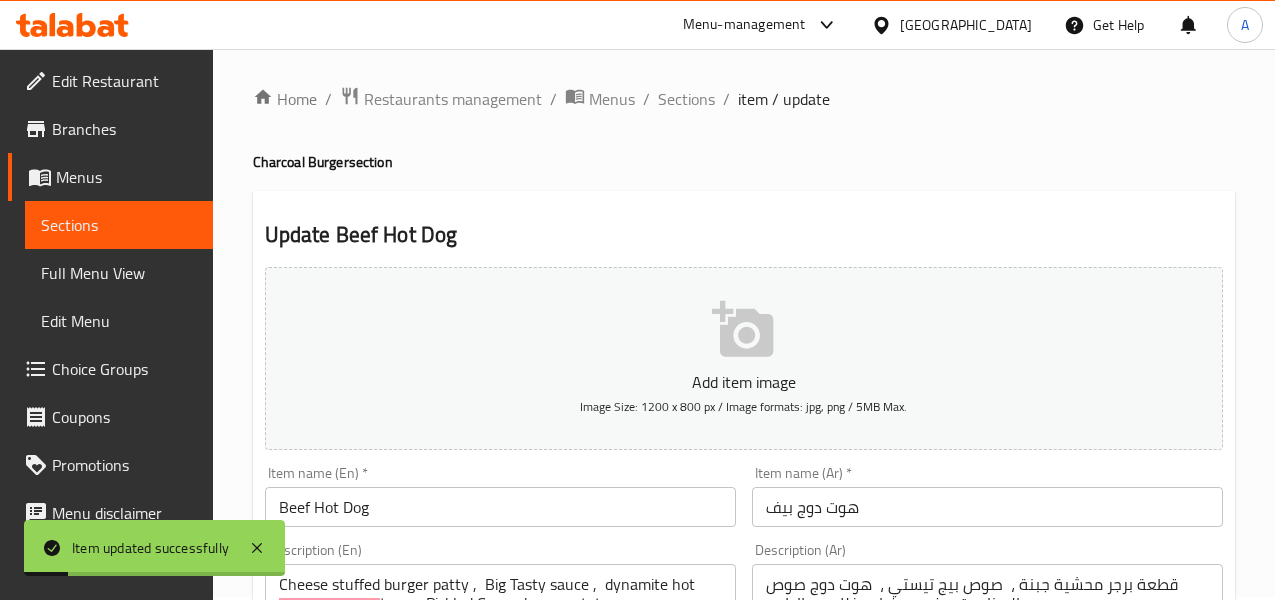 scroll, scrollTop: 0, scrollLeft: 0, axis: both 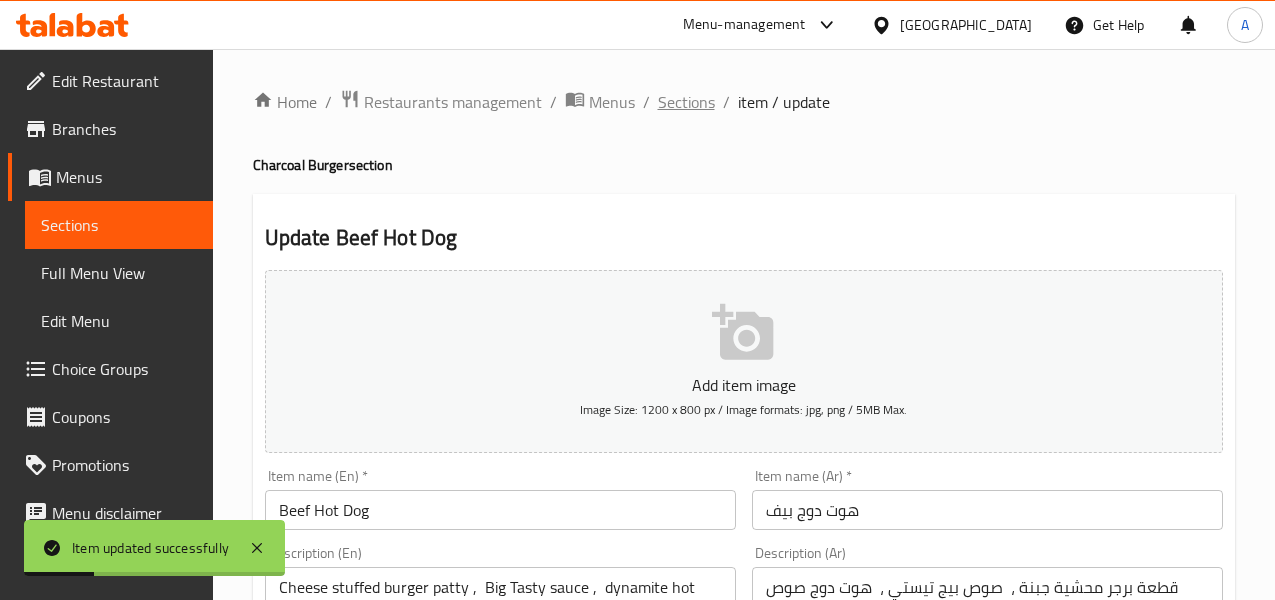 click on "Sections" at bounding box center (686, 102) 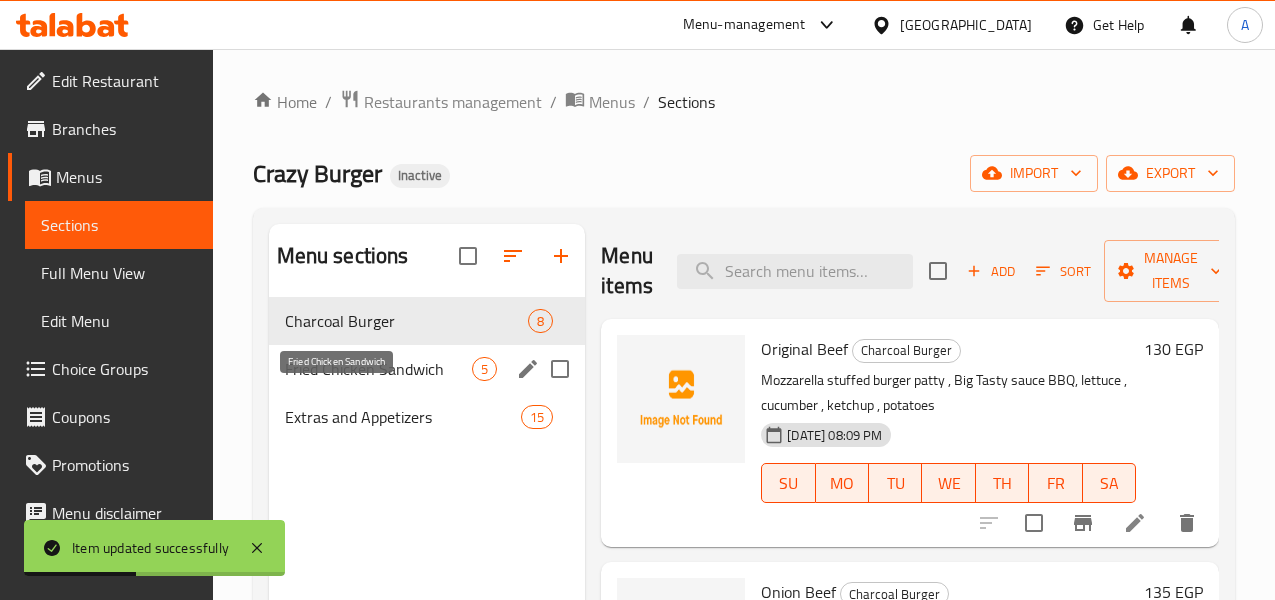 click on "Fried Chicken Sandwich" at bounding box center [379, 369] 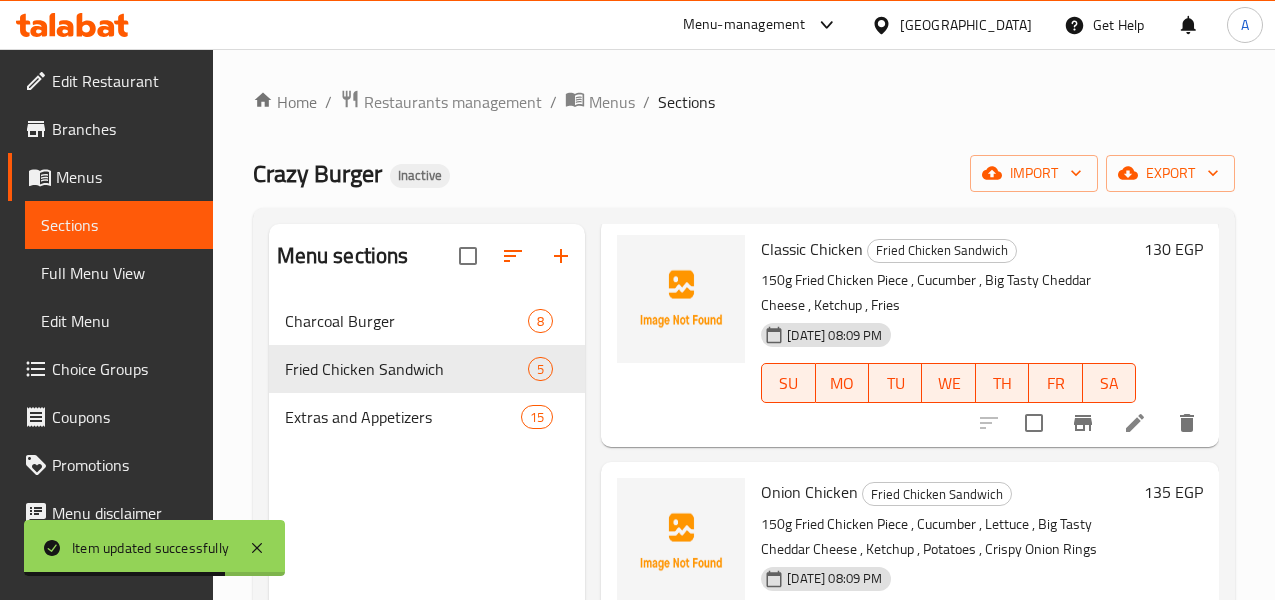 scroll, scrollTop: 0, scrollLeft: 0, axis: both 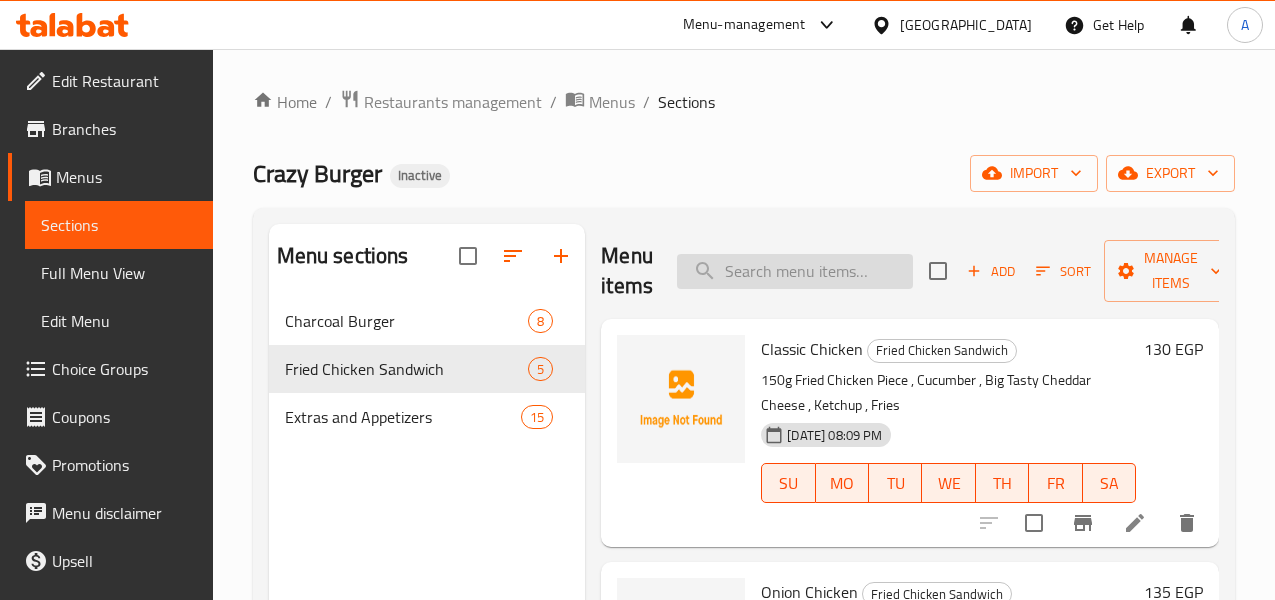 click at bounding box center [795, 271] 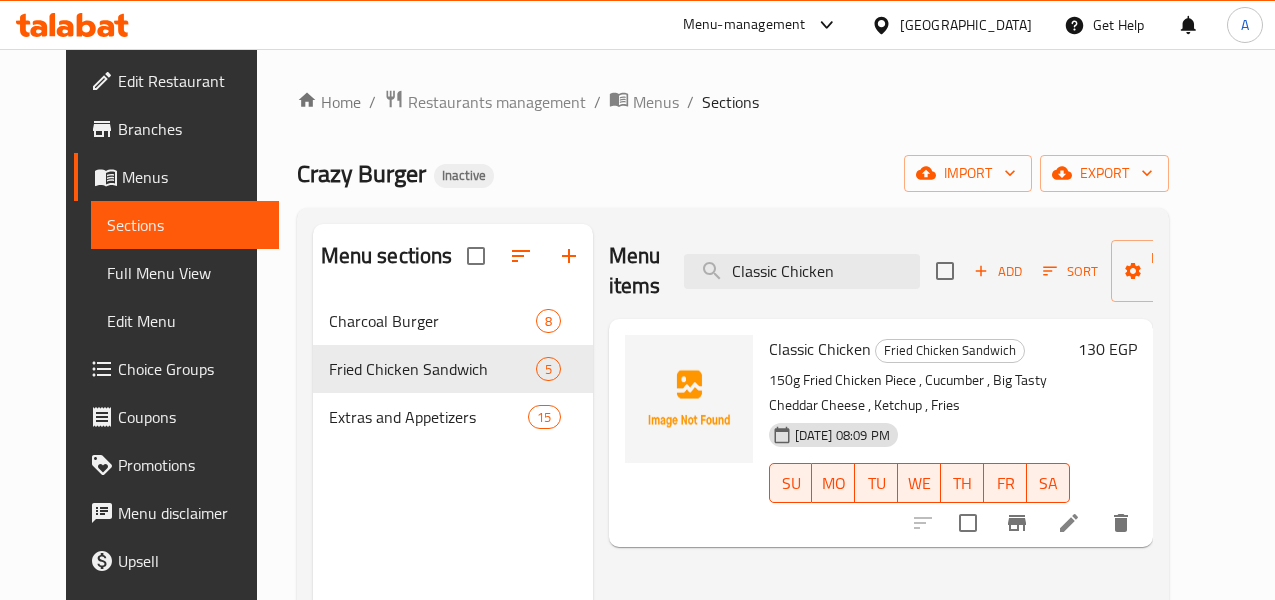 type on "Classic Chicken" 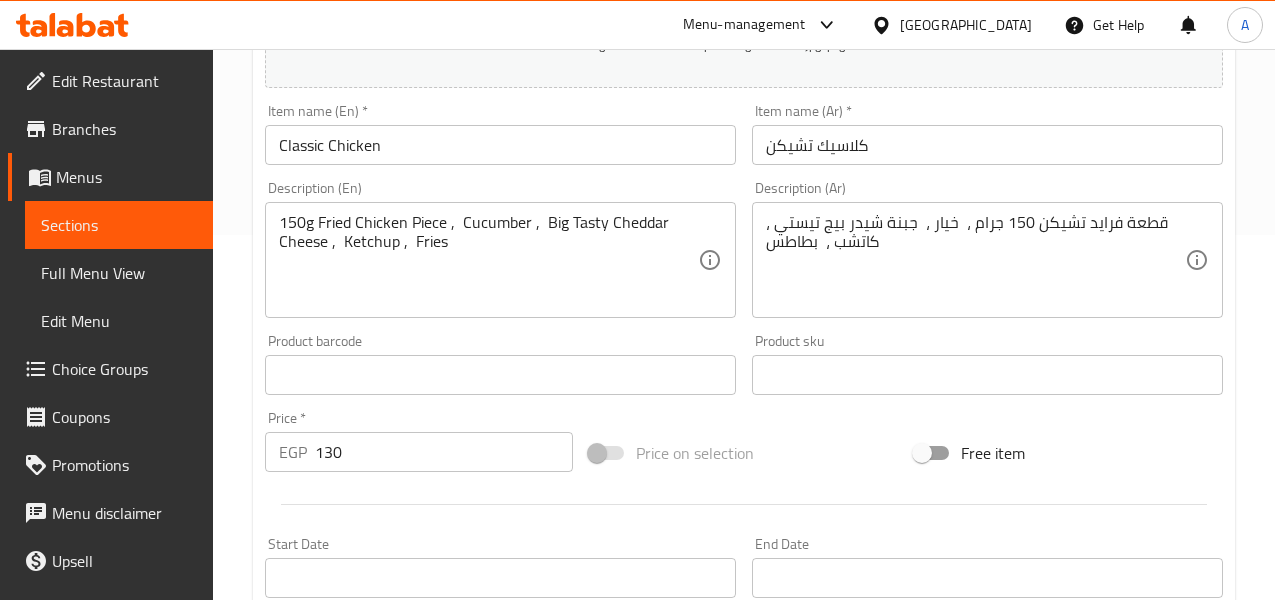 scroll, scrollTop: 400, scrollLeft: 0, axis: vertical 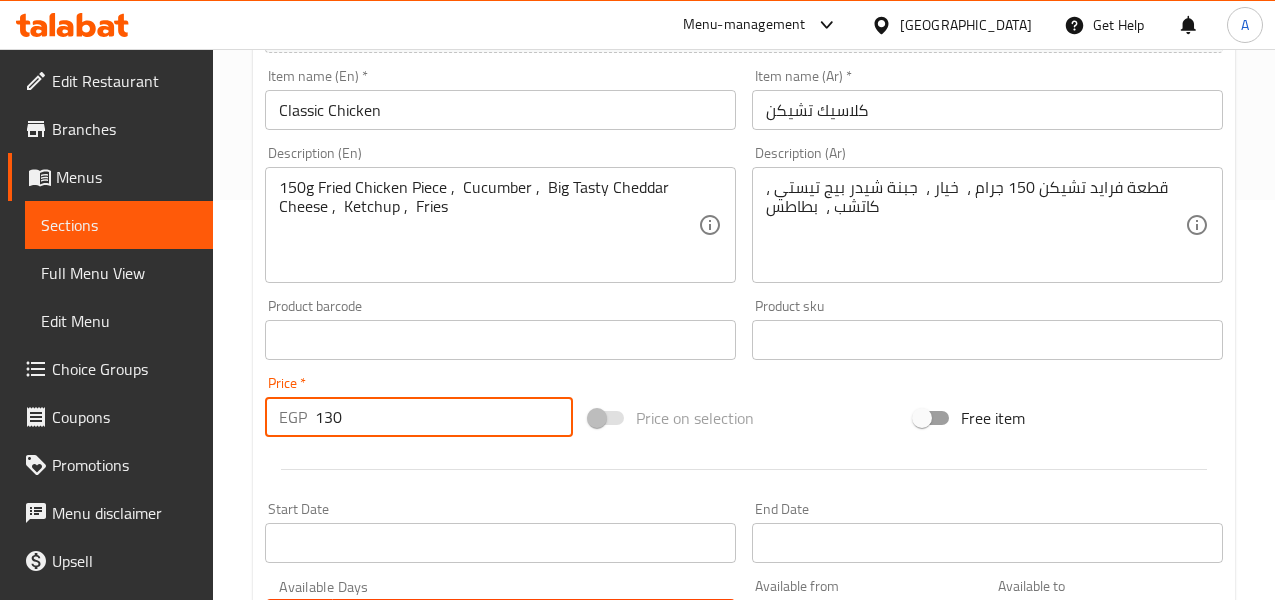 click on "130" at bounding box center [444, 417] 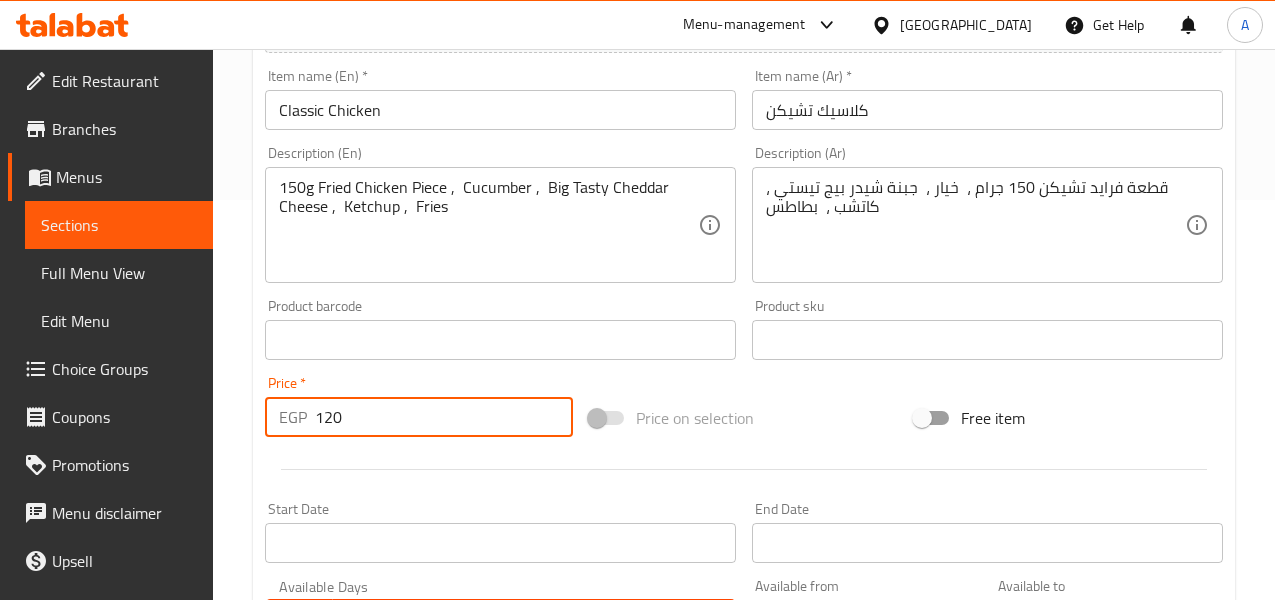 type on "120" 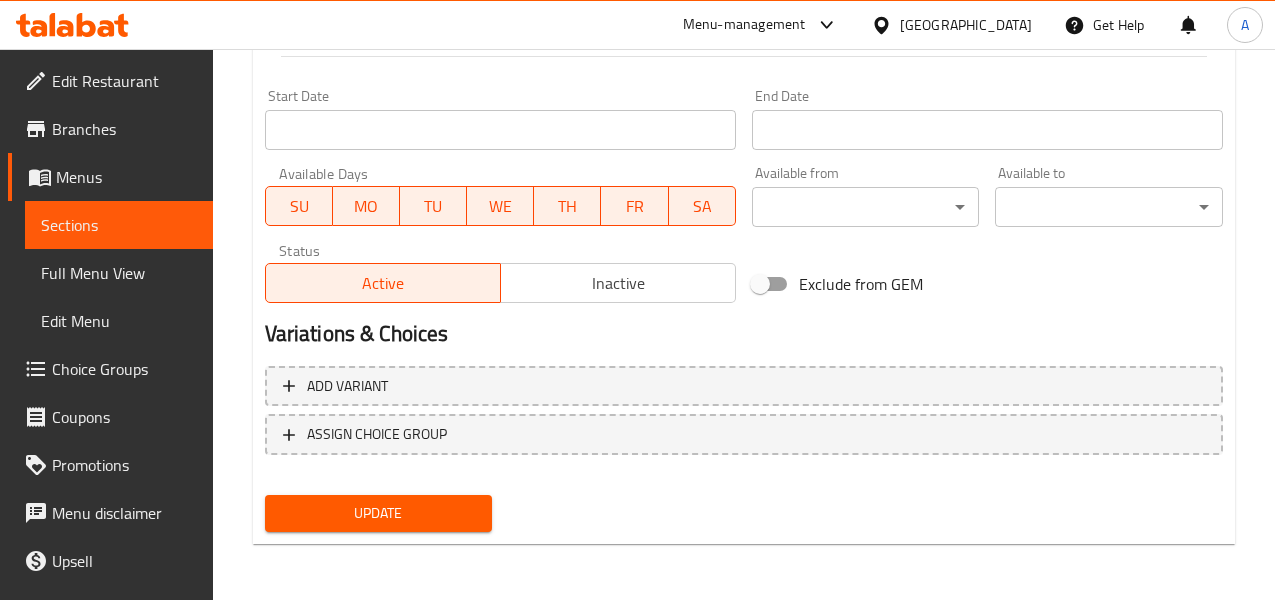 click on "Update" at bounding box center [379, 513] 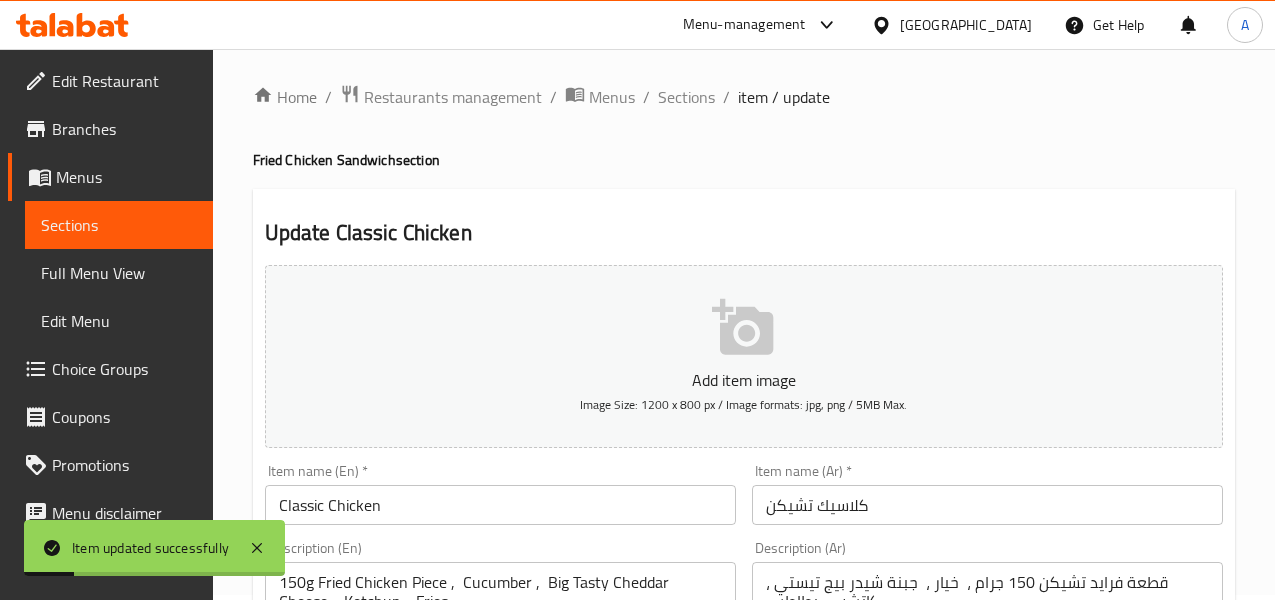 scroll, scrollTop: 0, scrollLeft: 0, axis: both 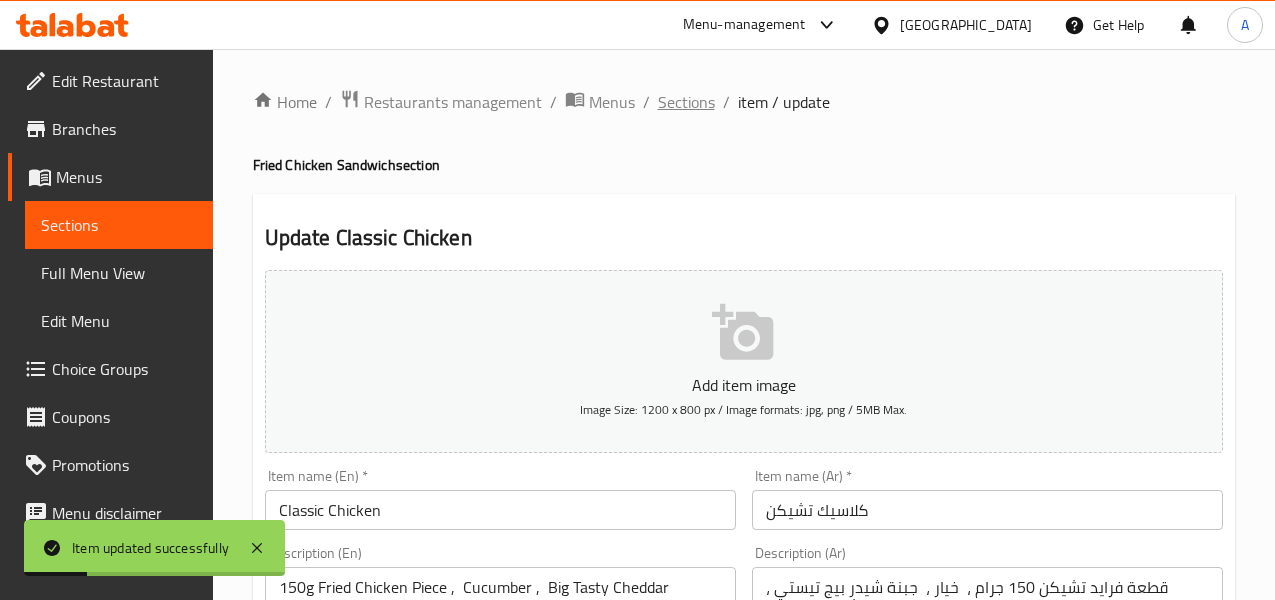 click on "Sections" at bounding box center (686, 102) 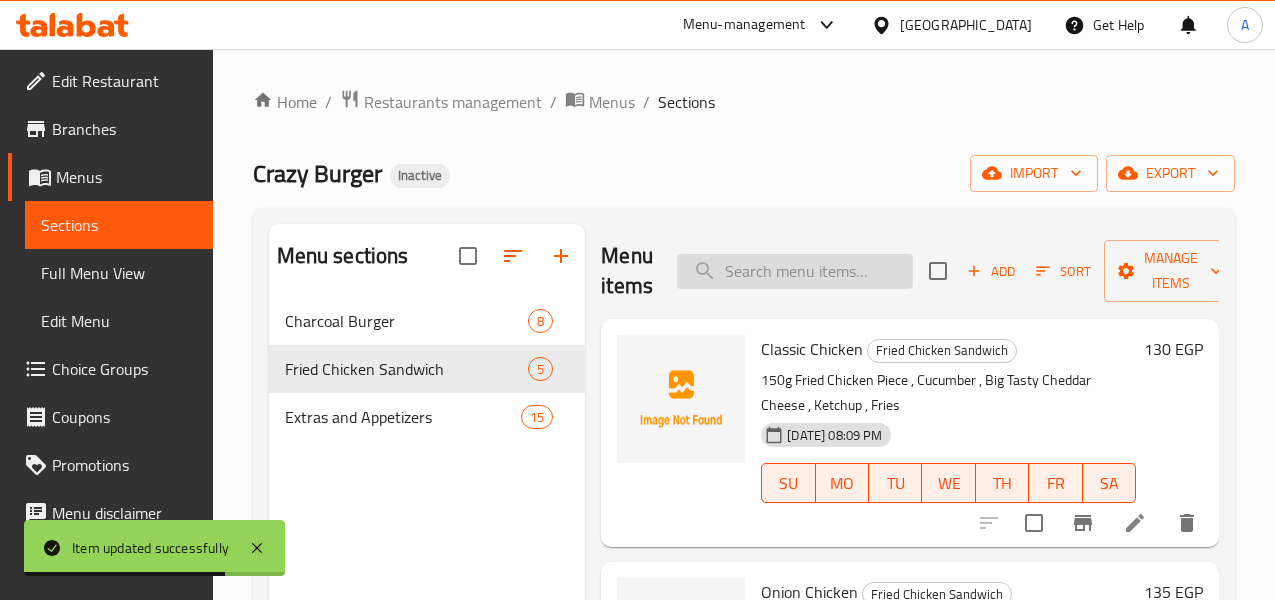 click at bounding box center [795, 271] 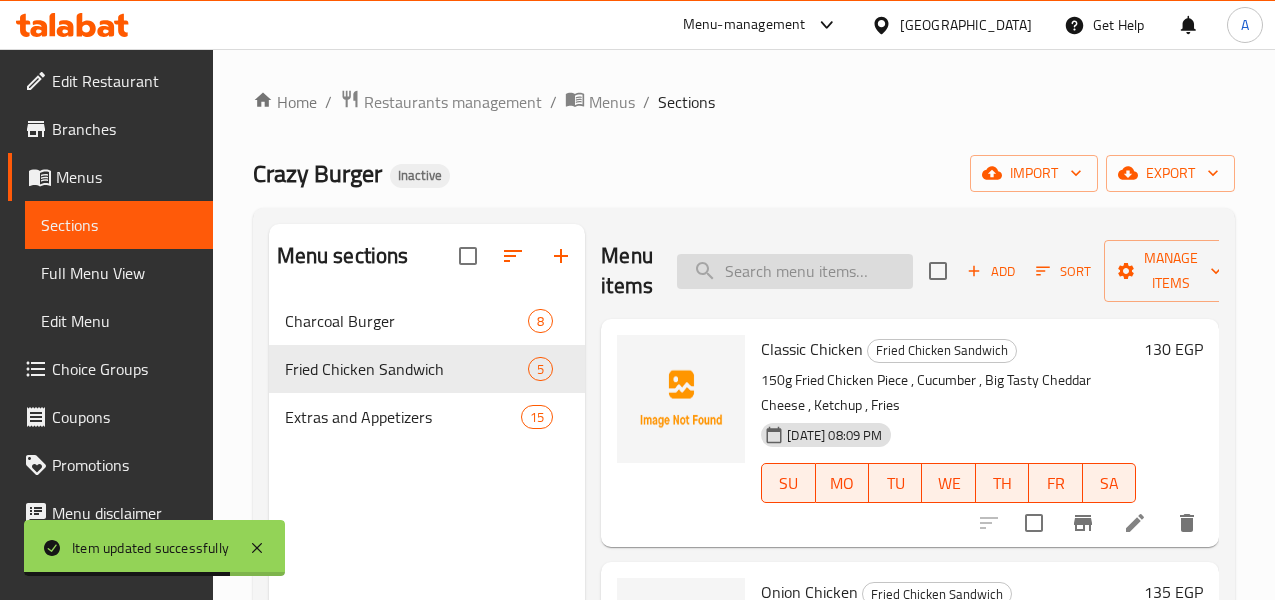 paste on "Classic Chicken" 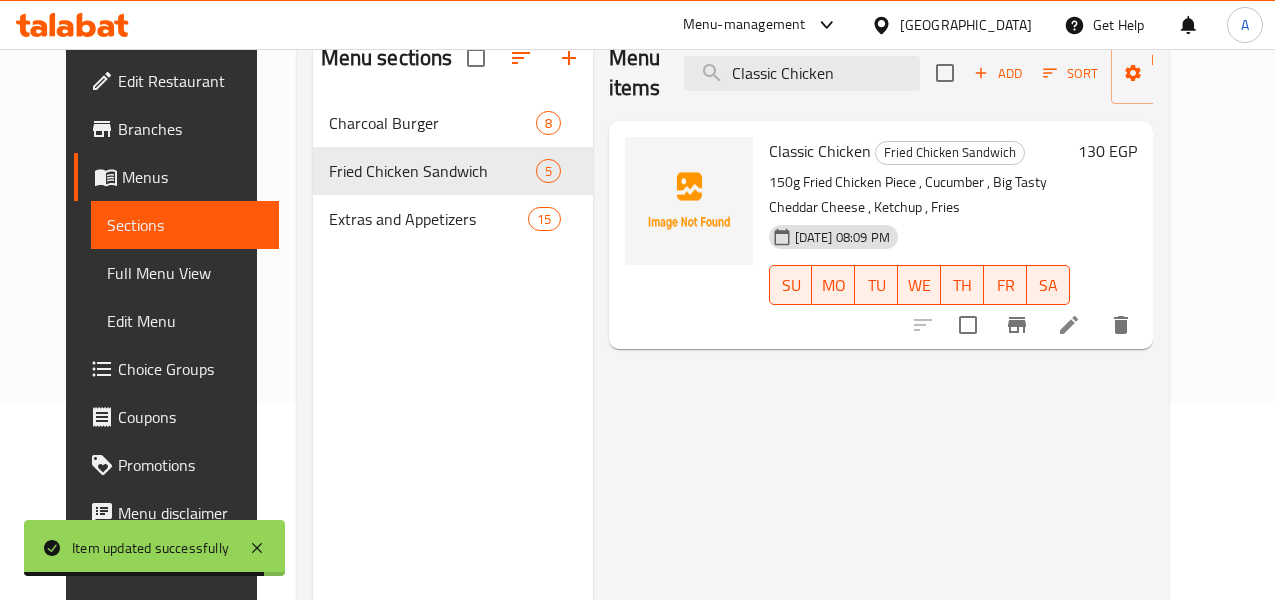 scroll, scrollTop: 200, scrollLeft: 0, axis: vertical 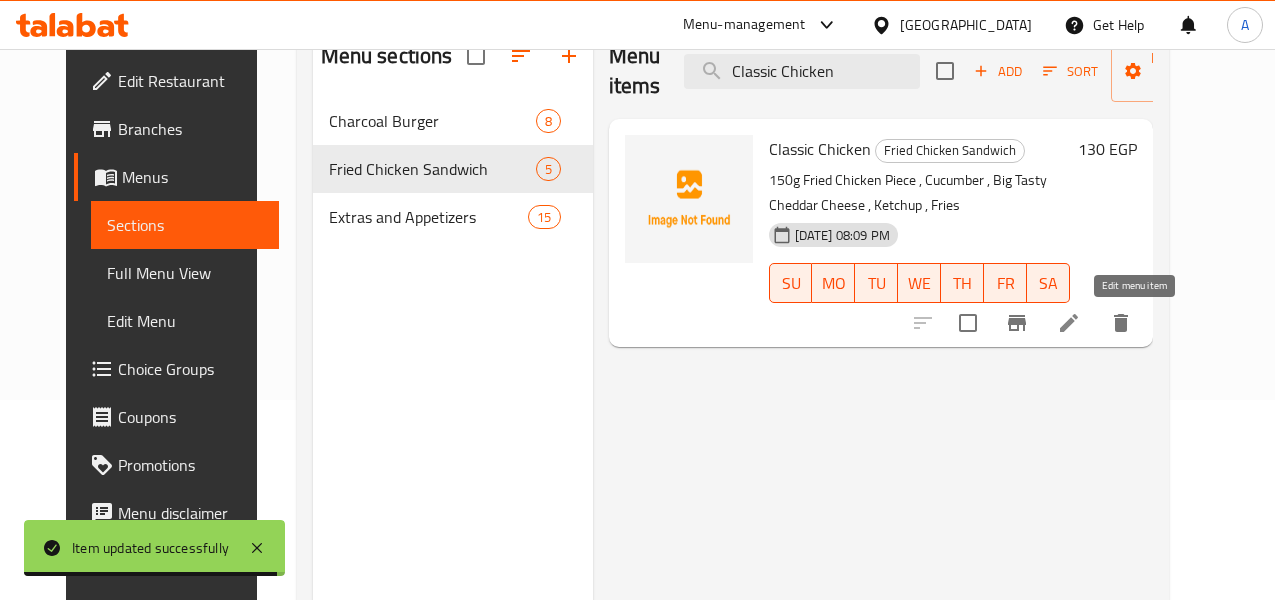 type on "Classic Chicken" 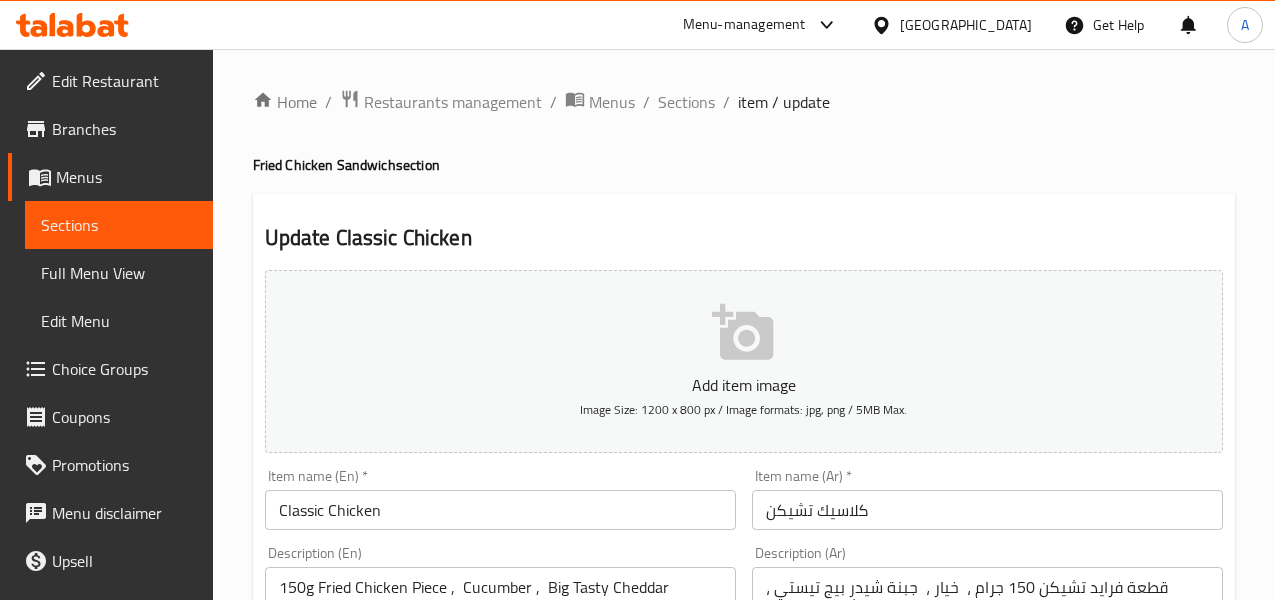 scroll, scrollTop: 200, scrollLeft: 0, axis: vertical 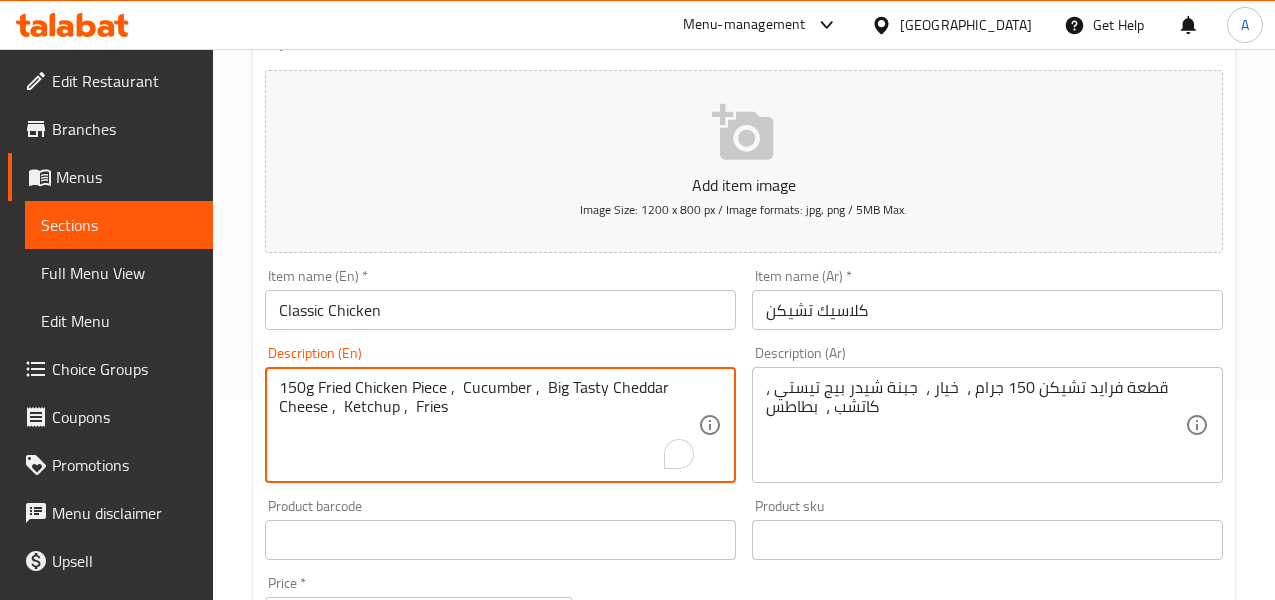 click on "150g Fried Chicken Piece ,  Cucumber ,  Big Tasty Cheddar Cheese ,  Ketchup ,  Fries" at bounding box center (488, 425) 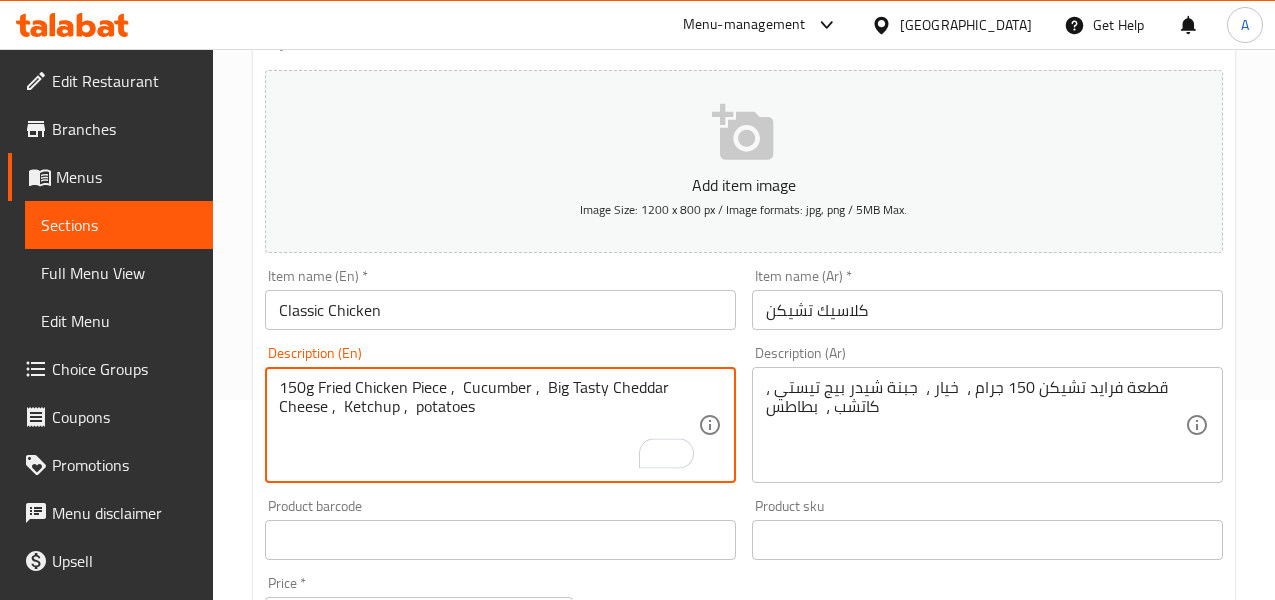 type on "150g Fried Chicken Piece ,  Cucumber ,  Big Tasty Cheddar Cheese ,  Ketchup ,  potatoes" 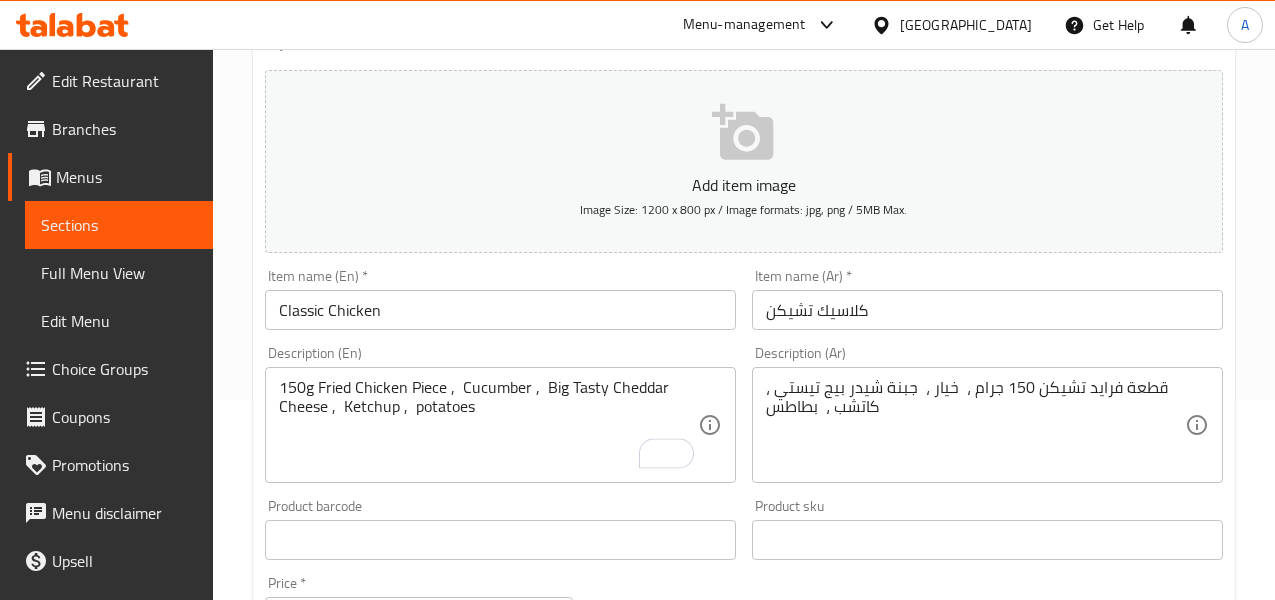 click on "Home / Restaurants management / Menus / Sections / item / update Fried Chicken Sandwich  section Update Classic Chicken Add item image Image Size: 1200 x 800 px / Image formats: jpg, png / 5MB Max. Item name (En)   * Classic Chicken Item name (En)  * Item name (Ar)   * كلاسيك تشيكن Item name (Ar)  * Description (En) 150g Fried Chicken Piece ,  Cucumber ,  Big Tasty Cheddar Cheese ,  Ketchup ,  potatoes Description (En) Description (Ar) قطعة فرايد تشيكن 150 جرام ،  خيار ،  جبنة شيدر بيج تيستي ،  كاتشب ،  بطاطس Description (Ar) Product barcode Product barcode Product sku Product sku Price   * EGP 120 Price  * Price on selection Free item Start Date Start Date End Date End Date Available Days SU MO TU WE TH FR SA Available from ​ ​ Available to ​ ​ Status Active Inactive Exclude from GEM Variations & Choices Add variant ASSIGN CHOICE GROUP Update" at bounding box center (744, 531) 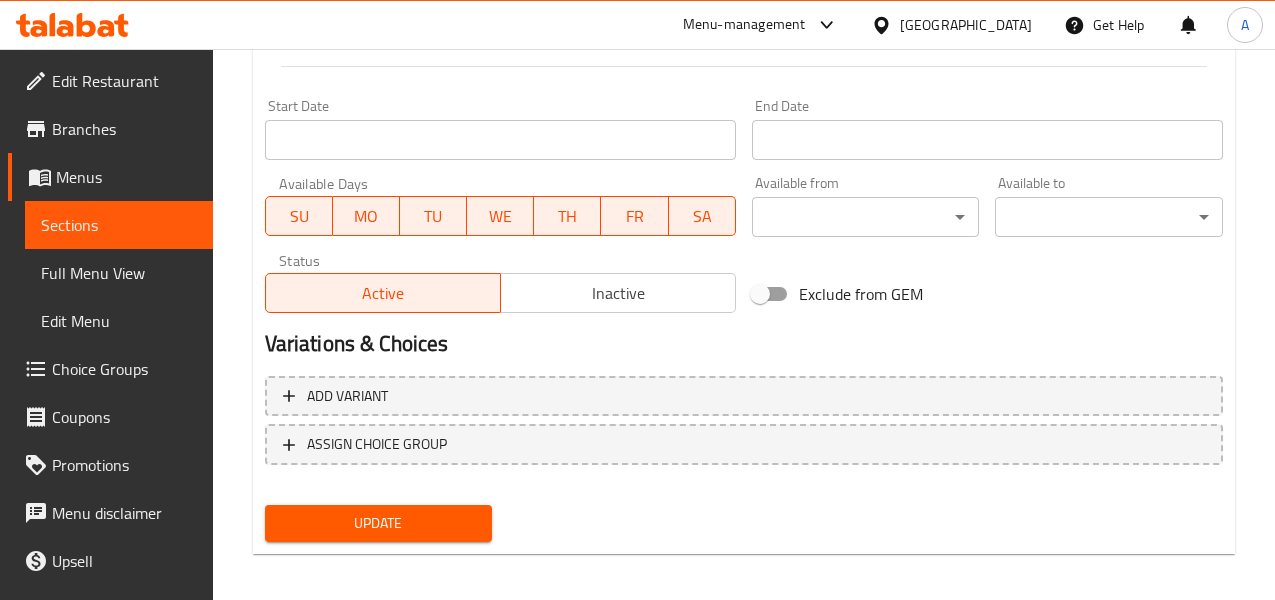scroll, scrollTop: 813, scrollLeft: 0, axis: vertical 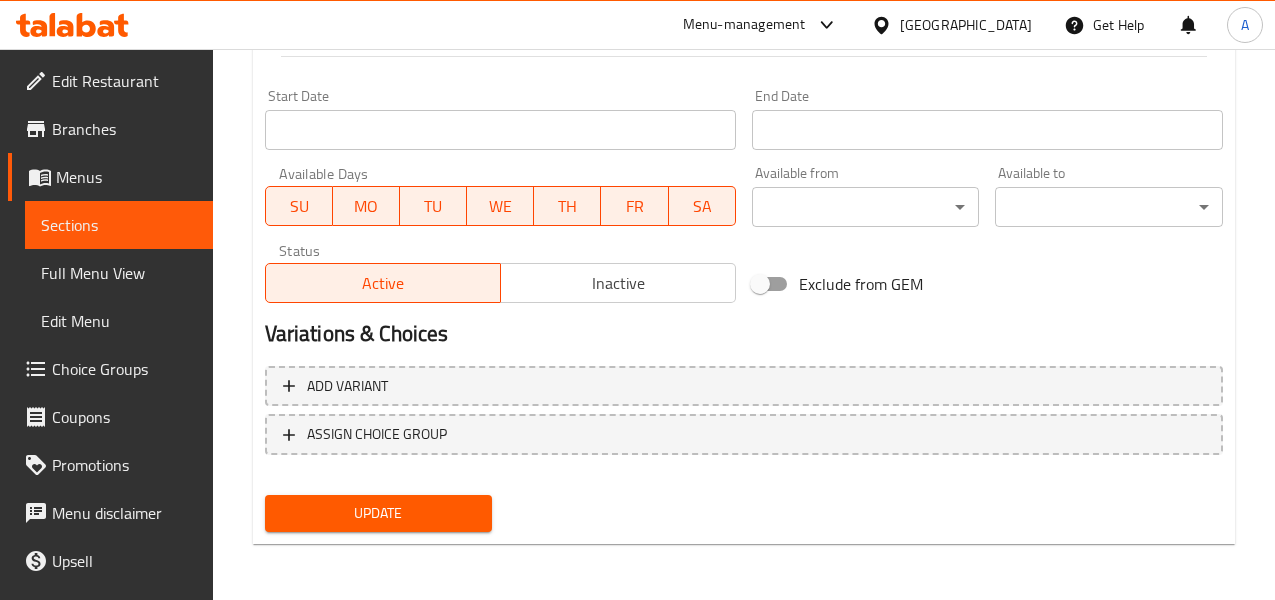 click on "Update" at bounding box center (379, 513) 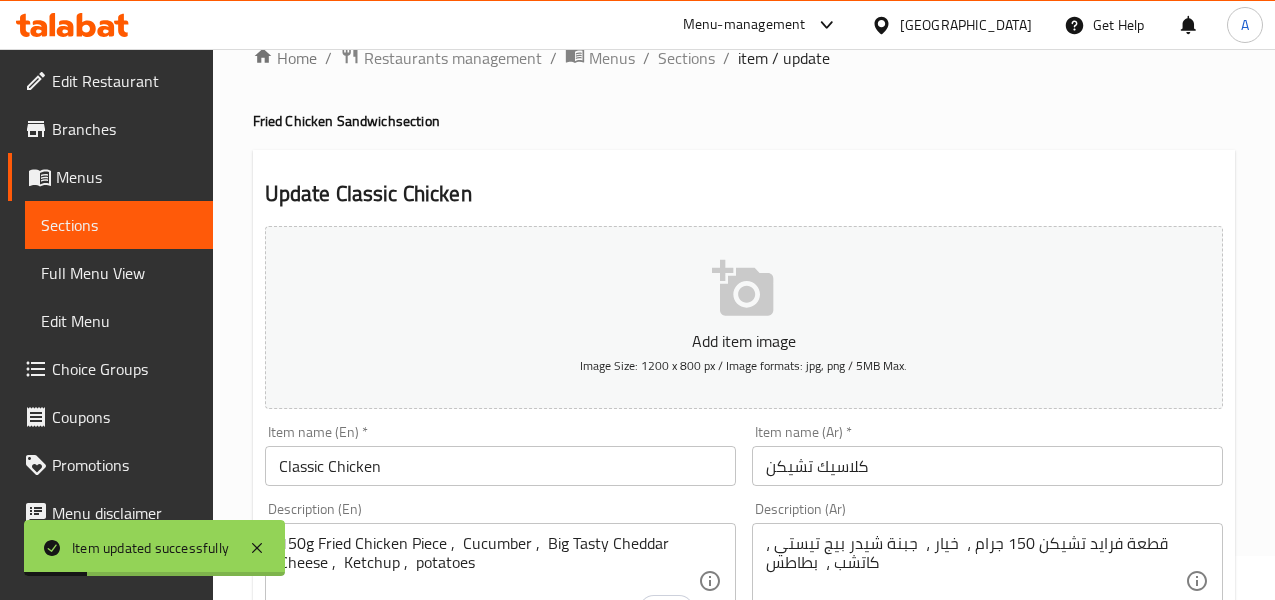scroll, scrollTop: 0, scrollLeft: 0, axis: both 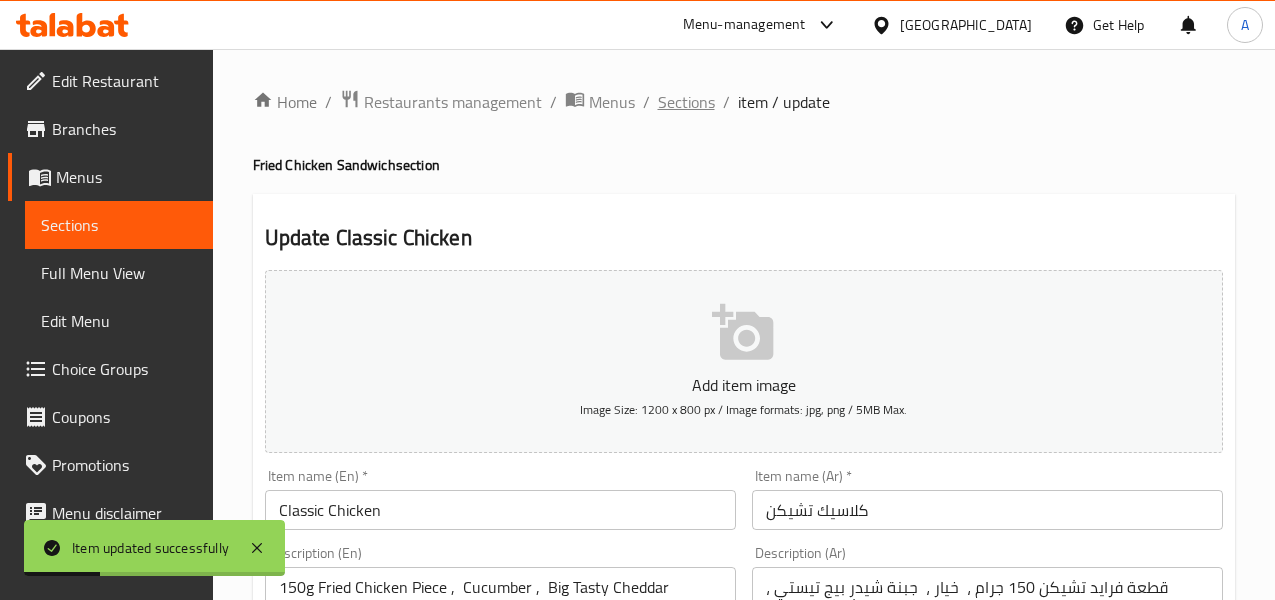 click on "Sections" at bounding box center (686, 102) 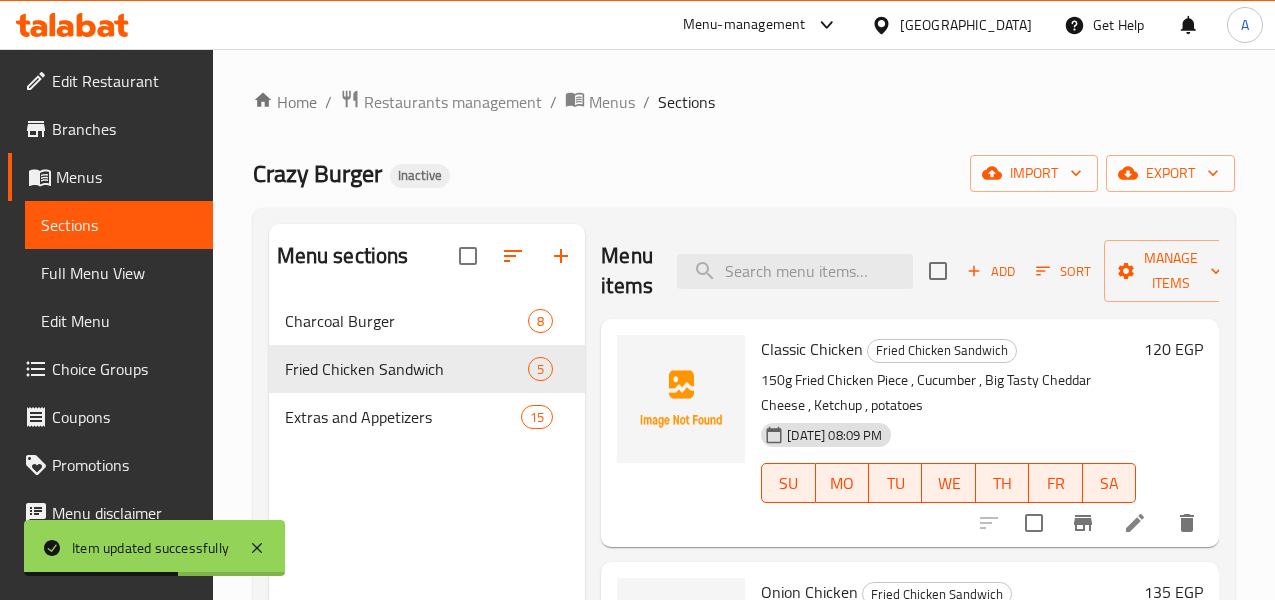 click on "Menu items Add Sort Manage items" at bounding box center [910, 271] 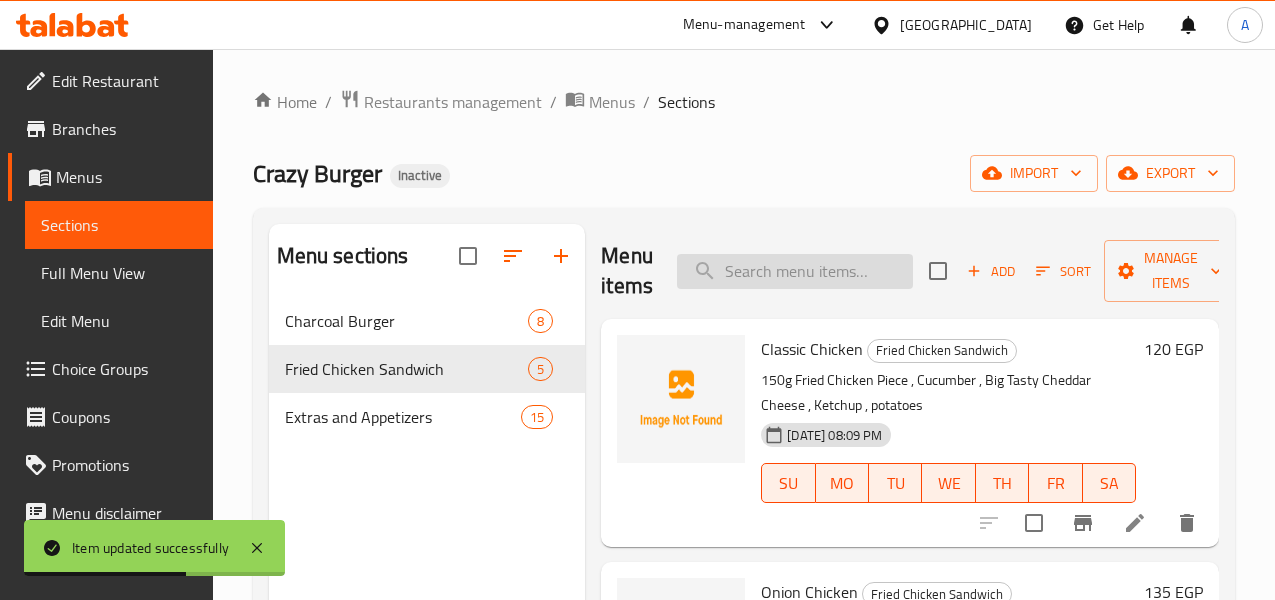 click at bounding box center [795, 271] 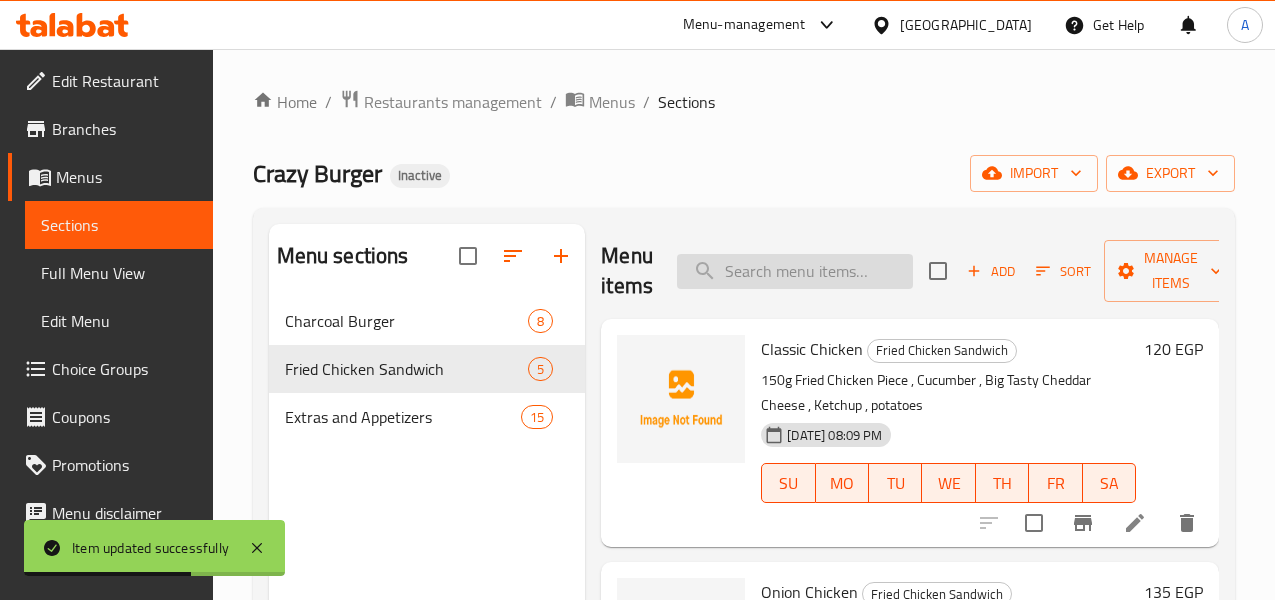 paste on "Onion Chicken" 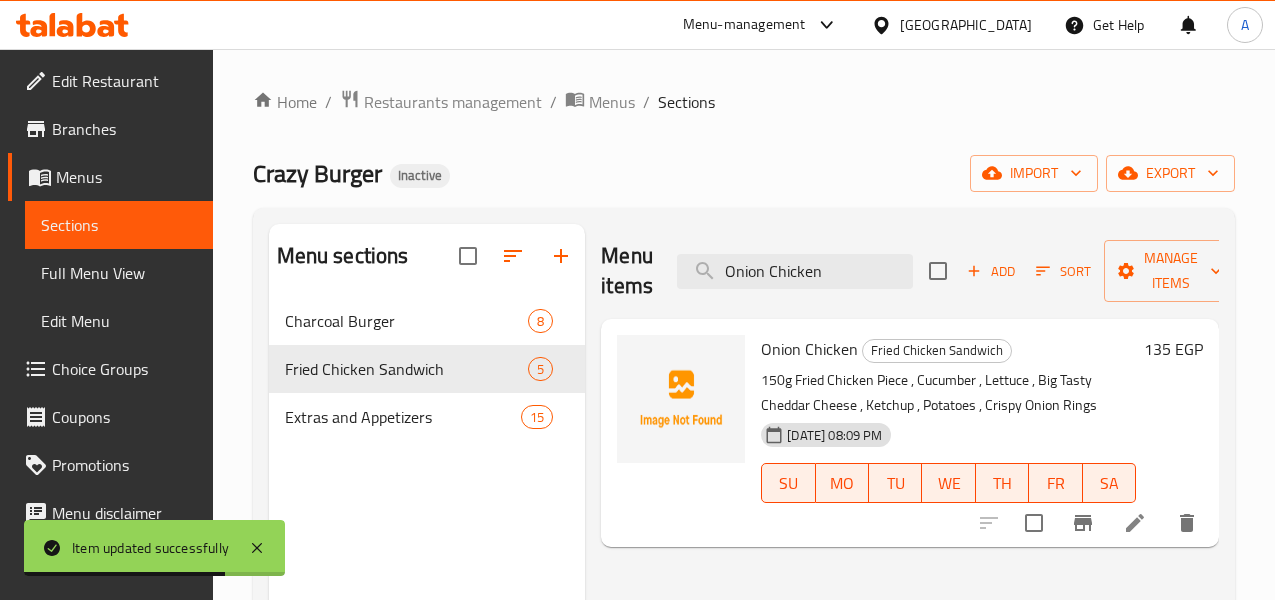 type on "Onion Chicken" 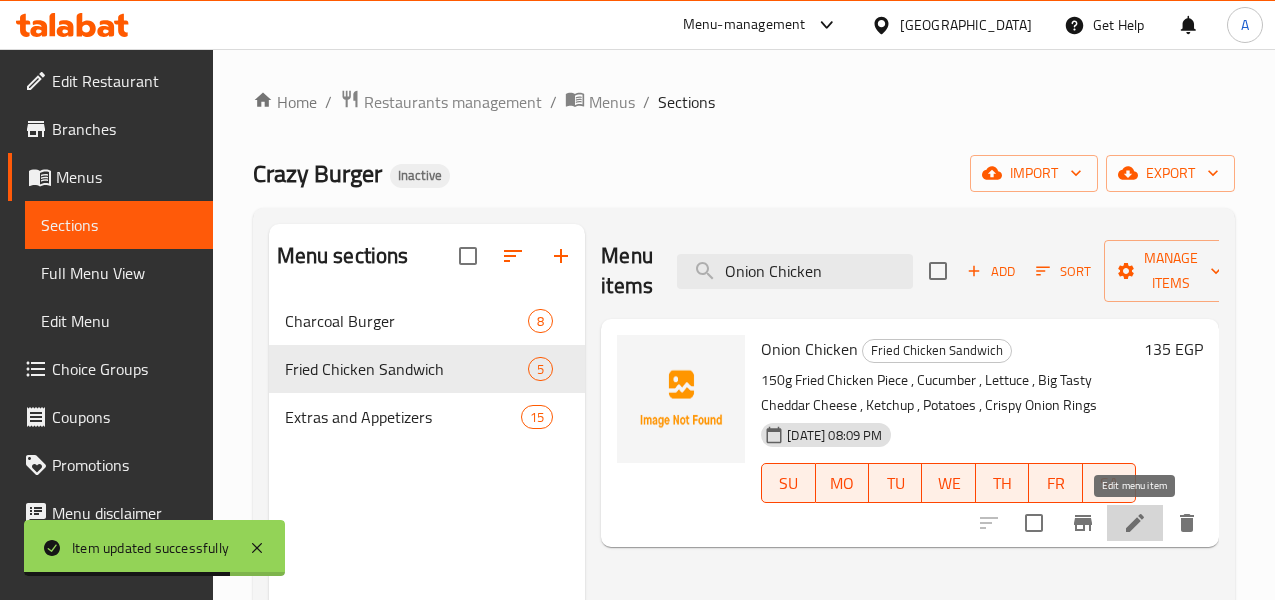 click 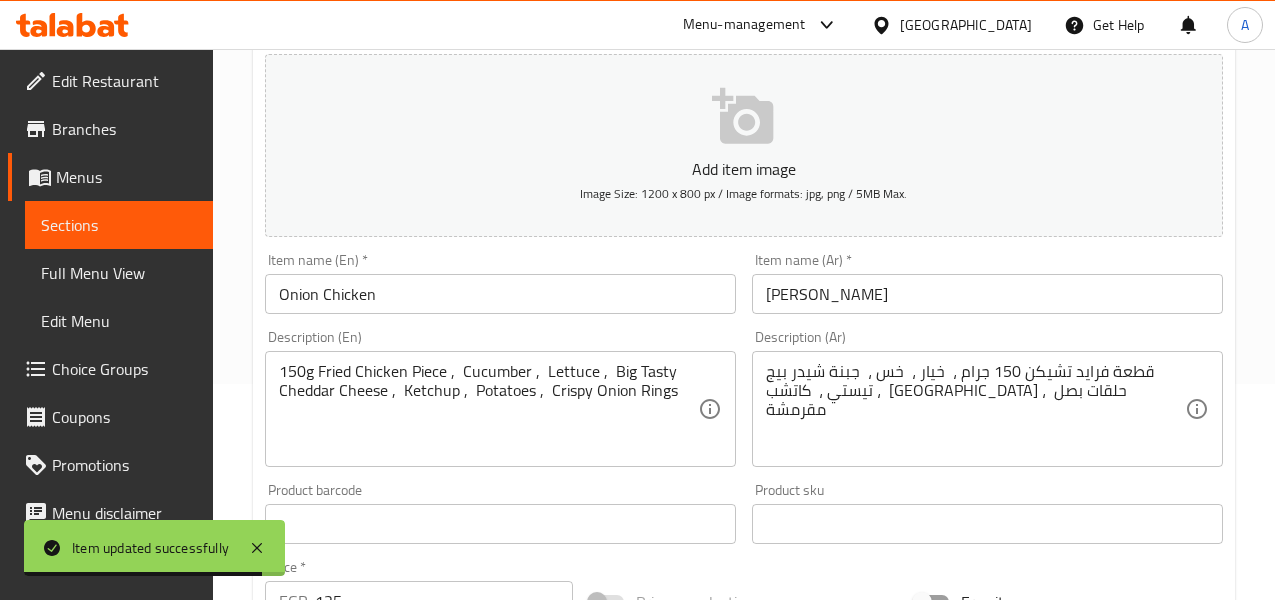 scroll, scrollTop: 300, scrollLeft: 0, axis: vertical 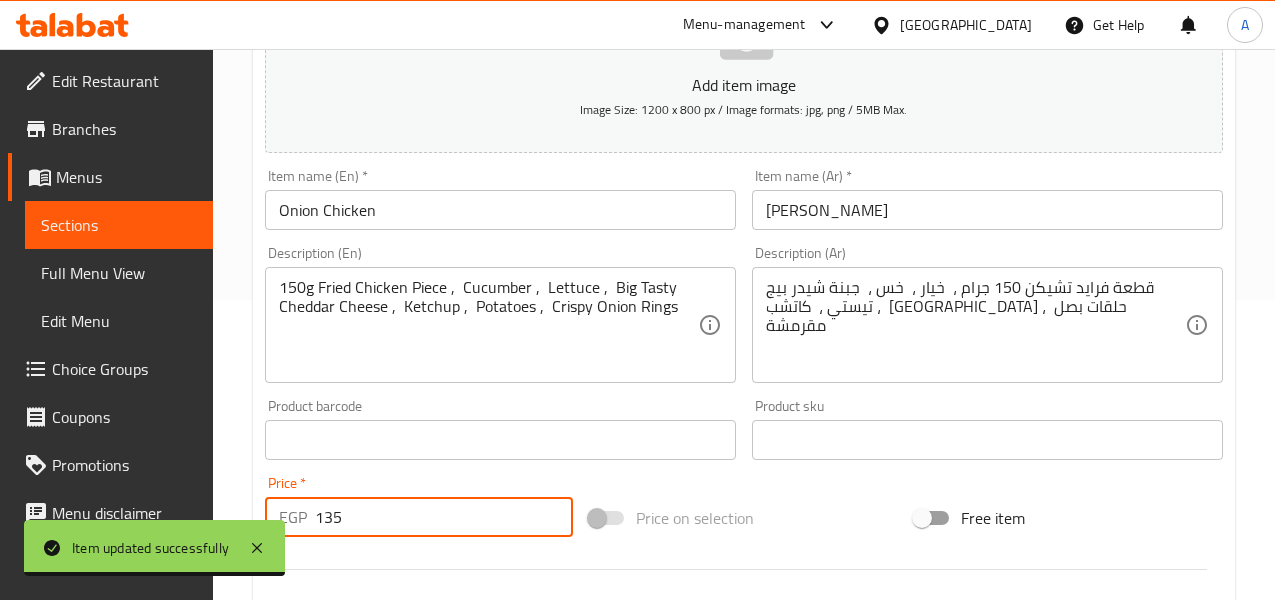 click on "135" at bounding box center (444, 517) 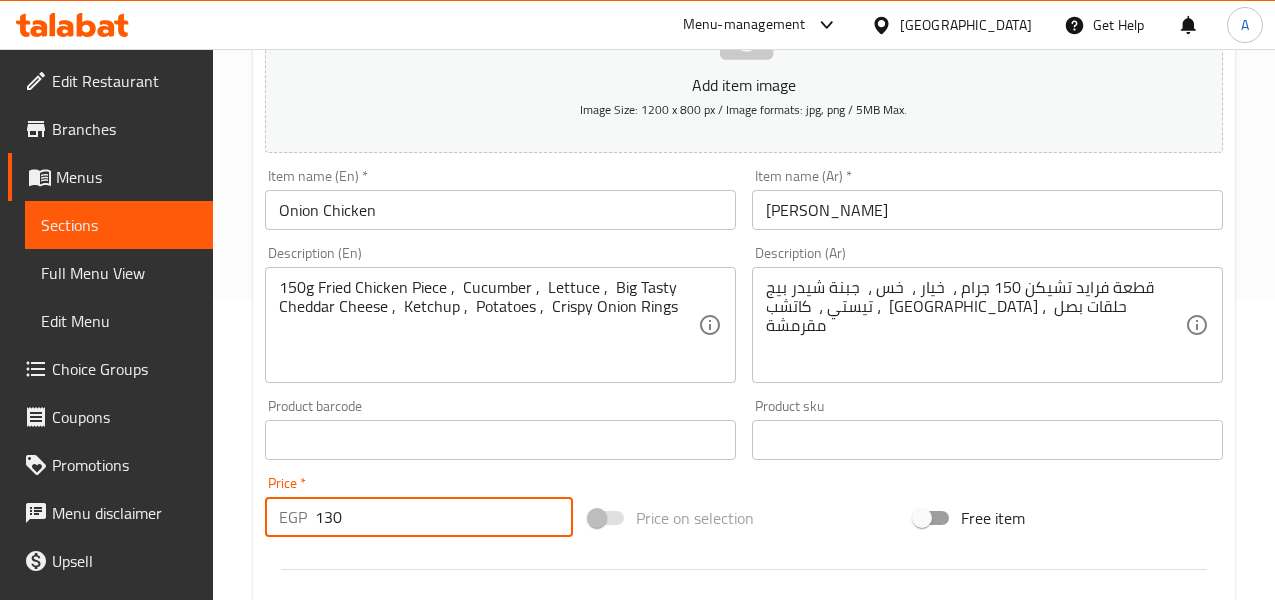 type on "130" 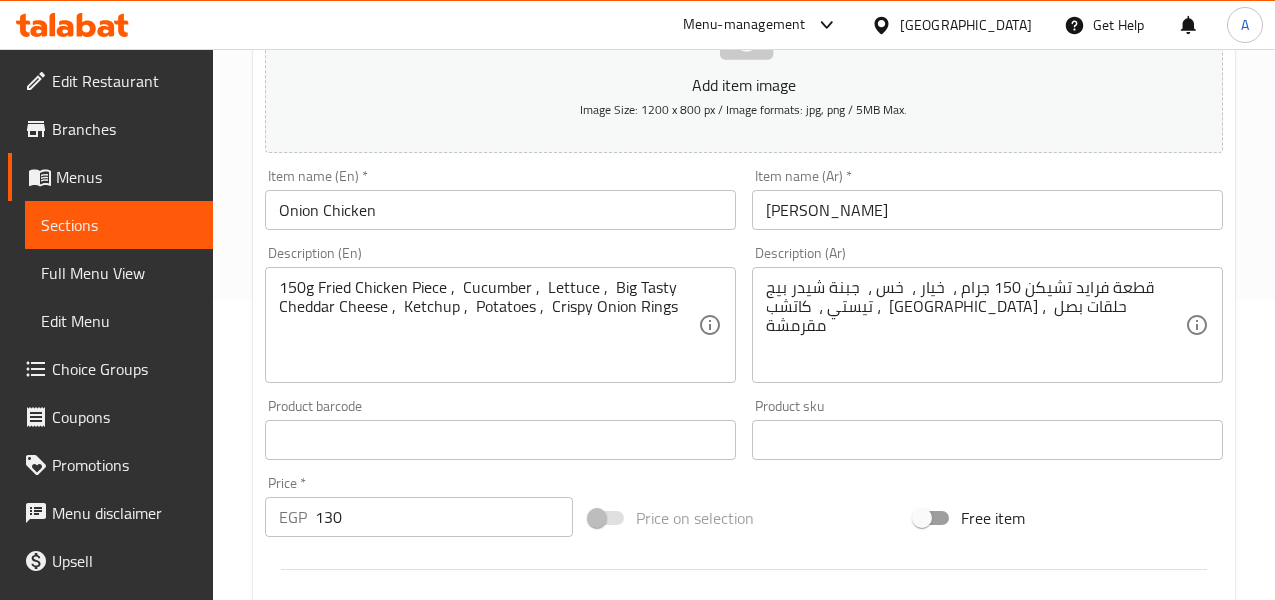 click on "Item name (En)   * Onion Chicken Item name (En)  *" at bounding box center (500, 199) 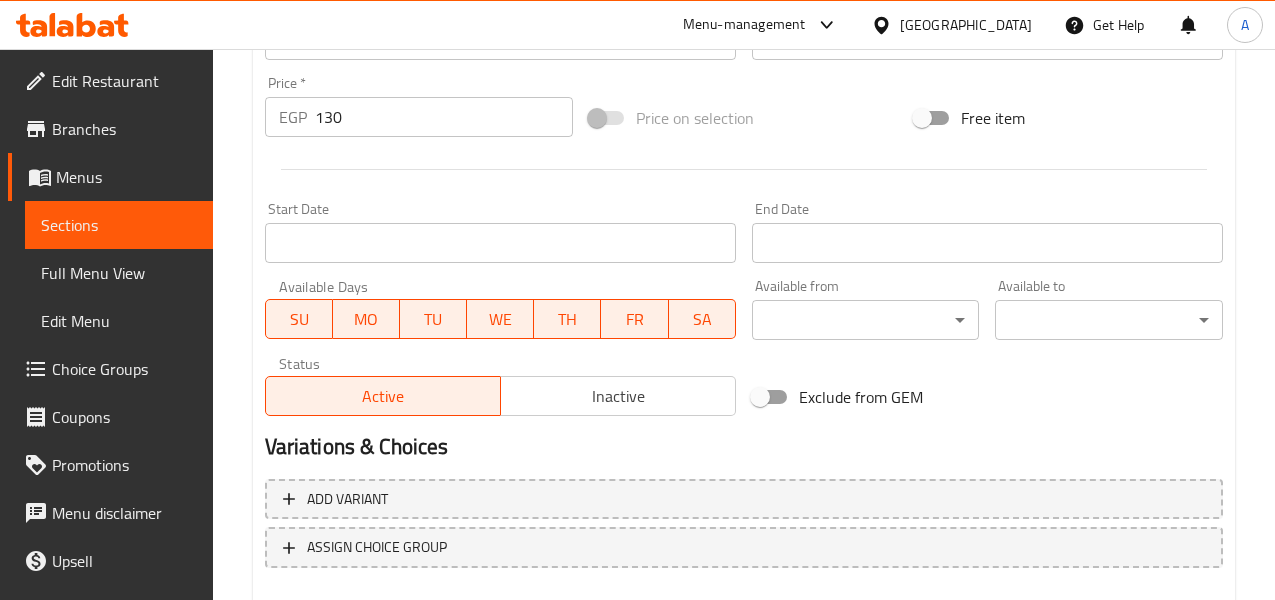 scroll, scrollTop: 813, scrollLeft: 0, axis: vertical 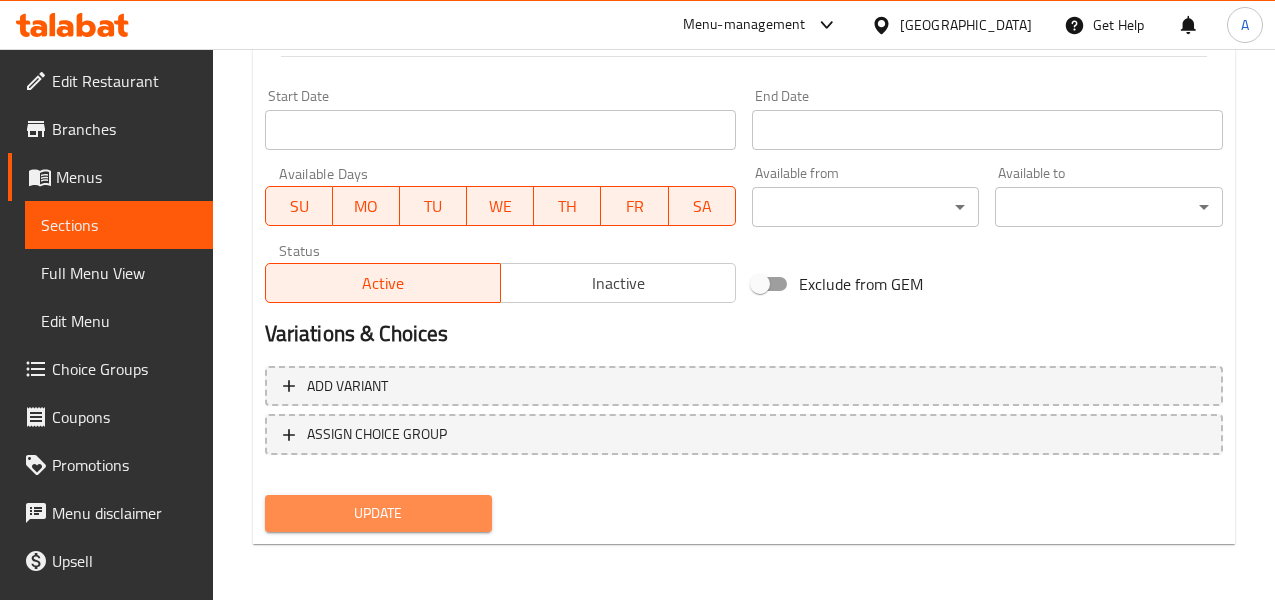 click on "Update" at bounding box center [379, 513] 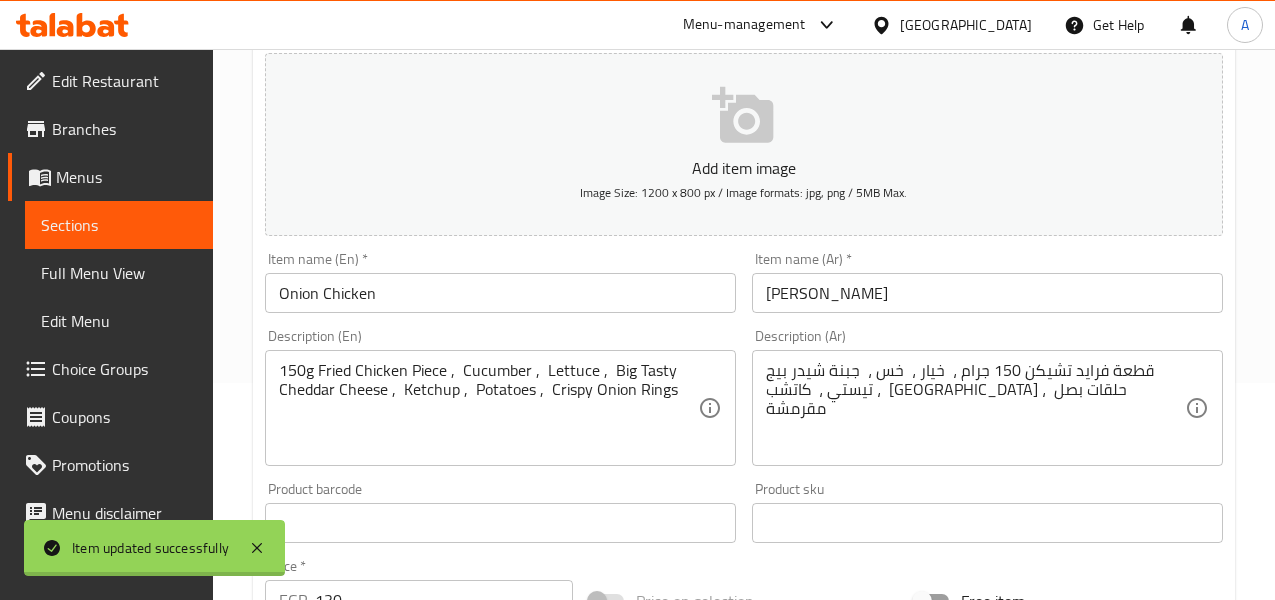 scroll, scrollTop: 213, scrollLeft: 0, axis: vertical 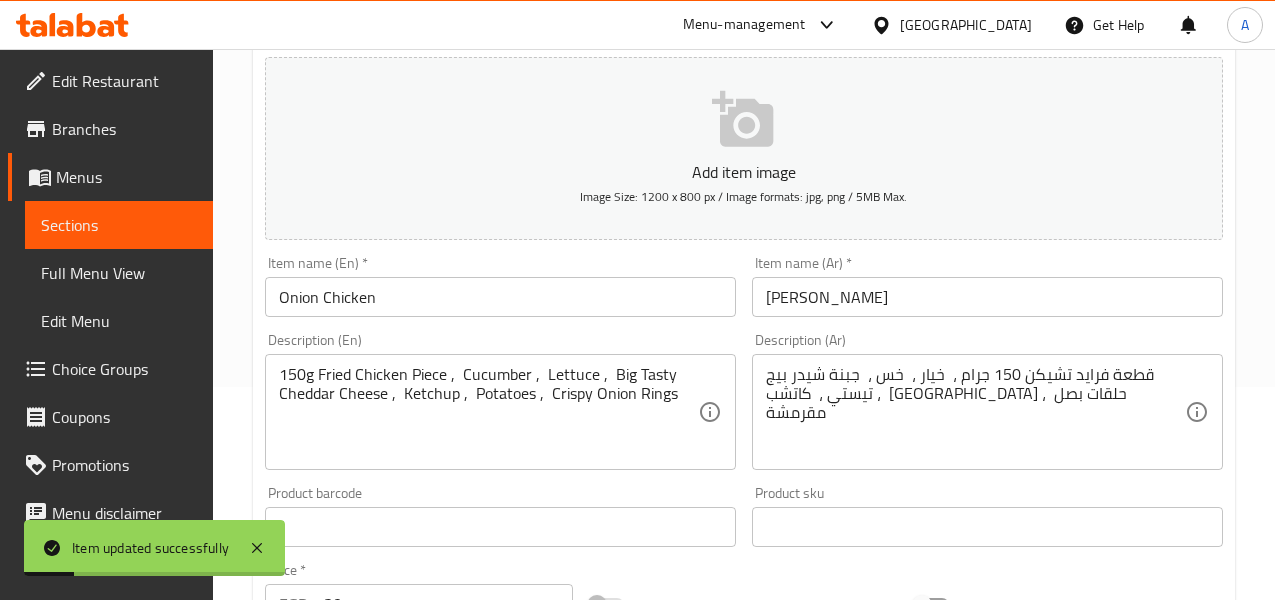click on "Description (En) 150g Fried Chicken Piece ,  Cucumber ,  Lettuce ,  Big Tasty Cheddar Cheese ,  Ketchup ,  Potatoes ,  Crispy Onion Rings Description (En)" at bounding box center [500, 401] 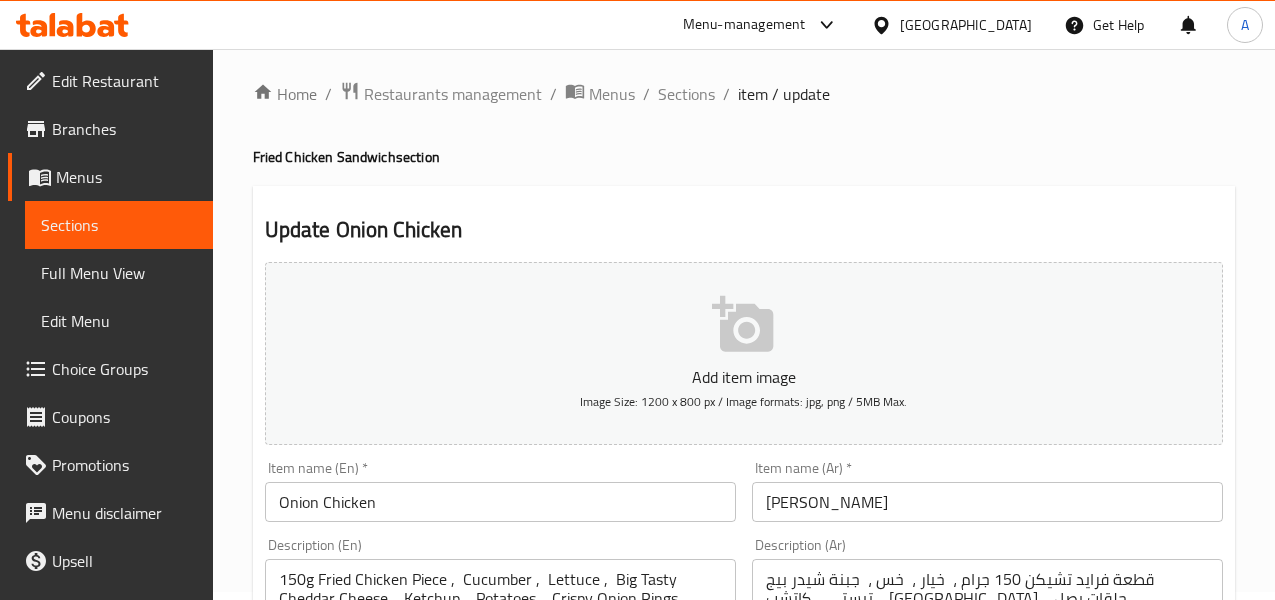 scroll, scrollTop: 0, scrollLeft: 0, axis: both 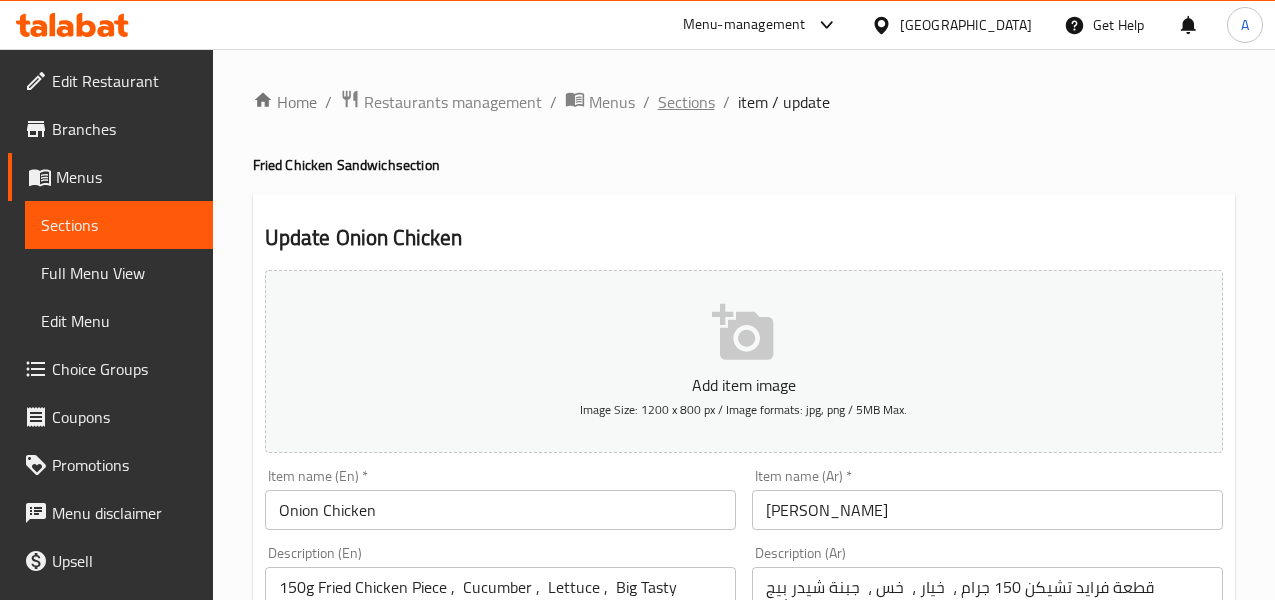click on "Sections" at bounding box center [686, 102] 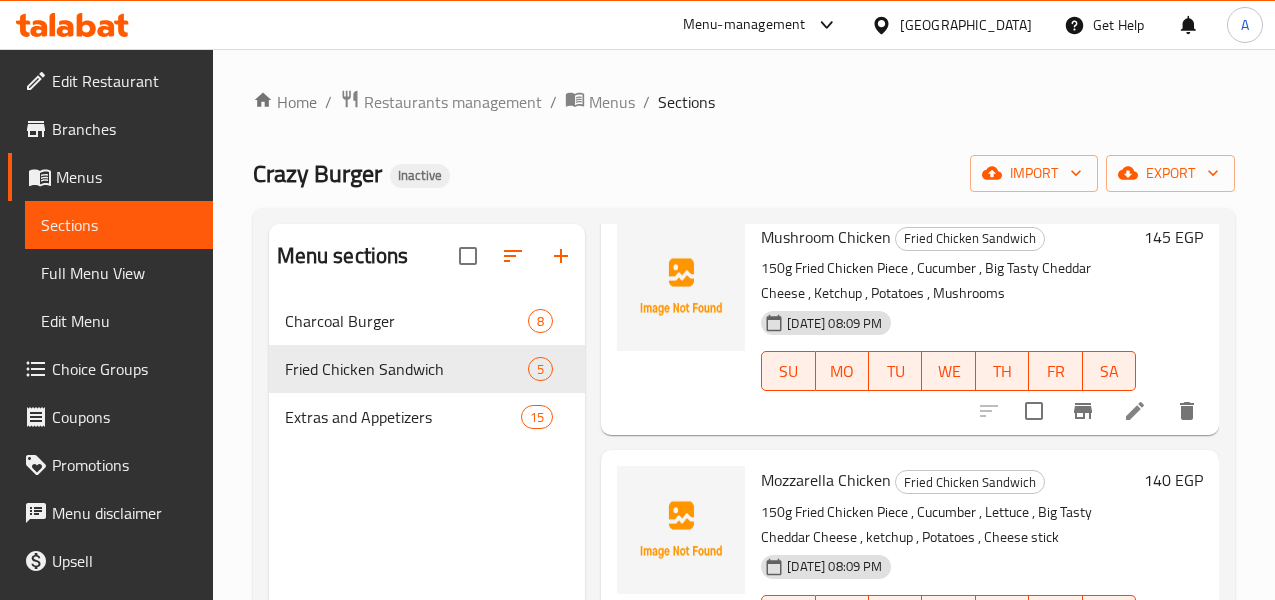 scroll, scrollTop: 600, scrollLeft: 0, axis: vertical 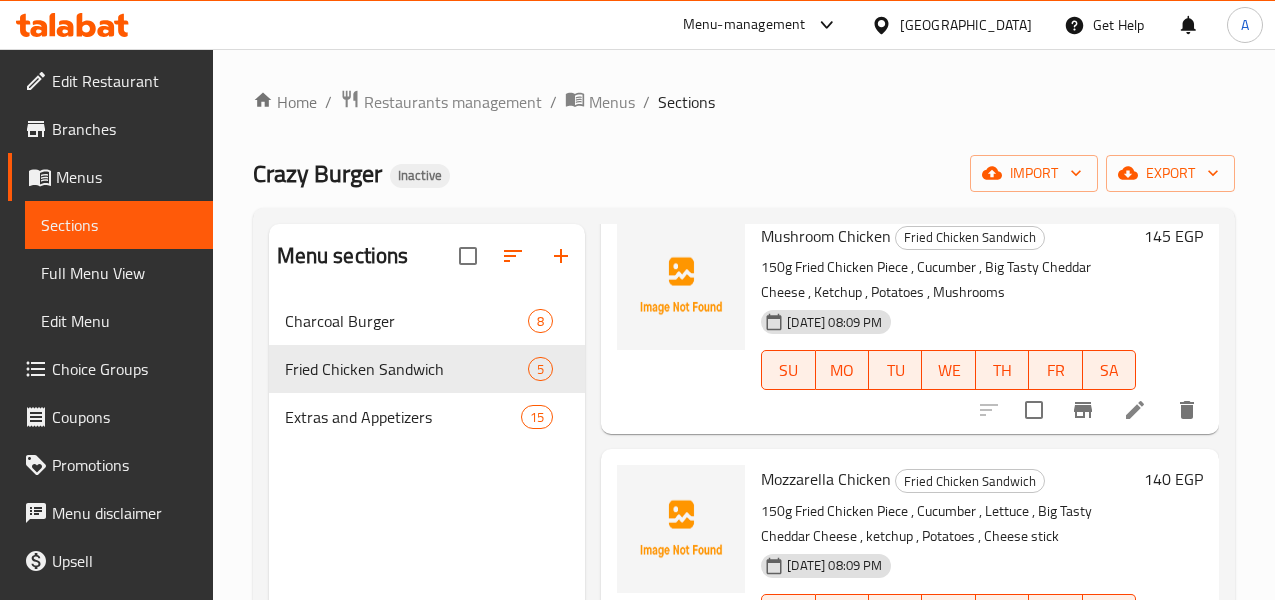 drag, startPoint x: 647, startPoint y: 426, endPoint x: 669, endPoint y: 413, distance: 25.553865 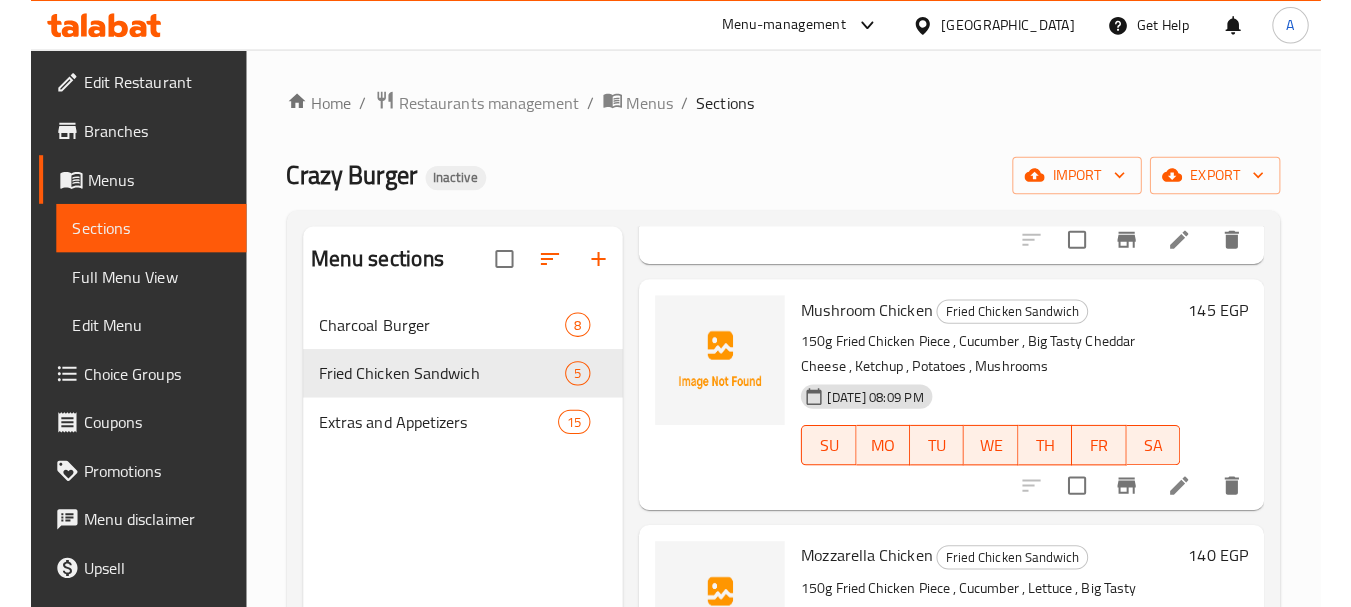 scroll, scrollTop: 500, scrollLeft: 0, axis: vertical 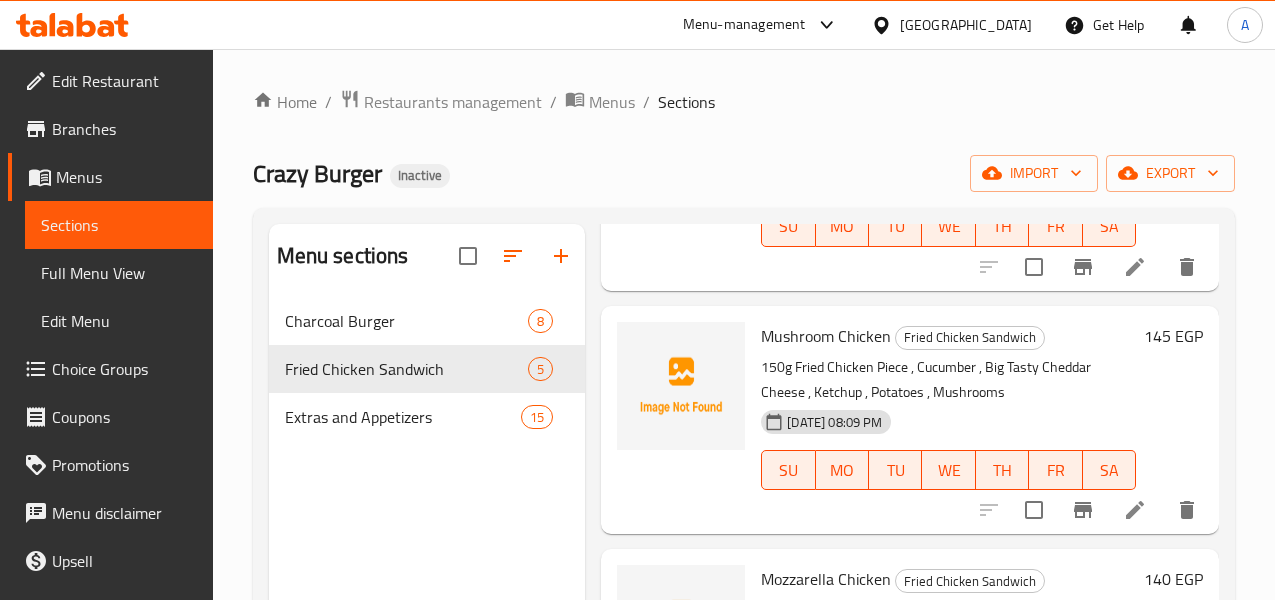click at bounding box center [681, 420] 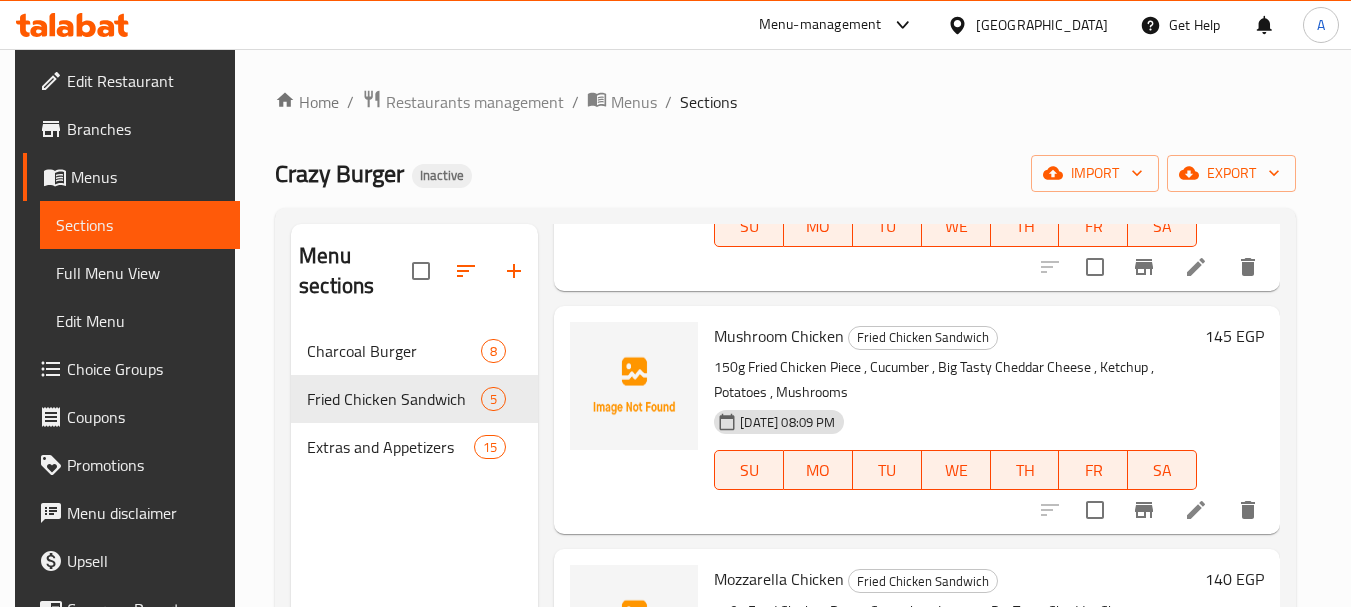 click on "Home / Restaurants management / Menus / Sections Crazy Burger Inactive import export Menu sections Charcoal Burger 8 Fried Chicken Sandwich 5 Extras and Appetizers 15 Menu items Add Sort Manage items Classic Chicken   Fried Chicken Sandwich 150g Fried Chicken Piece ,  Cucumber ,  Big Tasty Cheddar Cheese ,  Ketchup ,  potatoes 12-07-2025 08:09 PM SU MO TU WE TH FR SA 120   EGP Onion Chicken   Fried Chicken Sandwich 150g Fried Chicken Piece ,  Cucumber ,  Lettuce ,  Big Tasty Cheddar Cheese ,  Ketchup ,  Potatoes ,  Crispy Onion Rings 12-07-2025 08:09 PM SU MO TU WE TH FR SA 135   EGP Mushroom Chicken   Fried Chicken Sandwich 150g Fried Chicken Piece ,  Cucumber ,  Big Tasty Cheddar Cheese ,  Ketchup ,  Potatoes ,  Mushrooms 12-07-2025 08:09 PM SU MO TU WE TH FR SA 145   EGP Mozzarella Chicken   Fried Chicken Sandwich 150g Fried Chicken Piece , Cucumber , Lettuce , Big Tasty Cheddar Cheese , ketchup , Potatoes , Cheese stick 12-07-2025 08:09 PM SU MO TU WE TH FR SA 140   EGP Hummer Ranch Chicken   SU MO TU WE" at bounding box center (785, 468) 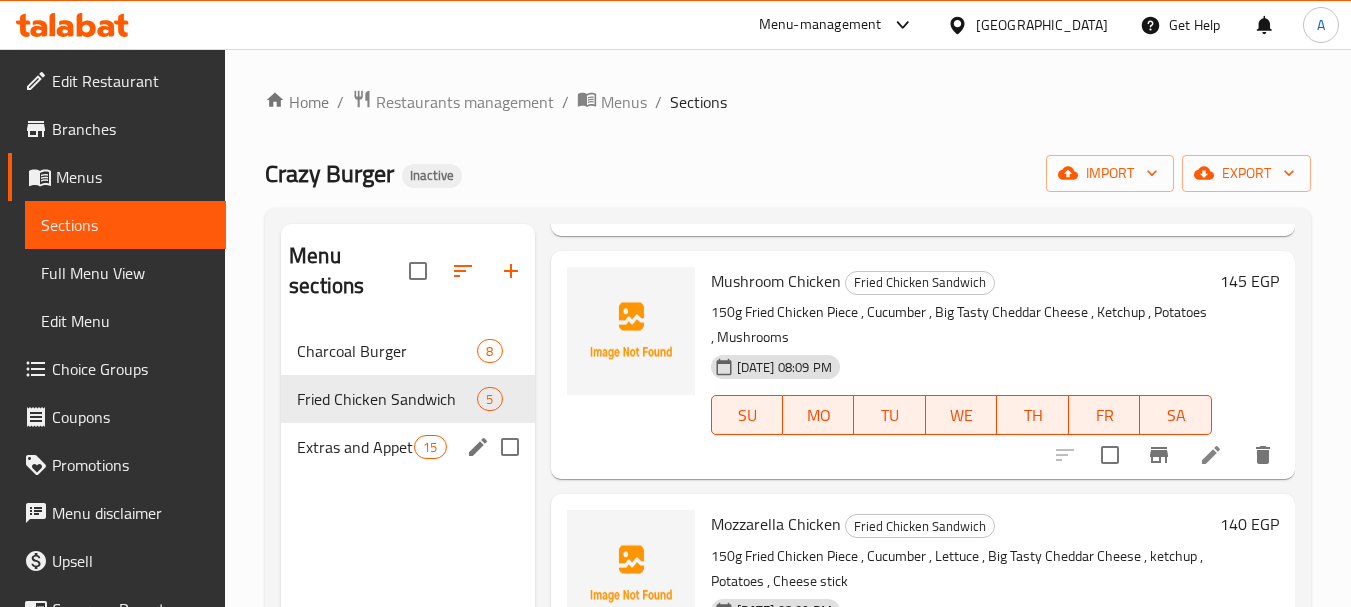 click on "Extras and Appetizers" at bounding box center [355, 447] 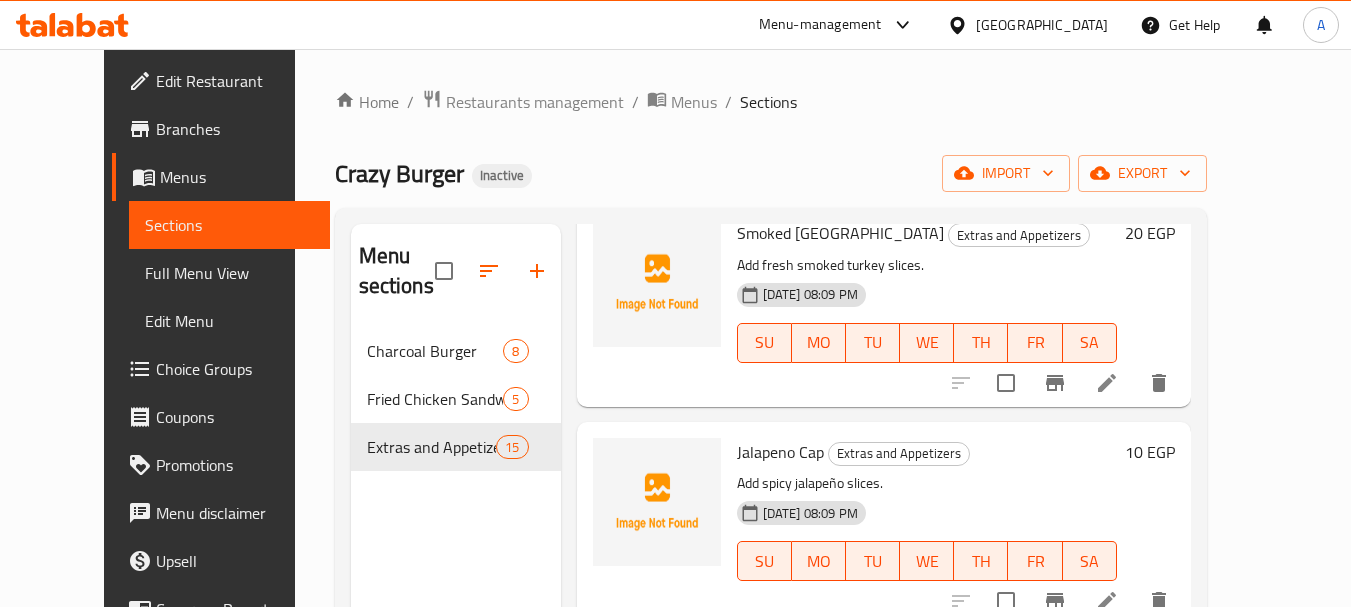 scroll, scrollTop: 1820, scrollLeft: 0, axis: vertical 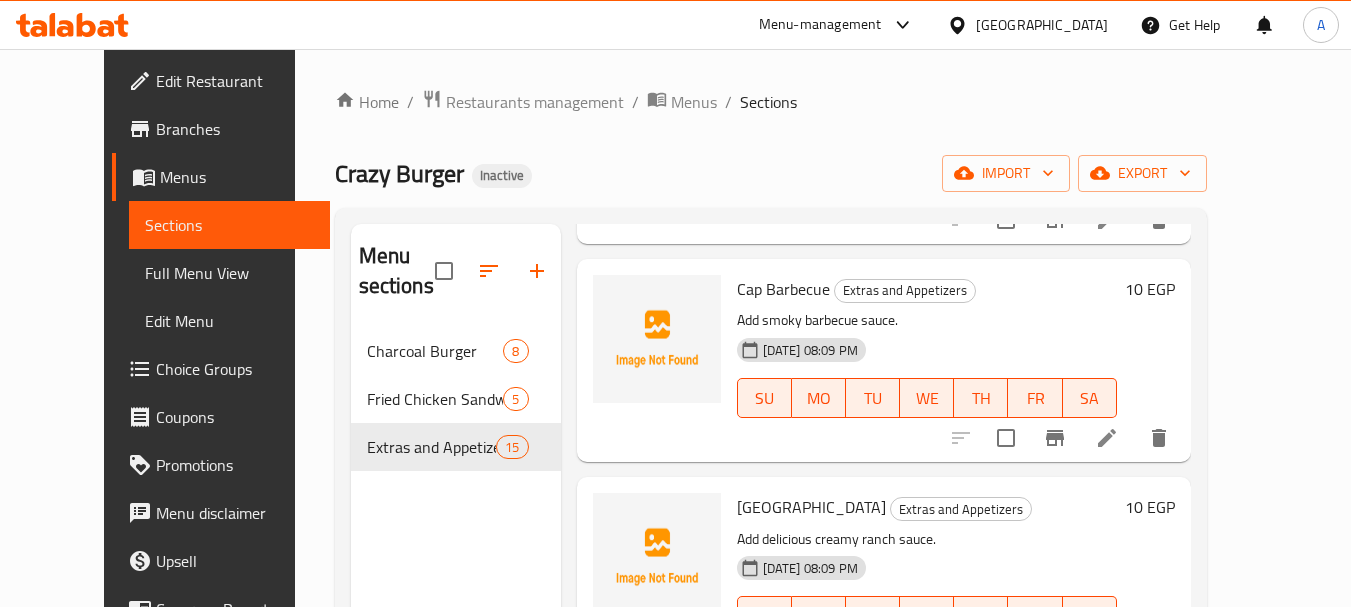 click on "Add delicious creamy ranch sauce." at bounding box center (927, 539) 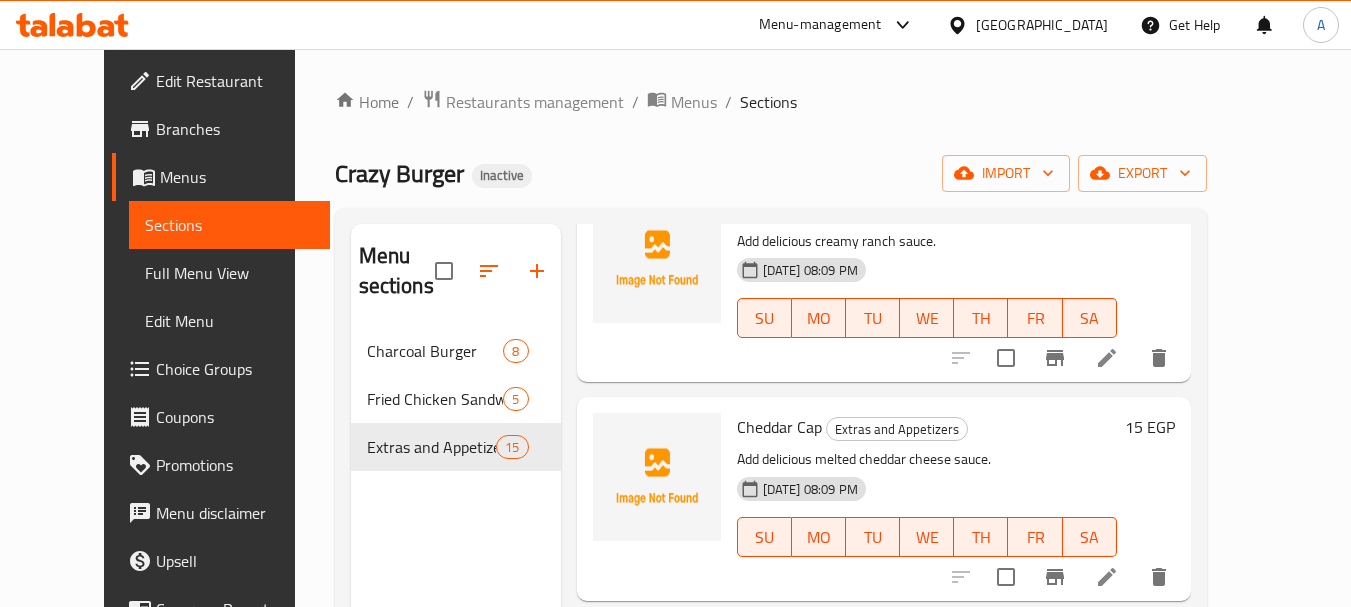 scroll, scrollTop: 2620, scrollLeft: 0, axis: vertical 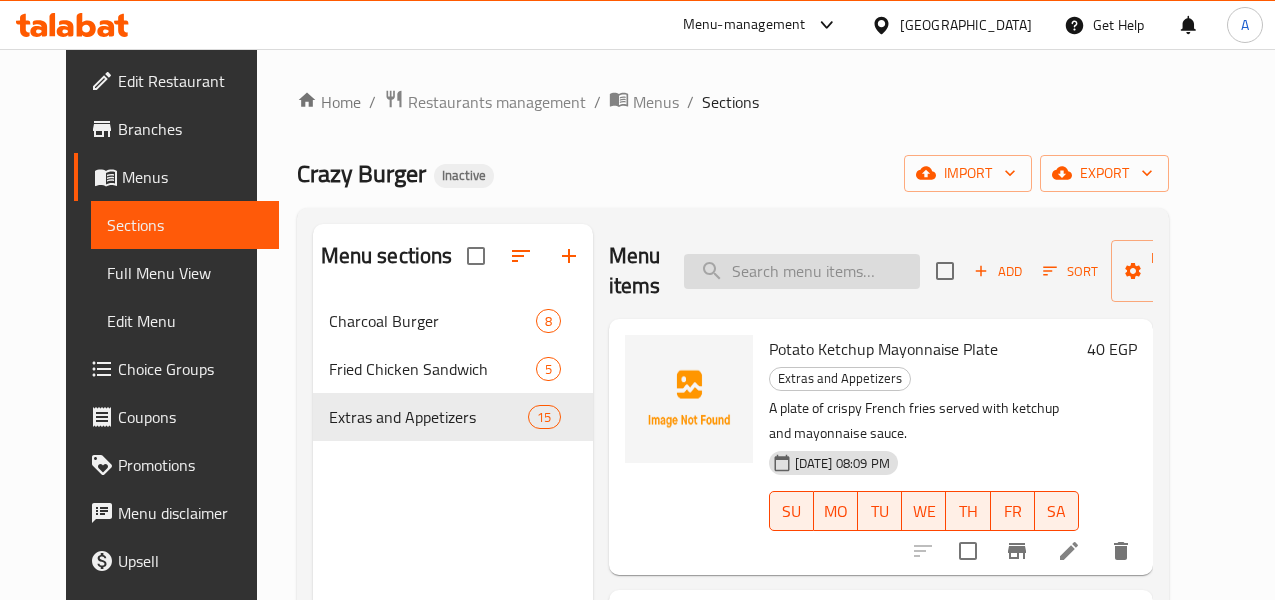 click at bounding box center (802, 271) 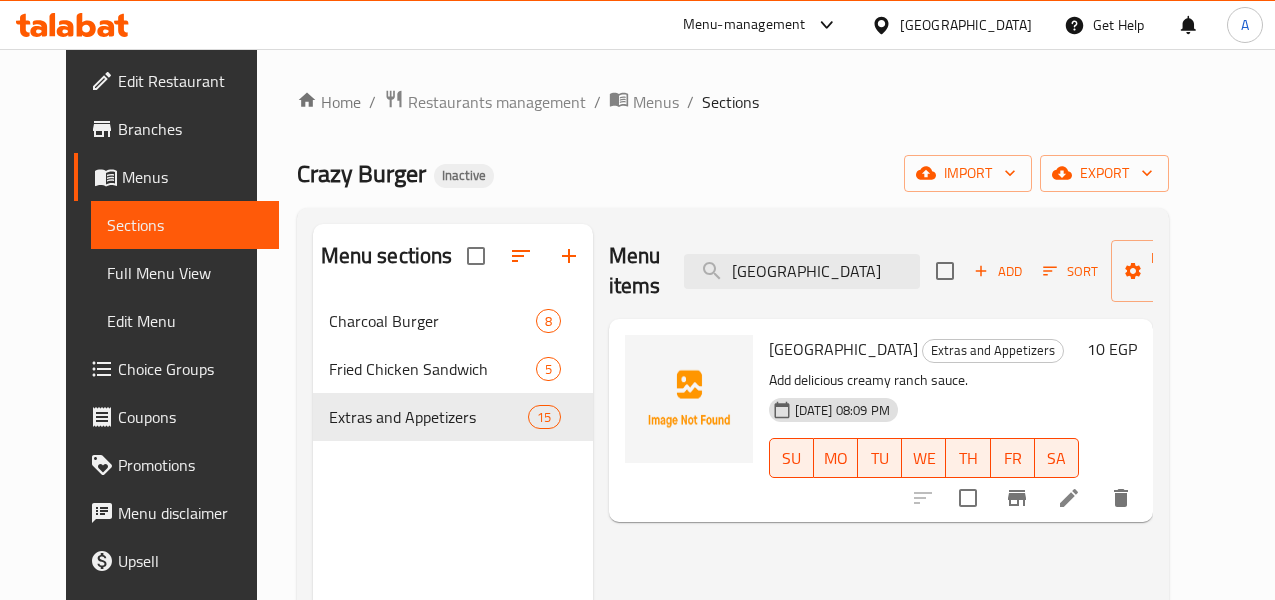 type on "Cap Ranch" 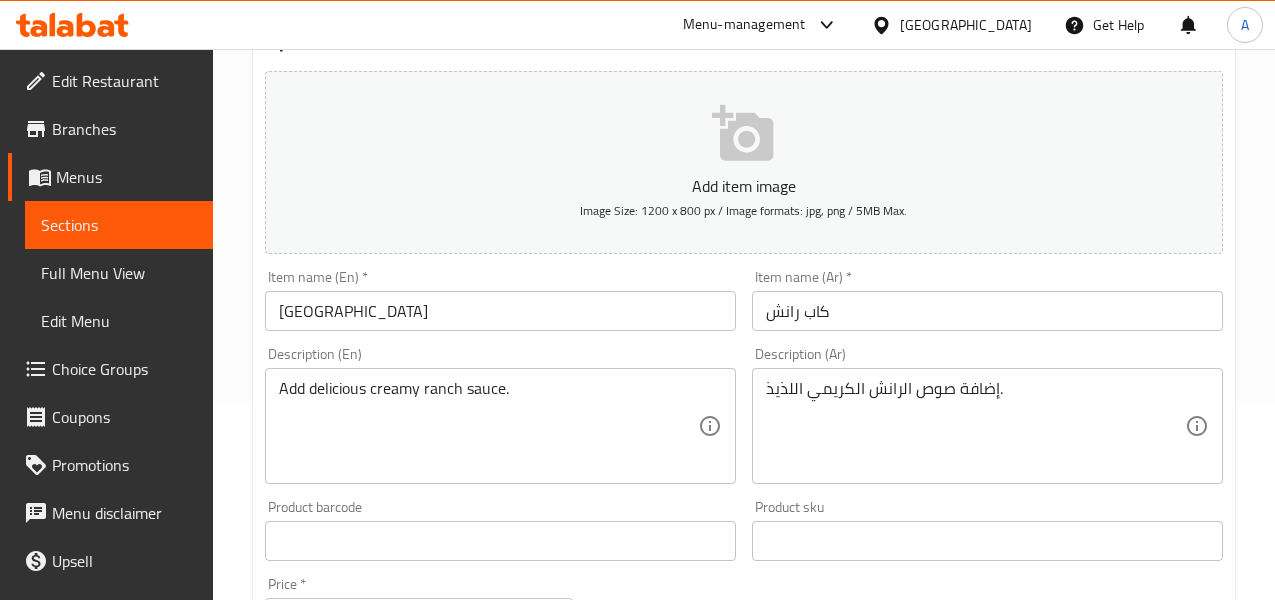 scroll, scrollTop: 200, scrollLeft: 0, axis: vertical 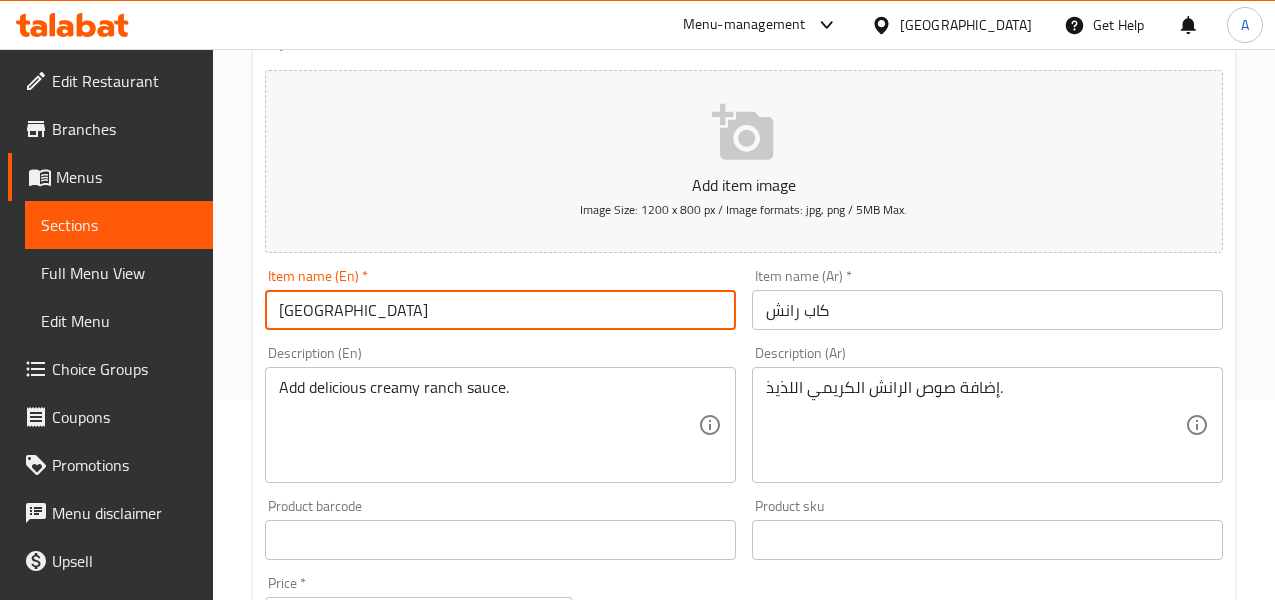 click on "Cap Ranch" at bounding box center [500, 310] 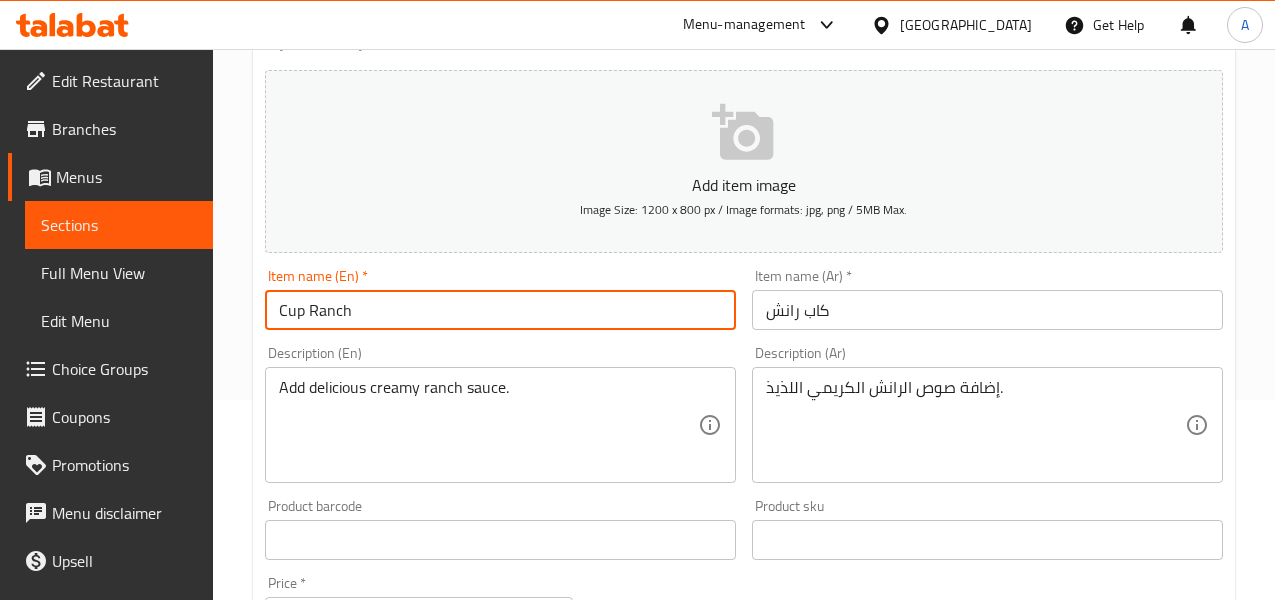 type on "Cup Ranch" 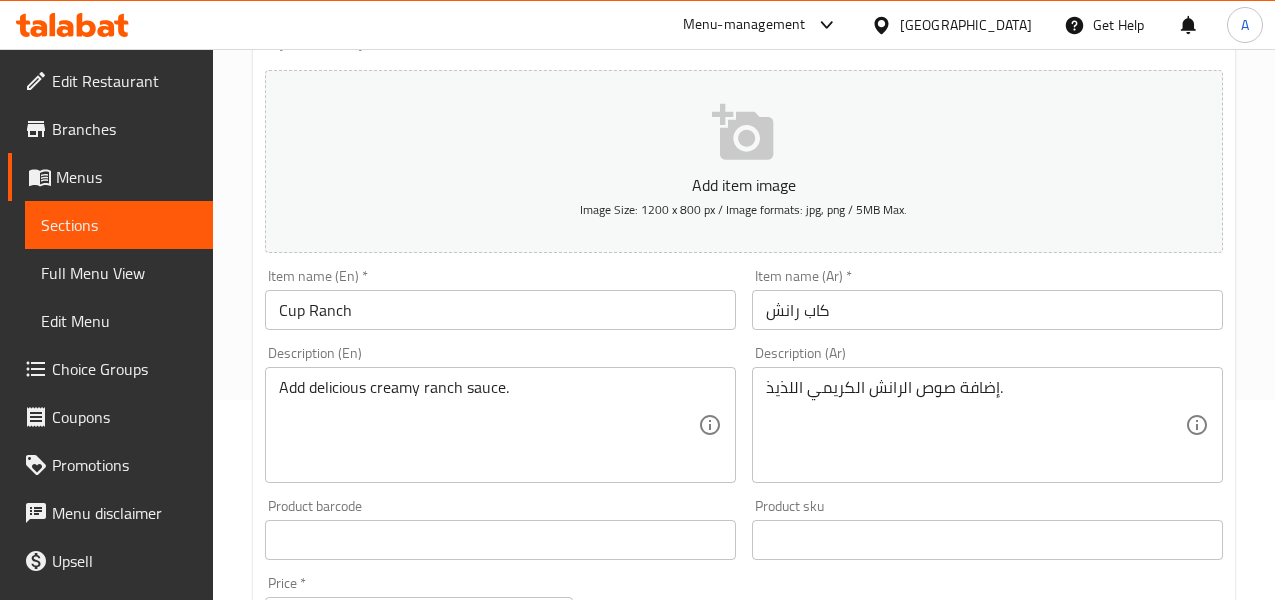 scroll, scrollTop: 800, scrollLeft: 0, axis: vertical 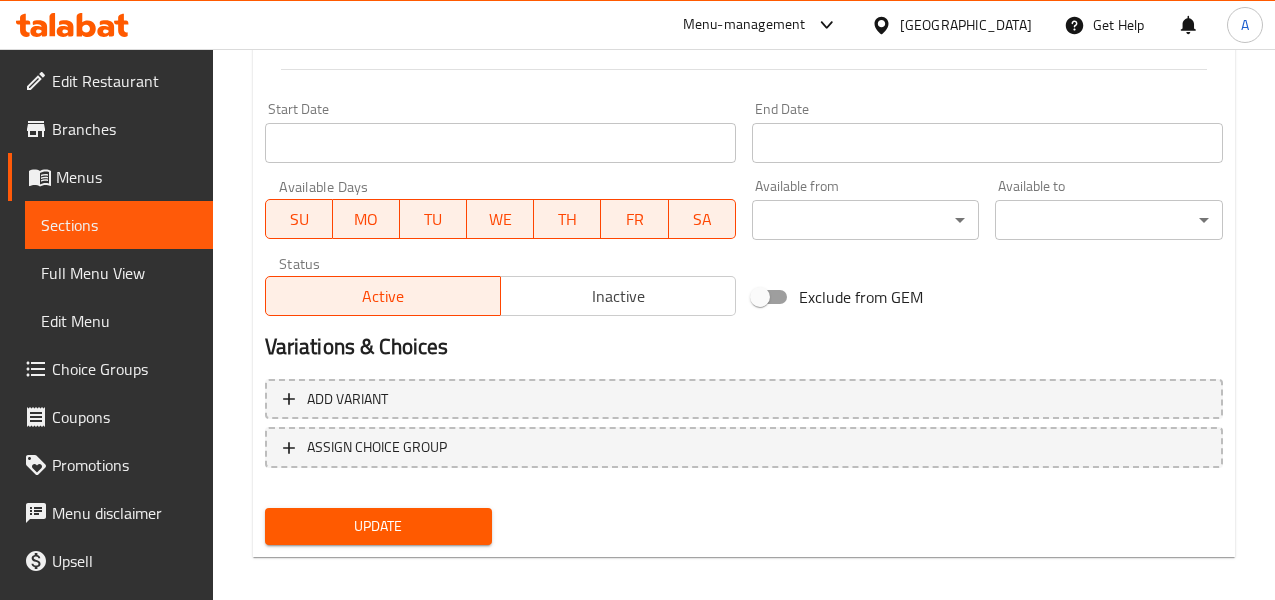 click on "Update" at bounding box center [379, 526] 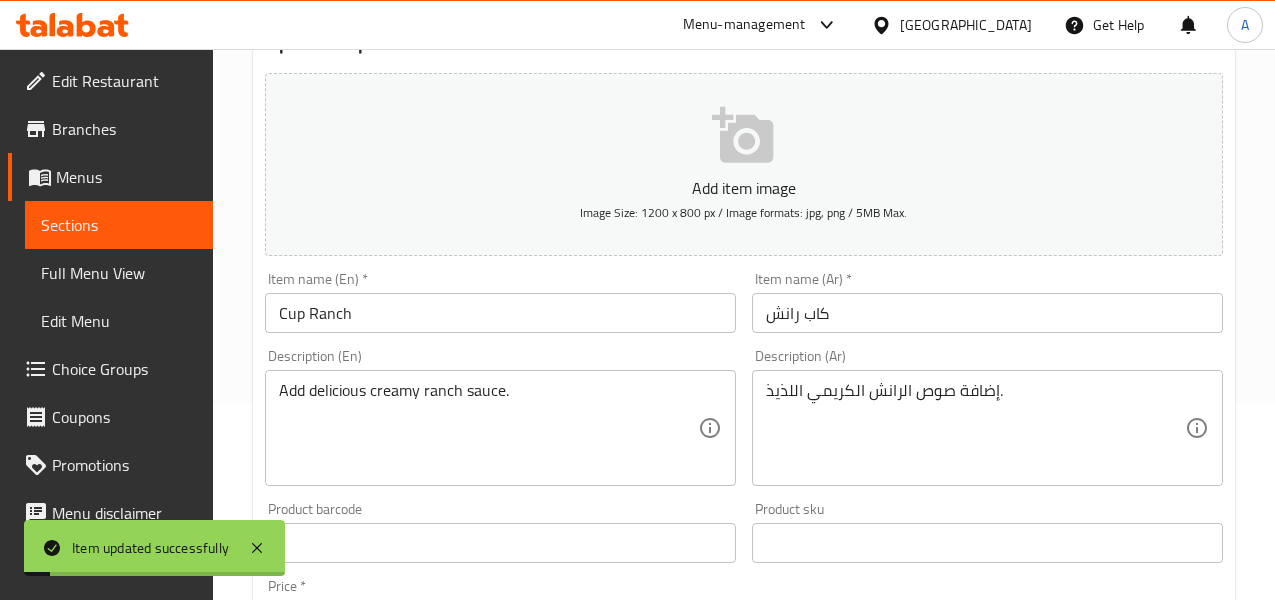 scroll, scrollTop: 0, scrollLeft: 0, axis: both 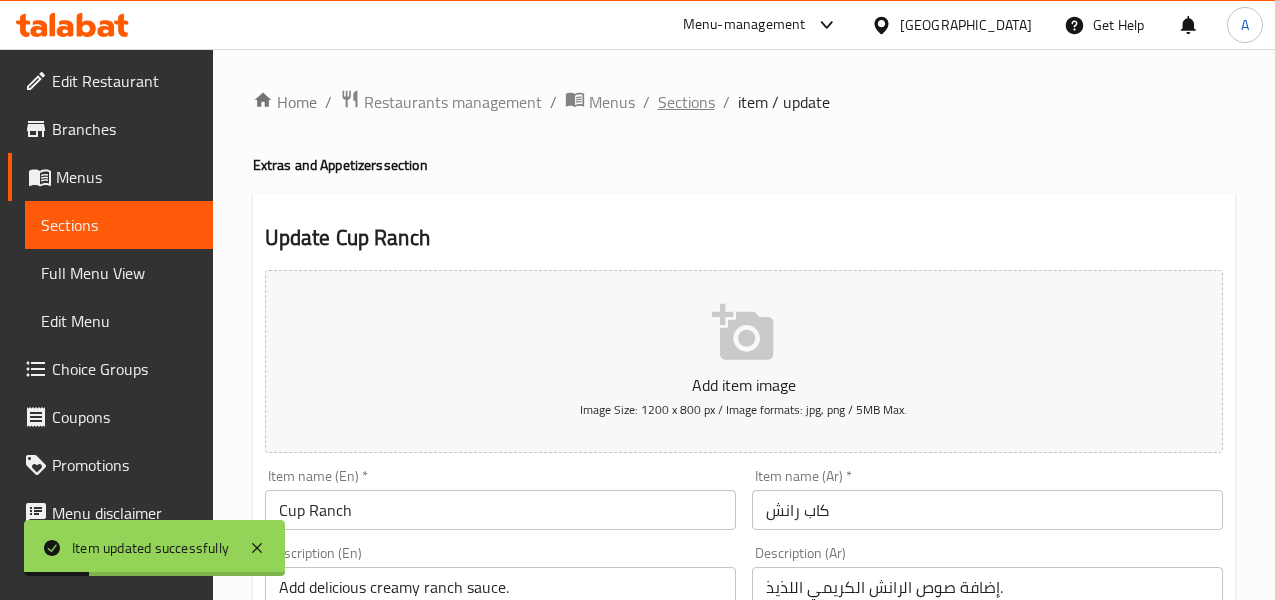 click on "Sections" at bounding box center (686, 102) 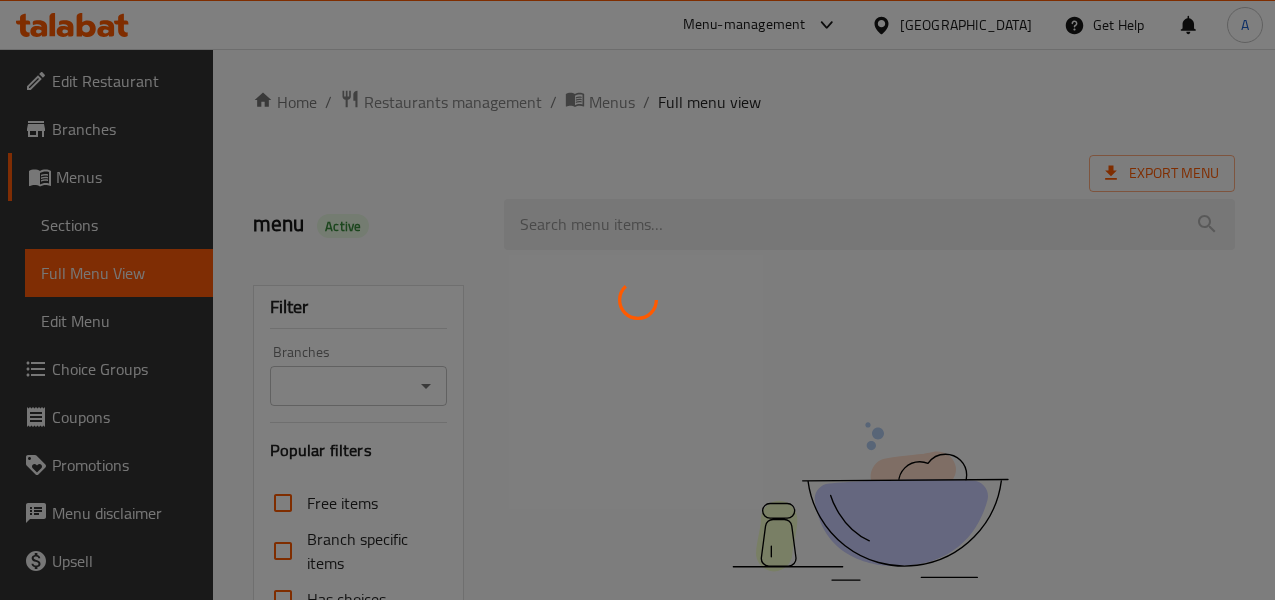 scroll, scrollTop: 0, scrollLeft: 0, axis: both 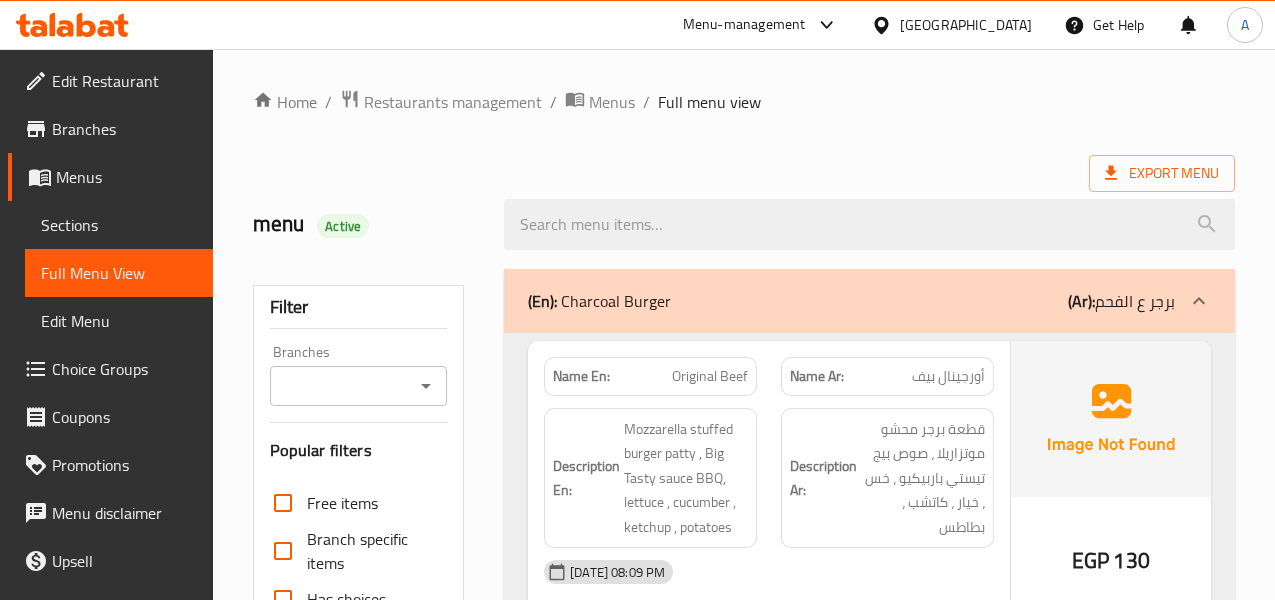 click on "Home / Restaurants management / Menus / Full menu view Export Menu menu   Active Filter Branches Branches Popular filters Free items Branch specific items Has choices Upsell items Availability filters Available Not available View filters Collapse sections Collapse categories Collapse Choices (En):   Charcoal Burger (Ar): برجر ع الفحم Name En: Original Beef Name Ar: أورجينال بيف Description En: Mozzarella stuffed burger patty , Big Tasty sauce BBQ, lettuce , cucumber , ketchup , potatoes Description Ar: قطعة برجر محشو موتزاريلا ، صوص بيج تيستي باربيكيو ، خس ، خيار ، كاتشب ، بطاطس [DATE] 08:09 PM SU MO TU WE TH FR SA EGP 130 Name En: Onion Beef Name Ar: أونيون بيف Description En: Burger patty stuffed with mozzarella , Big Tasty sauce BBQ , lettuce , cucumber , ketchup, potatoes crispy onion rings Description Ar: [DATE] 08:09 PM SU MO TU WE TH FR SA EGP 135 Name En: lovy Beef Name Ar: لافي بيف SU MO TU WE TH" at bounding box center (744, 5076) 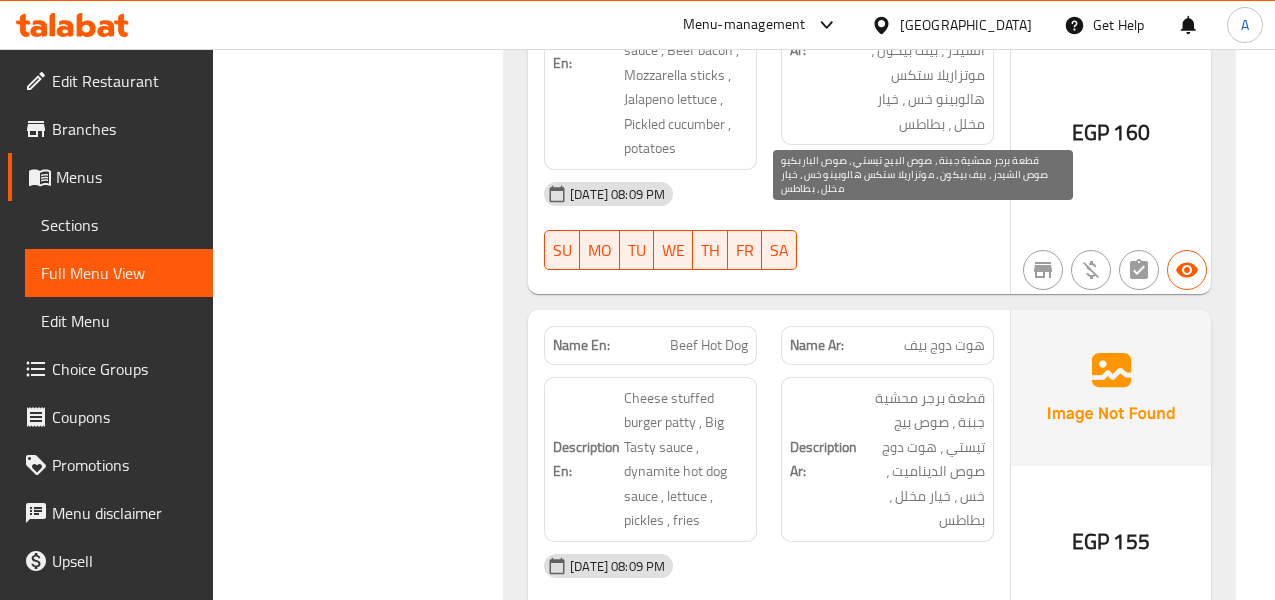 scroll, scrollTop: 2882, scrollLeft: 0, axis: vertical 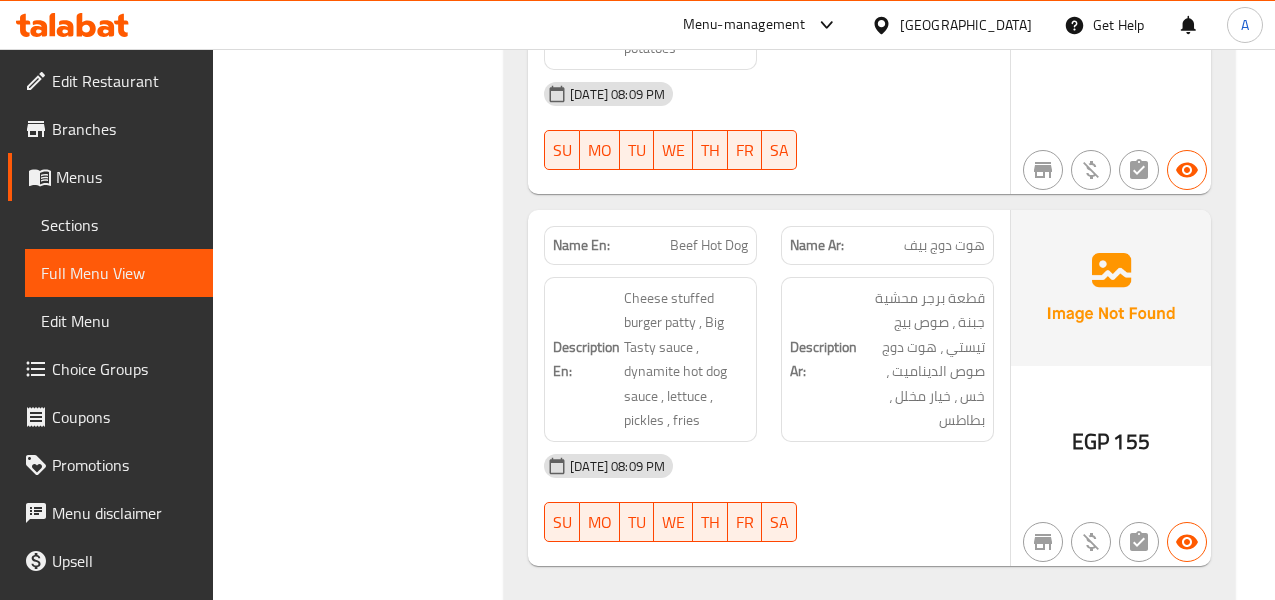 click on "هوت دوج بيف" at bounding box center [944, 245] 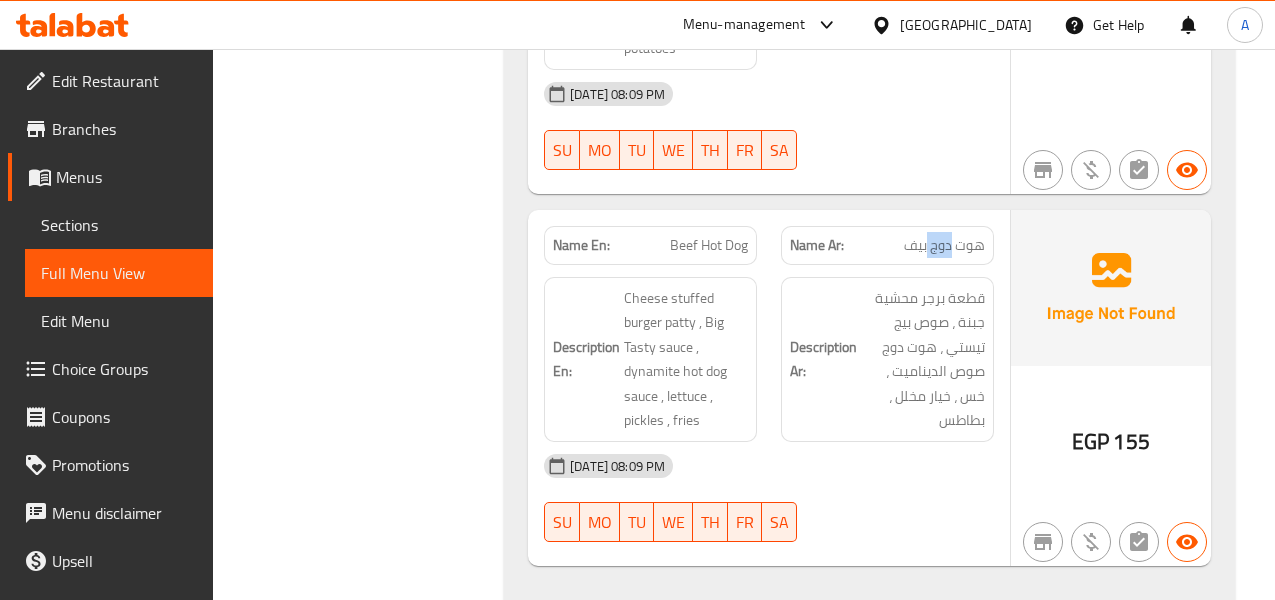 click on "هوت دوج بيف" at bounding box center [944, 245] 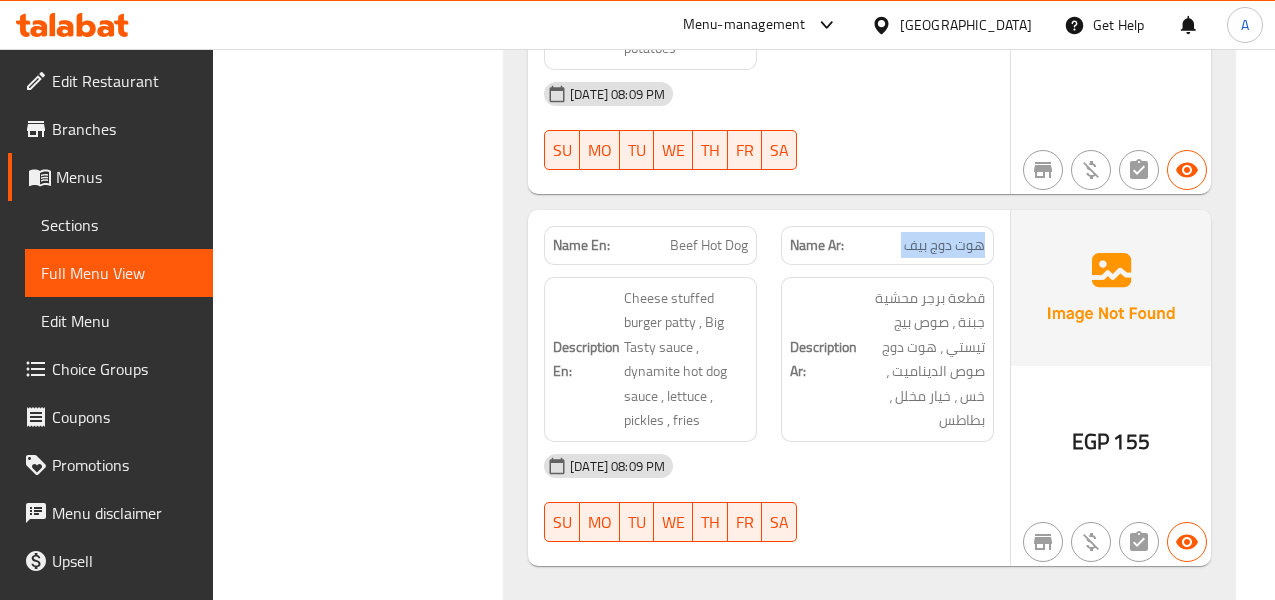 click on "هوت دوج بيف" at bounding box center (944, 245) 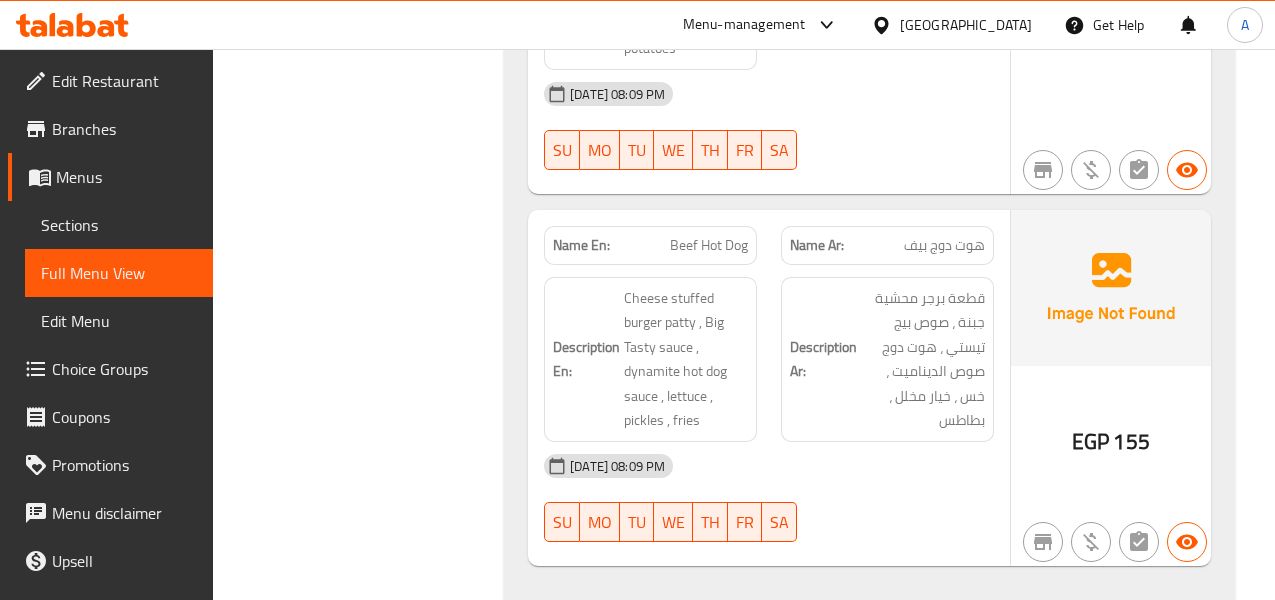click on "Beef Hot Dog" at bounding box center [709, 245] 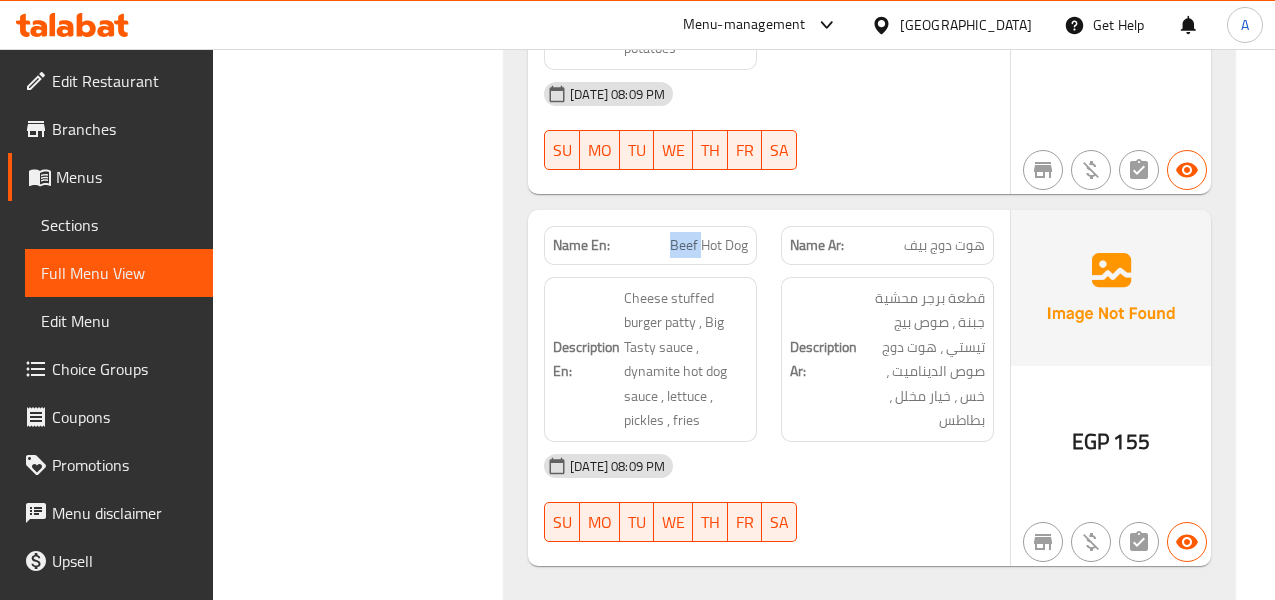 click on "Beef Hot Dog" at bounding box center [709, 245] 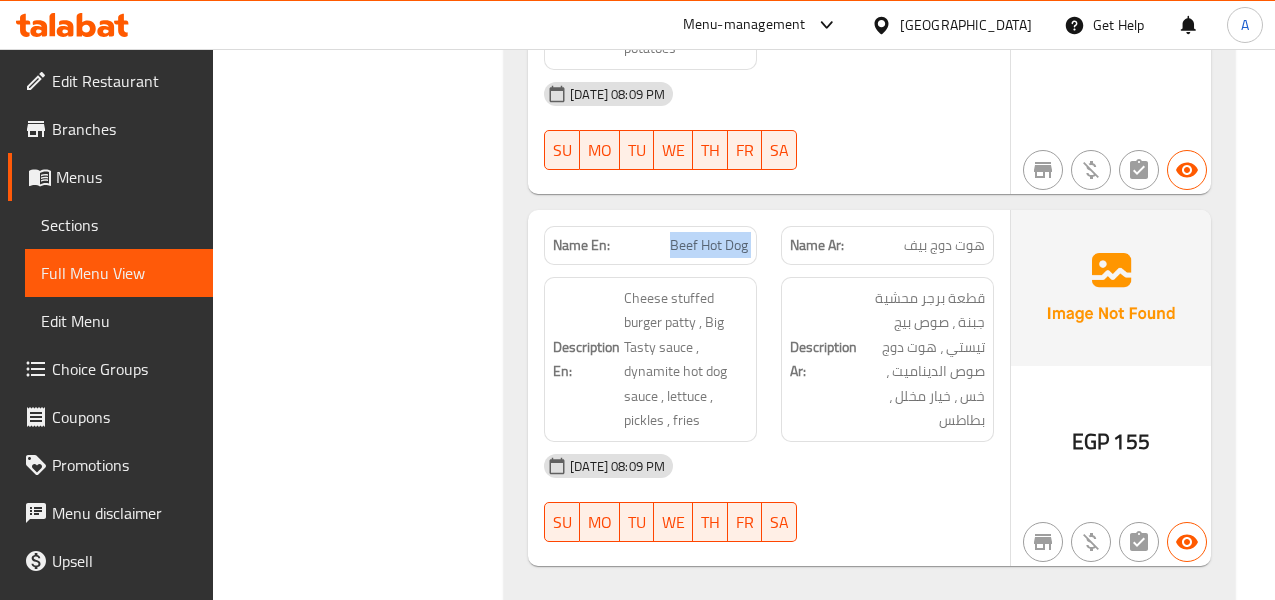 click on "Beef Hot Dog" at bounding box center [709, 245] 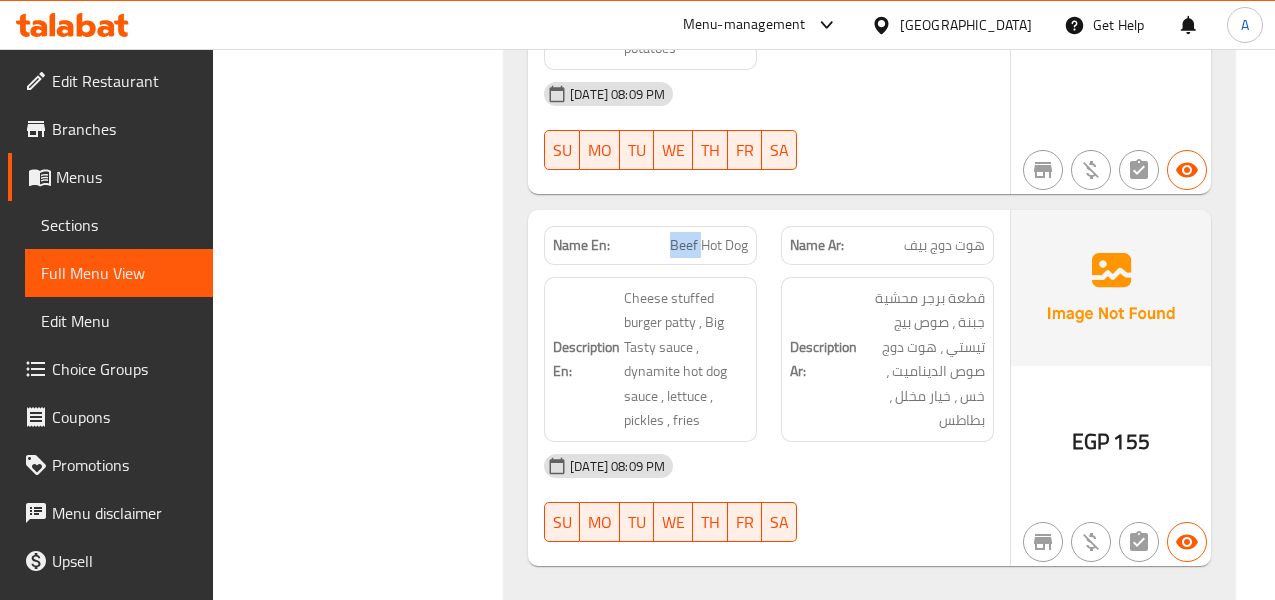 click on "Beef Hot Dog" at bounding box center (709, 245) 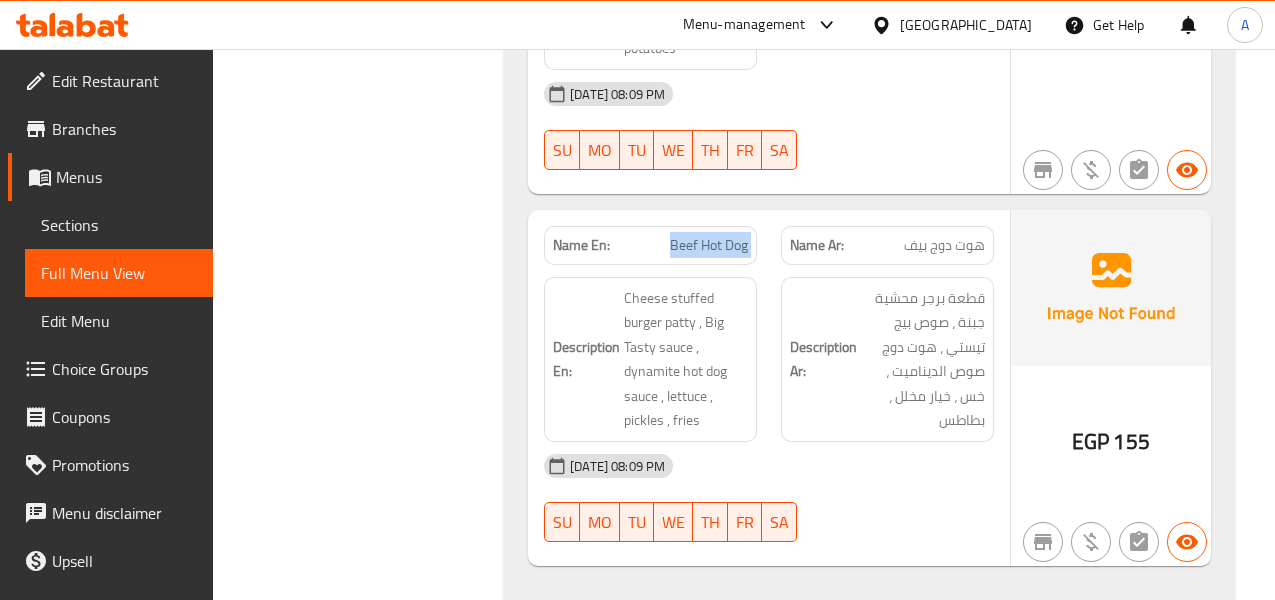 click on "Beef Hot Dog" at bounding box center [709, 245] 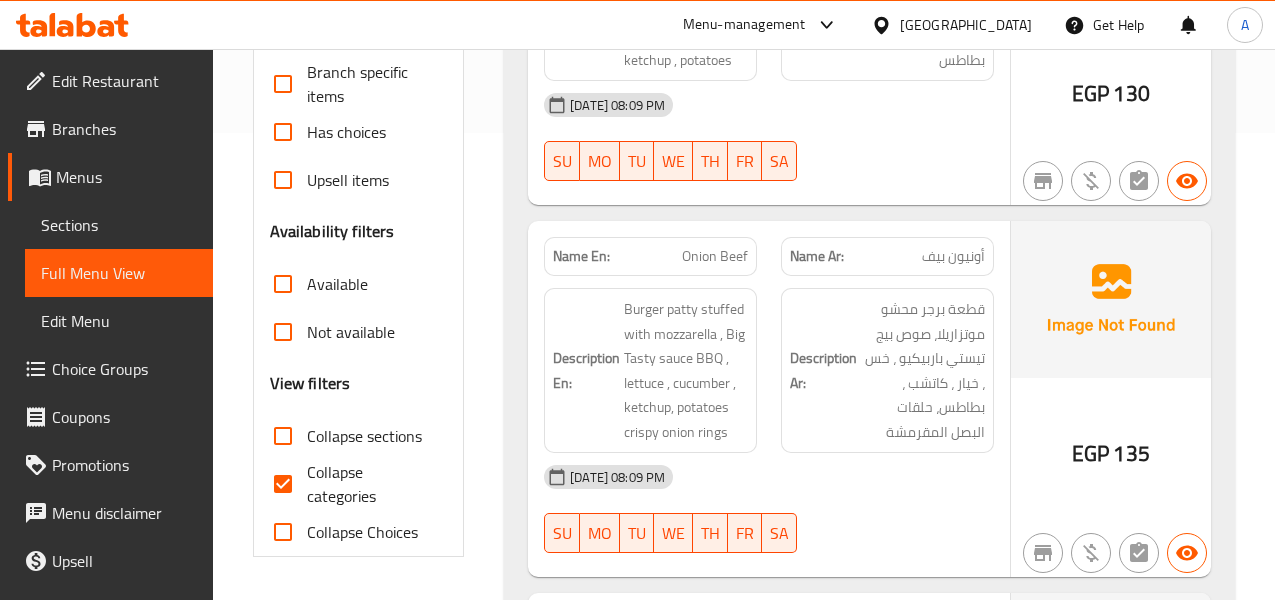 scroll, scrollTop: 500, scrollLeft: 0, axis: vertical 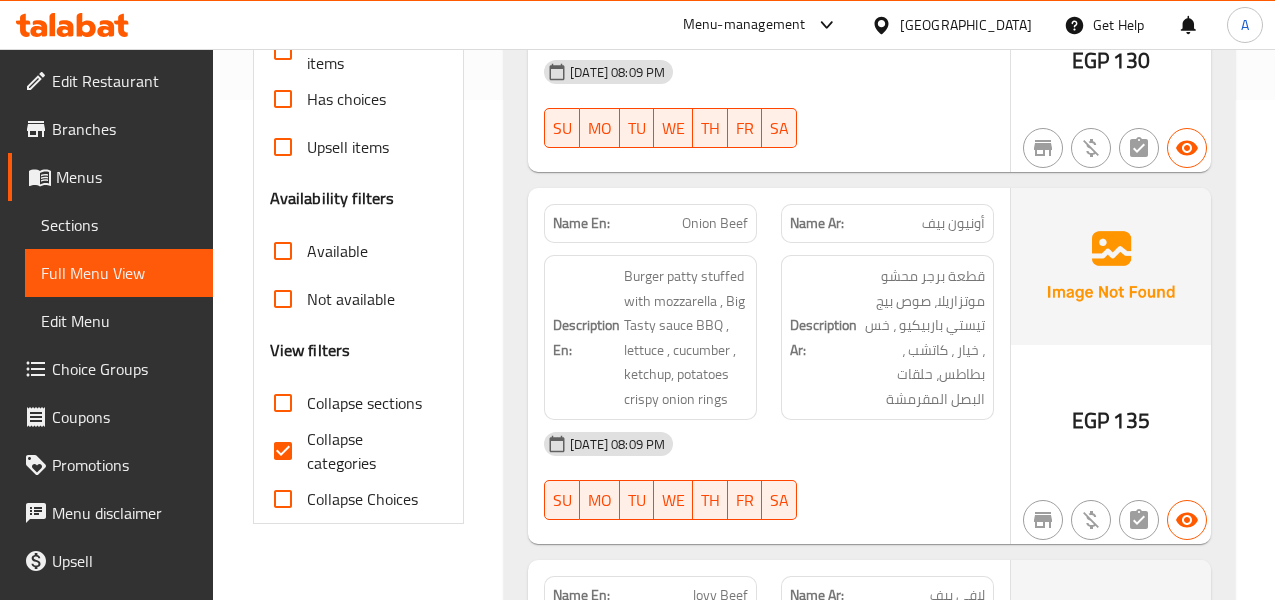 click on "Collapse categories" at bounding box center [283, 451] 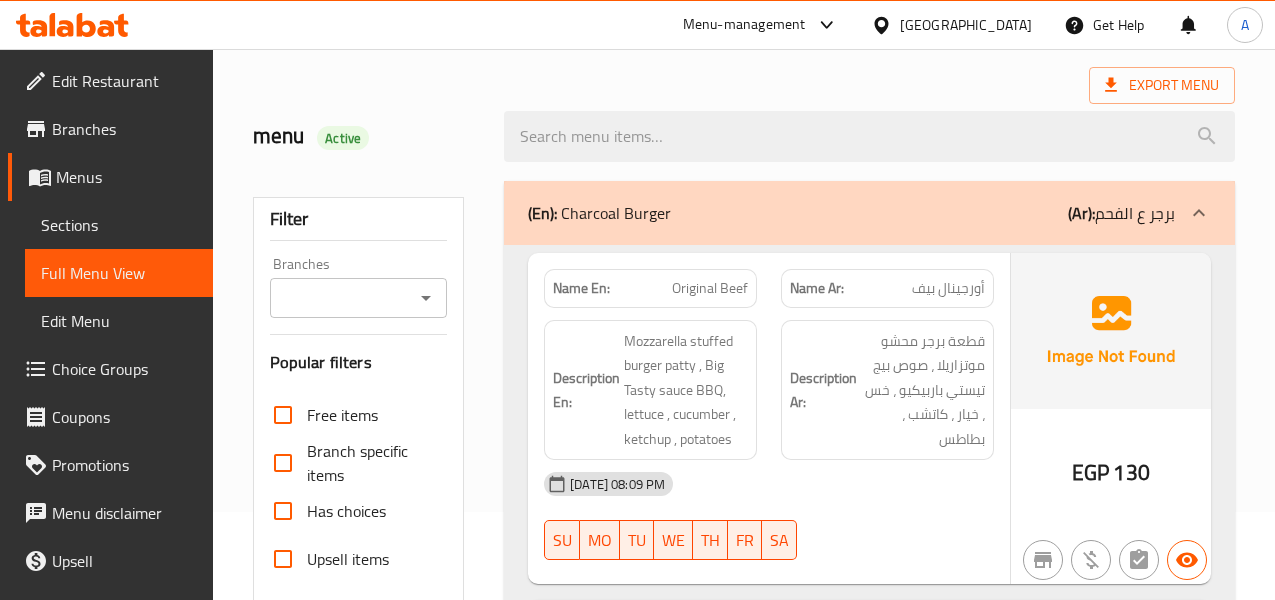 scroll, scrollTop: 0, scrollLeft: 0, axis: both 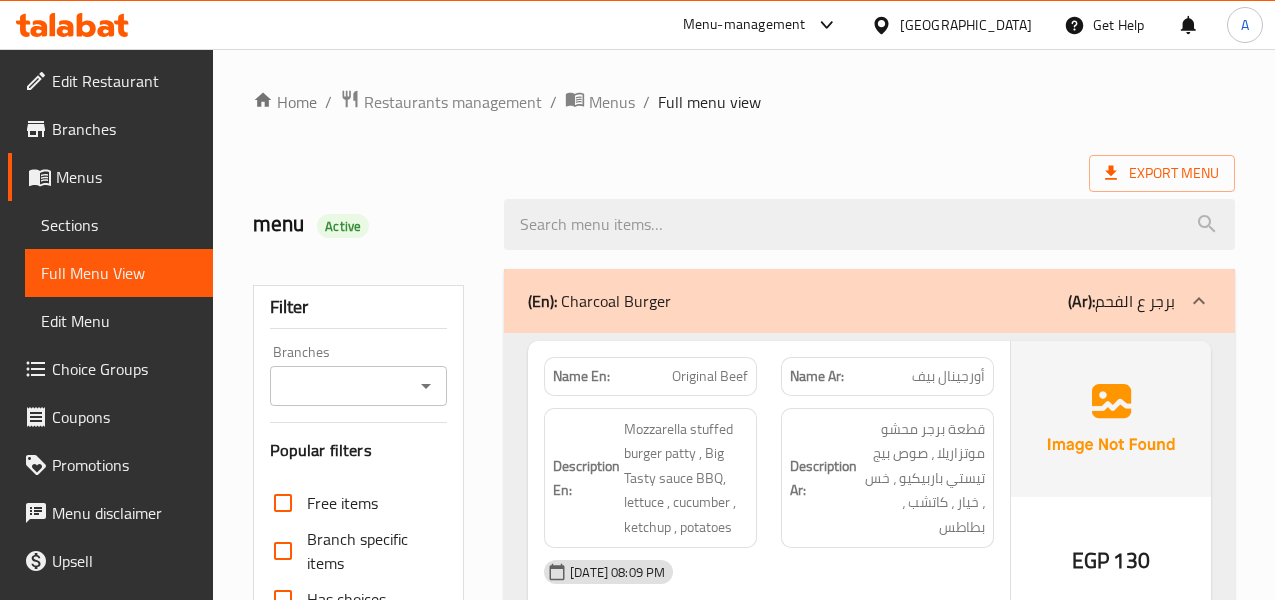 click on "Home / Restaurants management / Menus / Full menu view" at bounding box center (744, 102) 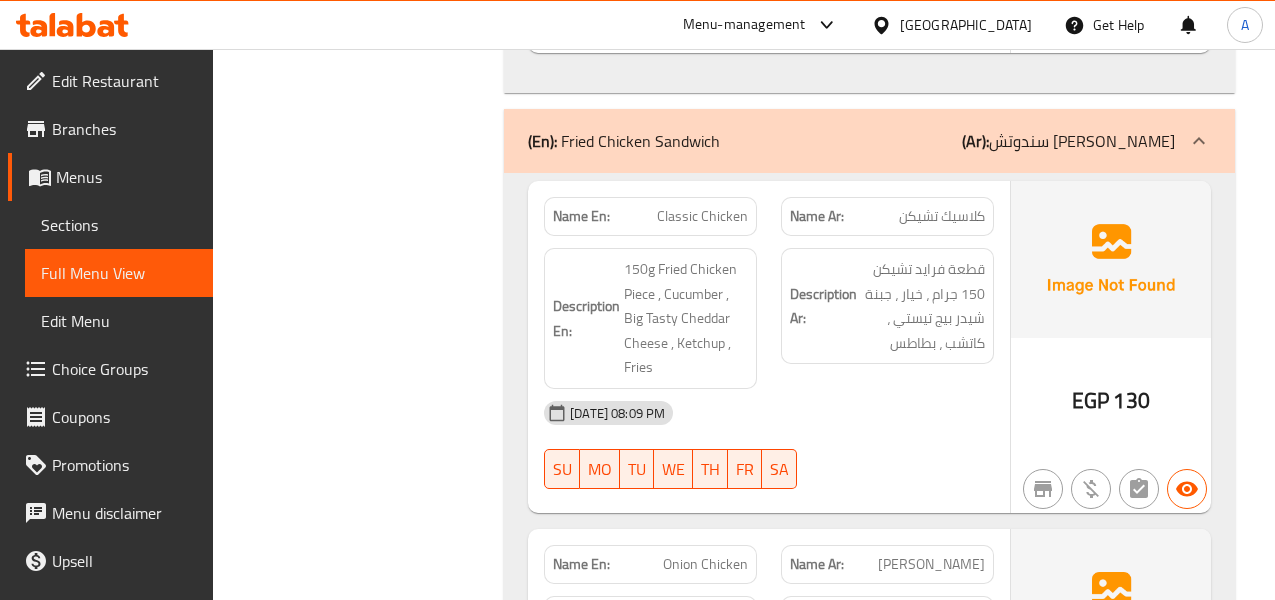 scroll, scrollTop: 3427, scrollLeft: 0, axis: vertical 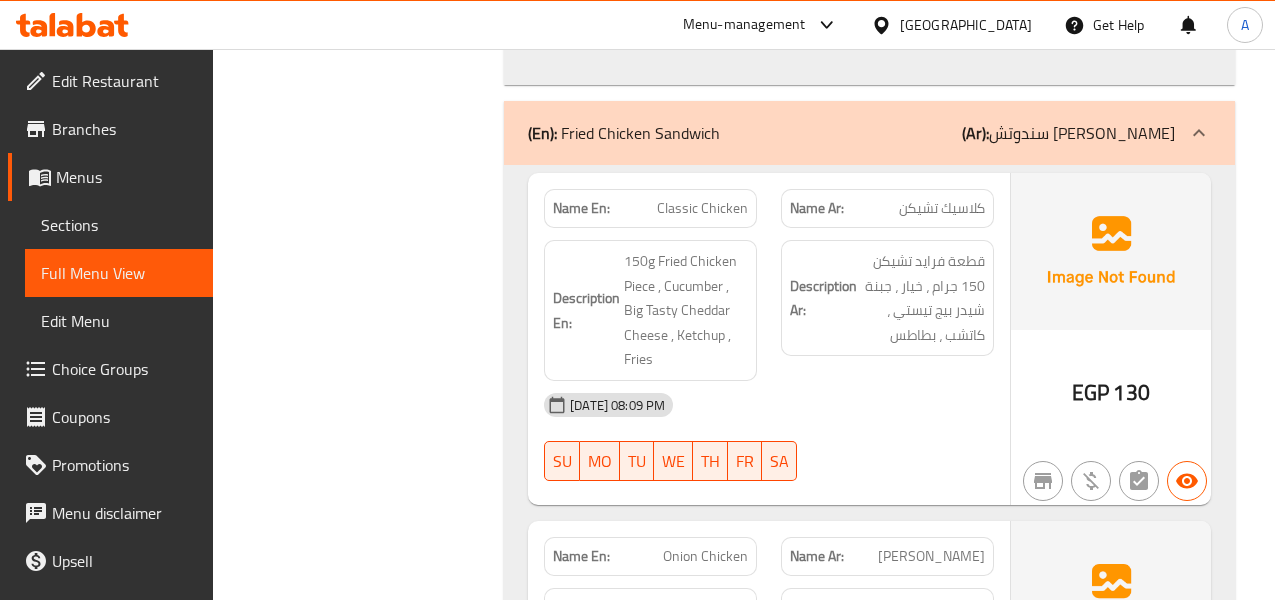 drag, startPoint x: 908, startPoint y: 410, endPoint x: 927, endPoint y: 292, distance: 119.519875 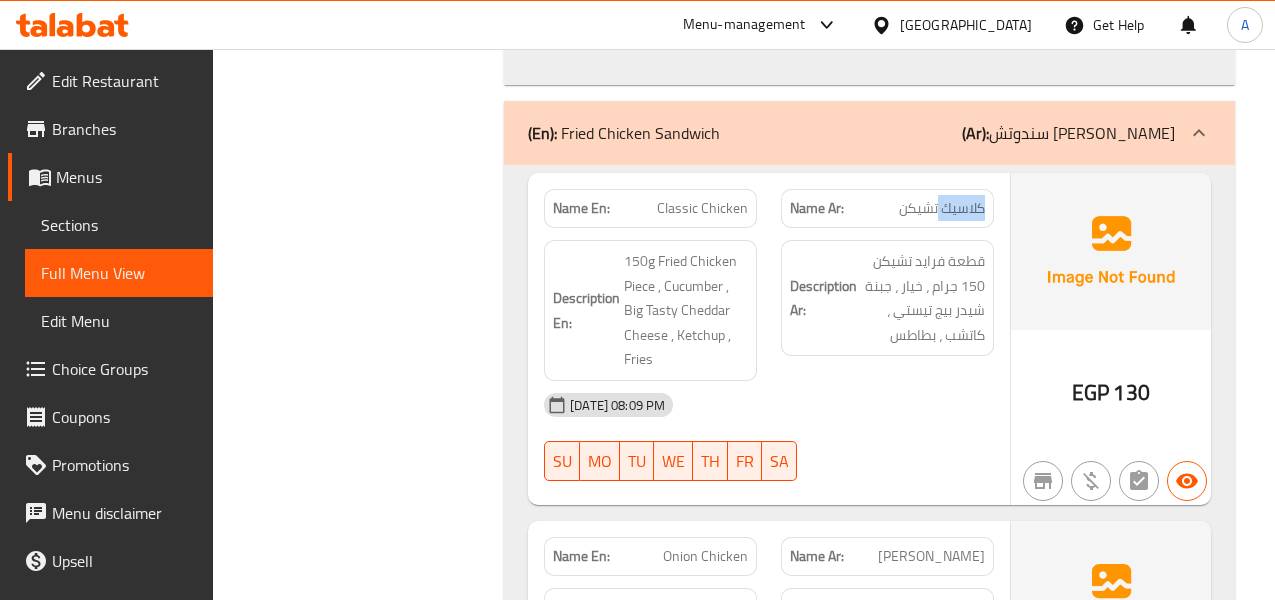 click on "كلاسيك تشيكن" at bounding box center [948, -3051] 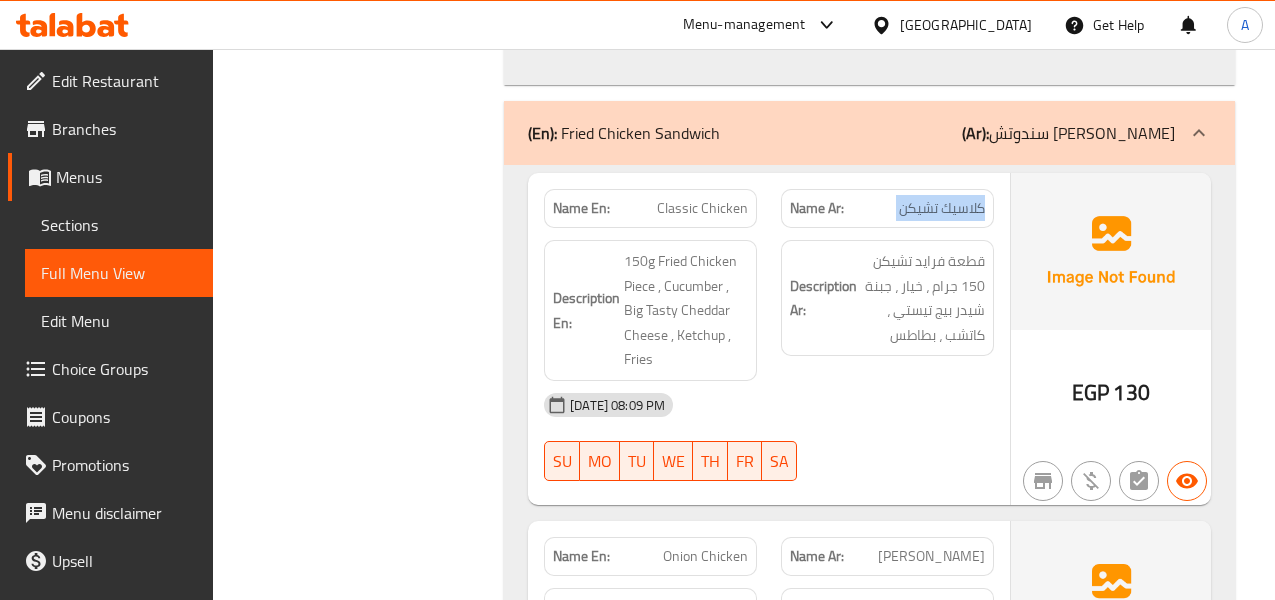 drag, startPoint x: 955, startPoint y: 210, endPoint x: 938, endPoint y: 215, distance: 17.720045 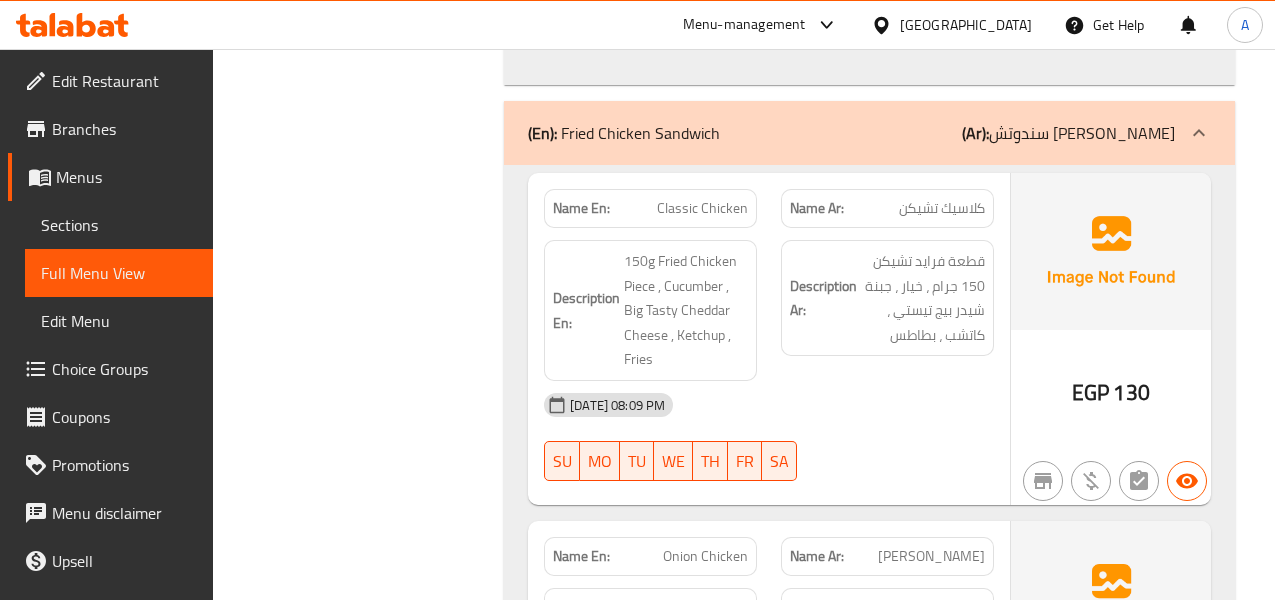 click on "Classic Chicken" at bounding box center (710, -3051) 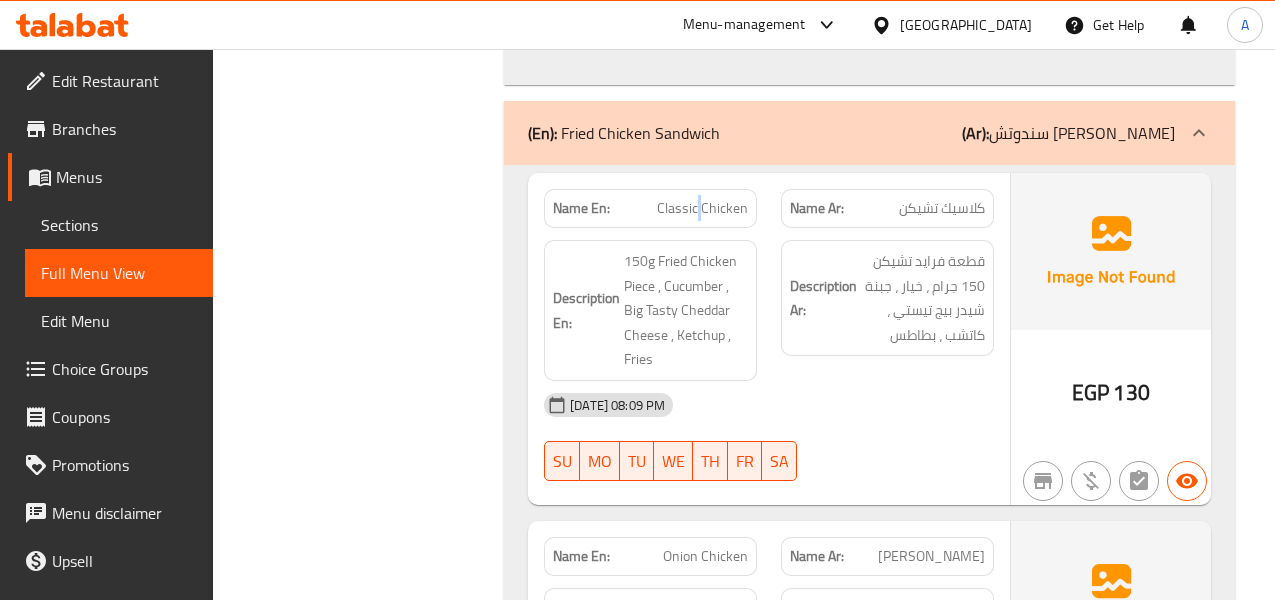 click on "Classic Chicken" at bounding box center [710, -3051] 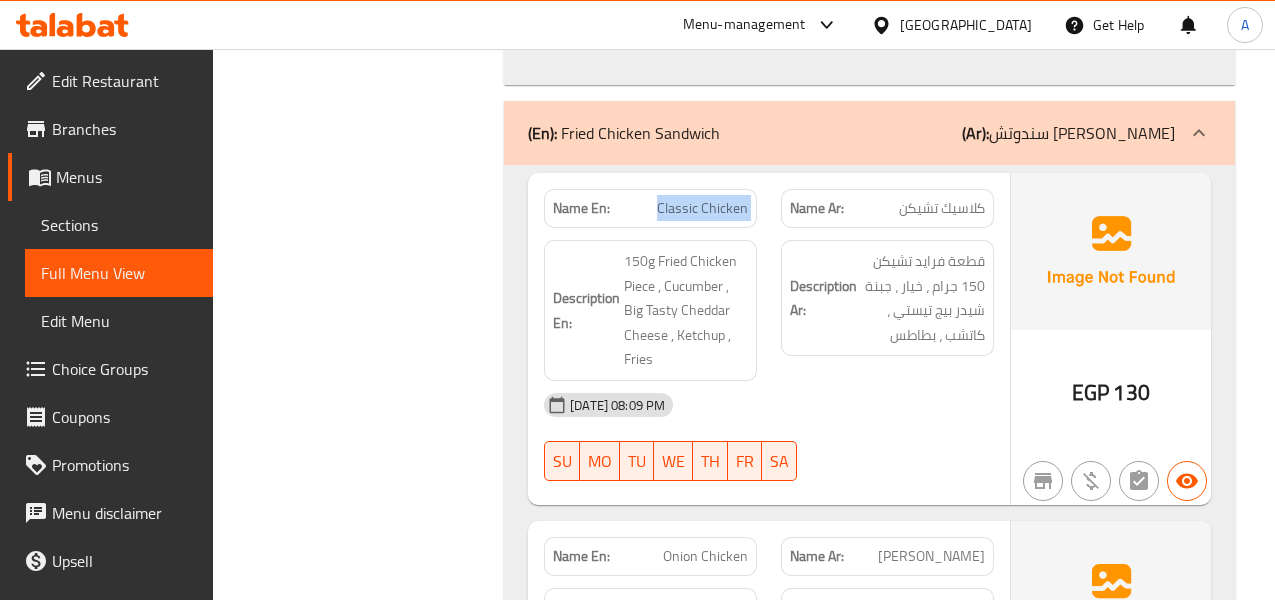 click on "Classic Chicken" at bounding box center (710, -3051) 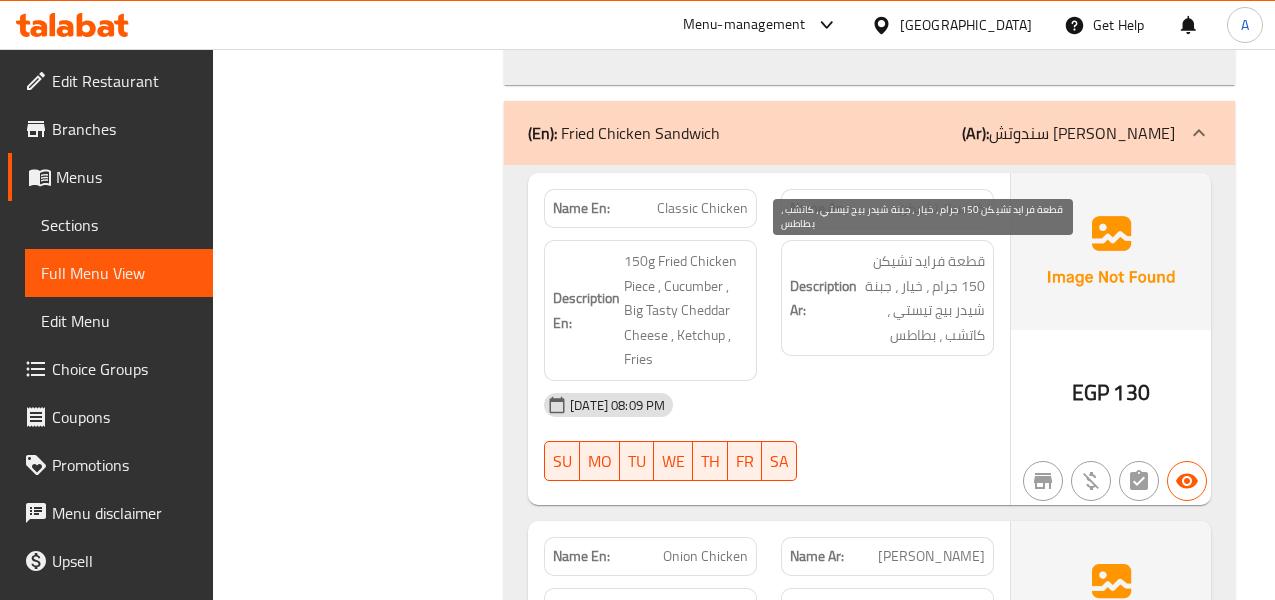 click on "قطعة فرايد تشيكن 150 جرام ،  خيار ،  جبنة شيدر بيج تيستي ،  كاتشب ،  بطاطس" at bounding box center [923, 298] 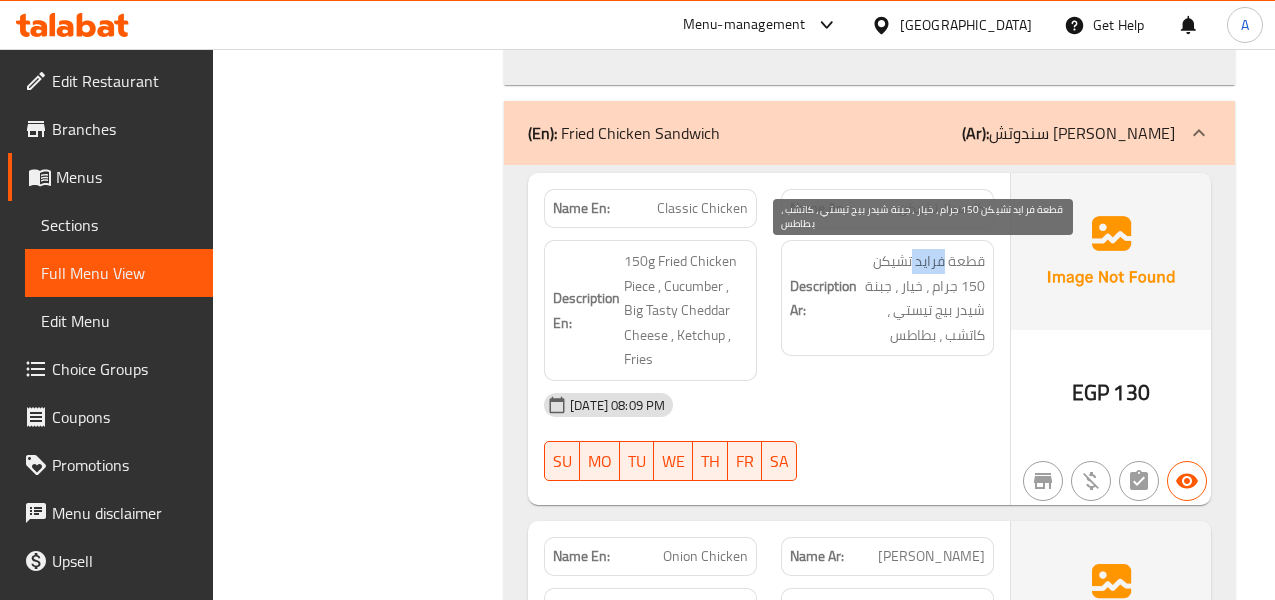 click on "قطعة فرايد تشيكن 150 جرام ،  خيار ،  جبنة شيدر بيج تيستي ،  كاتشب ،  بطاطس" at bounding box center [923, 298] 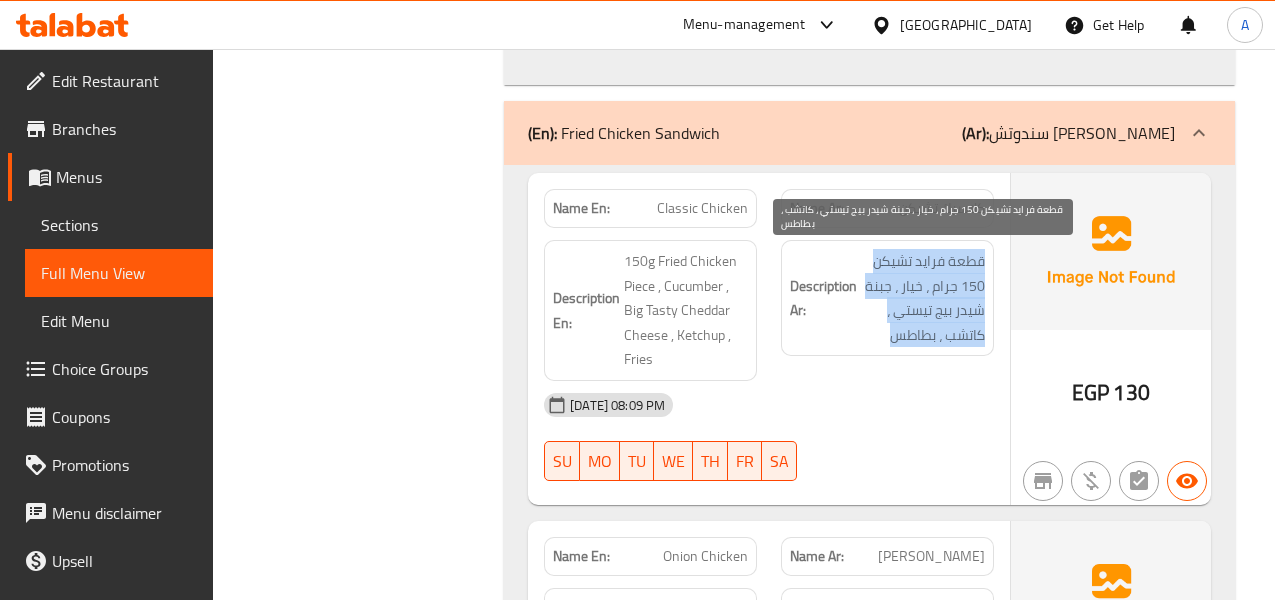 click on "قطعة فرايد تشيكن 150 جرام ،  خيار ،  جبنة شيدر بيج تيستي ،  كاتشب ،  بطاطس" at bounding box center [923, 298] 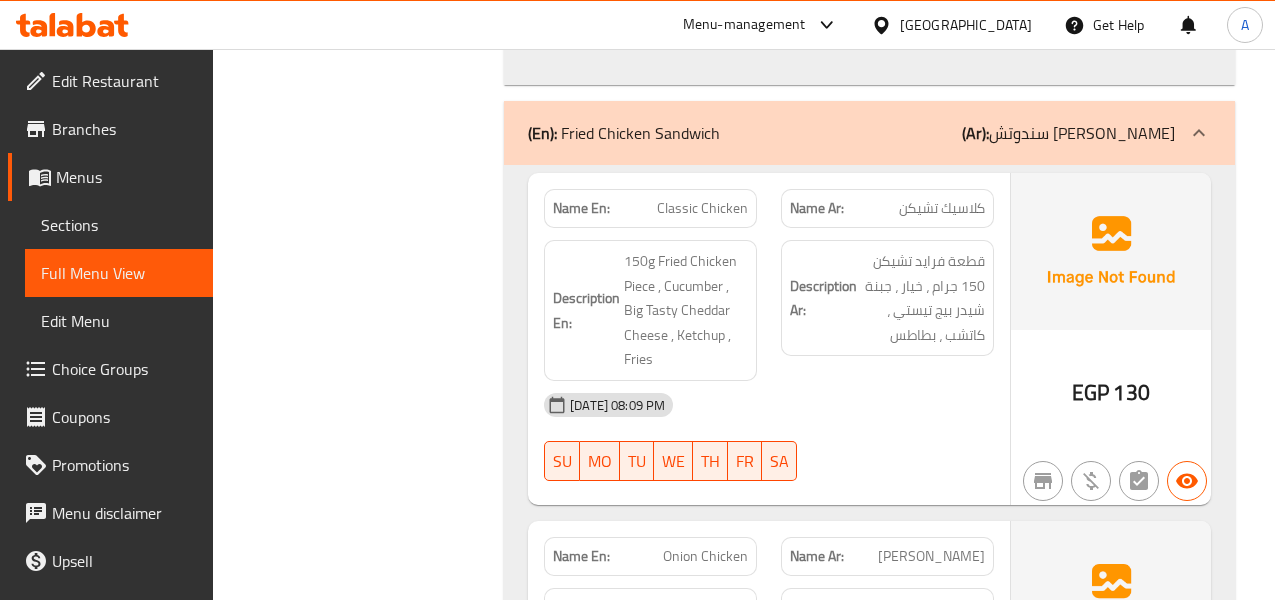 click on "Classic Chicken" at bounding box center (710, -3051) 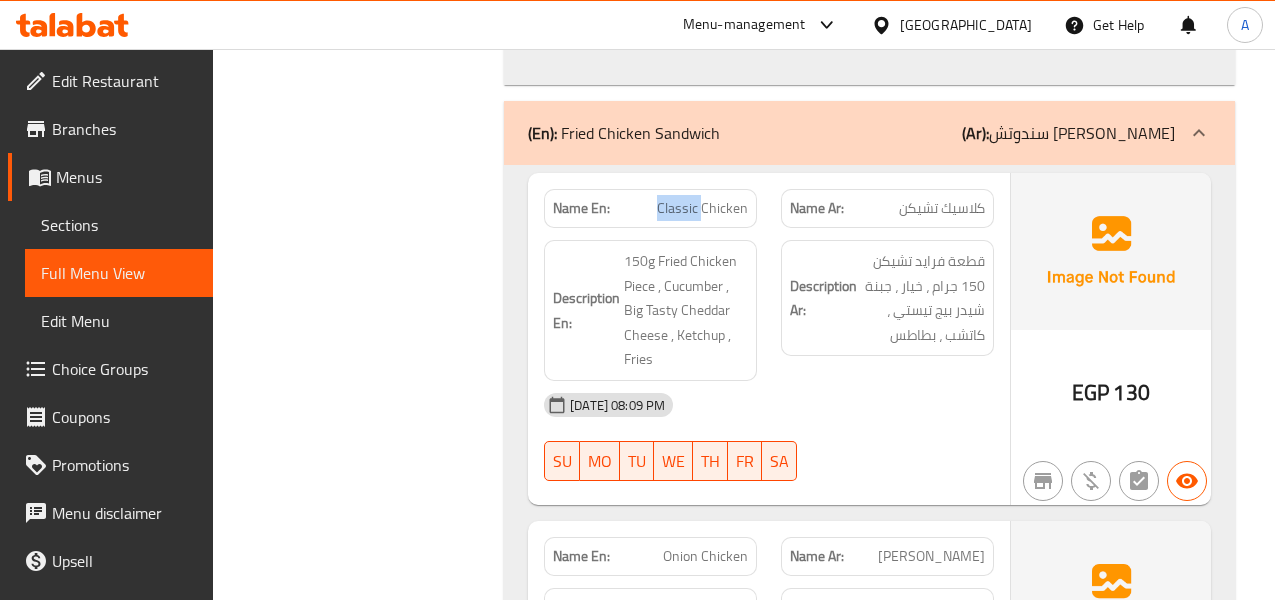 click on "Classic Chicken" at bounding box center (710, -3051) 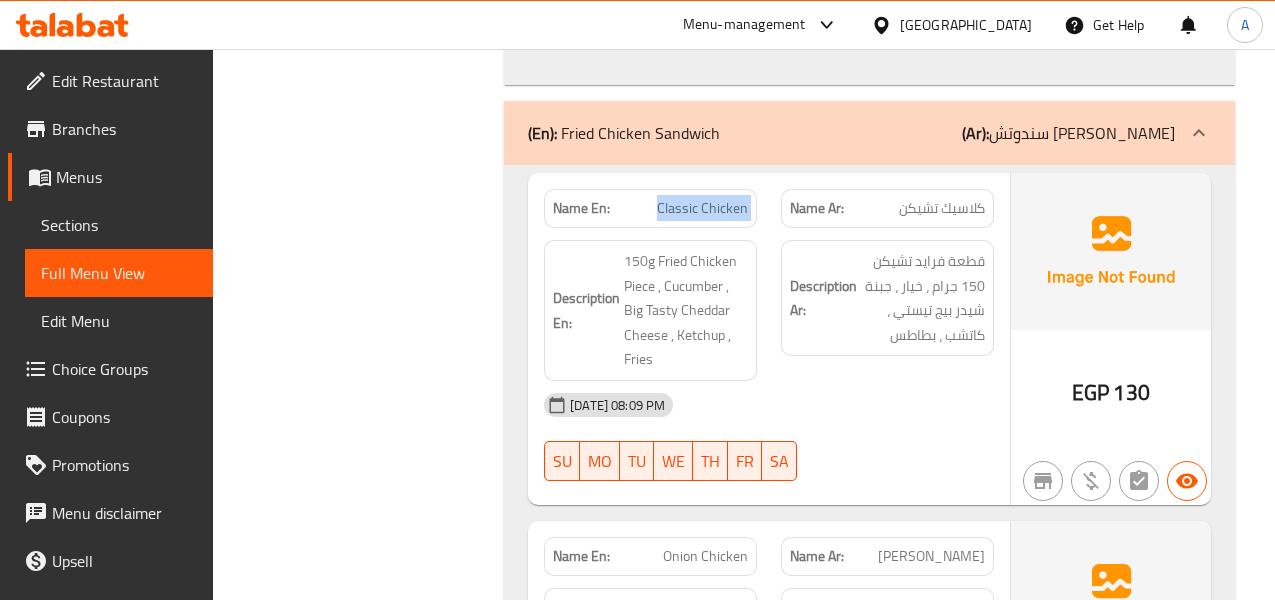 click on "Classic Chicken" at bounding box center (710, -3051) 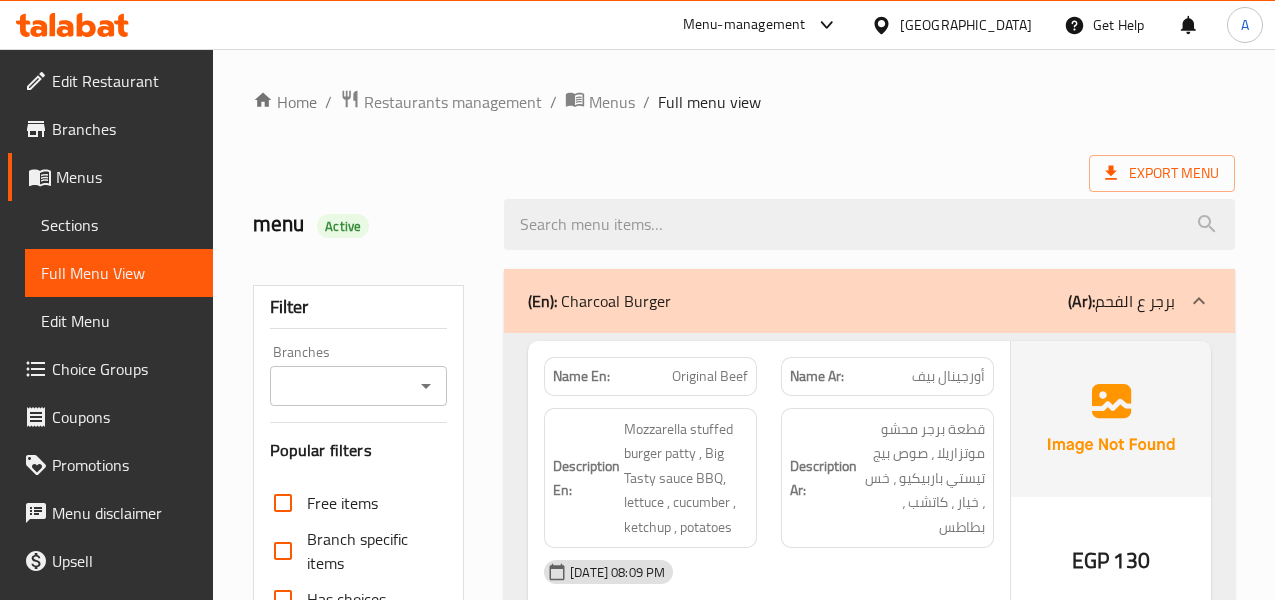 scroll, scrollTop: 0, scrollLeft: 0, axis: both 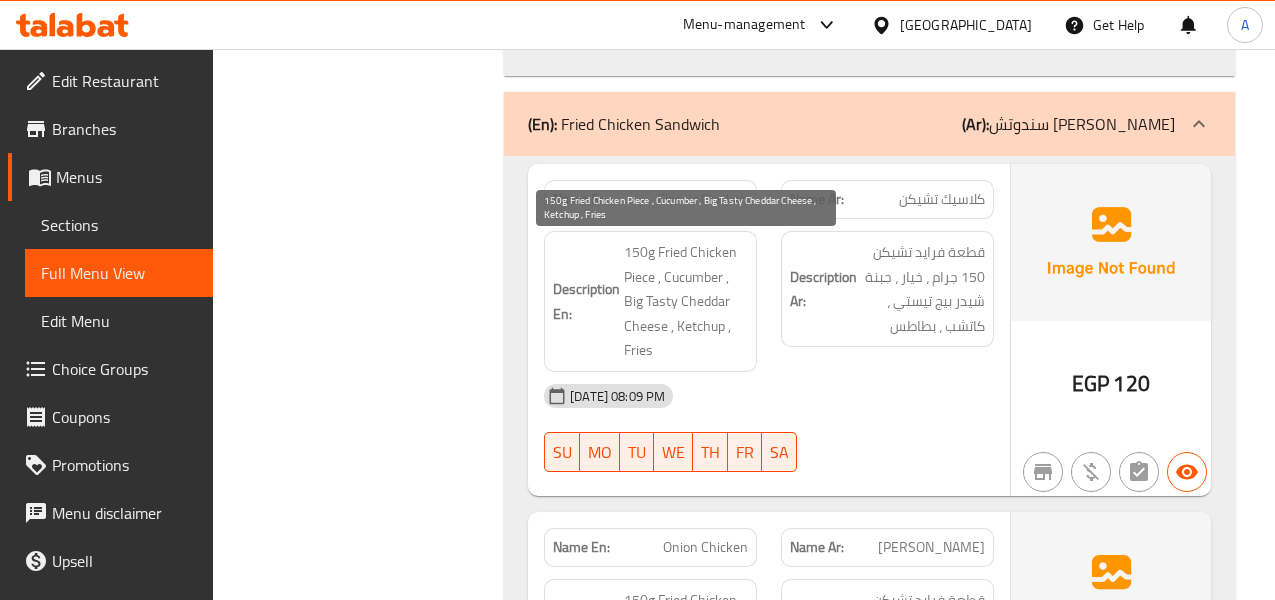 click on "150g Fried Chicken Piece ,  Cucumber ,  Big Tasty Cheddar Cheese ,  Ketchup ,  Fries" at bounding box center (686, 301) 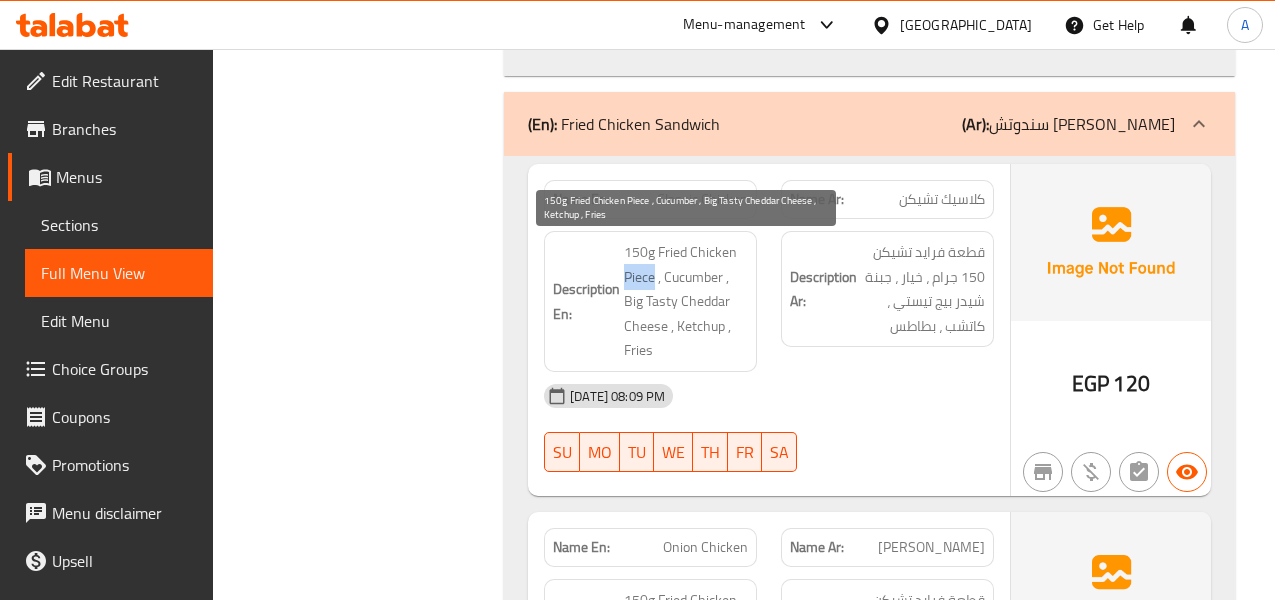 click on "150g Fried Chicken Piece ,  Cucumber ,  Big Tasty Cheddar Cheese ,  Ketchup ,  Fries" at bounding box center (686, 301) 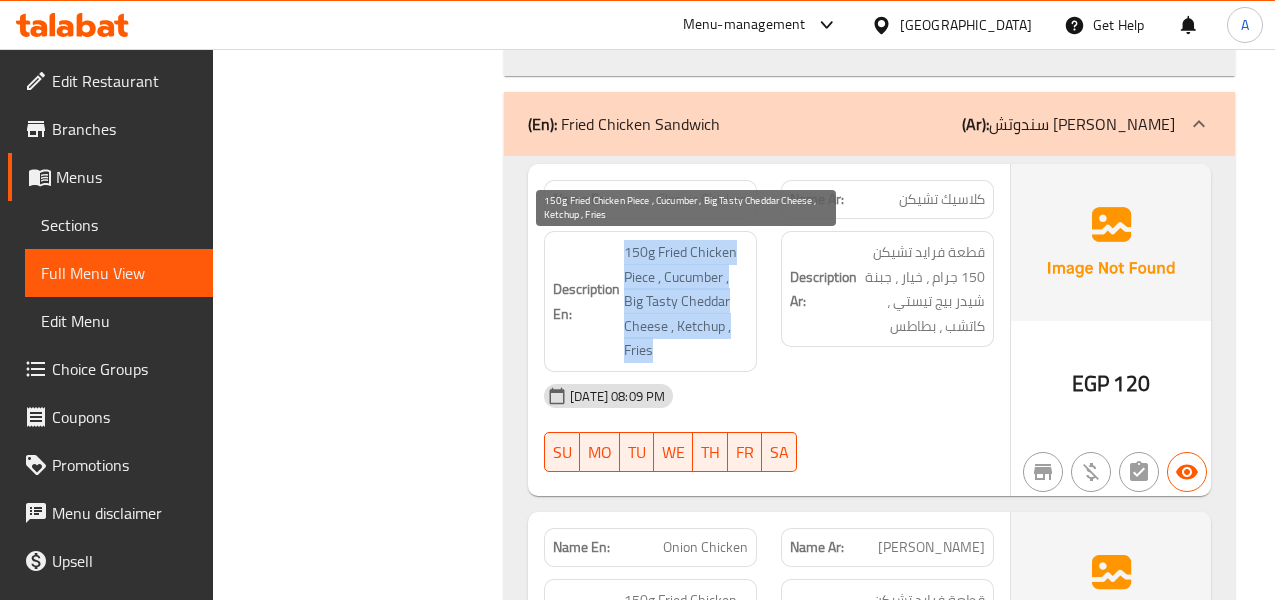 click on "150g Fried Chicken Piece ,  Cucumber ,  Big Tasty Cheddar Cheese ,  Ketchup ,  Fries" at bounding box center [686, 301] 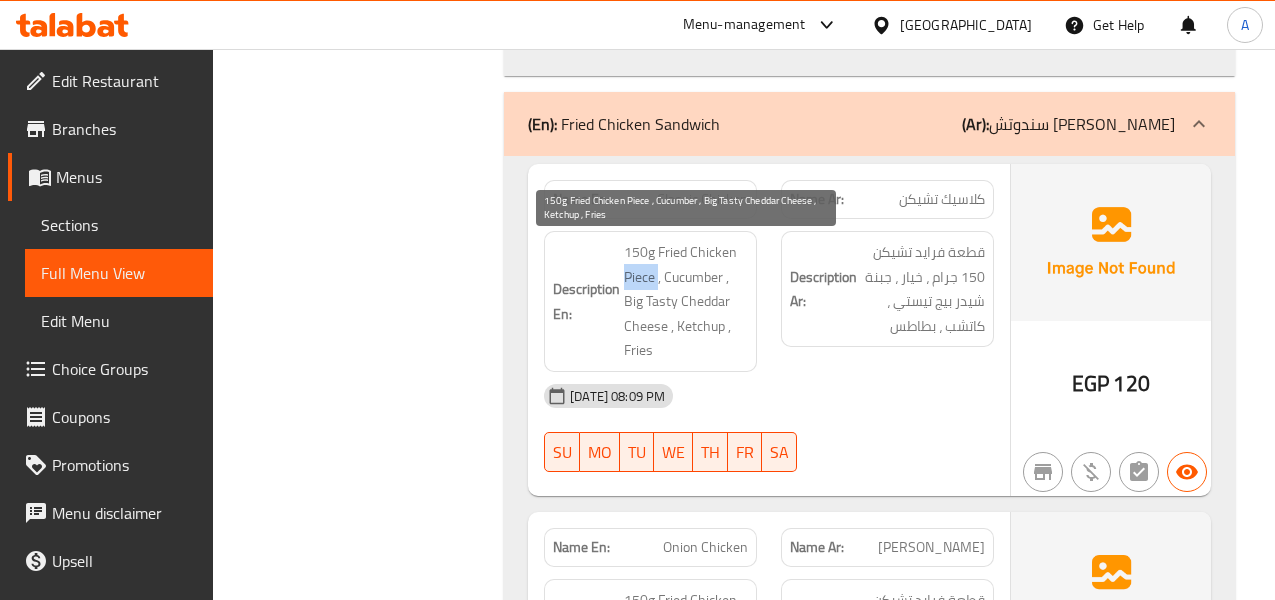 click on "150g Fried Chicken Piece ,  Cucumber ,  Big Tasty Cheddar Cheese ,  Ketchup ,  Fries" at bounding box center (686, 301) 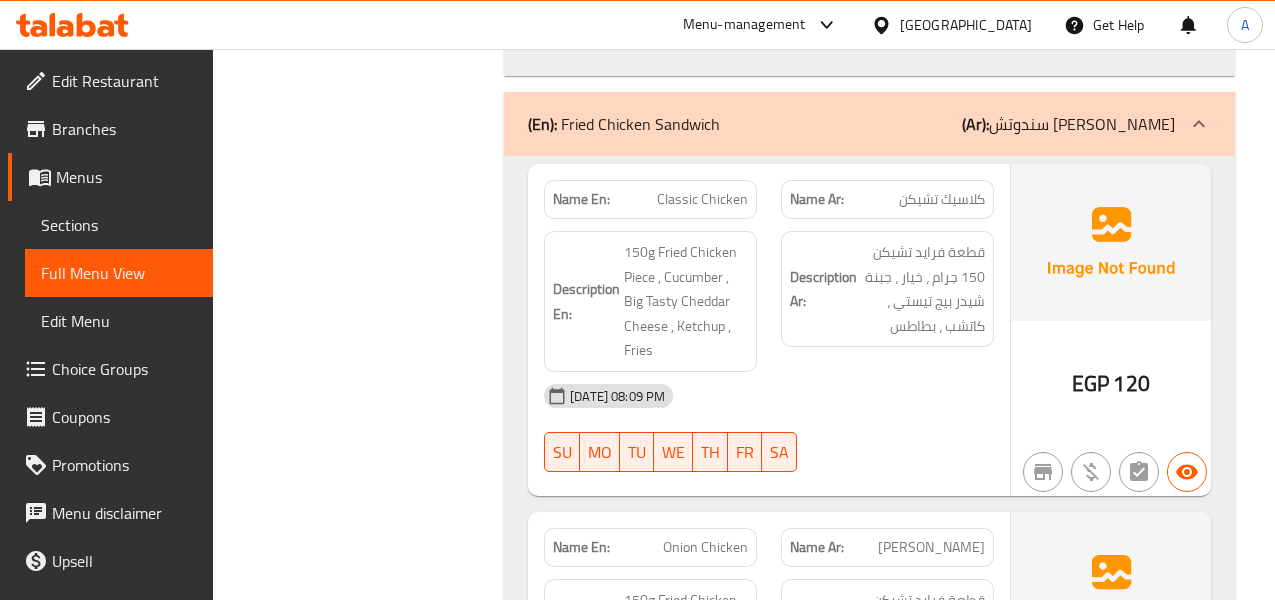 click on "Classic Chicken" at bounding box center [710, -3060] 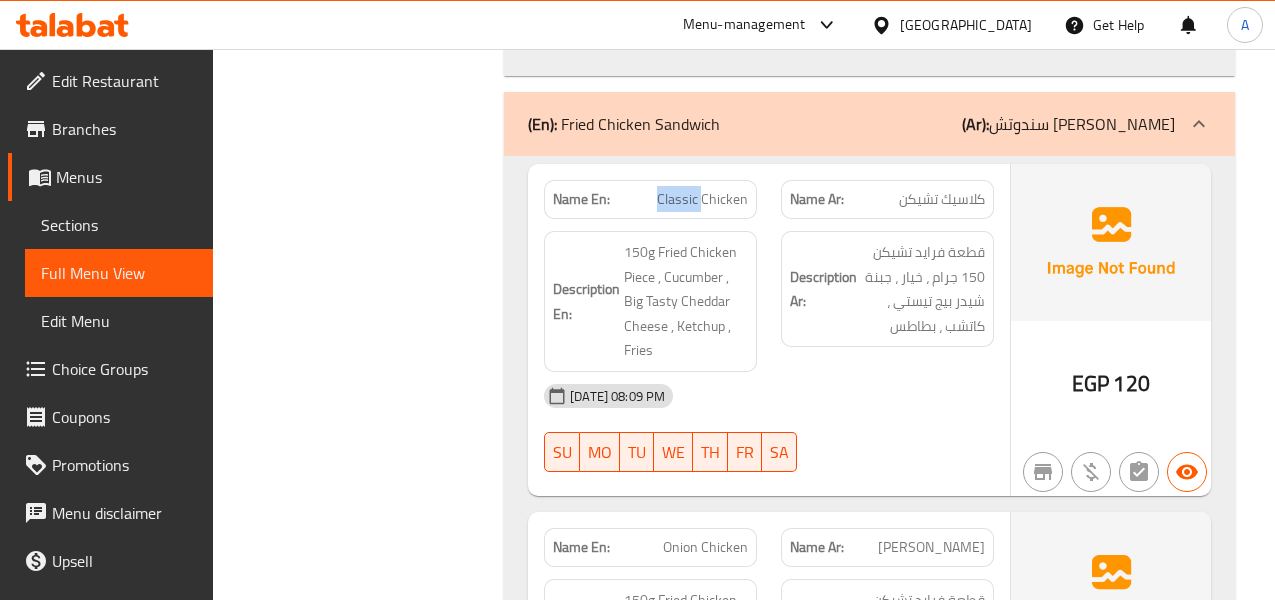 click on "Classic Chicken" at bounding box center (710, -3060) 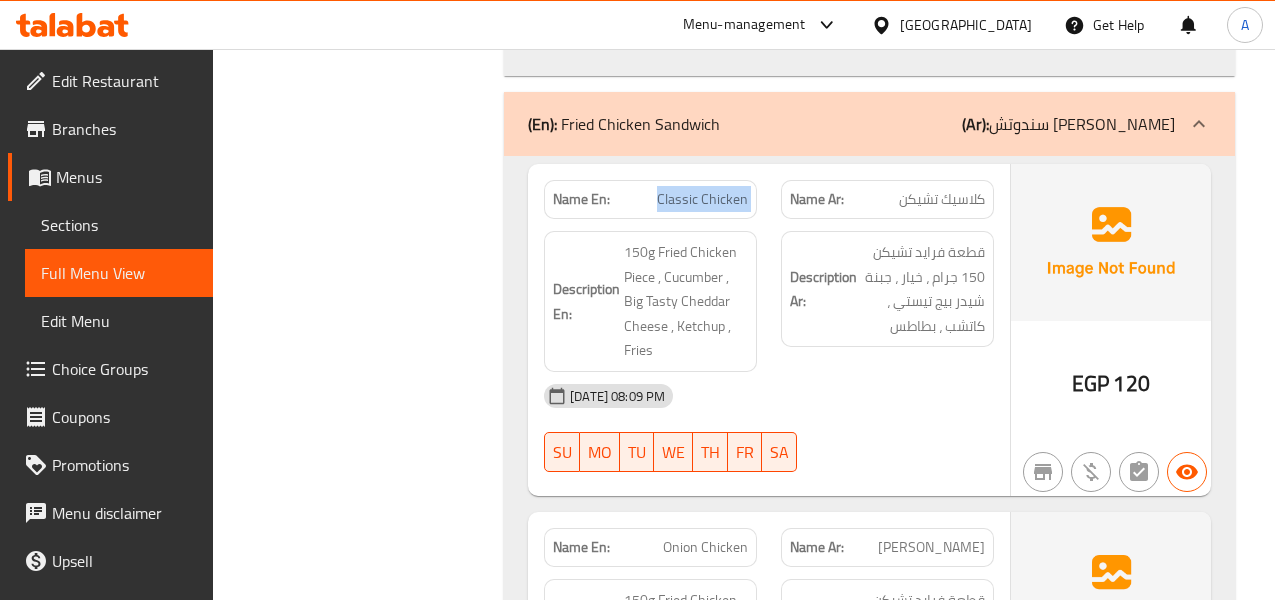 click on "Classic Chicken" at bounding box center [710, -3060] 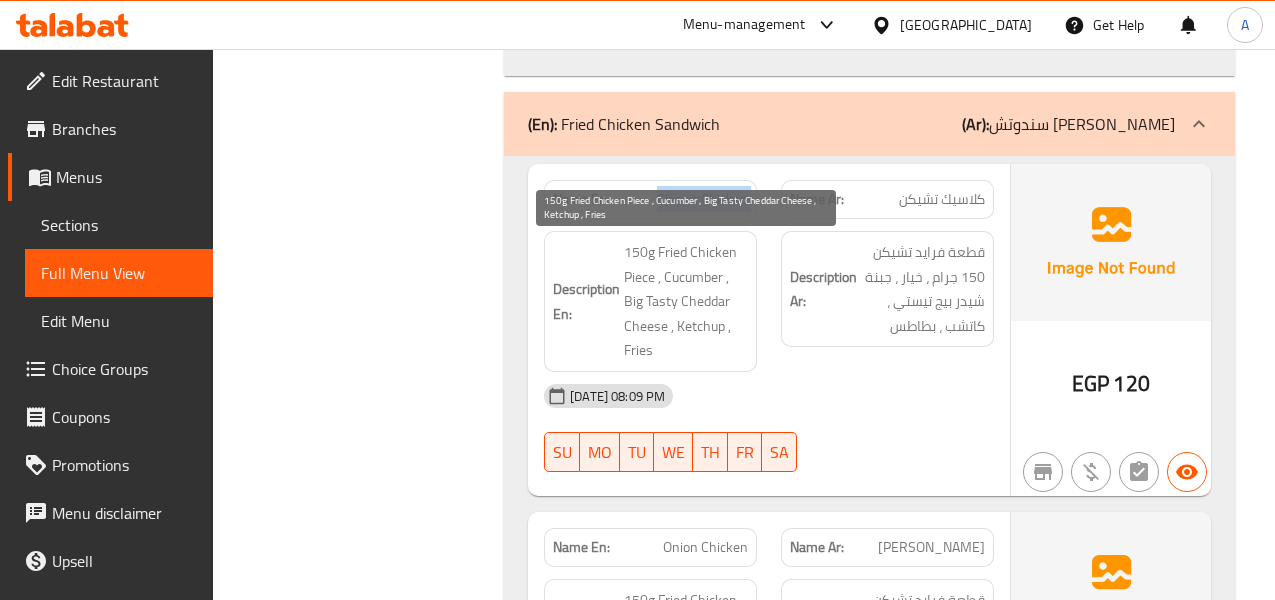 copy on "Classic Chicken" 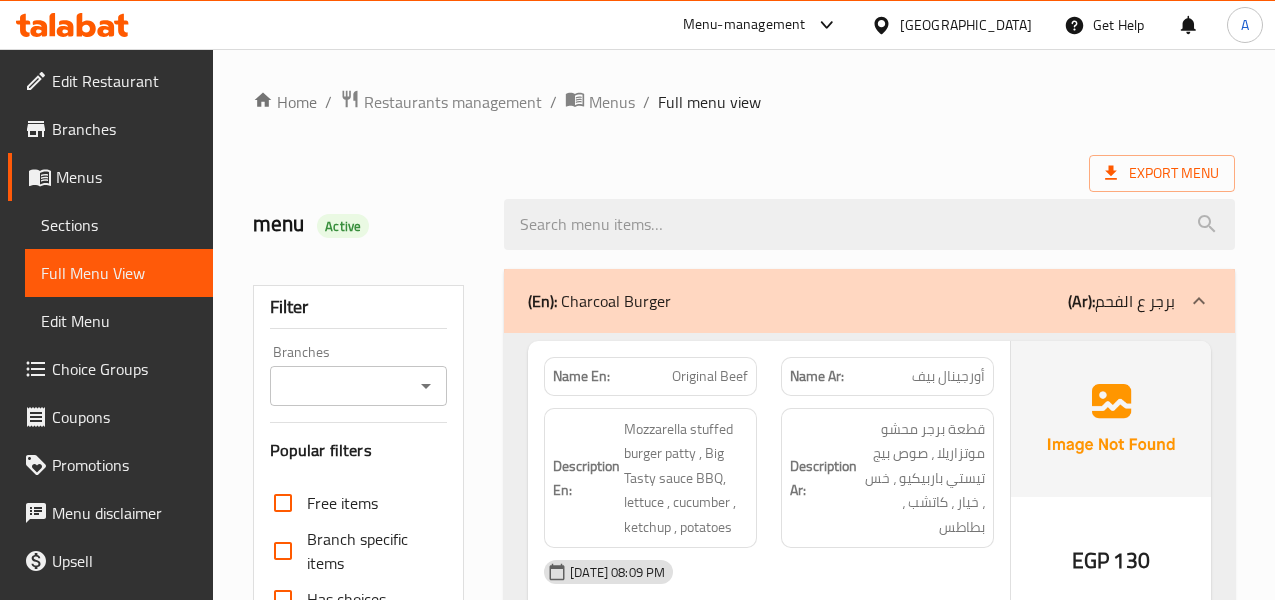 scroll, scrollTop: 0, scrollLeft: 0, axis: both 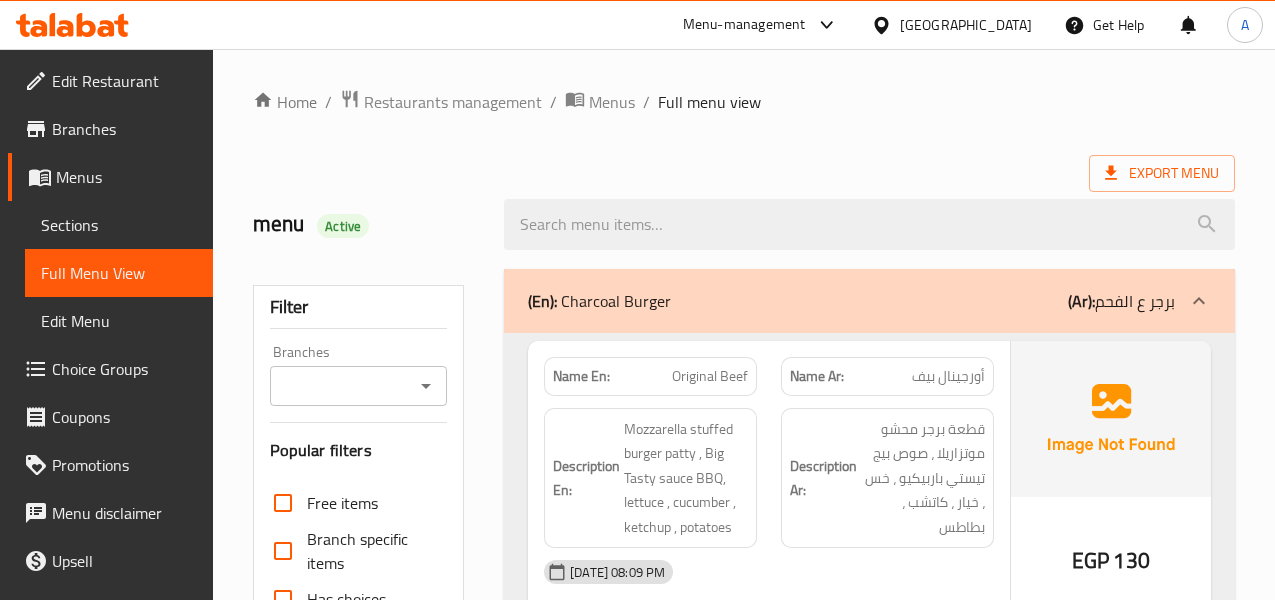 click on "Export Menu" at bounding box center [744, 173] 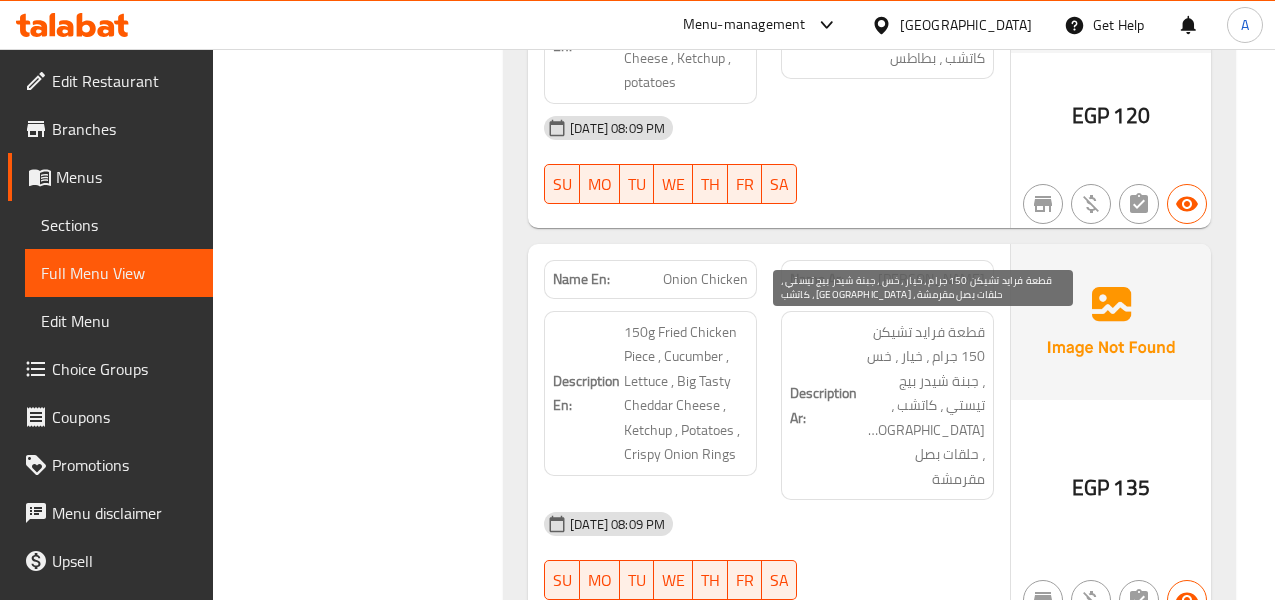 scroll, scrollTop: 3736, scrollLeft: 0, axis: vertical 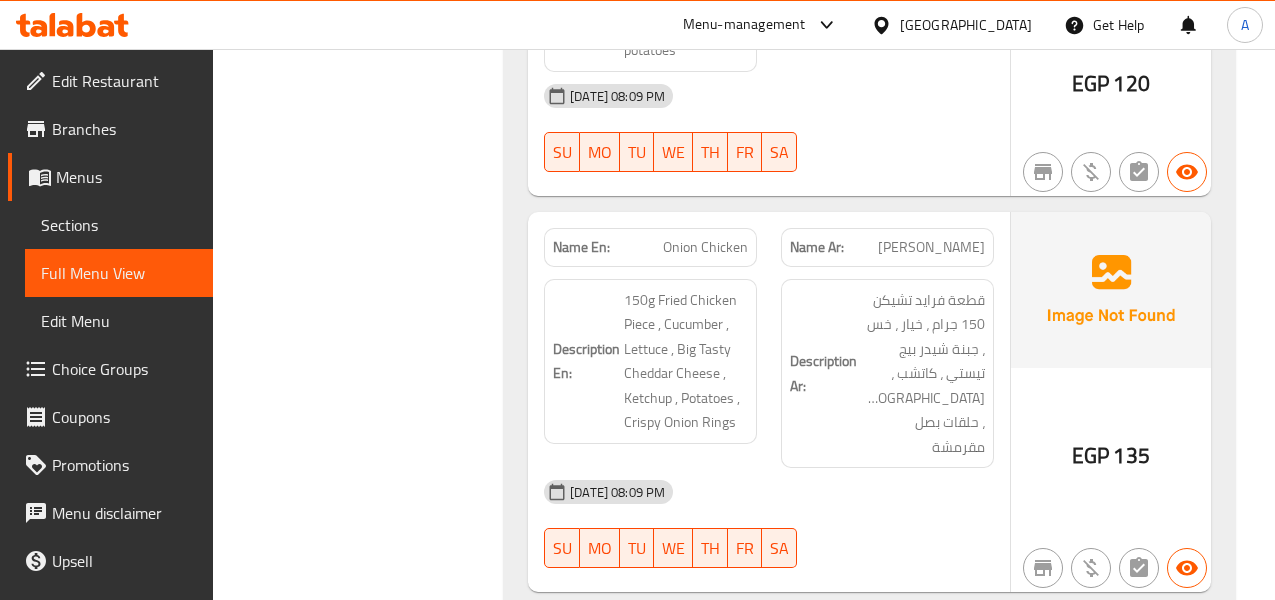 click on "Onion Chicken" at bounding box center [715, -3013] 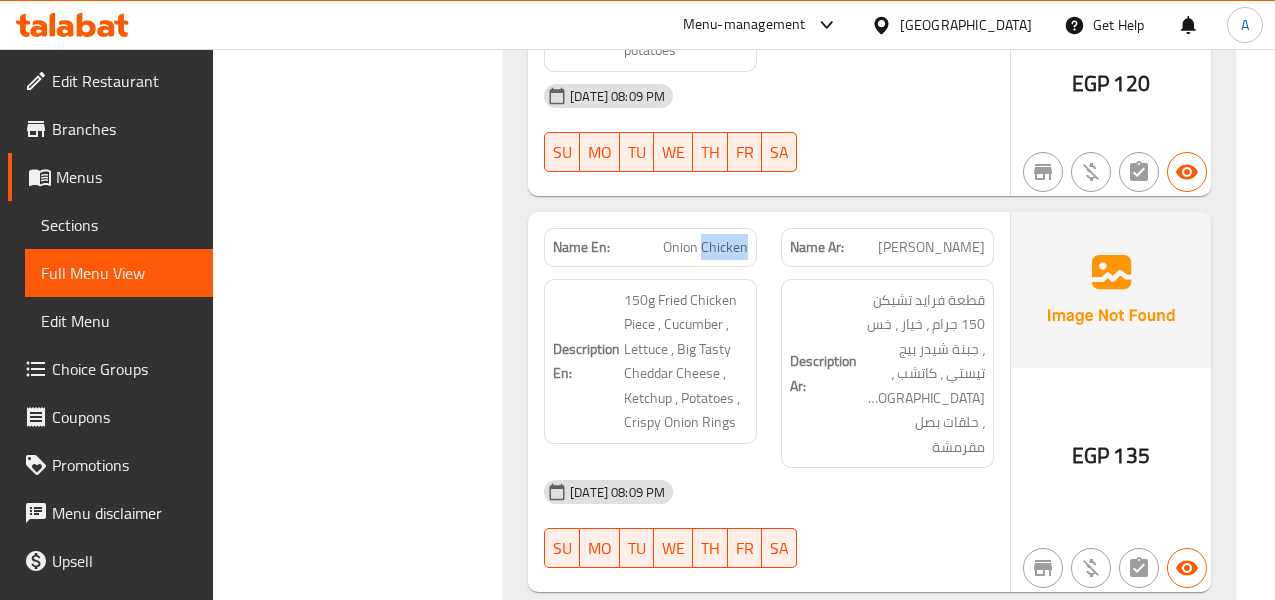 click on "Onion Chicken" at bounding box center (715, -3013) 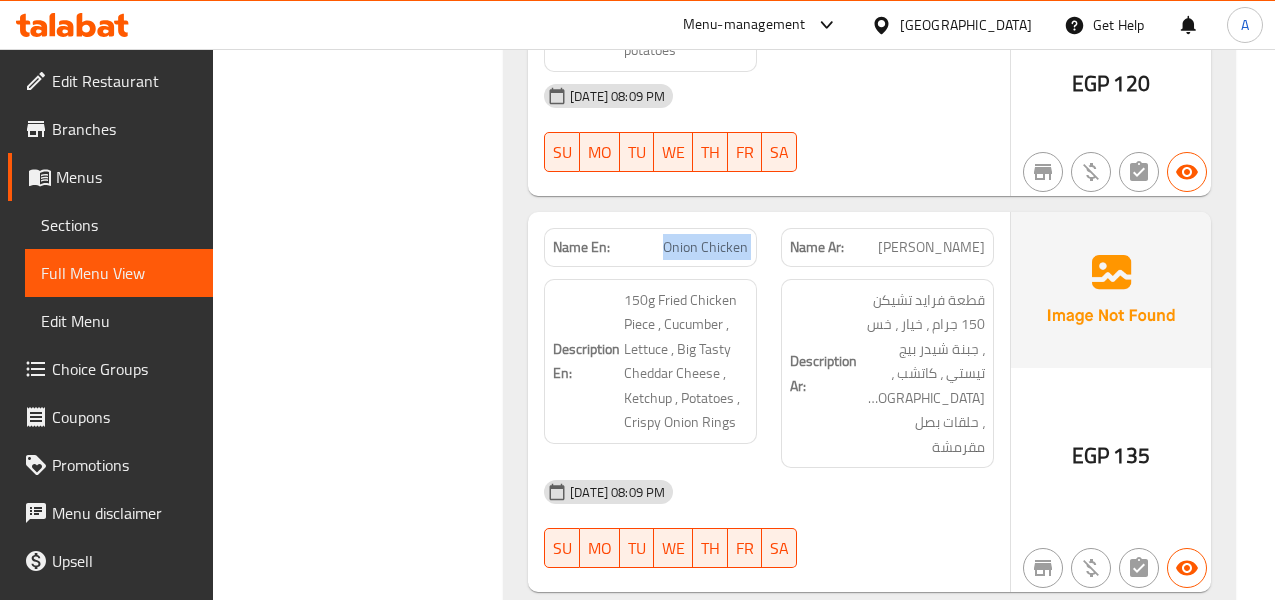 click on "Onion Chicken" at bounding box center (715, -3013) 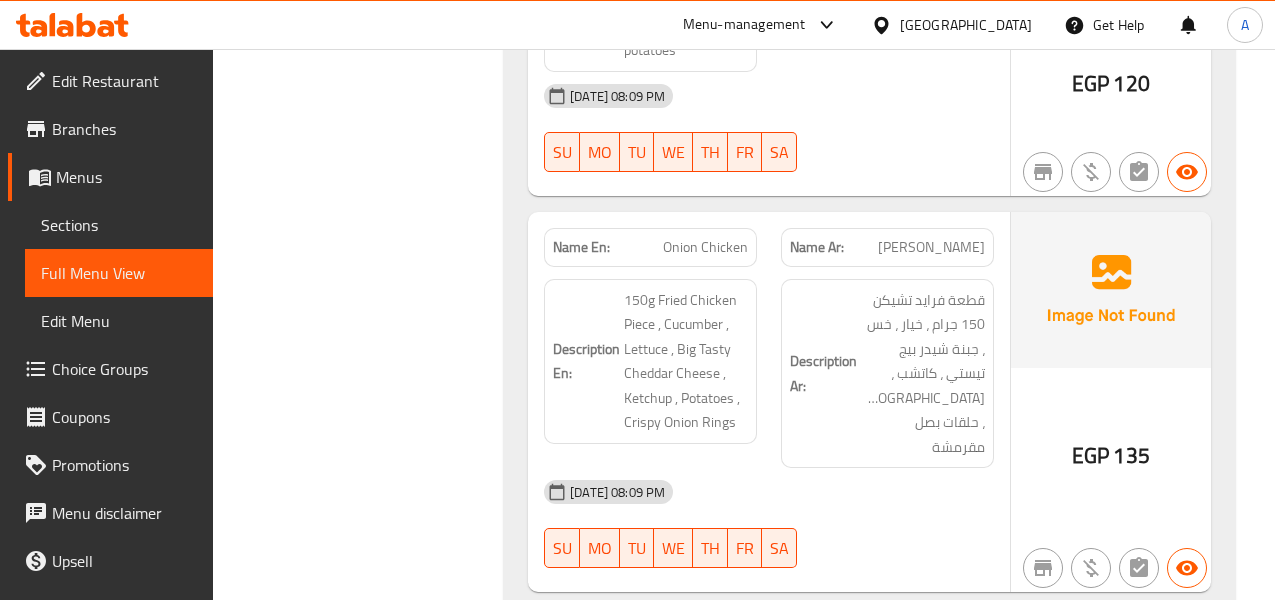 click on "Filter Branches Branches Popular filters Free items Branch specific items Has choices Upsell items Availability filters Available Not available View filters Collapse sections Collapse categories Collapse Choices" at bounding box center (367, 1442) 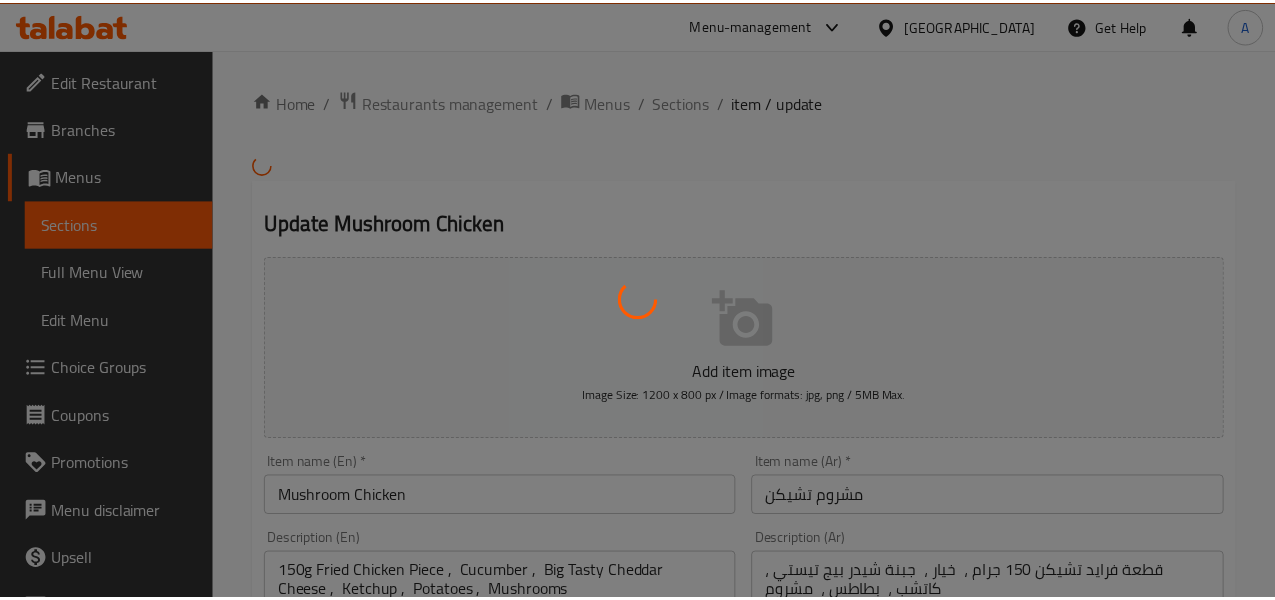 scroll, scrollTop: 0, scrollLeft: 0, axis: both 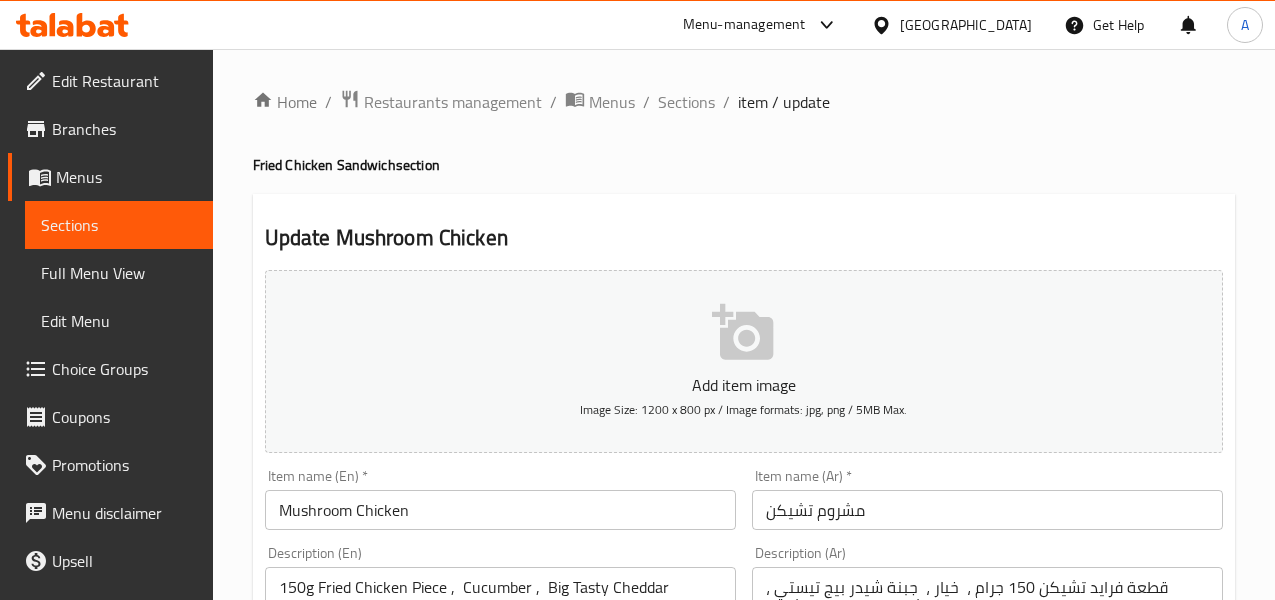 click on "Item name (En)   * Mushroom Chicken Item name (En)  *" at bounding box center (500, 499) 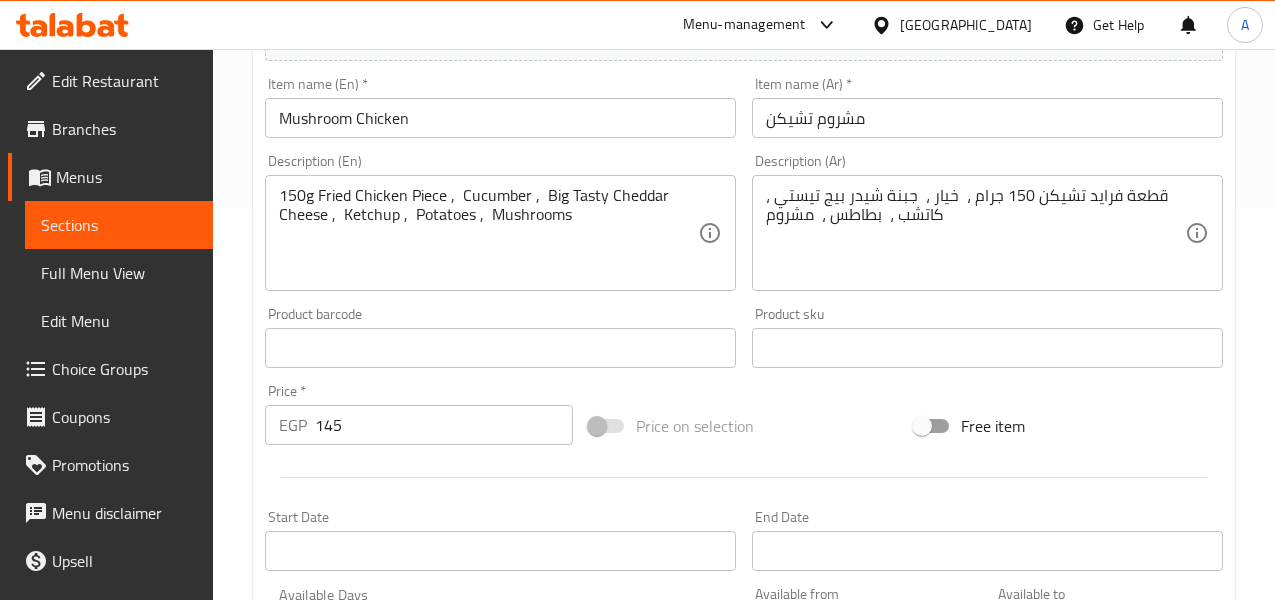 scroll, scrollTop: 400, scrollLeft: 0, axis: vertical 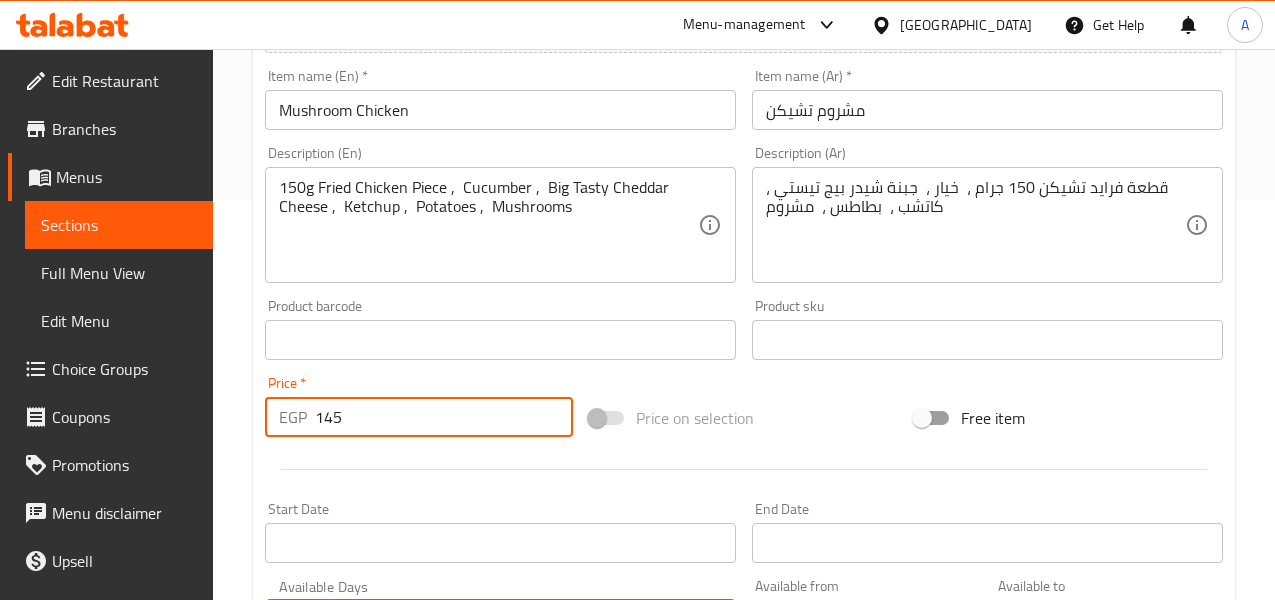drag, startPoint x: 323, startPoint y: 418, endPoint x: 333, endPoint y: 420, distance: 10.198039 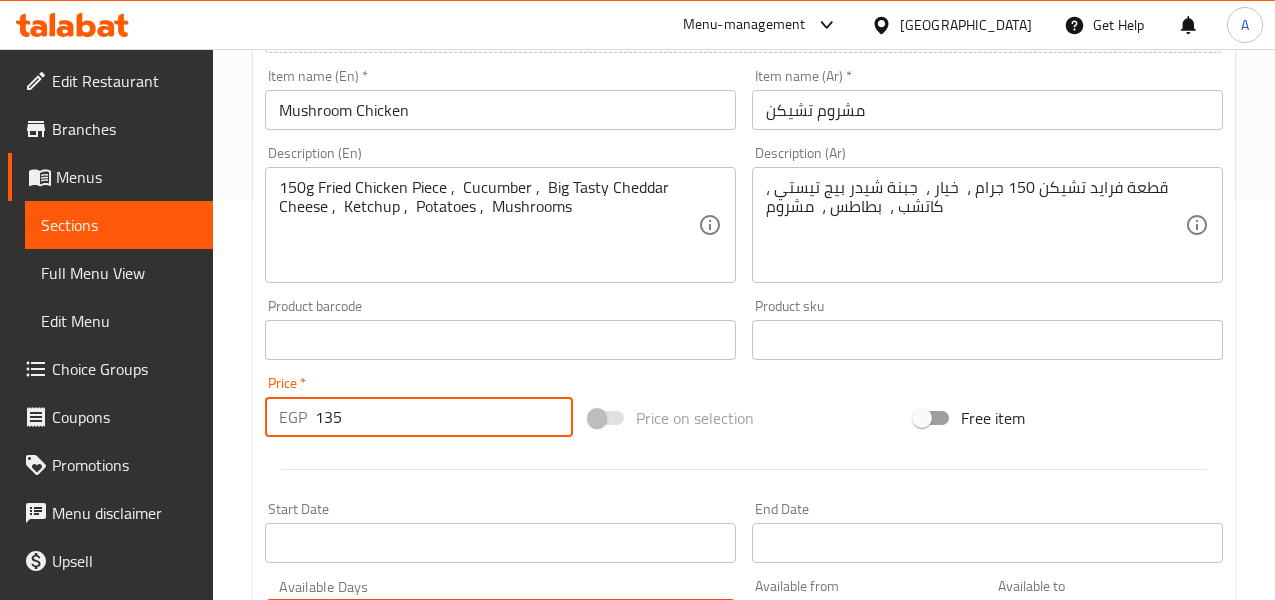 type on "135" 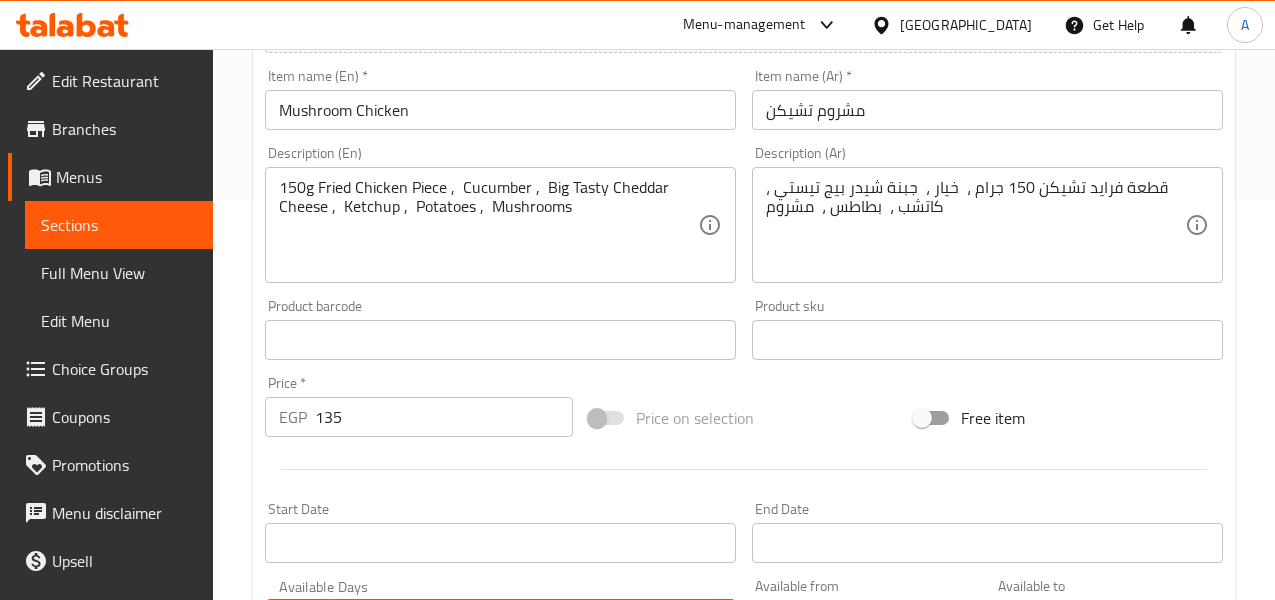 click at bounding box center [744, 469] 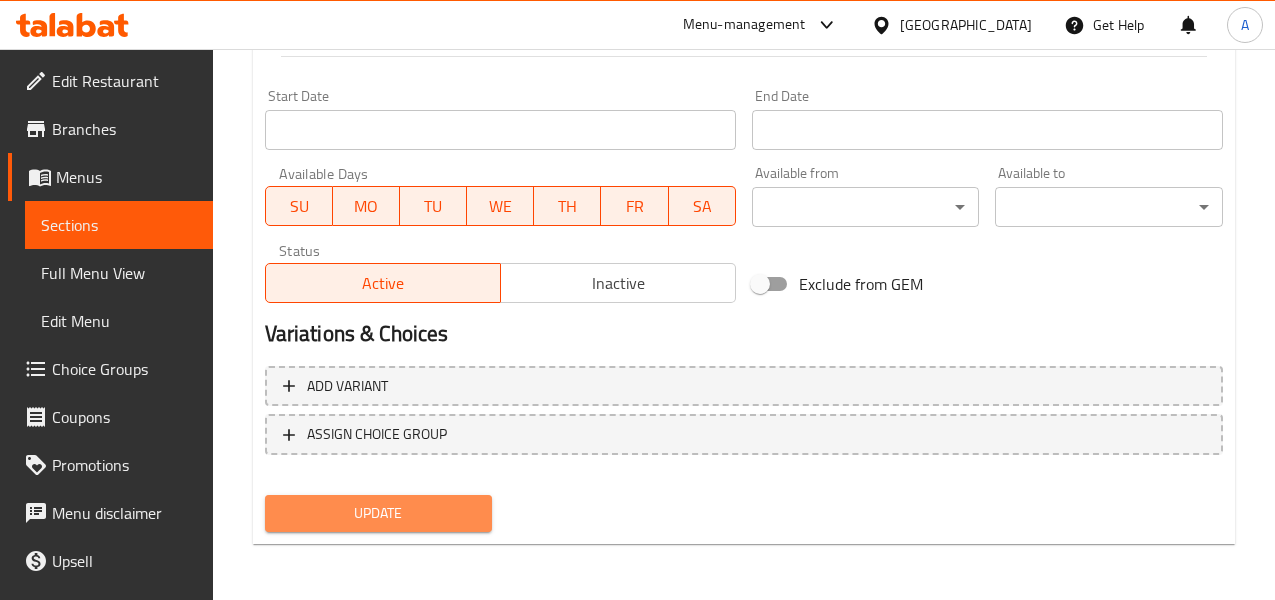 click on "Update" at bounding box center [379, 513] 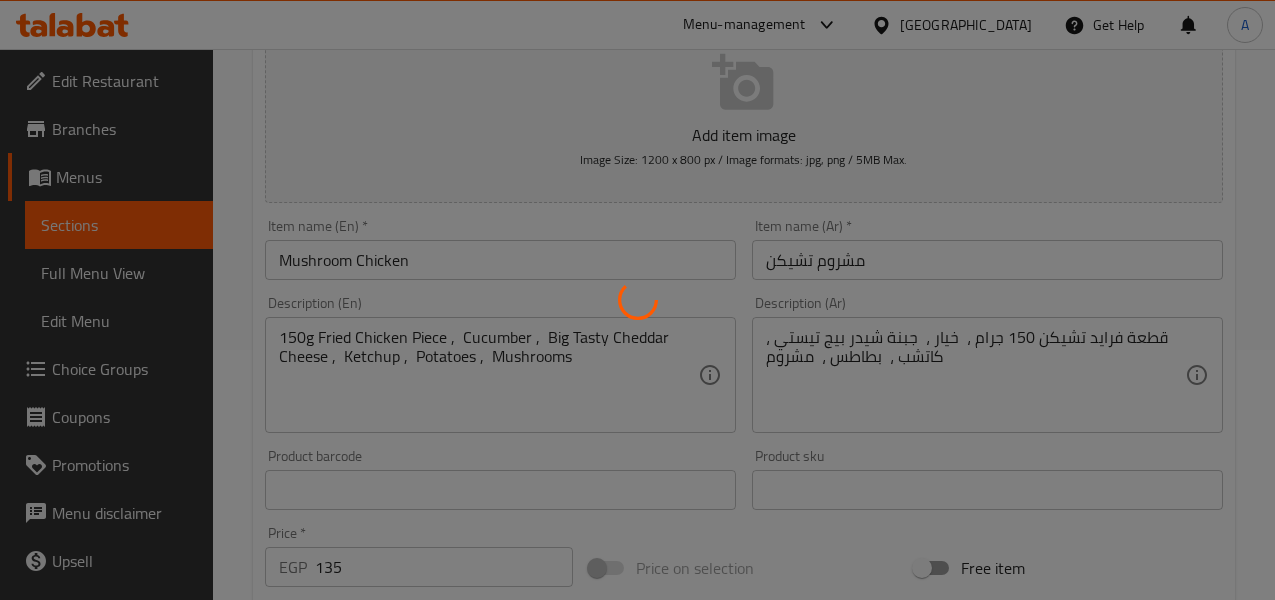 scroll, scrollTop: 213, scrollLeft: 0, axis: vertical 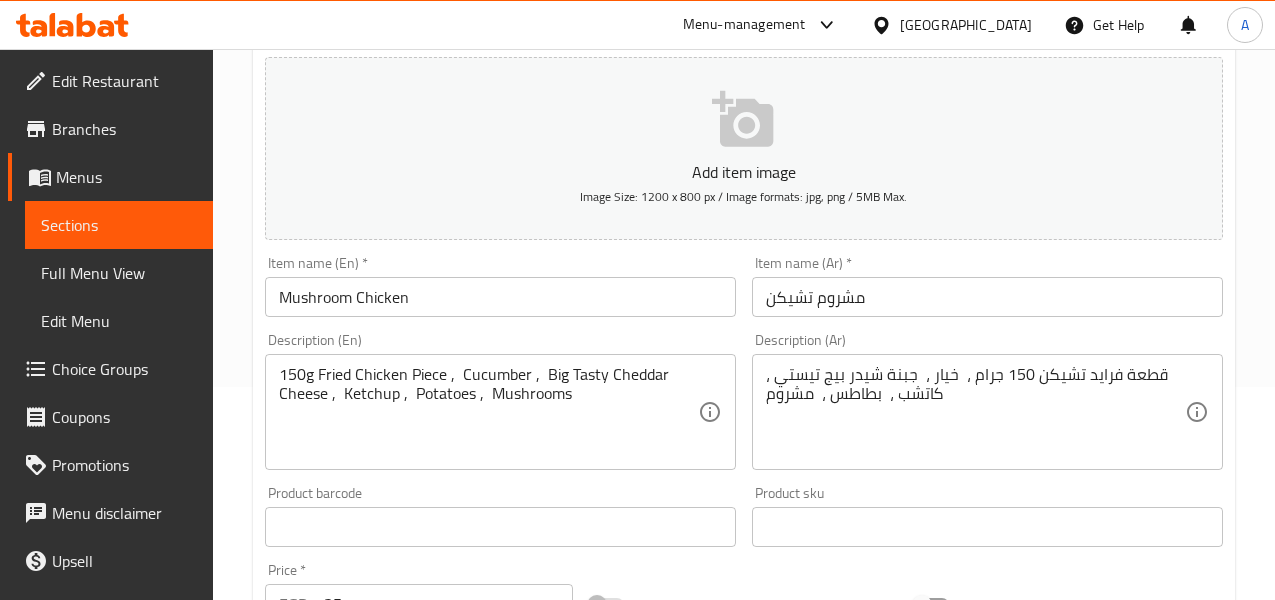 click on "Home / Restaurants management / Menus / Sections / item / update Fried Chicken Sandwich  section Update Mushroom Chicken Add item image Image Size: 1200 x 800 px / Image formats: jpg, png / 5MB Max. Item name (En)   * Mushroom Chicken Item name (En)  * Item name (Ar)   * مشروم تشيكن Item name (Ar)  * Description (En) 150g Fried Chicken Piece ,  Cucumber ,  Big Tasty Cheddar Cheese ,  Ketchup ,  Potatoes ,  Mushrooms Description (En) Description (Ar) قطعة فرايد تشيكن 150 جرام ،  خيار ،  جبنة شيدر بيج تيستي ،  كاتشب ،  بطاطس ،  مشروم Description (Ar) Product barcode Product barcode Product sku Product sku Price   * EGP 135 Price  * Price on selection Free item Start Date Start Date End Date End Date Available Days SU MO TU WE TH FR SA Available from ​ ​ Available to ​ ​ Status Active Inactive Exclude from GEM Variations & Choices Add variant ASSIGN CHOICE GROUP Update" at bounding box center (744, 518) 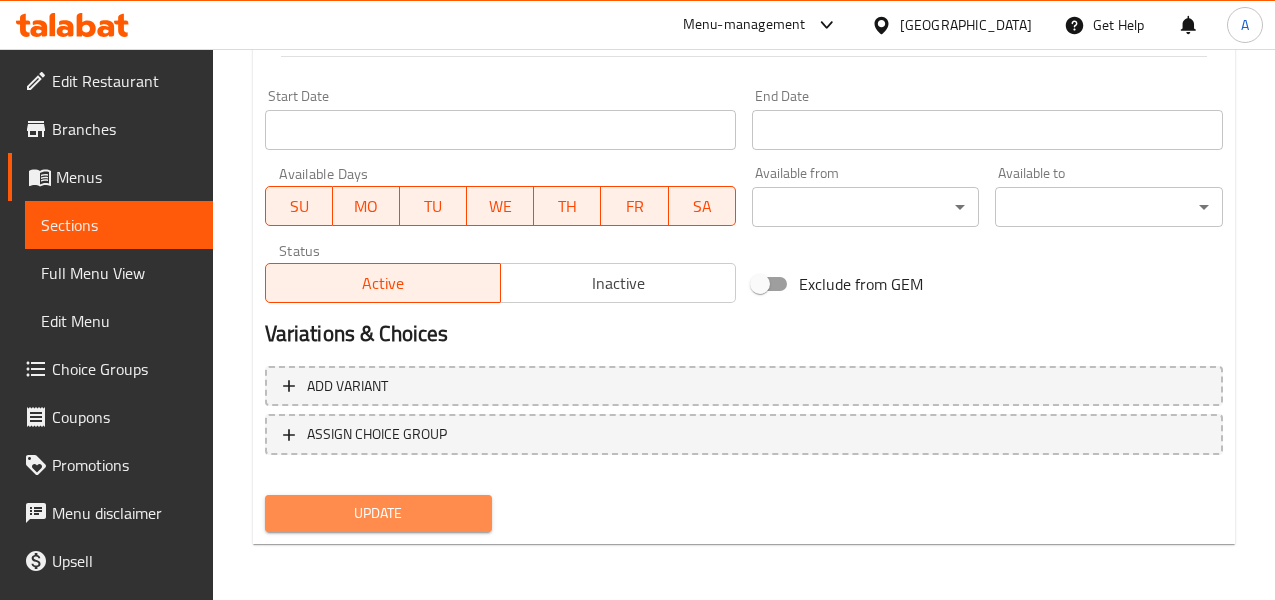 click on "Update" at bounding box center [379, 513] 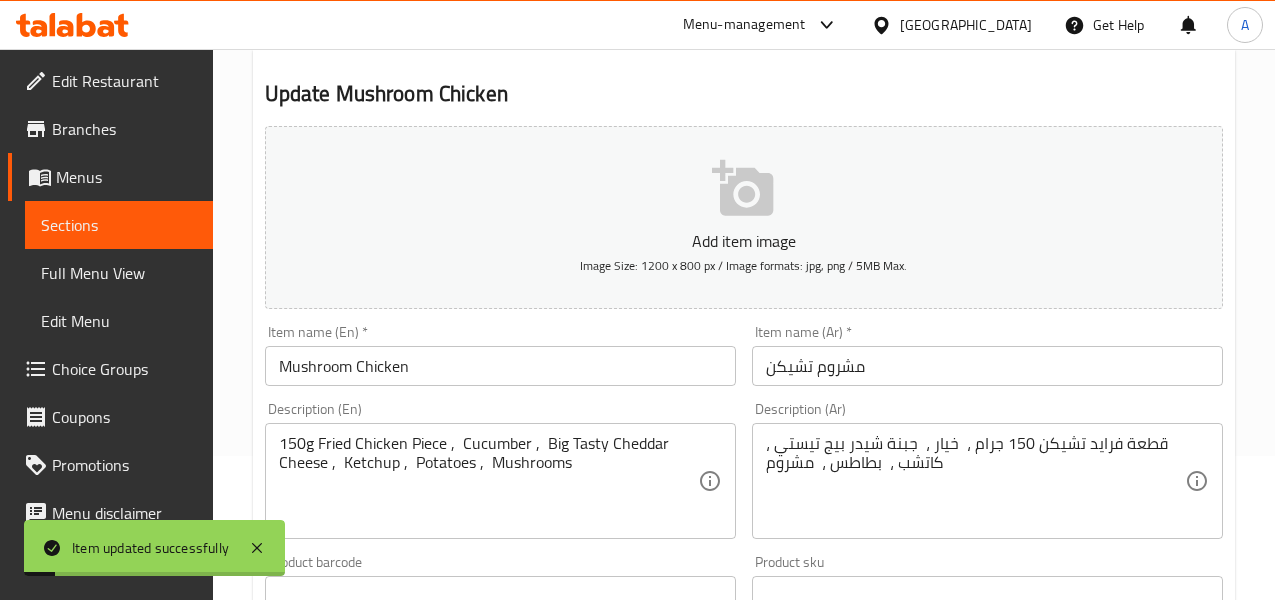 scroll, scrollTop: 0, scrollLeft: 0, axis: both 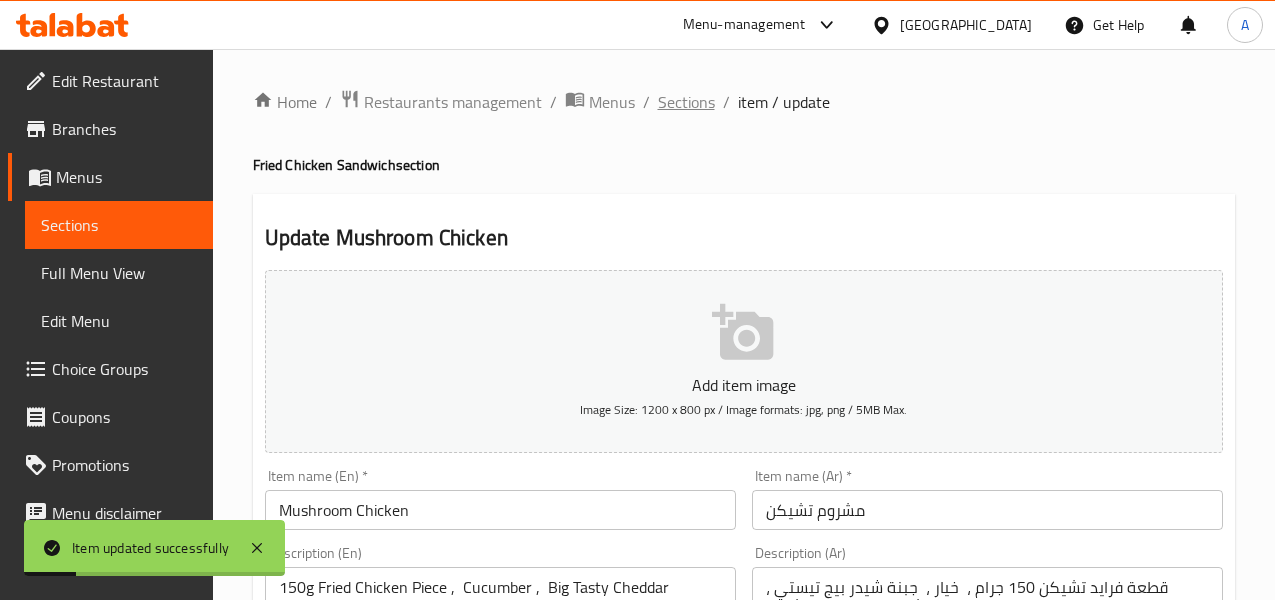 click on "Sections" at bounding box center [686, 102] 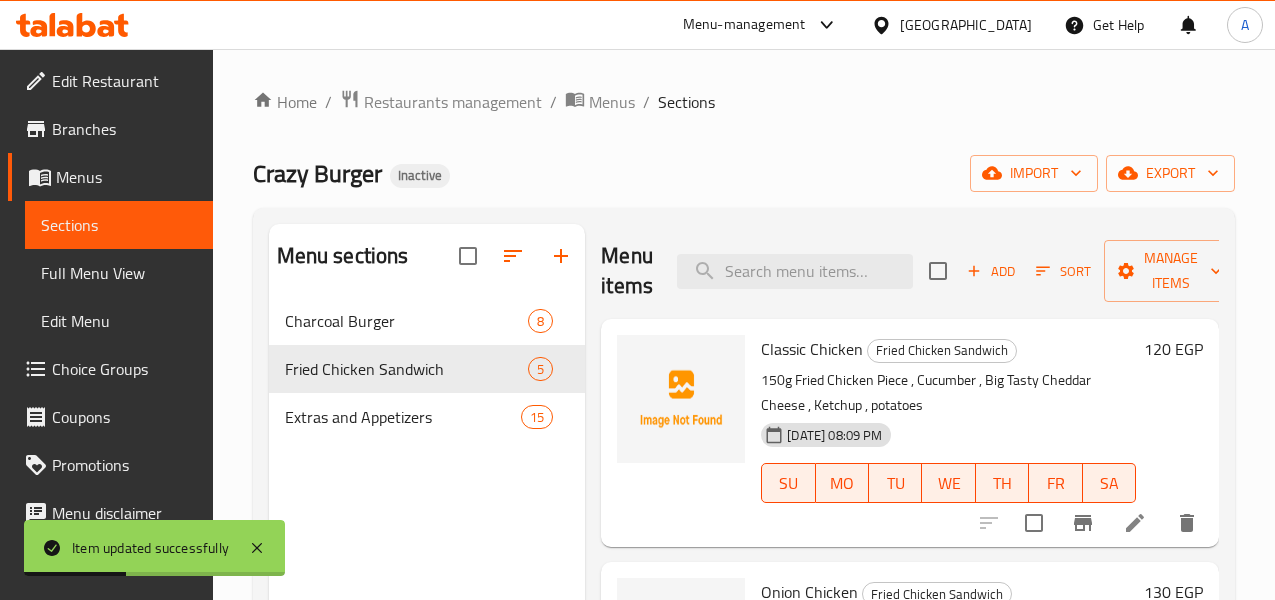 click on "12-07-2025 08:09 PM SU MO TU WE TH FR SA" at bounding box center (948, 469) 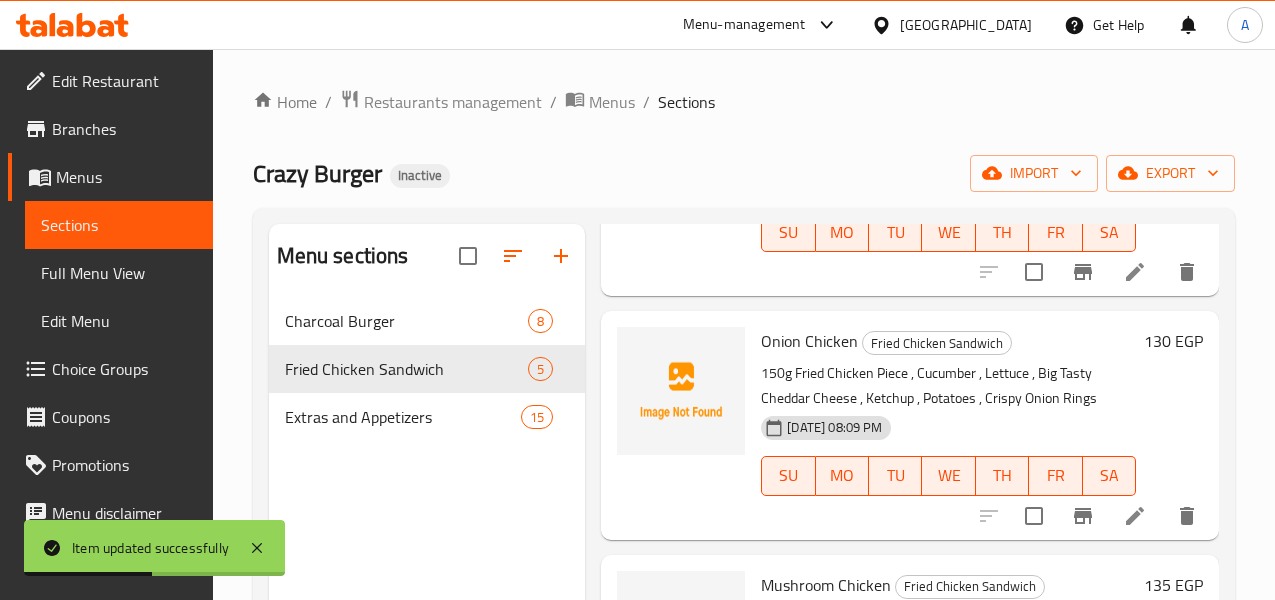scroll, scrollTop: 300, scrollLeft: 0, axis: vertical 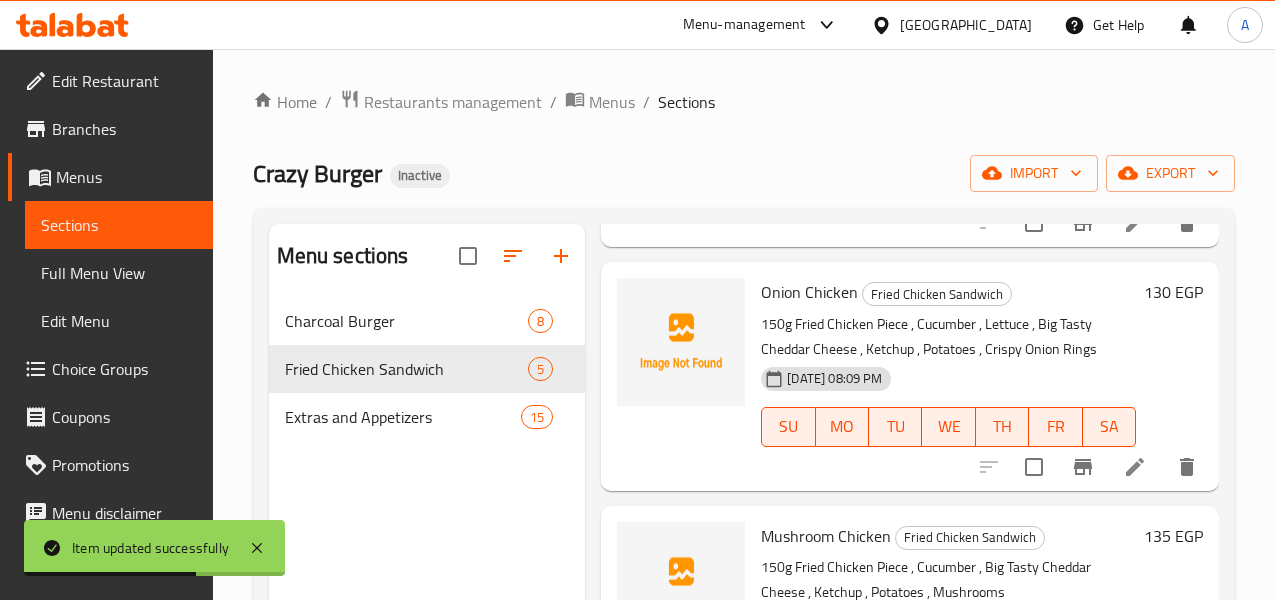 click at bounding box center (681, 376) 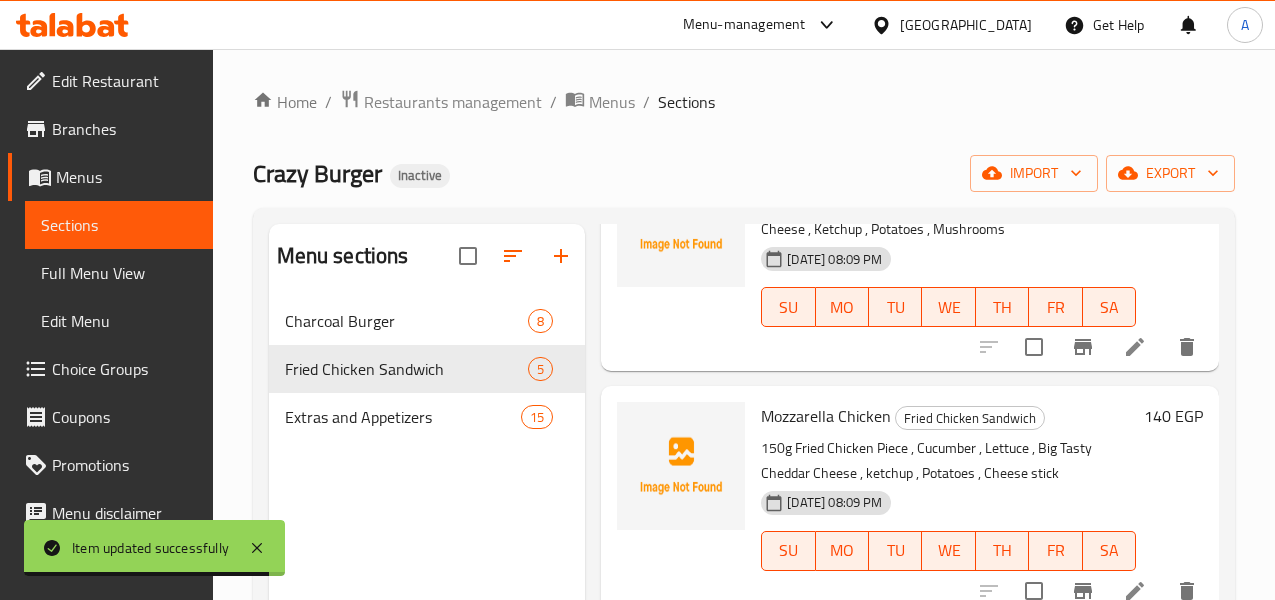 scroll, scrollTop: 697, scrollLeft: 0, axis: vertical 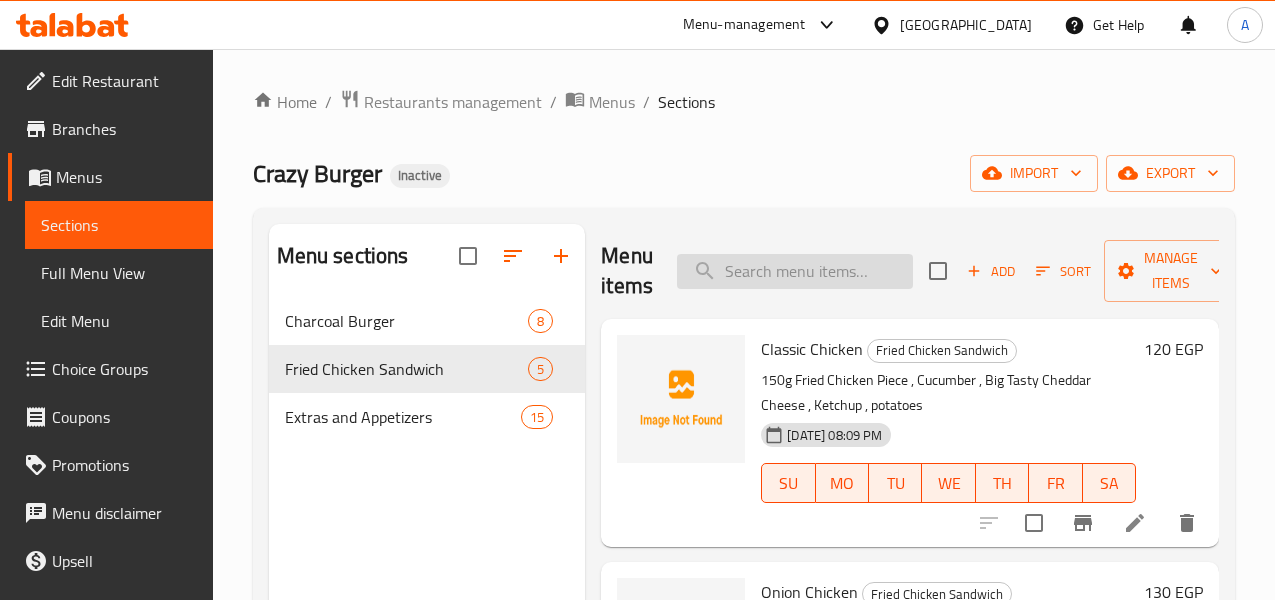 click at bounding box center (795, 271) 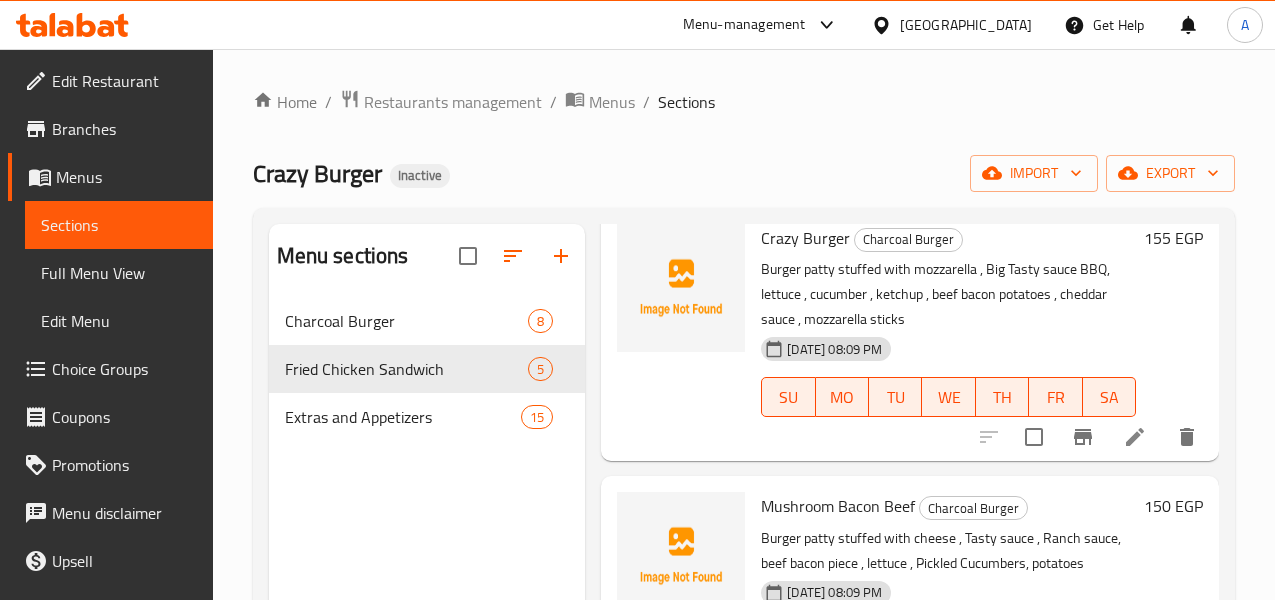 scroll, scrollTop: 200, scrollLeft: 0, axis: vertical 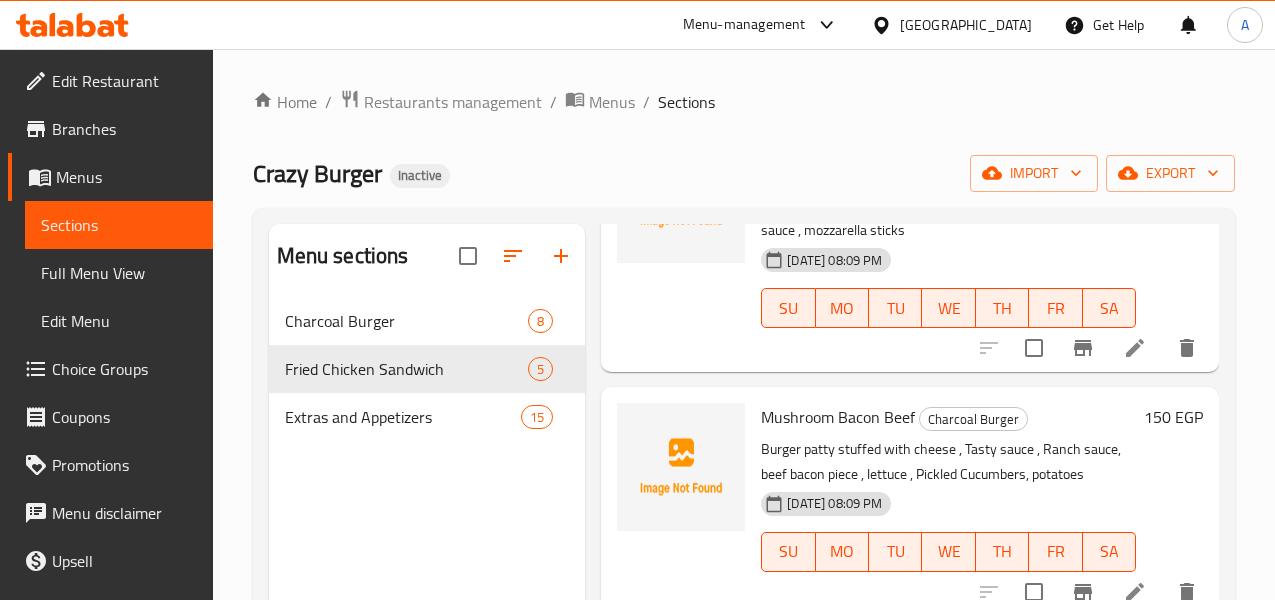 type on "Beef Bacon" 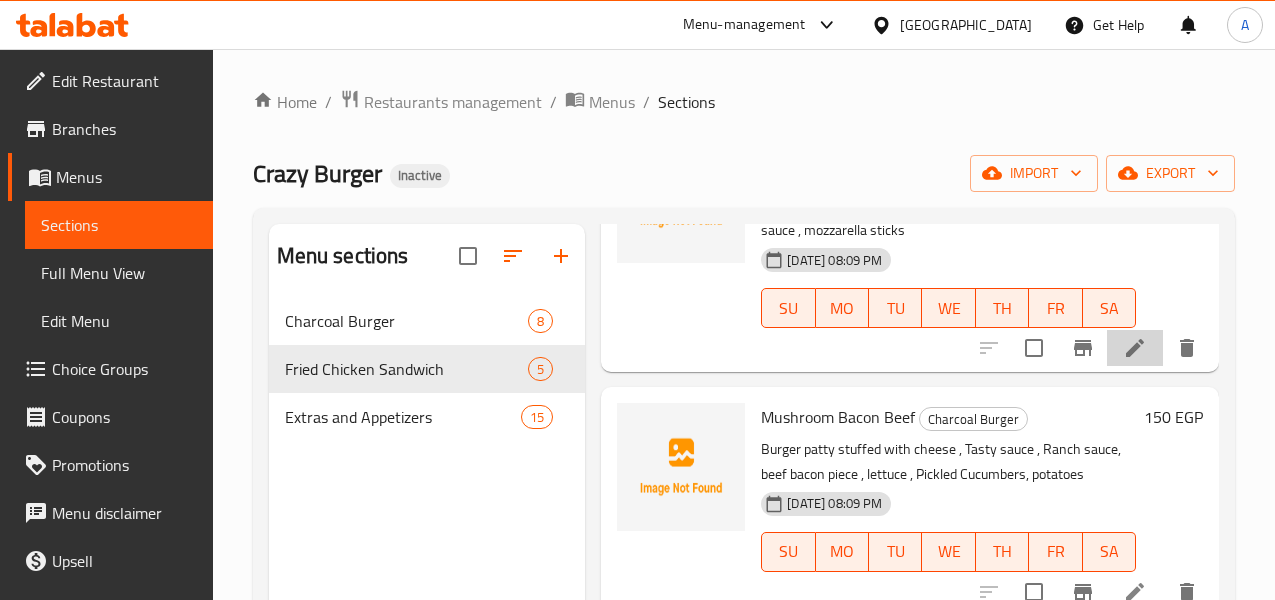 click at bounding box center [1135, 348] 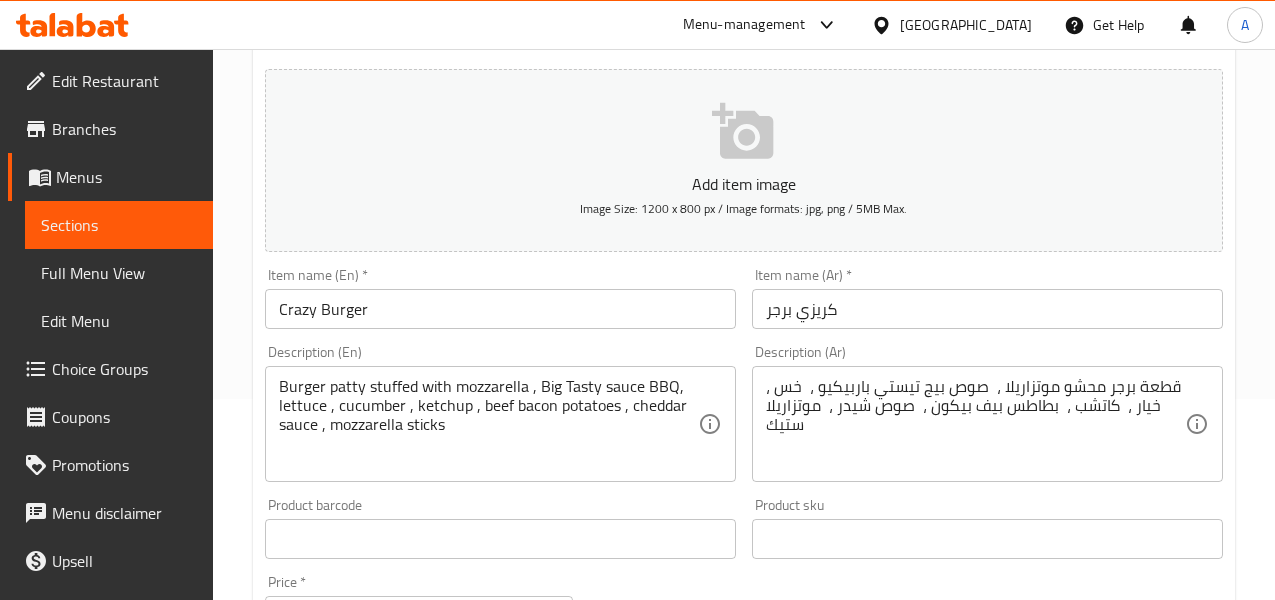 scroll, scrollTop: 0, scrollLeft: 0, axis: both 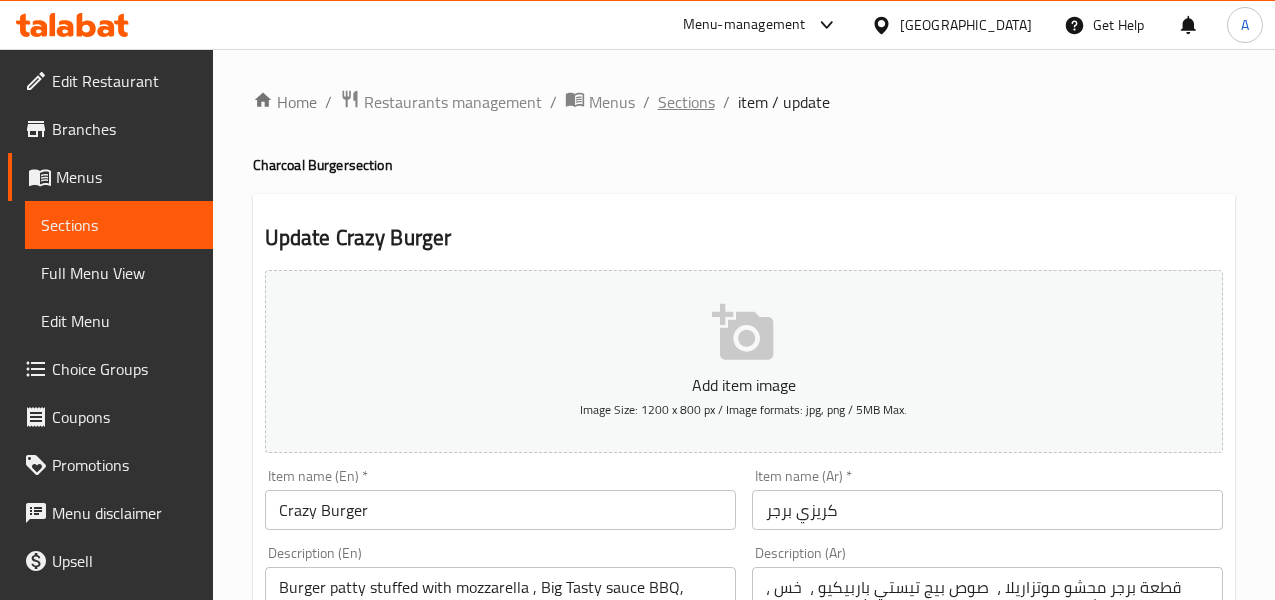 click on "Sections" at bounding box center [686, 102] 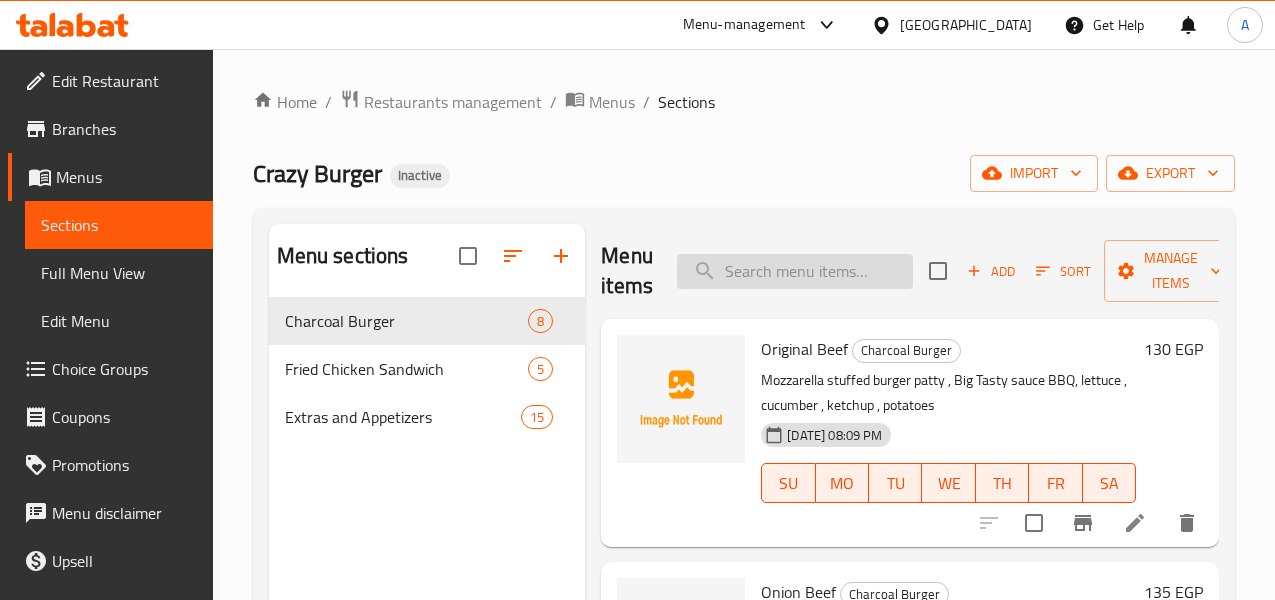 click at bounding box center (795, 271) 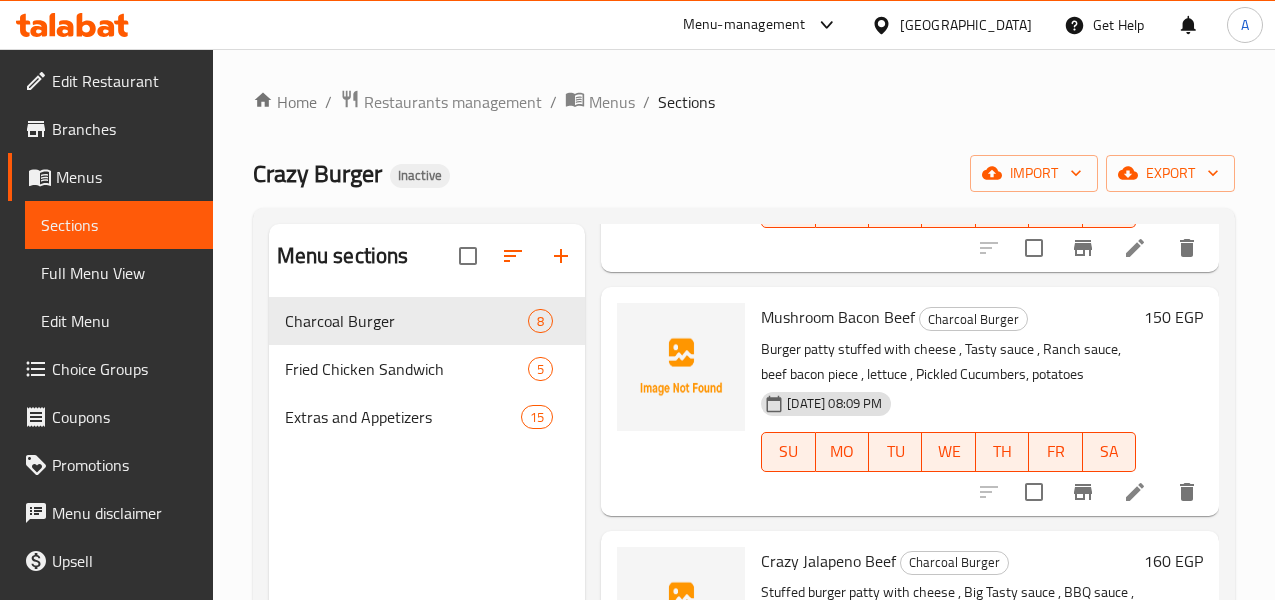 scroll, scrollTop: 479, scrollLeft: 0, axis: vertical 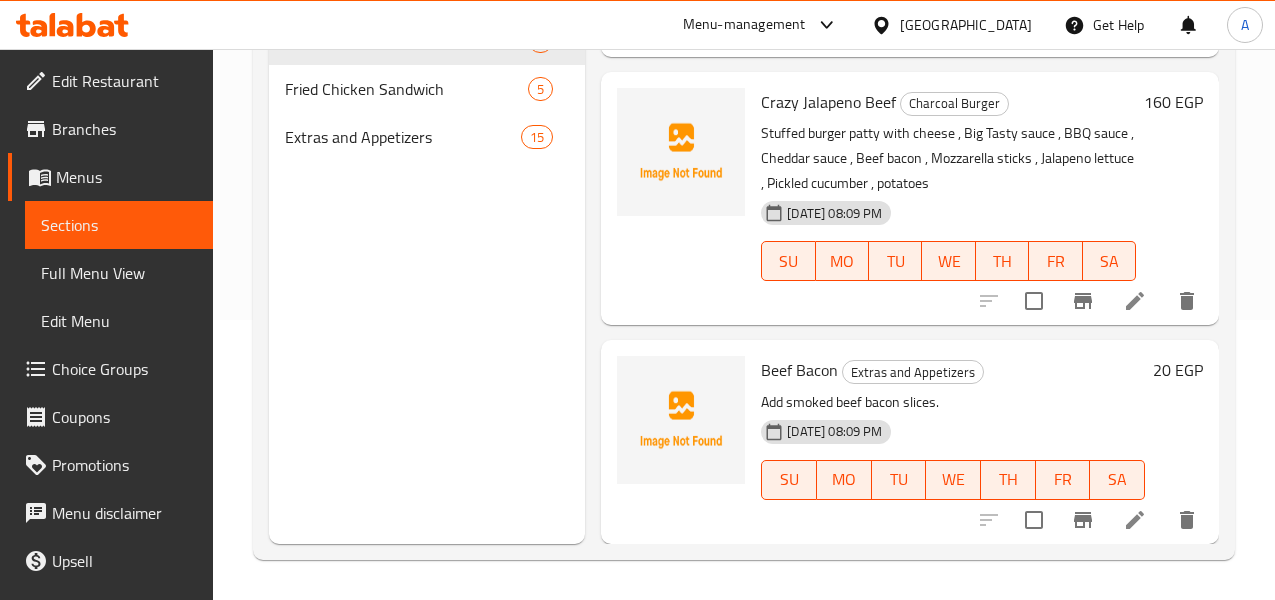 type on "Beef Bacon" 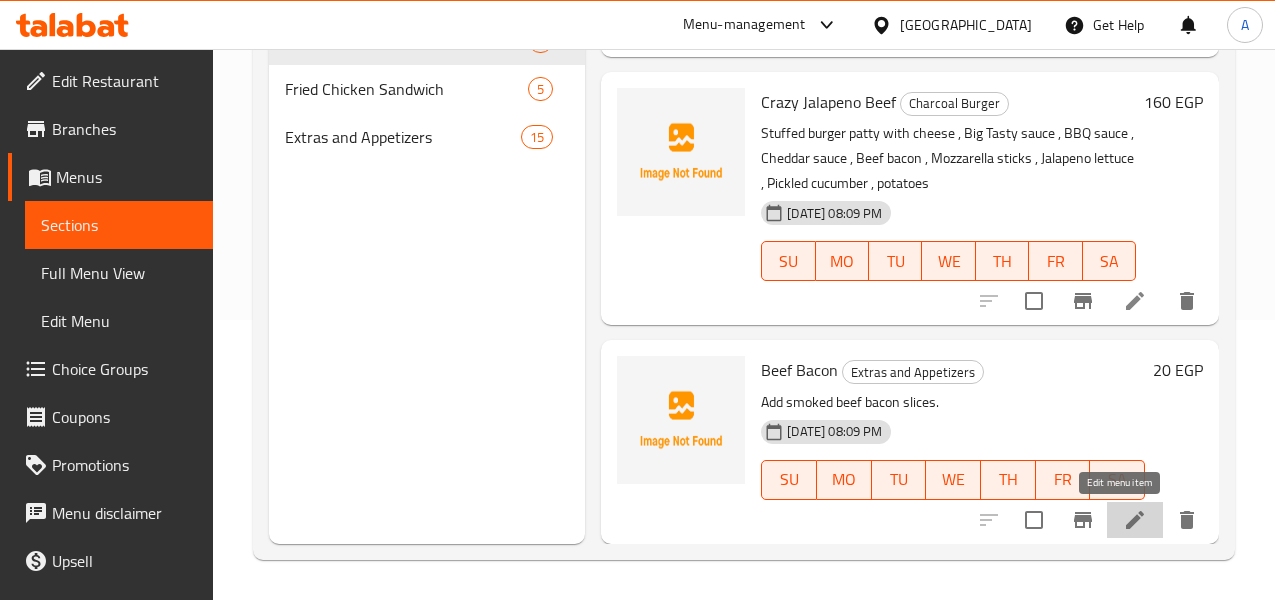 click 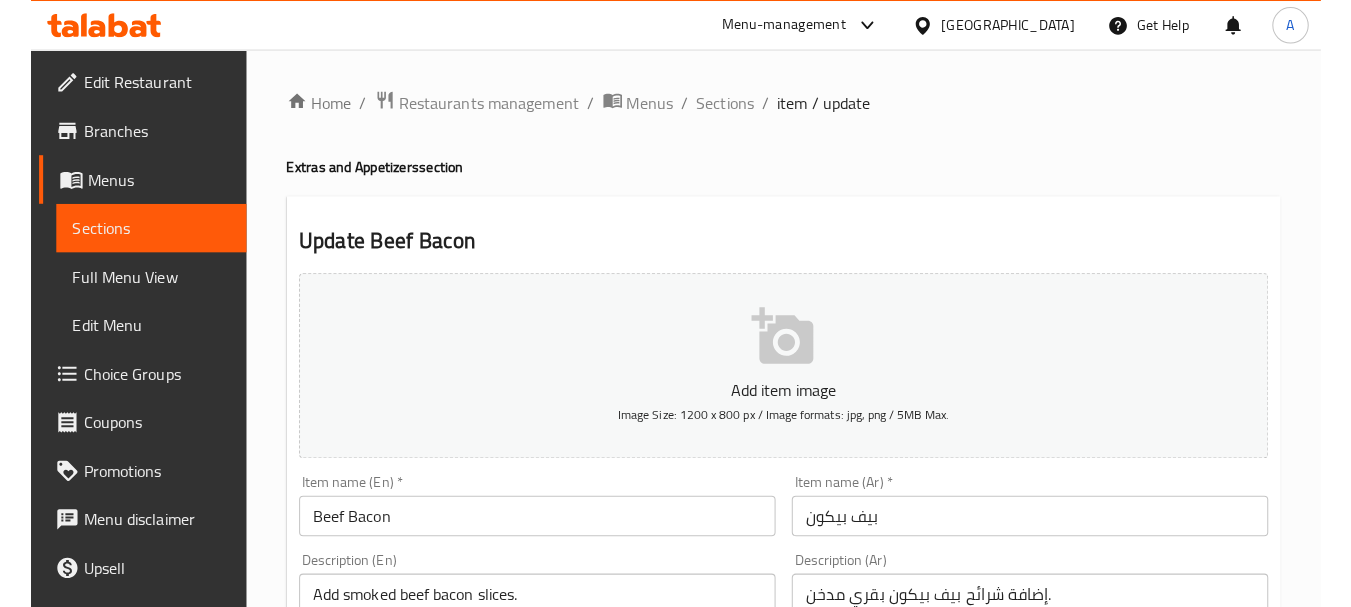 scroll, scrollTop: 400, scrollLeft: 0, axis: vertical 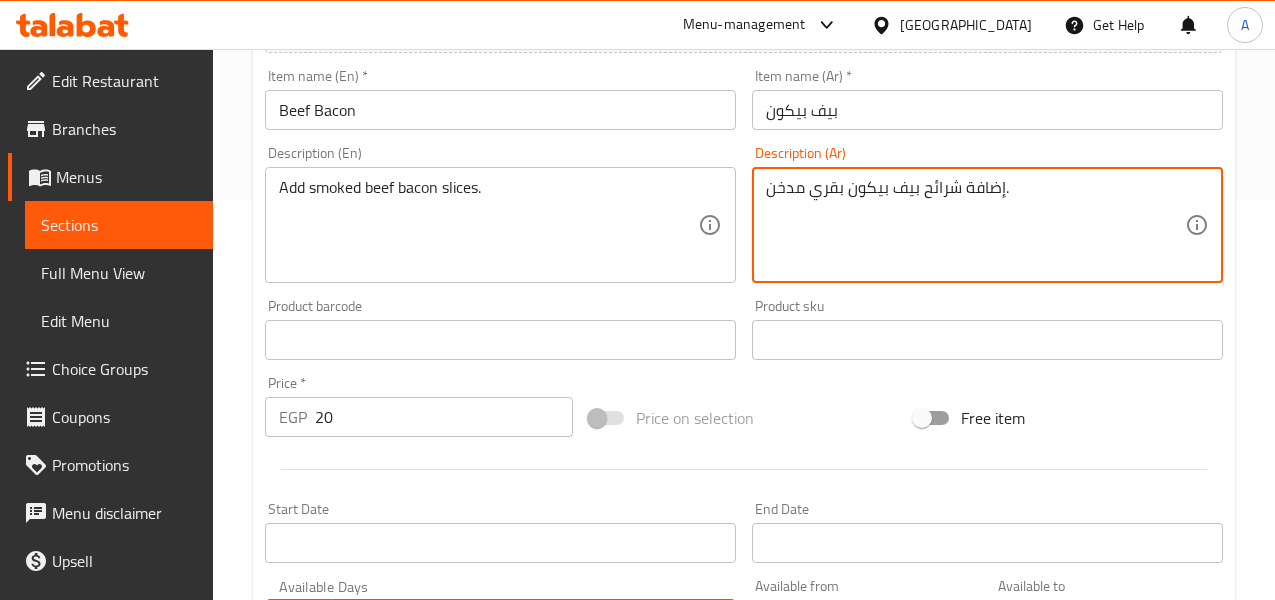 click on "إضافة شرائح بيف بيكون بقري مدخن." at bounding box center (975, 225) 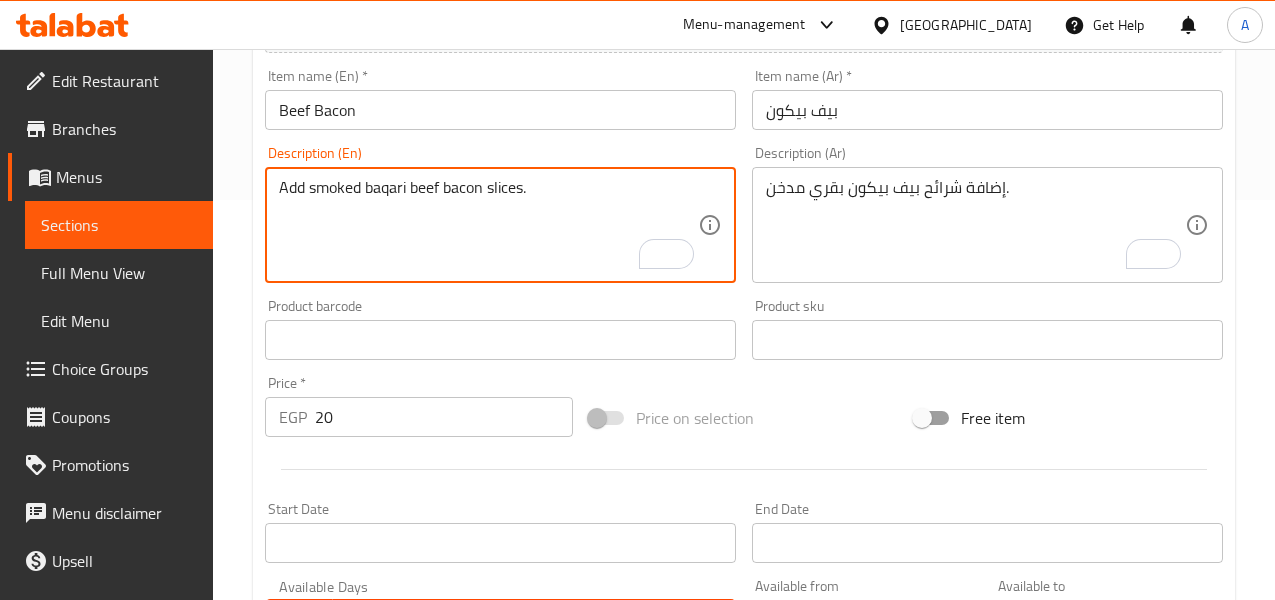 type on "Add smoked baqari beef bacon slices." 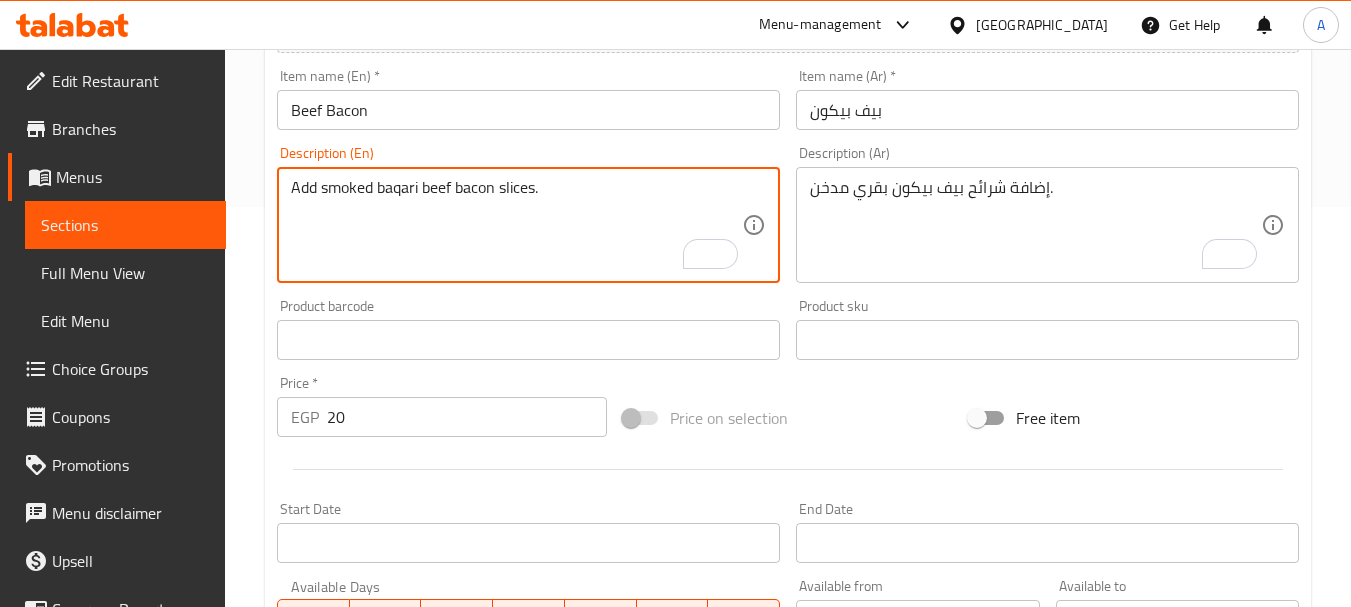 click on "Home / Restaurants management / Menus / Sections / item / update Extras and Appetizers  section Update Beef Bacon Add item image Image Size: 1200 x 800 px / Image formats: jpg, png / 5MB Max. Item name (En)   * Beef Bacon Item name (En)  * Item name (Ar)   * بيف بيكون Item name (Ar)  * Description (En) Add smoked baqari beef bacon slices. Description (En) Description (Ar) إضافة شرائح بيف بيكون بقري مدخن. Description (Ar) Product barcode Product barcode Product sku Product sku Price   * EGP 20 Price  * Price on selection Free item Start Date Start Date End Date End Date Available Days SU MO TU WE TH FR SA Available from ​ ​ Available to ​ ​ Status Active Inactive Exclude from GEM Variations & Choices Add variant ASSIGN CHOICE GROUP Update" at bounding box center [788, 331] 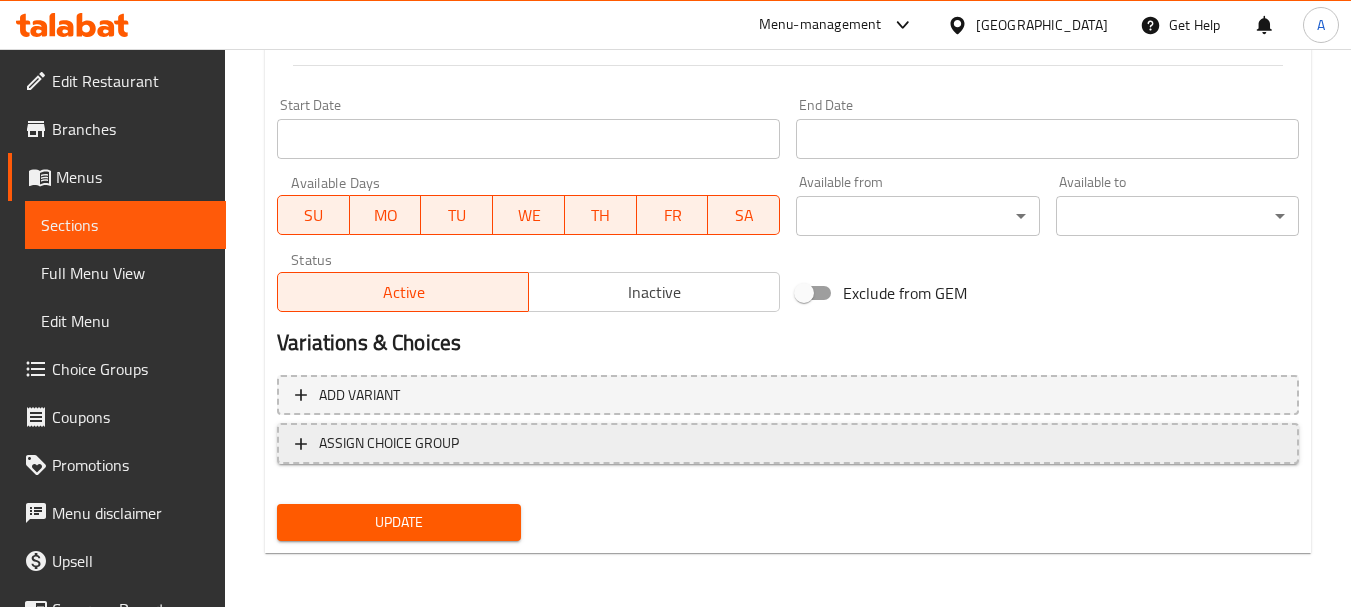 scroll, scrollTop: 806, scrollLeft: 0, axis: vertical 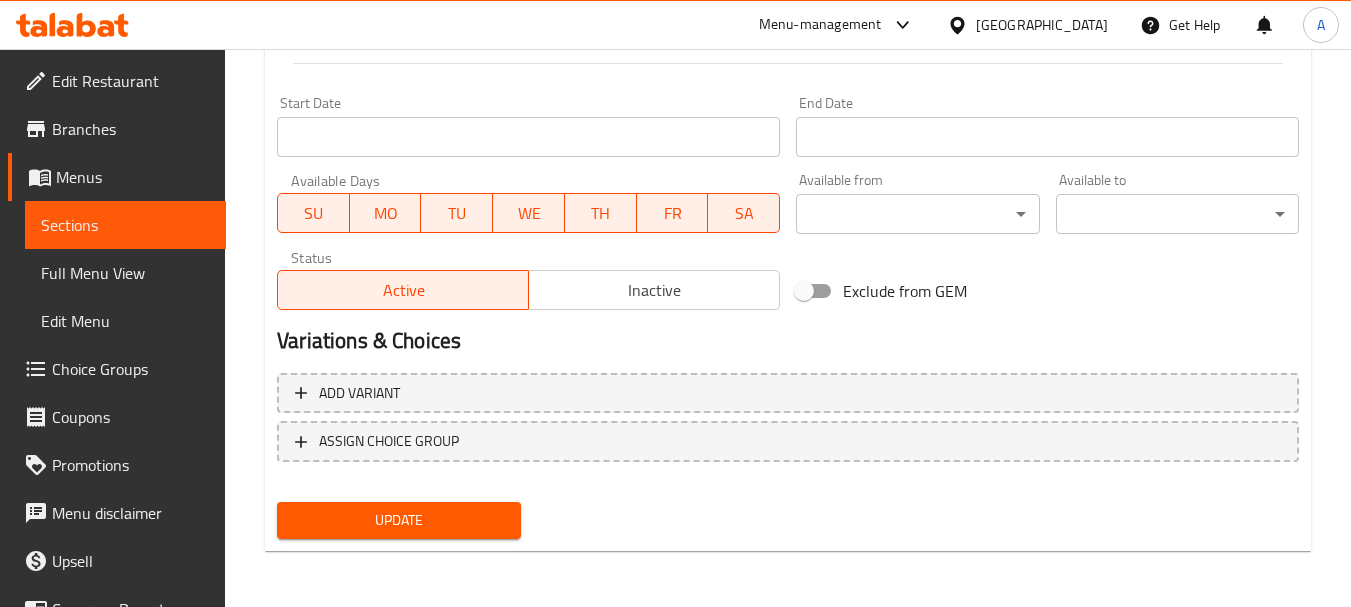 click on "Update" at bounding box center [398, 520] 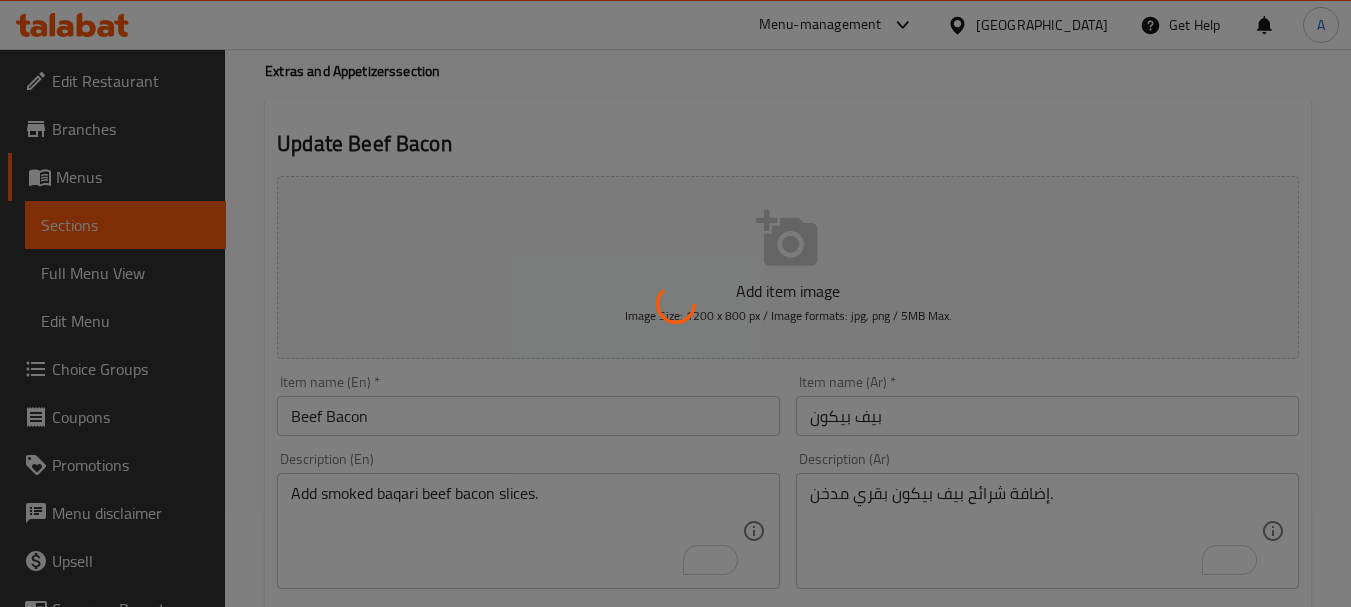 scroll, scrollTop: 6, scrollLeft: 0, axis: vertical 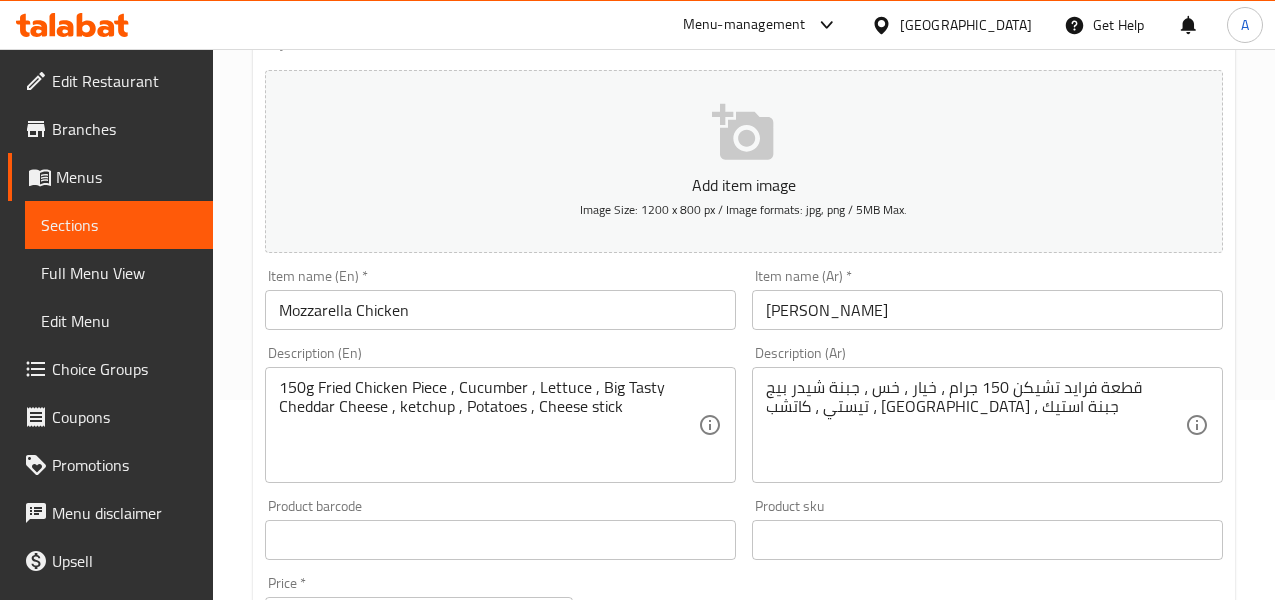 click on "Home / Restaurants management / Menus / Sections / item / update Fried Chicken Sandwich  section Update Mozzarella Chicken Add item image Image Size: 1200 x 800 px / Image formats: jpg, png / 5MB Max. Item name (En)   * Mozzarella Chicken Item name (En)  * Item name (Ar)   * موتزاريلا تشيكن Item name (Ar)  * Description (En) 150g Fried Chicken Piece , Cucumber , Lettuce , Big Tasty Cheddar Cheese , ketchup , Potatoes , Cheese stick Description (En) Description (Ar) قطعة فرايد تشيكن 150 جرام ، خيار ، خس ، جبنة شيدر بيج تيستي ، كاتشب ، بطاطس ، جبنة استيك Description (Ar) Product barcode Product barcode Product sku Product sku Price   * EGP 140 Price  * Price on selection Free item Start Date Start Date End Date End Date Available Days SU MO TU WE TH FR SA Available from ​ ​ Available to ​ ​ Status Active Inactive Exclude from GEM Variations & Choices Add variant ASSIGN CHOICE GROUP Update" at bounding box center (744, 531) 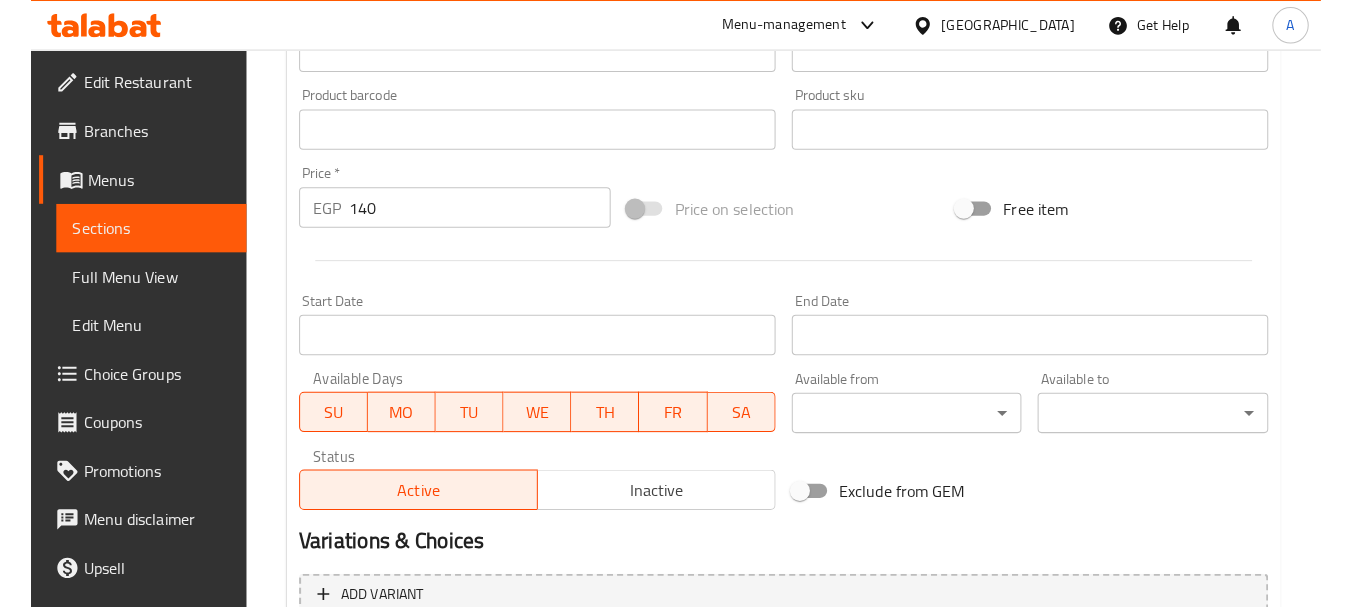 scroll, scrollTop: 700, scrollLeft: 0, axis: vertical 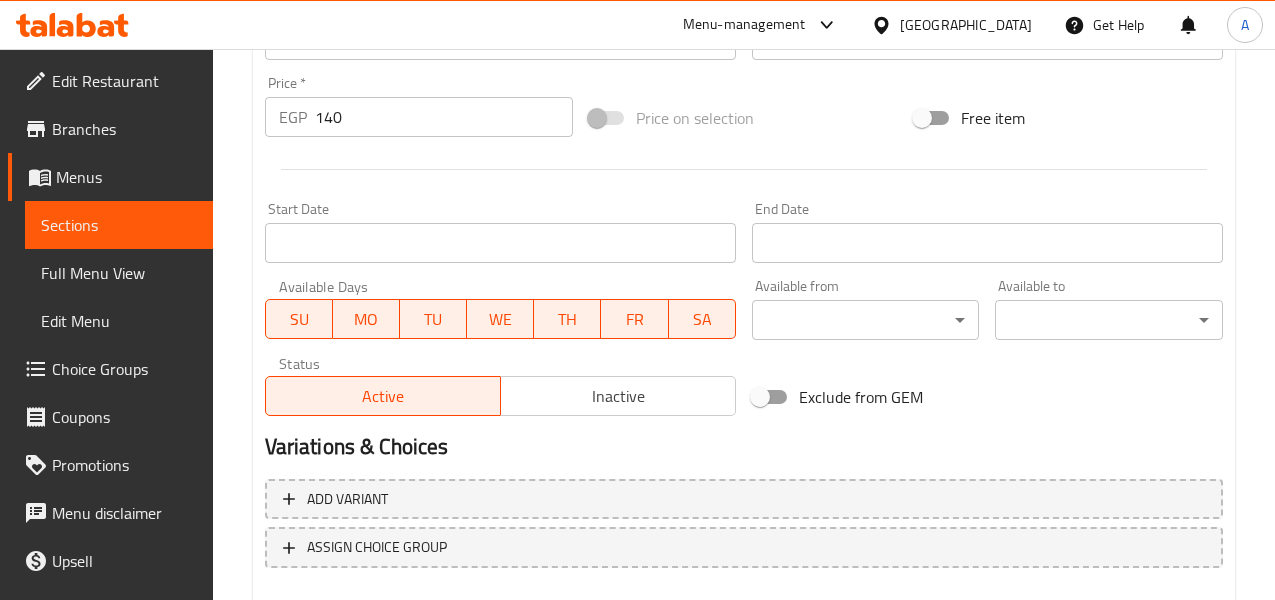 drag, startPoint x: 673, startPoint y: 178, endPoint x: 685, endPoint y: 166, distance: 16.970562 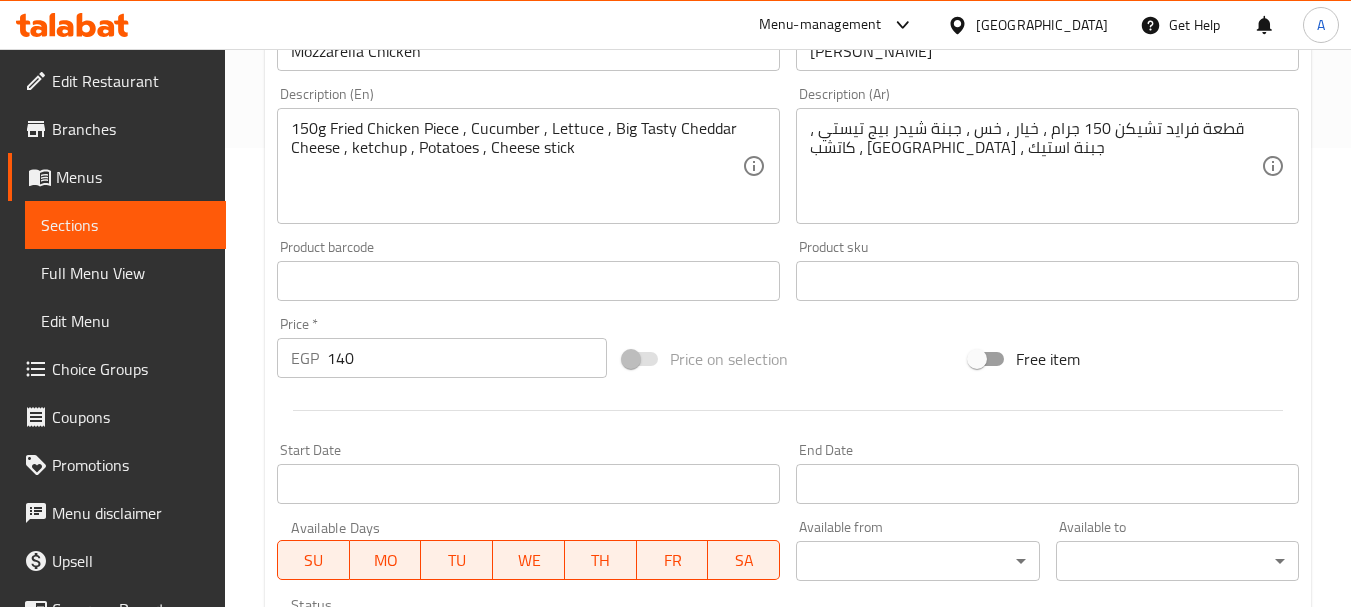 scroll, scrollTop: 400, scrollLeft: 0, axis: vertical 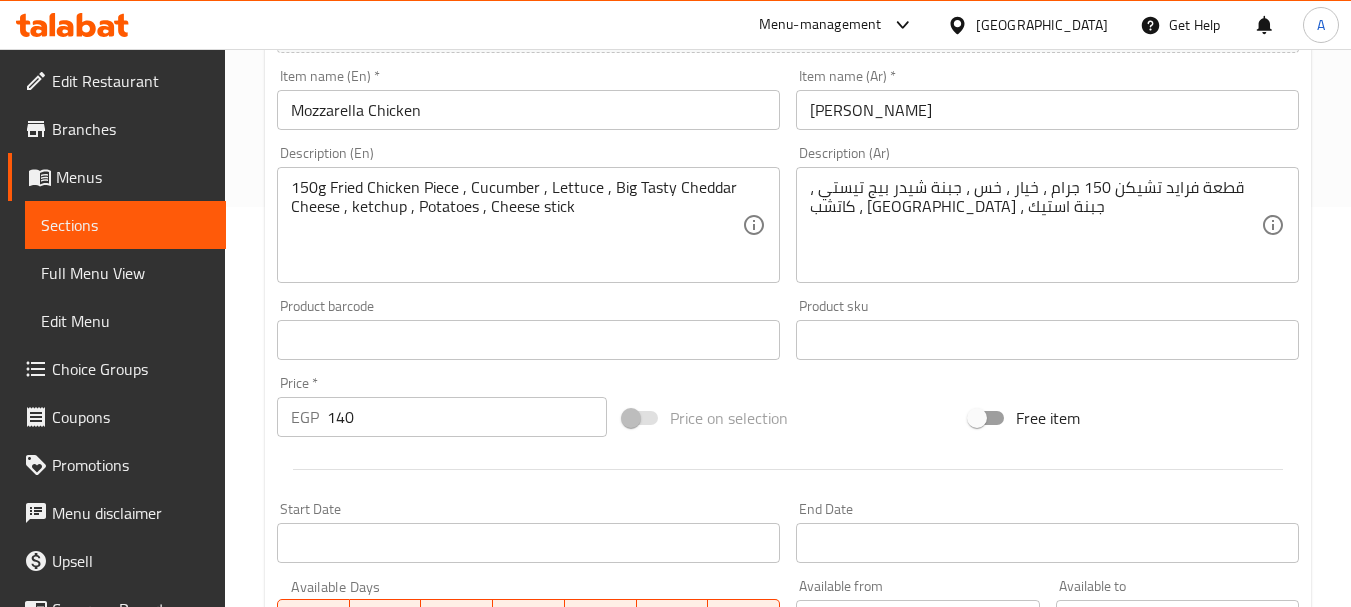 click on "Update Mozzarella Chicken Add item image Image Size: 1200 x 800 px / Image formats: jpg, png / 5MB Max. Item name (En)   * Mozzarella Chicken Item name (En)  * Item name (Ar)   * موتزاريلا تشيكن Item name (Ar)  * Description (En) 150g Fried Chicken Piece , Cucumber , Lettuce , Big Tasty Cheddar Cheese , ketchup , Potatoes , Cheese stick Description (En) Description (Ar) قطعة فرايد تشيكن 150 جرام ، خيار ، خس ، جبنة شيدر بيج تيستي ، كاتشب ، بطاطس ، جبنة استيك Description (Ar) Product barcode Product barcode Product sku Product sku Price   * EGP 140 Price  * Price on selection Free item Start Date Start Date End Date End Date Available Days SU MO TU WE TH FR SA Available from ​ ​ Available to ​ ​ Status Active Inactive Exclude from GEM Variations & Choices Add variant ASSIGN CHOICE GROUP Update" at bounding box center [788, 376] 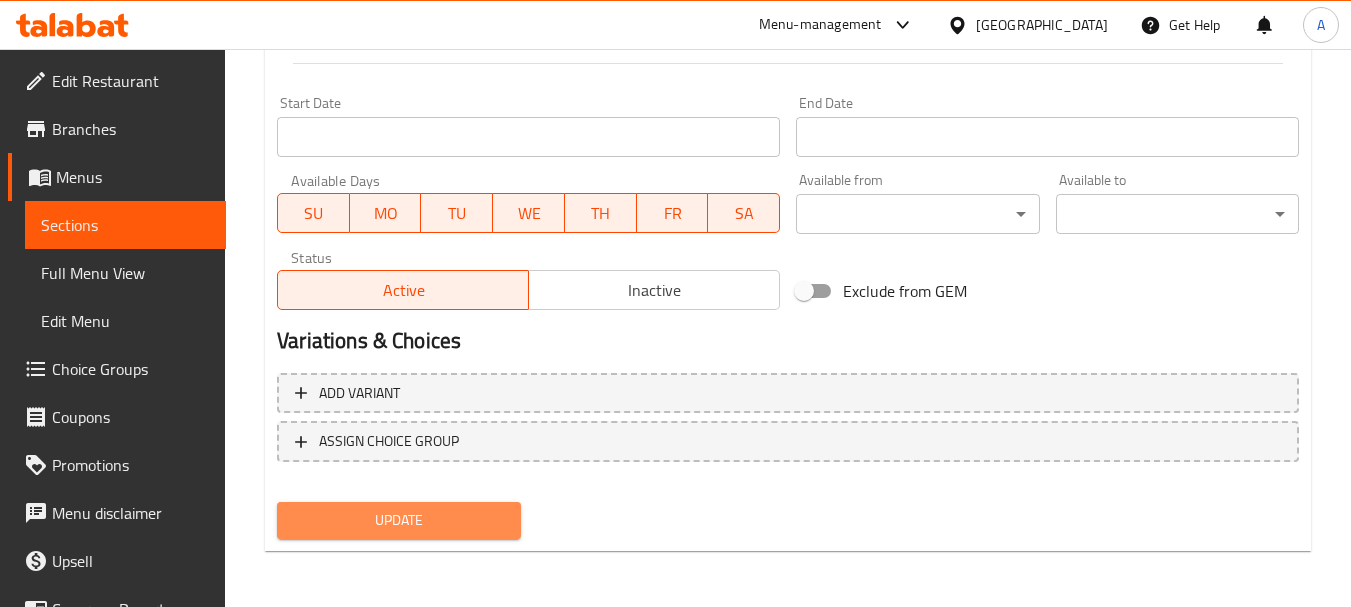 click on "Update" at bounding box center [398, 520] 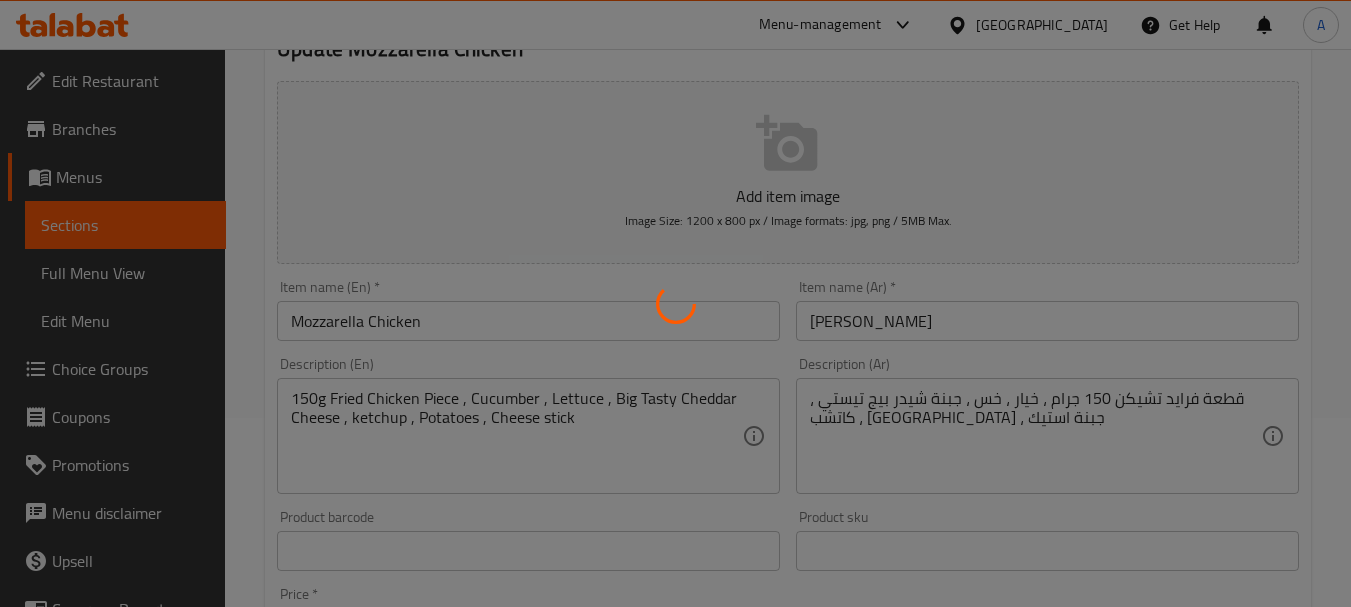 scroll, scrollTop: 0, scrollLeft: 0, axis: both 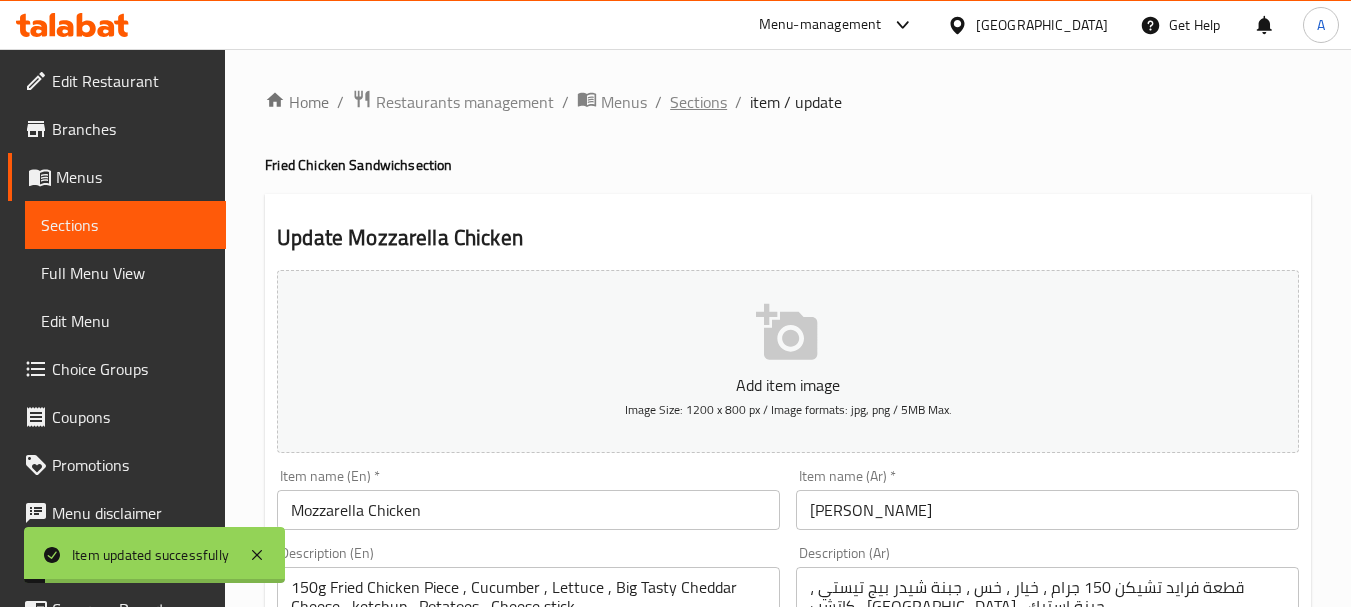 click on "Sections" at bounding box center [698, 102] 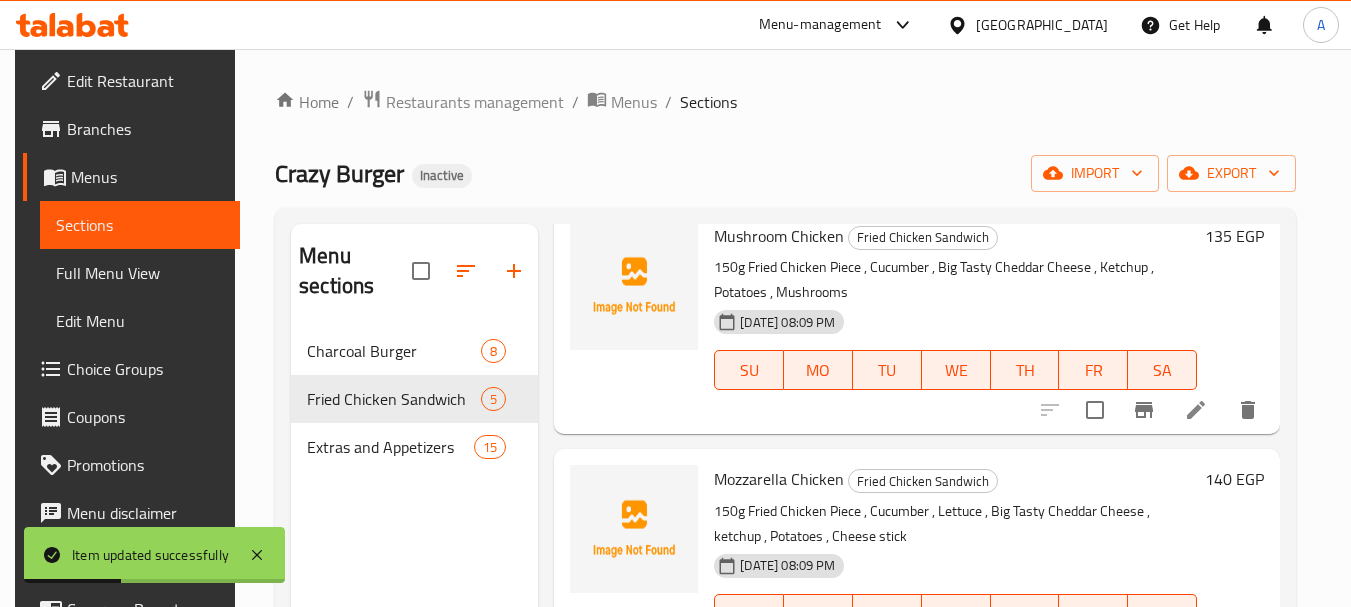 scroll, scrollTop: 690, scrollLeft: 0, axis: vertical 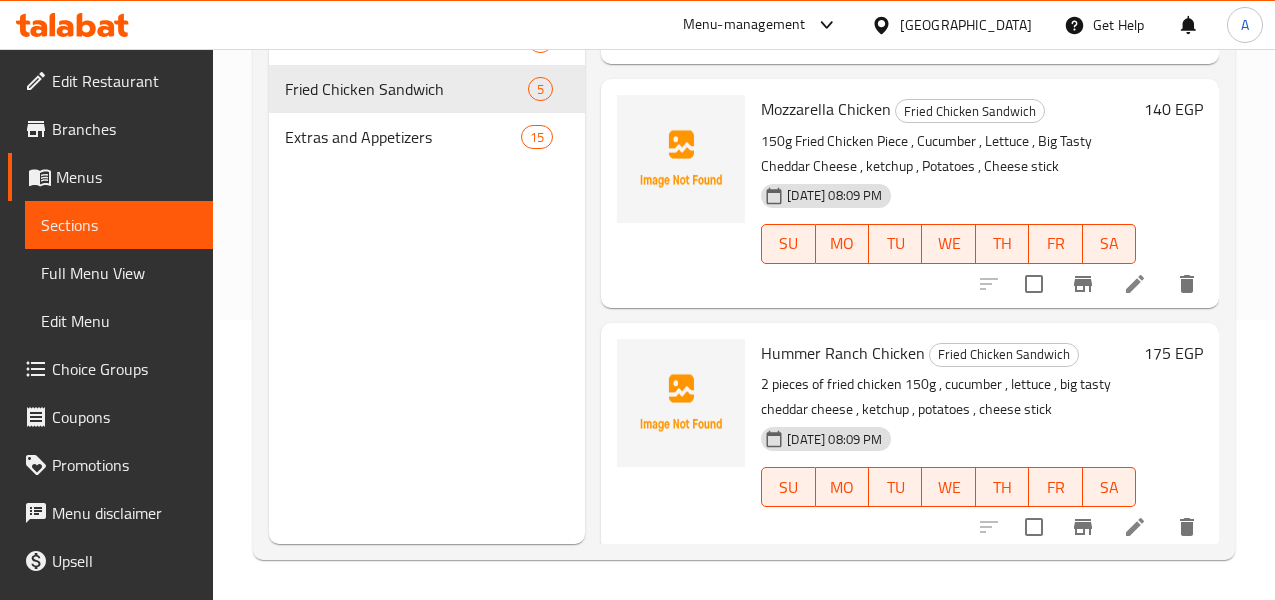 click on "Mozzarella Chicken   Fried Chicken Sandwich 150g Fried Chicken Piece , Cucumber , Lettuce , Big Tasty Cheddar Cheese , ketchup , Potatoes , Cheese stick [DATE] 08:09 PM SU MO TU WE TH FR SA 140   EGP" at bounding box center [910, 193] 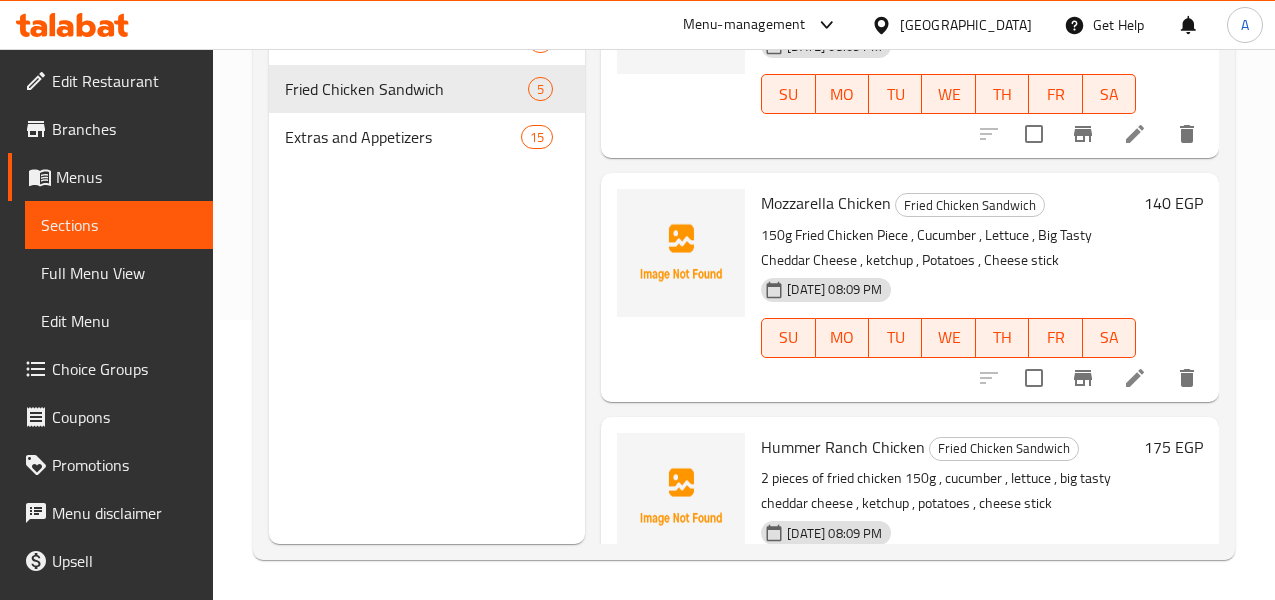 scroll, scrollTop: 390, scrollLeft: 0, axis: vertical 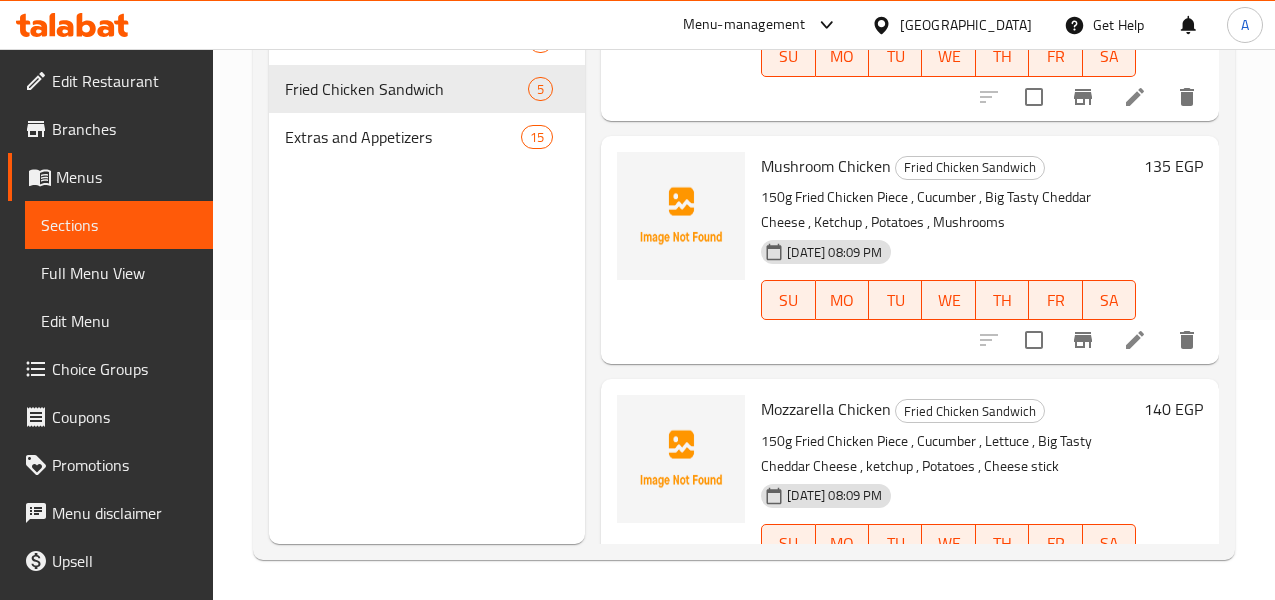 drag, startPoint x: 564, startPoint y: 329, endPoint x: 576, endPoint y: 325, distance: 12.649111 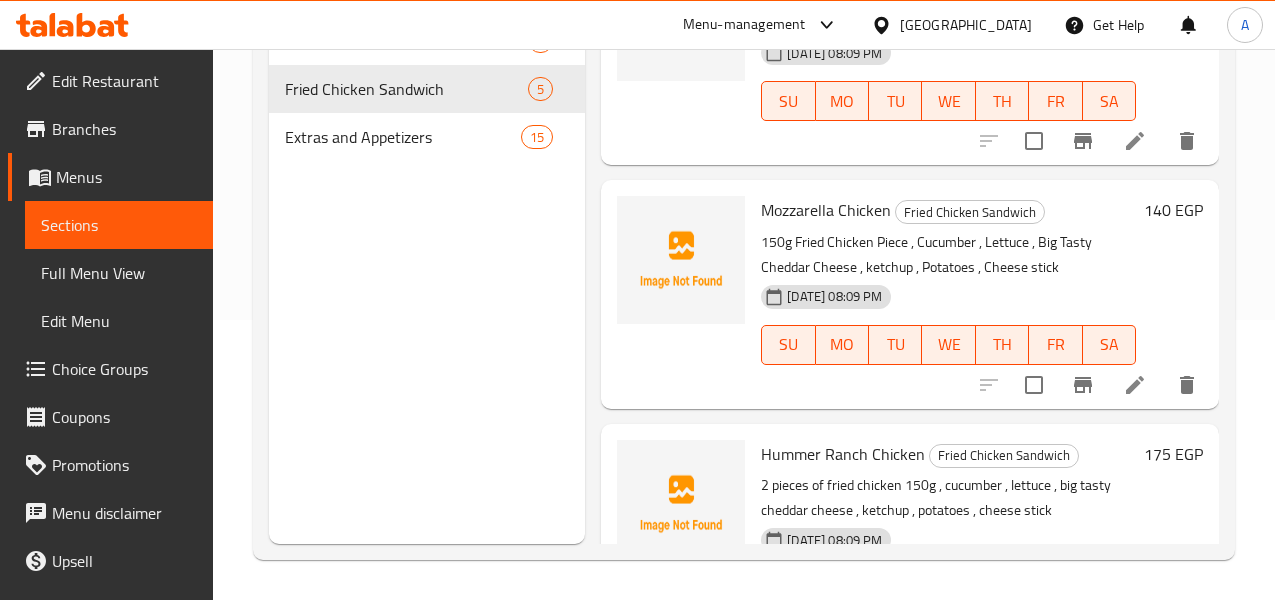 scroll, scrollTop: 590, scrollLeft: 0, axis: vertical 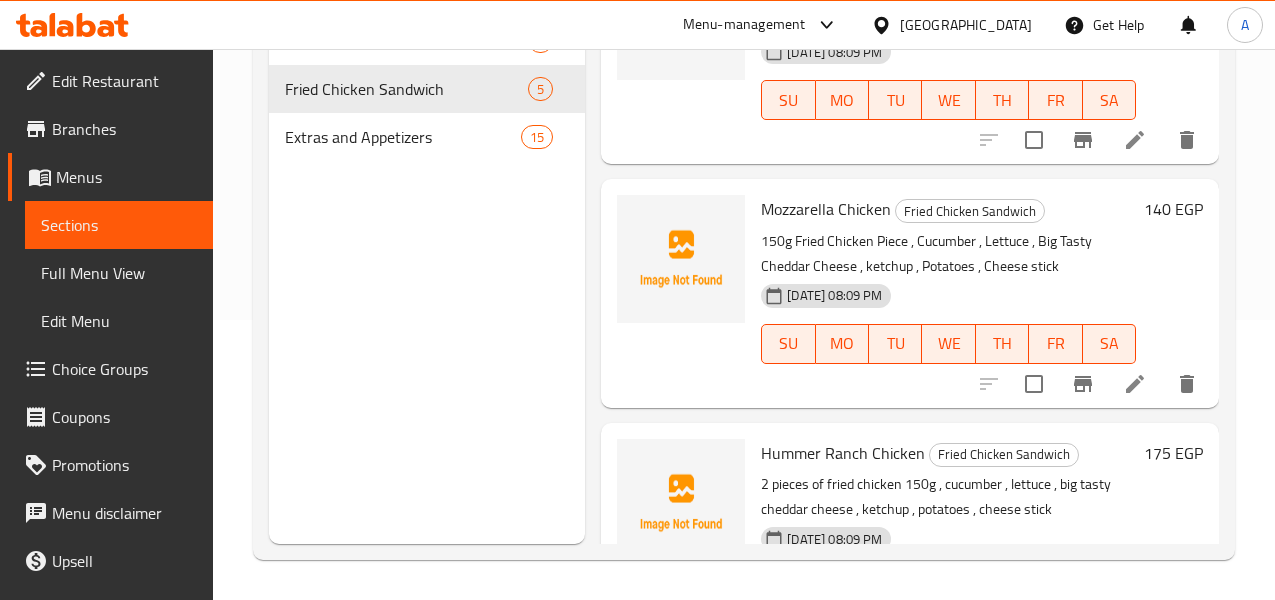 click on "Menu sections Charcoal Burger 8 Fried Chicken Sandwich 5 Extras and Appetizers 15" at bounding box center (427, 244) 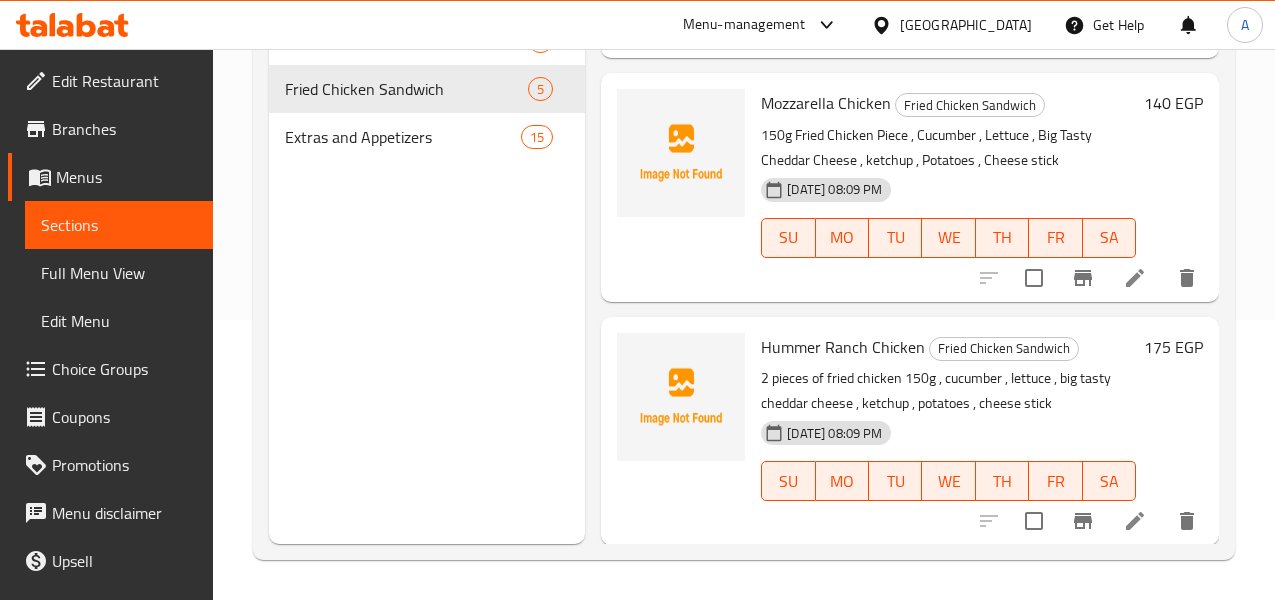 scroll, scrollTop: 697, scrollLeft: 0, axis: vertical 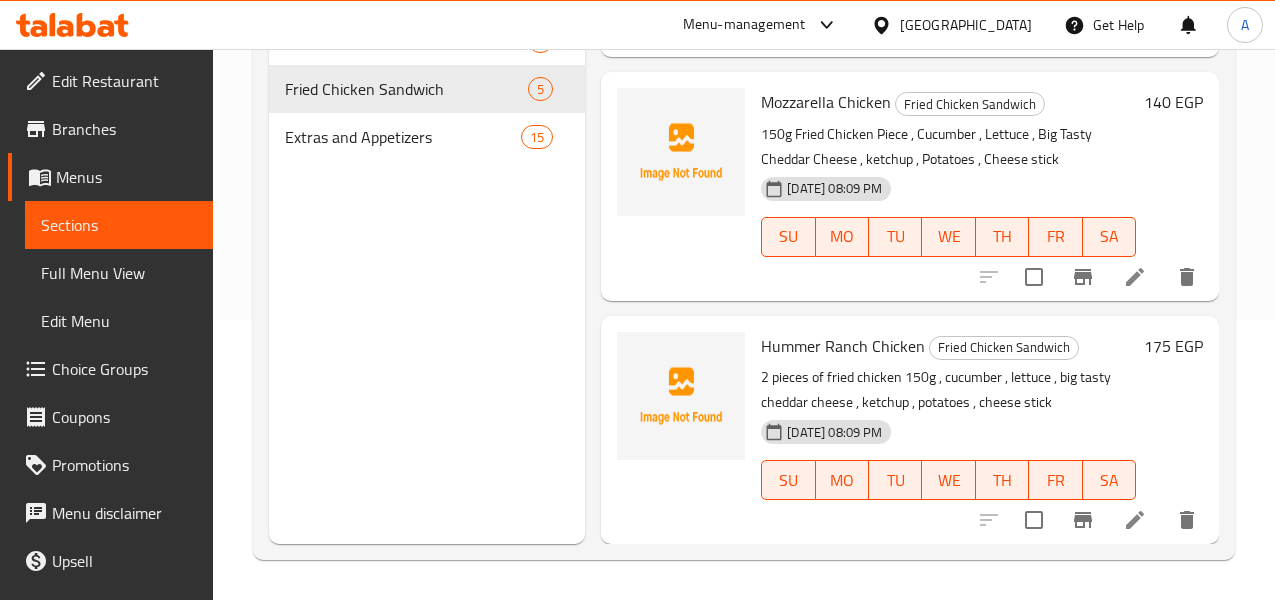 click on "12-07-2025 08:09 PM SU MO TU WE TH FR SA" at bounding box center [948, 223] 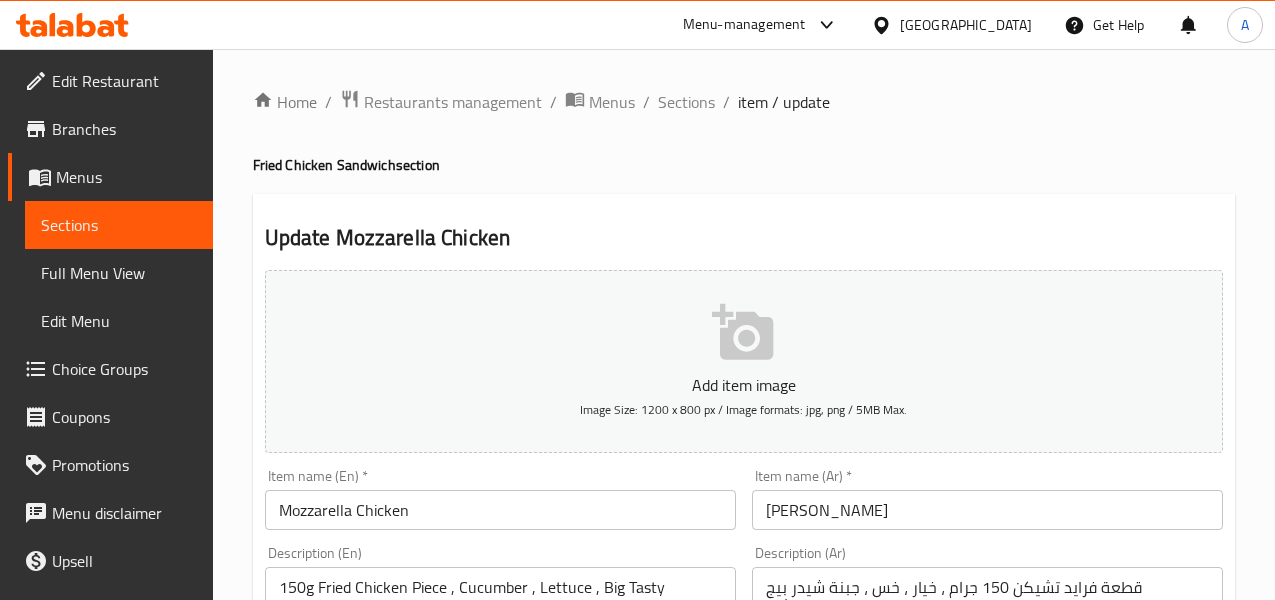 scroll, scrollTop: 300, scrollLeft: 0, axis: vertical 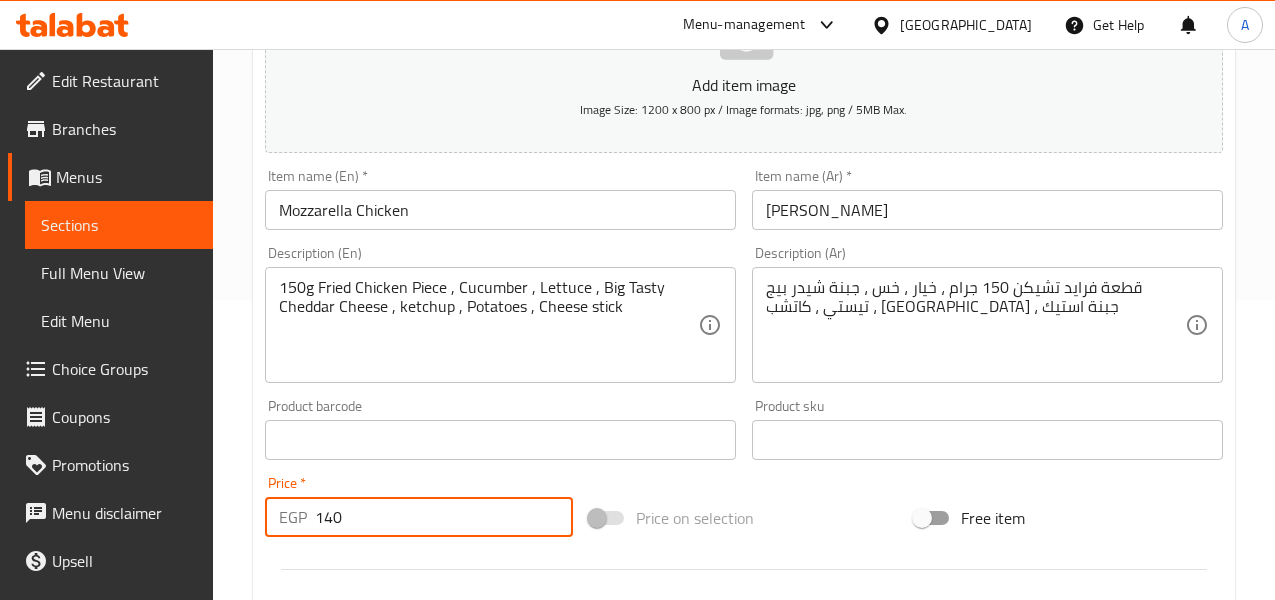 drag, startPoint x: 343, startPoint y: 526, endPoint x: 318, endPoint y: 515, distance: 27.313 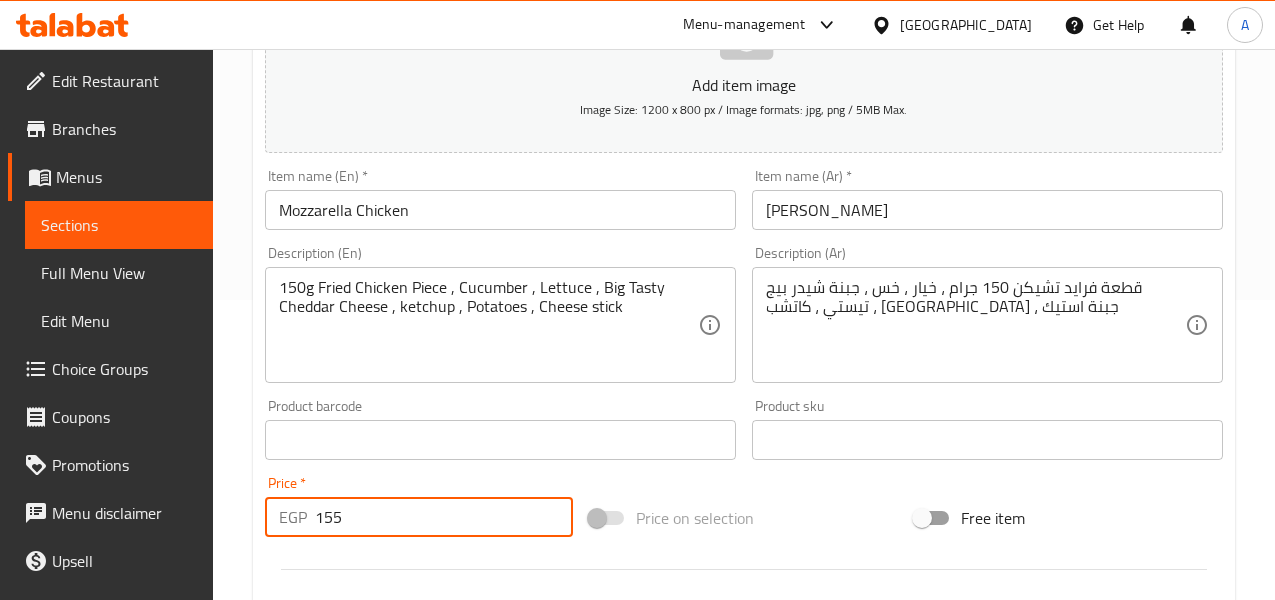 type on "155" 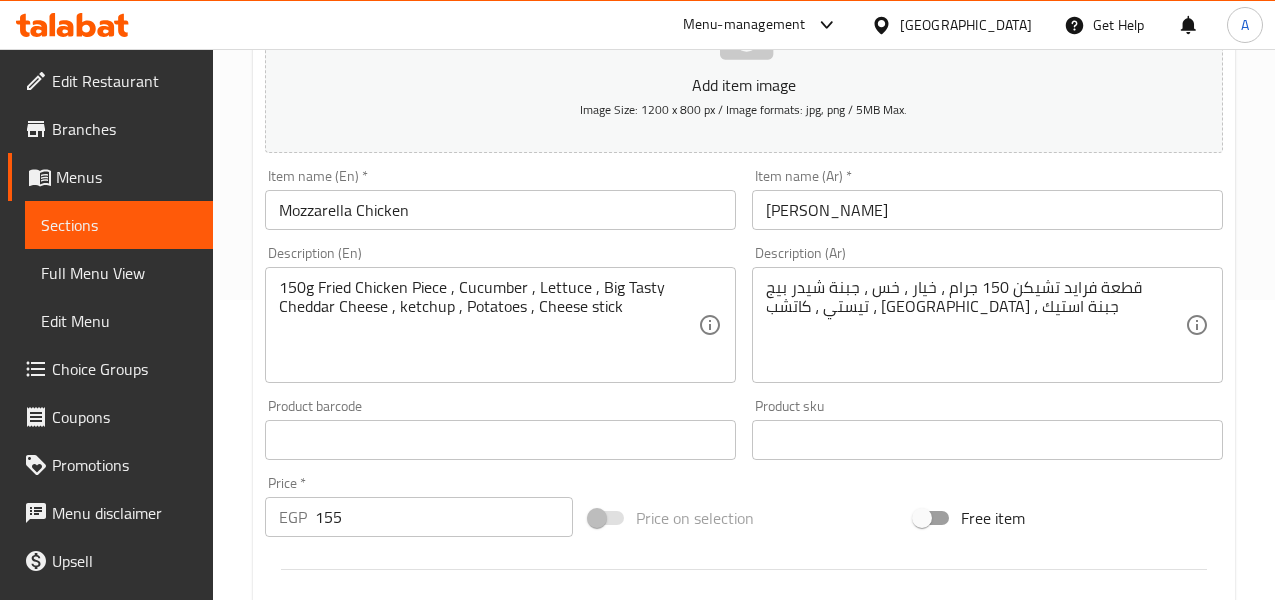 click on "Price   * EGP 155 Price  *" at bounding box center (419, 506) 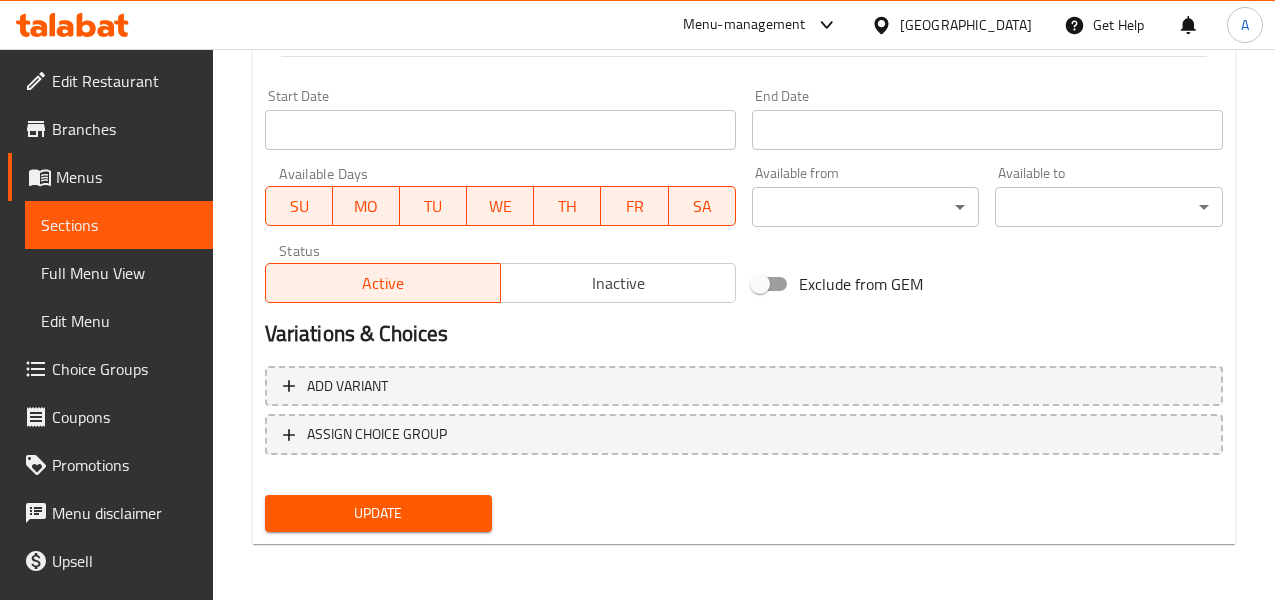 click on "Update" at bounding box center (379, 513) 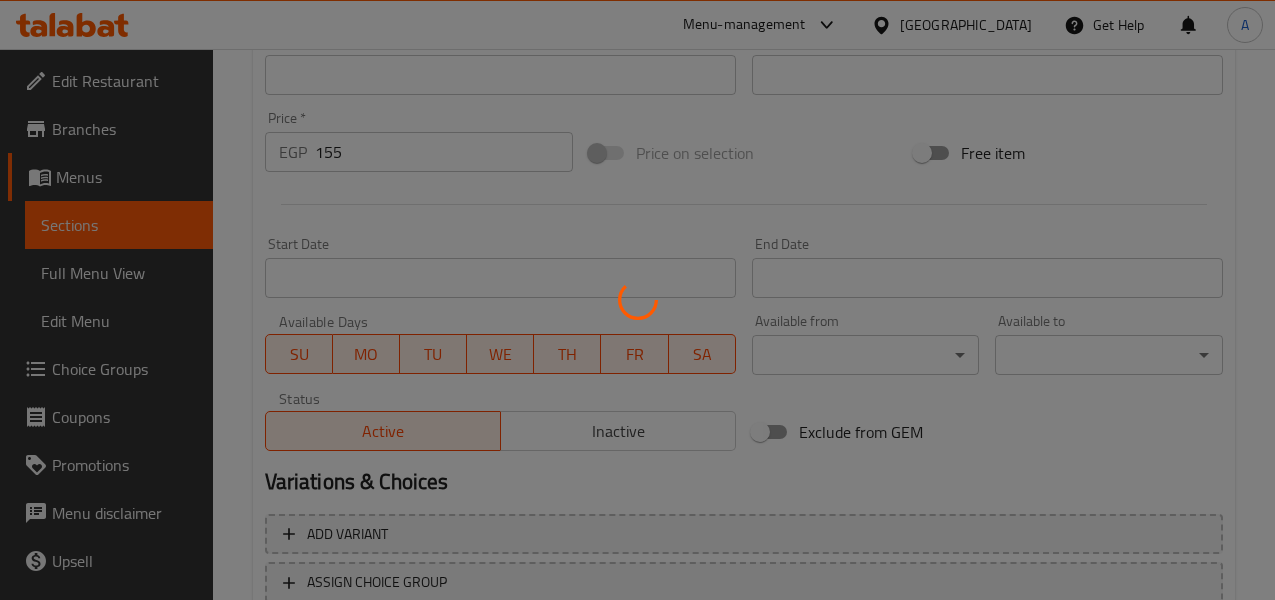 scroll, scrollTop: 413, scrollLeft: 0, axis: vertical 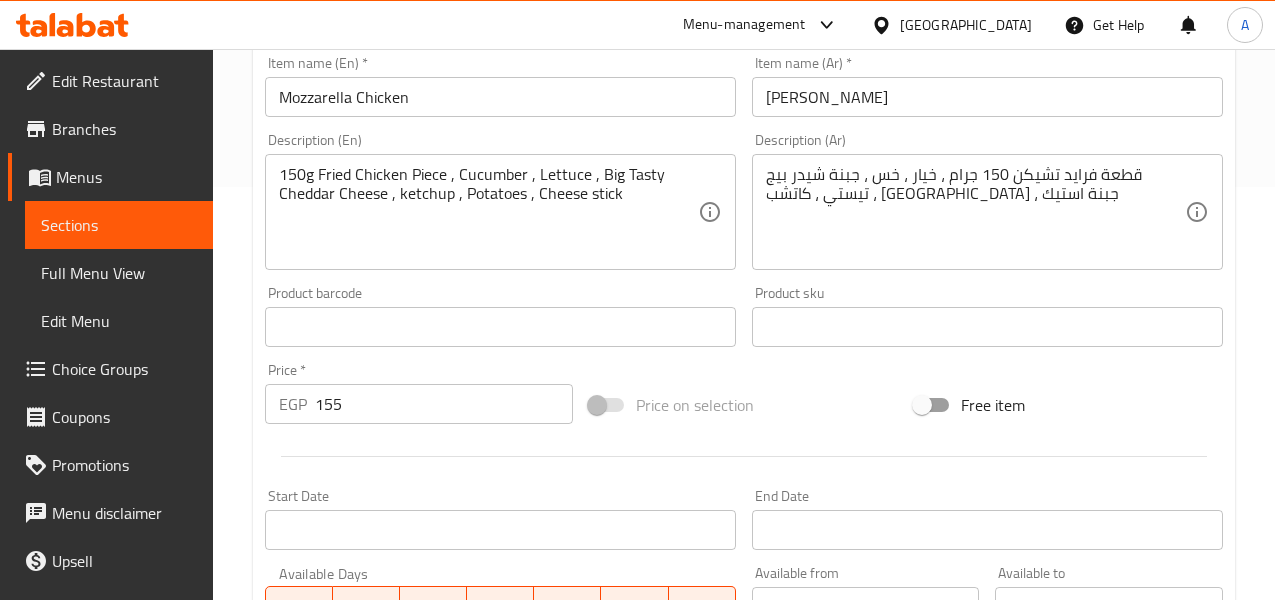 click on "Home / Restaurants management / Menus / Sections / item / update Fried Chicken Sandwich  section Update Mozzarella Chicken Add item image Image Size: 1200 x 800 px / Image formats: jpg, png / 5MB Max. Item name (En)   * Mozzarella Chicken Item name (En)  * Item name (Ar)   * موتزاريلا تشيكن Item name (Ar)  * Description (En) 150g Fried Chicken Piece , Cucumber , Lettuce , Big Tasty Cheddar Cheese , ketchup , Potatoes , Cheese stick Description (En) Description (Ar) قطعة فرايد تشيكن 150 جرام ، خيار ، خس ، جبنة شيدر بيج تيستي ، كاتشب ، بطاطس ، جبنة استيك Description (Ar) Product barcode Product barcode Product sku Product sku Price   * EGP 155 Price  * Price on selection Free item Start Date Start Date End Date End Date Available Days SU MO TU WE TH FR SA Available from ​ ​ Available to ​ ​ Status Active Inactive Exclude from GEM Variations & Choices Add variant ASSIGN CHOICE GROUP Update" at bounding box center [744, 318] 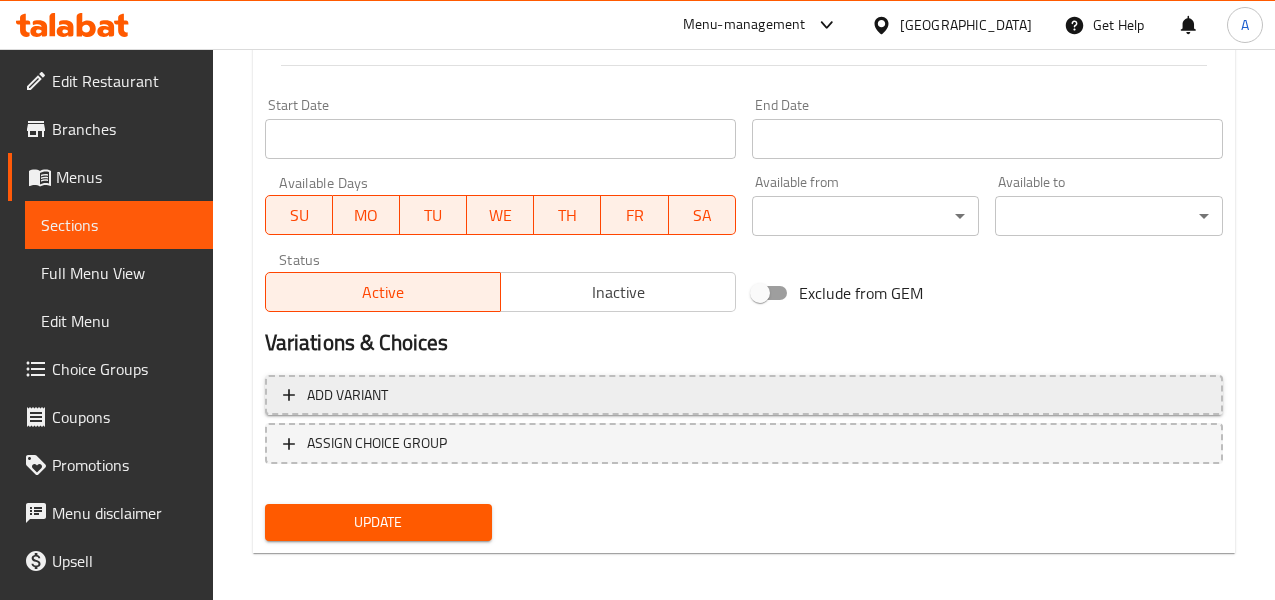 scroll, scrollTop: 813, scrollLeft: 0, axis: vertical 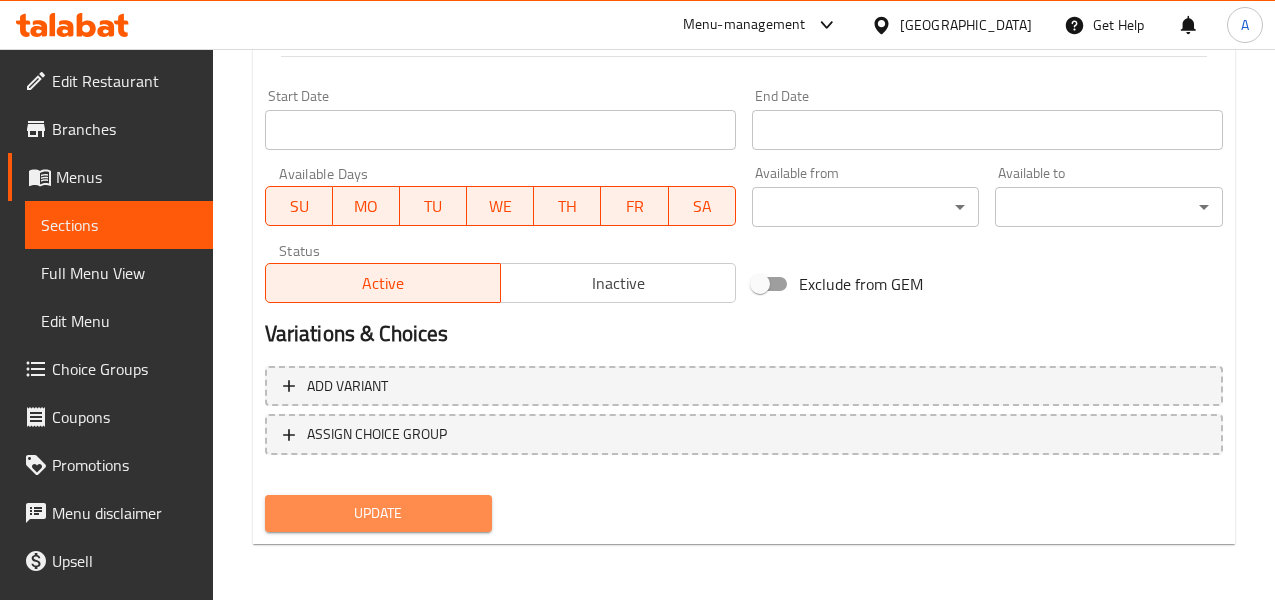 click on "Update" at bounding box center [379, 513] 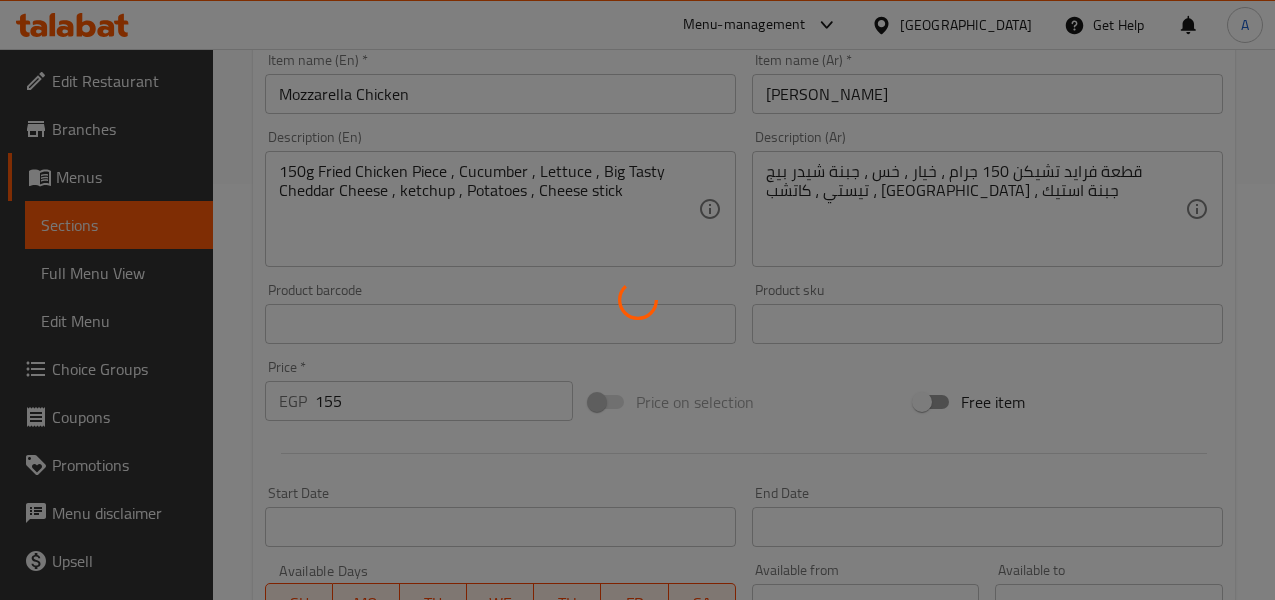 scroll, scrollTop: 413, scrollLeft: 0, axis: vertical 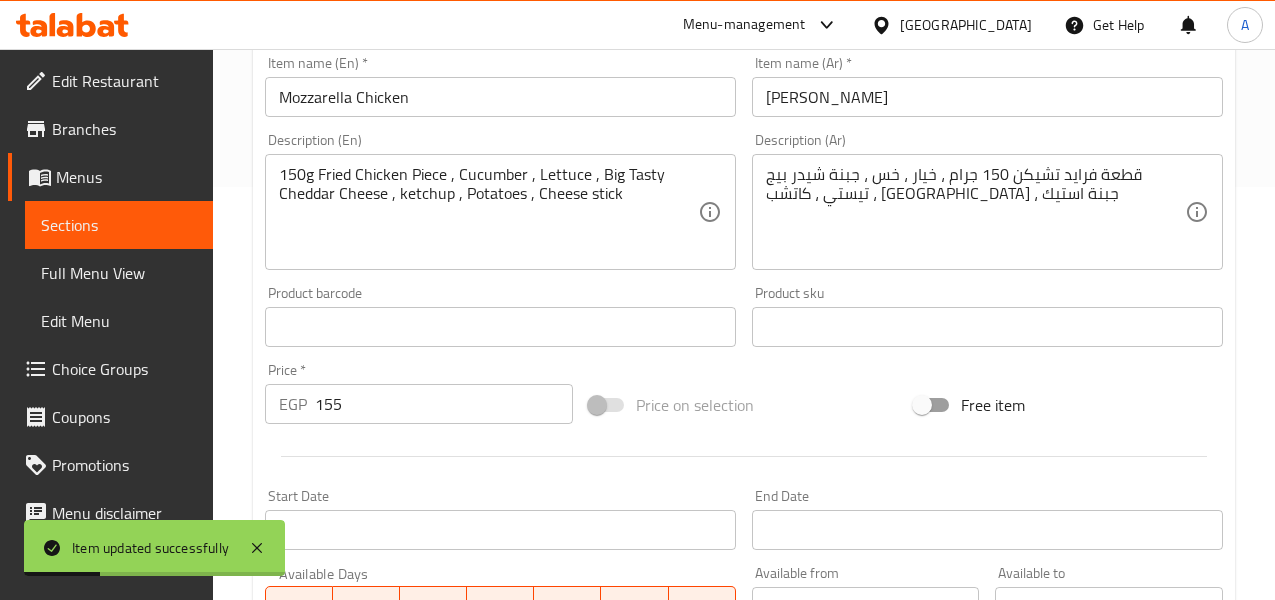click on "Price on selection" at bounding box center [743, 405] 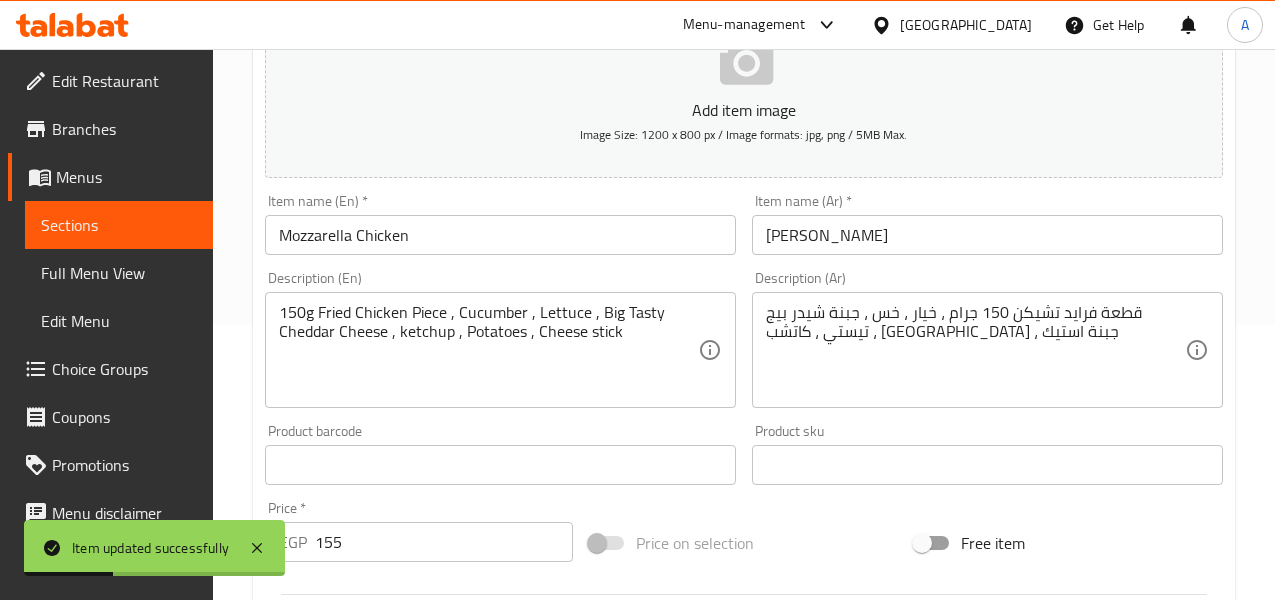 scroll, scrollTop: 13, scrollLeft: 0, axis: vertical 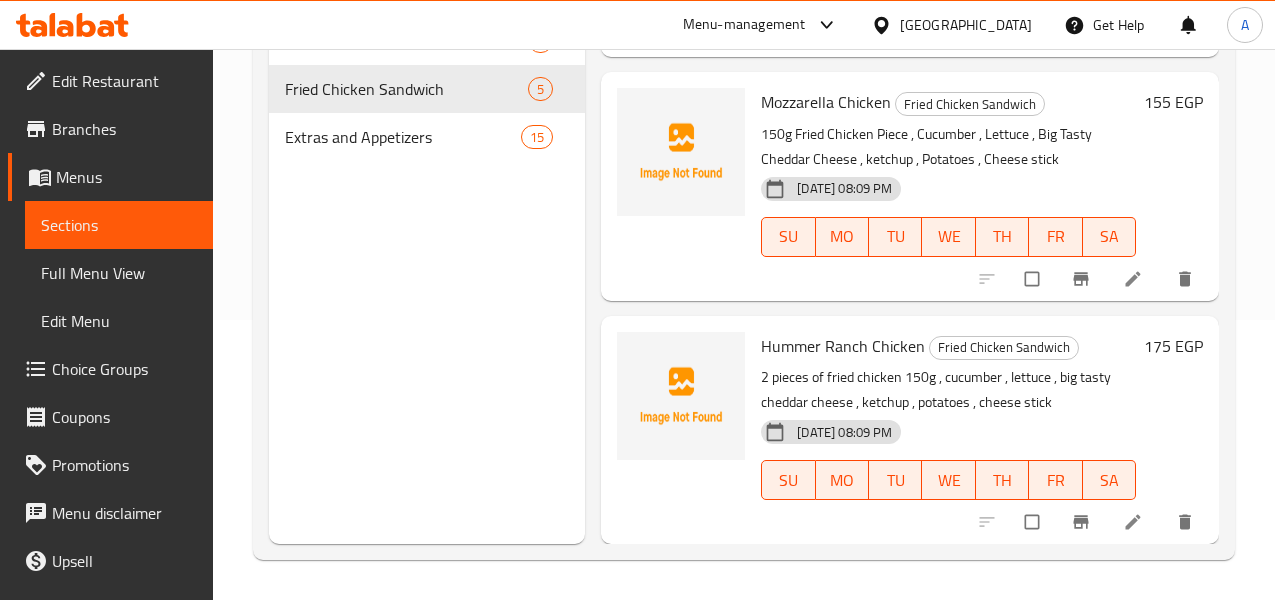 click at bounding box center (1135, 522) 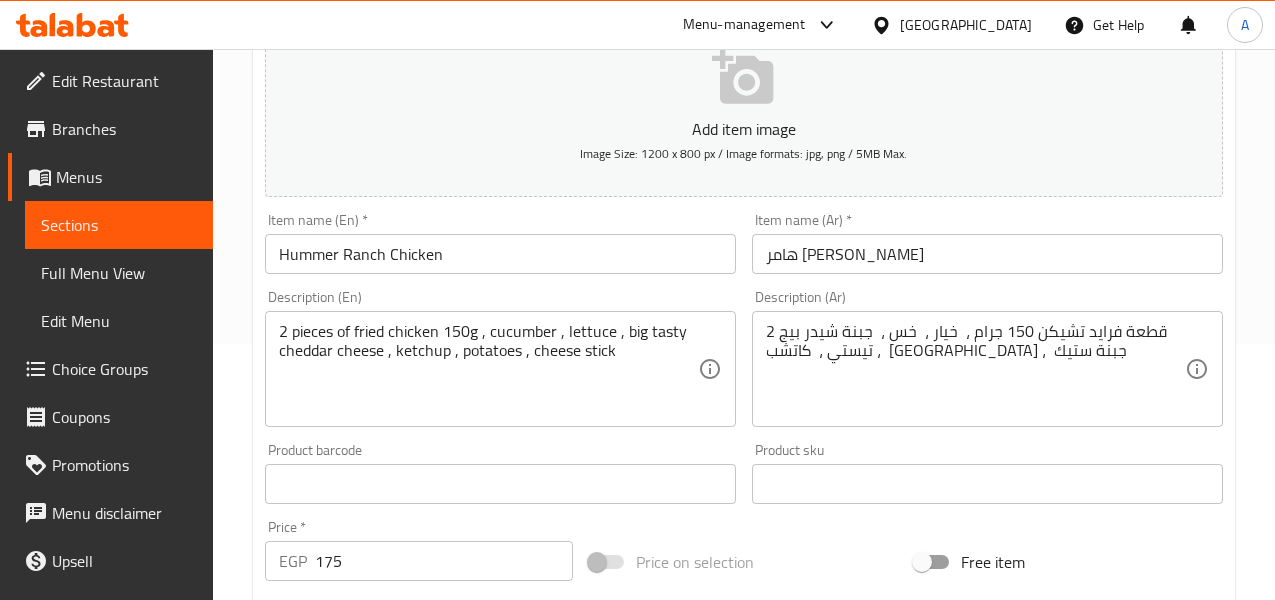 scroll, scrollTop: 300, scrollLeft: 0, axis: vertical 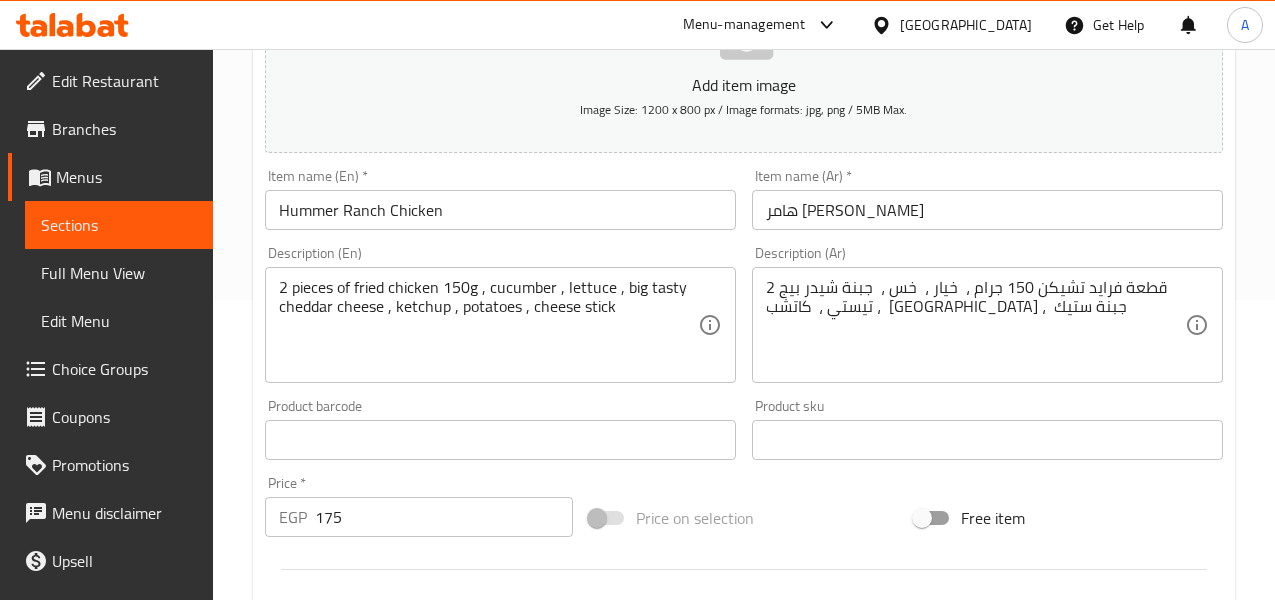 click on "Home / Restaurants management / Menus / Sections / item / update Fried Chicken Sandwich  section Update Hummer Ranch Chicken Add item image Image Size: 1200 x 800 px / Image formats: jpg, png / 5MB Max. Item name (En)   * Hummer Ranch Chicken Item name (En)  * Item name (Ar)   * هامر رانش تشيكن Item name (Ar)  * Description (En) 2 pieces of fried chicken 150g , cucumber , lettuce , big tasty cheddar cheese , ketchup , potatoes , cheese stick Description (En) Description (Ar) 2 قطعة فرايد تشيكن 150 جرام ،  خيار ،  خس ،  جبنة شيدر بيج تيستي ،  كاتشب ،  بطاطس ،  جبنة ستيك Description (Ar) Product barcode Product barcode Product sku Product sku Price   * EGP 175 Price  * Price on selection Free item Start Date Start Date End Date End Date Available Days SU MO TU WE TH FR SA Available from ​ ​ Available to ​ ​ Status Active Inactive Exclude from GEM Variations & Choices Add variant ASSIGN CHOICE GROUP Update" at bounding box center [744, 431] 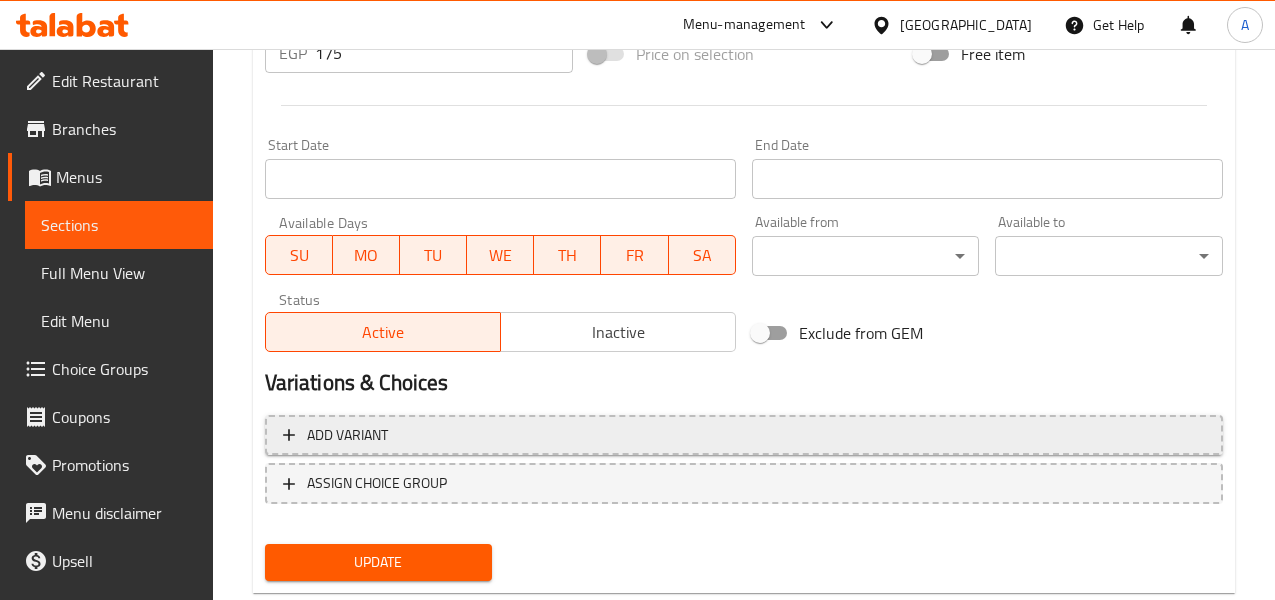 scroll, scrollTop: 813, scrollLeft: 0, axis: vertical 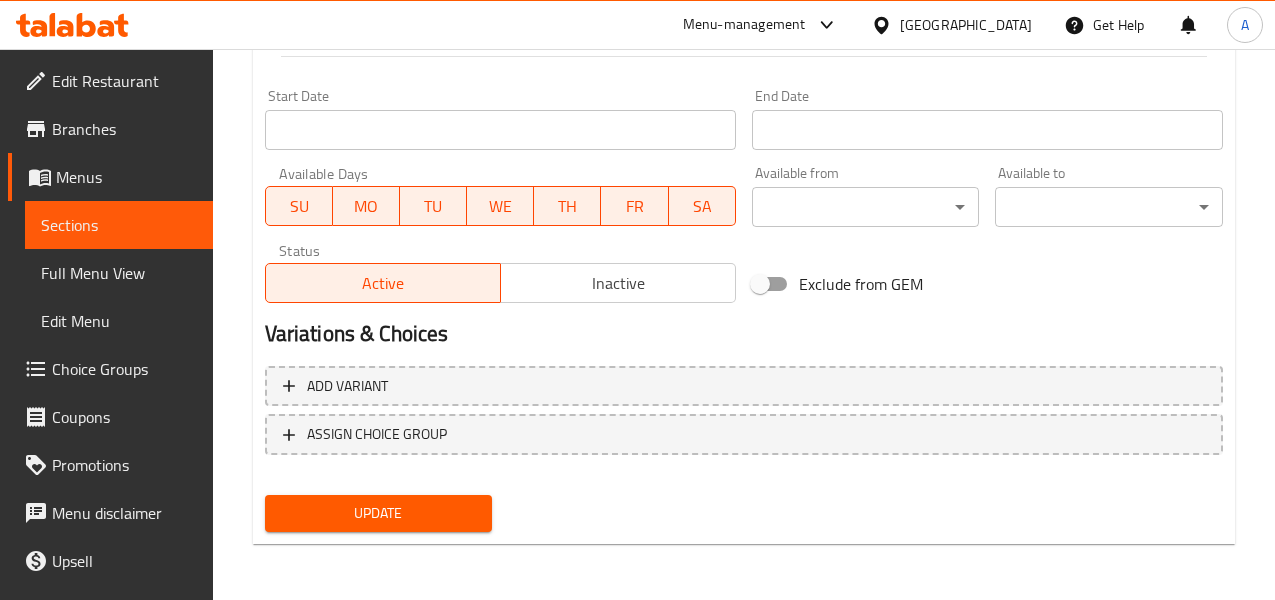 click on "Update" at bounding box center (379, 513) 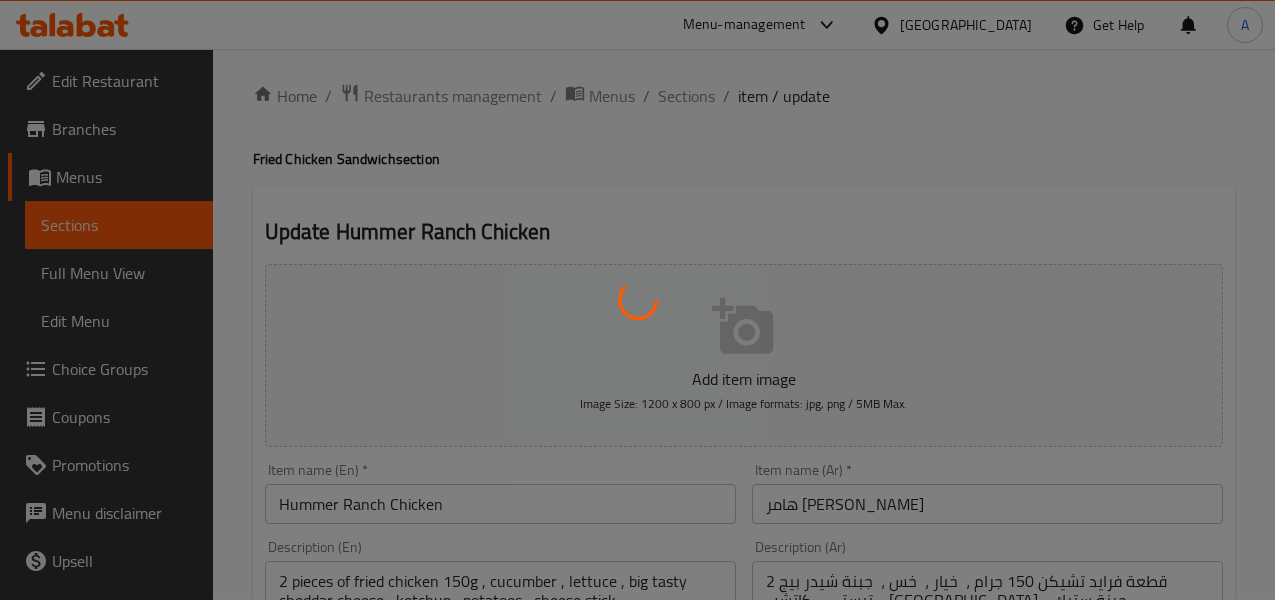 scroll, scrollTop: 0, scrollLeft: 0, axis: both 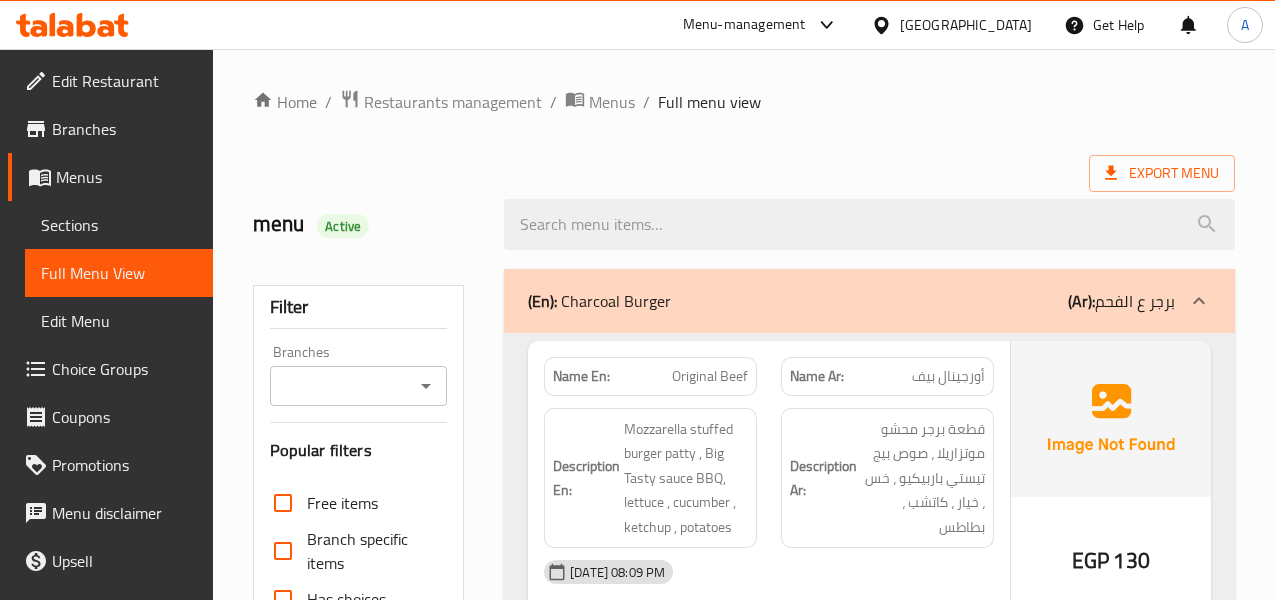 click on "(En):   Charcoal Burger (Ar): برجر ع الفحم" at bounding box center (851, 301) 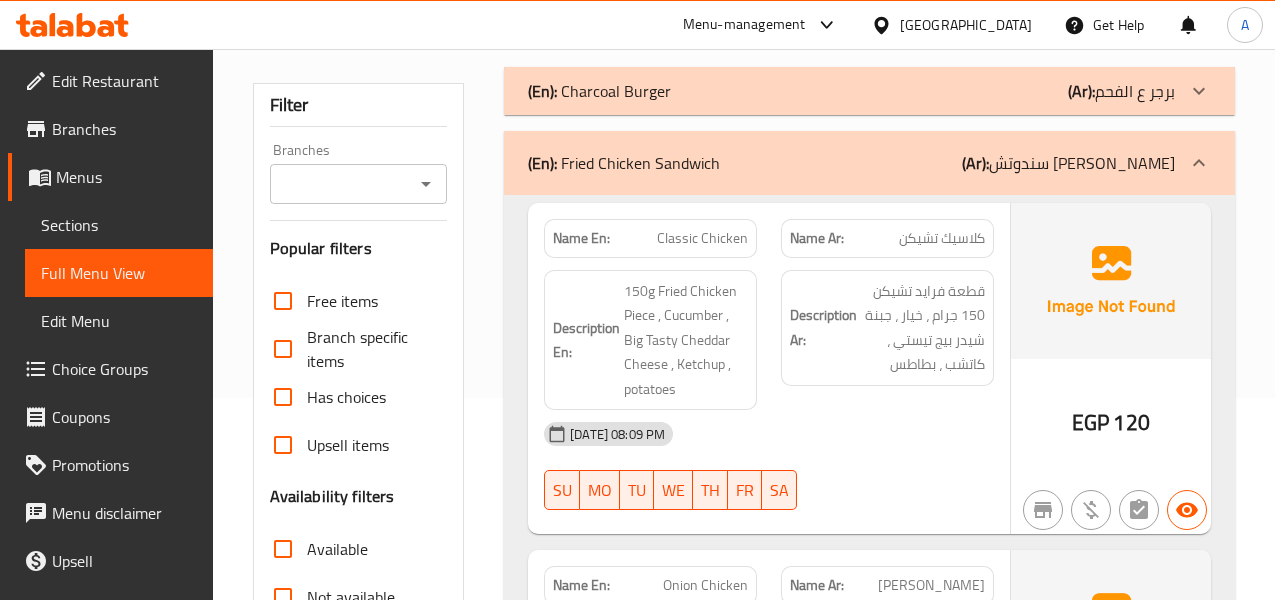 scroll, scrollTop: 200, scrollLeft: 0, axis: vertical 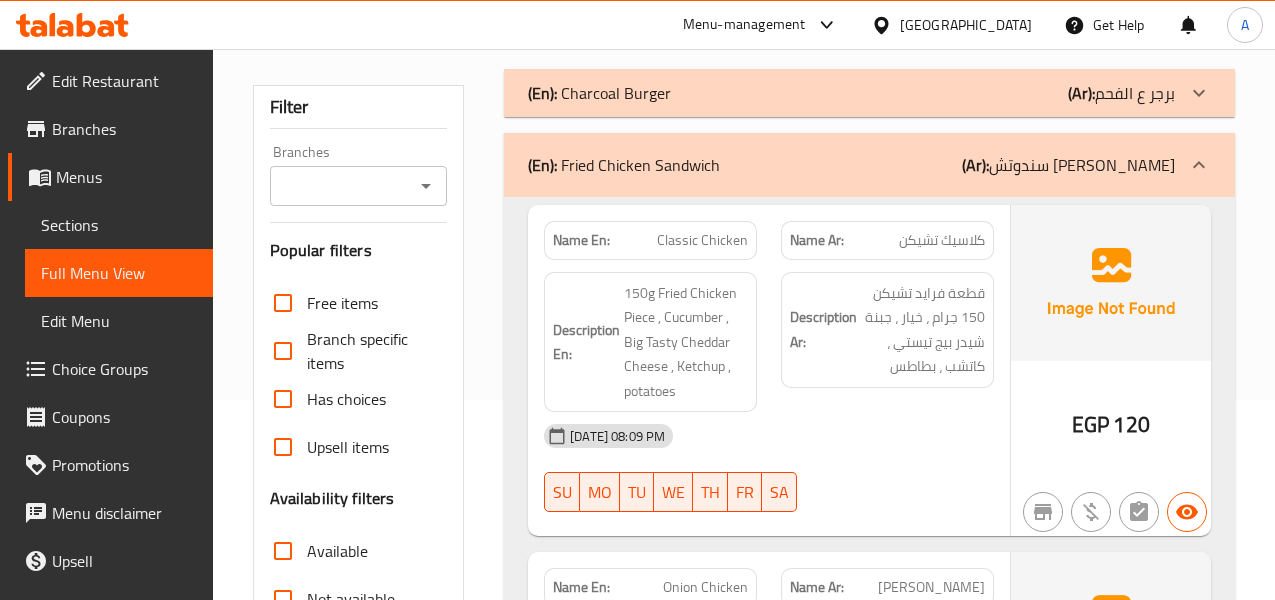 click on "(En):   Charcoal Burger (Ar): برجر ع الفحم Name En: Original Beef Name Ar: أورجينال بيف Description En: Mozzarella stuffed burger patty , Big Tasty sauce BBQ, lettuce , cucumber , ketchup , potatoes Description Ar: قطعة برجر محشو موتزاريلا ، صوص بيج تيستي باربيكيو ، خس ، خيار ، كاتشب ، بطاطس [DATE] 08:09 PM SU MO TU WE TH FR SA EGP 130 Name En: Onion Beef Name Ar: أونيون بيف Description En: Burger patty stuffed with mozzarella , Big Tasty sauce BBQ , lettuce , cucumber , ketchup, potatoes crispy onion rings Description Ar: قطعة برجر محشو موتزاريلا، صوص بيج تيستي باربيكيو ، خس ، خيار ، كاتشب ، بطاطس، حلقات البصل المقرمشة [DATE] 08:09 PM SU MO TU WE TH FR SA EGP 135 Name En: lovy Beef Name Ar: لافي بيف Description En: Description Ar: [DATE] 08:09 PM SU MO TU WE TH FR SA EGP 145 Name En: Mushroom Beef Name Ar: Description En:" at bounding box center [869, 3381] 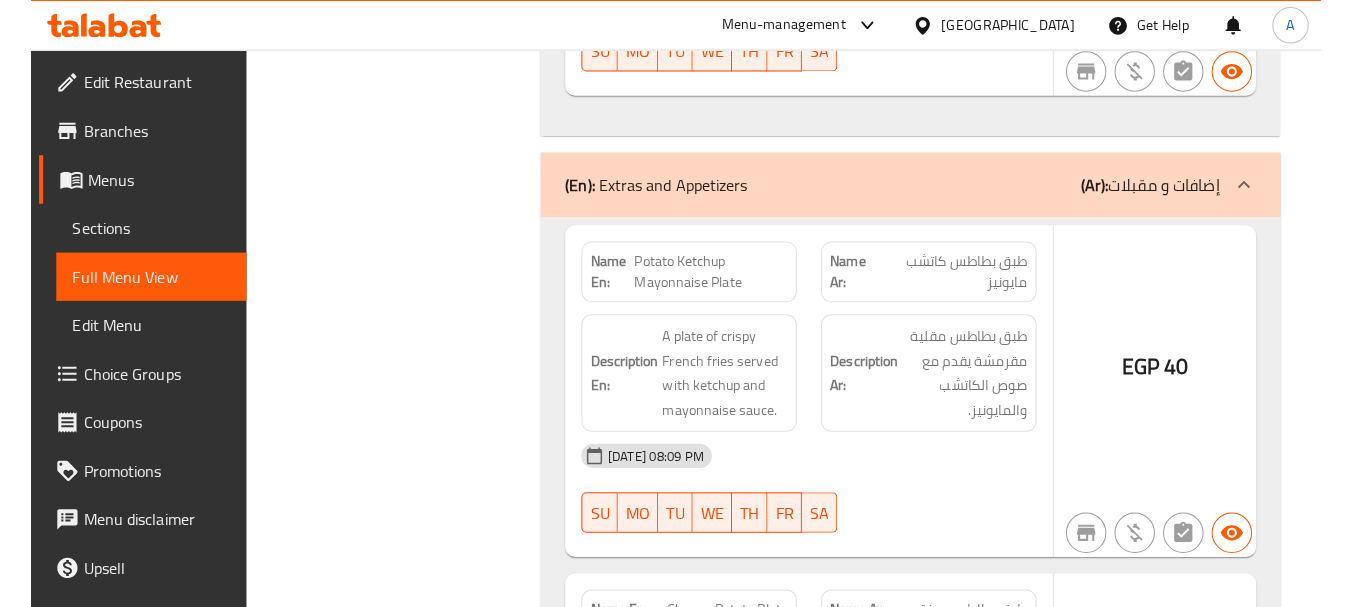 scroll, scrollTop: 2200, scrollLeft: 0, axis: vertical 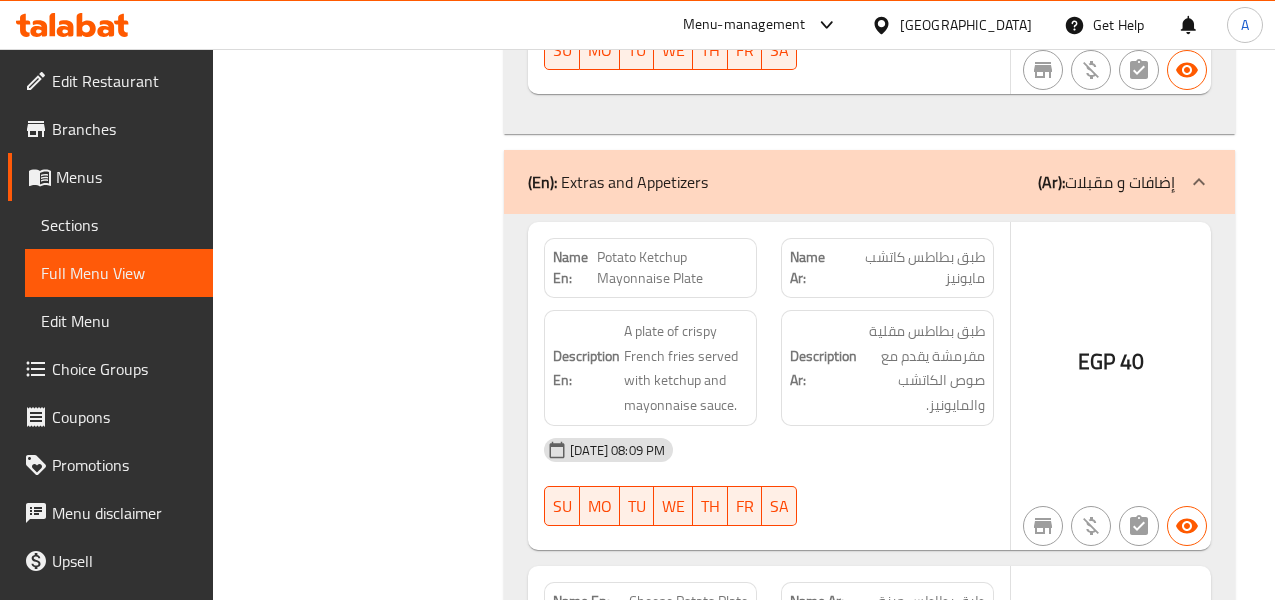 drag, startPoint x: 500, startPoint y: 447, endPoint x: 644, endPoint y: 283, distance: 218.24756 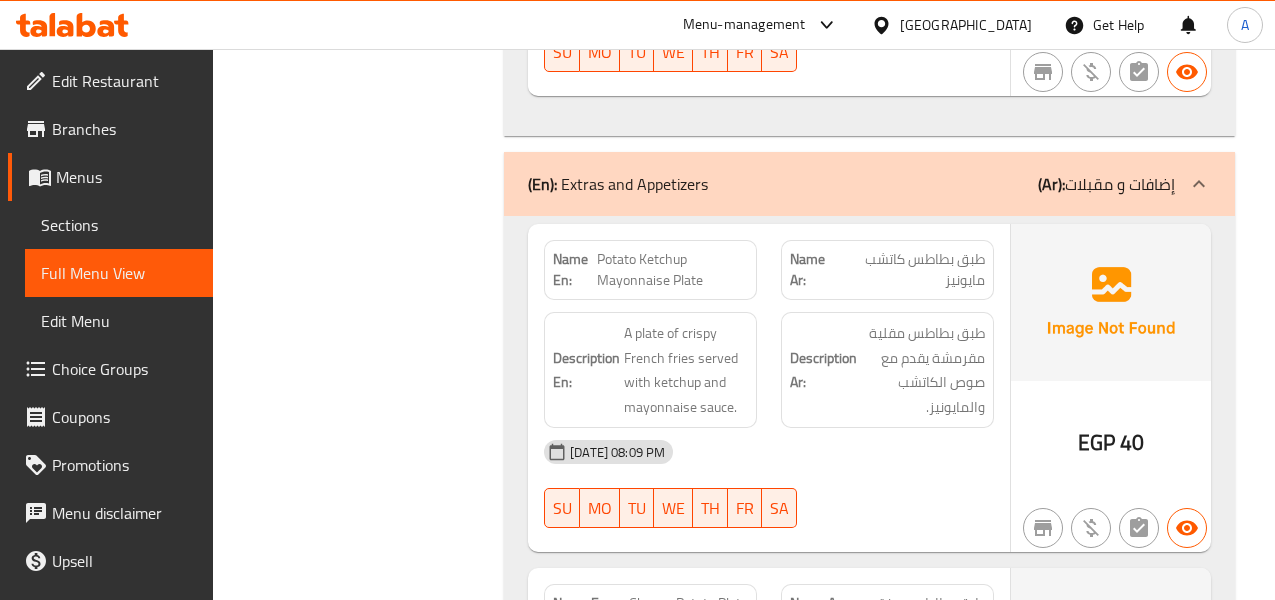 scroll, scrollTop: 2200, scrollLeft: 0, axis: vertical 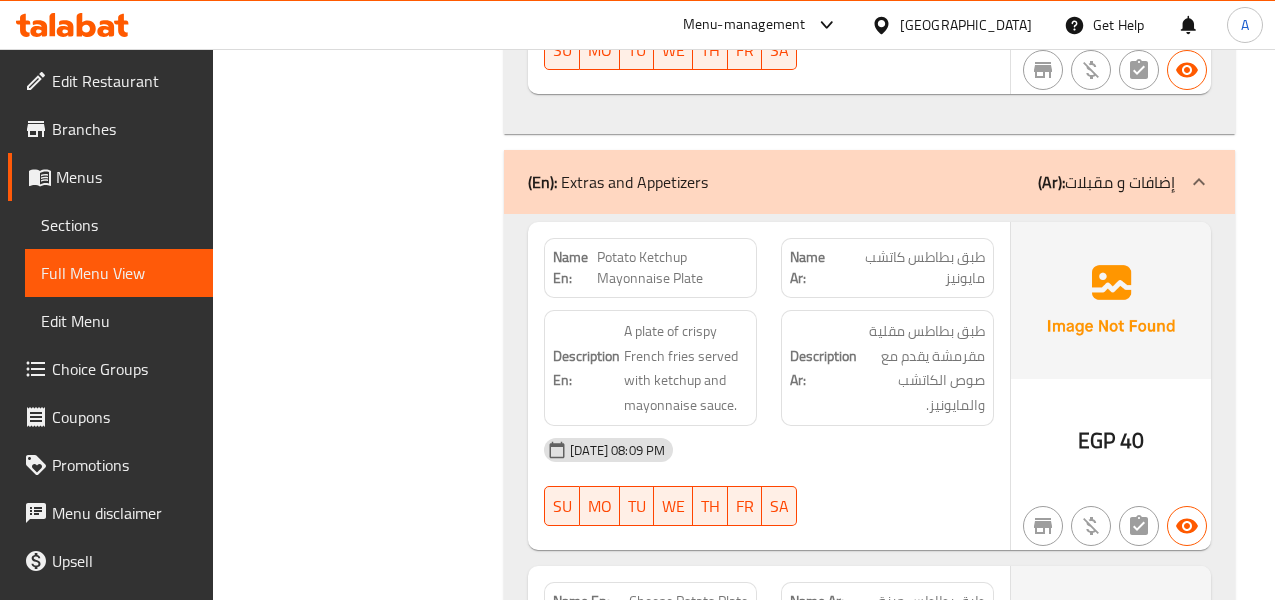click on "طبق بطاطس كاتشب مايونيز" at bounding box center (942, -1760) 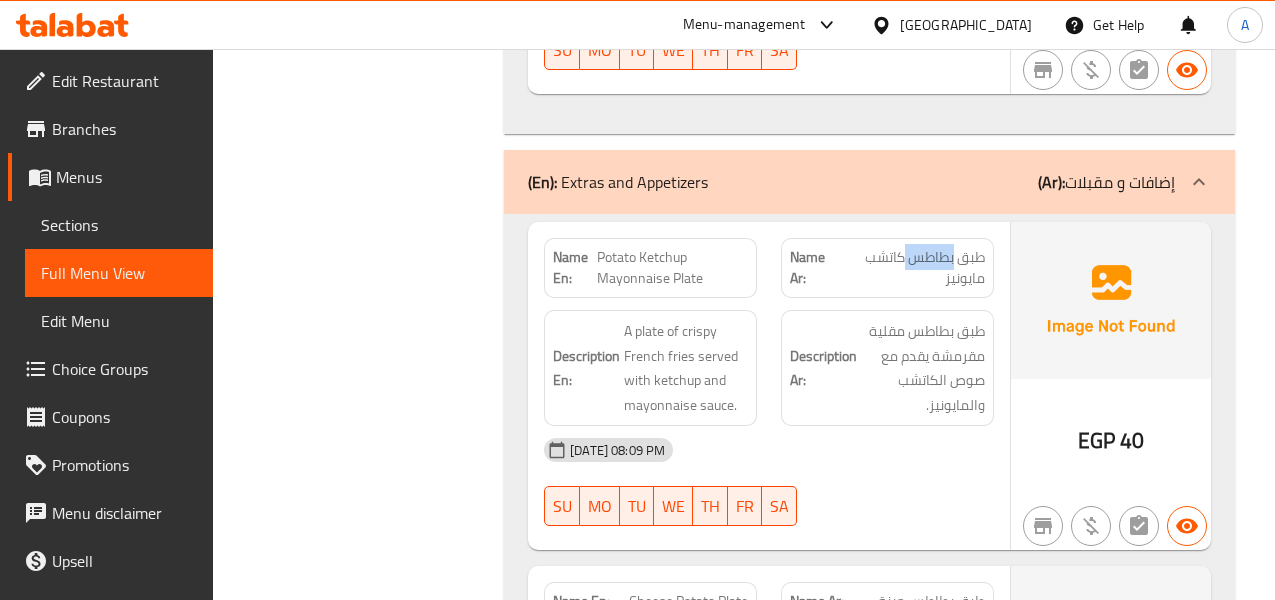 click on "طبق بطاطس كاتشب مايونيز" at bounding box center (942, -1760) 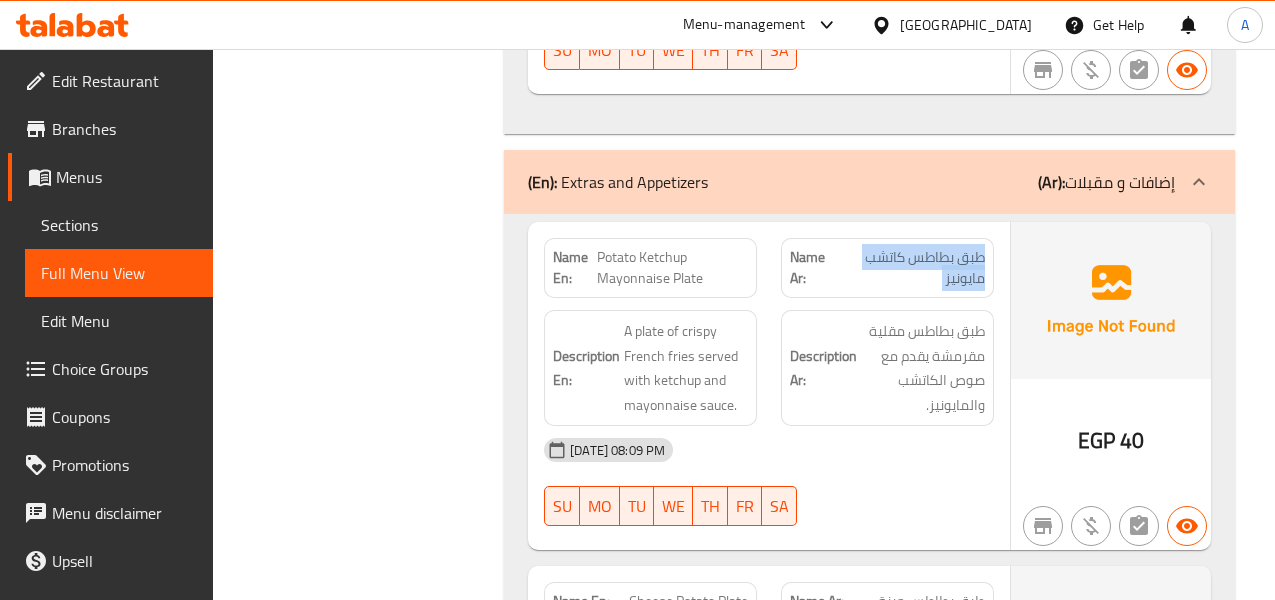 click on "طبق بطاطس كاتشب مايونيز" at bounding box center [942, -1760] 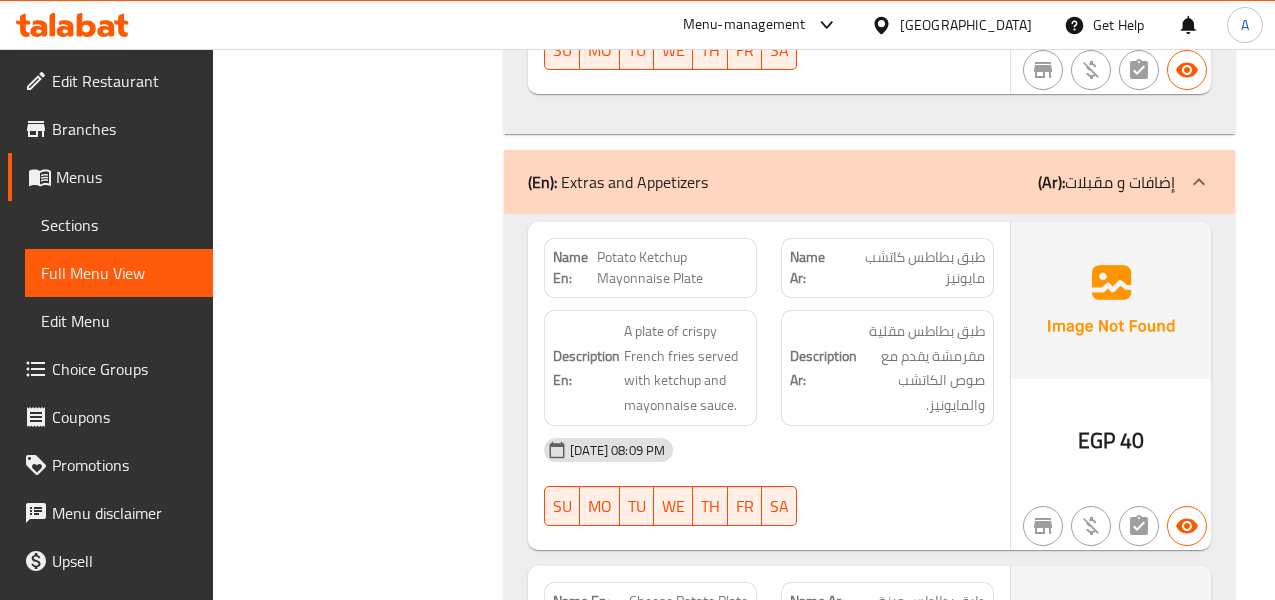 click on "Potato Ketchup Mayonnaise Plate" at bounding box center [702, -1760] 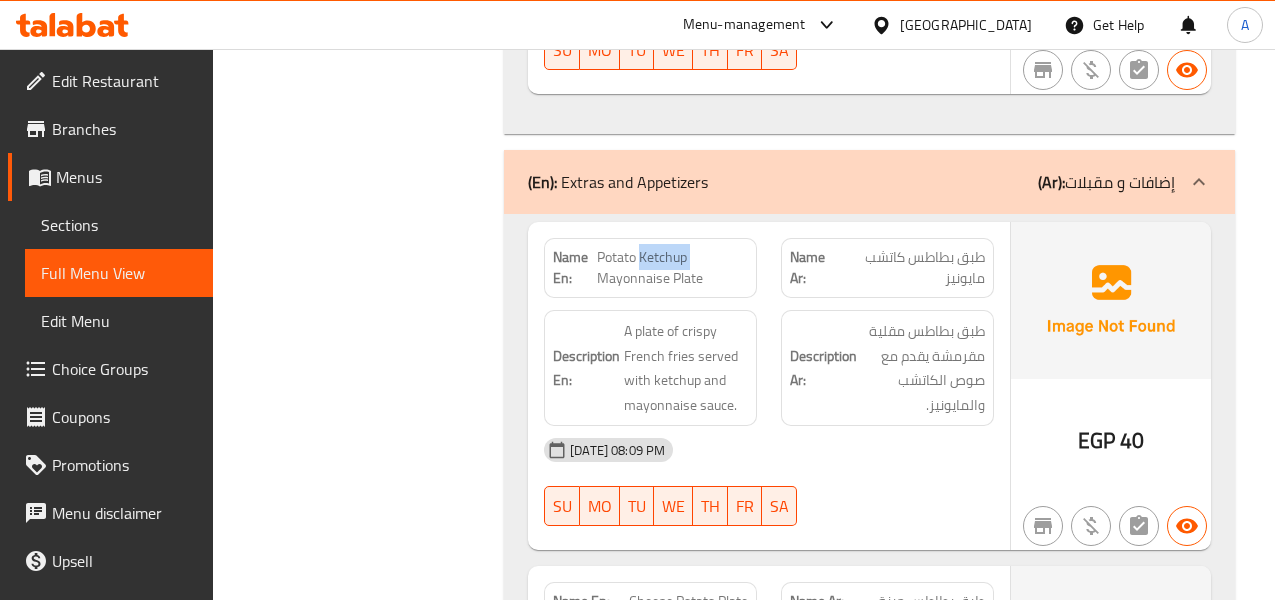 click on "Potato Ketchup Mayonnaise Plate" at bounding box center [702, -1760] 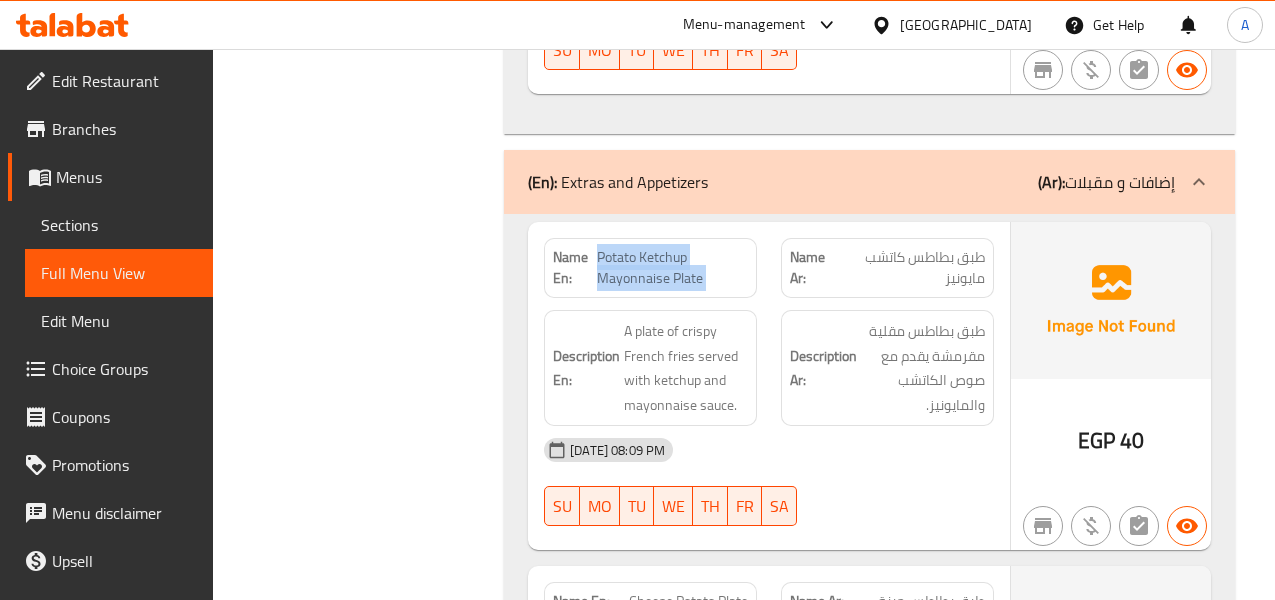 click on "Potato Ketchup Mayonnaise Plate" at bounding box center (702, -1760) 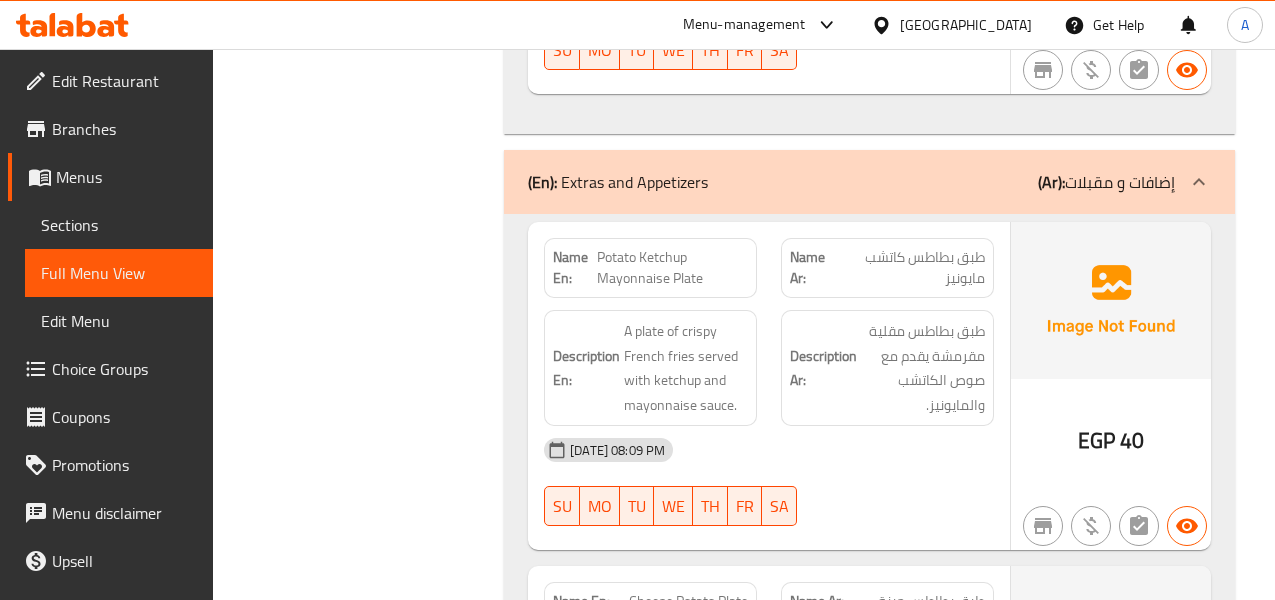 click on "طبق بطاطس مقلية مقرمشة يقدم مع صوص الكاتشب والمايونيز." at bounding box center [923, -1670] 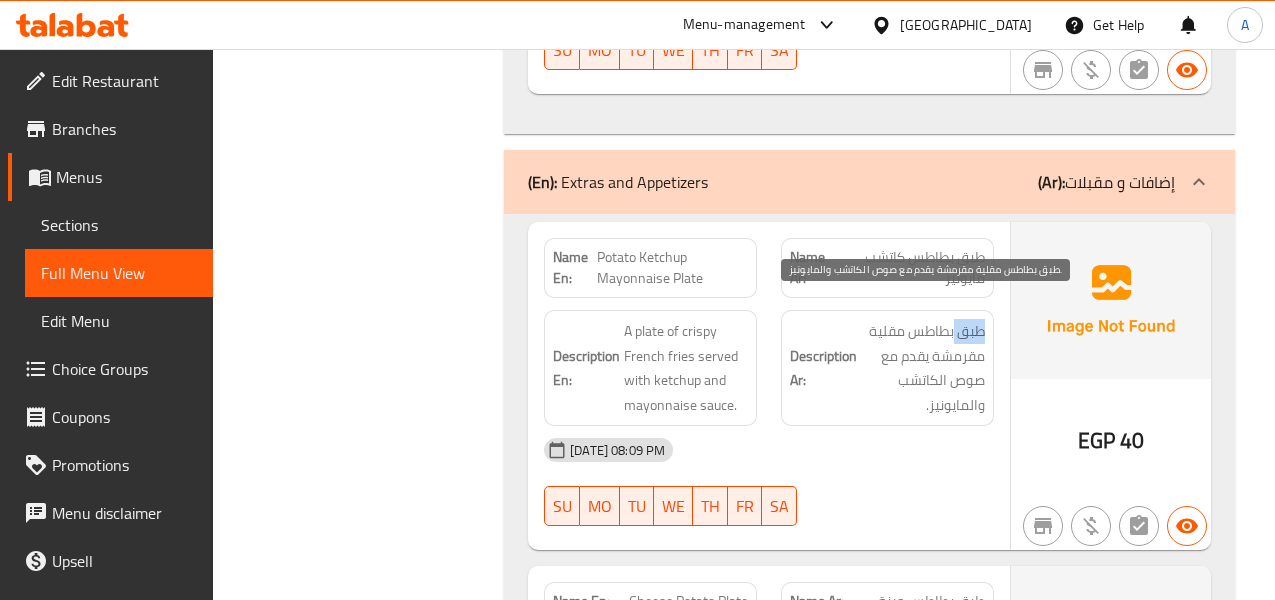 click on "طبق بطاطس مقلية مقرمشة يقدم مع صوص الكاتشب والمايونيز." at bounding box center [923, 368] 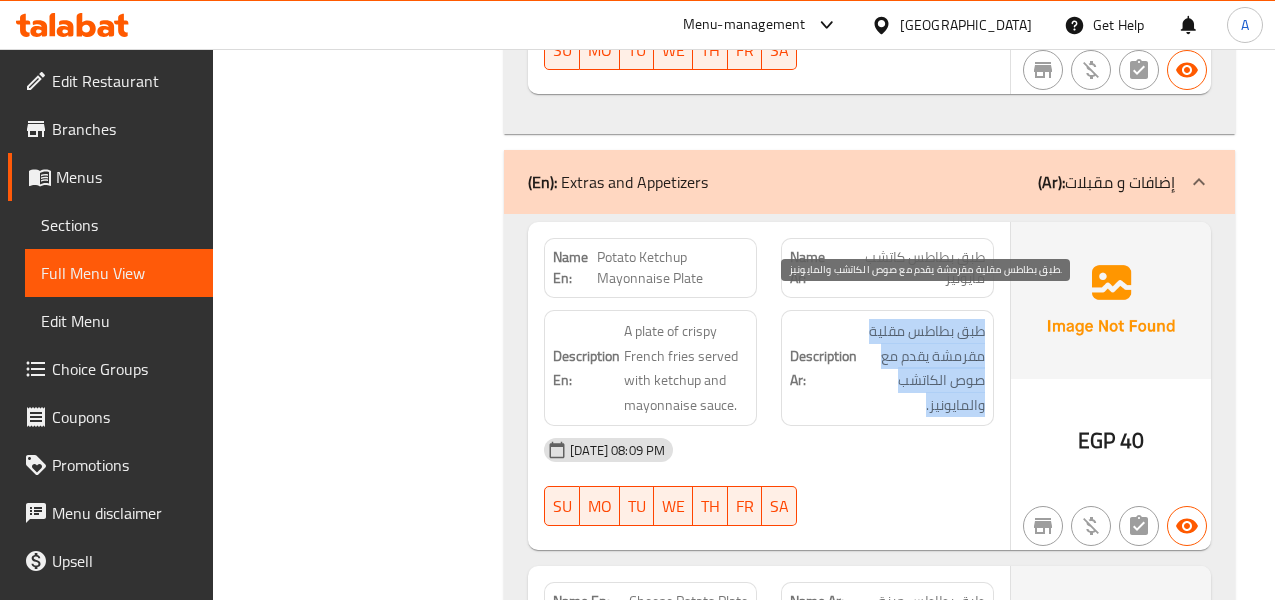 click on "طبق بطاطس مقلية مقرمشة يقدم مع صوص الكاتشب والمايونيز." at bounding box center (923, 368) 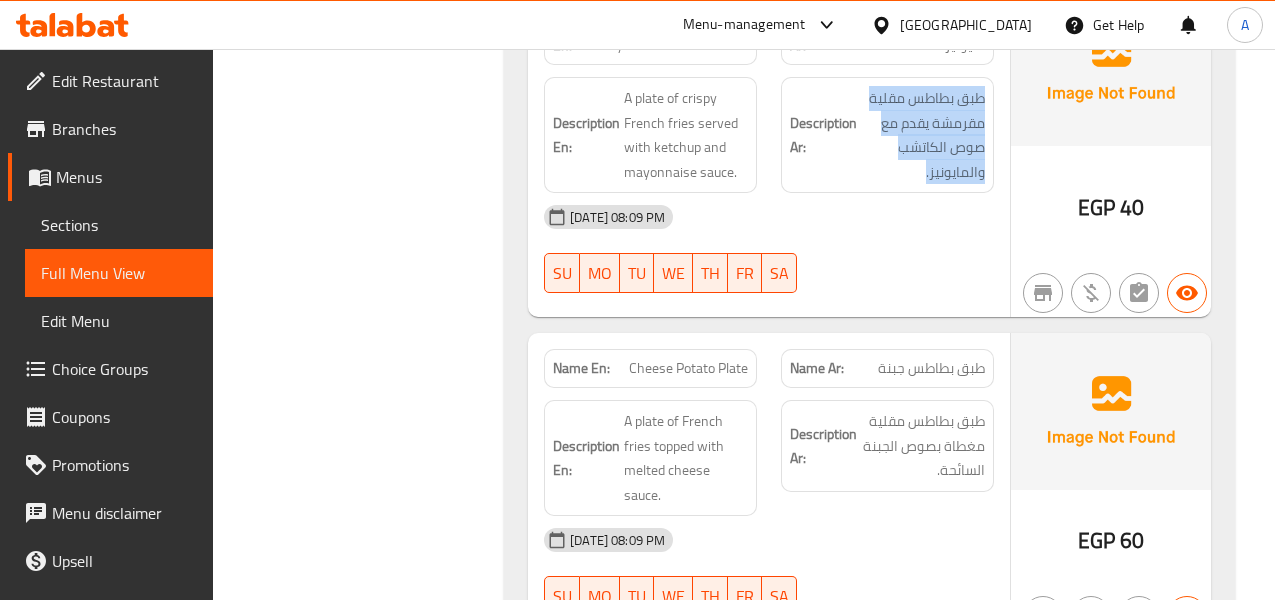 scroll, scrollTop: 2500, scrollLeft: 0, axis: vertical 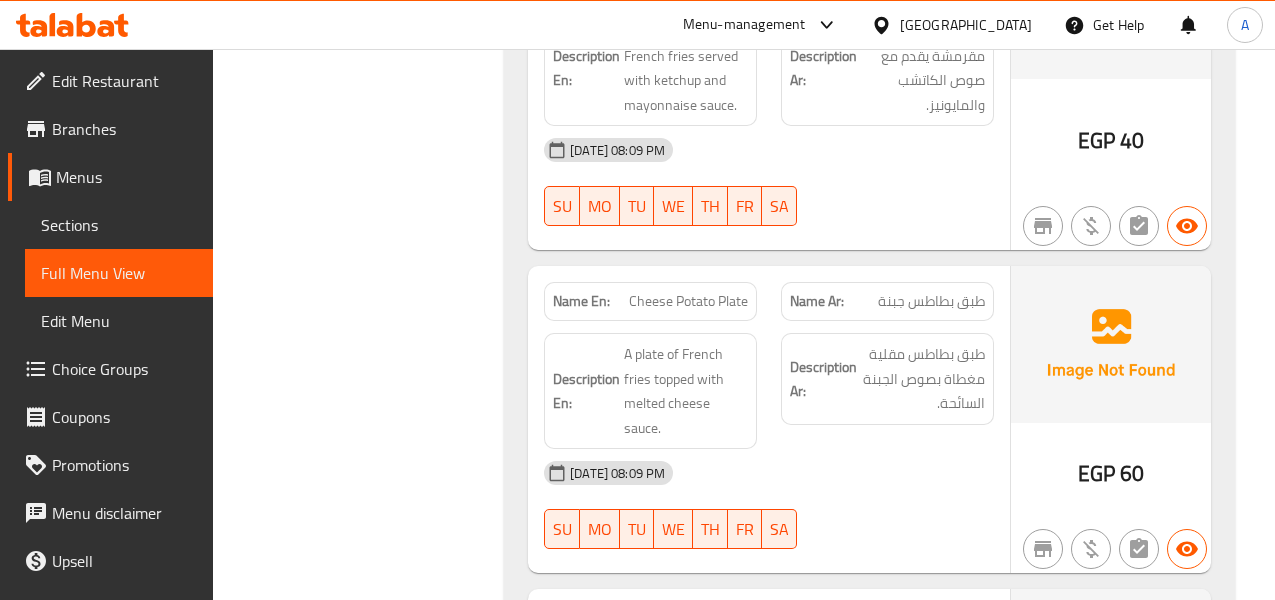 click on "طبق بطاطس جبنة" at bounding box center (931, -1713) 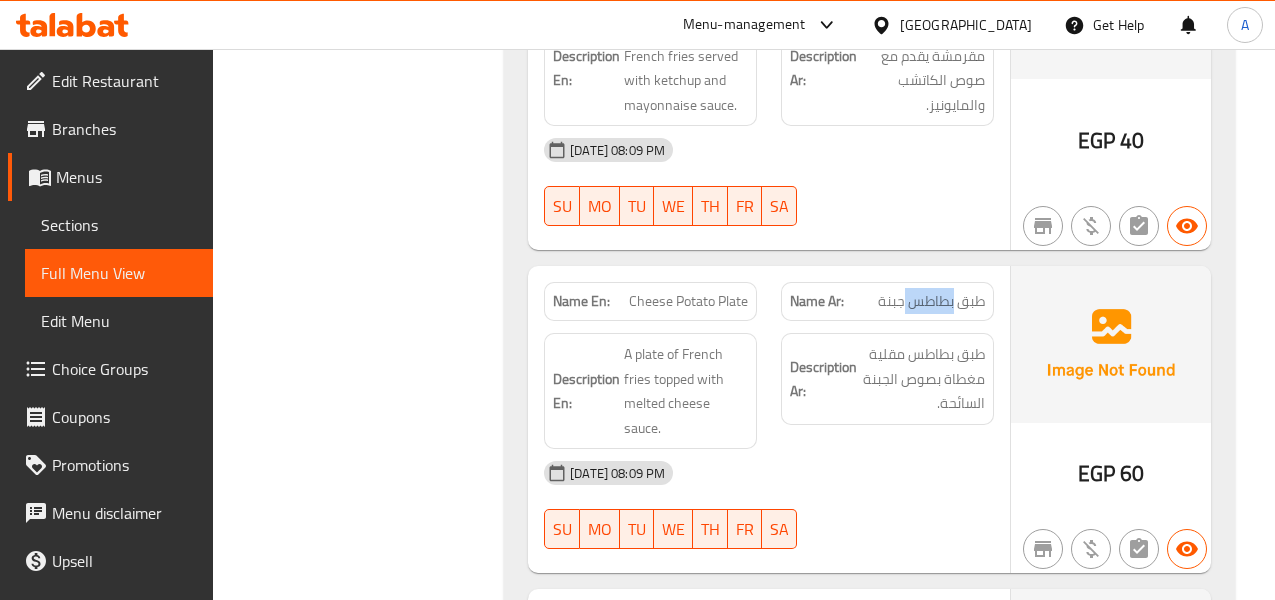 click on "طبق بطاطس جبنة" at bounding box center (931, -1713) 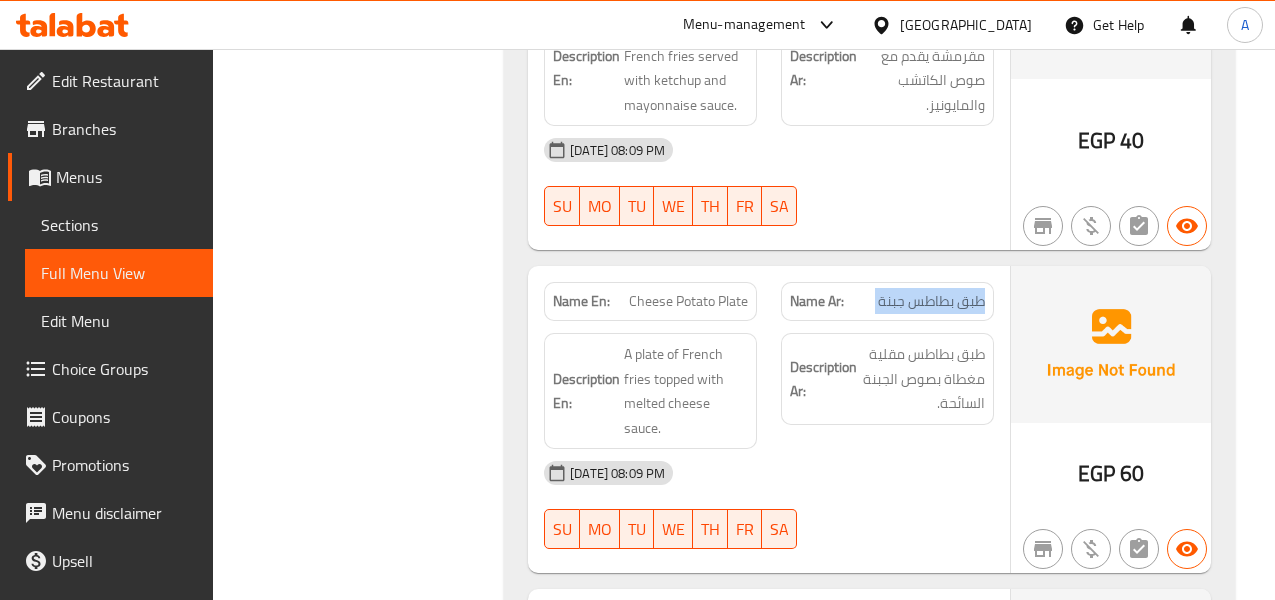 click on "طبق بطاطس جبنة" at bounding box center [931, -1713] 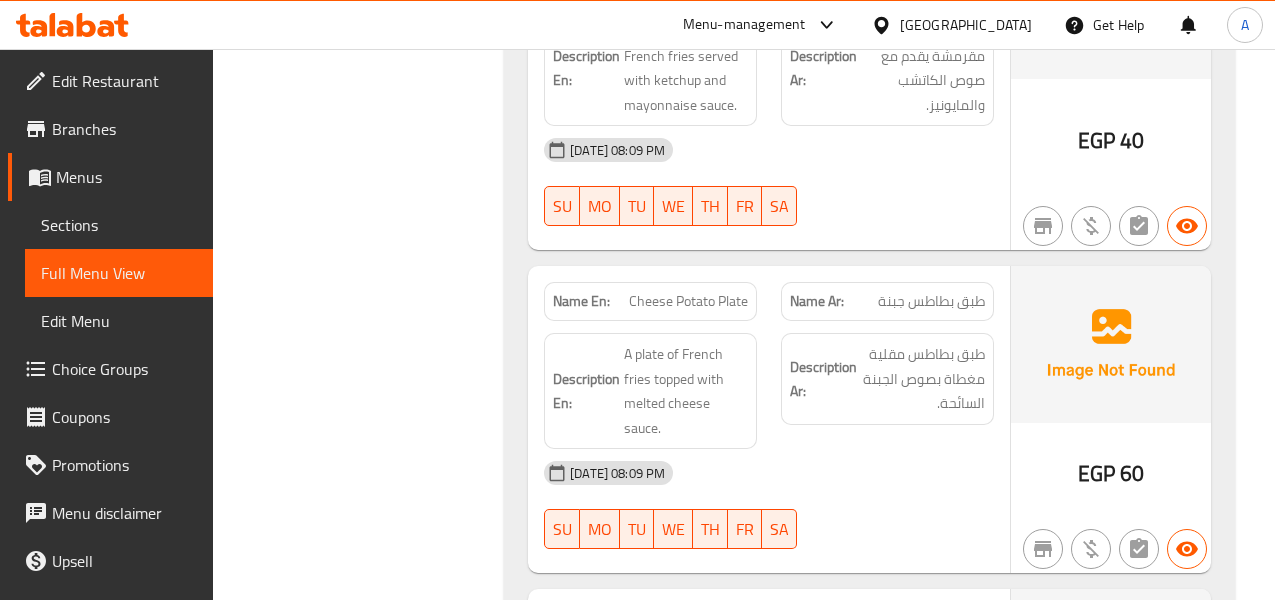 click on "Cheese Potato Plate" at bounding box center [705, -1713] 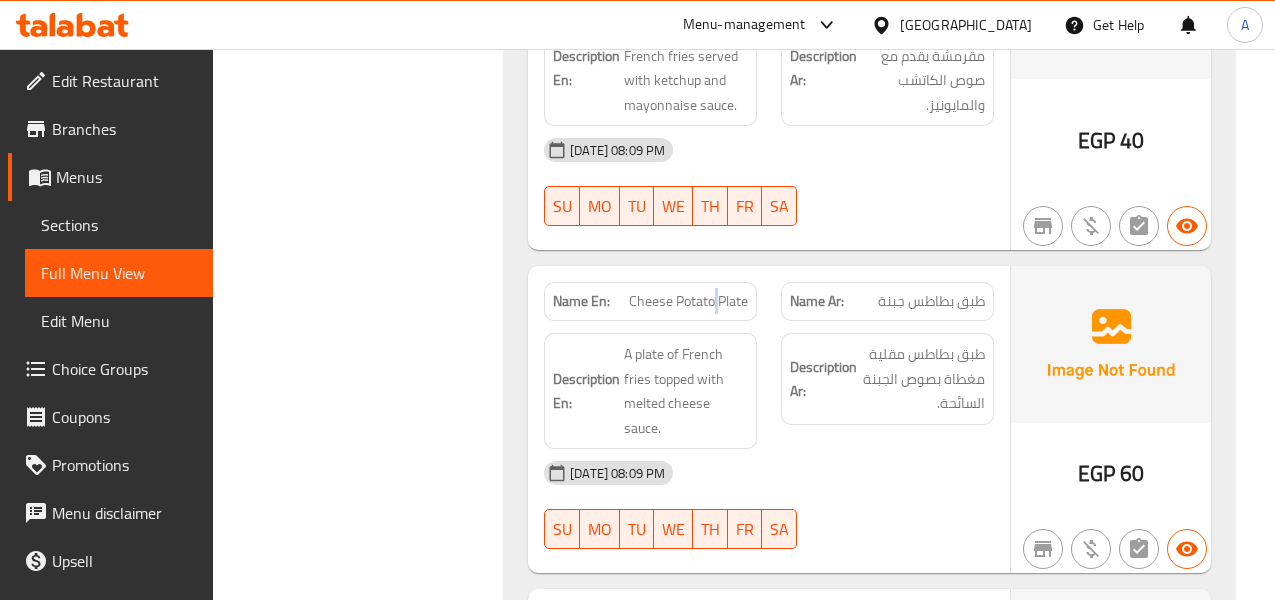 click on "Cheese Potato Plate" at bounding box center [705, -1713] 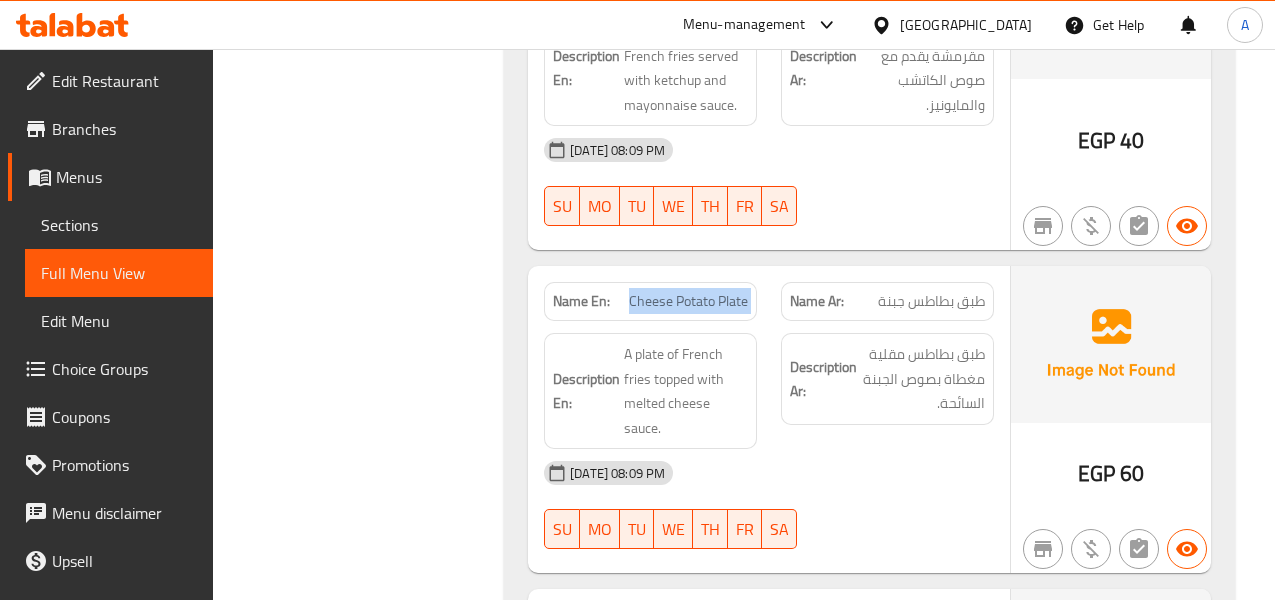 click on "Cheese Potato Plate" at bounding box center (705, -1713) 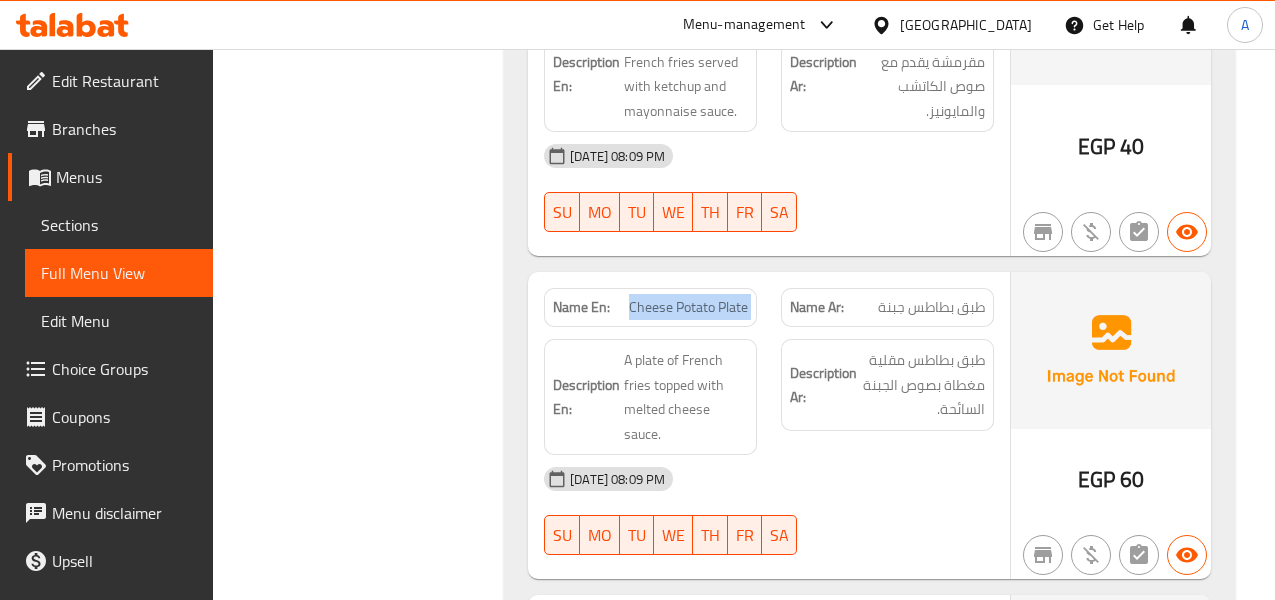 scroll, scrollTop: 2600, scrollLeft: 0, axis: vertical 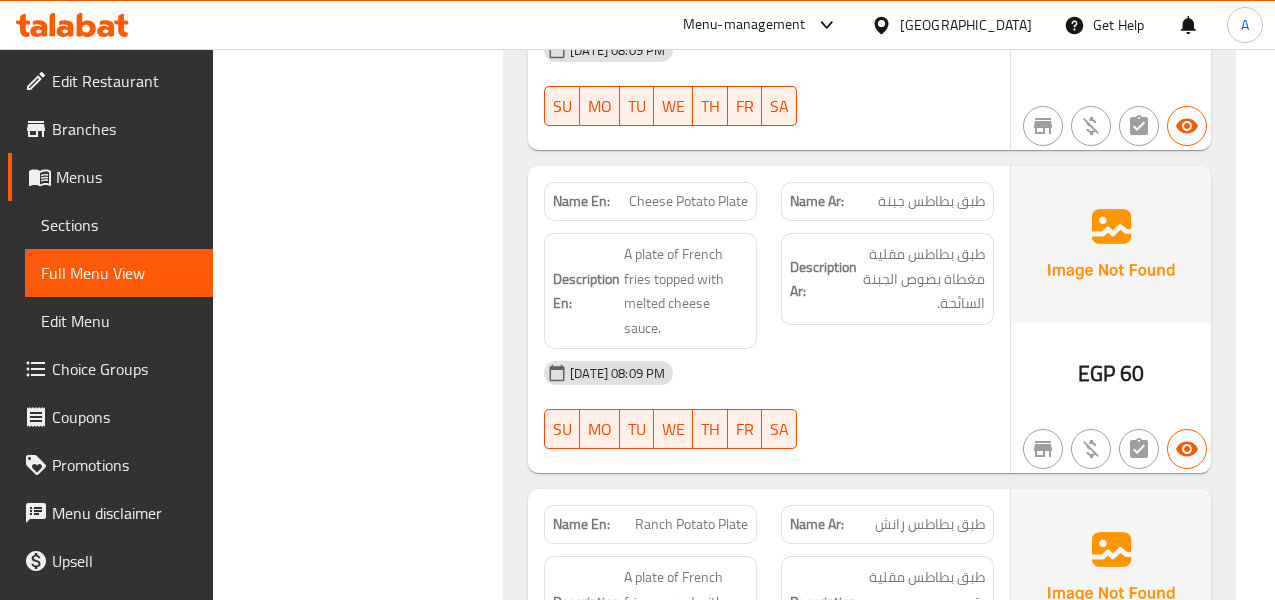 click on "طبق بطاطس جبنة" at bounding box center (931, -1813) 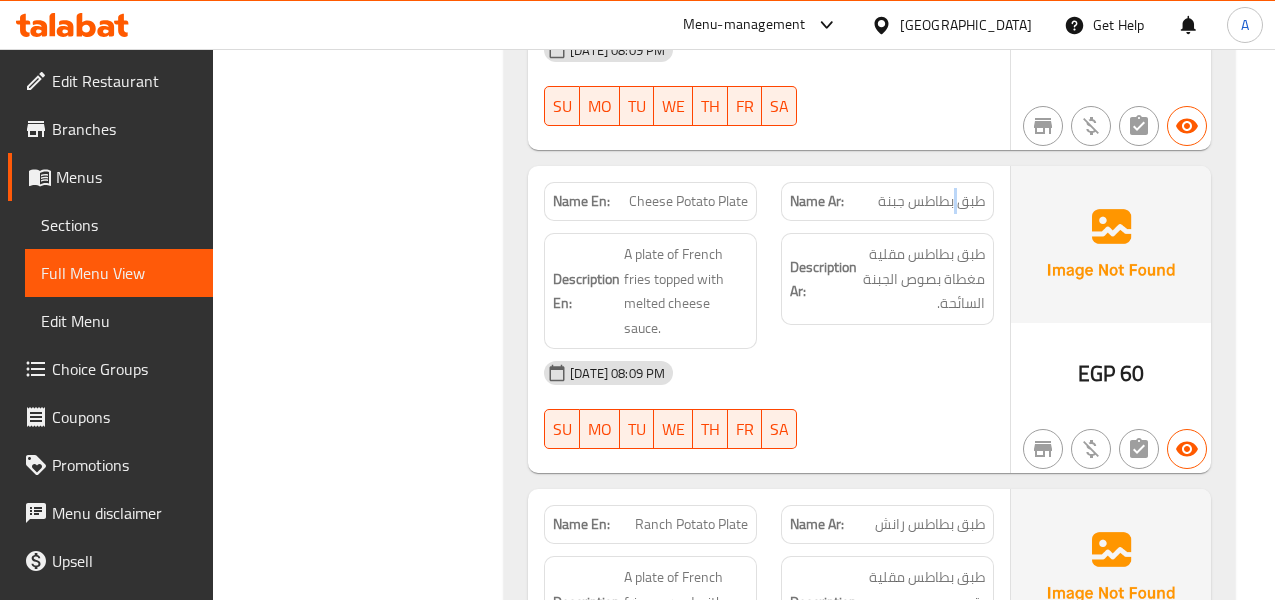 click on "طبق بطاطس جبنة" at bounding box center [931, -1813] 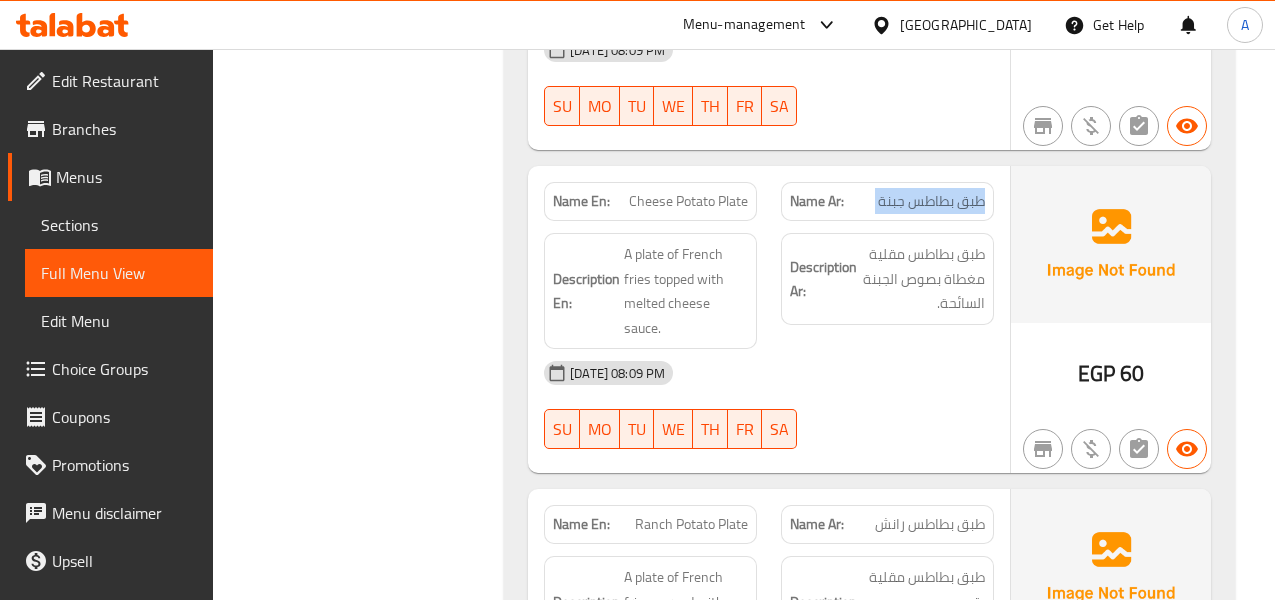 click on "طبق بطاطس جبنة" at bounding box center [931, -1813] 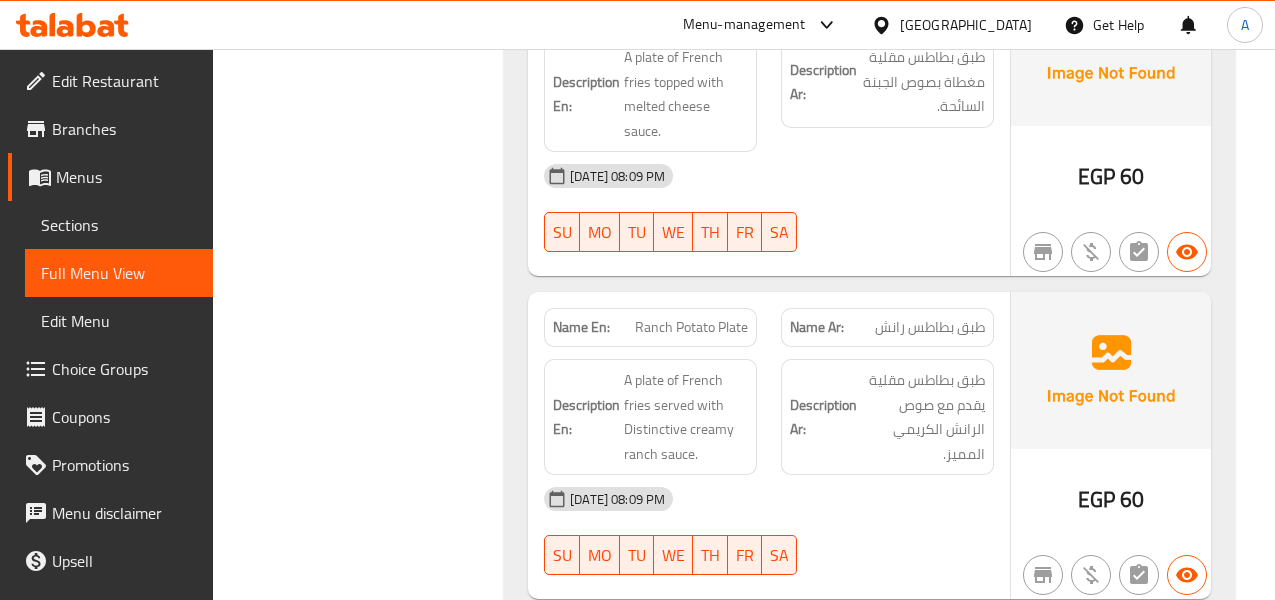 scroll, scrollTop: 2900, scrollLeft: 0, axis: vertical 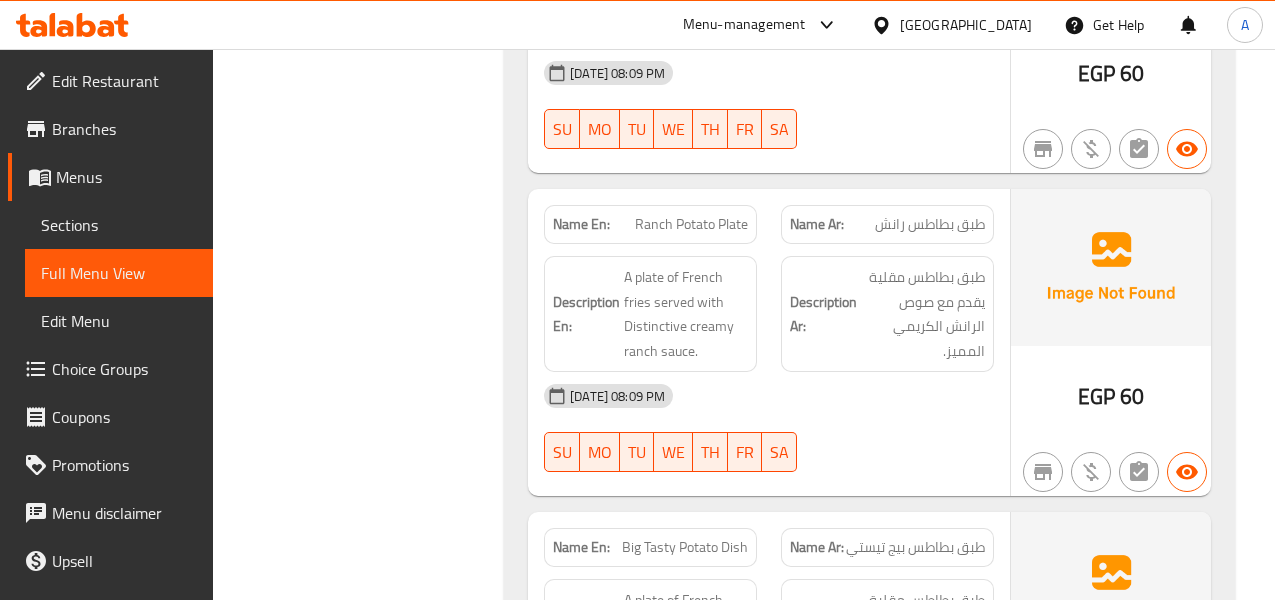 click on "طبق بطاطس رانش" at bounding box center [943, -1716] 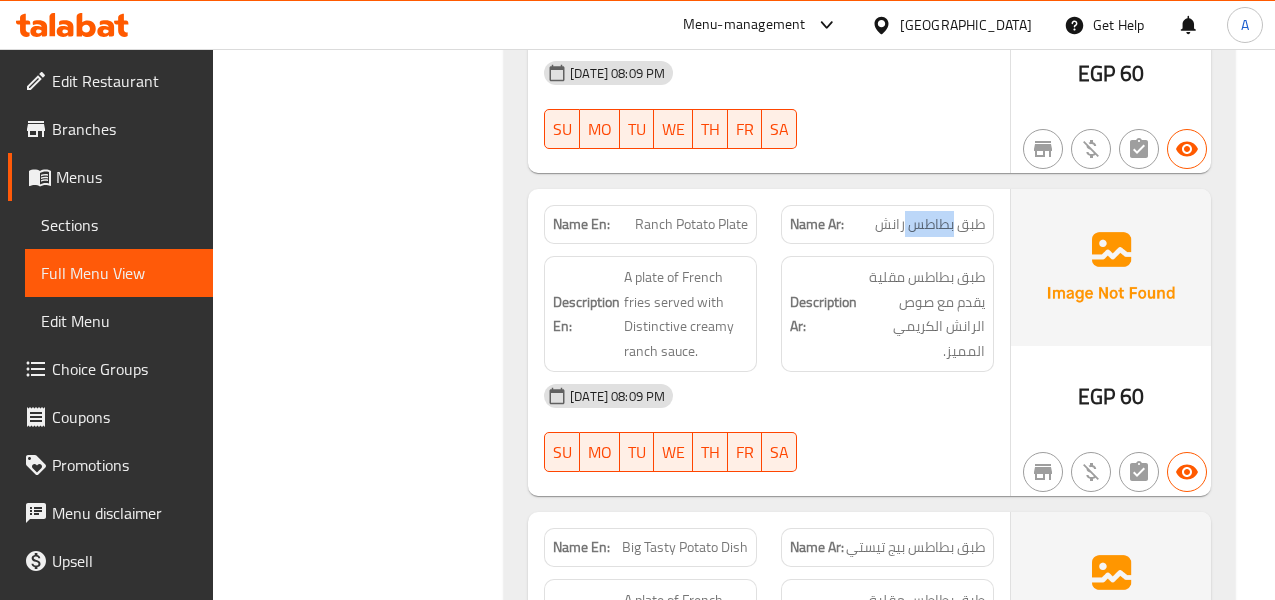 click on "طبق بطاطس رانش" at bounding box center [943, -1716] 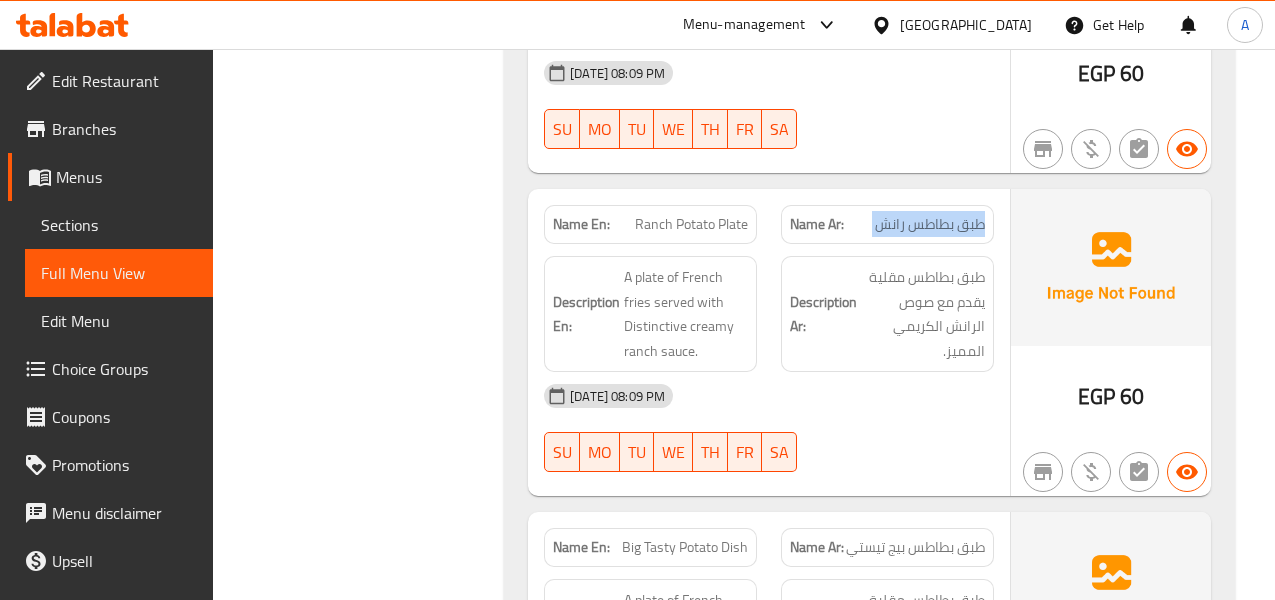 click on "طبق بطاطس رانش" at bounding box center [943, -1716] 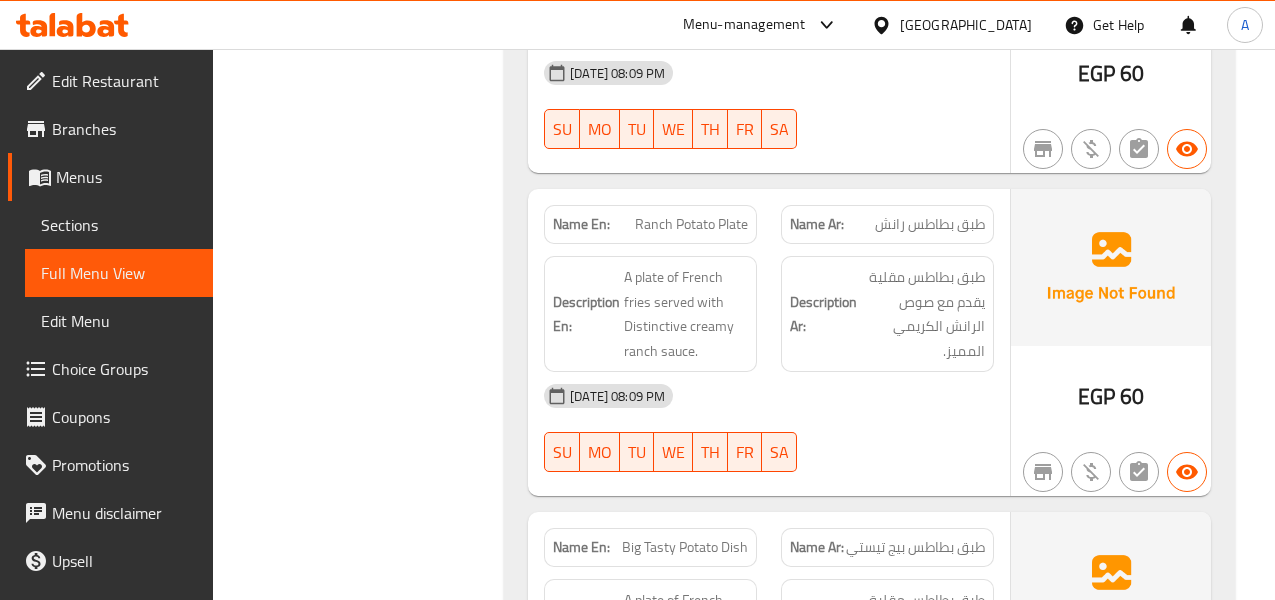 click on "Ranch Potato Plate" at bounding box center (690, -1716) 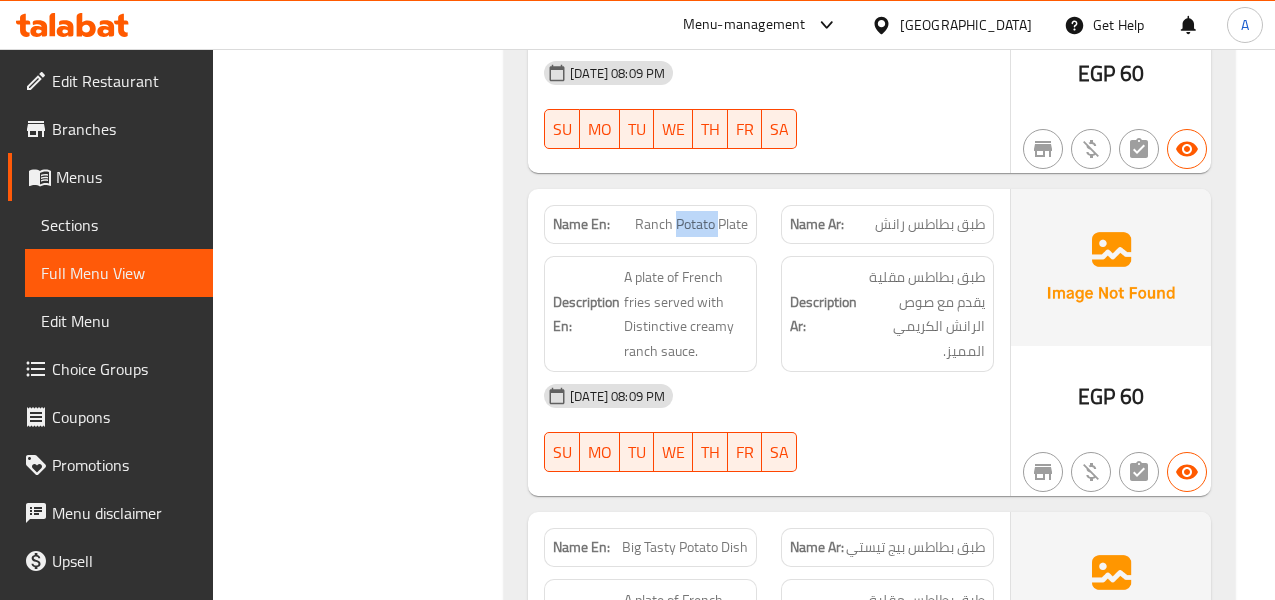 click on "Ranch Potato Plate" at bounding box center (690, -1716) 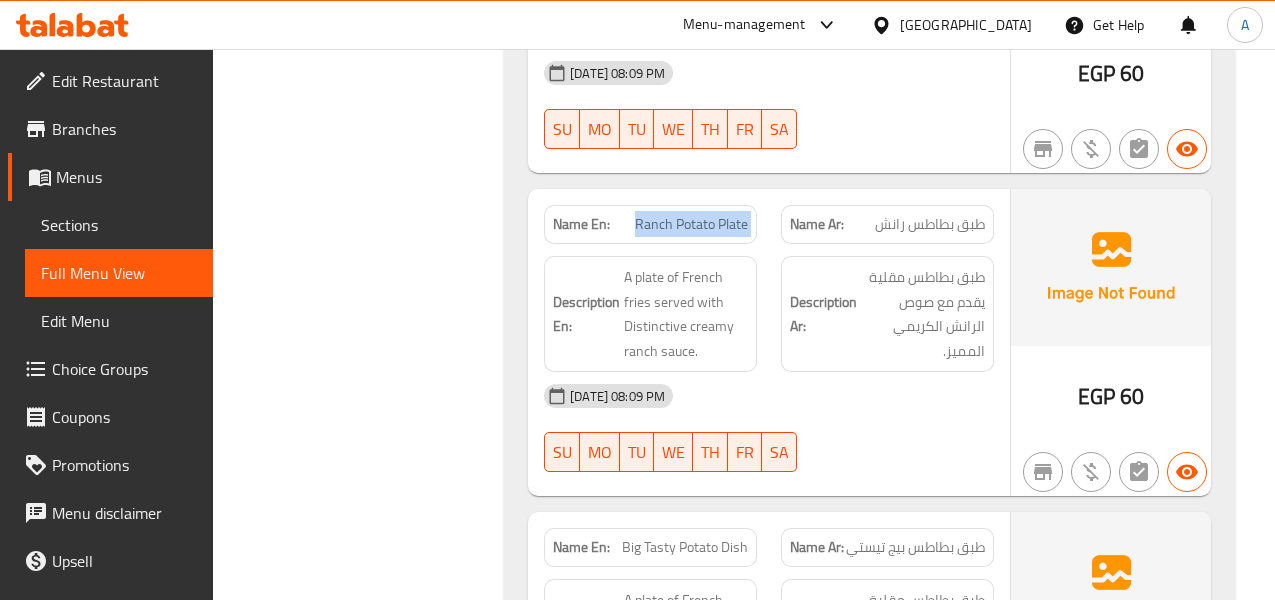 click on "Ranch Potato Plate" at bounding box center (690, -1716) 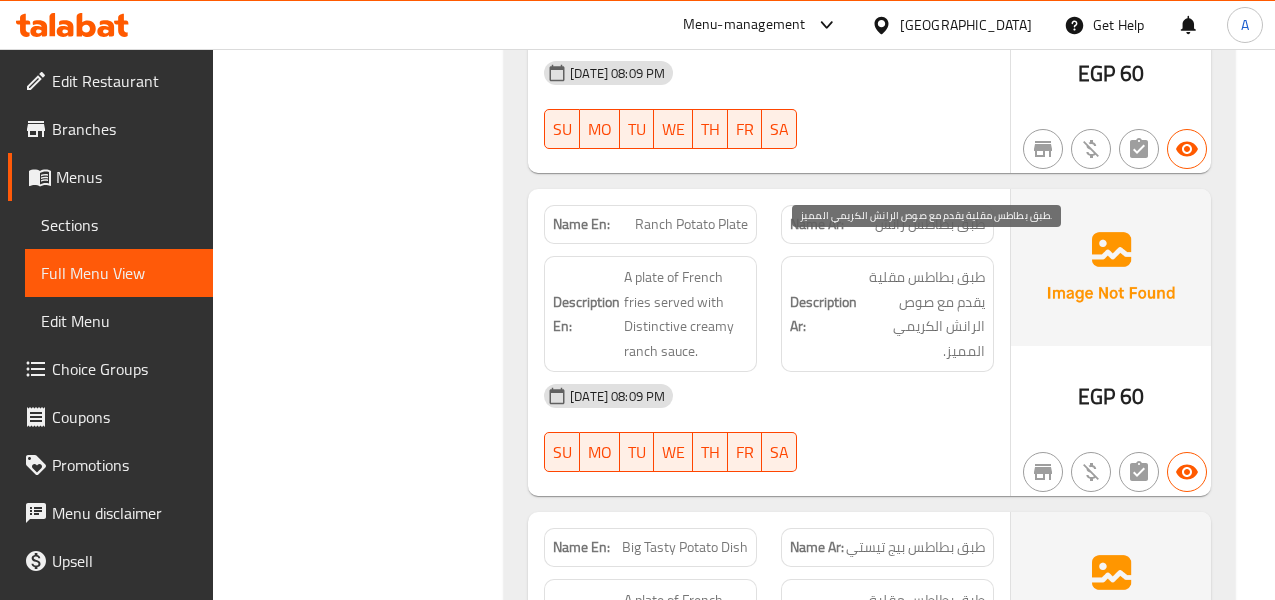 click on "طبق بطاطس مقلية يقدم مع صوص الرانش الكريمي المميز." at bounding box center (923, 314) 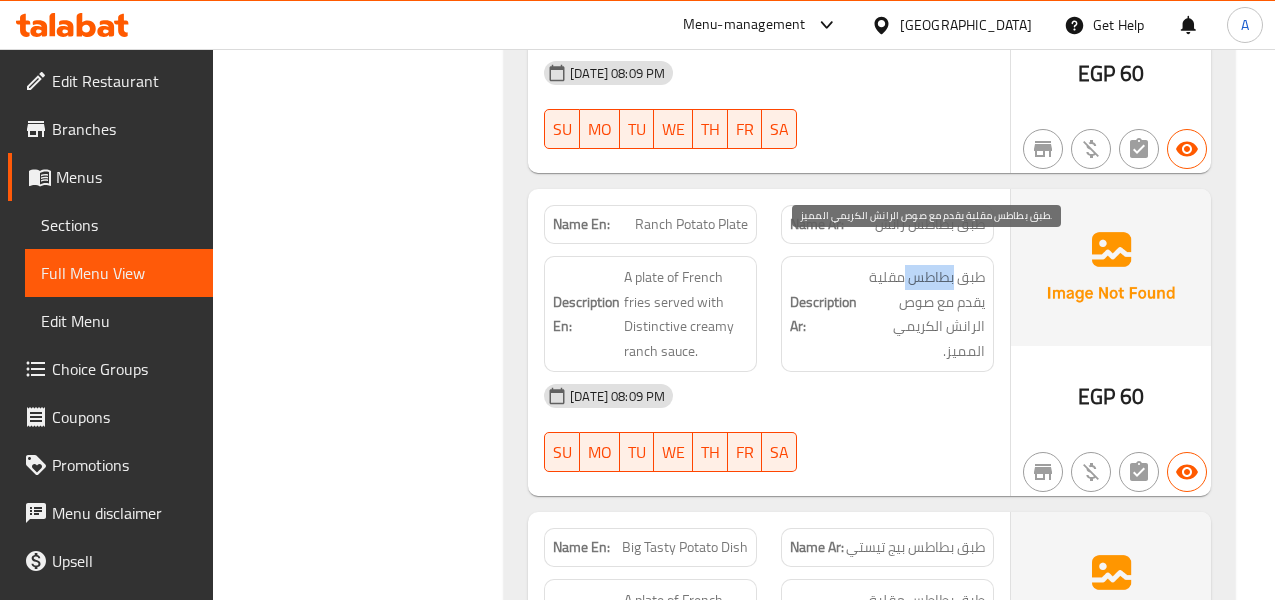 click on "طبق بطاطس مقلية يقدم مع صوص الرانش الكريمي المميز." at bounding box center (923, 314) 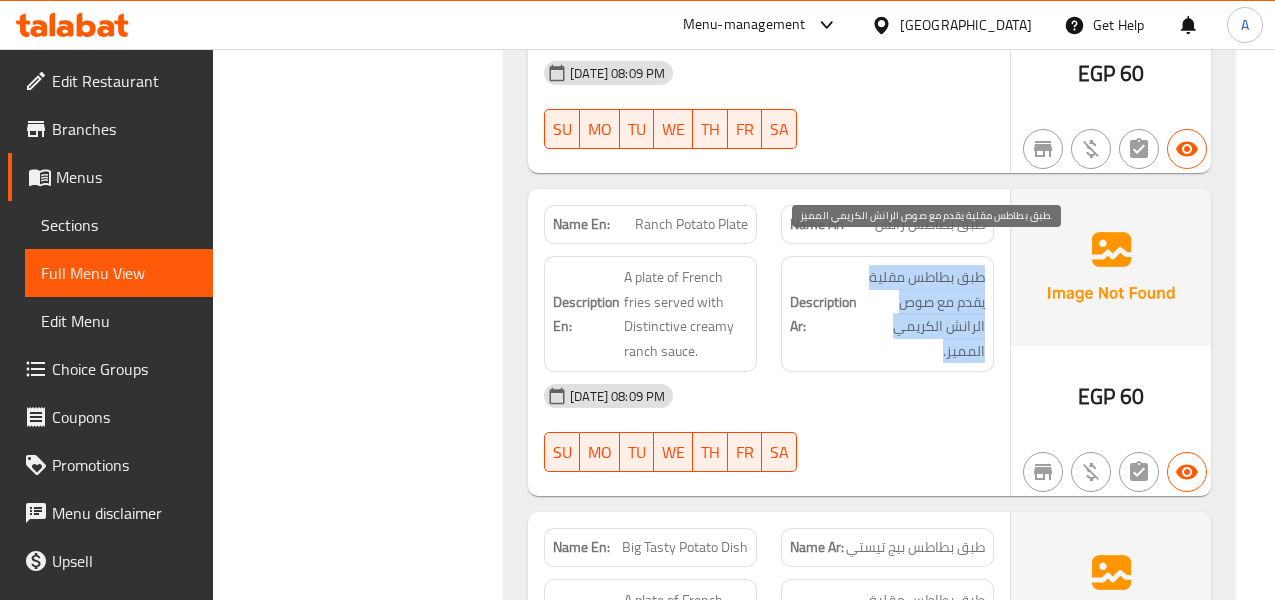 click on "طبق بطاطس مقلية يقدم مع صوص الرانش الكريمي المميز." at bounding box center (923, 314) 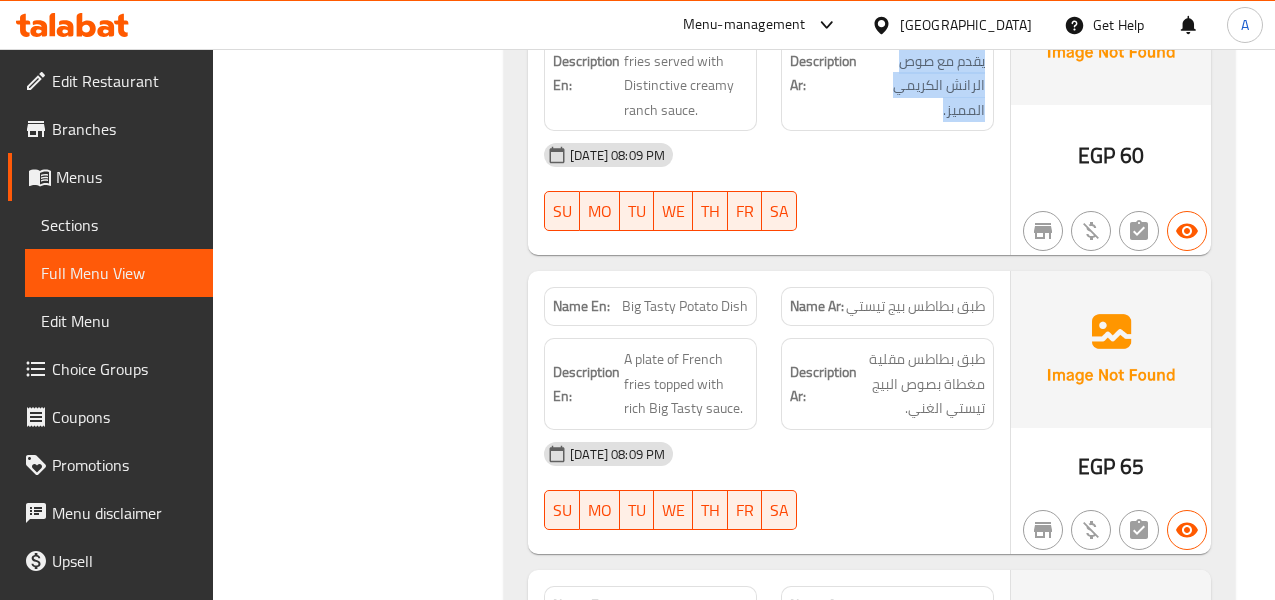 scroll, scrollTop: 3200, scrollLeft: 0, axis: vertical 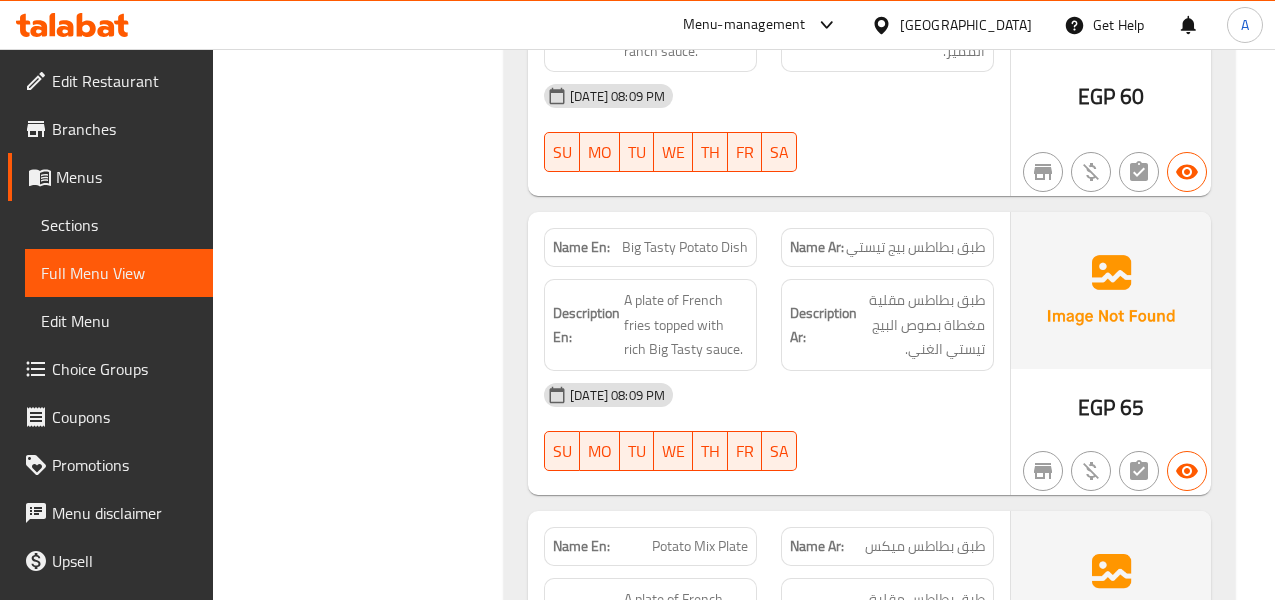 click on "طبق بطاطس بيج تيستي" at bounding box center [931, -1644] 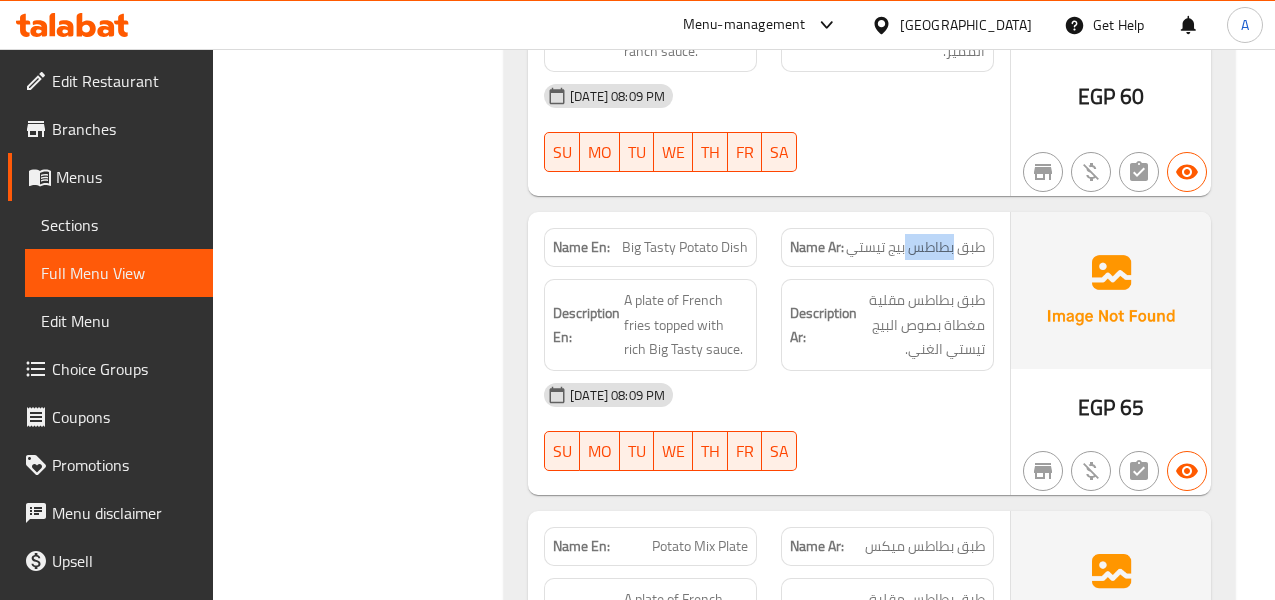 click on "طبق بطاطس بيج تيستي" at bounding box center [931, -1644] 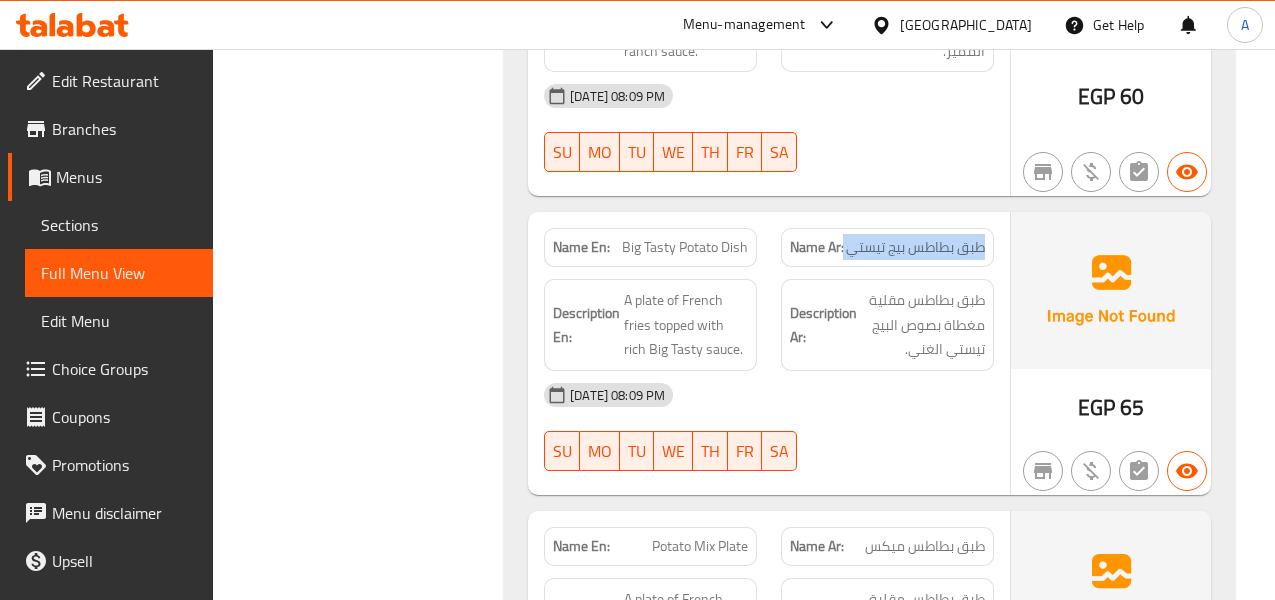 click on "طبق بطاطس بيج تيستي" at bounding box center (931, -1644) 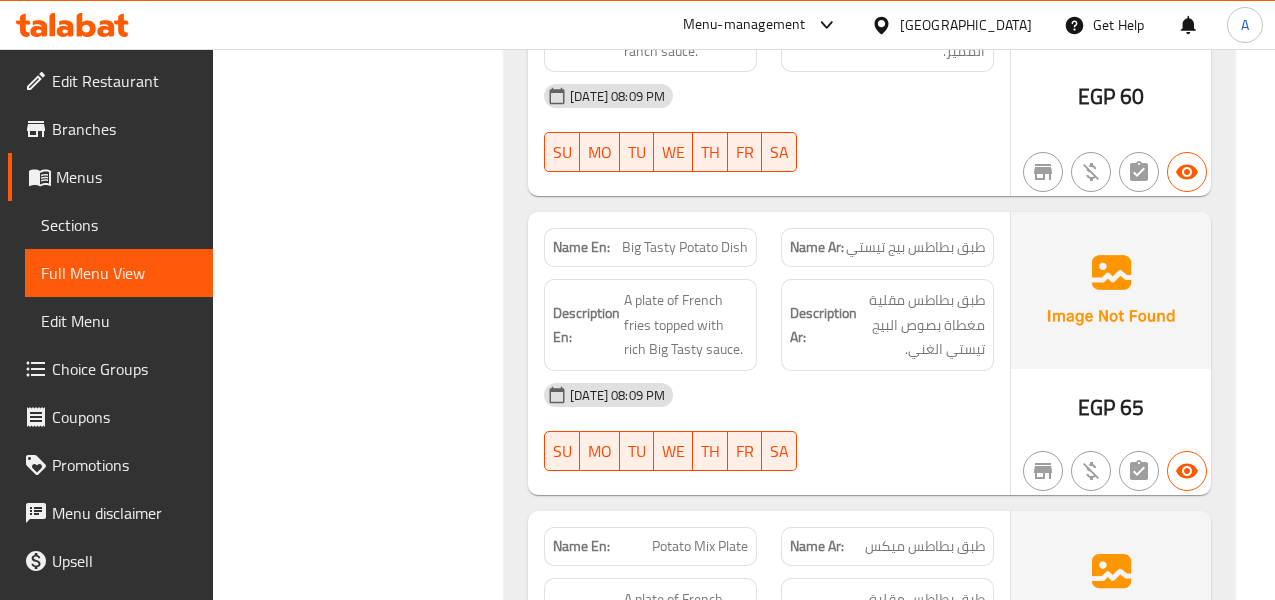 click on "Big Tasty Potato Dish" at bounding box center [691, -1644] 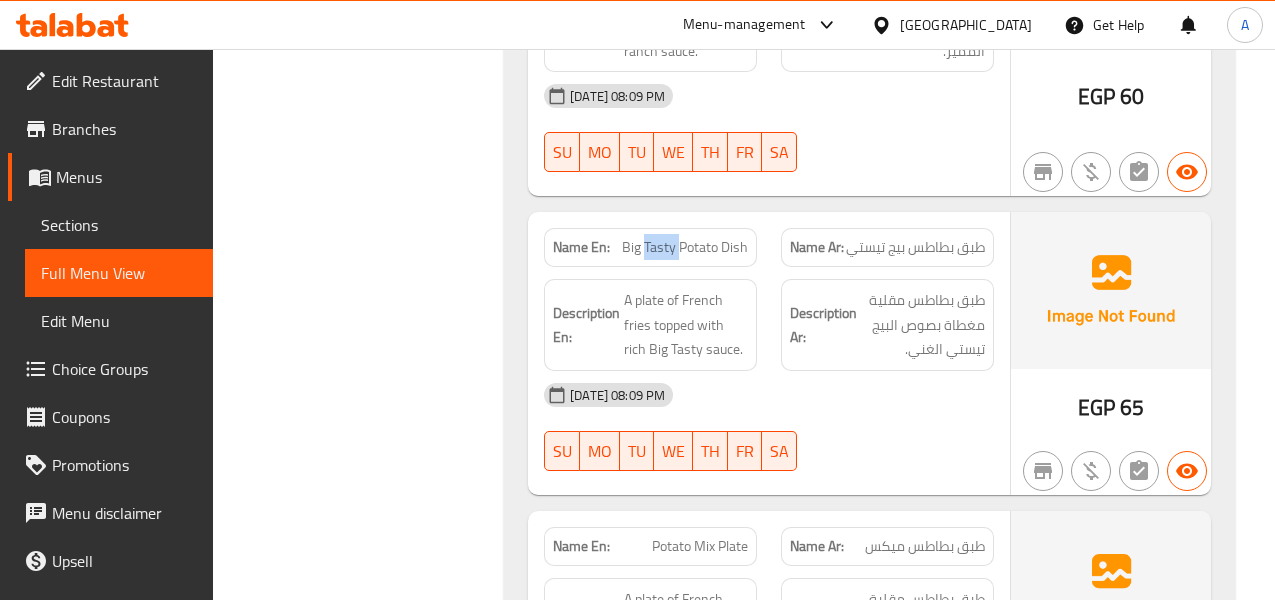 click on "Big Tasty Potato Dish" at bounding box center [691, -1644] 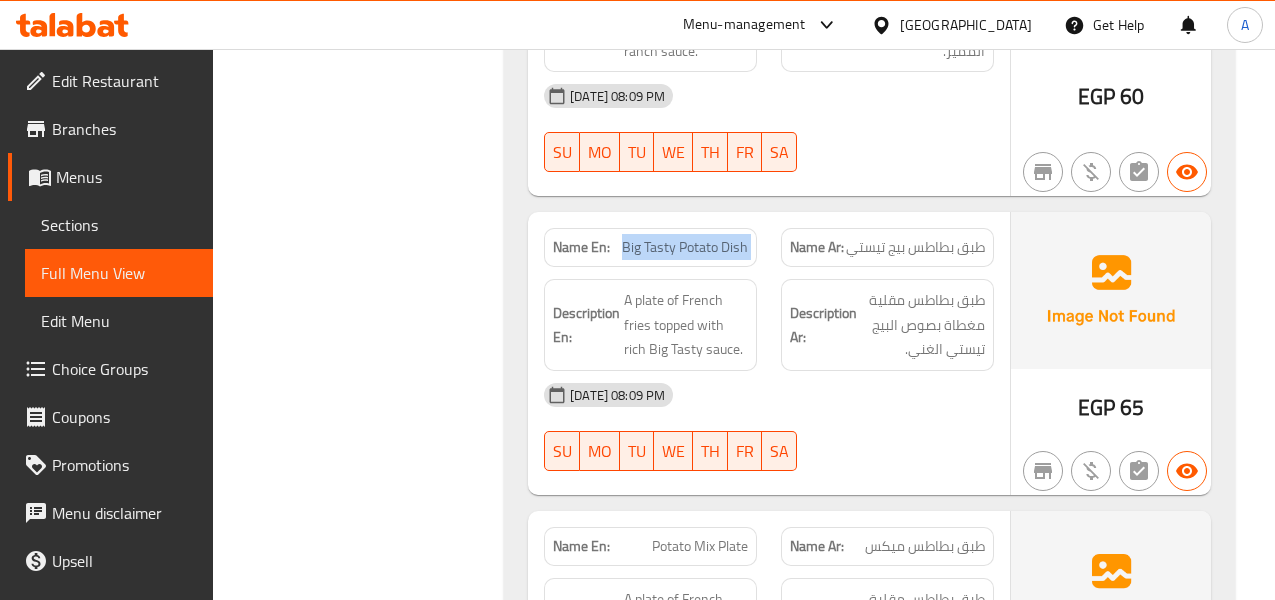 click on "Big Tasty Potato Dish" at bounding box center [691, -1644] 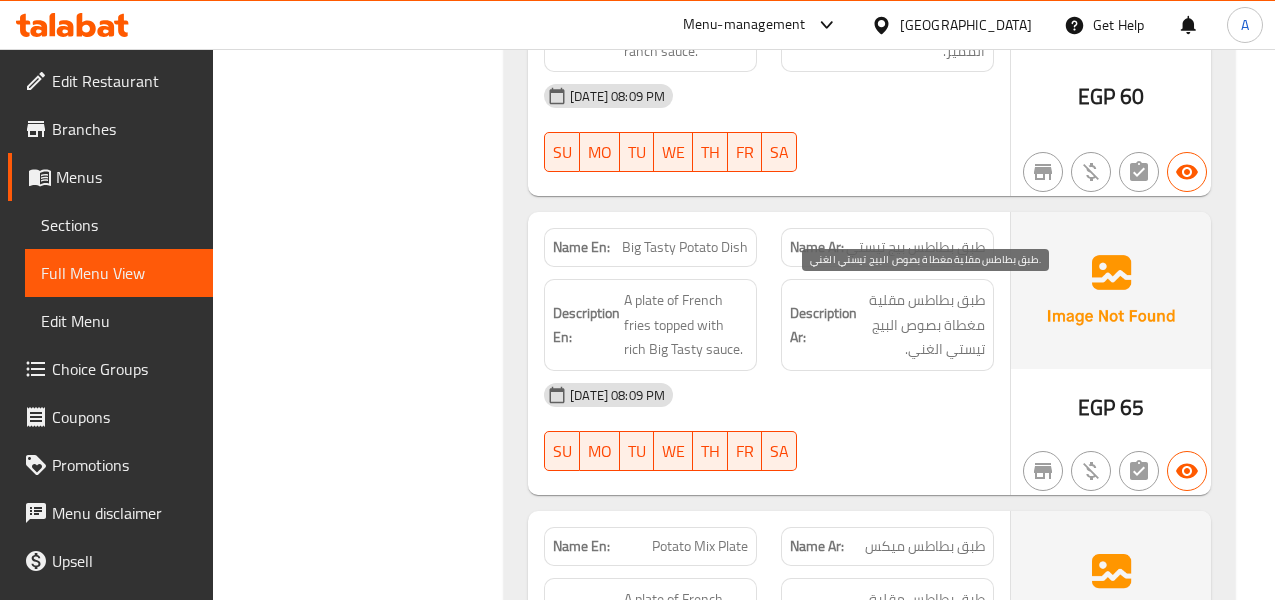 click on "طبق بطاطس مقلية مغطاة بصوص البيج تيستي الغني." at bounding box center [923, 325] 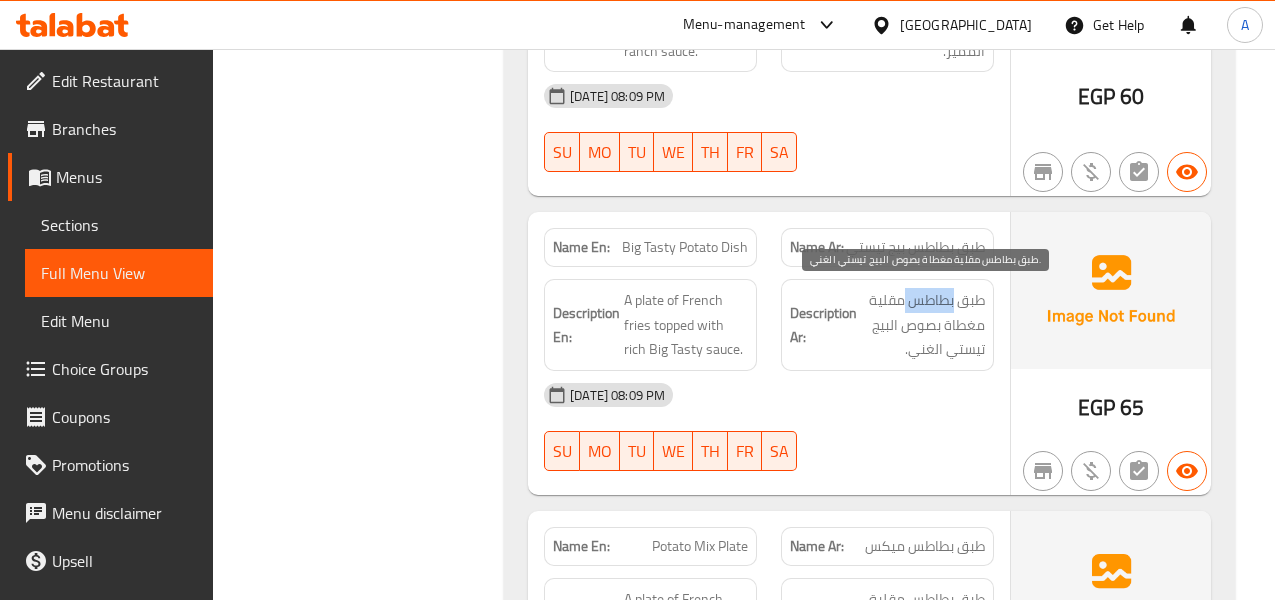 click on "طبق بطاطس مقلية مغطاة بصوص البيج تيستي الغني." at bounding box center [923, 325] 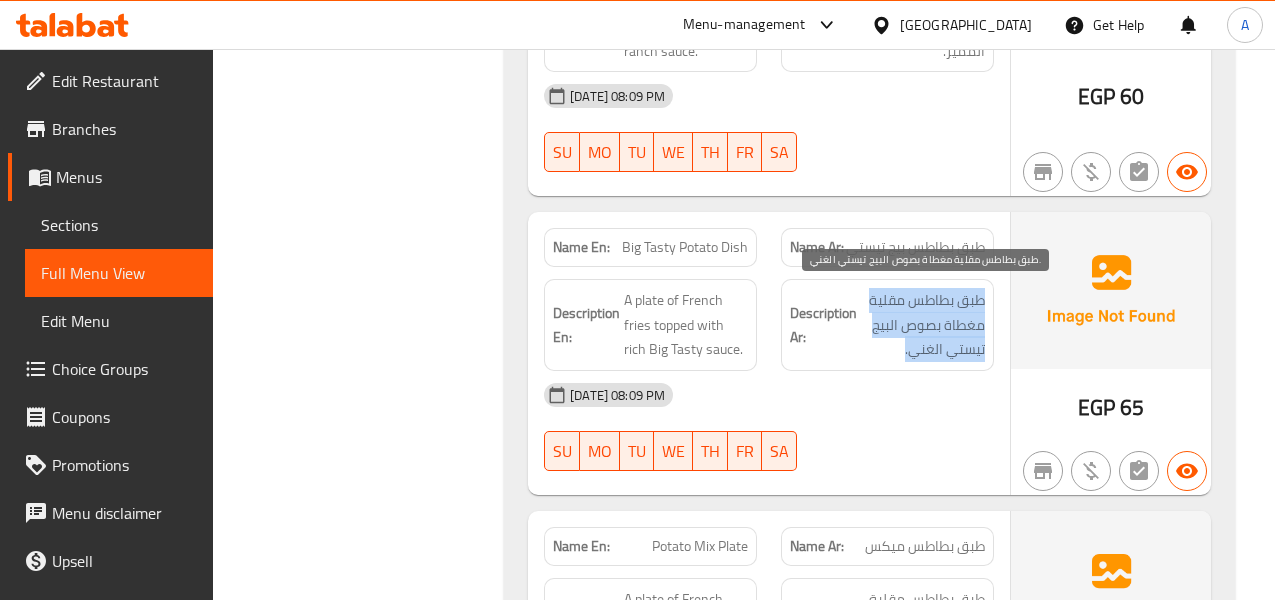 click on "طبق بطاطس مقلية مغطاة بصوص البيج تيستي الغني." at bounding box center (923, 325) 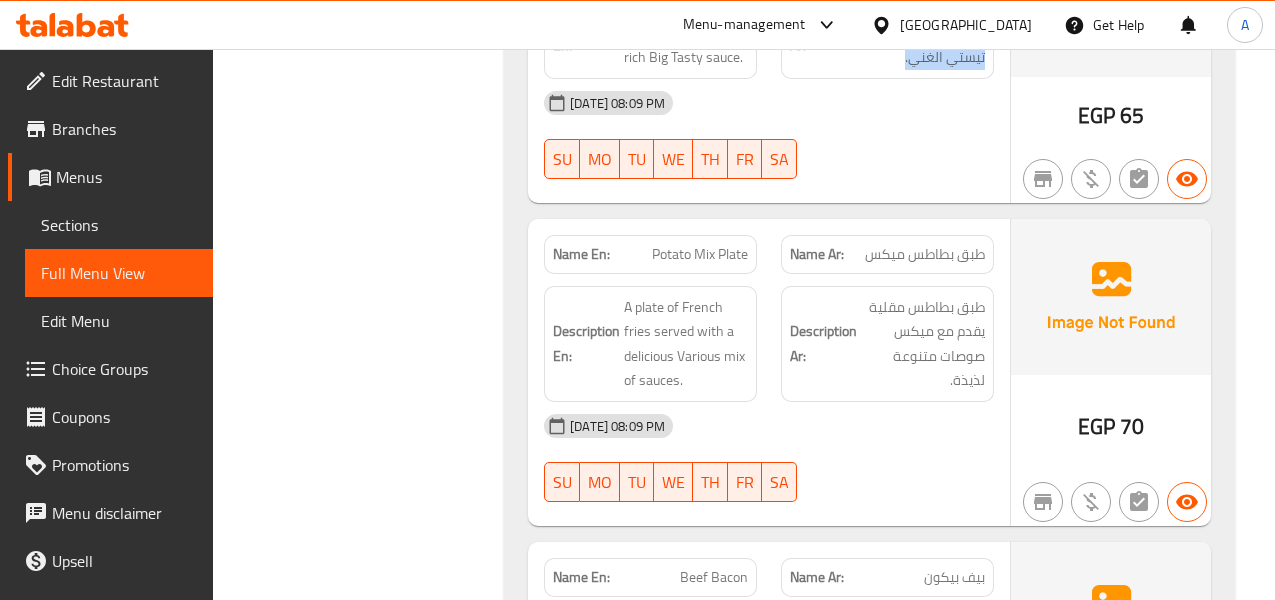scroll, scrollTop: 3500, scrollLeft: 0, axis: vertical 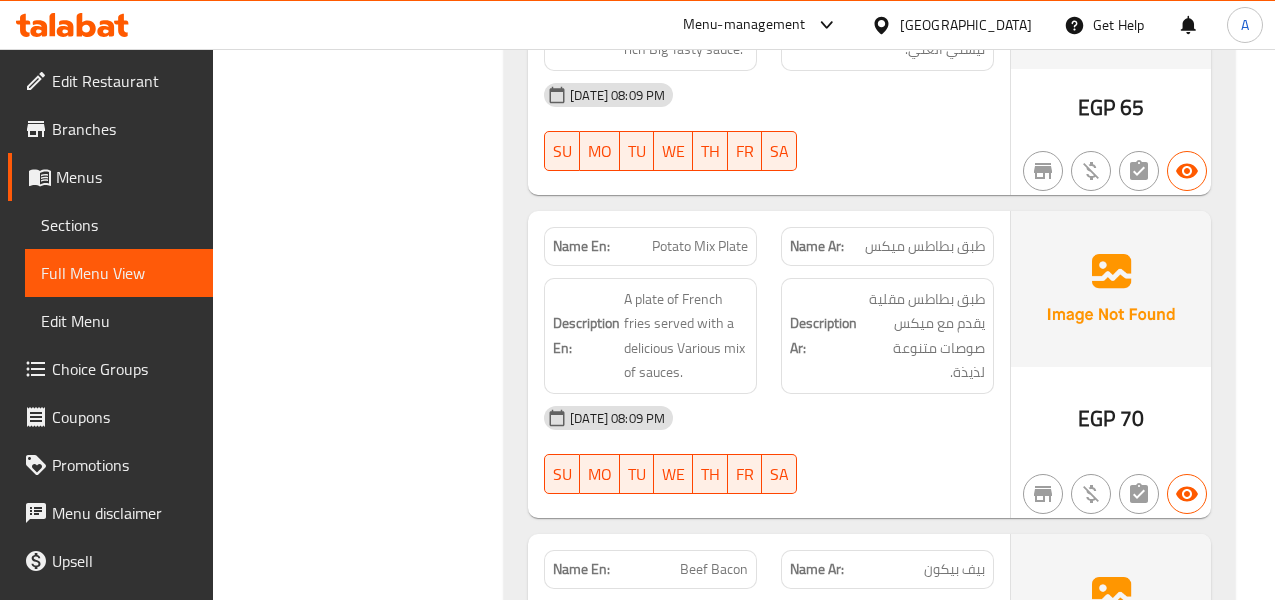click on "طبق بطاطس ميكس" at bounding box center [915, -1572] 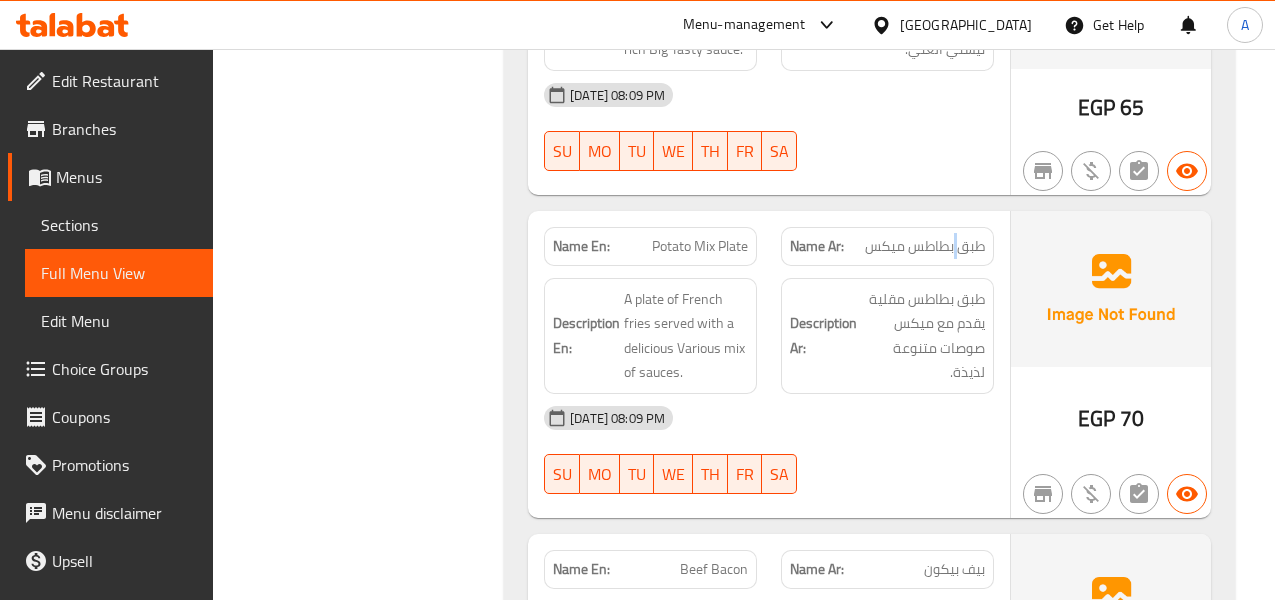 click on "طبق بطاطس ميكس" at bounding box center [915, -1572] 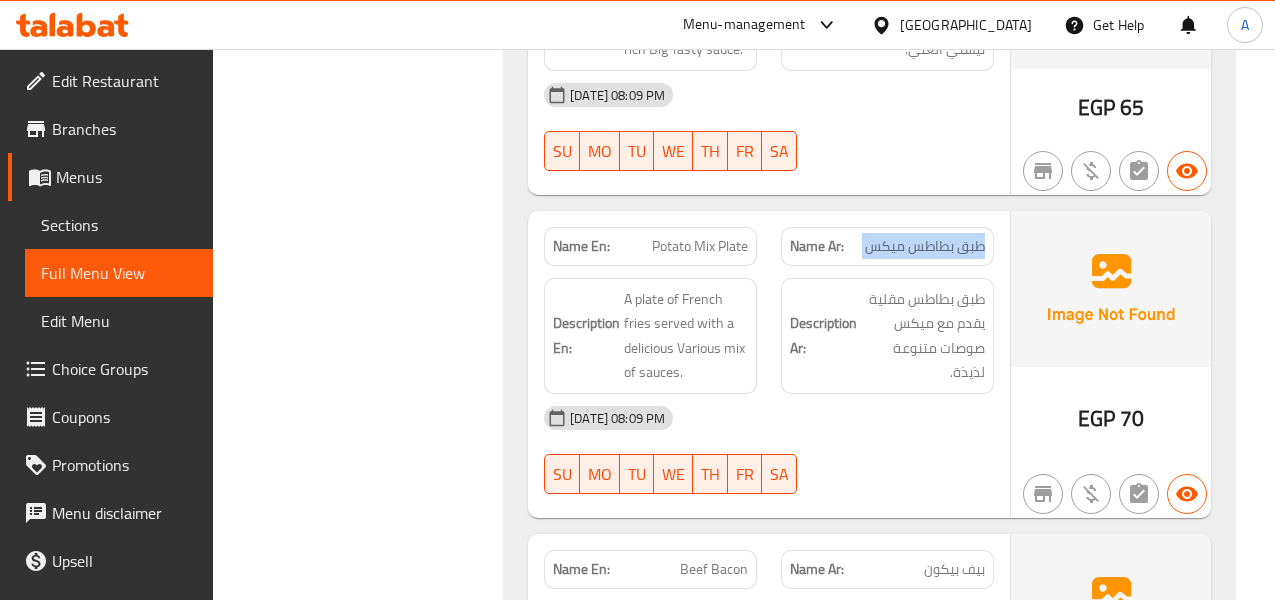click on "طبق بطاطس ميكس" at bounding box center (915, -1572) 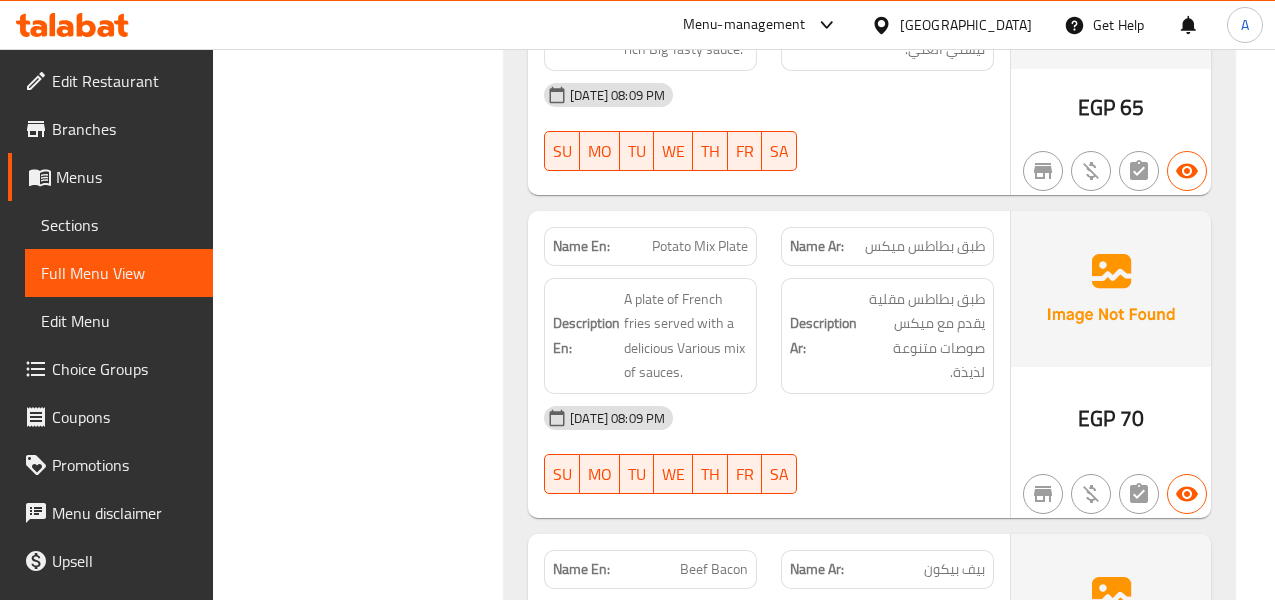 click on "Potato Mix Plate" at bounding box center (678, -1561) 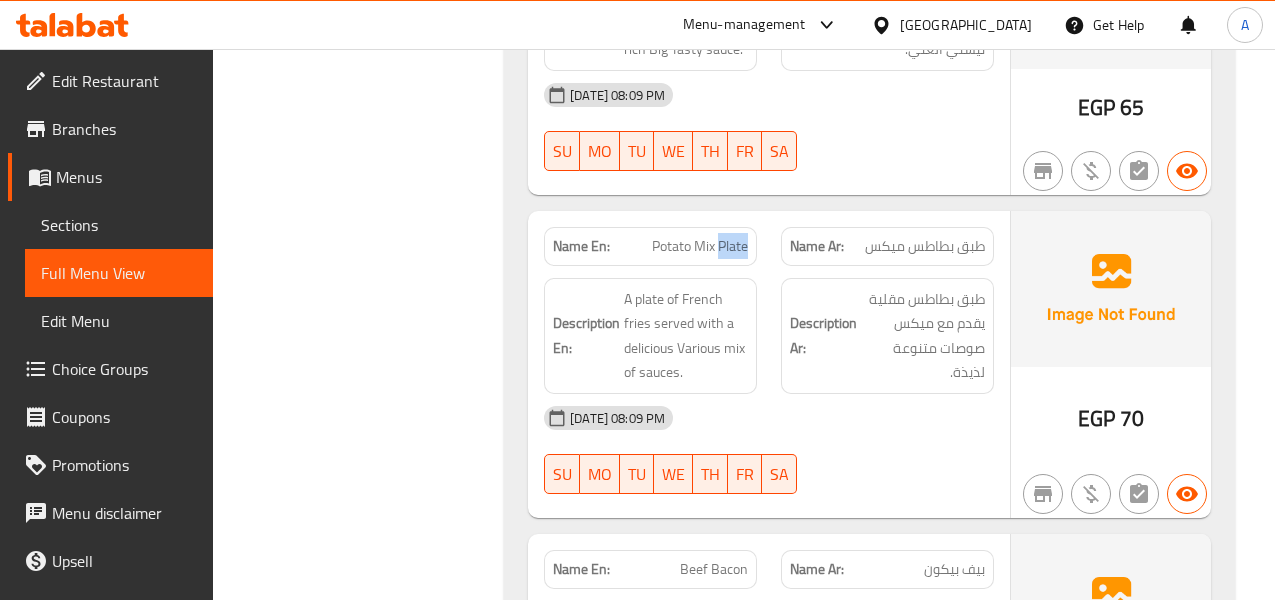 click on "Potato Mix Plate" at bounding box center [678, -1561] 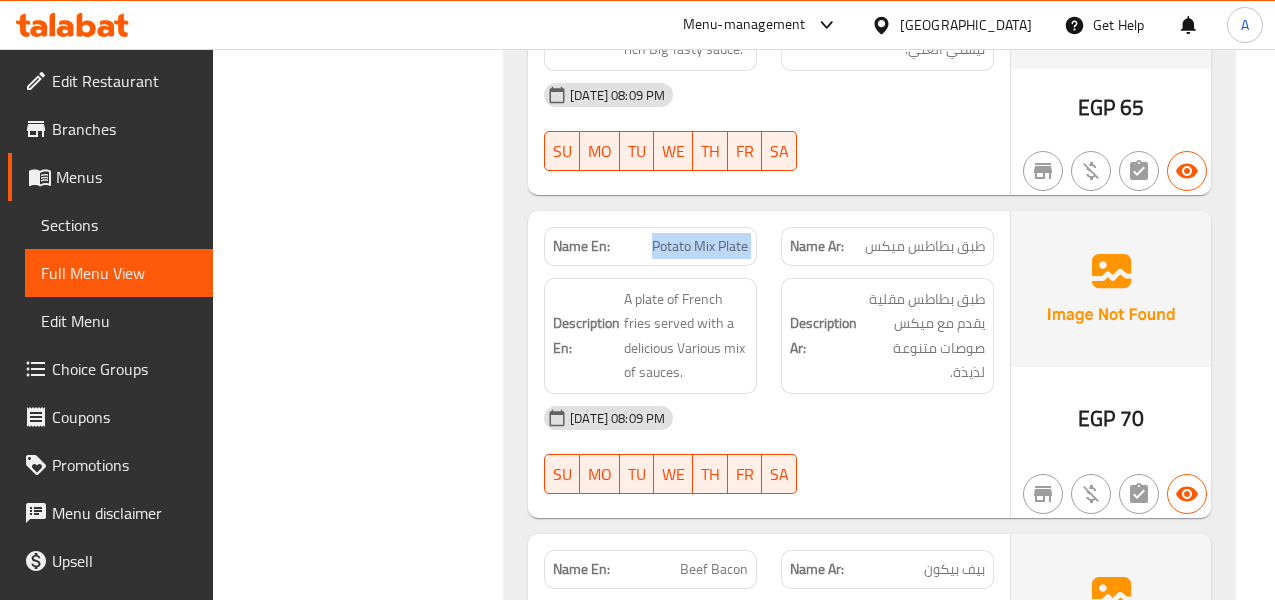 click on "Potato Mix Plate" at bounding box center (678, -1561) 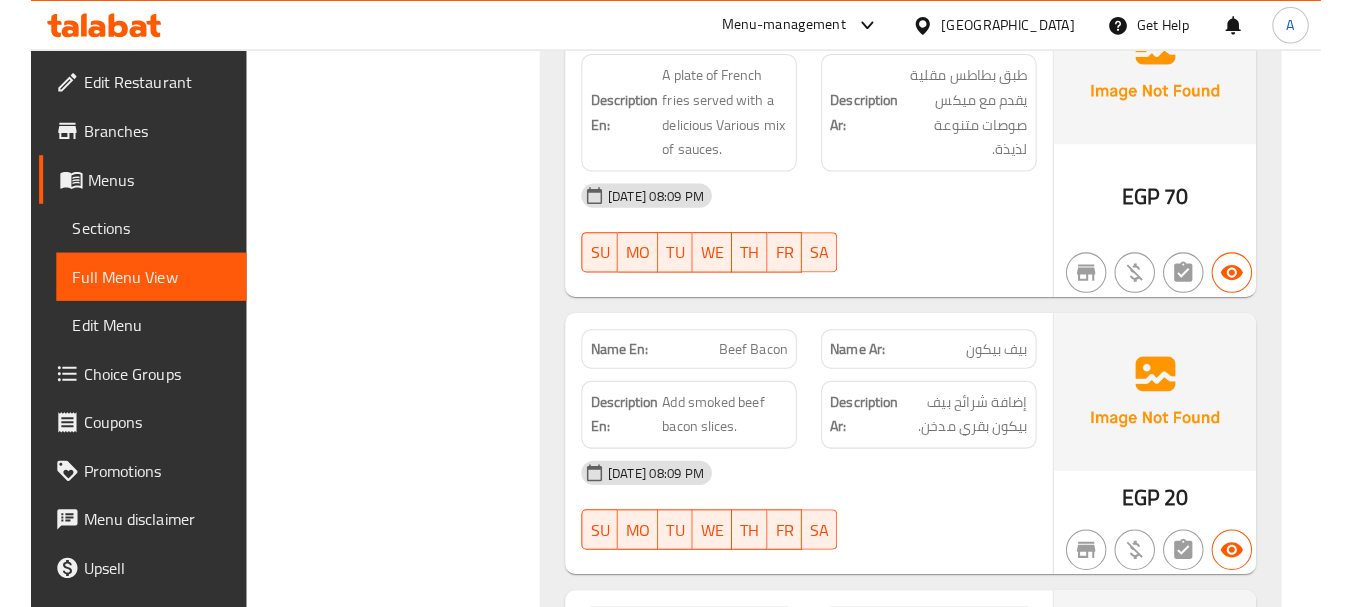 scroll, scrollTop: 3800, scrollLeft: 0, axis: vertical 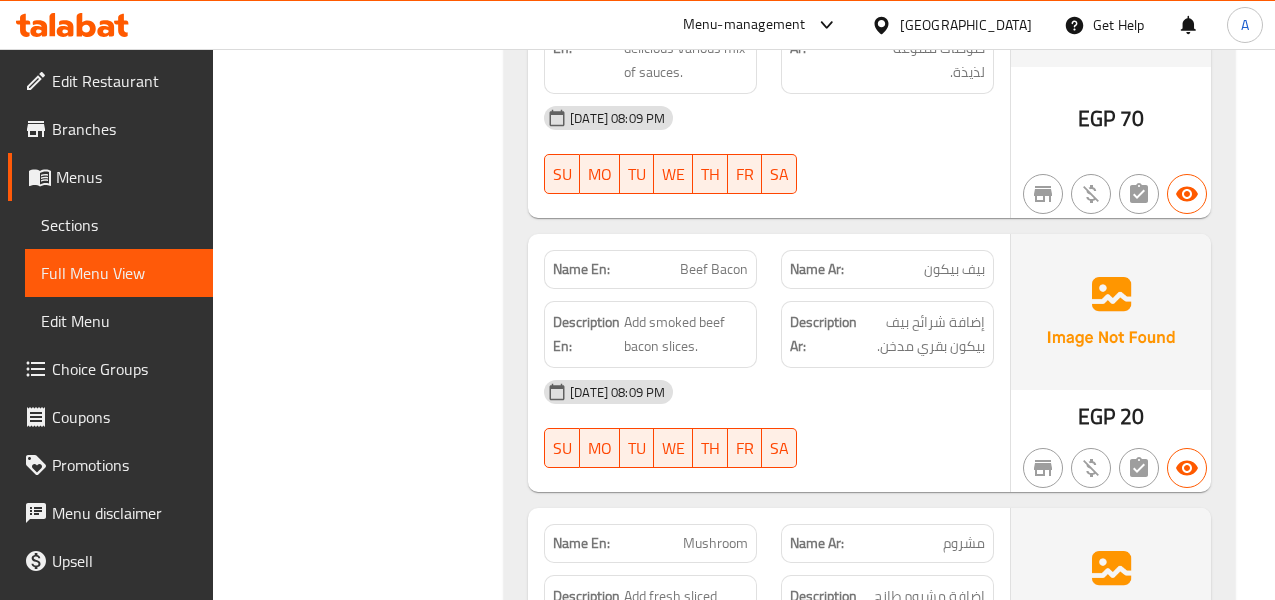 click on "بيف بيكون" at bounding box center (954, 269) 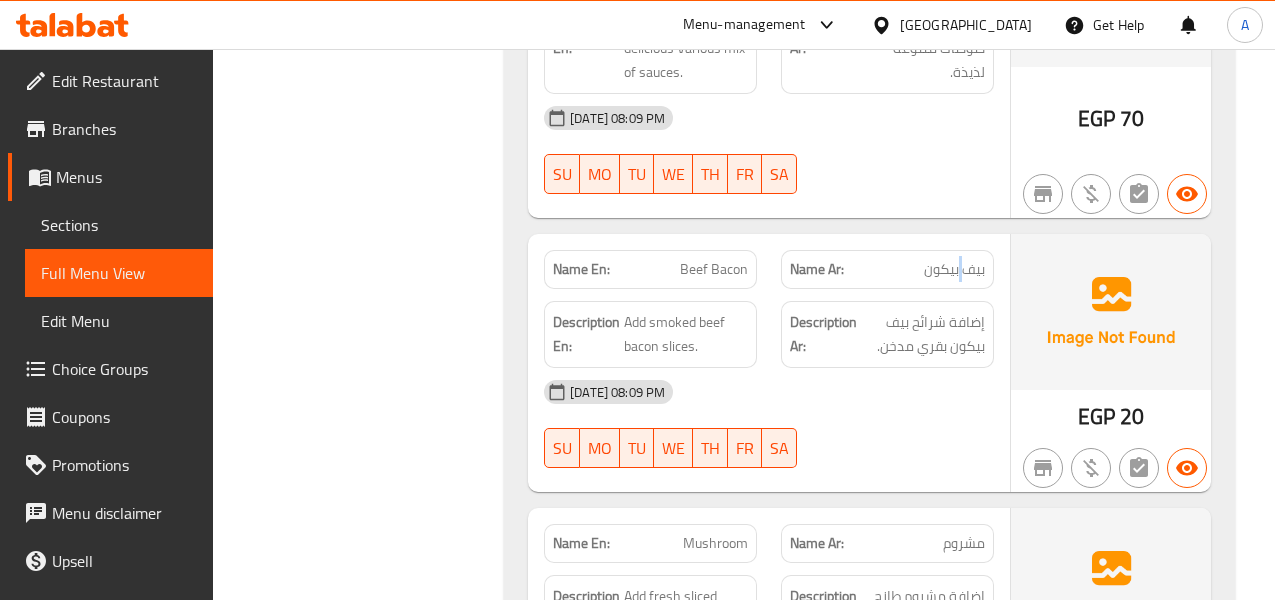click on "بيف بيكون" at bounding box center (954, 269) 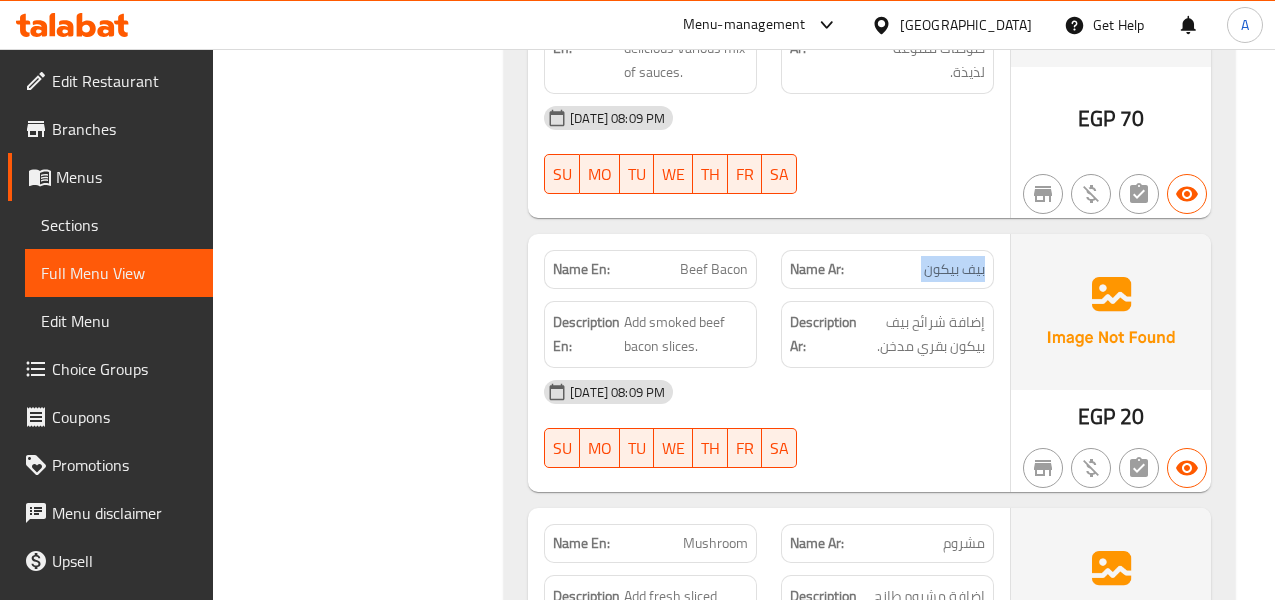 click on "بيف بيكون" at bounding box center [954, 269] 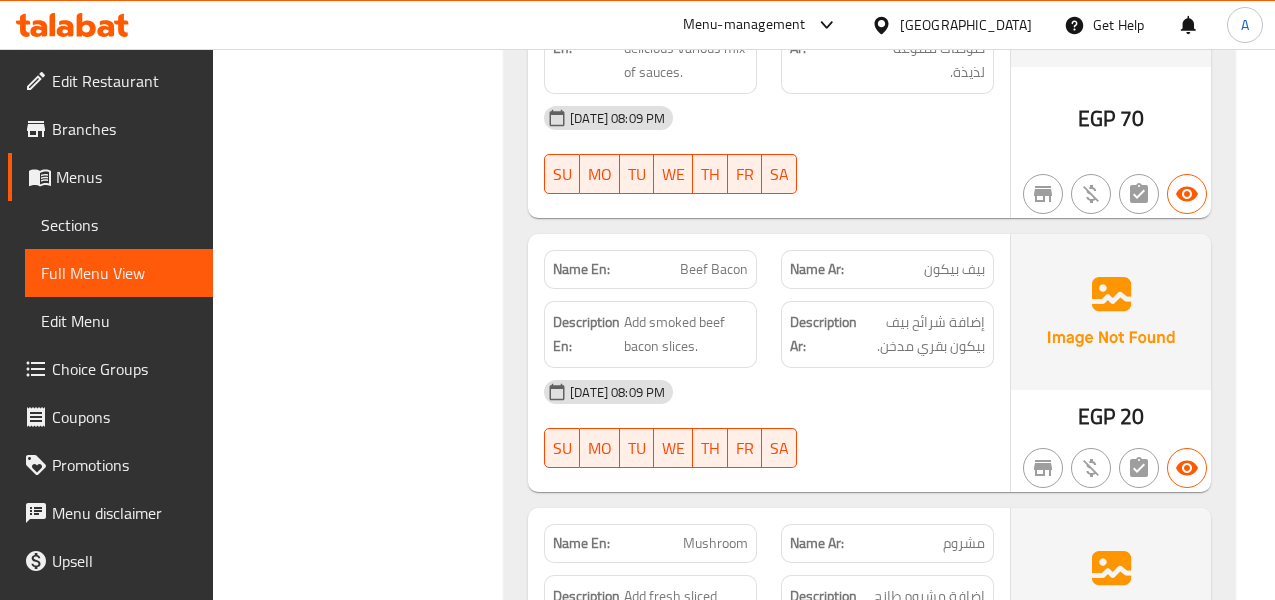 click on "Beef Bacon" at bounding box center (714, 269) 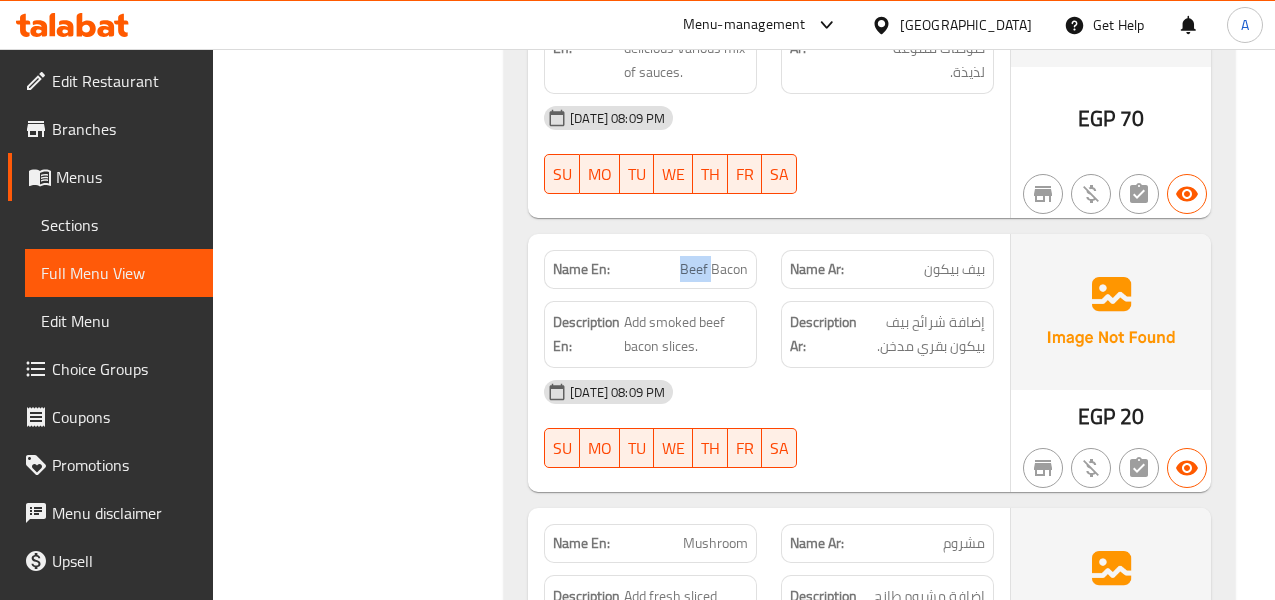 click on "Beef Bacon" at bounding box center (714, 269) 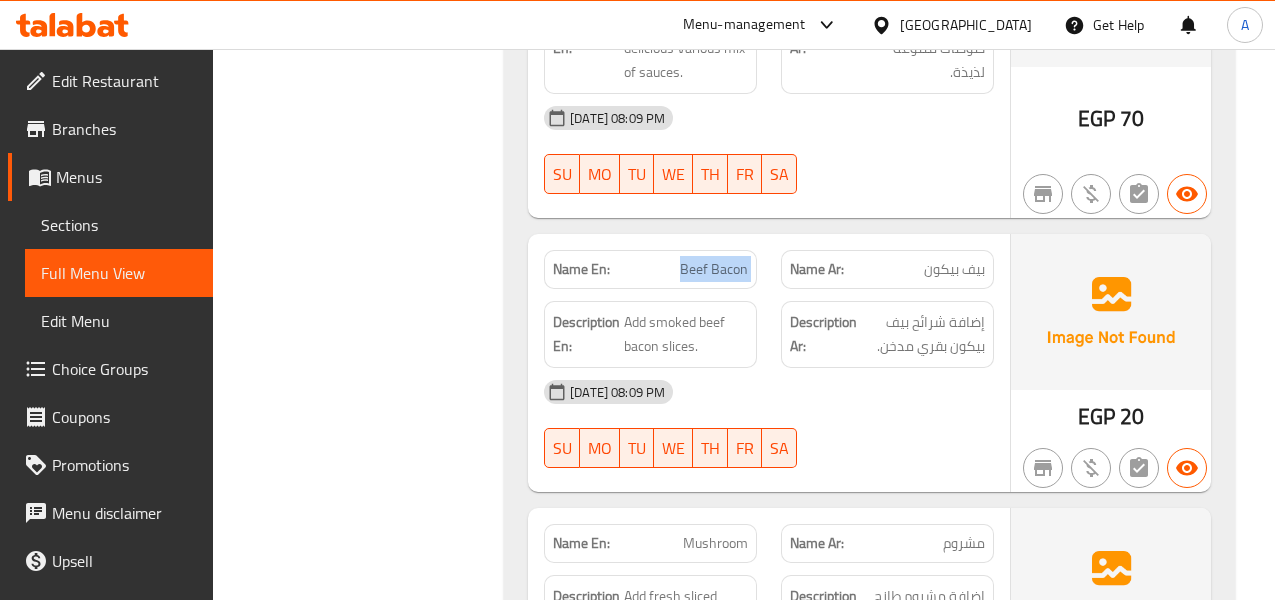 click on "Beef Bacon" at bounding box center [714, 269] 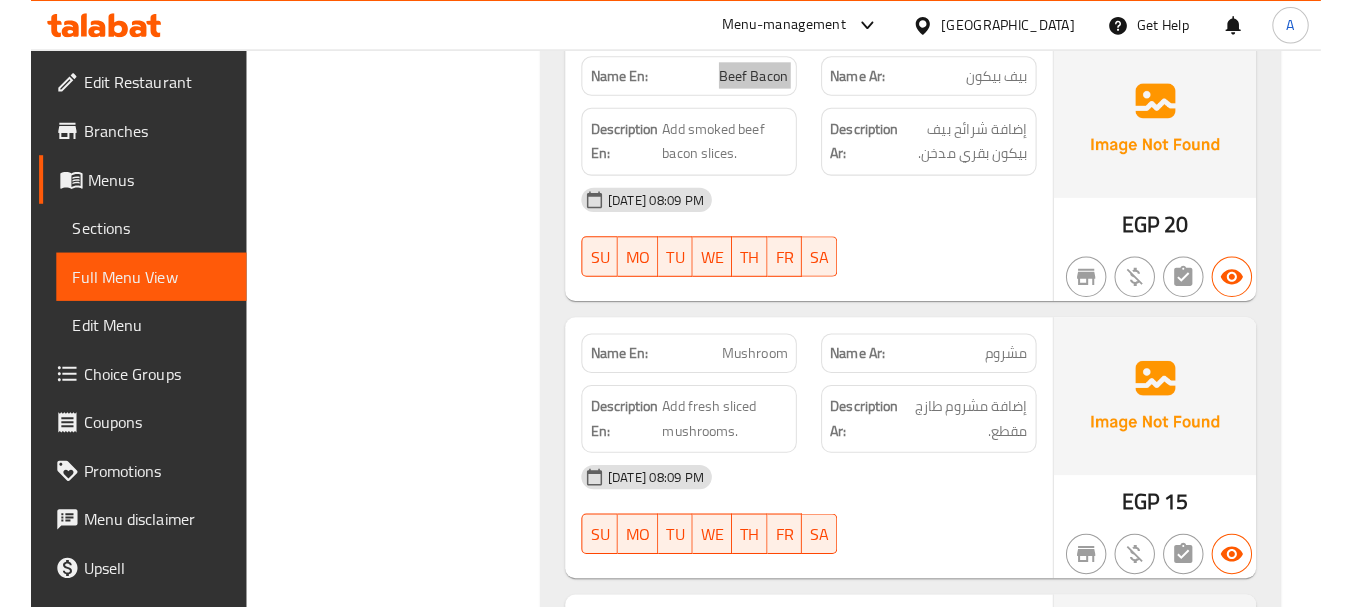 scroll, scrollTop: 4000, scrollLeft: 0, axis: vertical 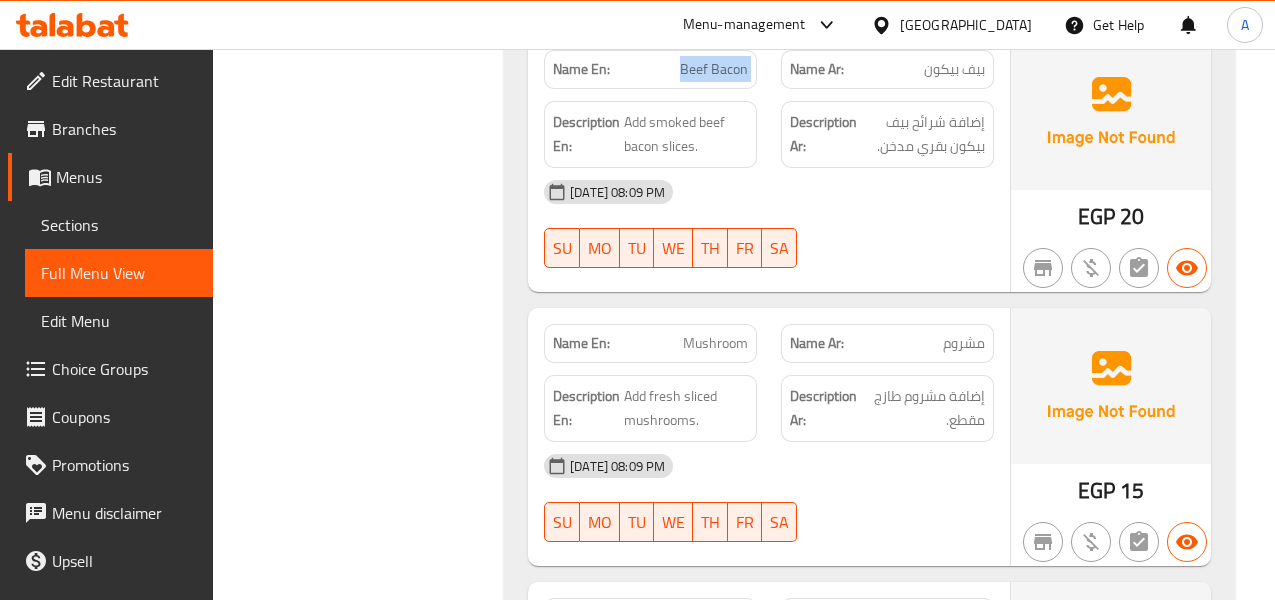 click on "Name Ar: بيف بيكون" at bounding box center [887, 69] 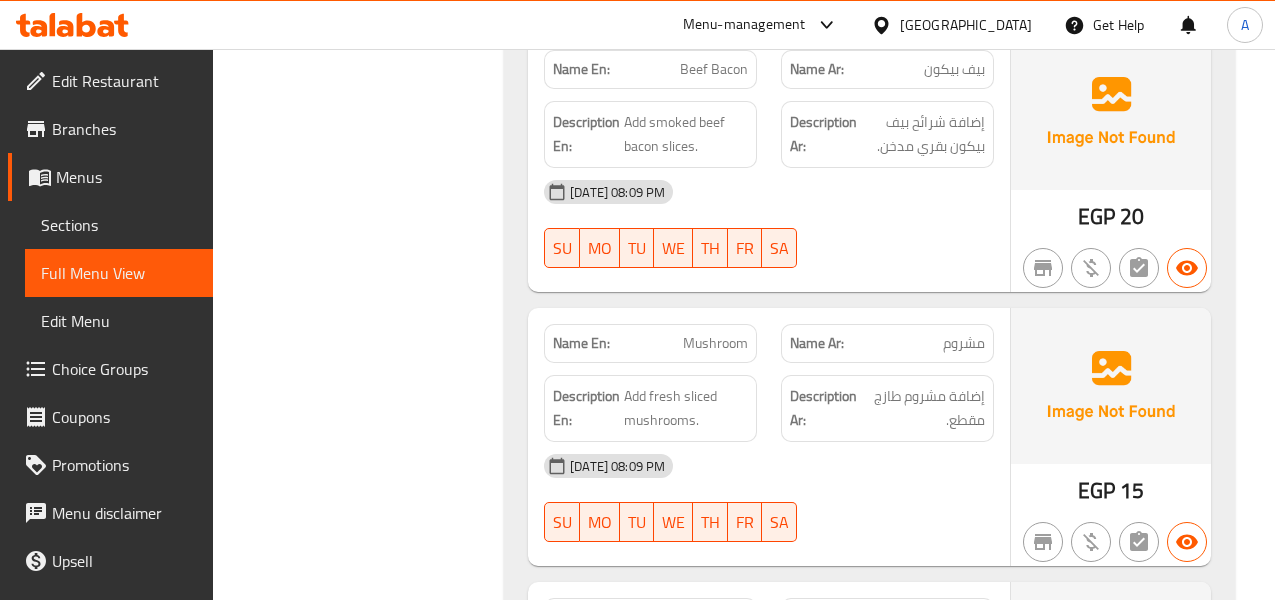 click on "بيف بيكون" at bounding box center [954, 69] 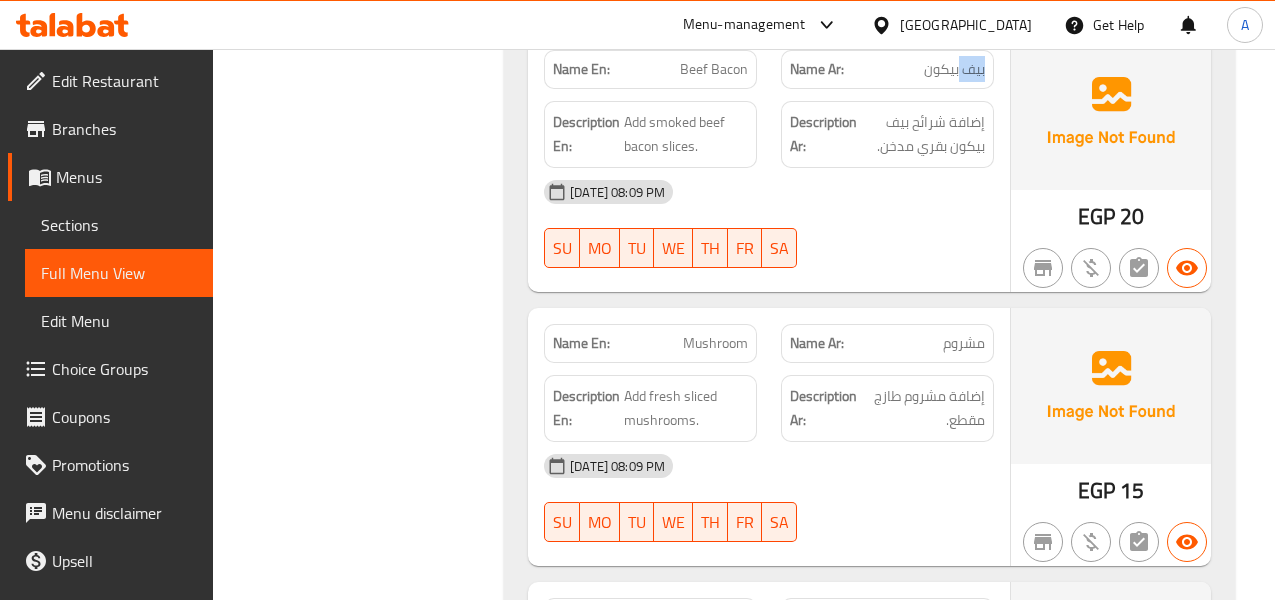 click on "بيف بيكون" at bounding box center (954, 69) 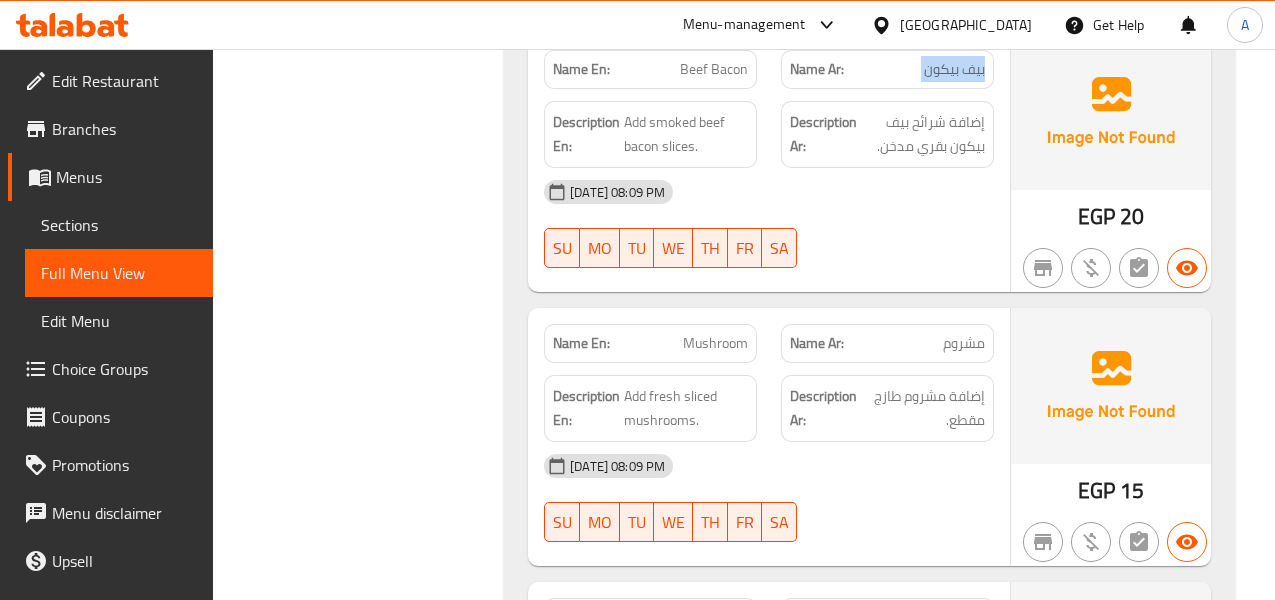 click on "بيف بيكون" at bounding box center (954, 69) 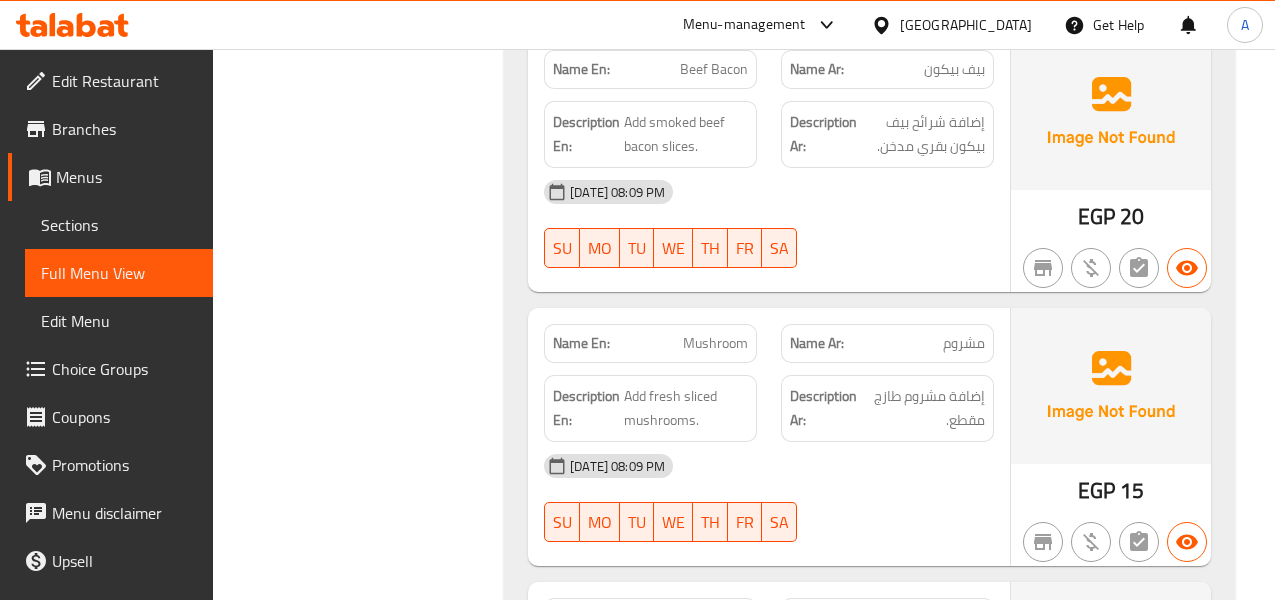 click on "Beef Bacon" at bounding box center (714, 69) 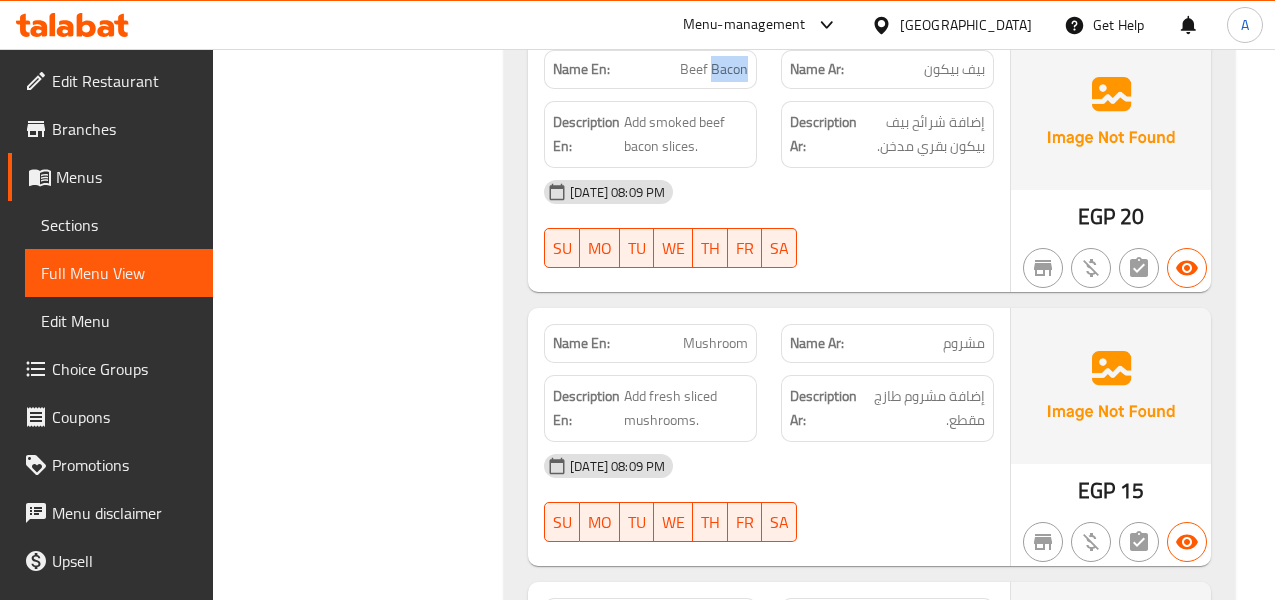 click on "Beef Bacon" at bounding box center [714, 69] 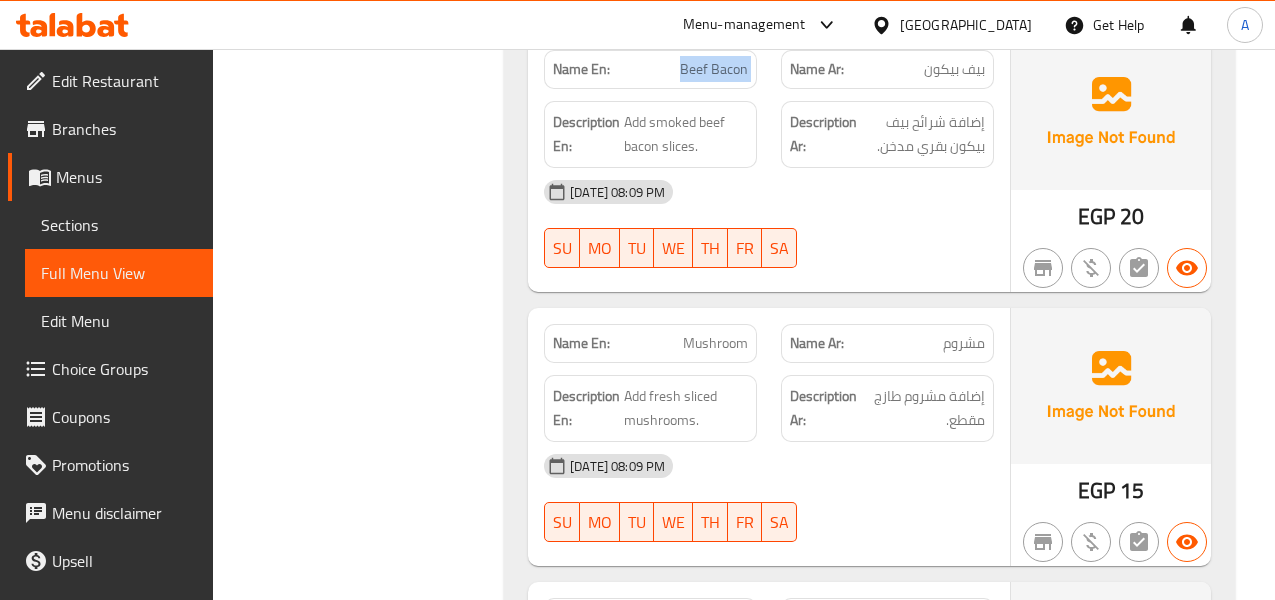 click on "Beef Bacon" at bounding box center (714, 69) 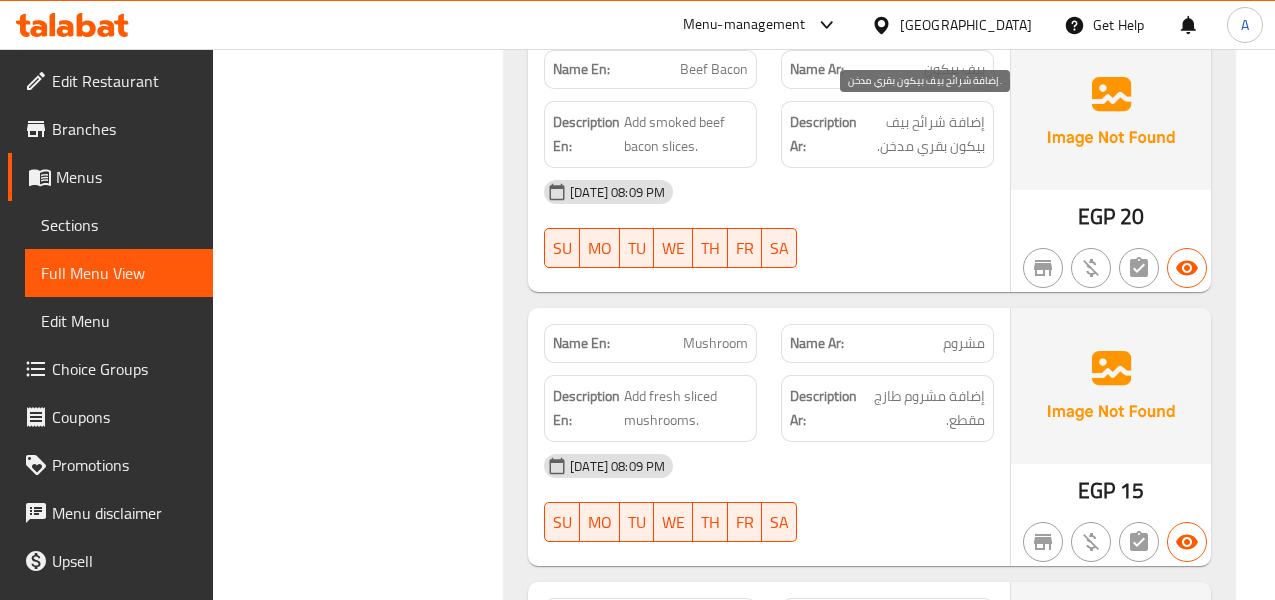 click on "إضافة شرائح بيف بيكون بقري مدخن." at bounding box center [923, 134] 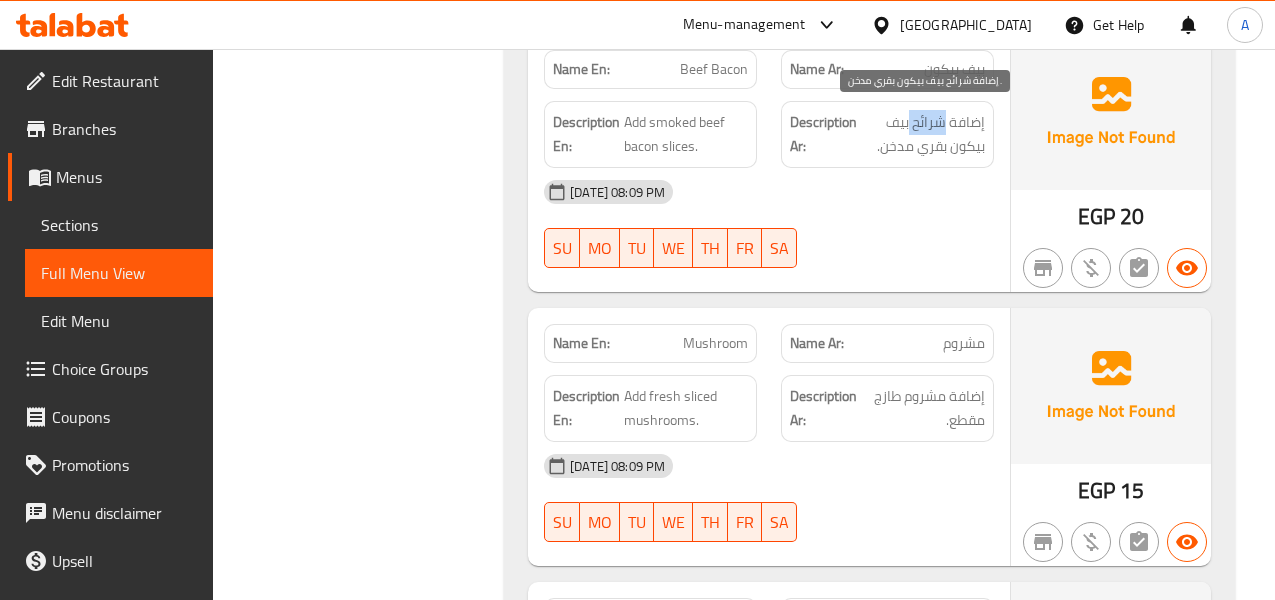 click on "إضافة شرائح بيف بيكون بقري مدخن." at bounding box center (923, 134) 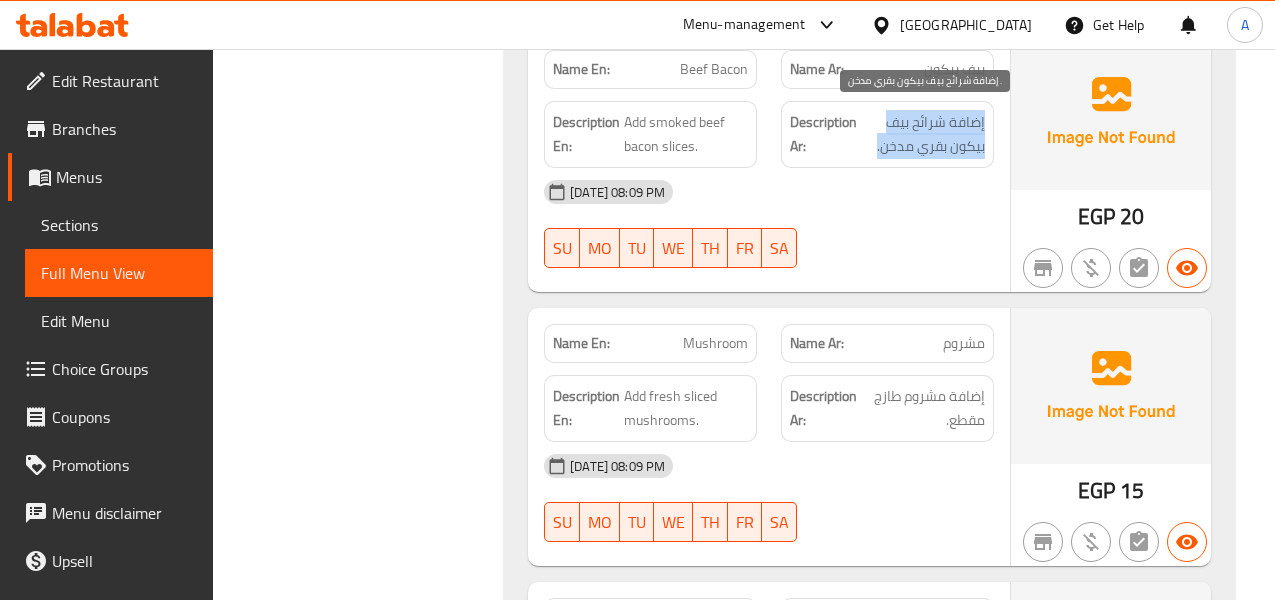 click on "إضافة شرائح بيف بيكون بقري مدخن." at bounding box center (923, 134) 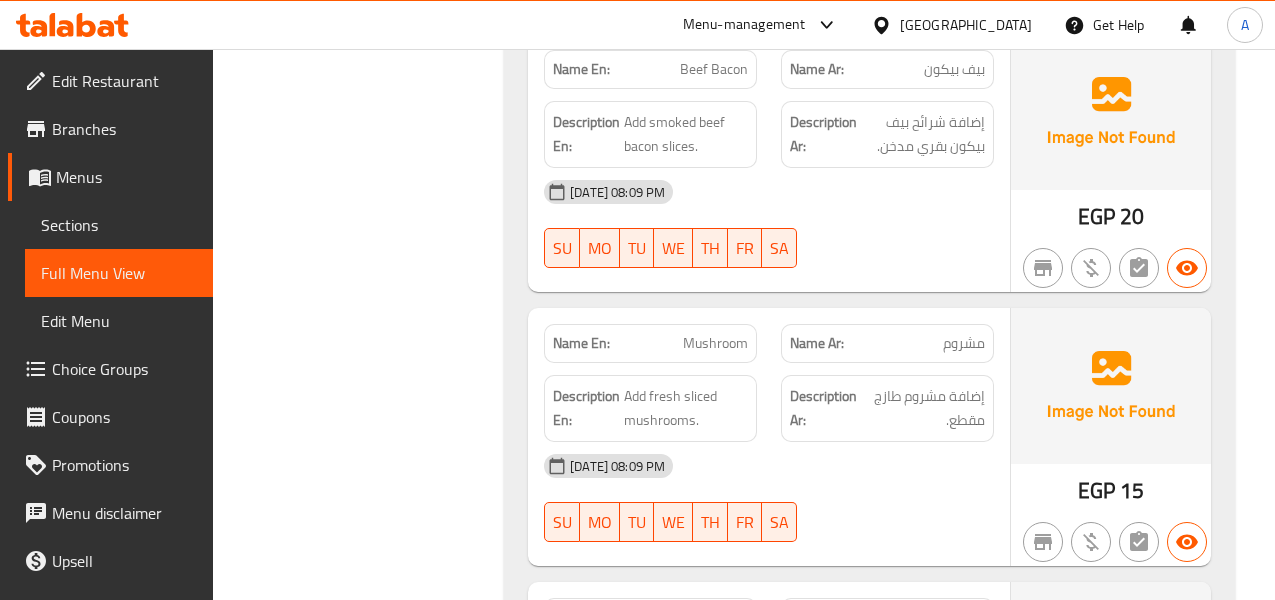 click on "Beef Bacon" at bounding box center (714, 69) 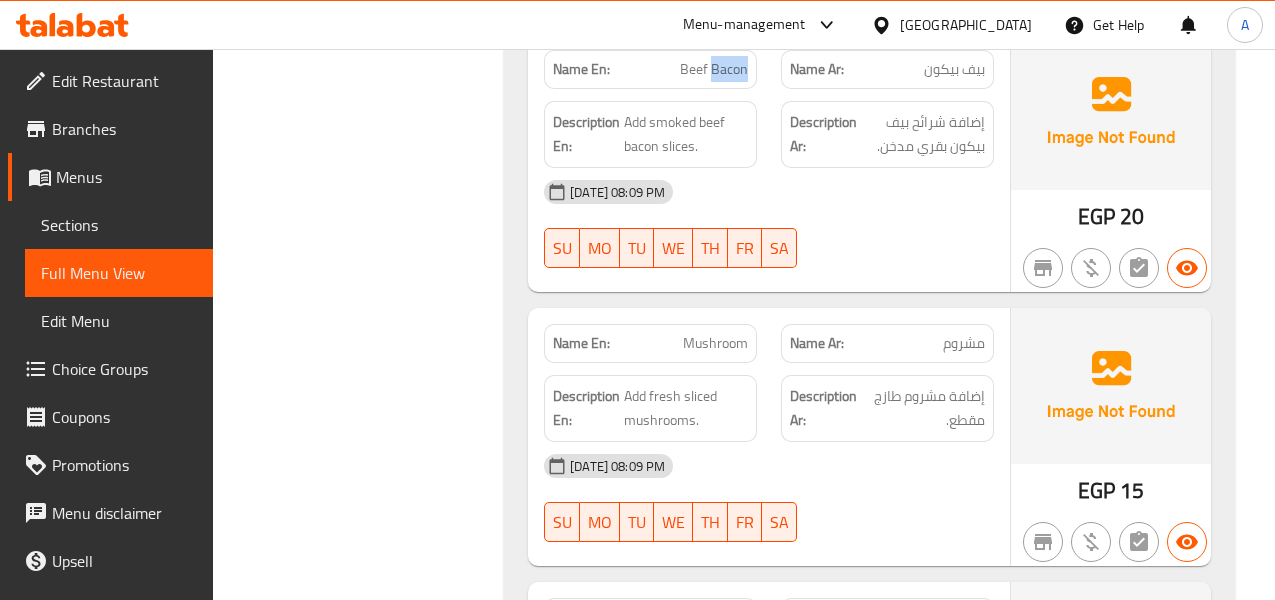 click on "Beef Bacon" at bounding box center [714, 69] 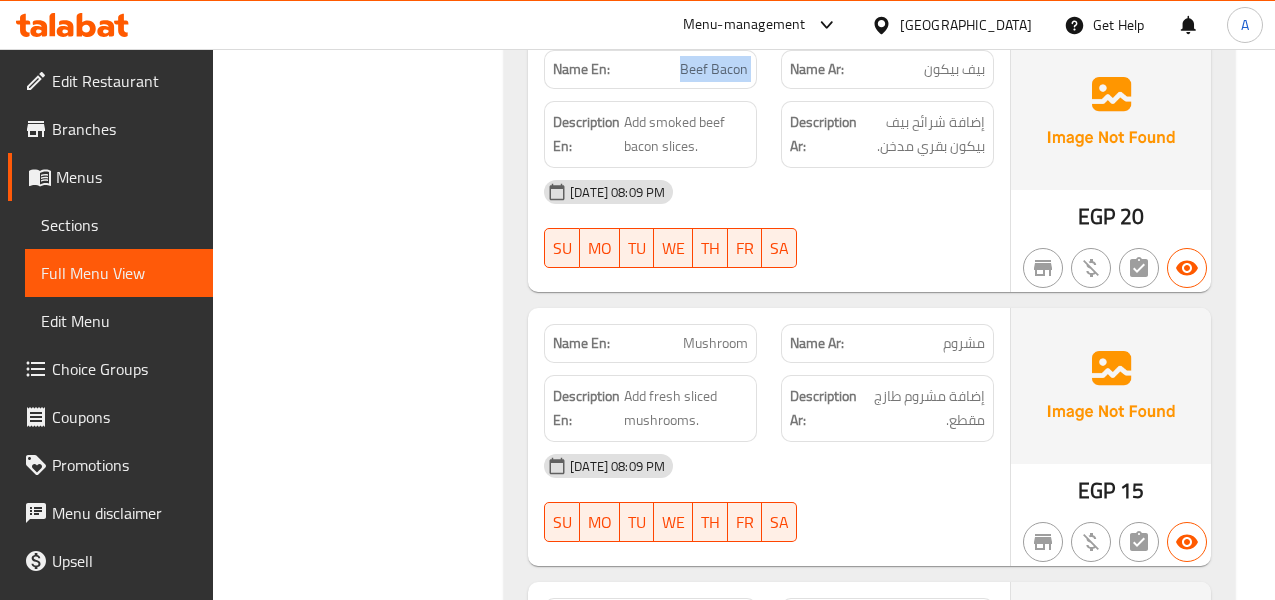 click on "Beef Bacon" at bounding box center (714, 69) 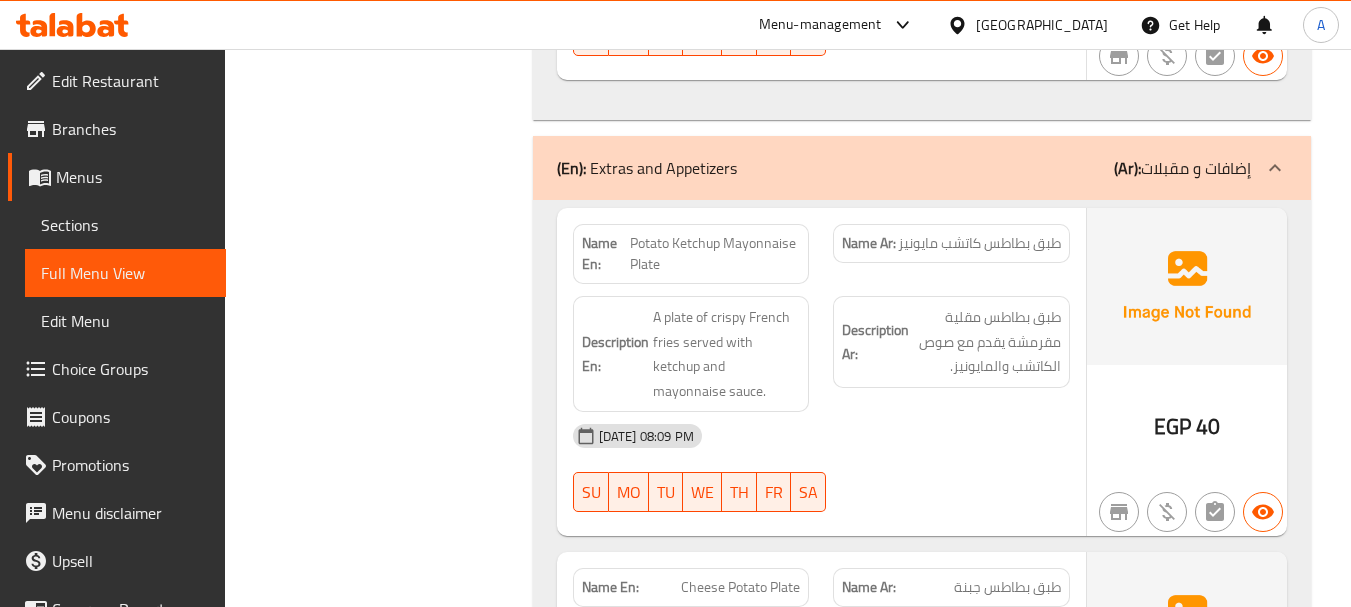 scroll, scrollTop: 2117, scrollLeft: 0, axis: vertical 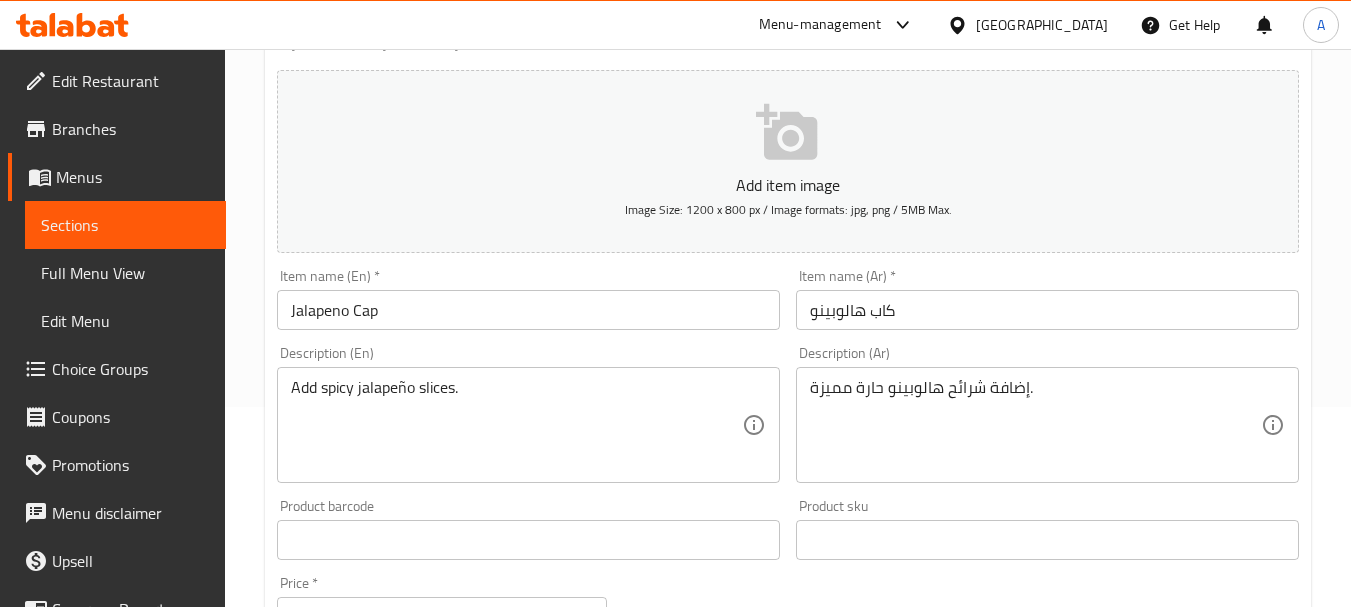 click on "Jalapeno Cap" at bounding box center (528, 310) 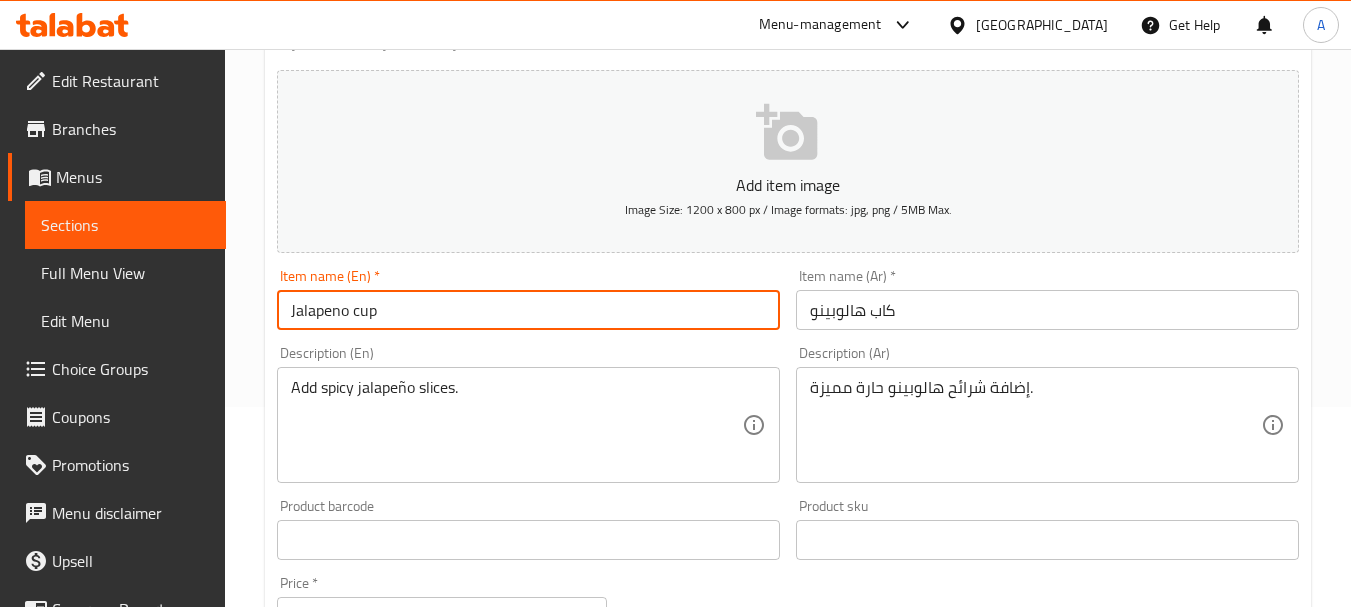 type on "Jalapeno cup" 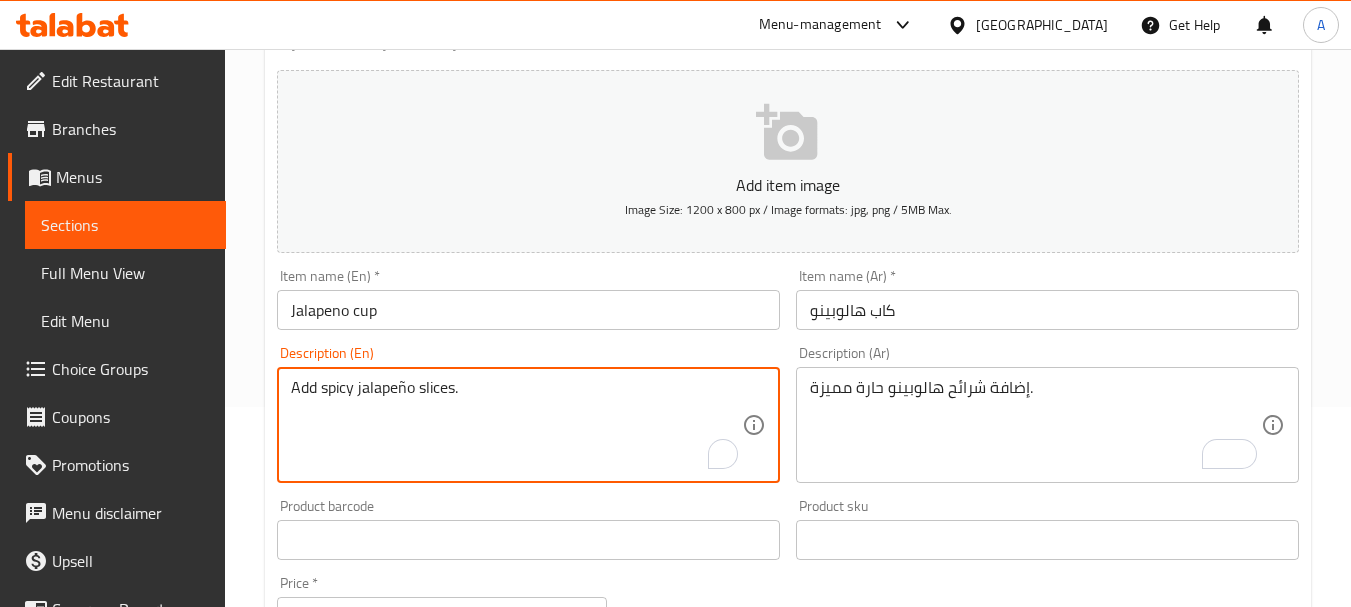 paste on "Distinctive" 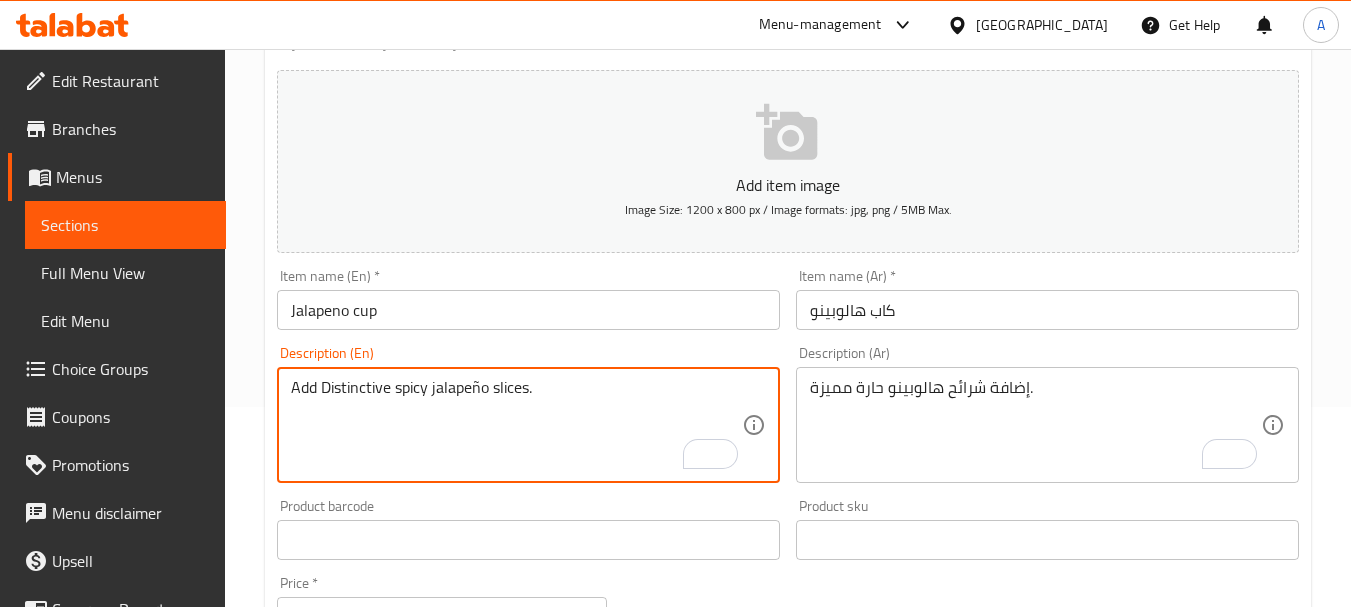 click on "Home / Restaurants management / Menus / Sections / item / update Extras and Appetizers  section Update Jalapeno cup Add item image Image Size: 1200 x 800 px / Image formats: jpg, png / 5MB Max. Item name (En)   * Jalapeno cup Item name (En)  * Item name (Ar)   * كاب هالوبينو Item name (Ar)  * Description (En) Add Distinctive spicy jalapeño slices. Description (En) Description (Ar) إضافة شرائح هالوبينو حارة مميزة. Description (Ar) Product barcode Product barcode Product sku Product sku Price   * EGP 10 Price  * Price on selection Free item Start Date Start Date End Date End Date Available Days SU MO TU WE TH FR SA Available from ​ ​ Available to ​ ​ Status Active Inactive Exclude from GEM Variations & Choices Add variant ASSIGN CHOICE GROUP Update" at bounding box center [788, 531] 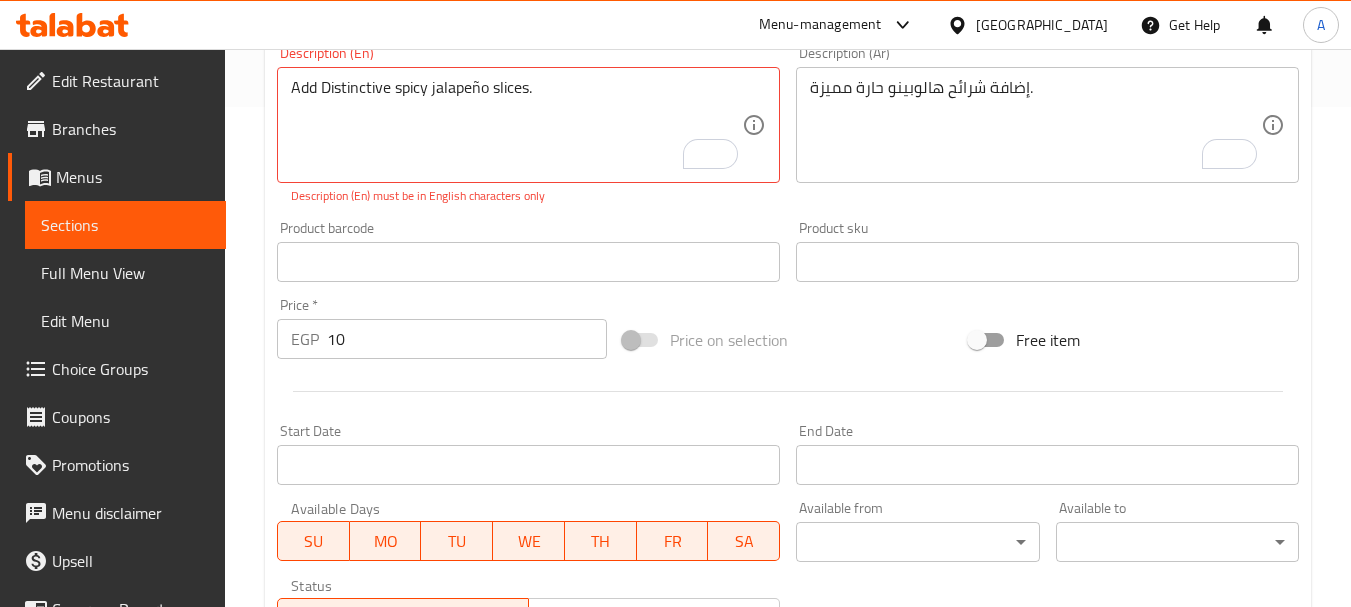 scroll, scrollTop: 300, scrollLeft: 0, axis: vertical 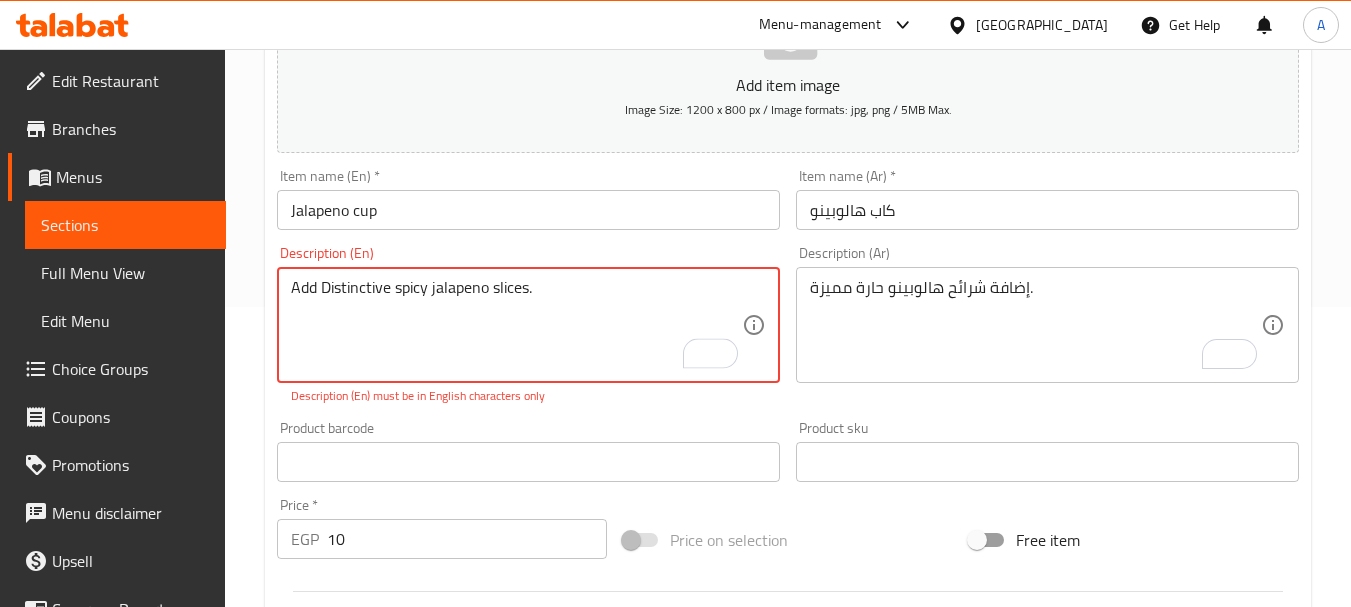 type on "Add Distinctive spicy jalapeno slices." 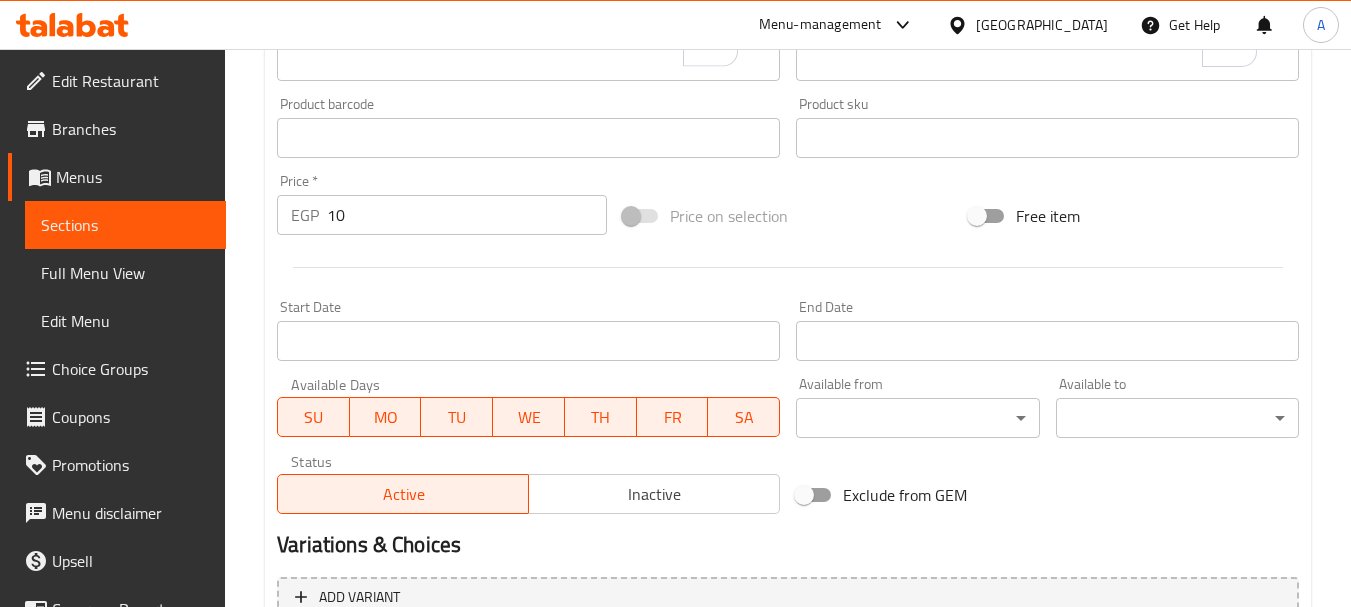 scroll, scrollTop: 800, scrollLeft: 0, axis: vertical 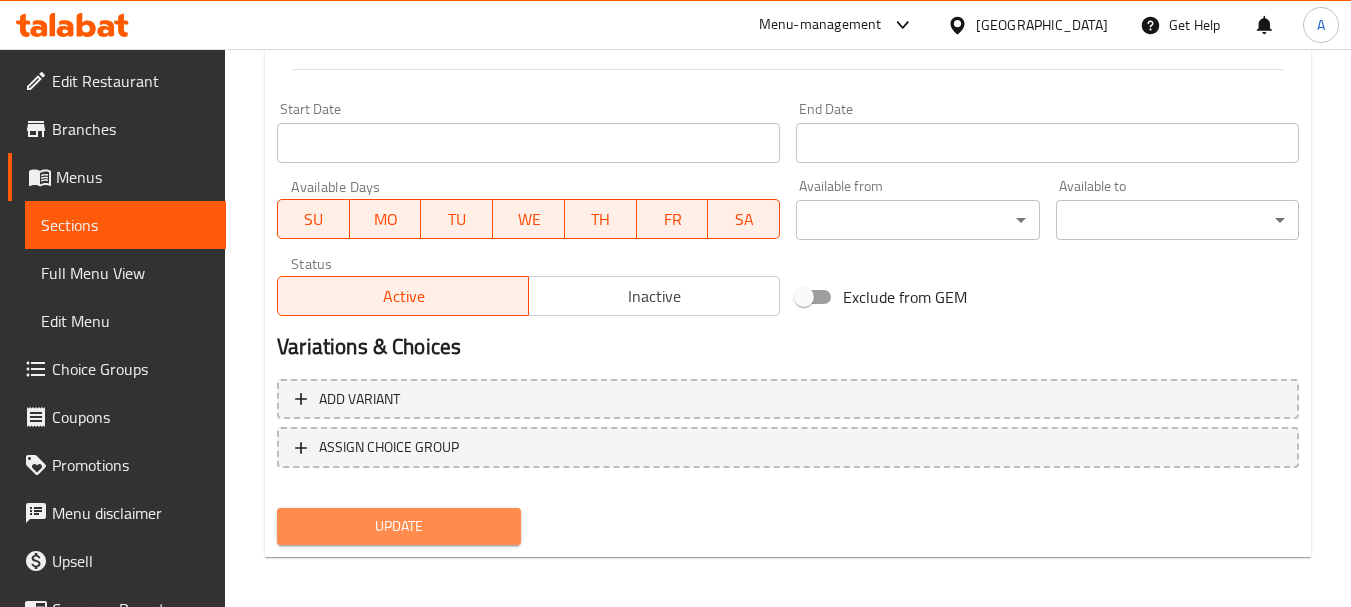 click on "Update" at bounding box center (398, 526) 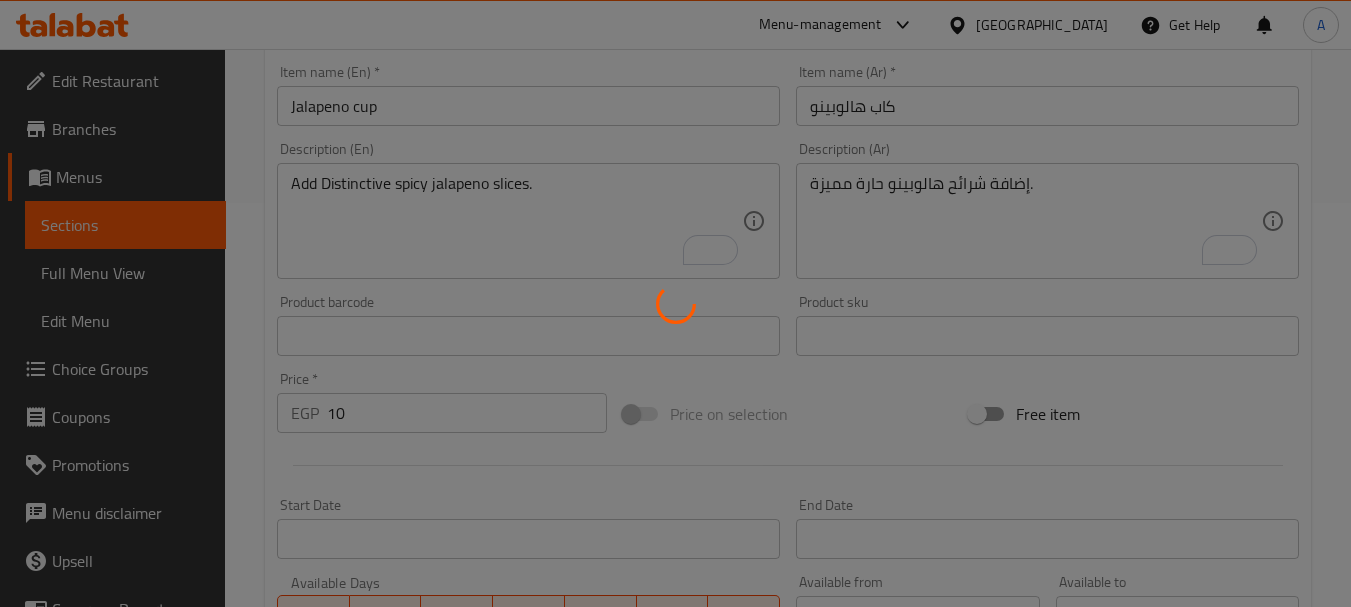 scroll, scrollTop: 400, scrollLeft: 0, axis: vertical 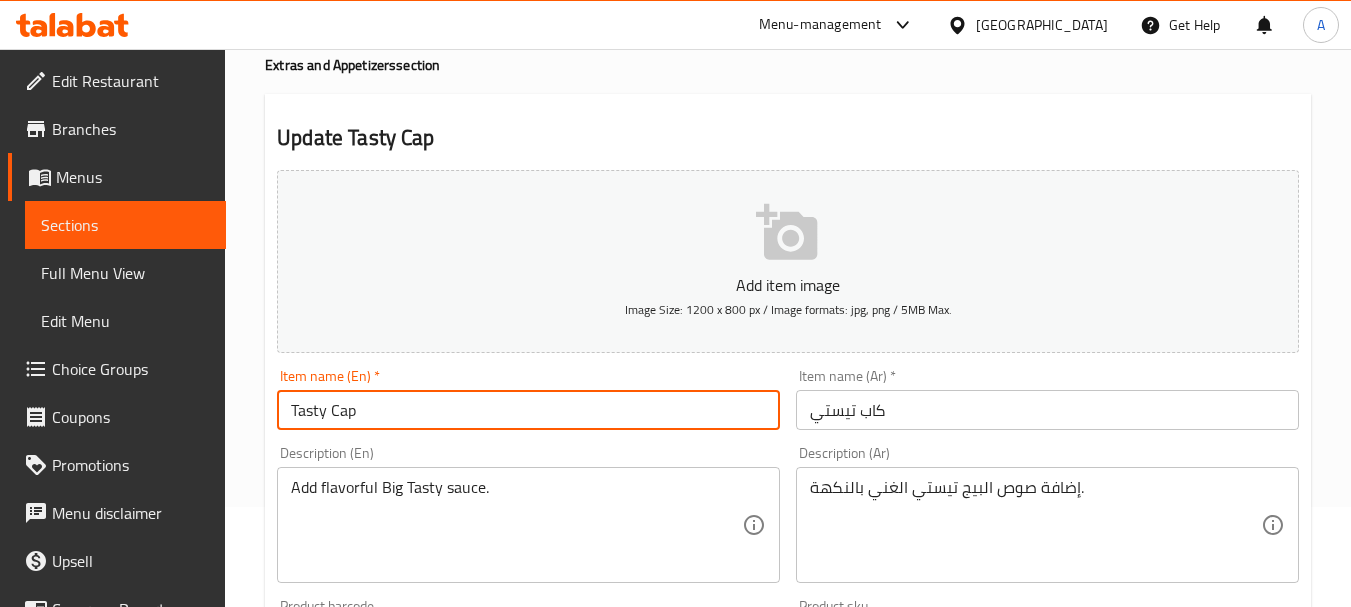 click on "Tasty Cap" at bounding box center [528, 410] 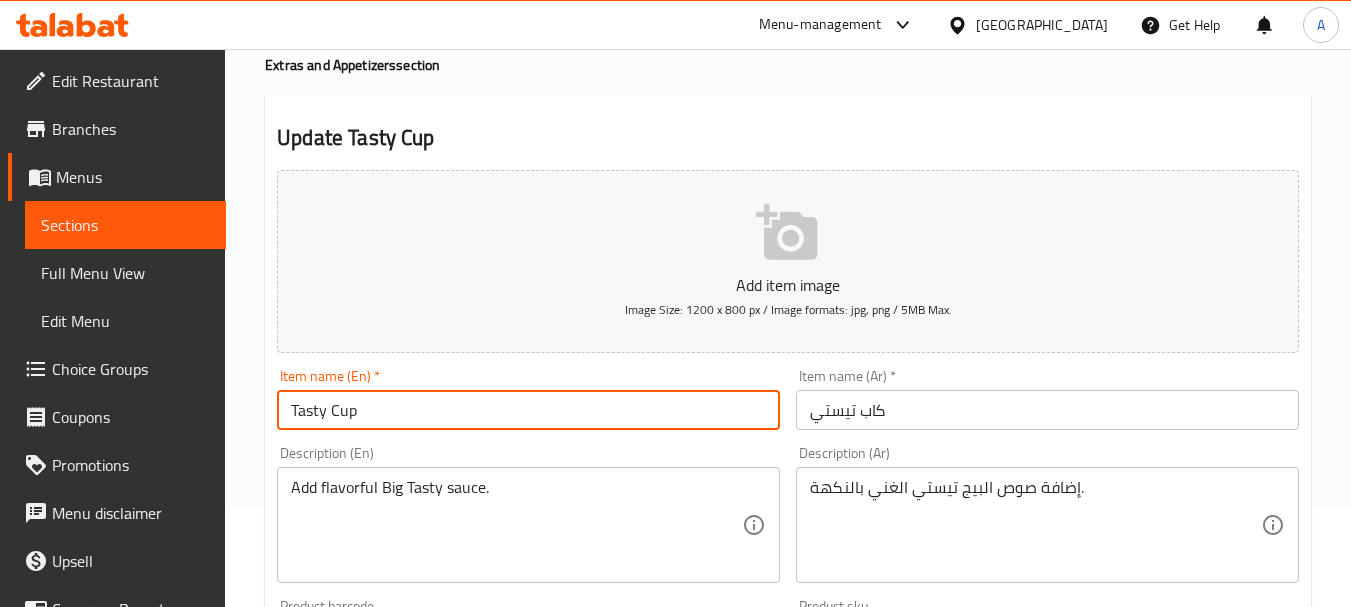 type on "Tasty Cup" 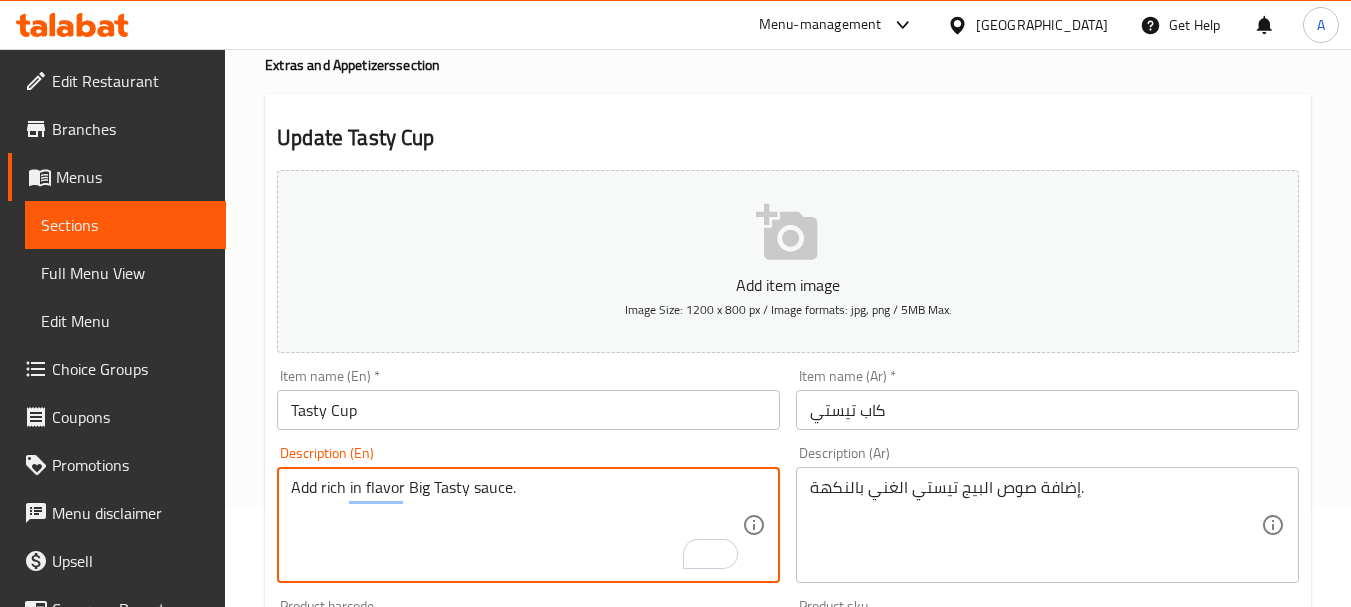type on "Add rich in flavor Big Tasty sauce." 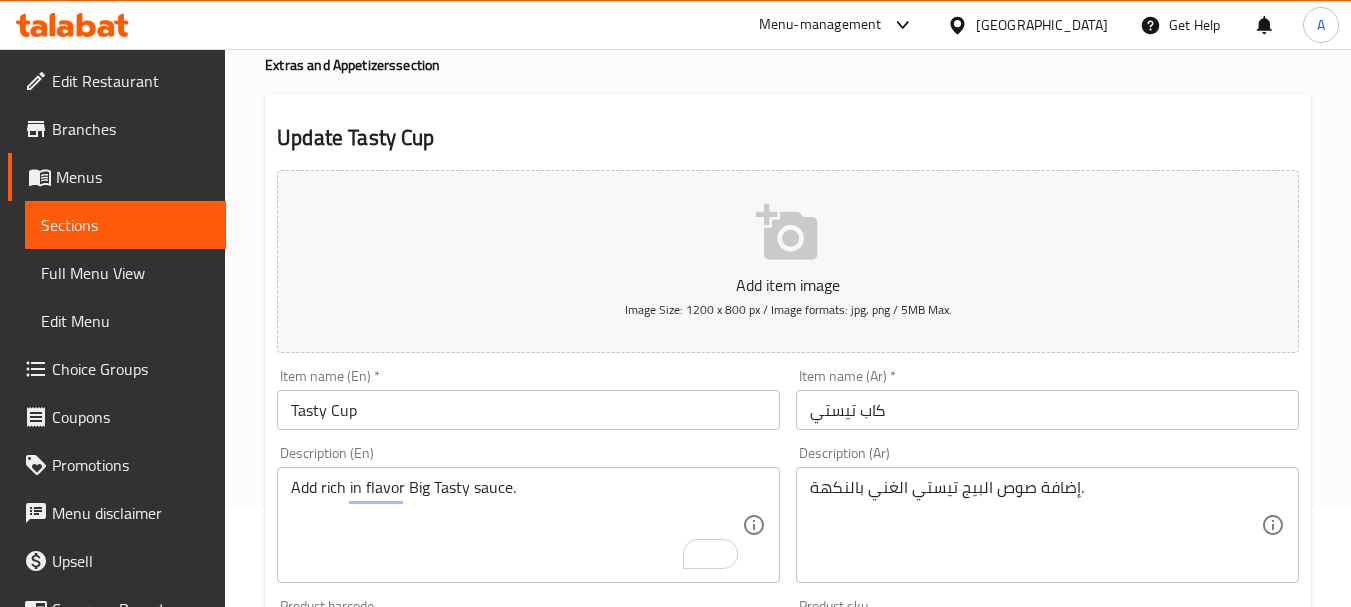 click on "Home / Restaurants management / Menus / Sections / item / update Extras and Appetizers  section Update Tasty Cup Add item image Image Size: 1200 x 800 px / Image formats: jpg, png / 5MB Max. Item name (En)   * Tasty Cup Item name (En)  * Item name (Ar)   * كاب تيستي Item name (Ar)  * Description (En) Add rich in flavor Big Tasty sauce. Description (En) Description (Ar) إضافة صوص البيج تيستي الغني بالنكهة. Description (Ar) Product barcode Product barcode Product sku Product sku Price   * EGP 20 Price  * Price on selection Free item Start Date Start Date End Date End Date Available Days SU MO TU WE TH FR SA Available from ​ ​ Available to ​ ​ Status Active Inactive Exclude from GEM Variations & Choices Add variant ASSIGN CHOICE GROUP Update" at bounding box center [788, 631] 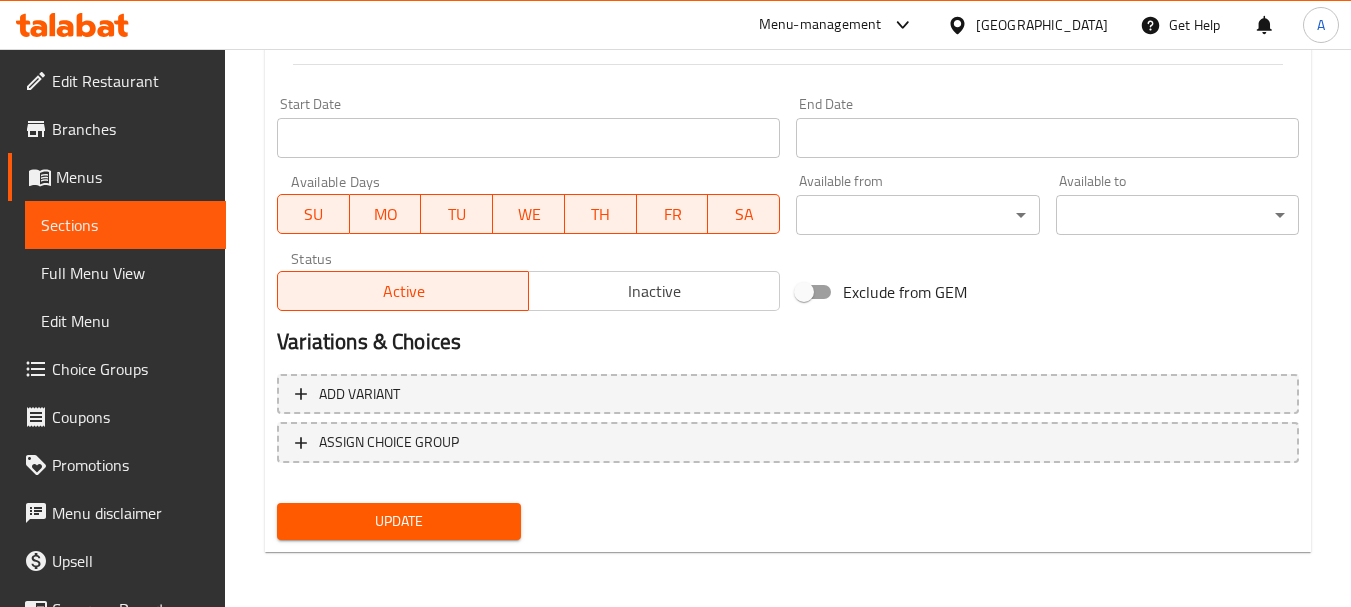 scroll, scrollTop: 806, scrollLeft: 0, axis: vertical 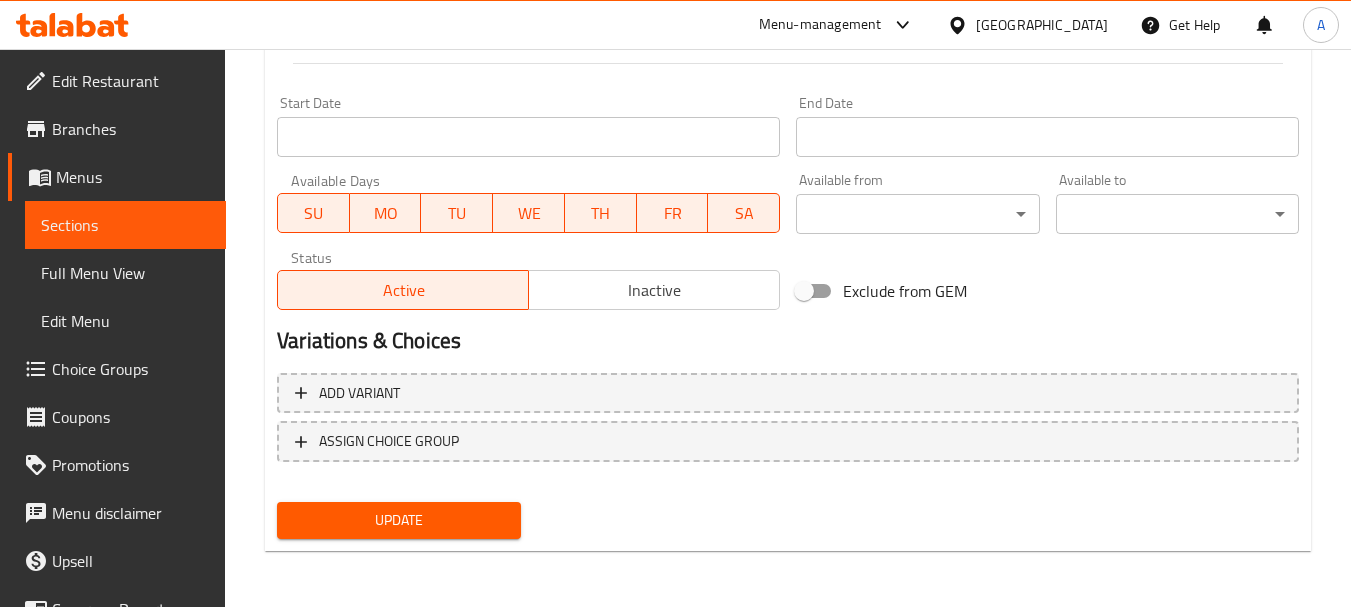 click on "Update" at bounding box center [398, 520] 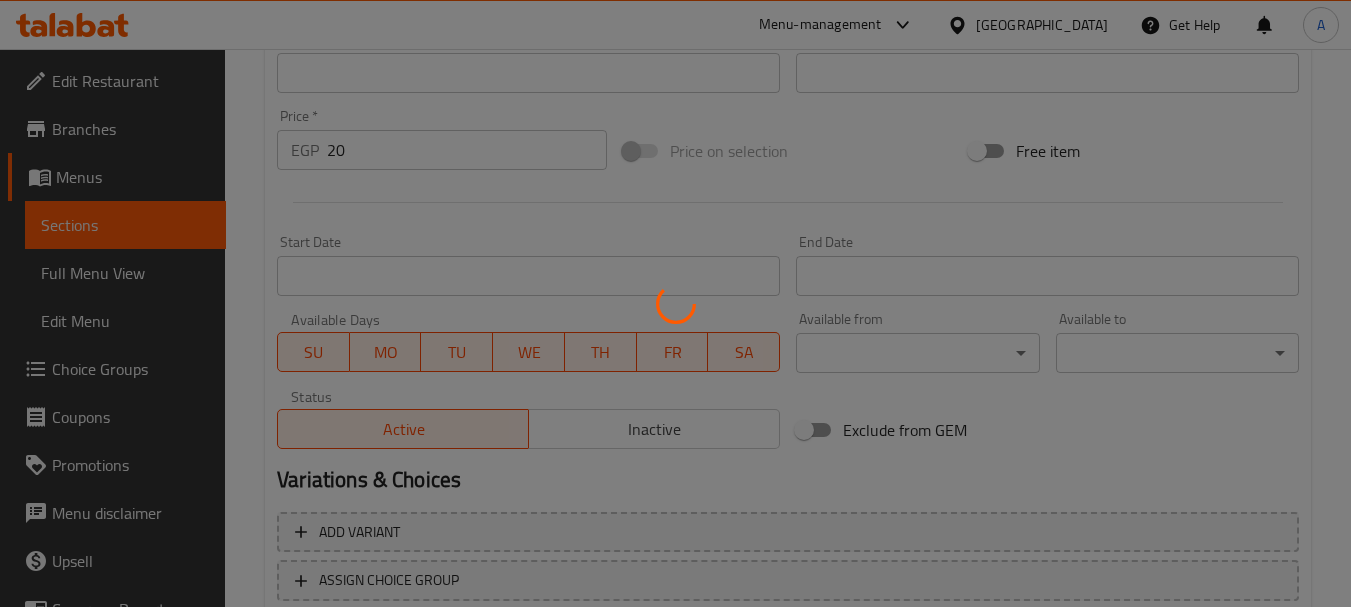 scroll, scrollTop: 406, scrollLeft: 0, axis: vertical 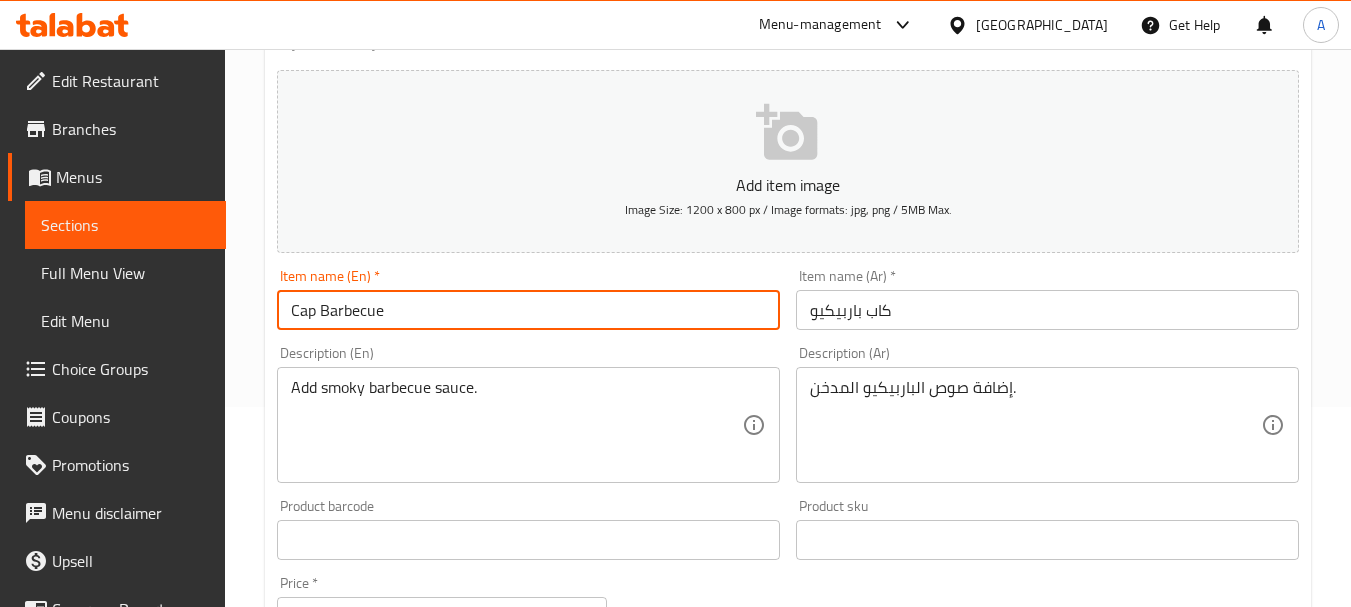 click on "Cap Barbecue" at bounding box center (528, 310) 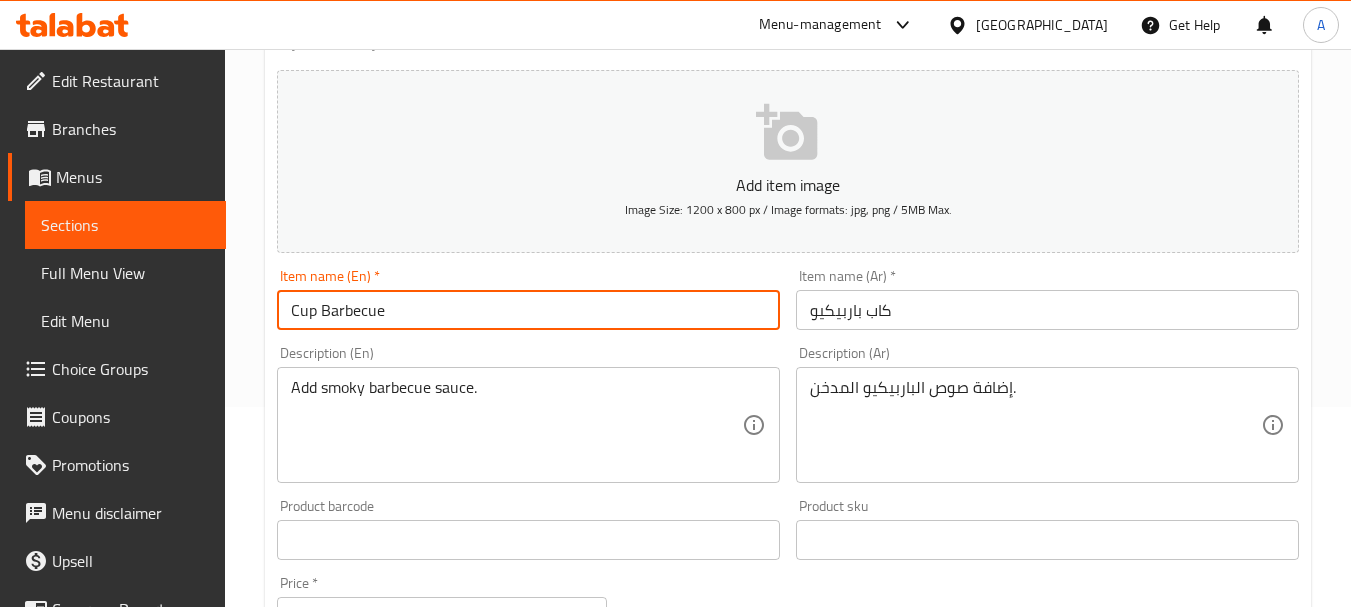 click on "Cup Barbecue" at bounding box center (528, 310) 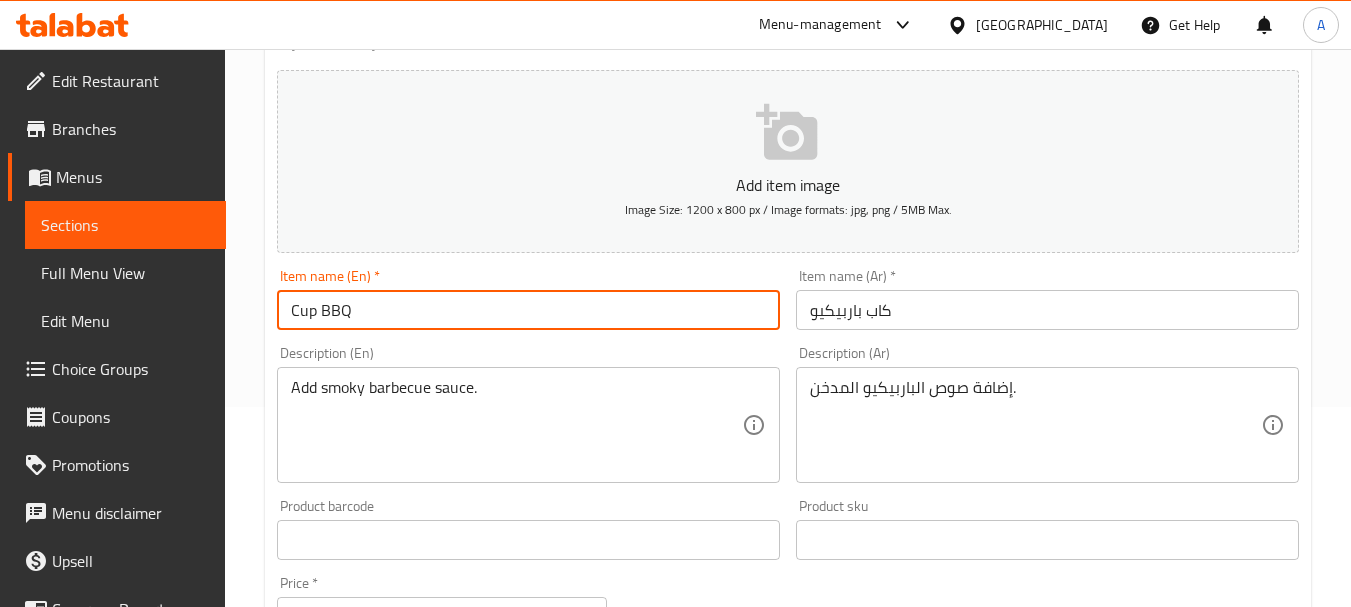 type on "Cup BBQ" 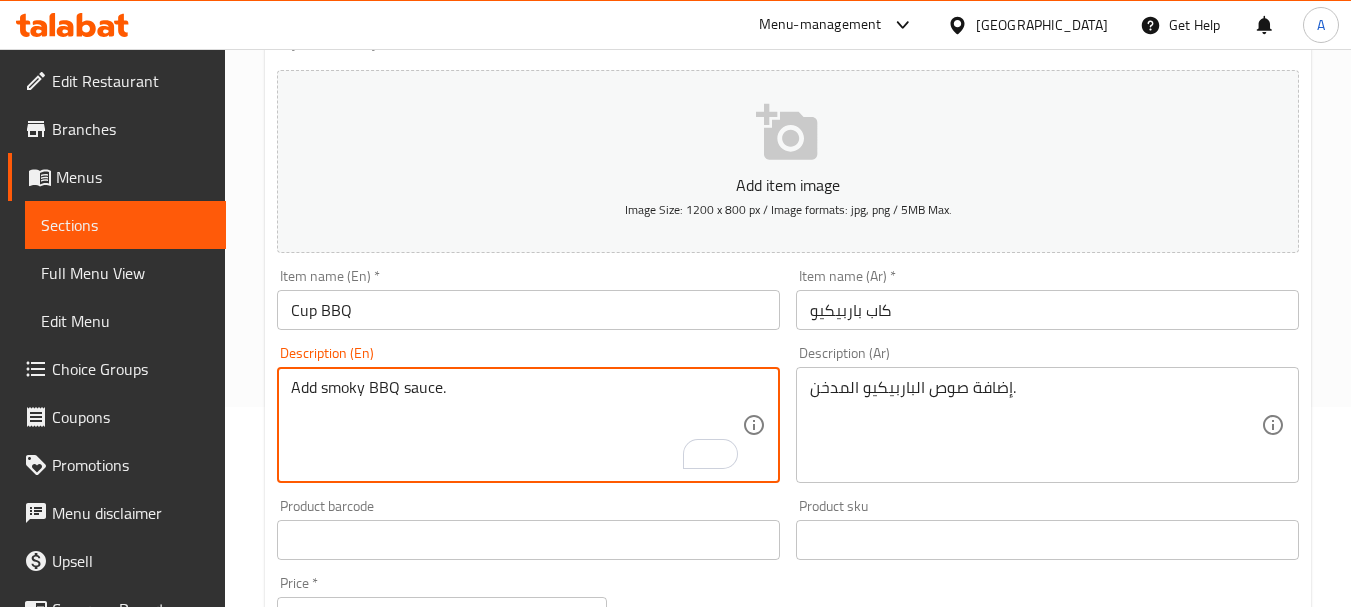 type on "Add smoky BBQ sauce." 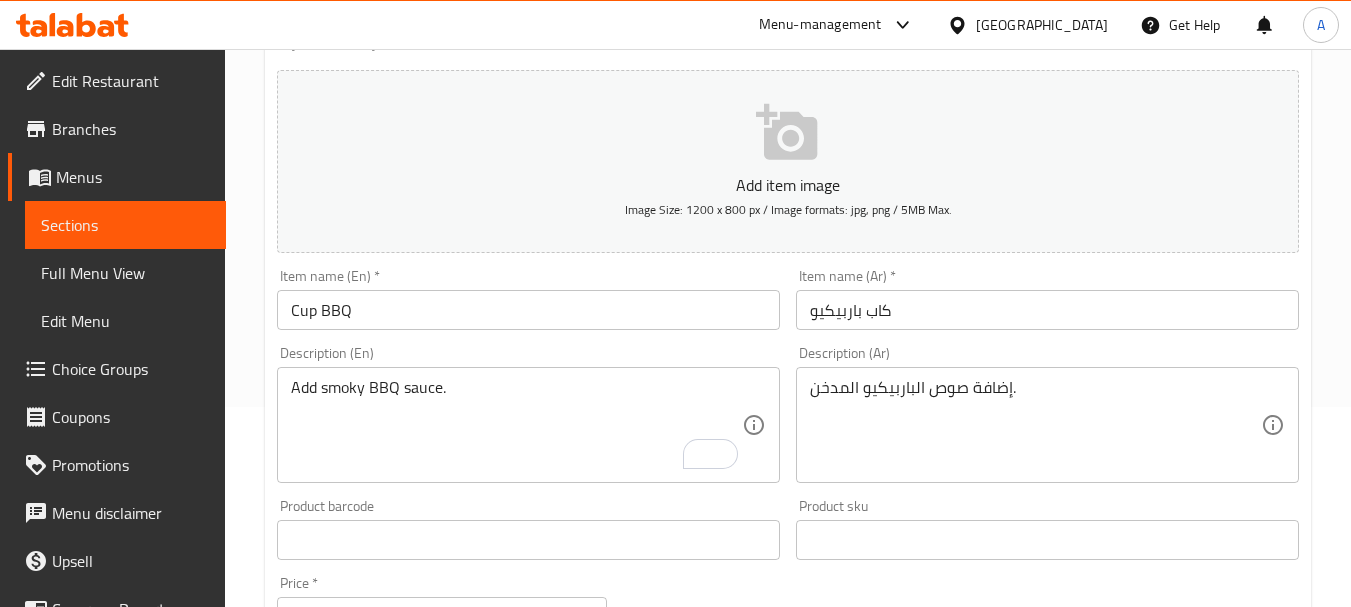 click on "Home / Restaurants management / Menus / Sections / item / update Extras and Appetizers  section Update Cup BBQ Add item image Image Size: 1200 x 800 px / Image formats: jpg, png / 5MB Max. Item name (En)   * Cup BBQ Item name (En)  * Item name (Ar)   * كاب باربيكيو Item name (Ar)  * Description (En) Add smoky BBQ sauce. Description (En) Description (Ar) إضافة صوص الباربيكيو المدخن. Description (Ar) Product barcode Product barcode Product sku Product sku Price   * EGP 10 Price  * Price on selection Free item Start Date Start Date End Date End Date Available Days SU MO TU WE TH FR SA Available from ​ ​ Available to ​ ​ Status Active Inactive Exclude from GEM Variations & Choices Add variant ASSIGN CHOICE GROUP Update" at bounding box center (788, 531) 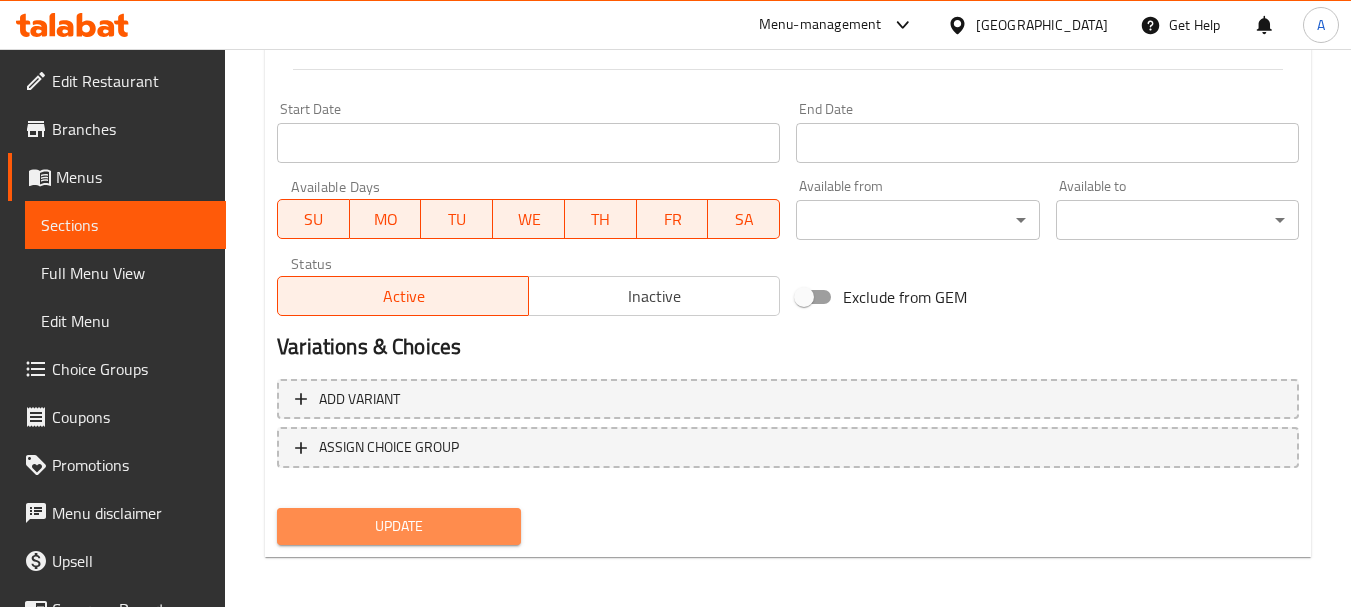 click on "Update" at bounding box center (398, 526) 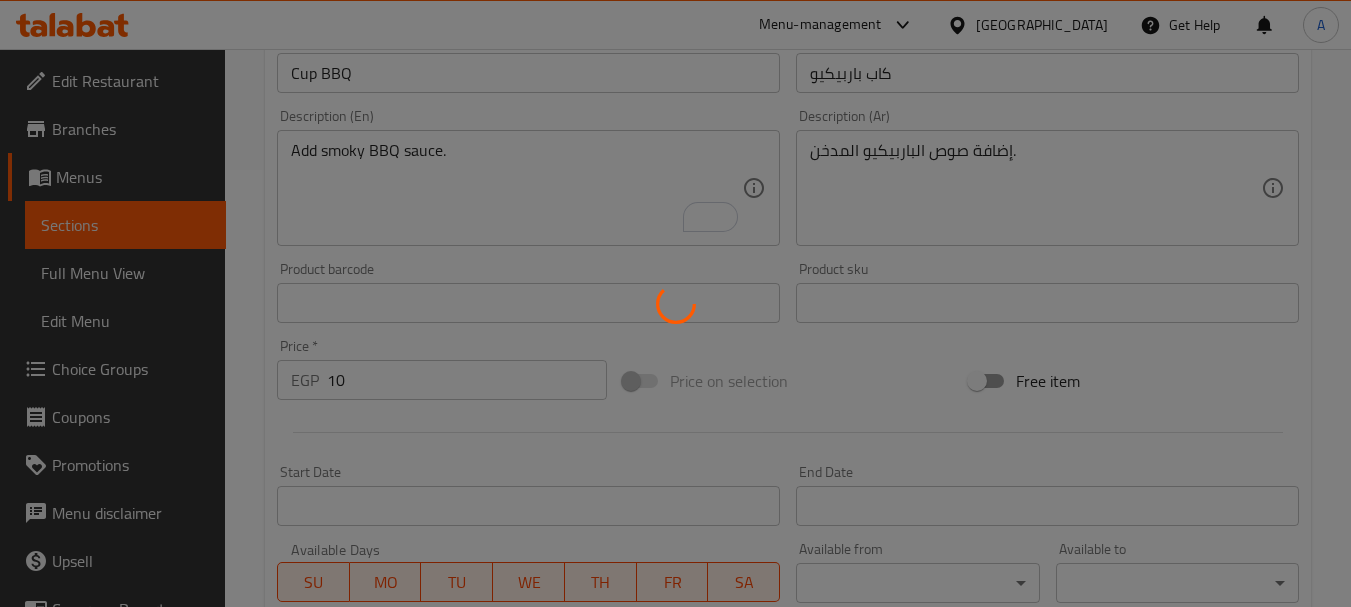 scroll, scrollTop: 200, scrollLeft: 0, axis: vertical 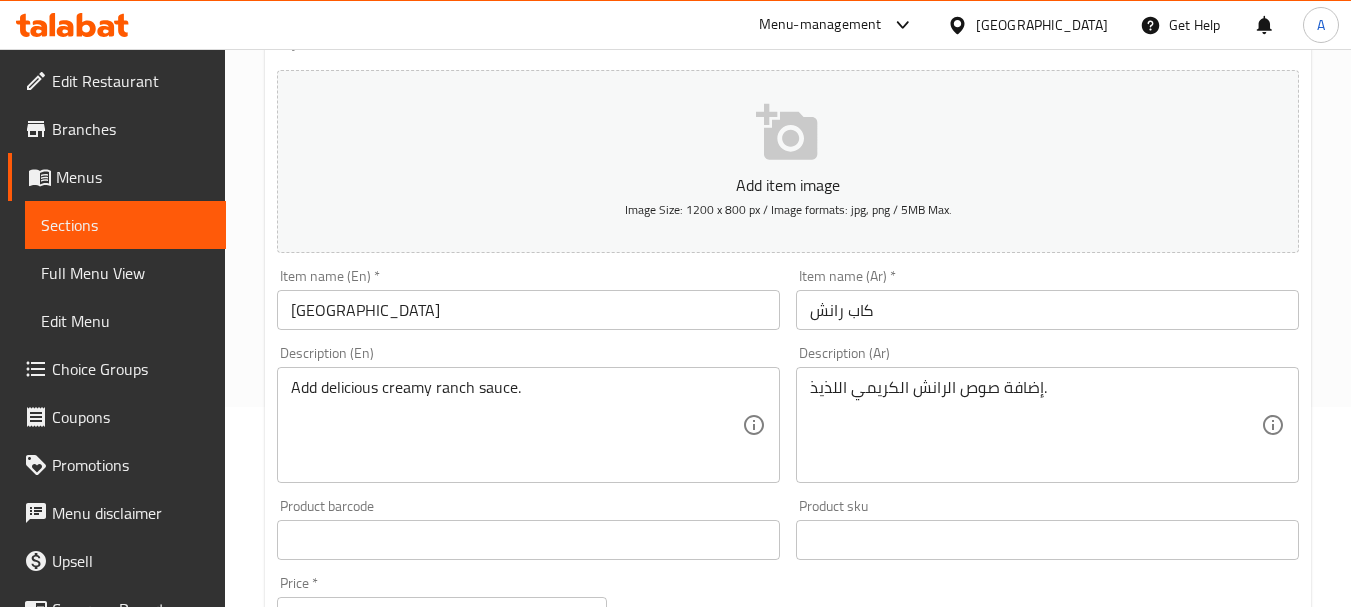click on "Home / Restaurants management / Menus / Sections / item / update Extras and Appetizers  section Update Cap Ranch Add item image Image Size: 1200 x 800 px / Image formats: jpg, png / 5MB Max. Item name (En)   * Cap Ranch Item name (En)  * Item name (Ar)   * كاب رانش Item name (Ar)  * Description (En) Add delicious creamy ranch sauce. Description (En) Description (Ar) إضافة صوص الرانش الكريمي اللذيذ. Description (Ar) Product barcode Product barcode Product sku Product sku Price   * EGP 10 Price  * Price on selection Free item Start Date Start Date End Date End Date Available Days SU MO TU WE TH FR SA Available from ​ ​ Available to ​ ​ Status Active Inactive Exclude from GEM Variations & Choices Add variant ASSIGN CHOICE GROUP Update" at bounding box center [788, 531] 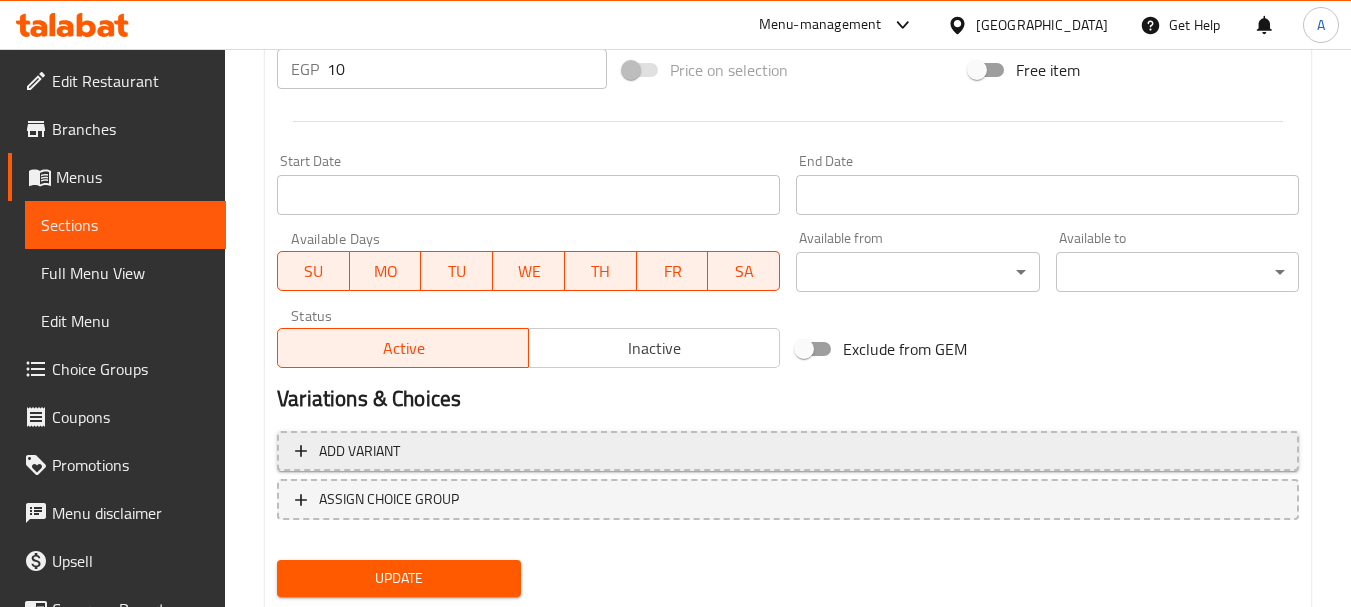 scroll, scrollTop: 800, scrollLeft: 0, axis: vertical 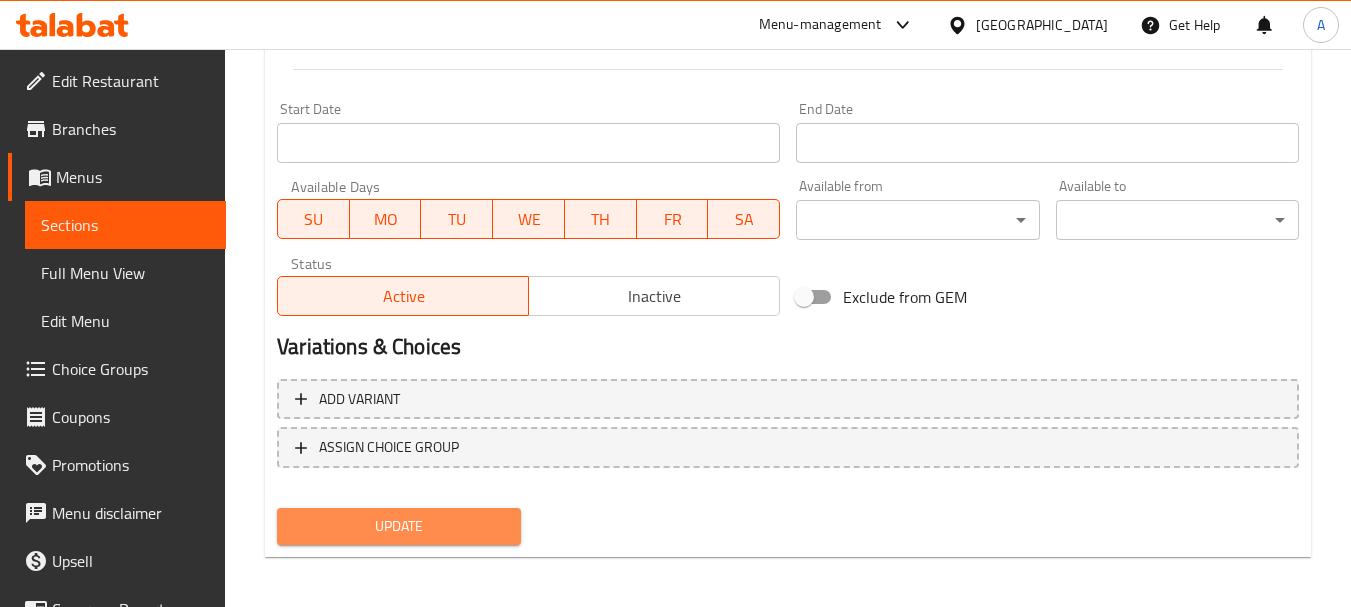 click on "Update" at bounding box center (398, 526) 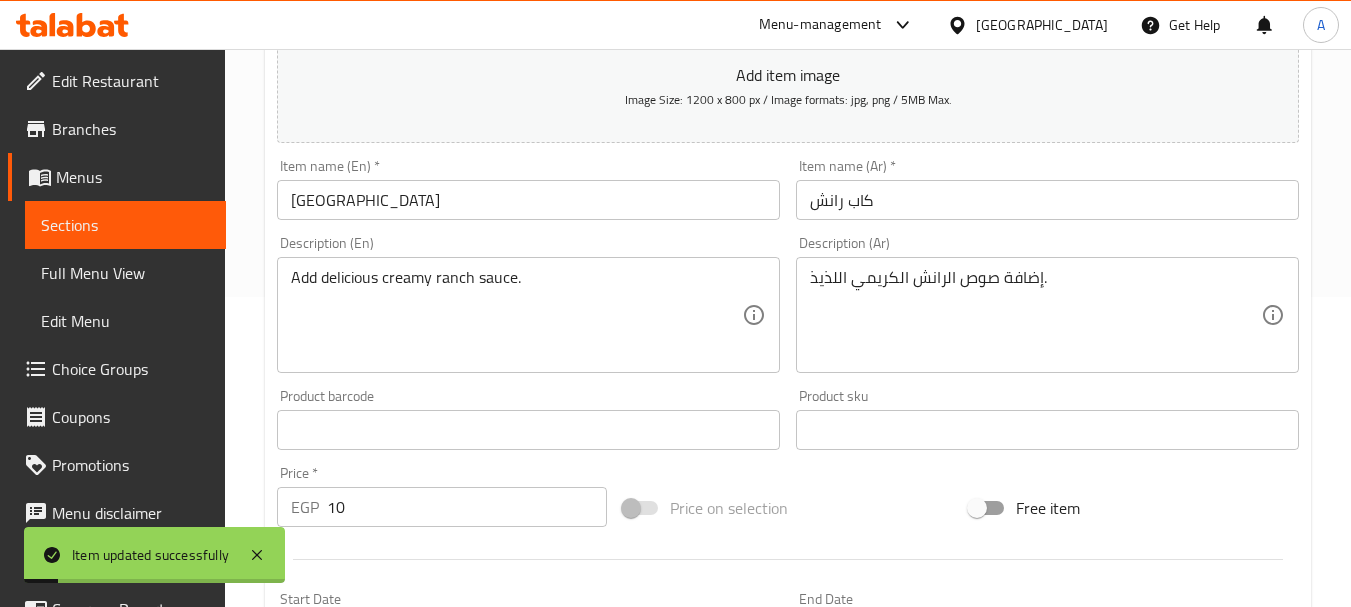 scroll, scrollTop: 300, scrollLeft: 0, axis: vertical 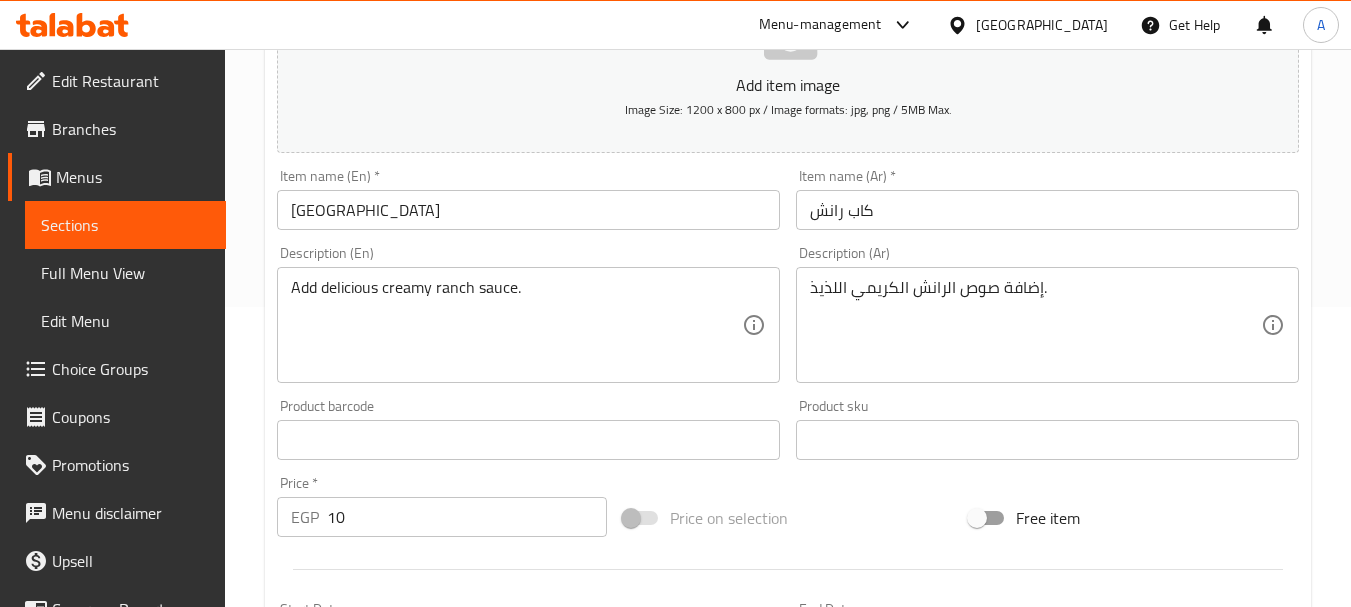 click on "Home / Restaurants management / Menus / Sections / item / update Extras and Appetizers  section Update Cap Ranch Add item image Image Size: 1200 x 800 px / Image formats: jpg, png / 5MB Max. Item name (En)   * Cap Ranch Item name (En)  * Item name (Ar)   * كاب رانش Item name (Ar)  * Description (En) Add delicious creamy ranch sauce. Description (En) Description (Ar) إضافة صوص الرانش الكريمي اللذيذ. Description (Ar) Product barcode Product barcode Product sku Product sku Price   * EGP 10 Price  * Price on selection Free item Start Date Start Date End Date End Date Available Days SU MO TU WE TH FR SA Available from ​ ​ Available to ​ ​ Status Active Inactive Exclude from GEM Variations & Choices Add variant ASSIGN CHOICE GROUP Update" at bounding box center [788, 431] 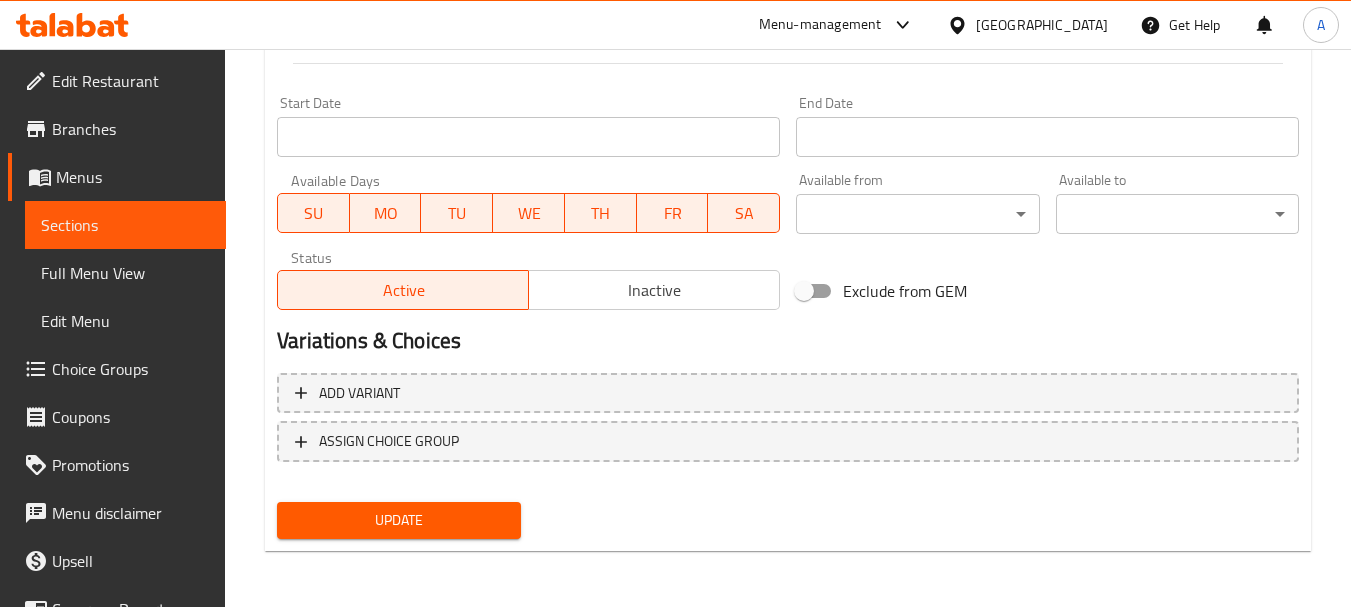 drag, startPoint x: 460, startPoint y: 523, endPoint x: 474, endPoint y: 503, distance: 24.41311 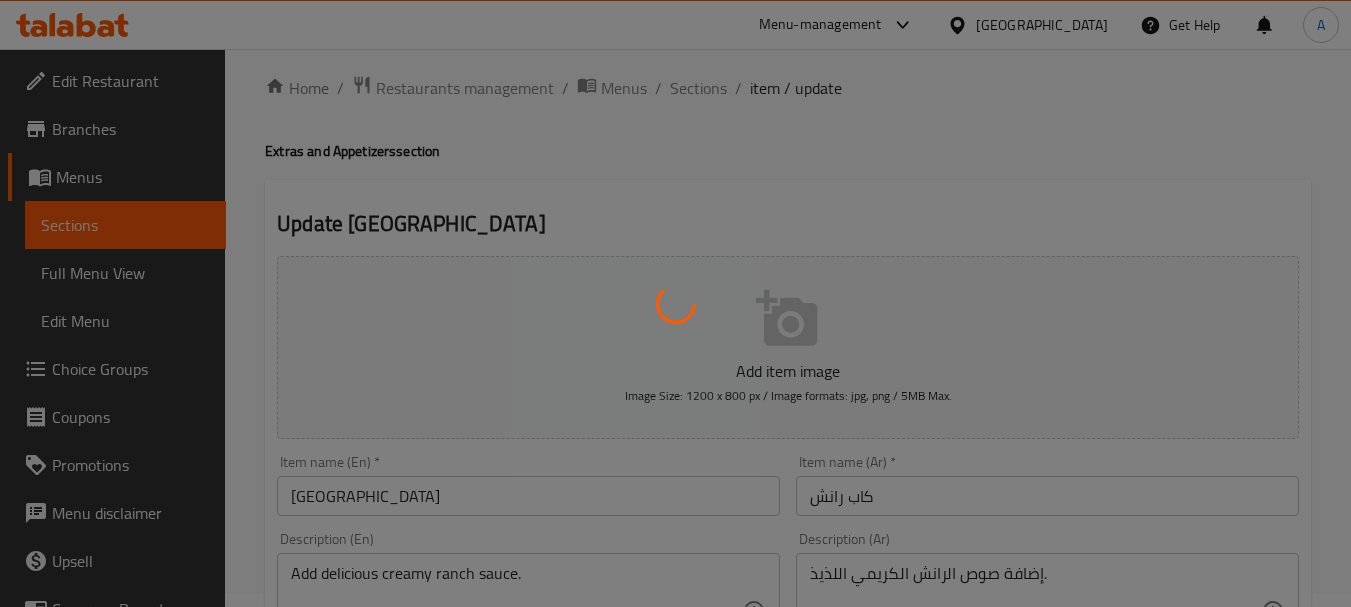 scroll, scrollTop: 0, scrollLeft: 0, axis: both 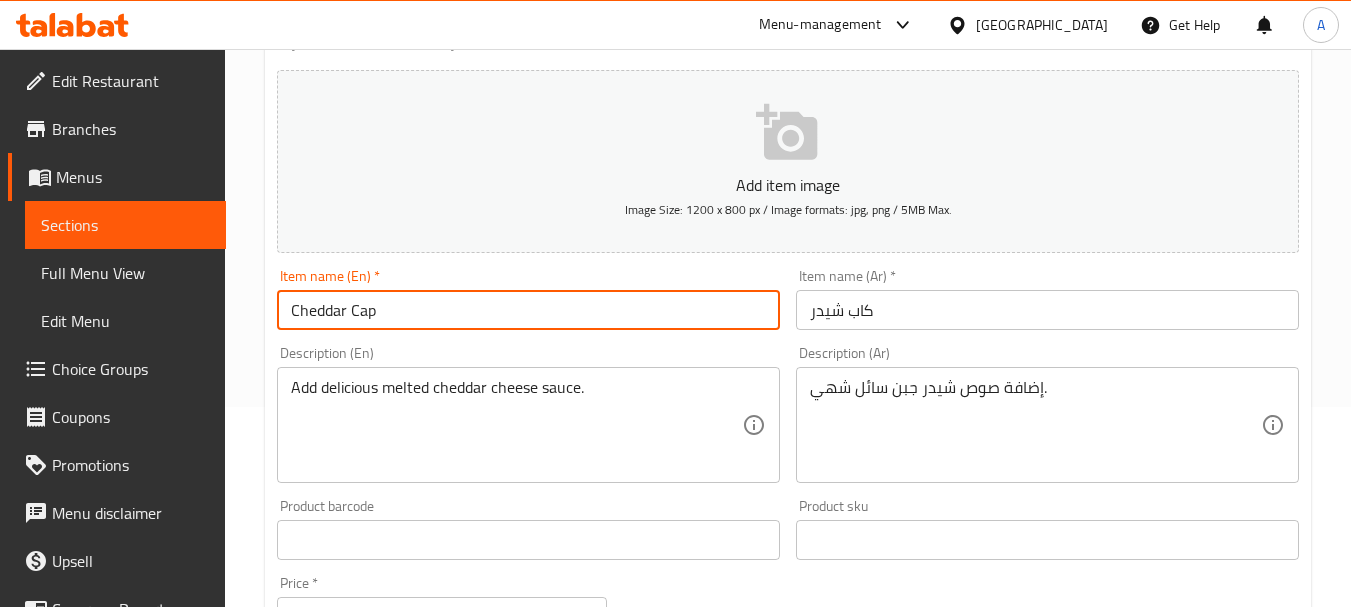 click on "Cheddar Cap" at bounding box center [528, 310] 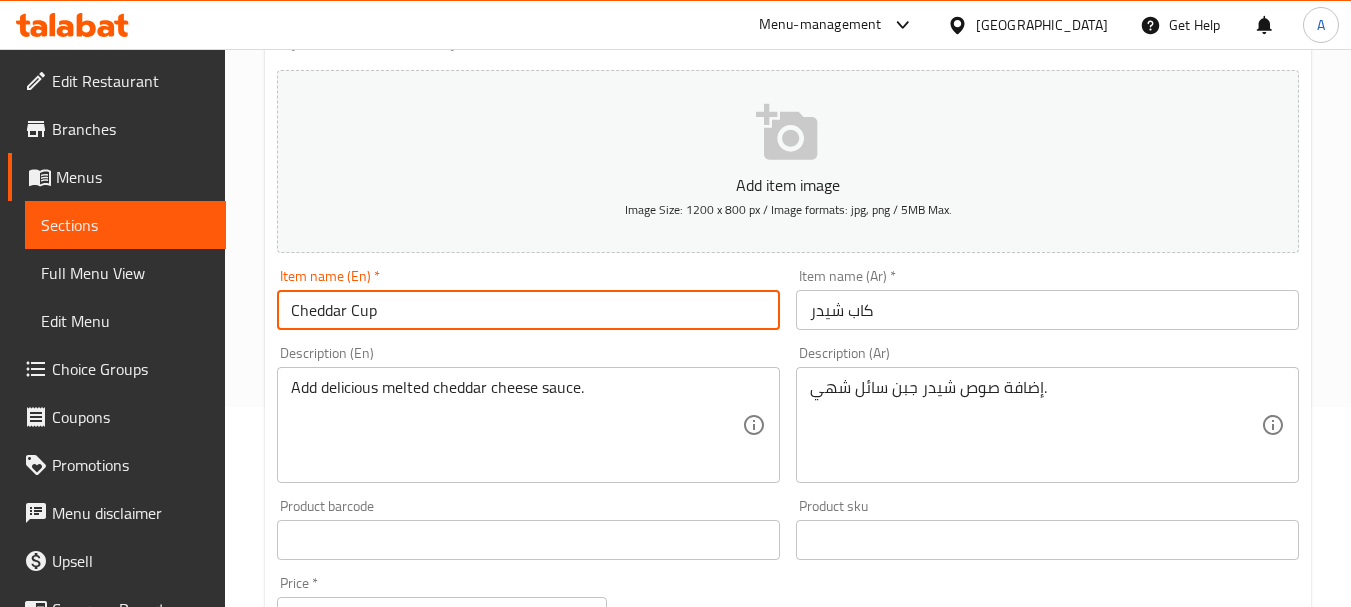 type on "Cheddar Cup" 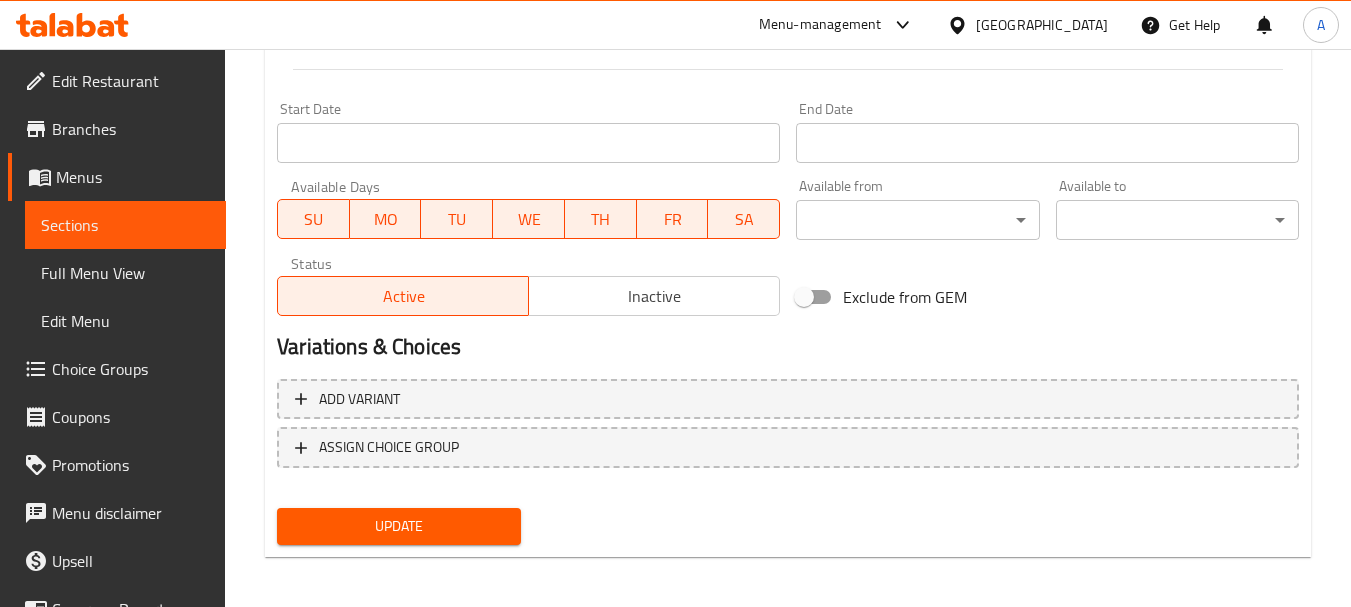click on "Update" at bounding box center [398, 526] 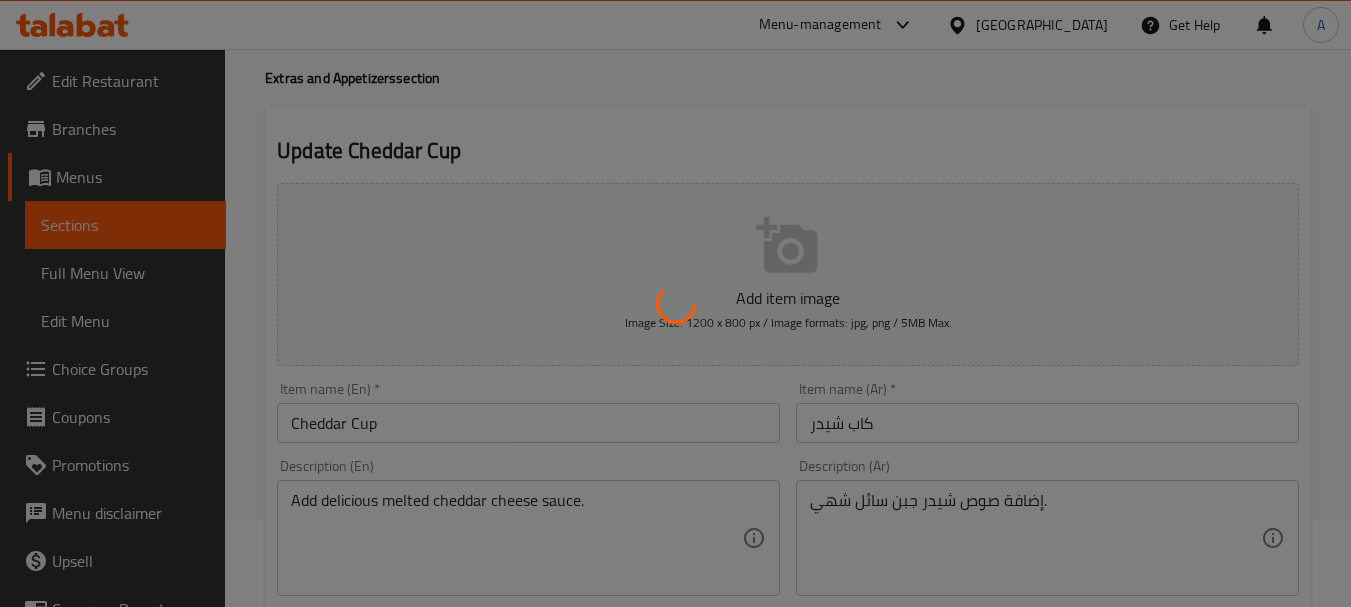 scroll, scrollTop: 0, scrollLeft: 0, axis: both 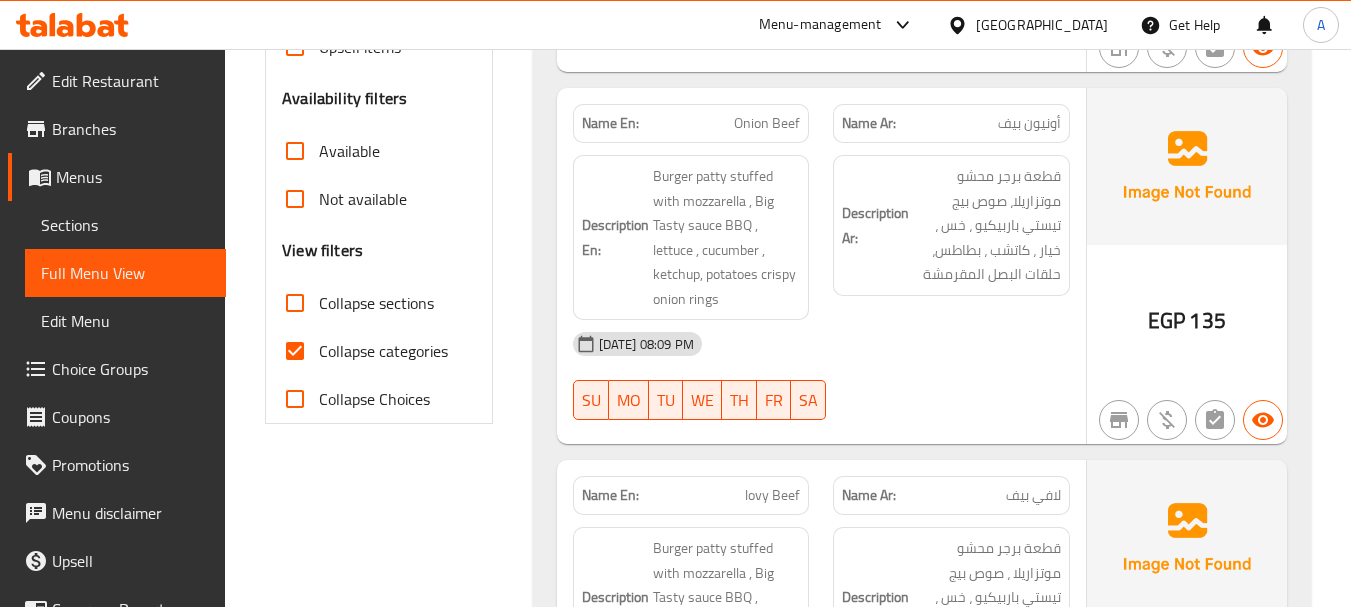 click on "Collapse categories" at bounding box center (295, 351) 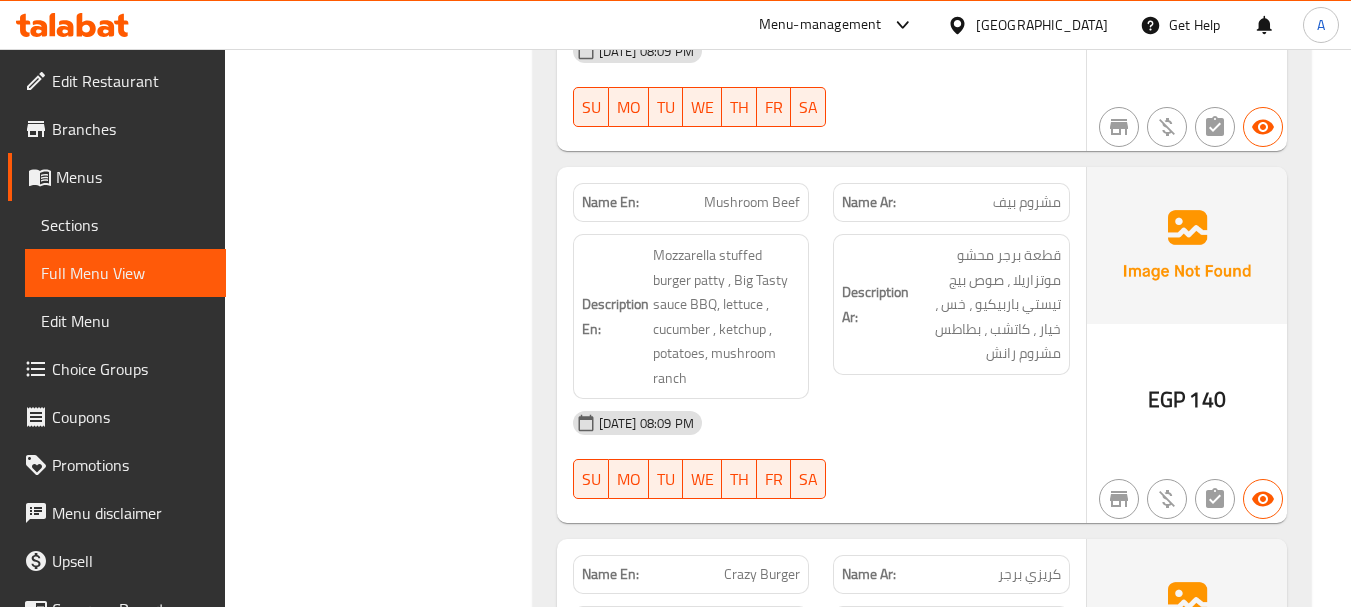 scroll, scrollTop: 1800, scrollLeft: 0, axis: vertical 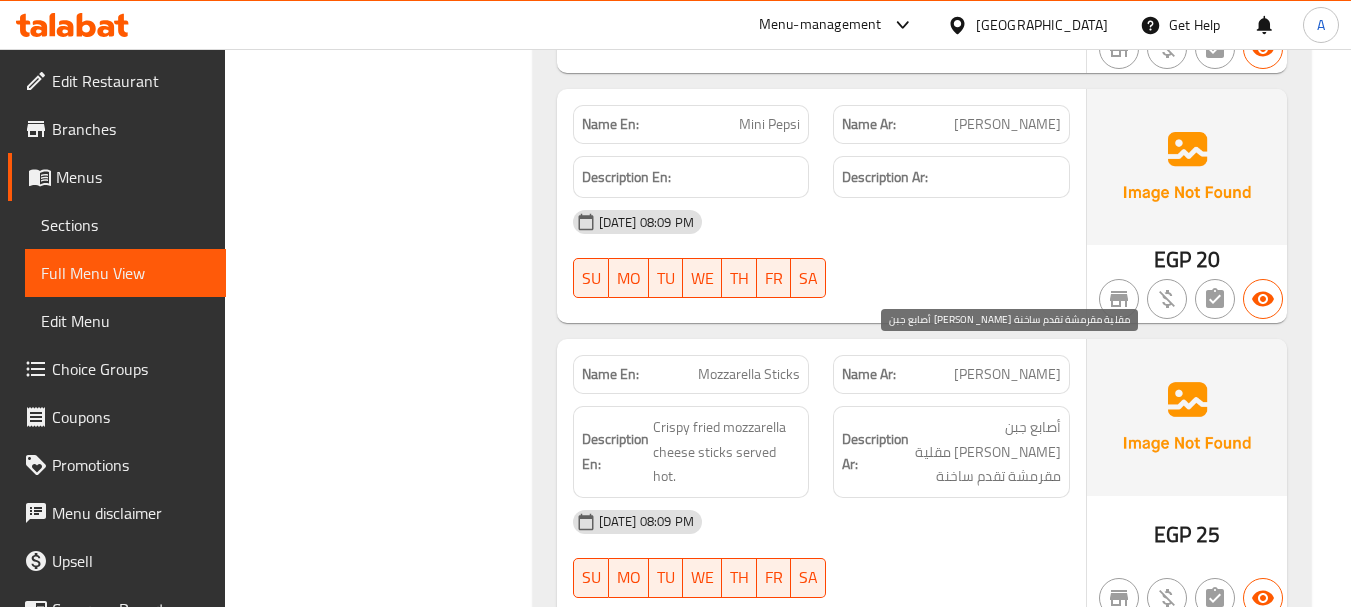 click on "أصابع جبن [PERSON_NAME] مقلية مقرمشة تقدم ساخنة" at bounding box center (987, 452) 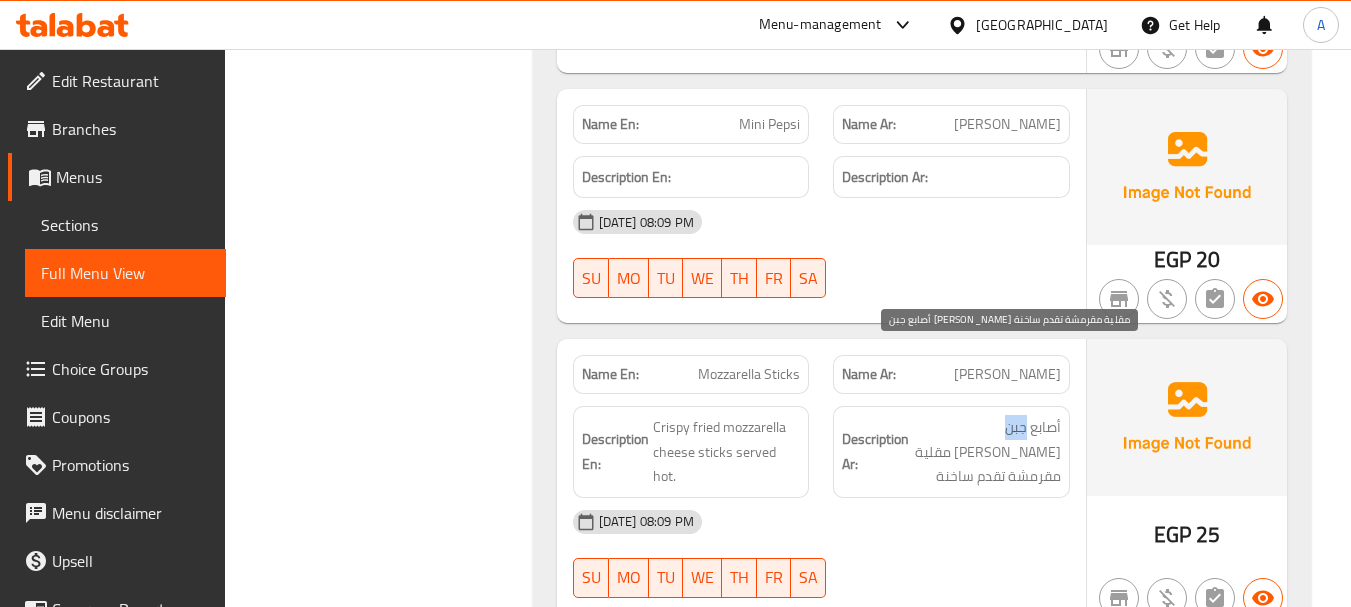 click on "أصابع جبن [PERSON_NAME] مقلية مقرمشة تقدم ساخنة" at bounding box center [987, 452] 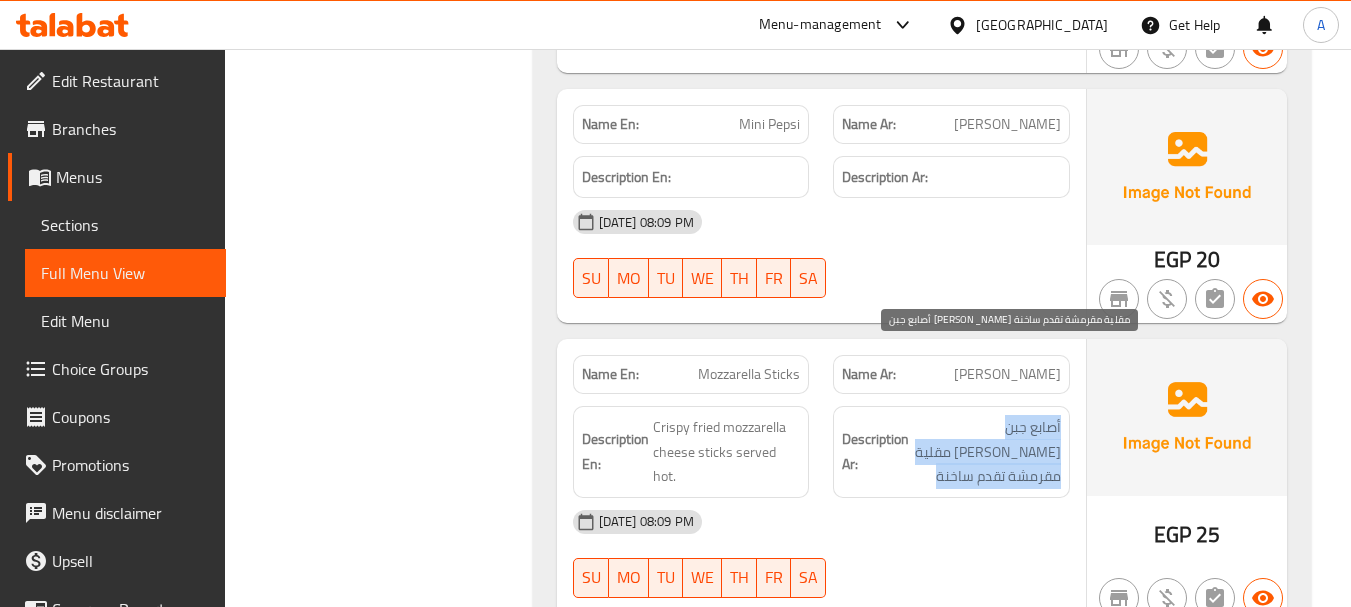click on "أصابع جبن [PERSON_NAME] مقلية مقرمشة تقدم ساخنة" at bounding box center [987, 452] 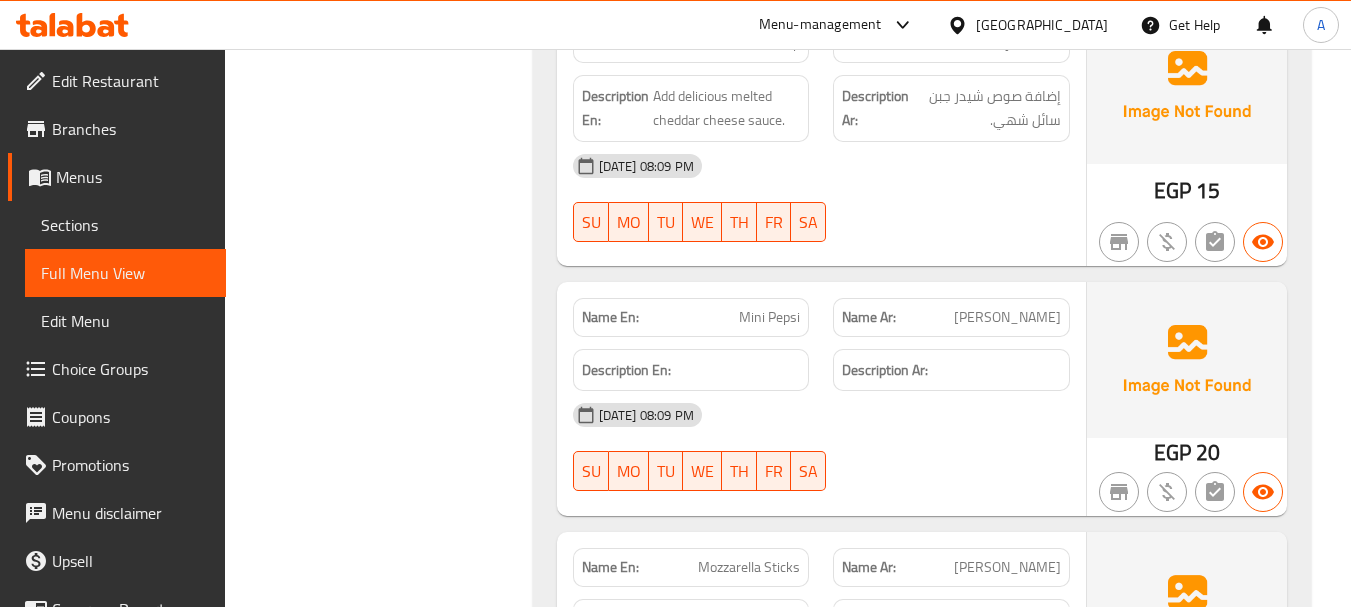 scroll, scrollTop: 8765, scrollLeft: 0, axis: vertical 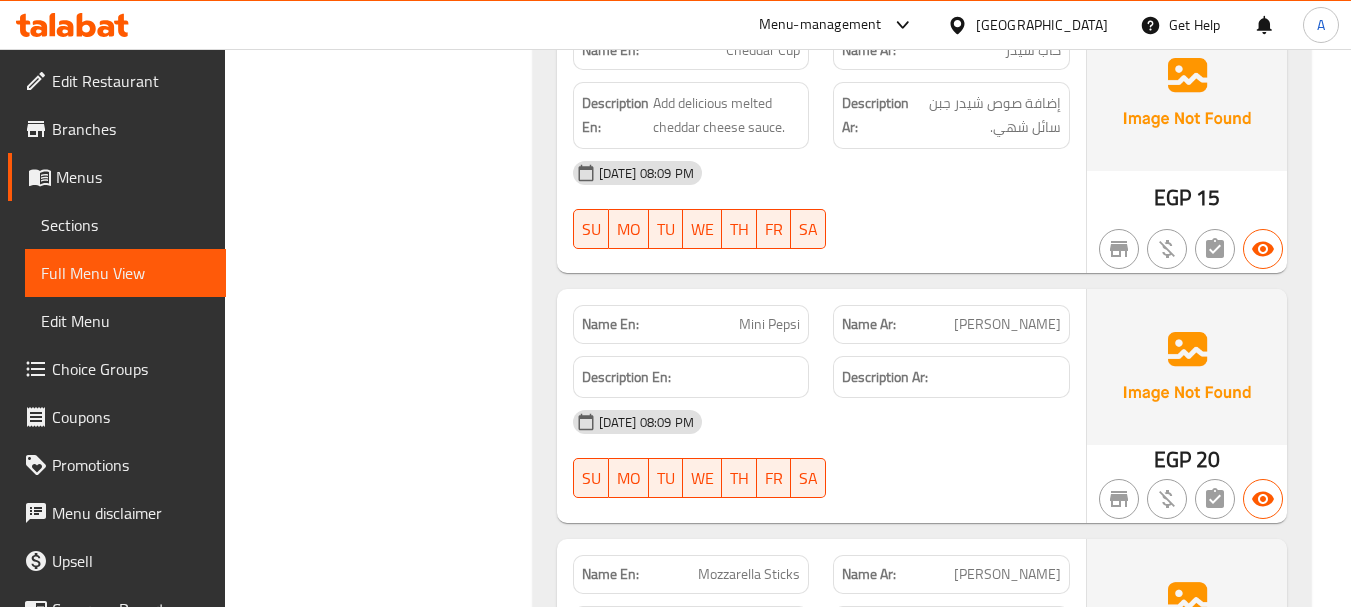 click on "[PERSON_NAME]" at bounding box center (1007, 324) 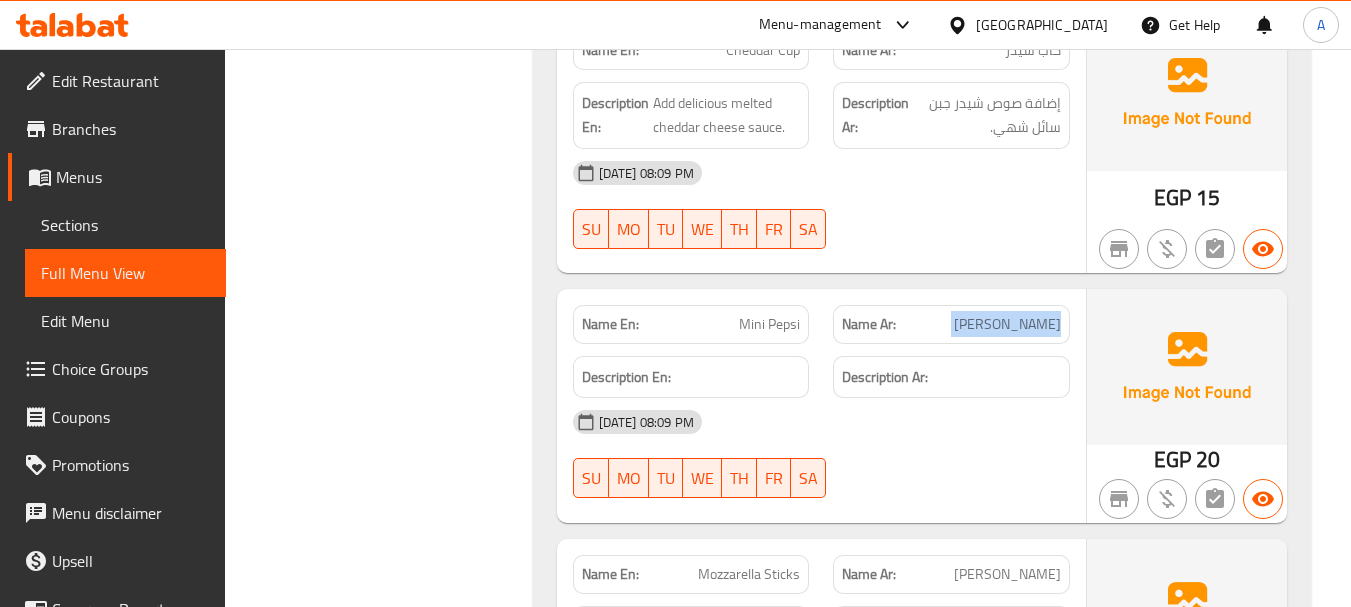 click on "[PERSON_NAME]" at bounding box center [1007, 324] 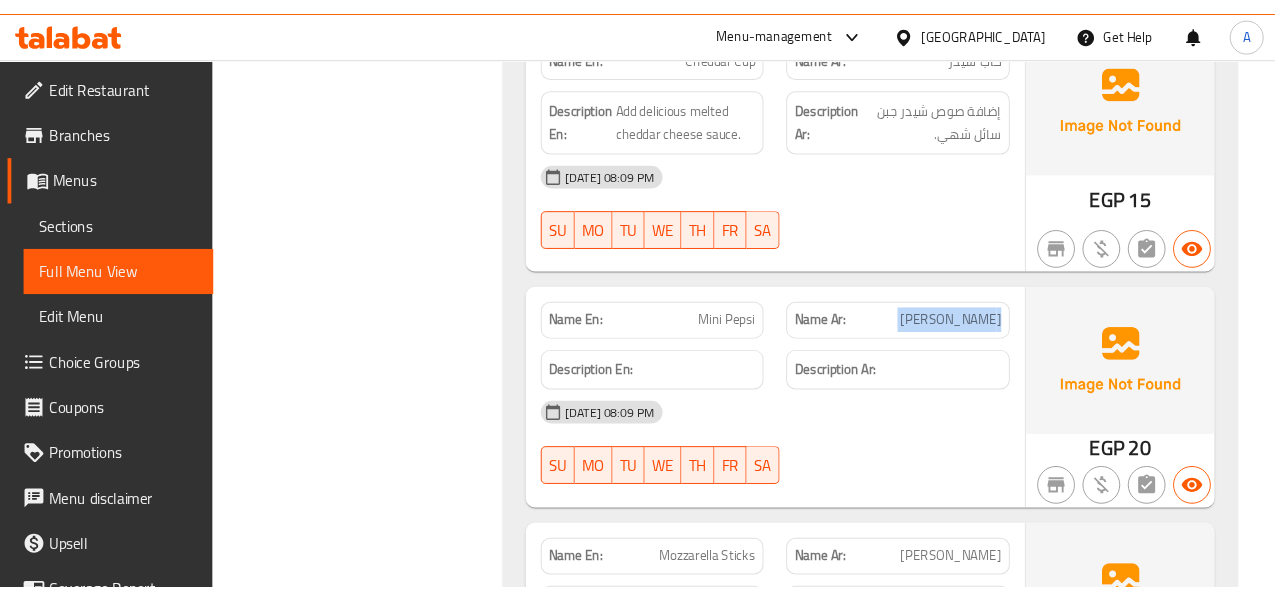 scroll, scrollTop: 8965, scrollLeft: 0, axis: vertical 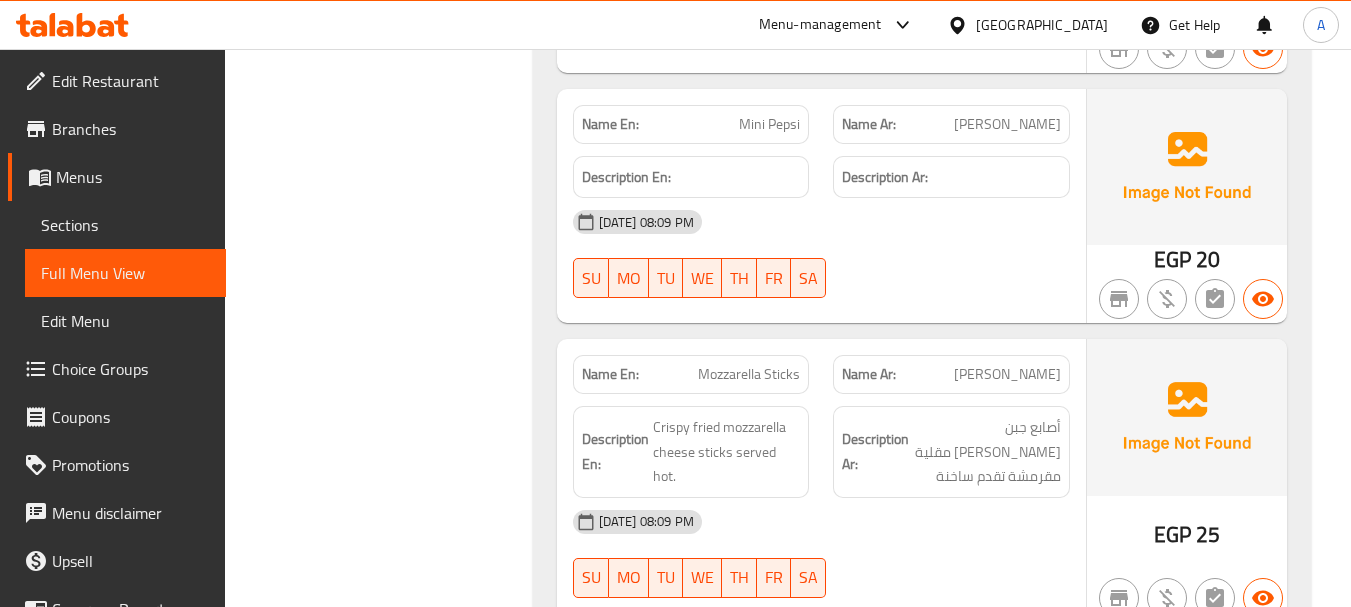 click on "(En):   Charcoal Burger (Ar): برجر ع الفحم Name En: Original Beef Name Ar: أورجينال بيف Description En: Mozzarella stuffed burger patty , Big Tasty sauce BBQ, lettuce , cucumber , ketchup , potatoes Description Ar: قطعة برجر محشو موتزاريلا ، صوص بيج تيستي باربيكيو ، خس ، خيار ، كاتشب ، بطاطس [DATE] 08:09 PM SU MO TU WE TH FR SA EGP 130 Name En: Onion Beef Name Ar: أونيون بيف Description En: Burger patty stuffed with mozzarella , Big Tasty sauce BBQ , lettuce , cucumber , ketchup, potatoes crispy onion rings Description Ar: قطعة برجر محشو موتزاريلا، صوص بيج تيستي باربيكيو ، خس ، خيار ، كاتشب ، بطاطس، حلقات البصل المقرمشة [DATE] 08:09 PM SU MO TU WE TH FR SA EGP 135 Name En: lovy Beef Name Ar: لافي بيف Description En: Description Ar: [DATE] 08:09 PM SU MO TU WE TH FR SA EGP 145 Name En: Mushroom Beef Name Ar: Description En:" at bounding box center [922, -4017] 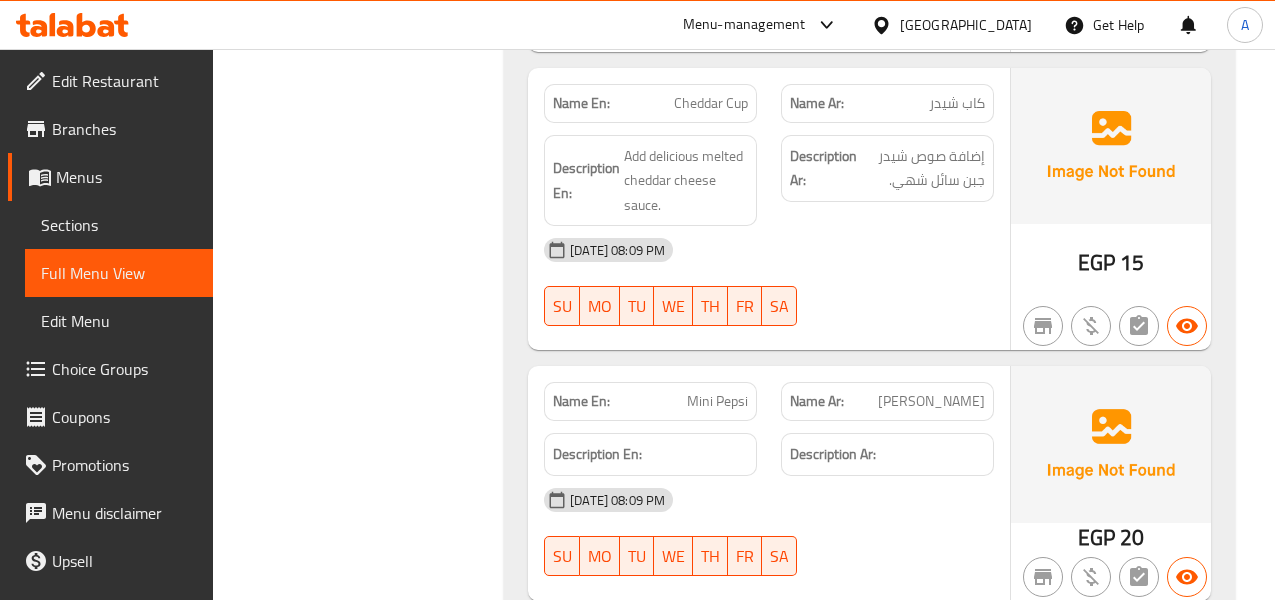 scroll, scrollTop: 9080, scrollLeft: 0, axis: vertical 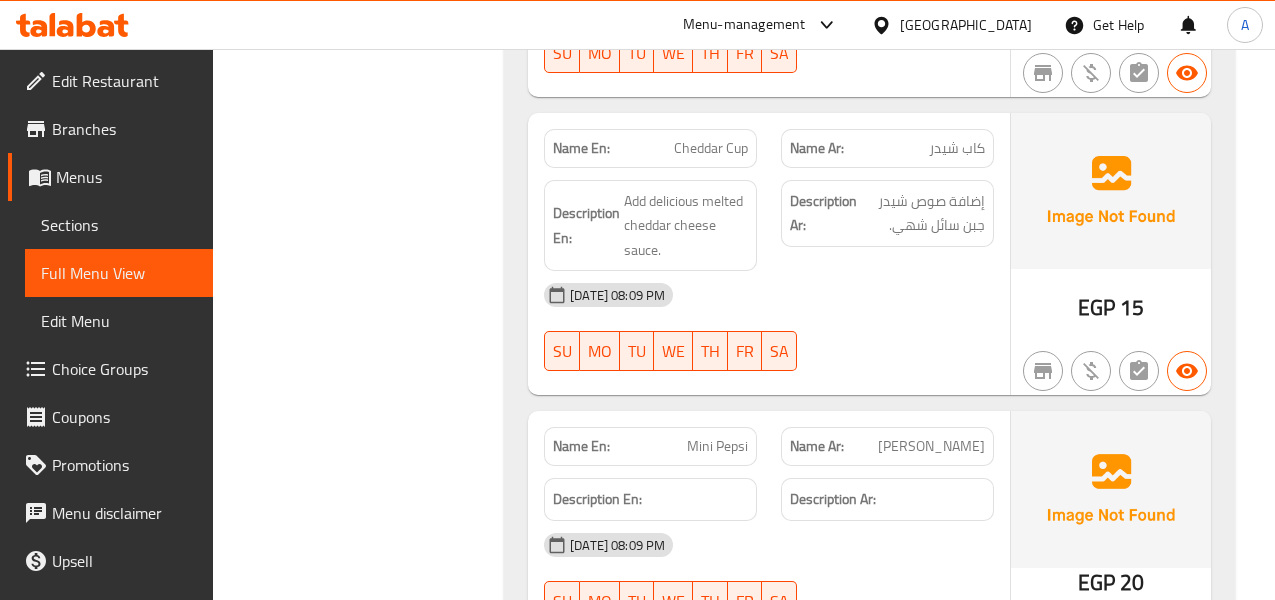 click on "كاب شيدر" at bounding box center (957, 148) 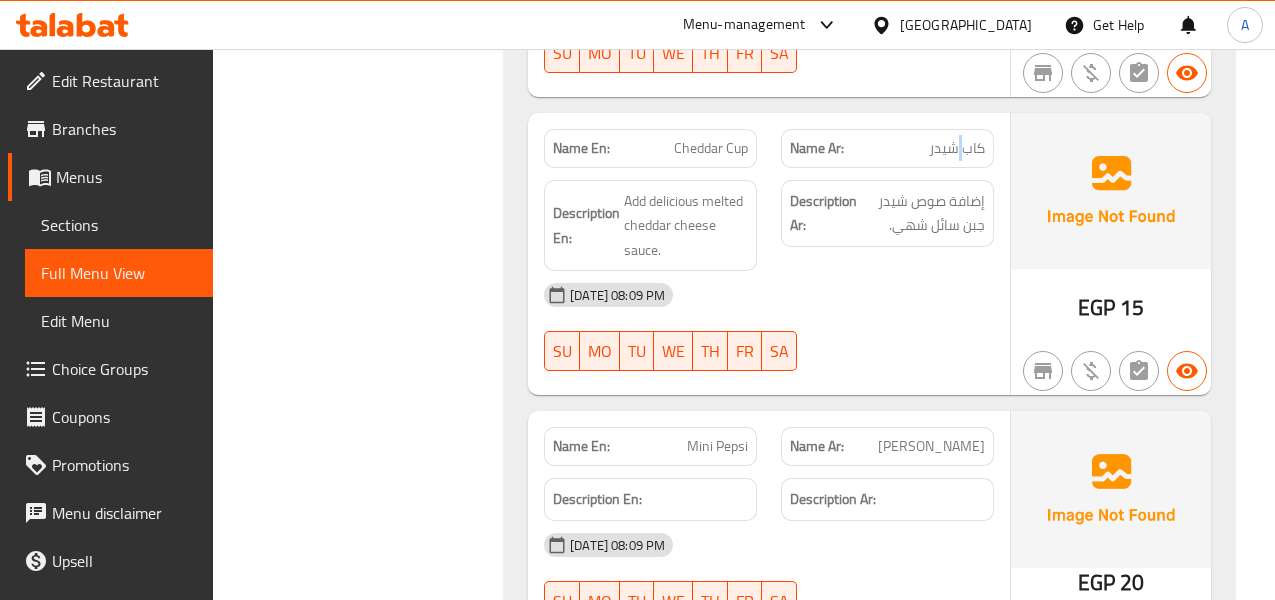 click on "كاب شيدر" at bounding box center (957, 148) 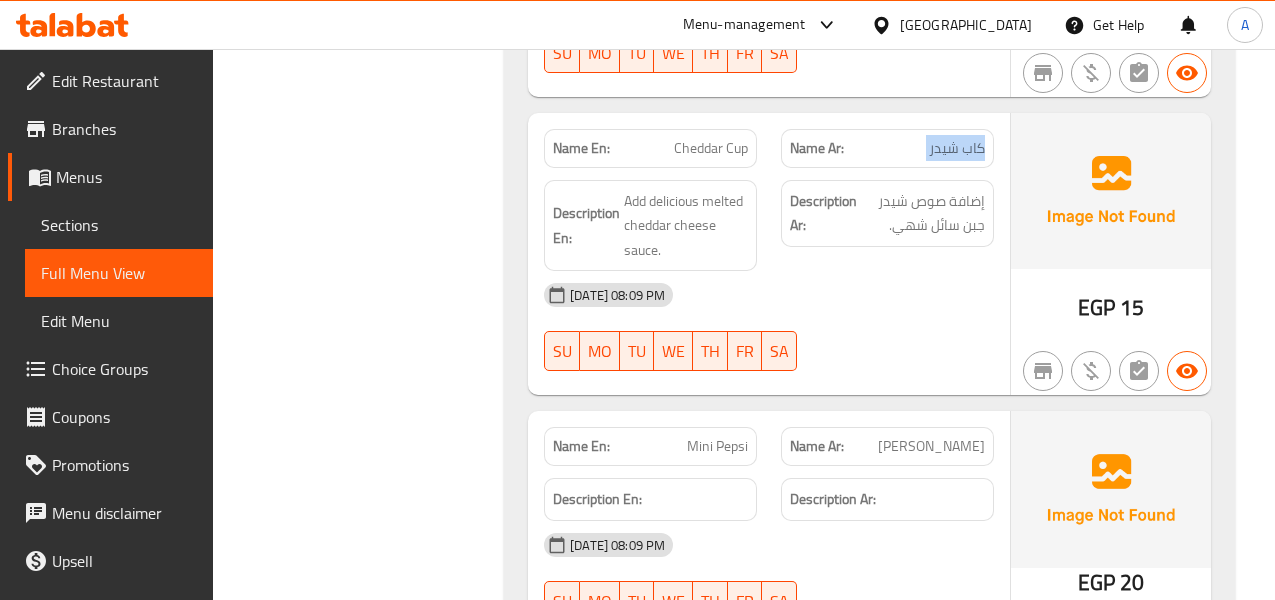 click on "كاب شيدر" at bounding box center [957, 148] 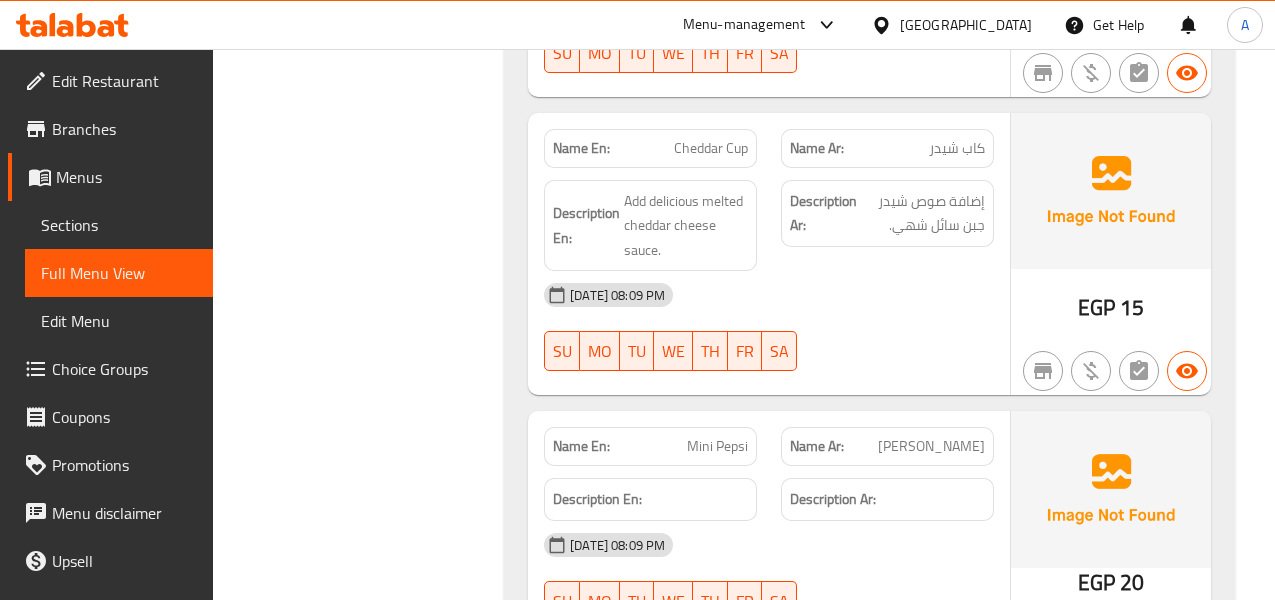 click on "Cheddar Cup" at bounding box center (711, 148) 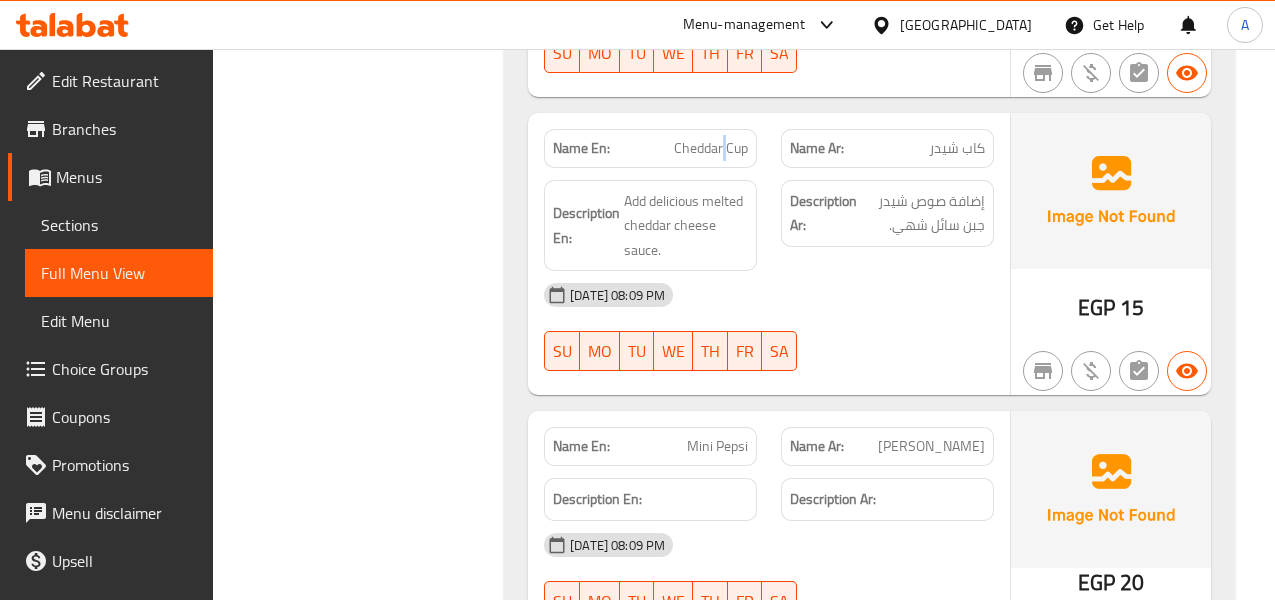 click on "Cheddar Cup" at bounding box center (711, 148) 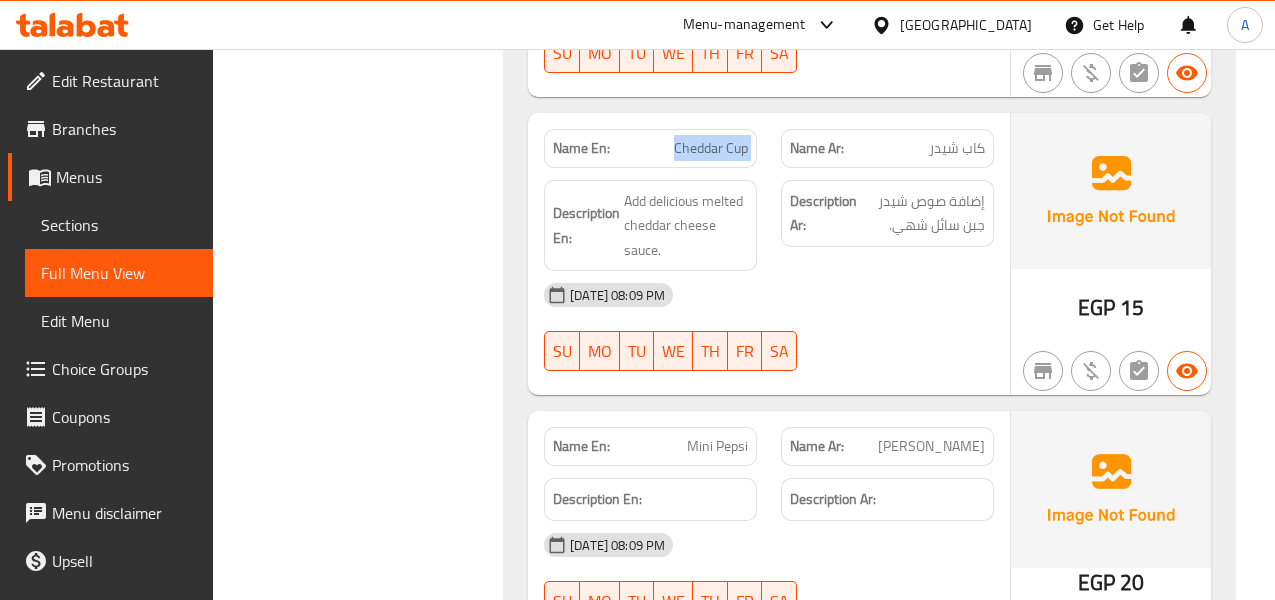 click on "Cheddar Cup" at bounding box center (711, 148) 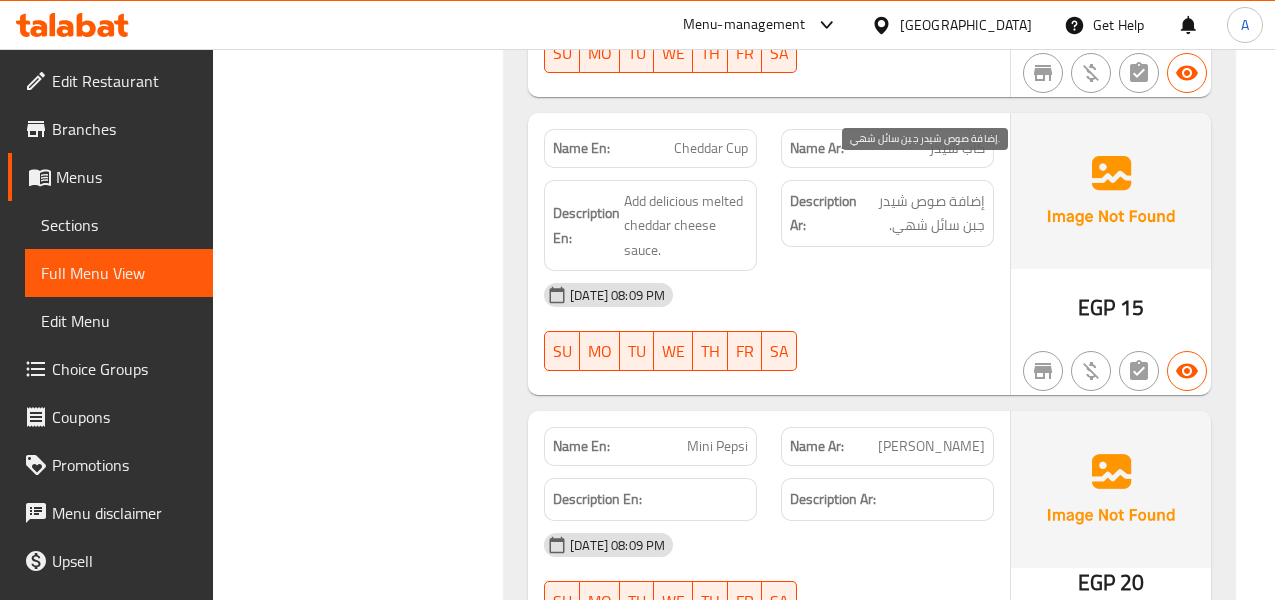 click on "إضافة صوص شيدر جبن سائل شهي." at bounding box center [923, 213] 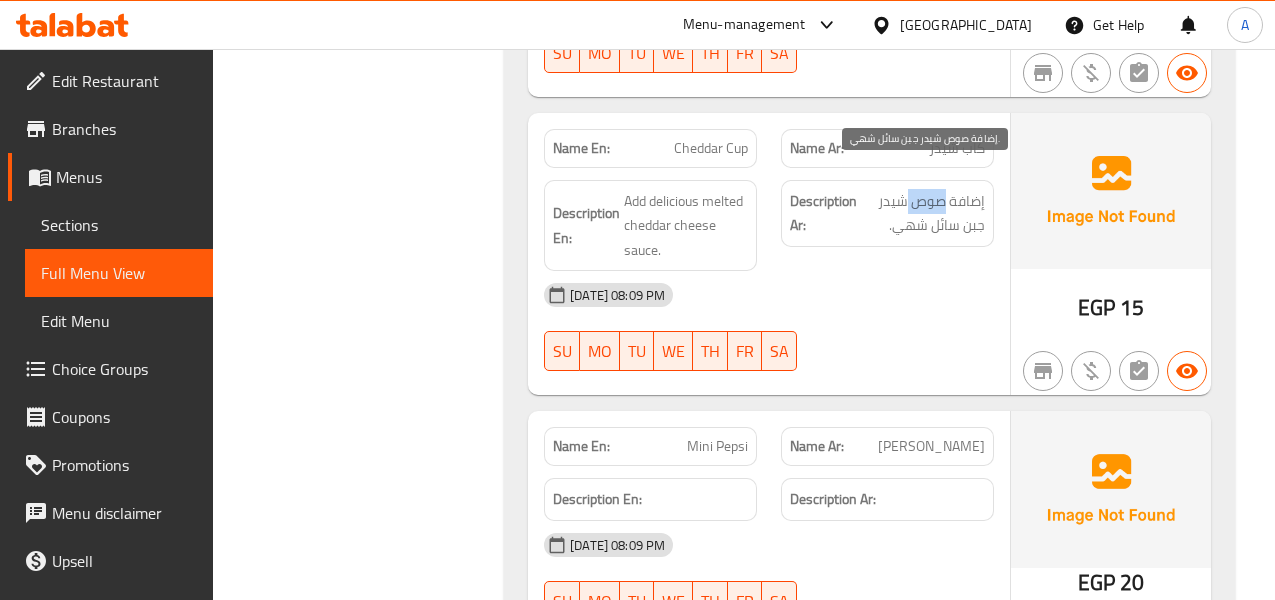 click on "إضافة صوص شيدر جبن سائل شهي." at bounding box center (923, 213) 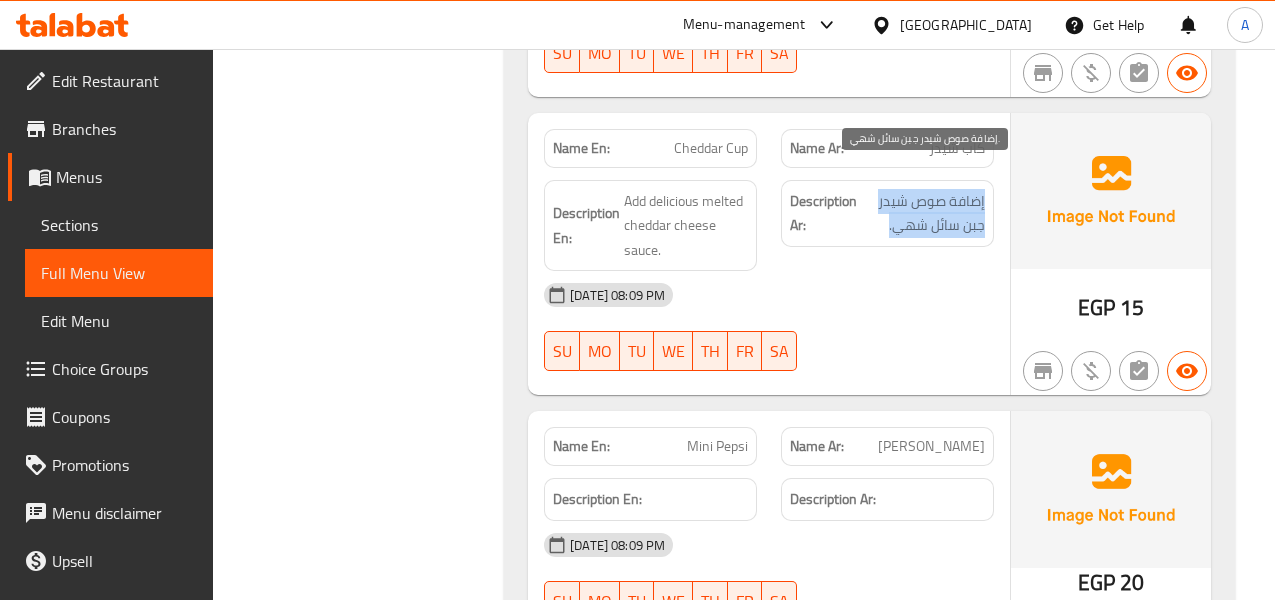 click on "إضافة صوص شيدر جبن سائل شهي." at bounding box center [923, 213] 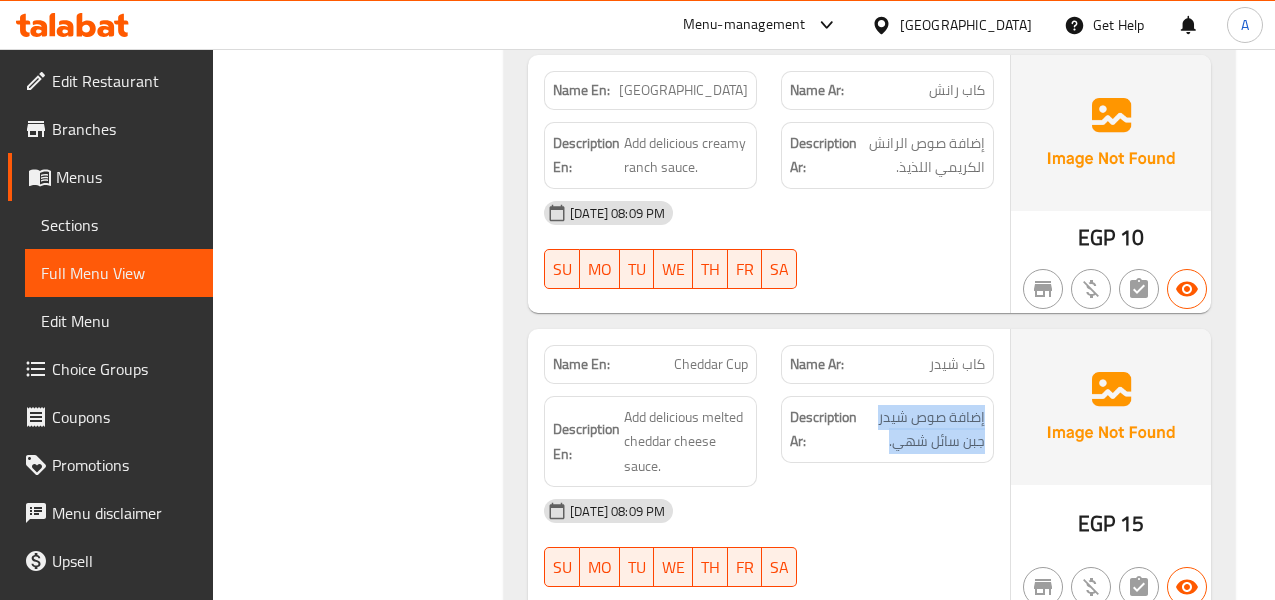 scroll, scrollTop: 8780, scrollLeft: 0, axis: vertical 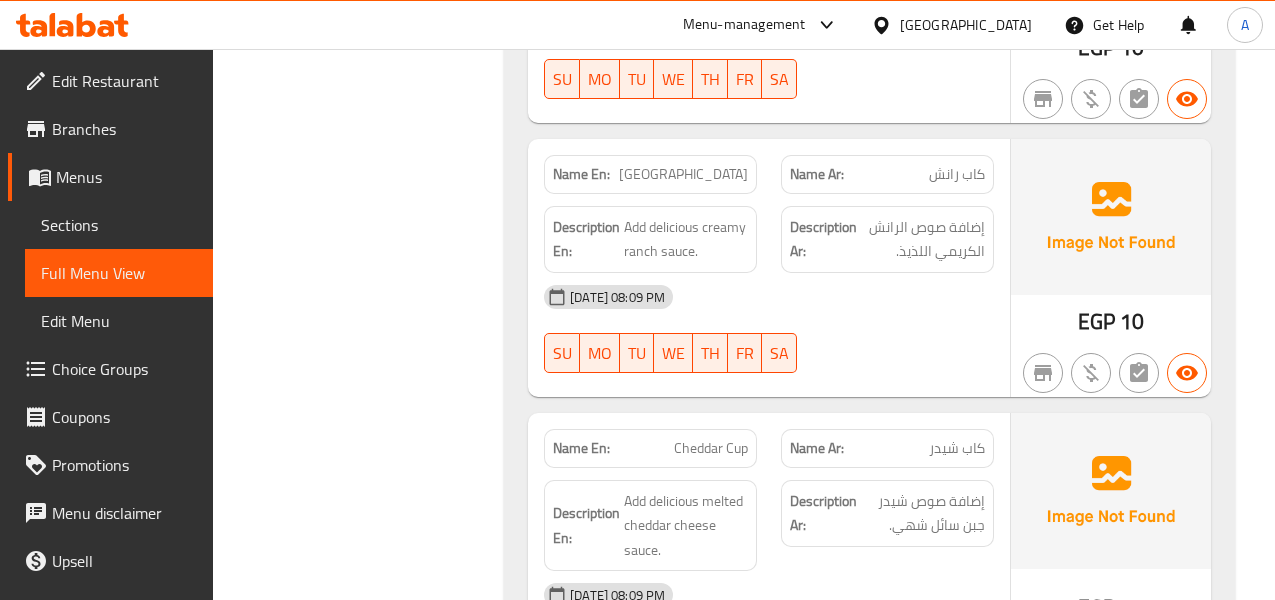 click on "كاب رانش" at bounding box center [957, 174] 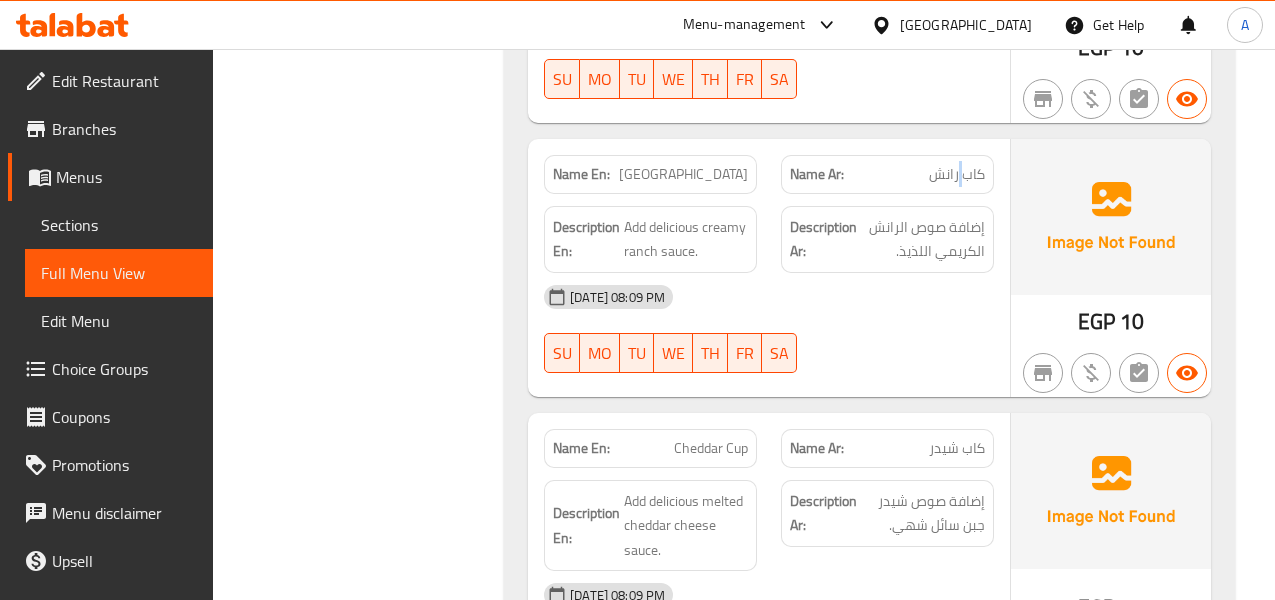 click on "كاب رانش" at bounding box center [957, 174] 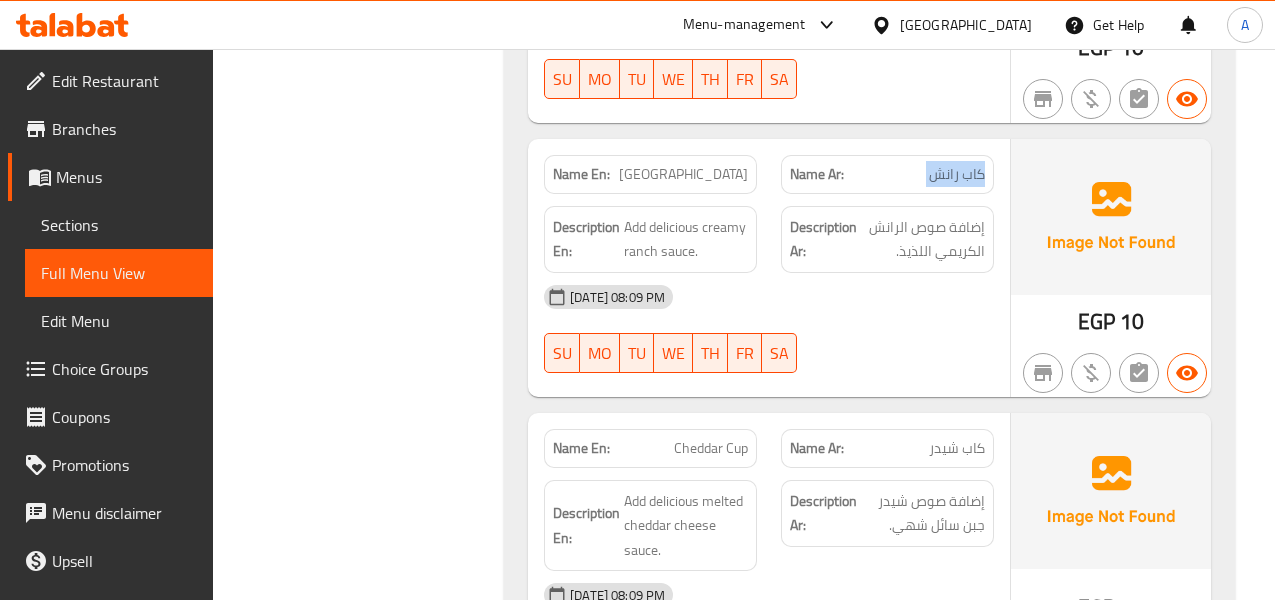 click on "كاب رانش" at bounding box center (957, 174) 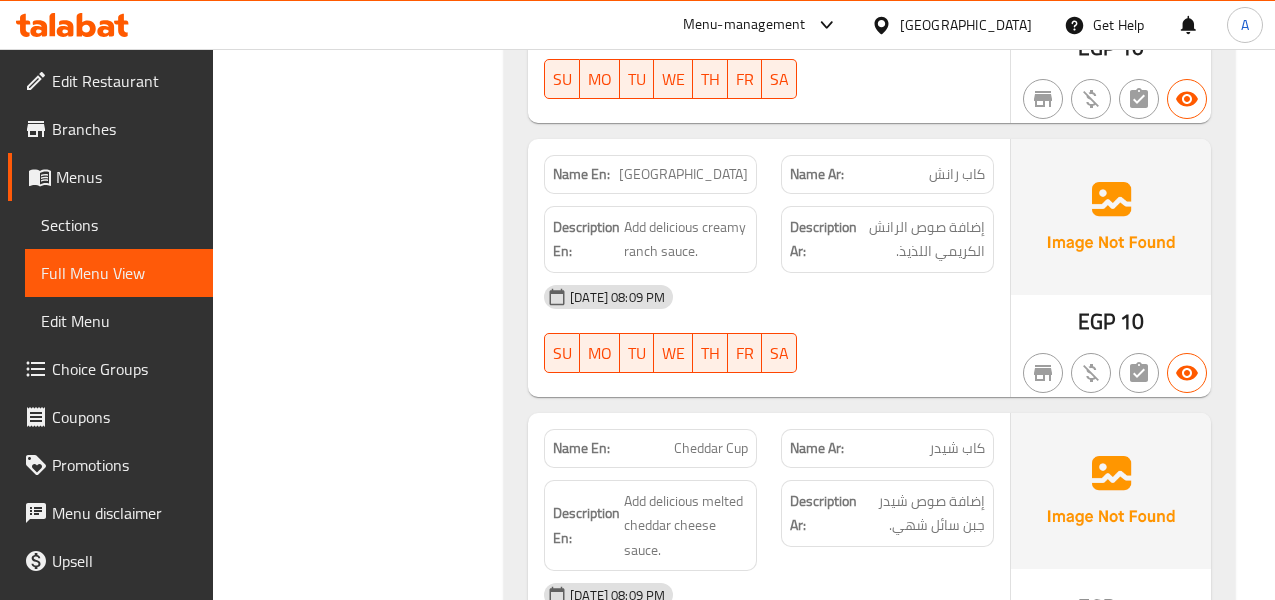 click on "[GEOGRAPHIC_DATA]" at bounding box center [683, 174] 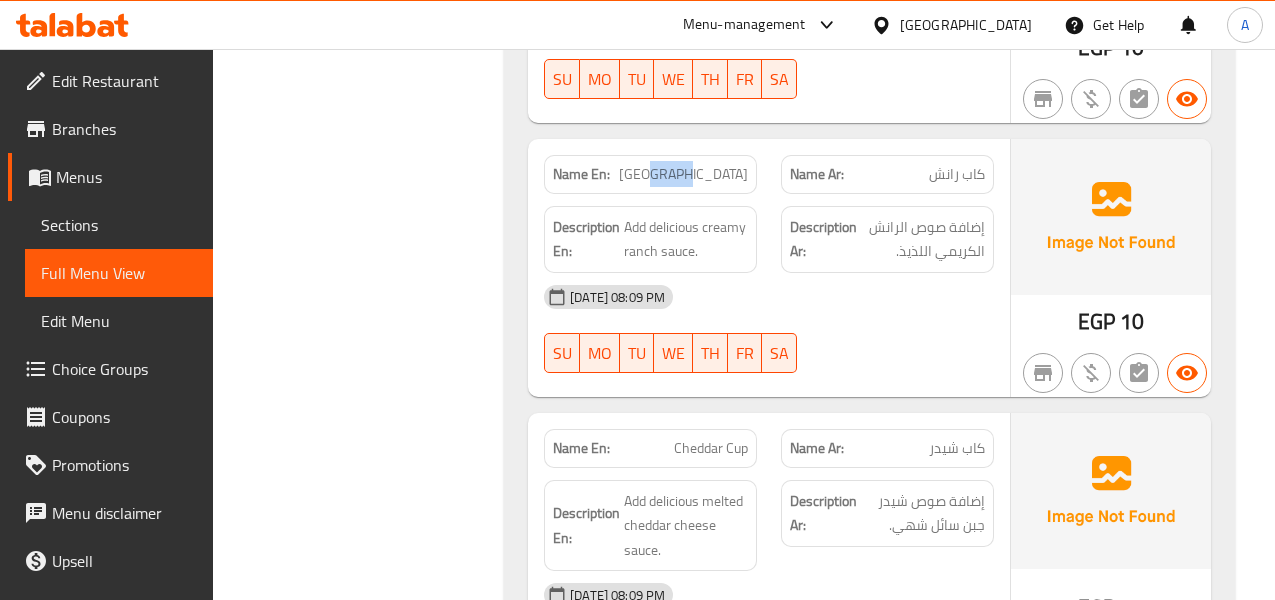 click on "[GEOGRAPHIC_DATA]" at bounding box center [683, 174] 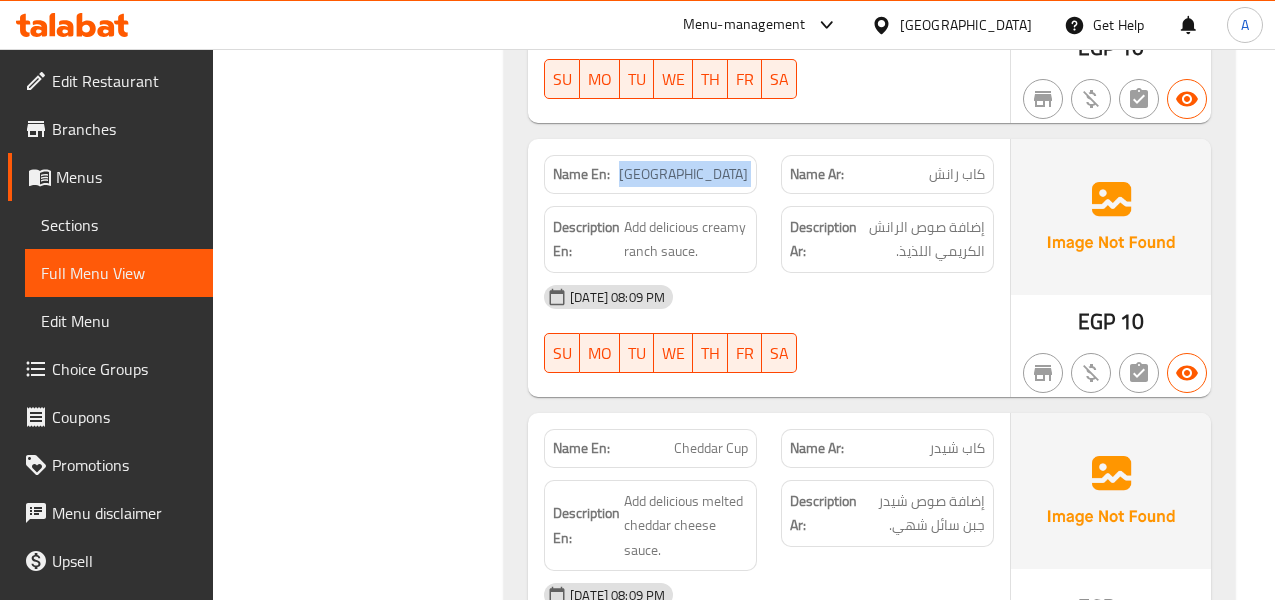 click on "[GEOGRAPHIC_DATA]" at bounding box center (683, 174) 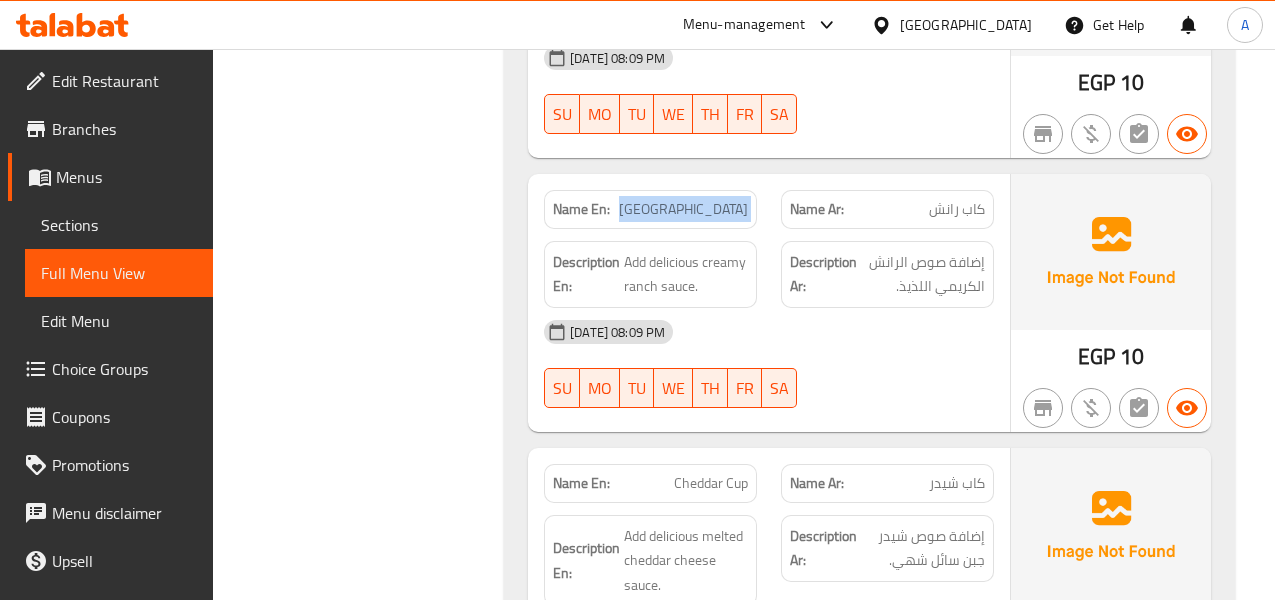 scroll, scrollTop: 8580, scrollLeft: 0, axis: vertical 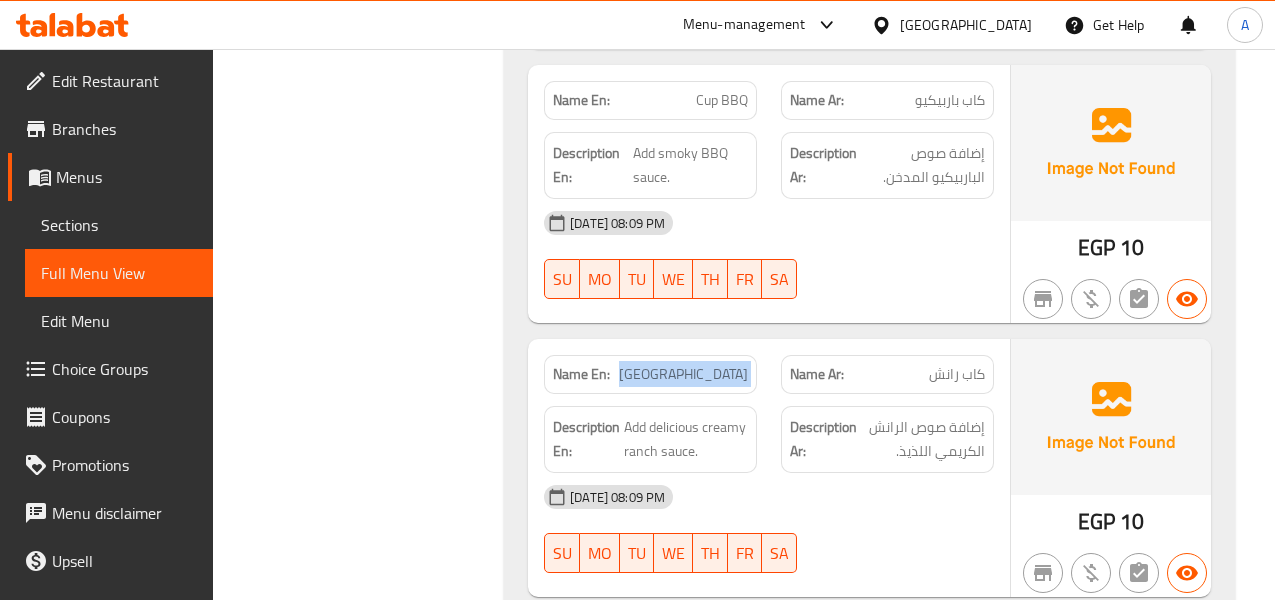copy on "[GEOGRAPHIC_DATA]" 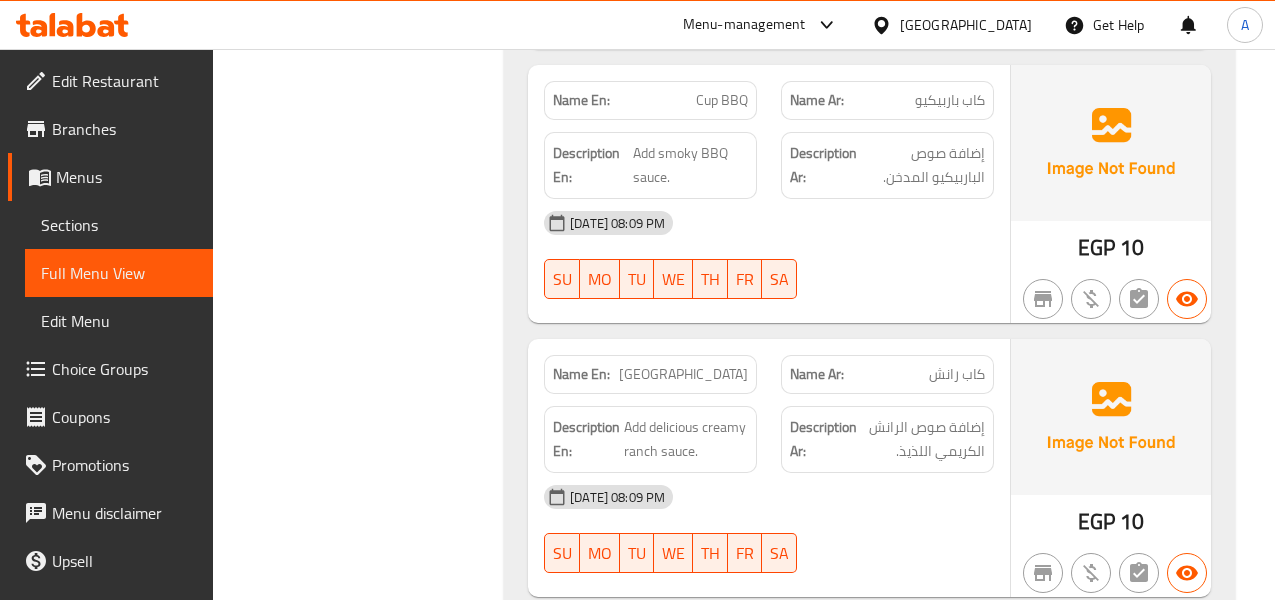 click on "كاب رانش" at bounding box center [957, 374] 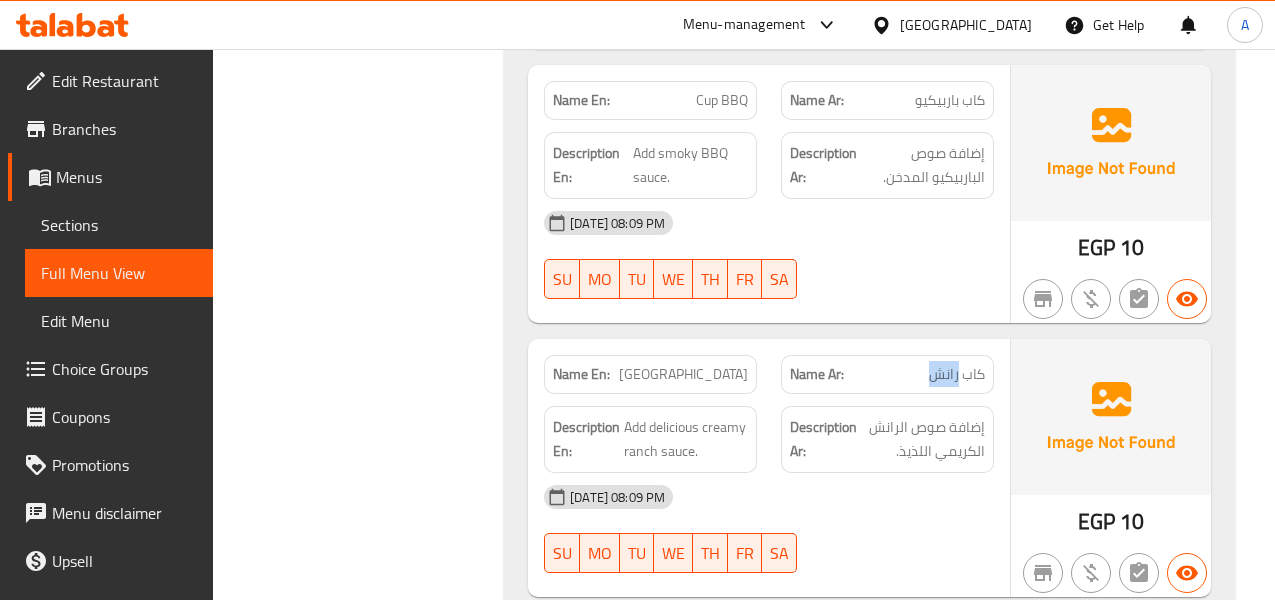 click on "كاب رانش" at bounding box center [957, 374] 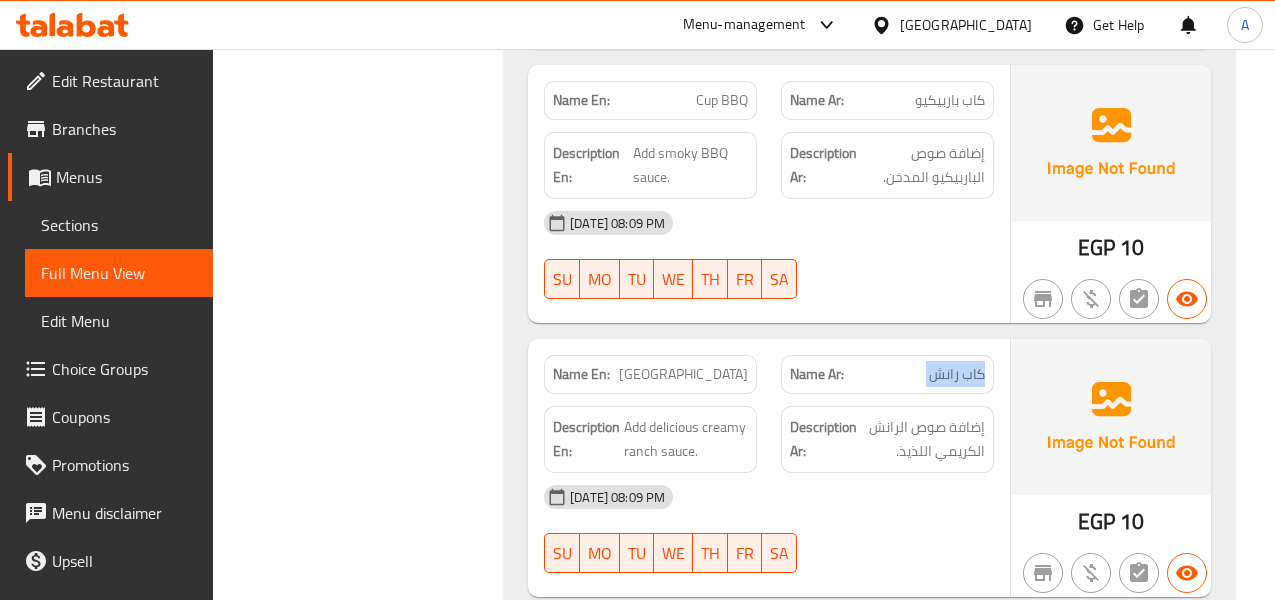 click on "كاب رانش" at bounding box center (957, 374) 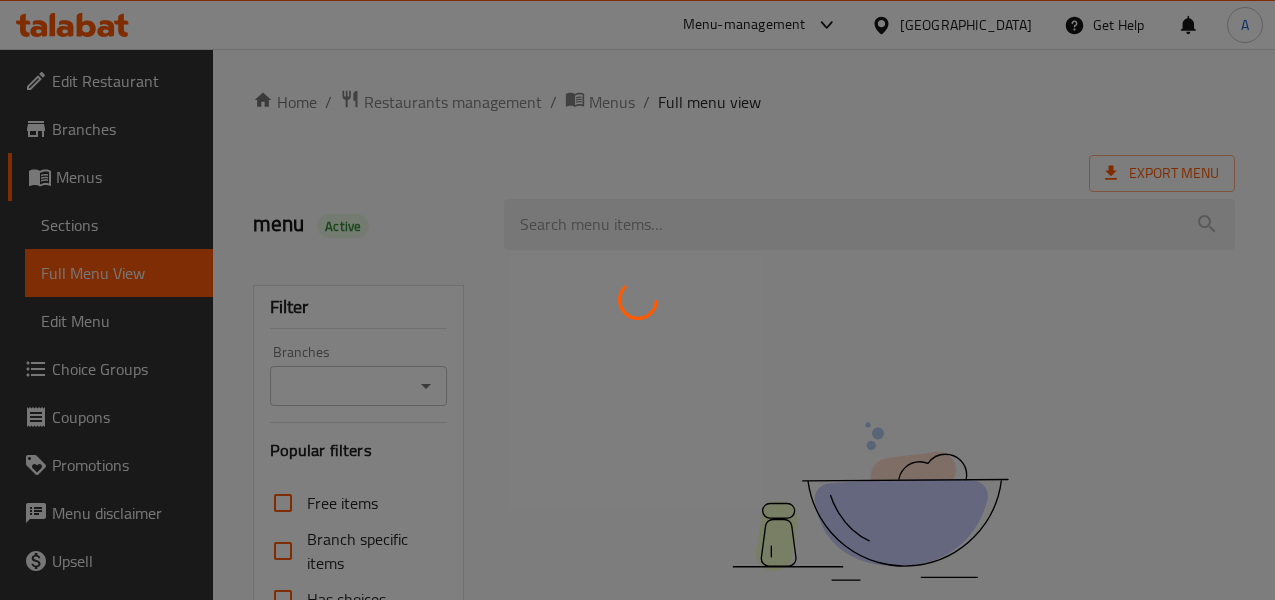 scroll, scrollTop: 0, scrollLeft: 0, axis: both 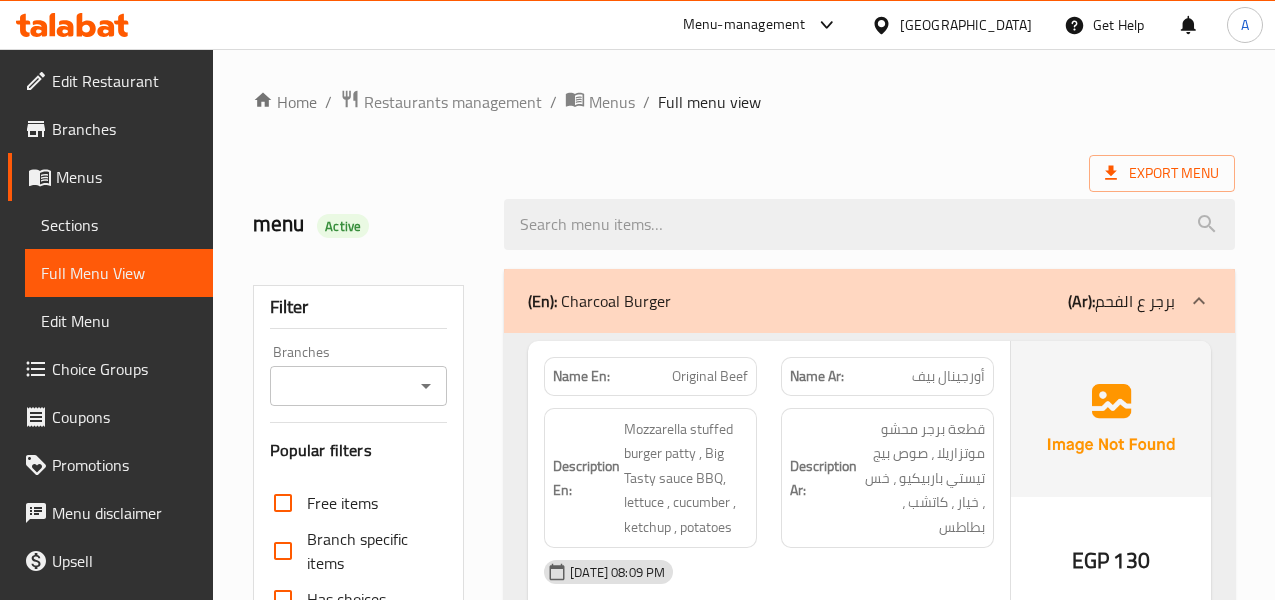 click on "Home / Restaurants management / Menus / Full menu view Export Menu menu   Active Filter Branches Branches Popular filters Free items Branch specific items Has choices Upsell items Availability filters Available Not available View filters Collapse sections Collapse categories Collapse Choices (En):   Charcoal Burger (Ar): برجر ع الفحم Name En: Original Beef Name Ar: أورجينال بيف Description En: Mozzarella stuffed burger patty , Big Tasty sauce BBQ, lettuce , cucumber , ketchup , potatoes Description Ar: قطعة برجر محشو موتزاريلا ، صوص بيج تيستي باربيكيو ، خس ، خيار ، كاتشب ، بطاطس 12-07-2025 08:09 PM SU MO TU WE TH FR SA EGP 130 Name En: Onion Beef Name Ar: أونيون بيف Description En: Burger patty stuffed with mozzarella , Big Tasty sauce BBQ , lettuce , cucumber , ketchup, potatoes crispy onion rings Description Ar: 12-07-2025 08:09 PM SU MO TU WE TH FR SA EGP 135 Name En: lovy Beef Name Ar: لافي بيف SU MO TU WE TH" at bounding box center [744, 5088] 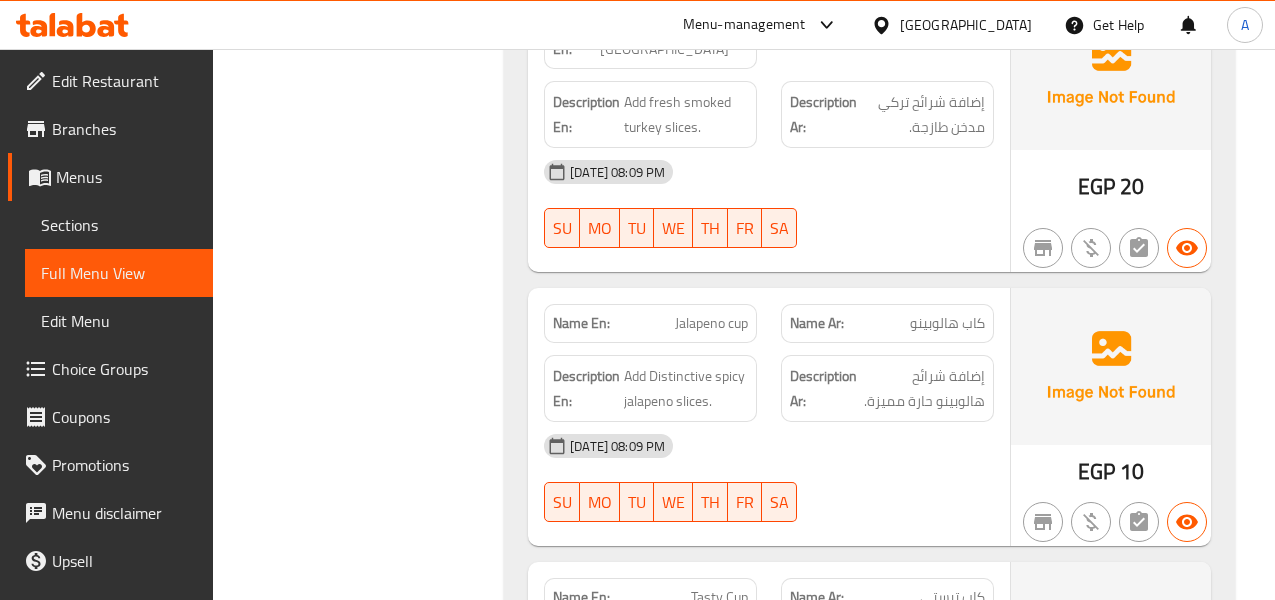 scroll, scrollTop: 7780, scrollLeft: 0, axis: vertical 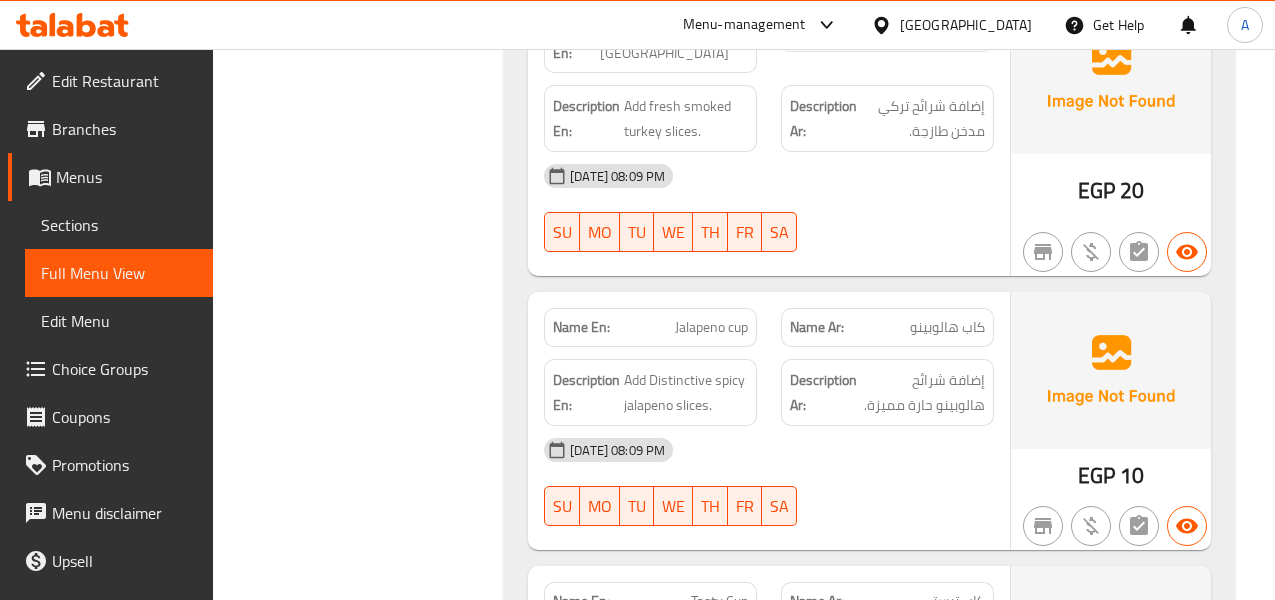click on "كاب هالوبينو" at bounding box center (947, 327) 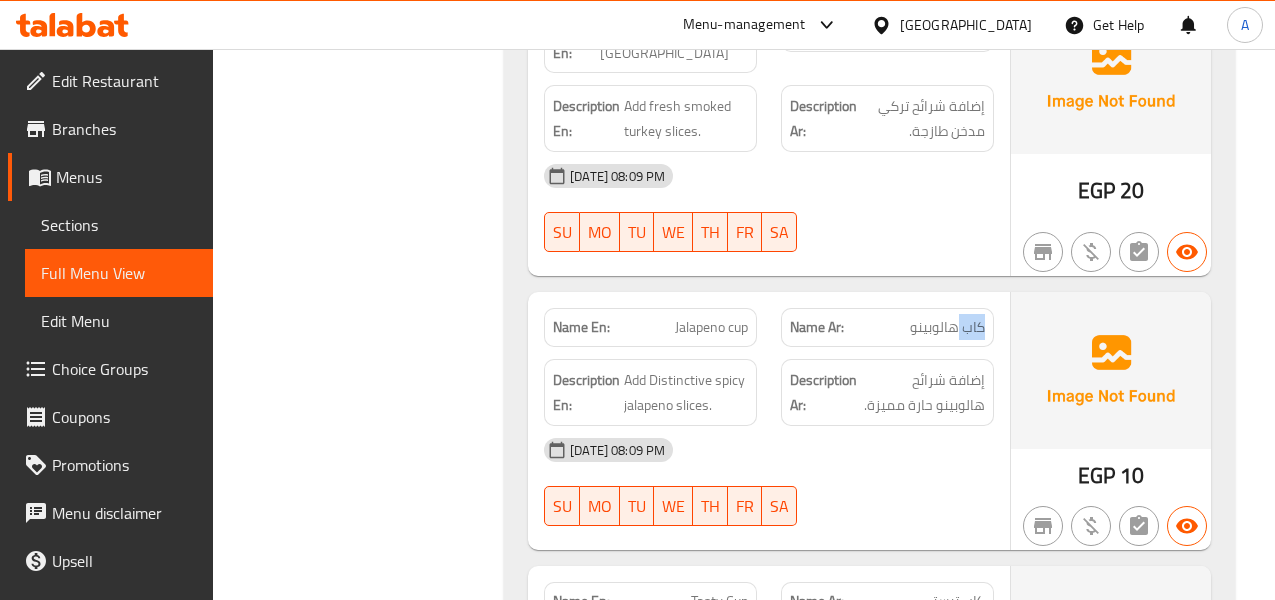 click on "كاب هالوبينو" at bounding box center (947, 327) 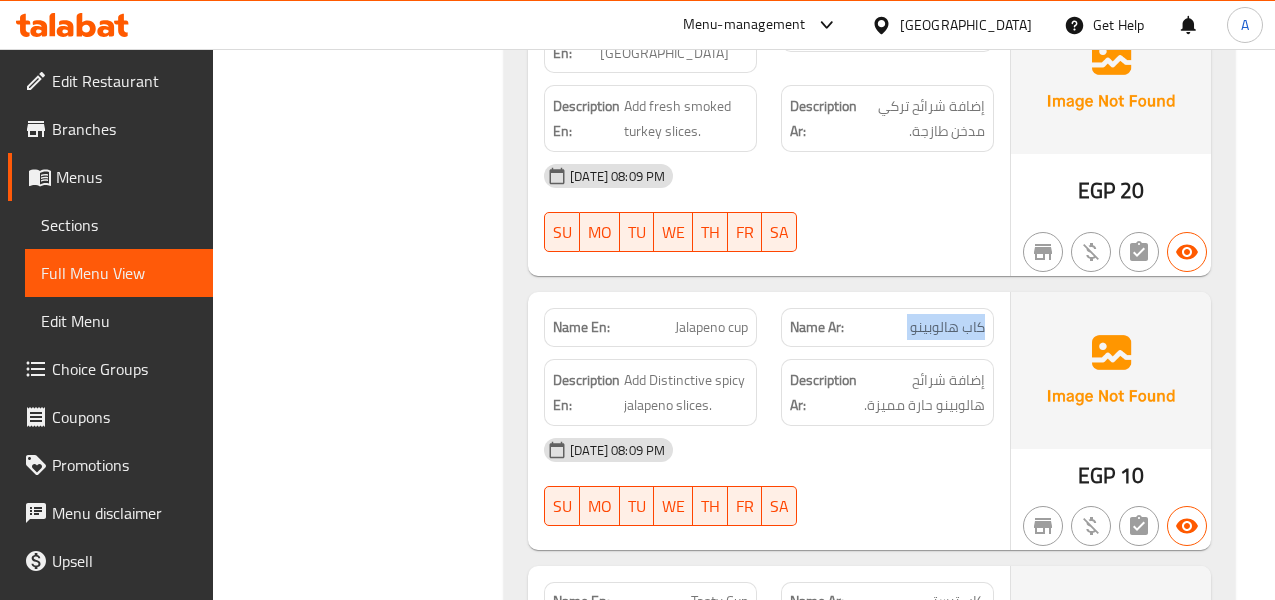 click on "كاب هالوبينو" at bounding box center [947, 327] 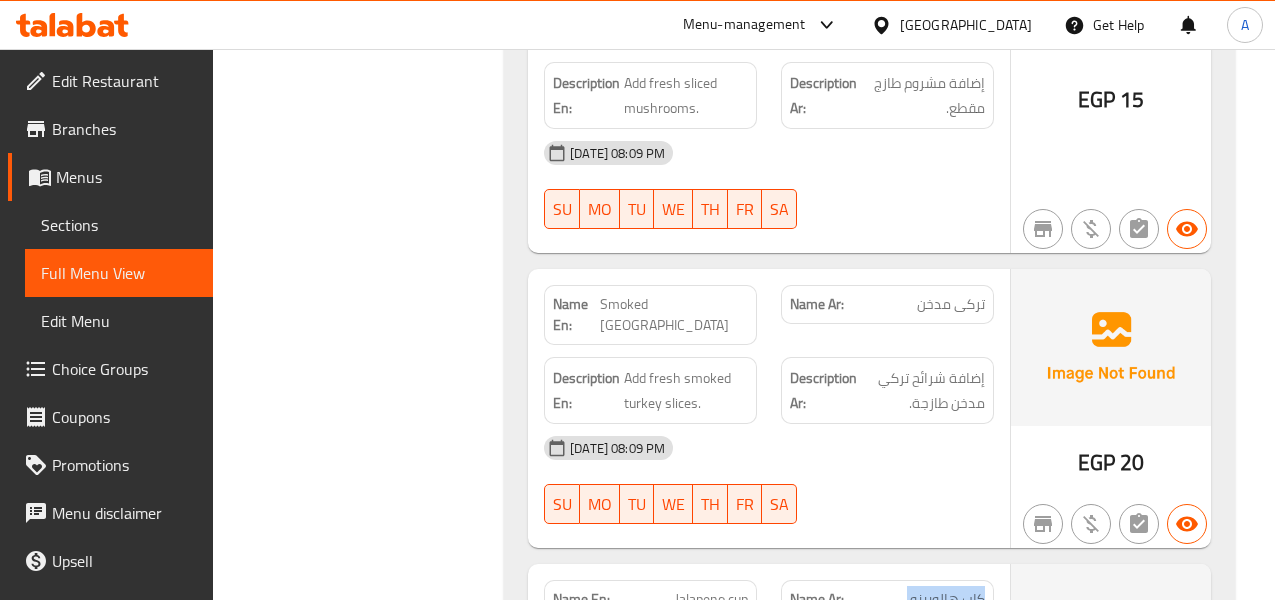 scroll, scrollTop: 7480, scrollLeft: 0, axis: vertical 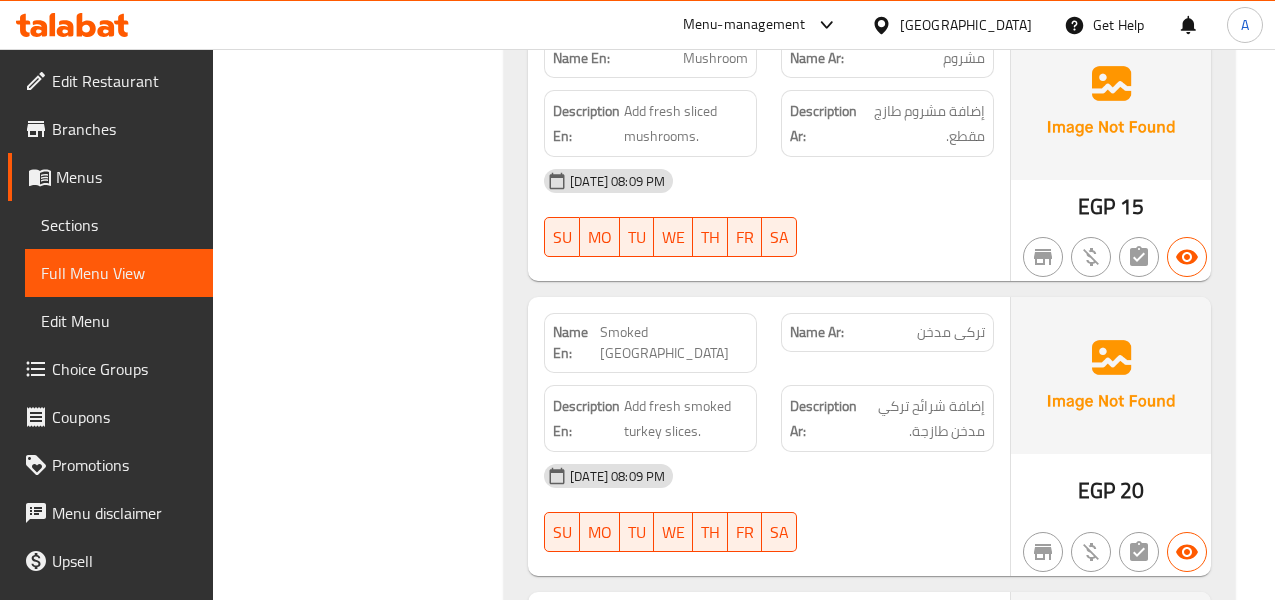 click on "تركى مدخن" at bounding box center (944, -4353) 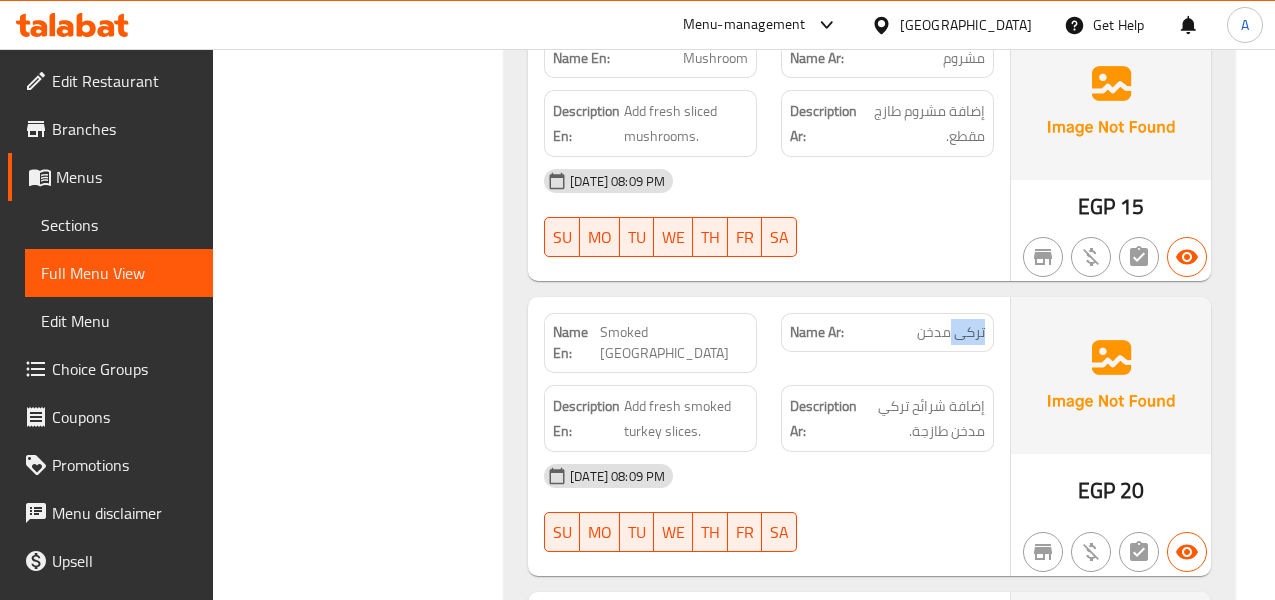 click on "تركى مدخن" at bounding box center [944, -4353] 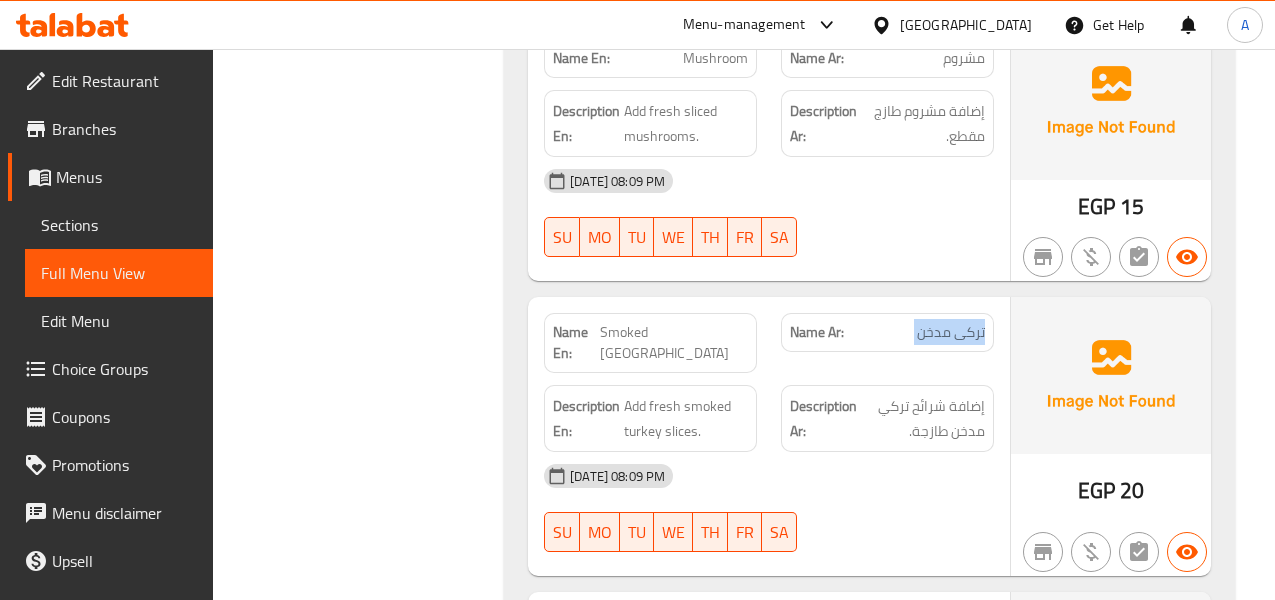 click on "تركى مدخن" at bounding box center (944, -4353) 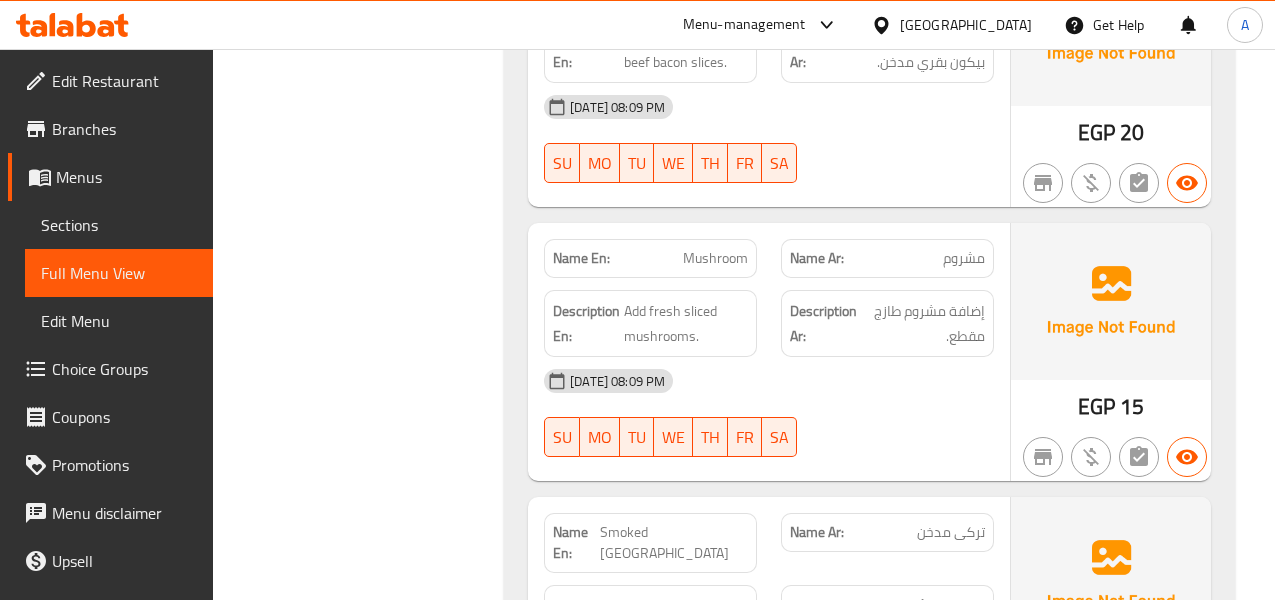 click on "مشروم" at bounding box center [928, -4599] 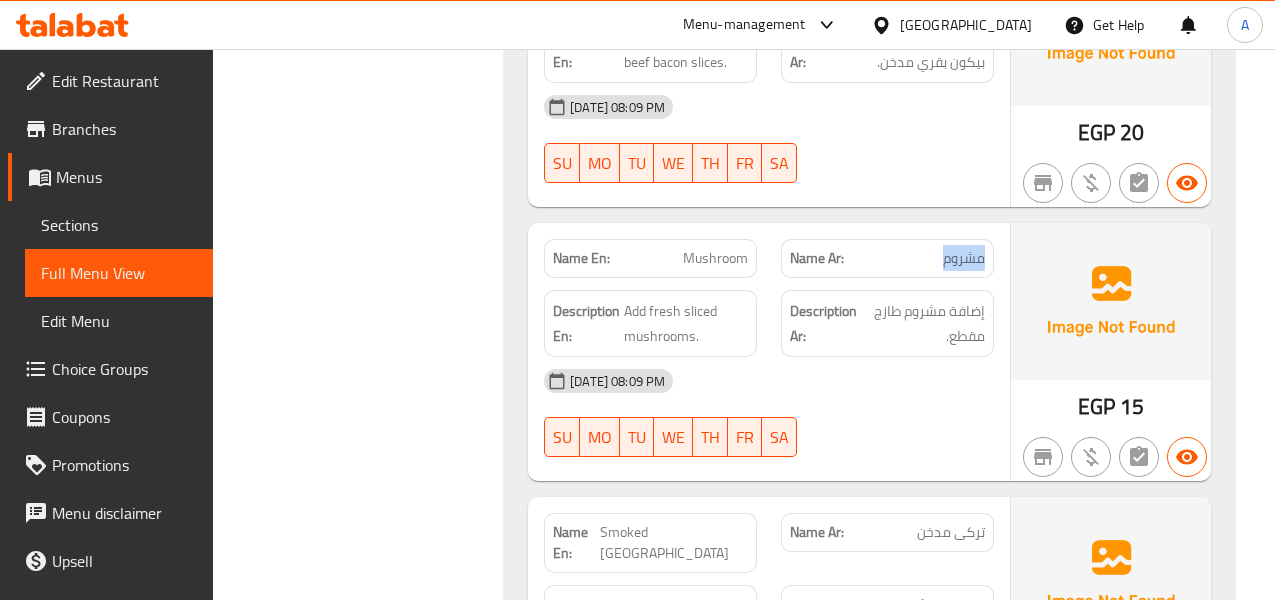 click on "مشروم" at bounding box center [928, -4599] 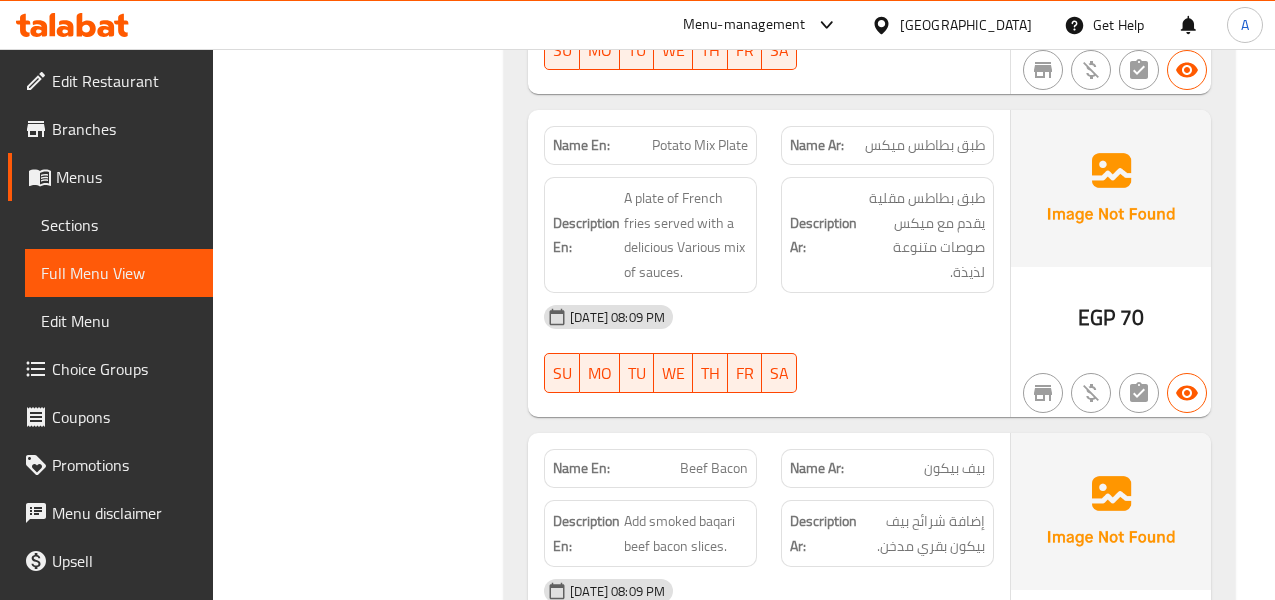 scroll, scrollTop: 6680, scrollLeft: 0, axis: vertical 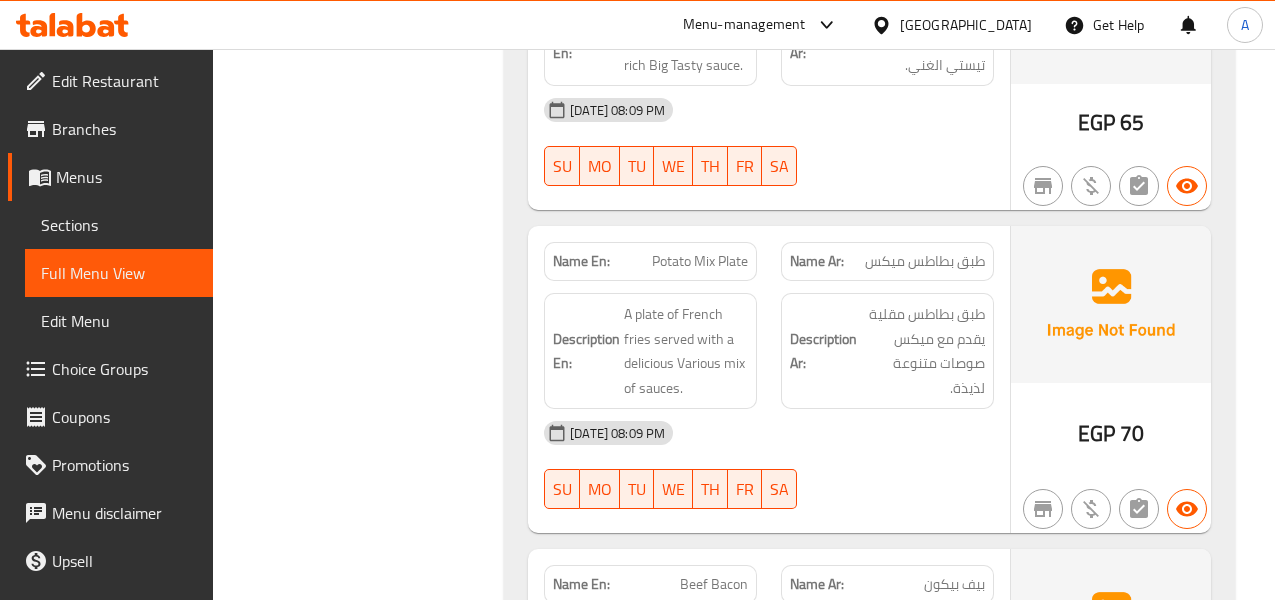 click on "طبق بطاطس ميكس" at bounding box center (953, -4816) 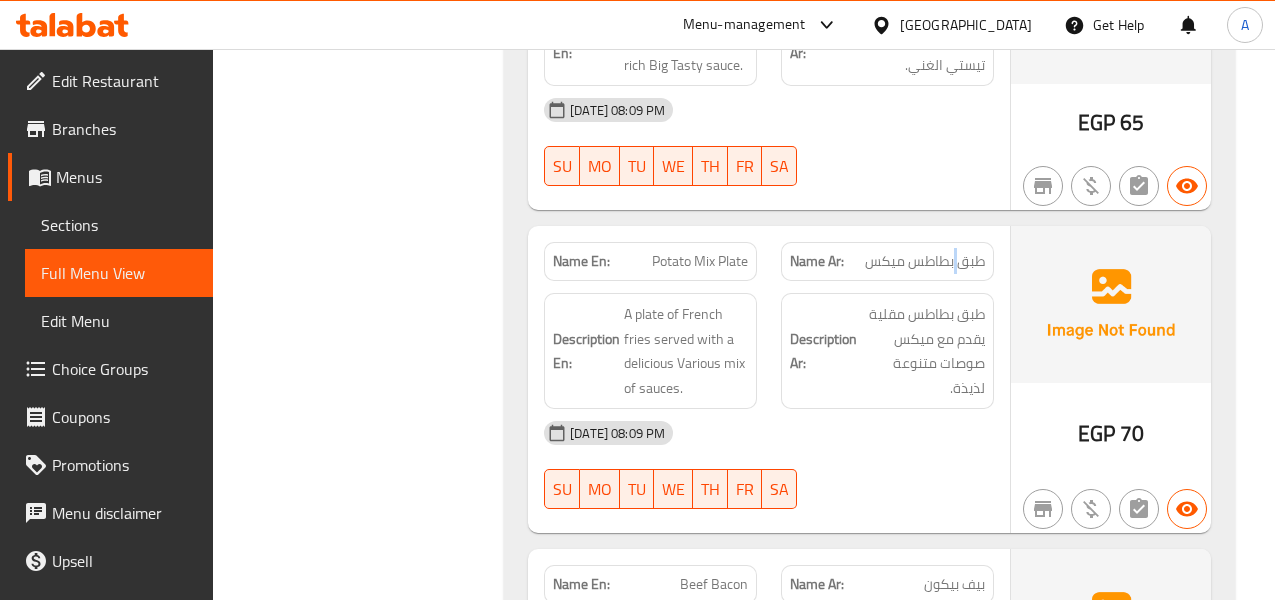 click on "طبق بطاطس ميكس" at bounding box center [953, -4816] 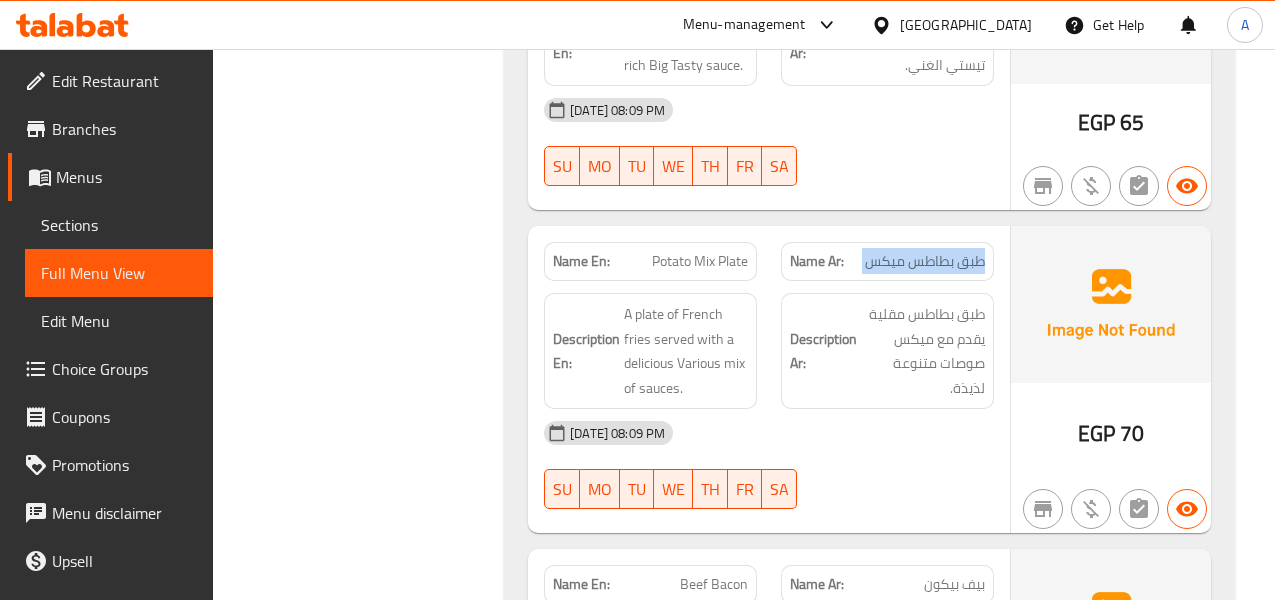 click on "طبق بطاطس ميكس" at bounding box center (953, -4816) 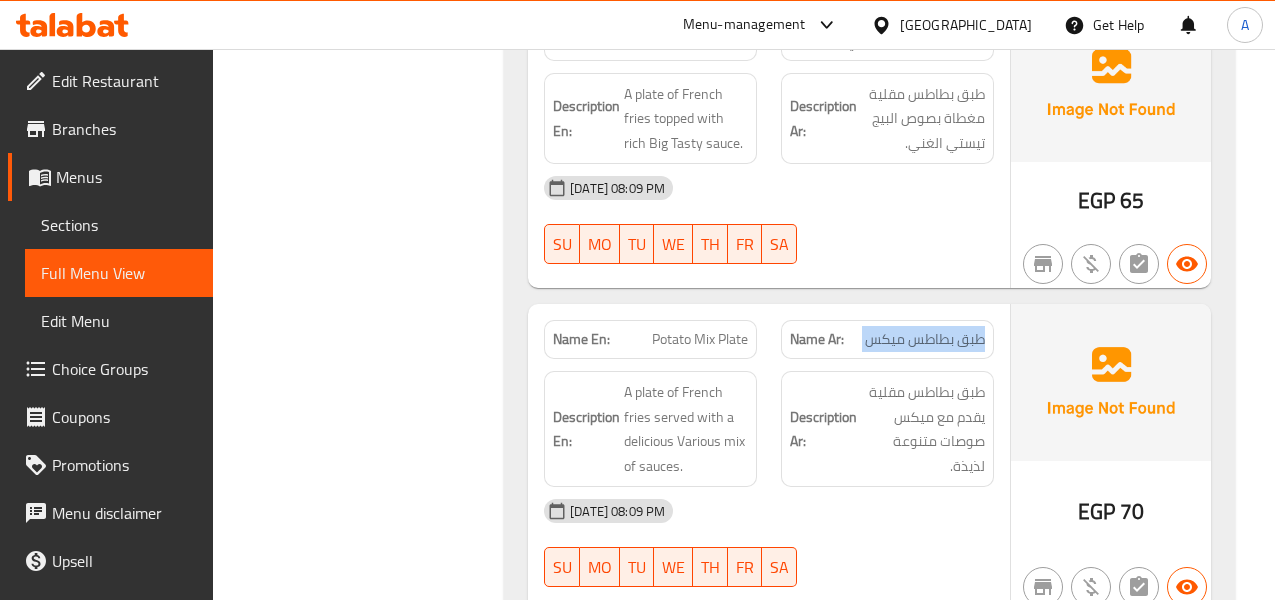 scroll, scrollTop: 6380, scrollLeft: 0, axis: vertical 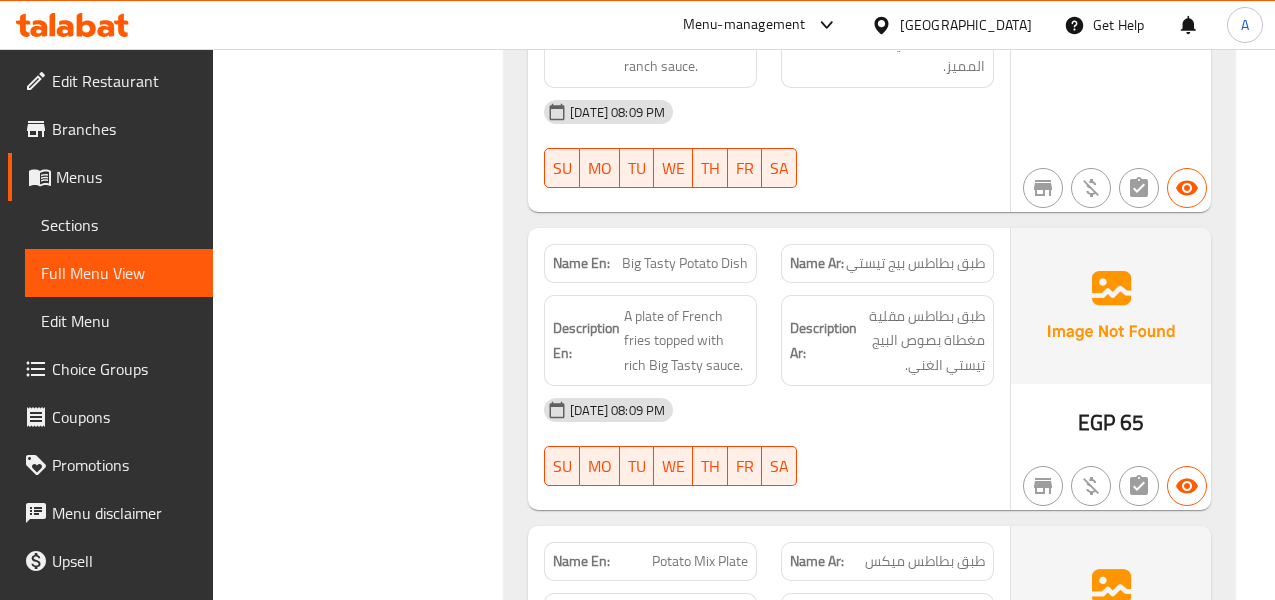 click on "طبق بطاطس بيج تيستي" at bounding box center [951, -4888] 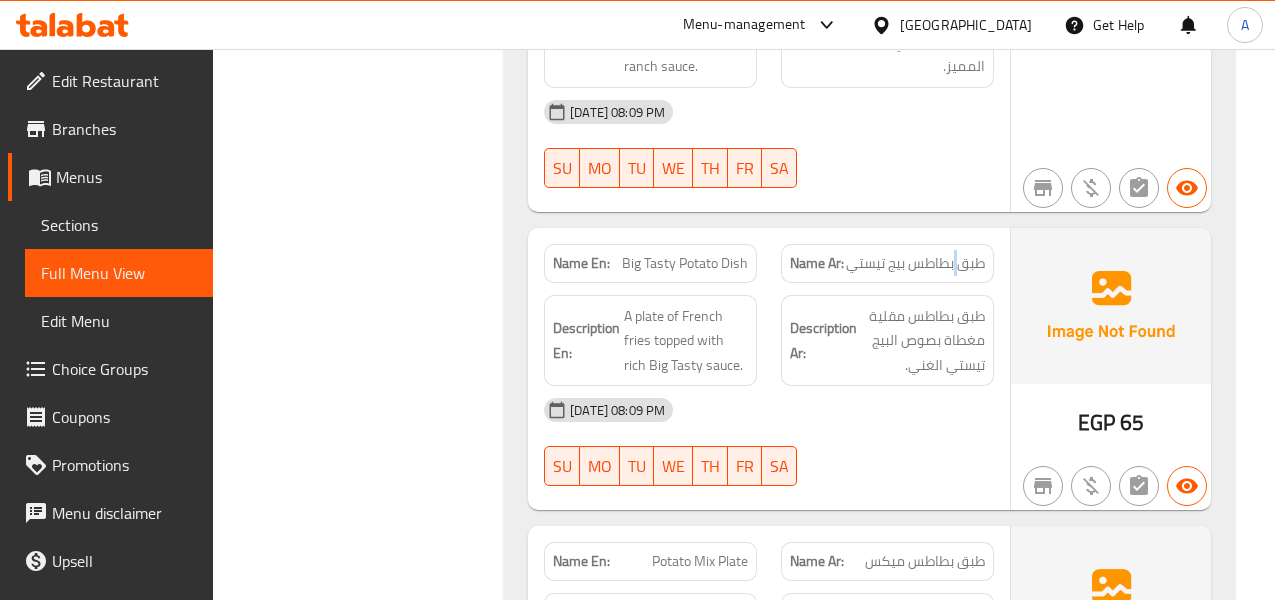 click on "طبق بطاطس بيج تيستي" at bounding box center (951, -4888) 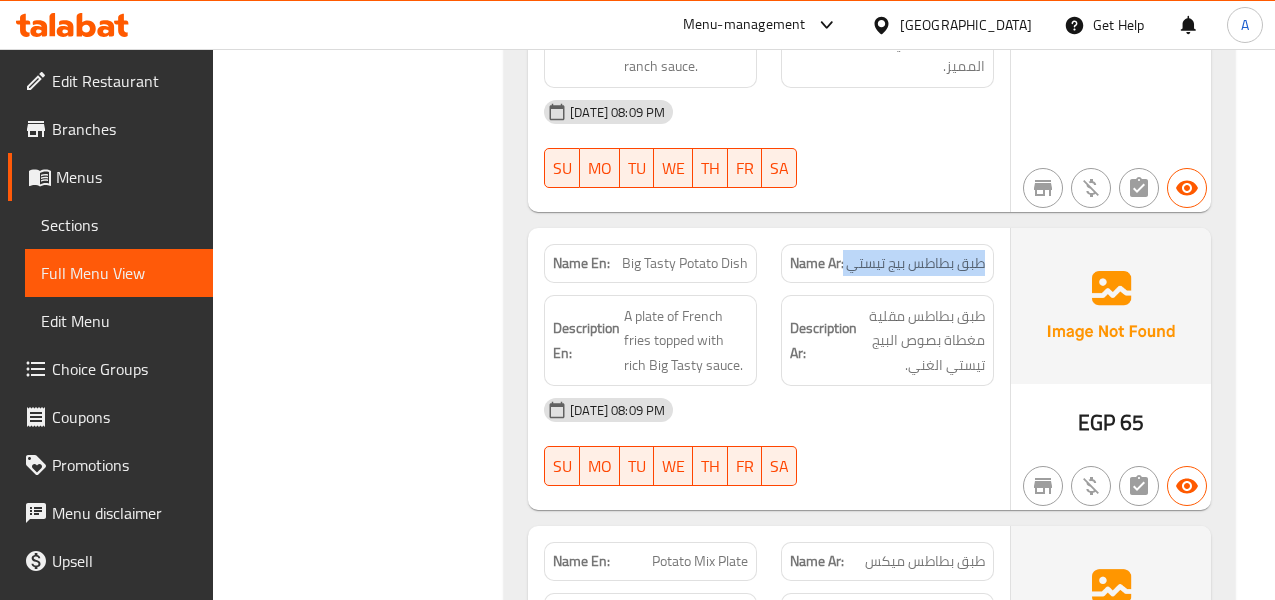 click on "طبق بطاطس بيج تيستي" at bounding box center (951, -4888) 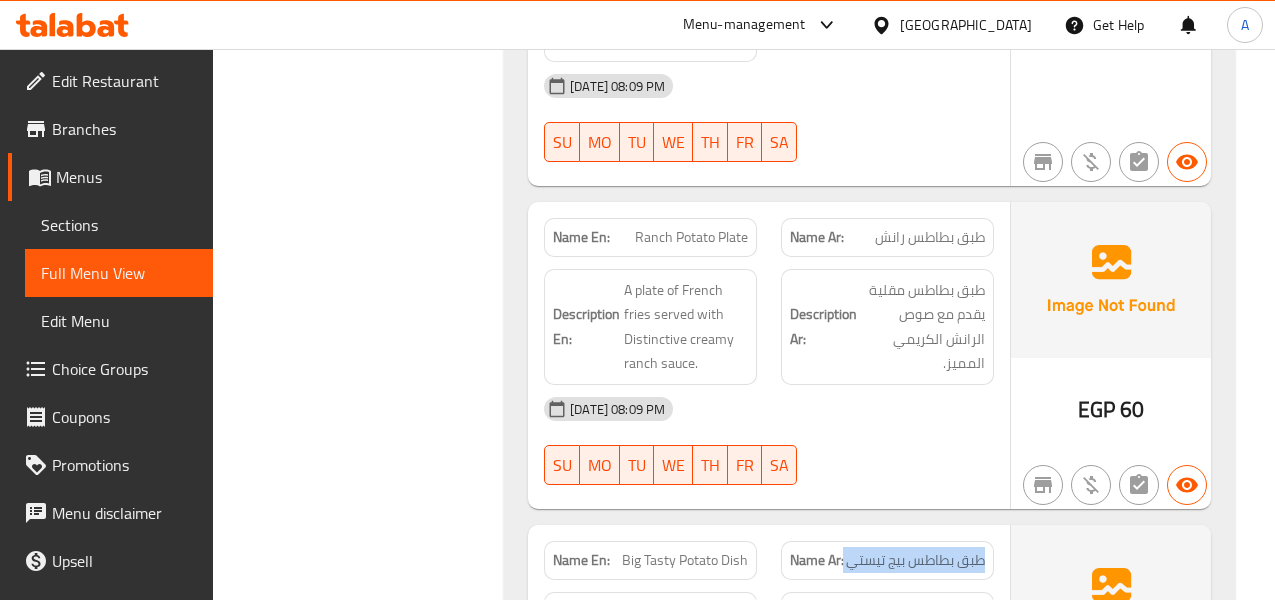 scroll, scrollTop: 6080, scrollLeft: 0, axis: vertical 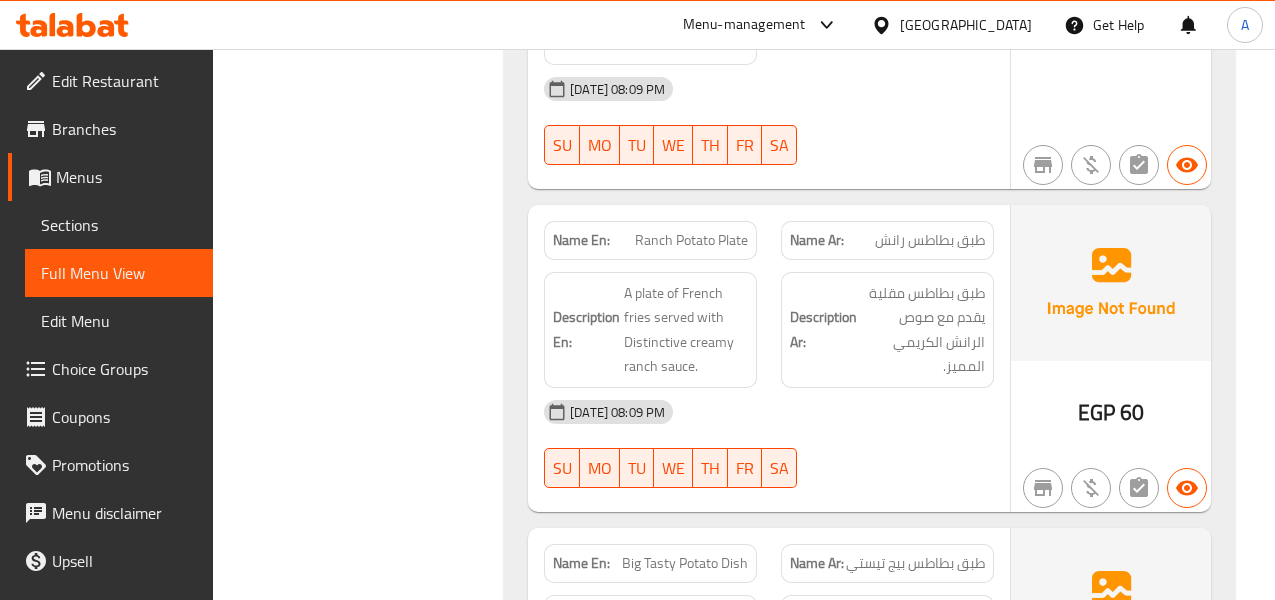 click on "طبق بطاطس رانش" at bounding box center [957, -4985] 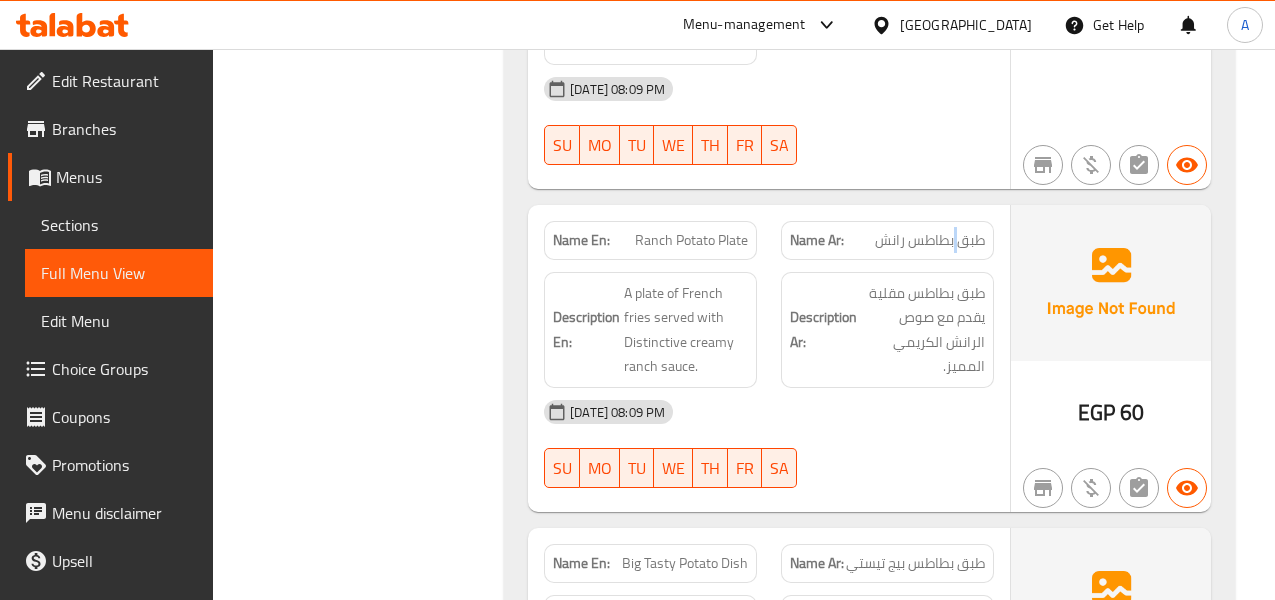 click on "طبق بطاطس رانش" at bounding box center (957, -4985) 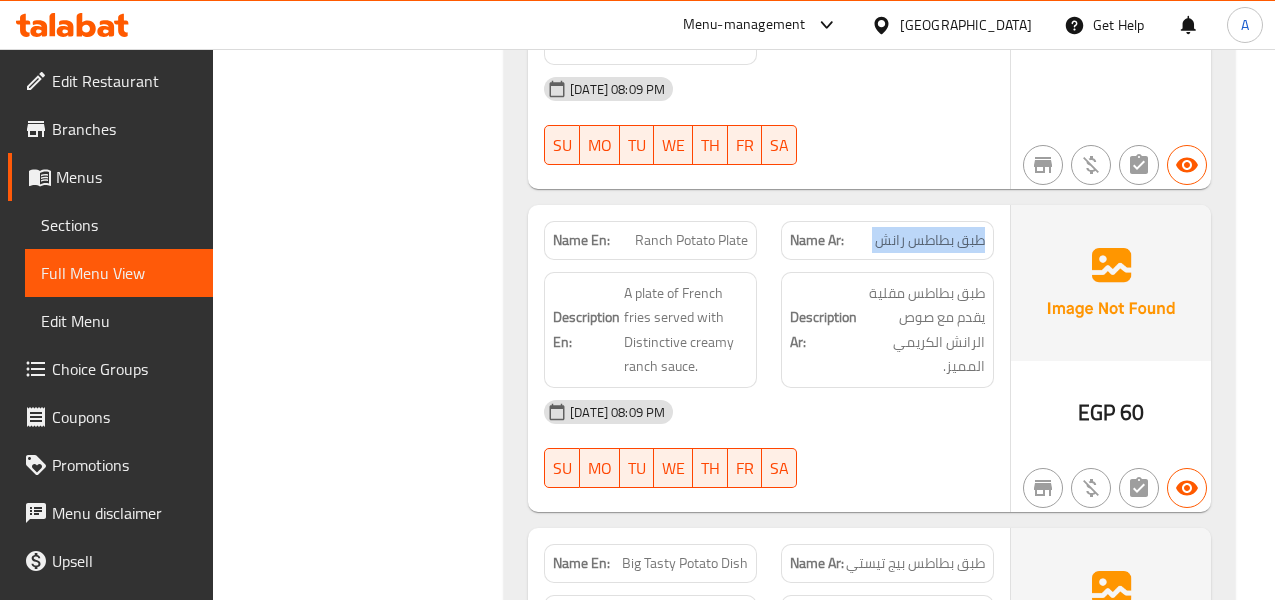 click on "طبق بطاطس رانش" at bounding box center (957, -4985) 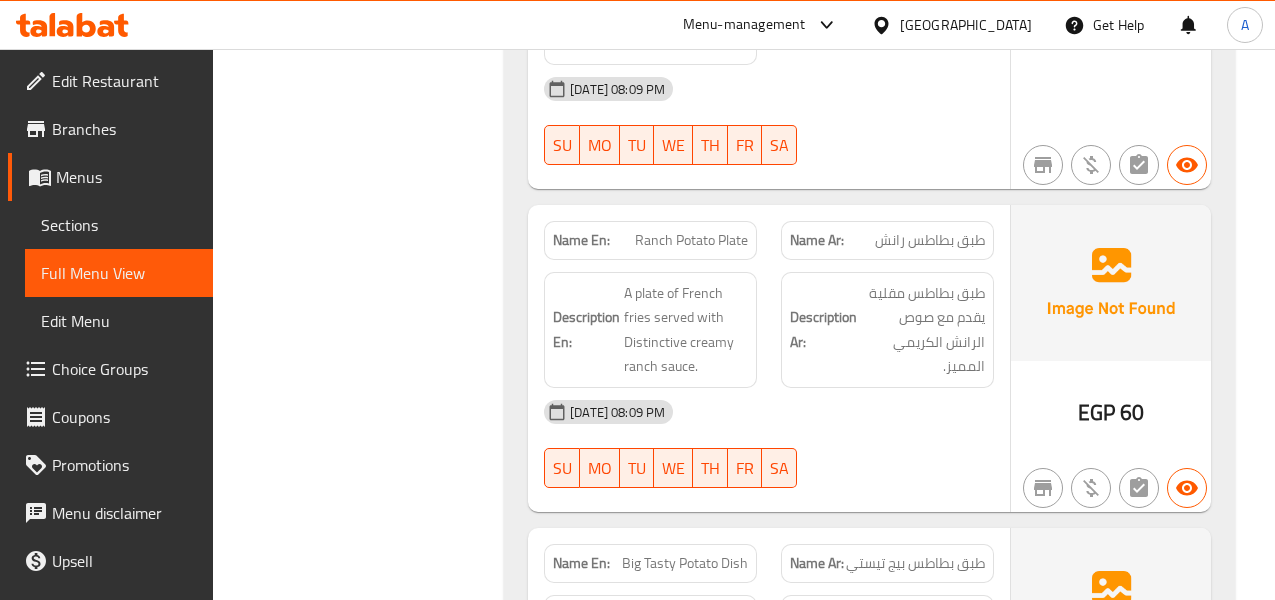 click on "Ranch Potato Plate" at bounding box center [720, -4985] 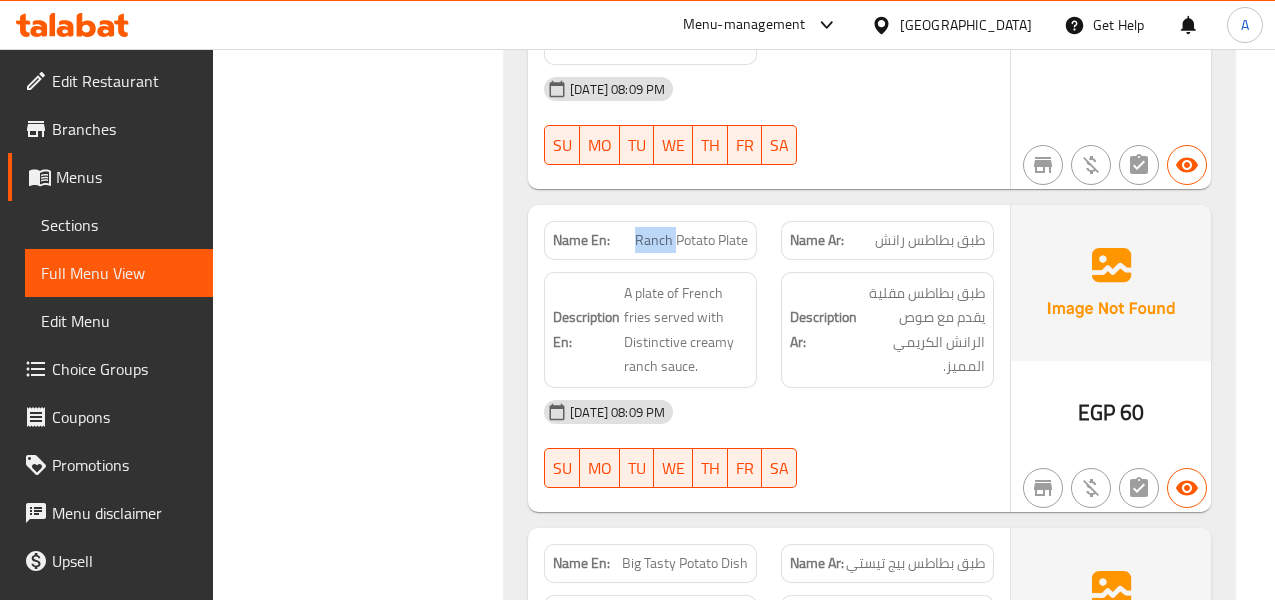 click on "Ranch Potato Plate" at bounding box center [720, -4985] 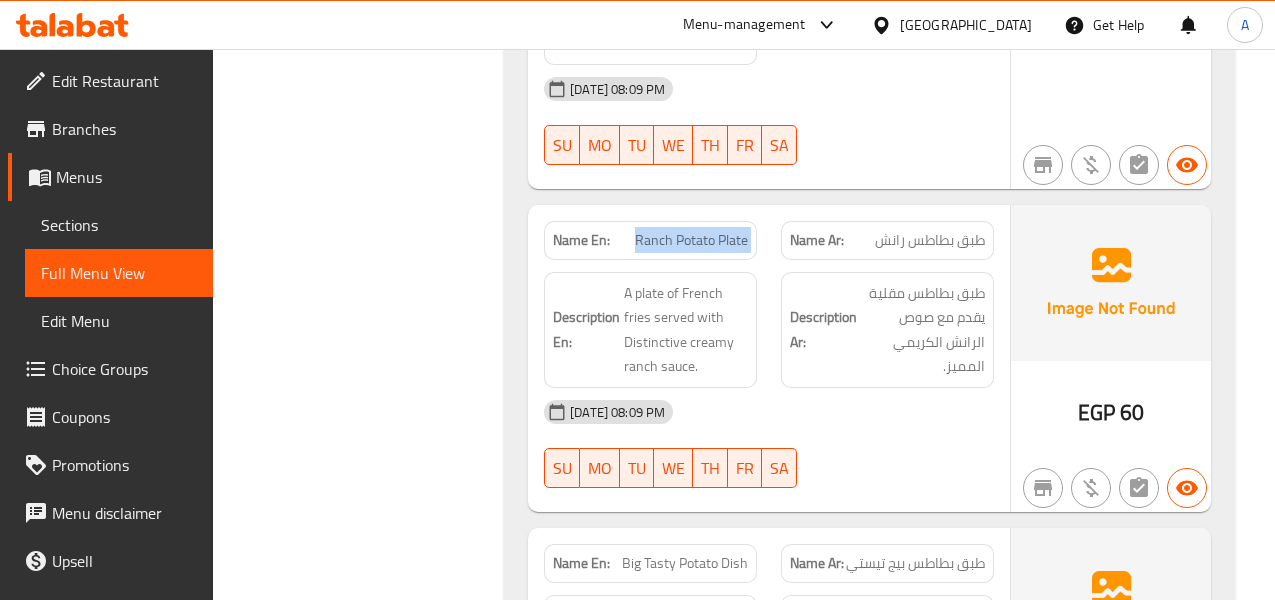 click on "Ranch Potato Plate" at bounding box center (720, -4985) 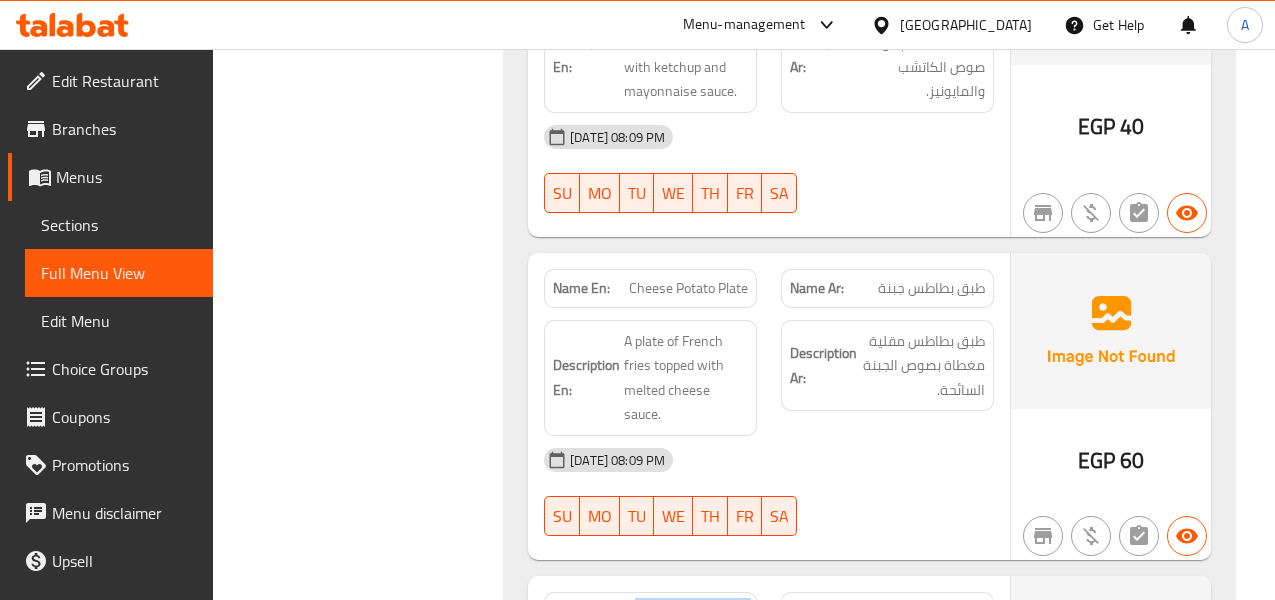 scroll, scrollTop: 5680, scrollLeft: 0, axis: vertical 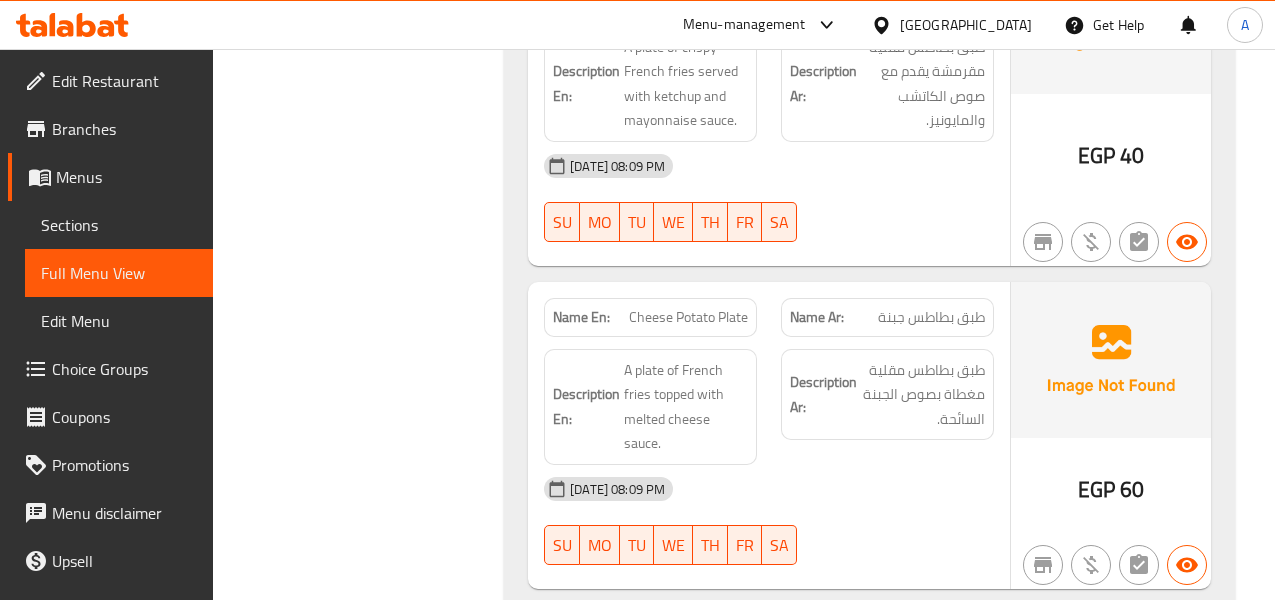 click on "طبق بطاطس جبنة" at bounding box center [953, -4957] 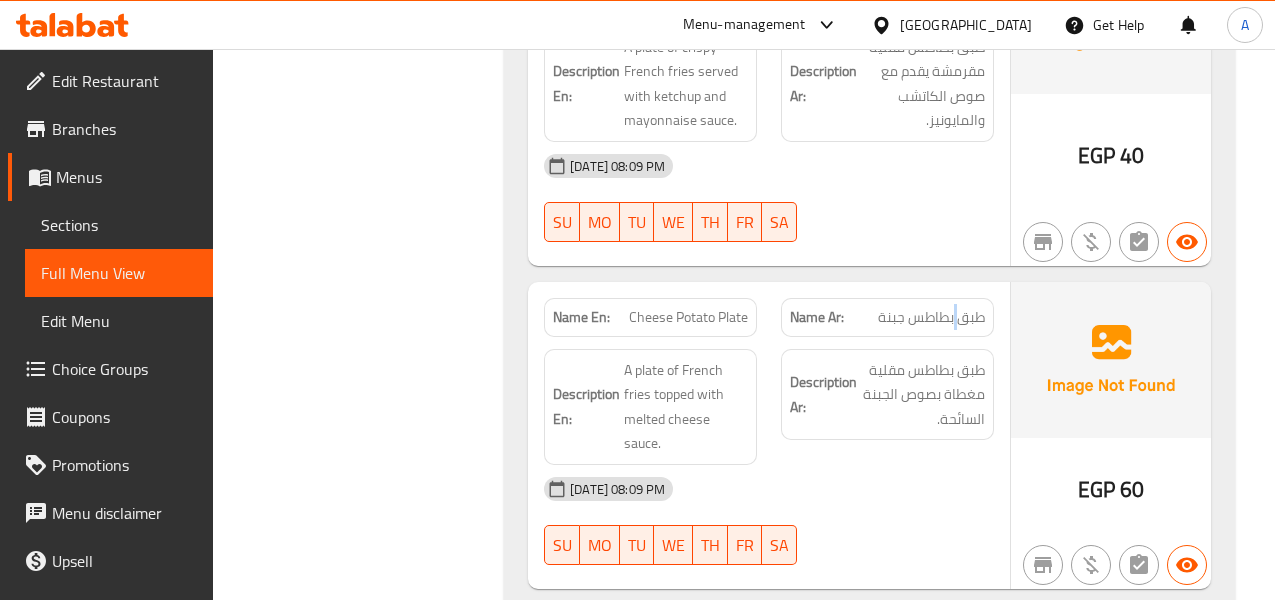 click on "طبق بطاطس جبنة" at bounding box center (953, -4957) 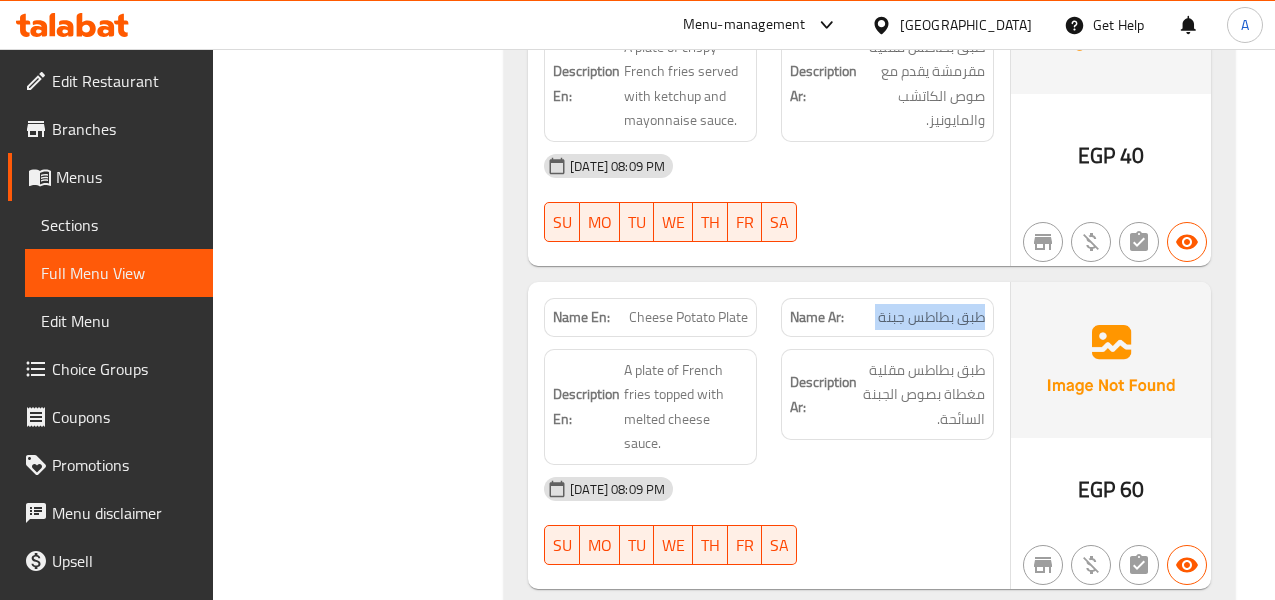 click on "طبق بطاطس جبنة" at bounding box center [953, -4957] 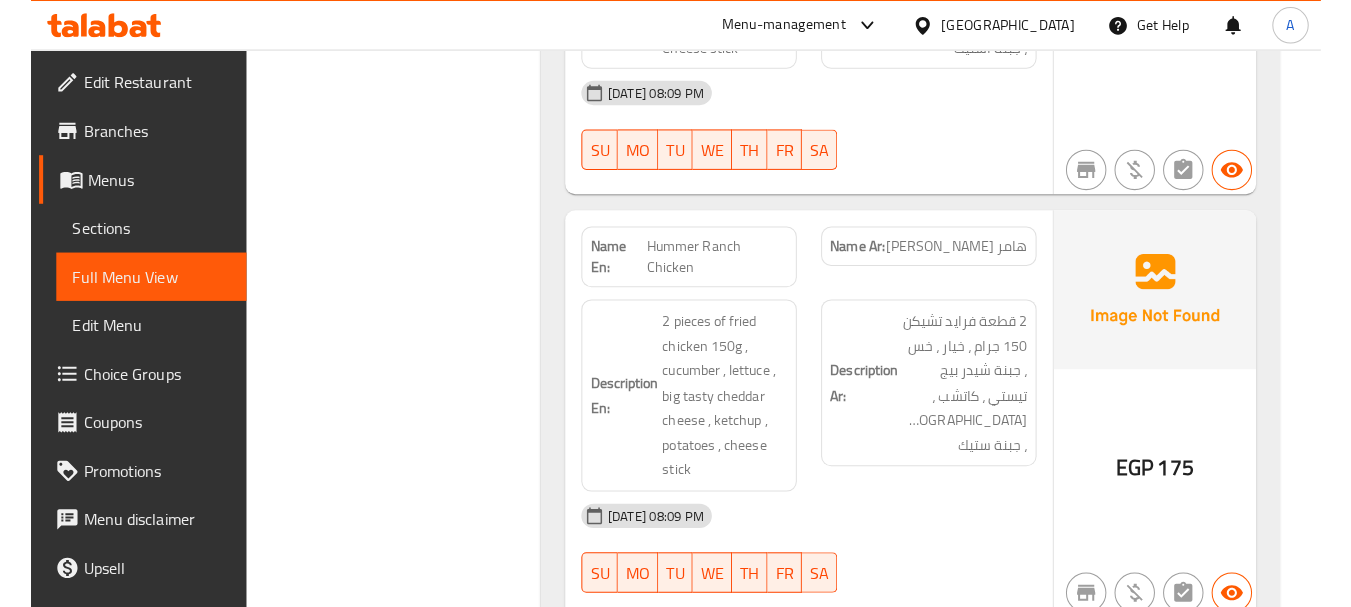 scroll, scrollTop: 5750, scrollLeft: 0, axis: vertical 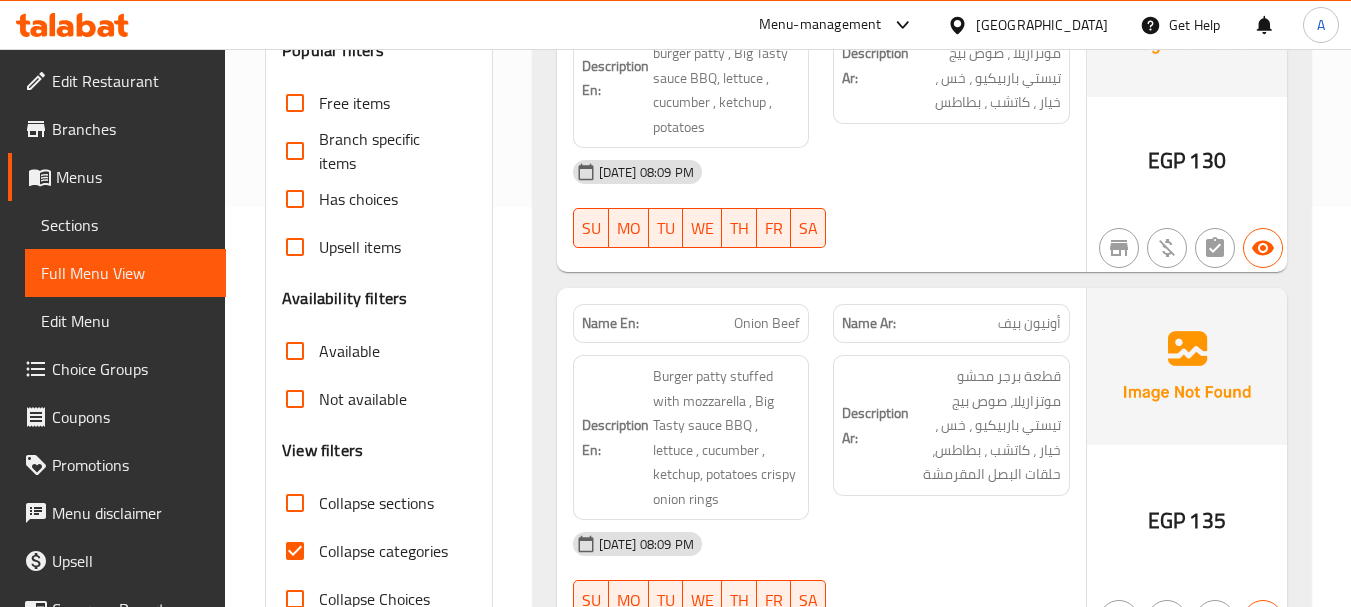 click on "Collapse categories" at bounding box center (295, 551) 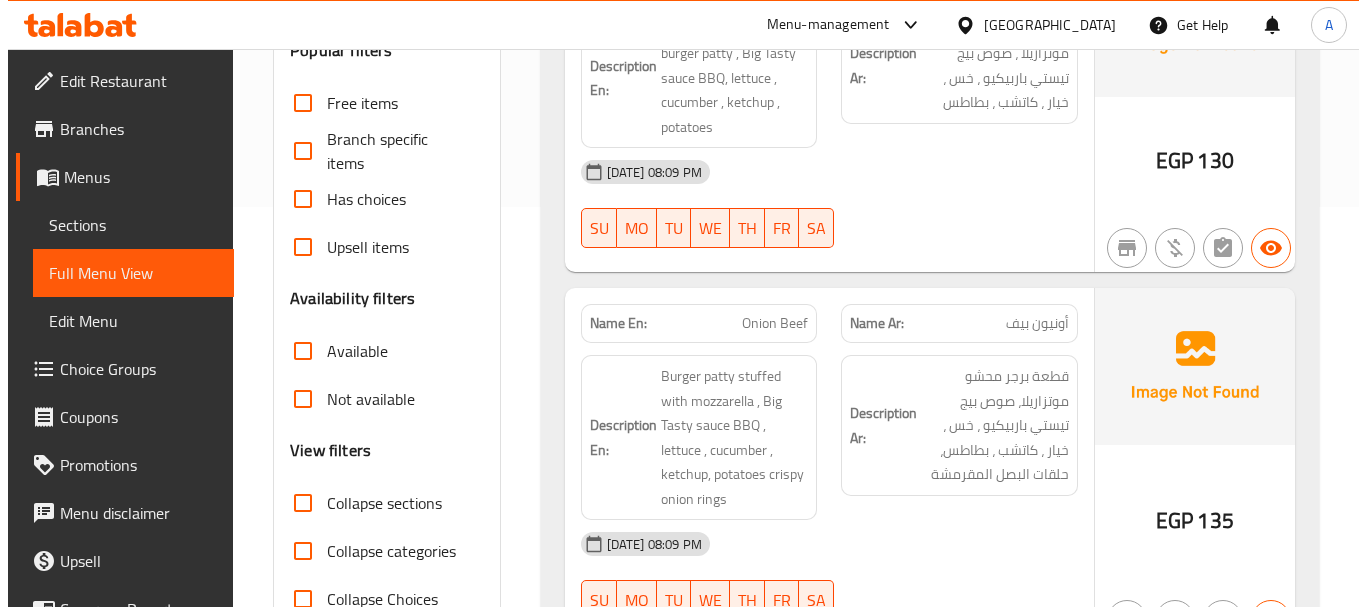 scroll, scrollTop: 0, scrollLeft: 0, axis: both 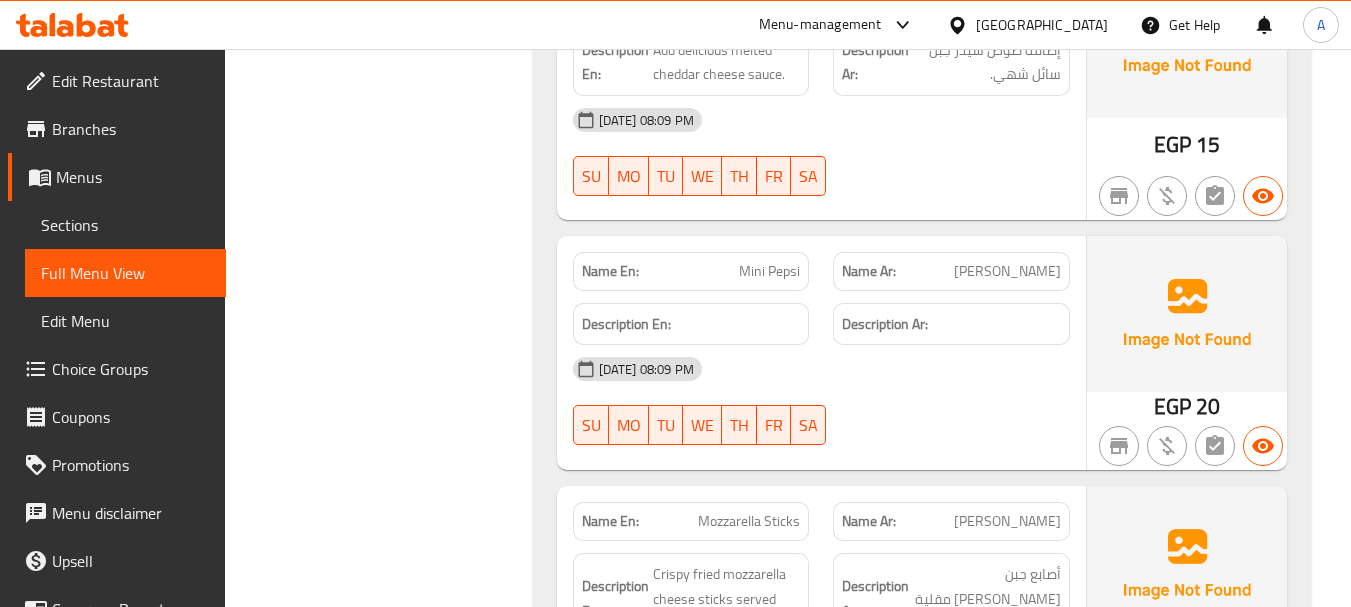 click on "Edit Restaurant" at bounding box center [131, 81] 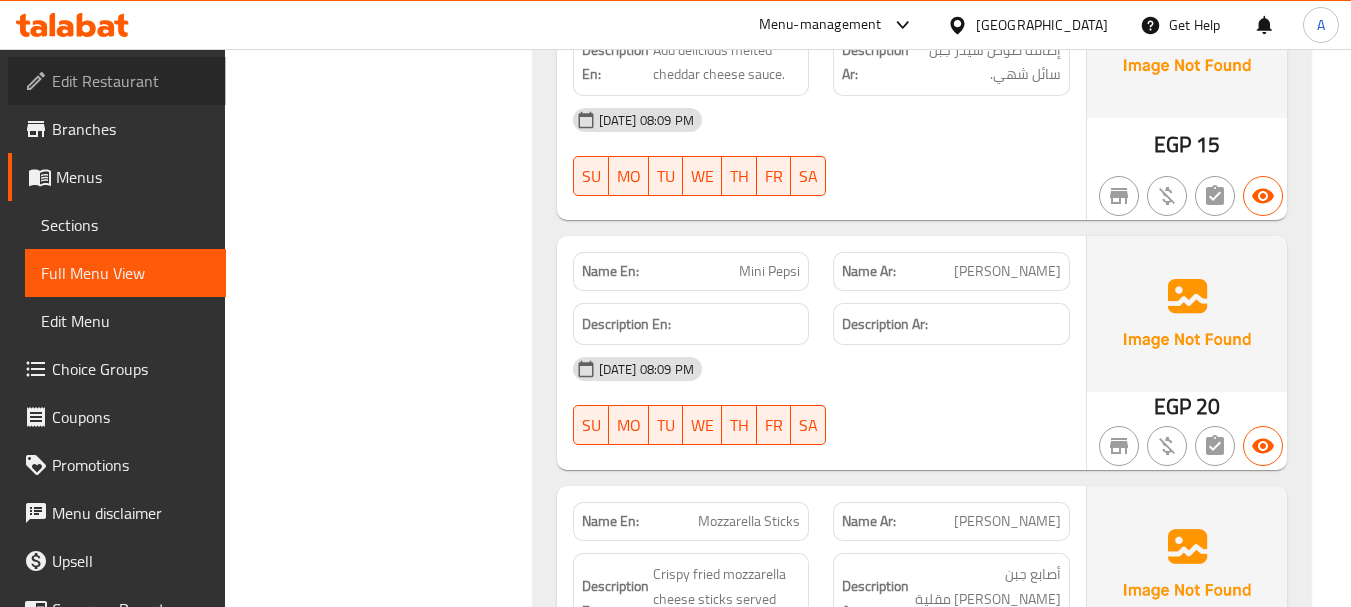 click on "Edit Restaurant" at bounding box center [131, 81] 